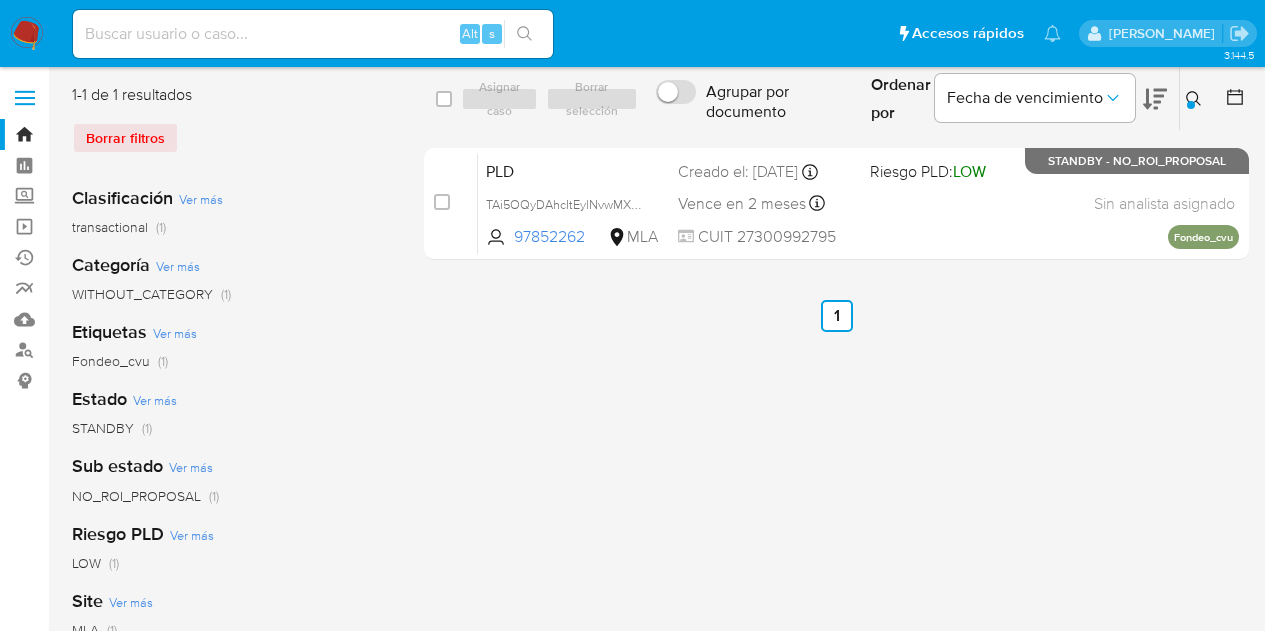 scroll, scrollTop: 0, scrollLeft: 0, axis: both 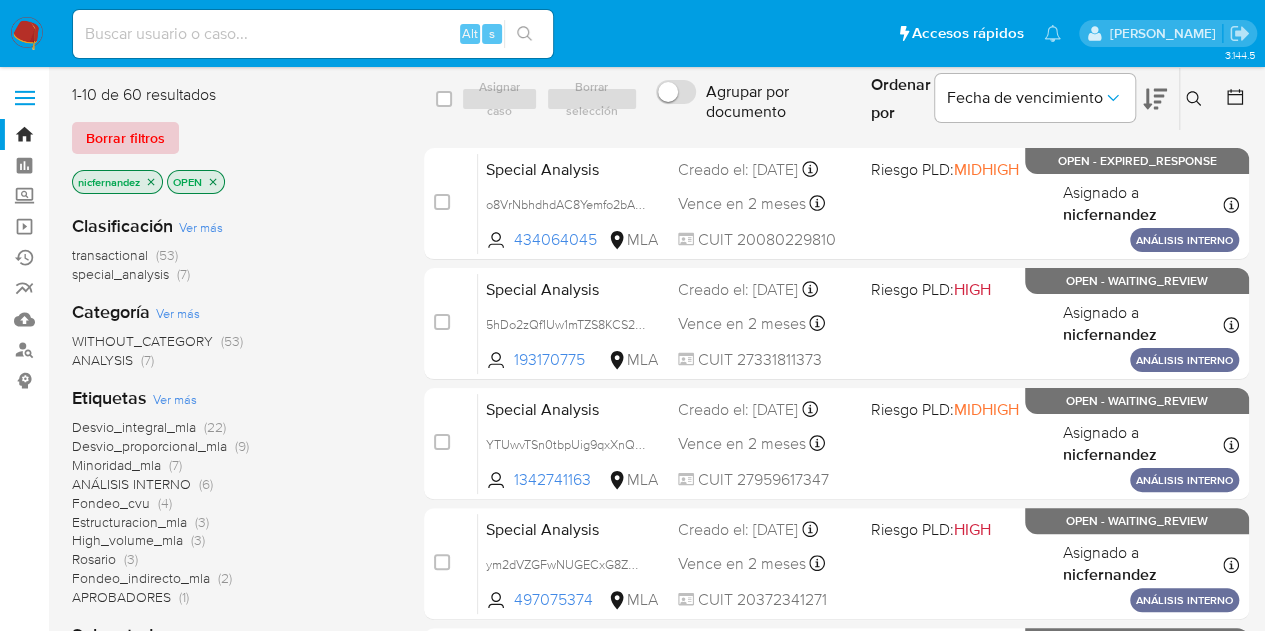 click on "Borrar filtros" at bounding box center [125, 138] 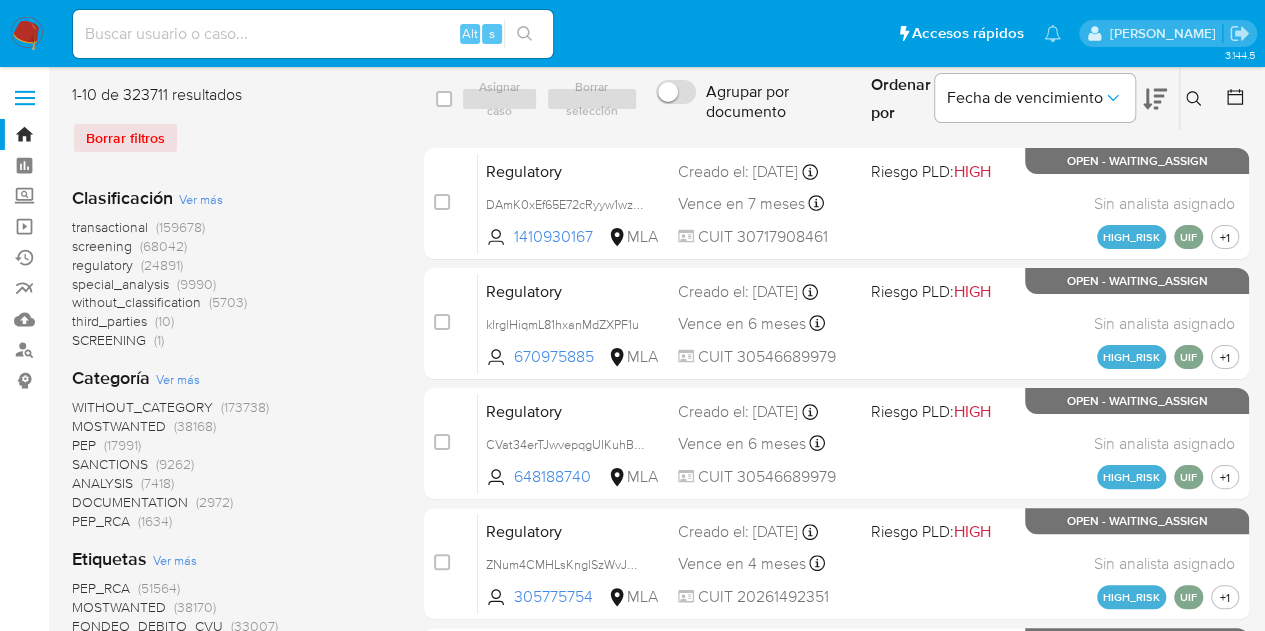 click 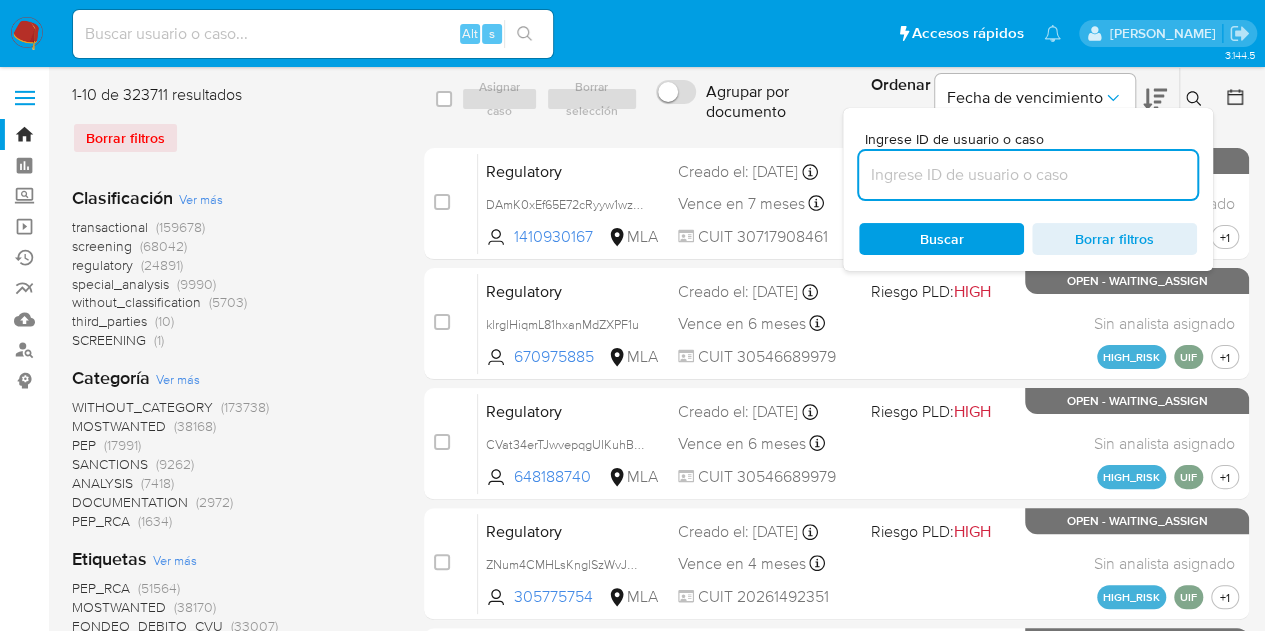 click at bounding box center [1028, 175] 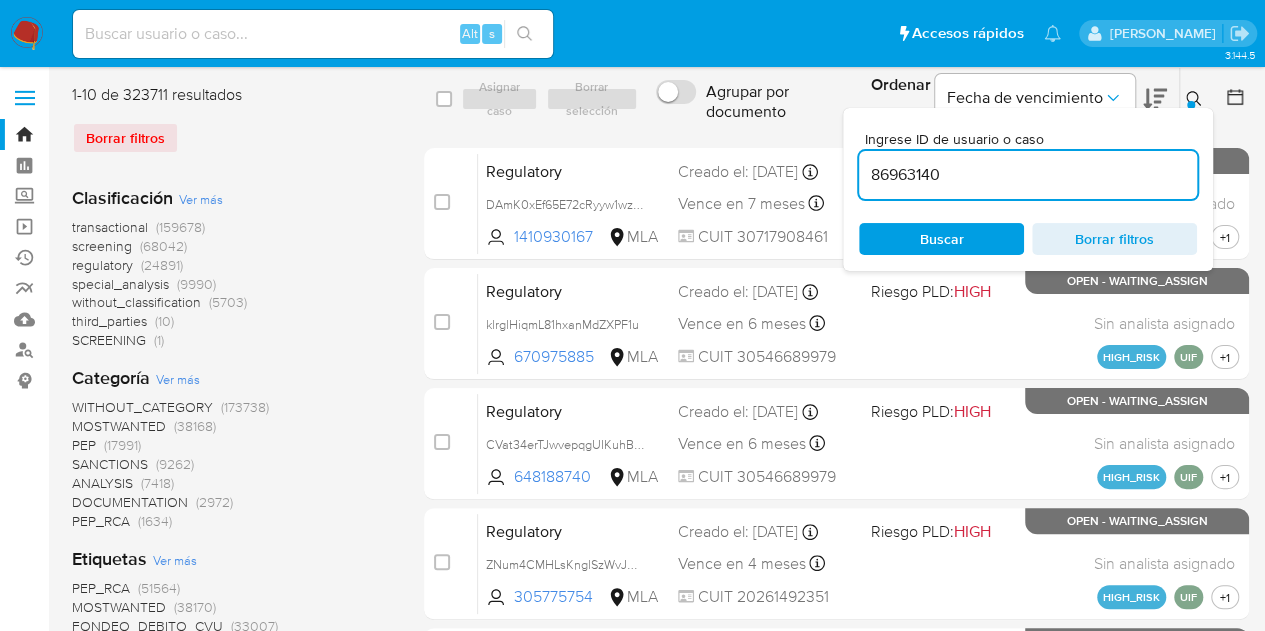 type on "86963140" 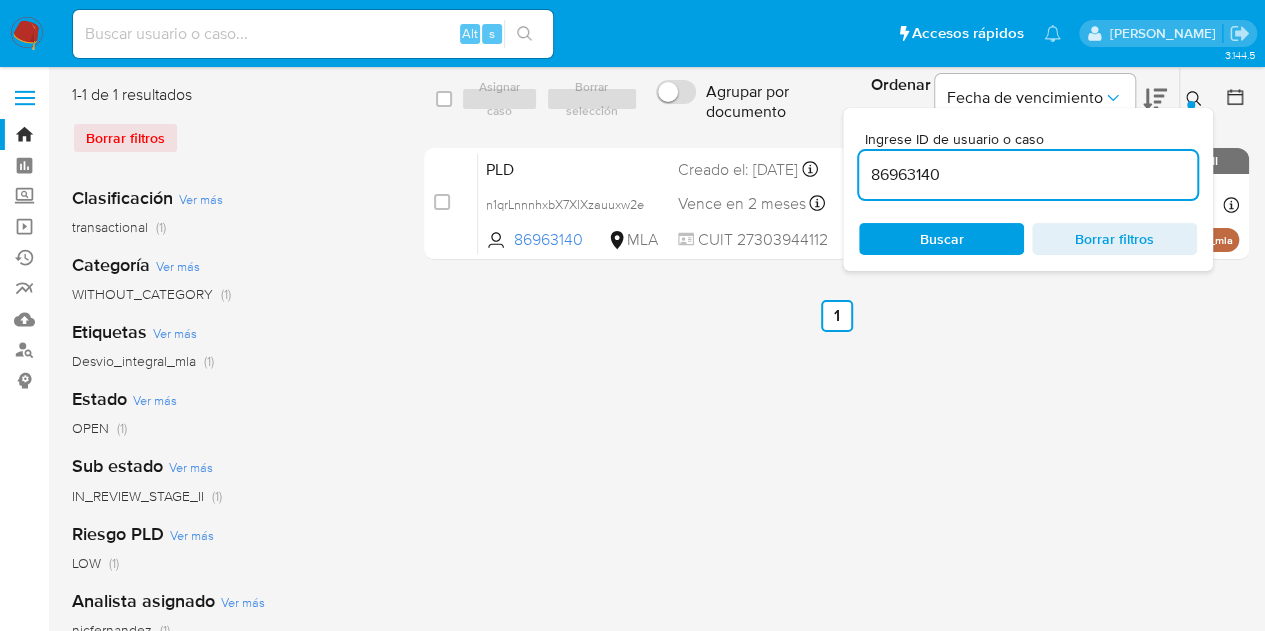 click 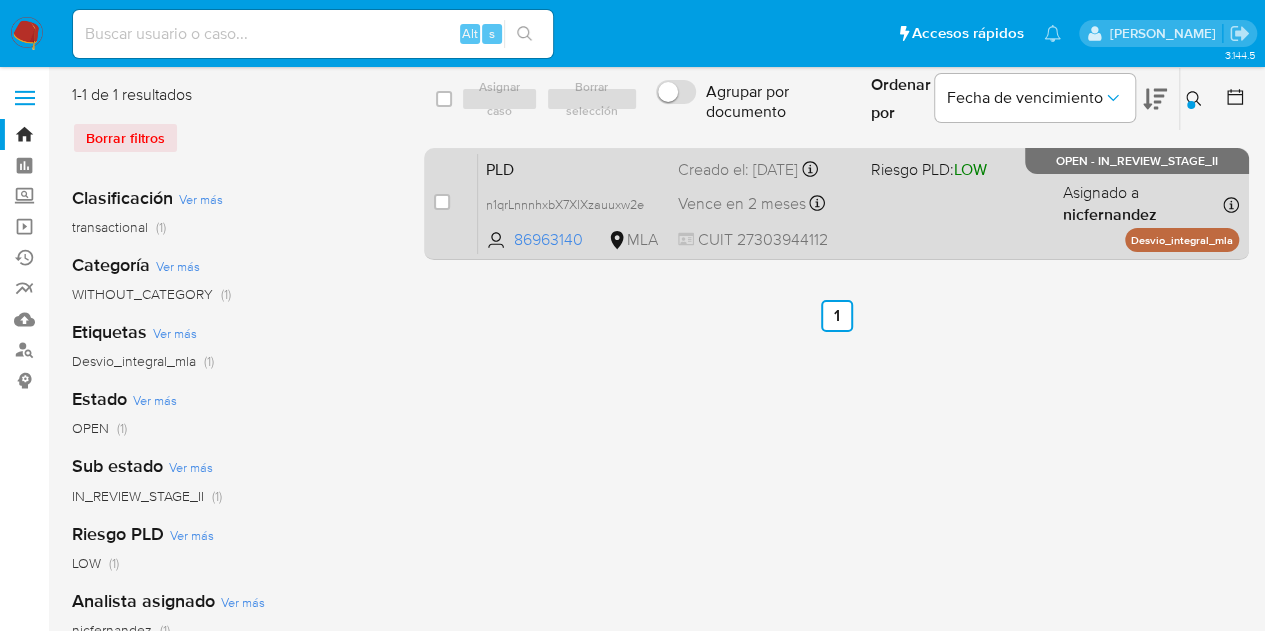 click on "PLD n1qrLnnnhxbX7XlXzauuxw2e 86963140 MLA Riesgo PLD:  LOW Creado el: 12/06/2025   Creado el: 12/06/2025 03:22:40 Vence en 2 meses   Vence el 10/09/2025 03:22:41 CUIT   27303944112 Asignado a   nicfernandez   Asignado el: 18/06/2025 14:17:31 Desvio_integral_mla OPEN - IN_REVIEW_STAGE_II" at bounding box center (858, 203) 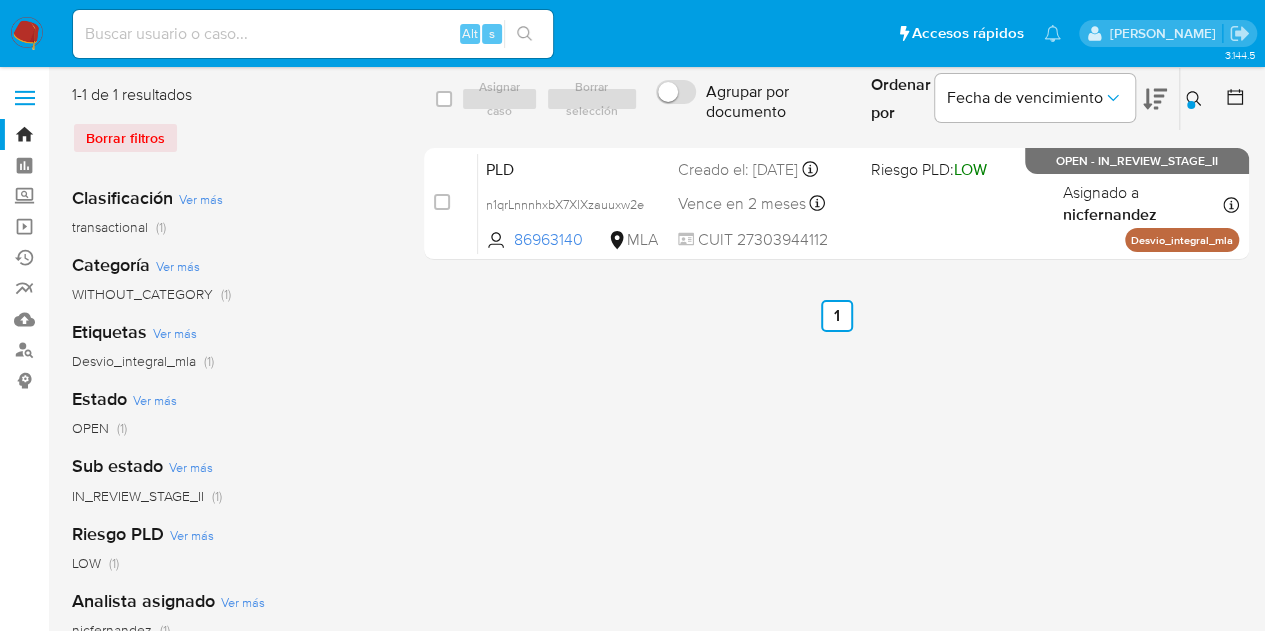 click 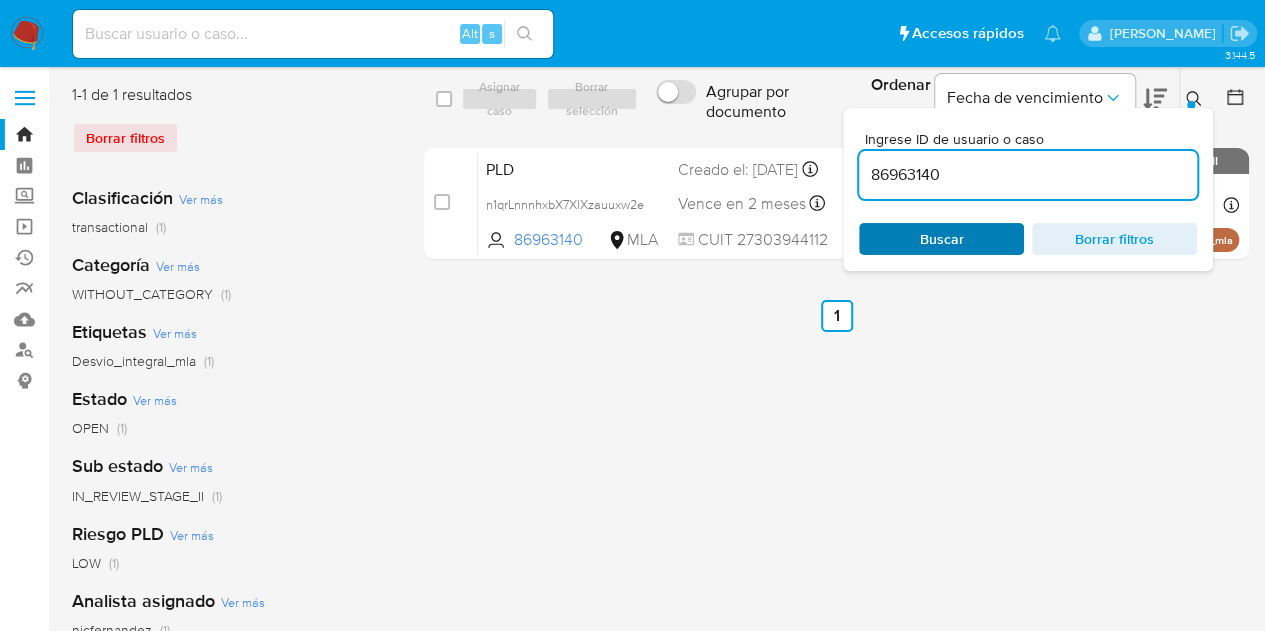 click on "Buscar" at bounding box center (942, 239) 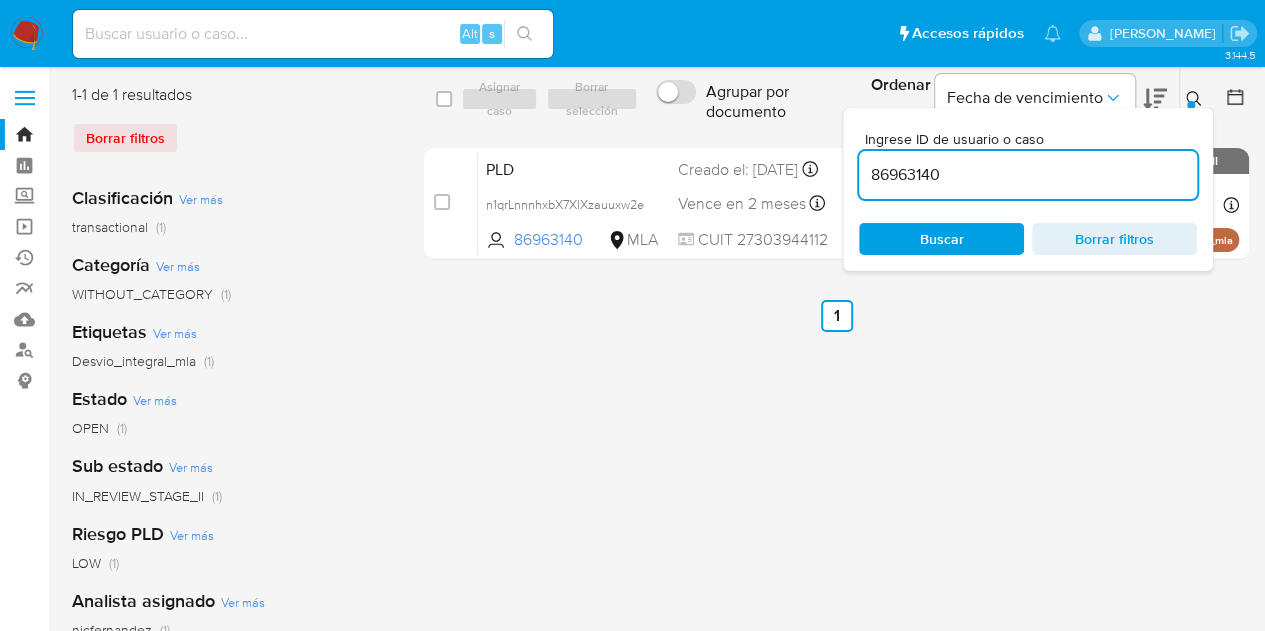 click 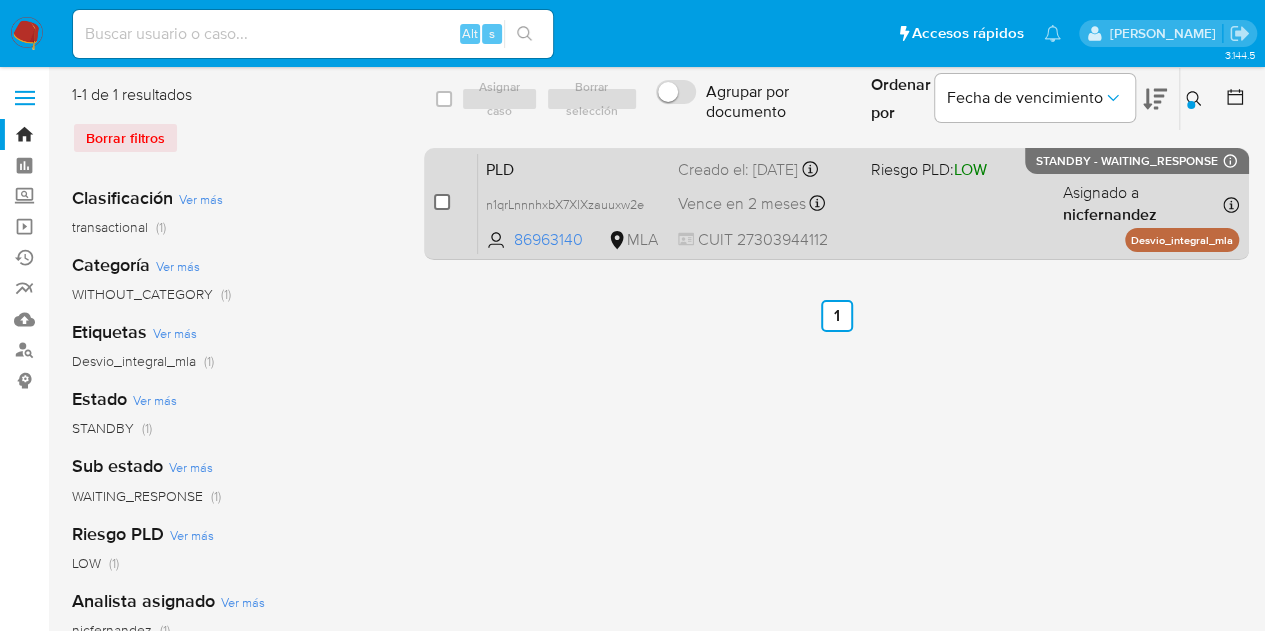 click at bounding box center [442, 202] 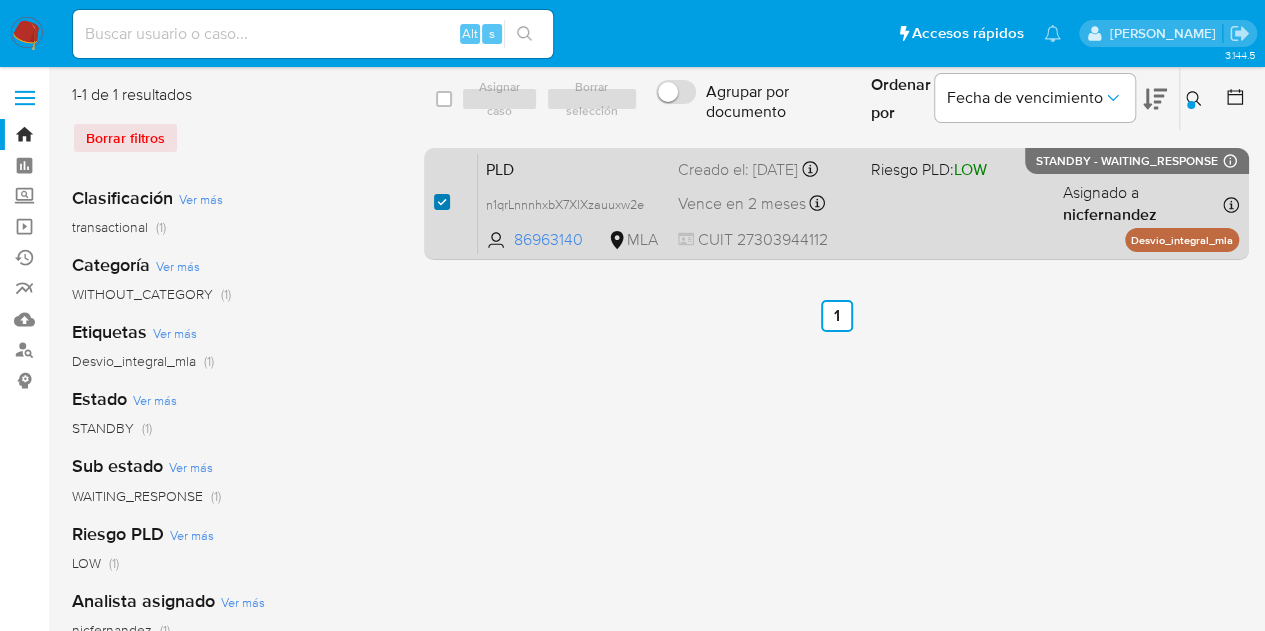 checkbox on "true" 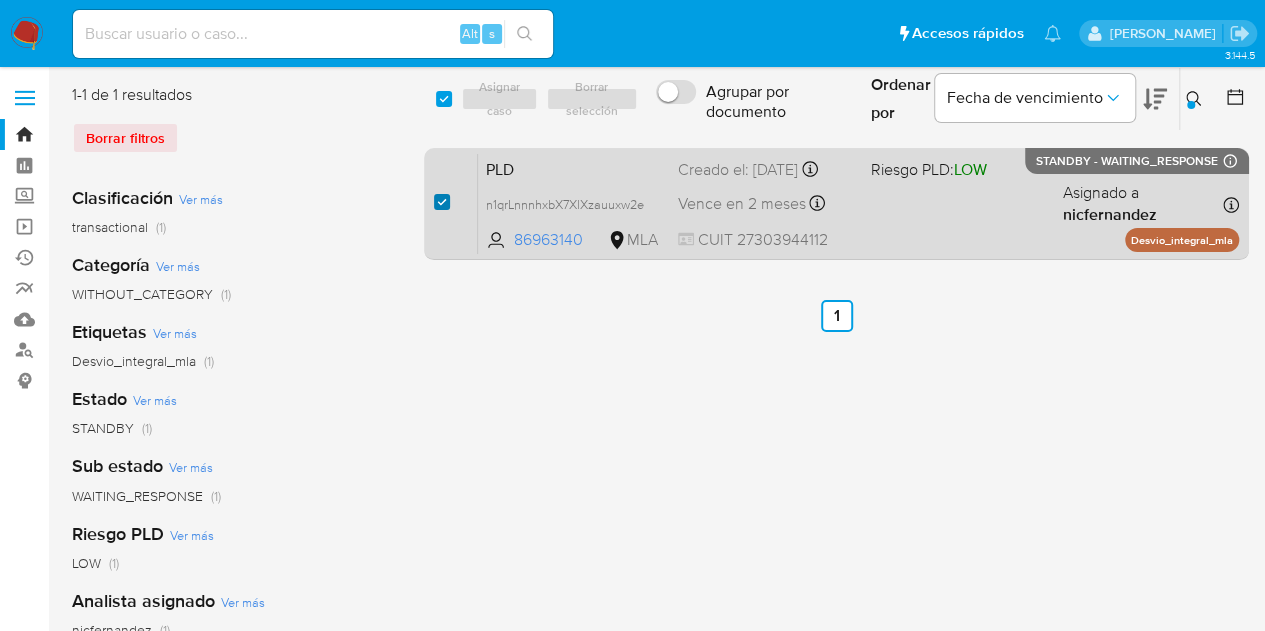 checkbox on "true" 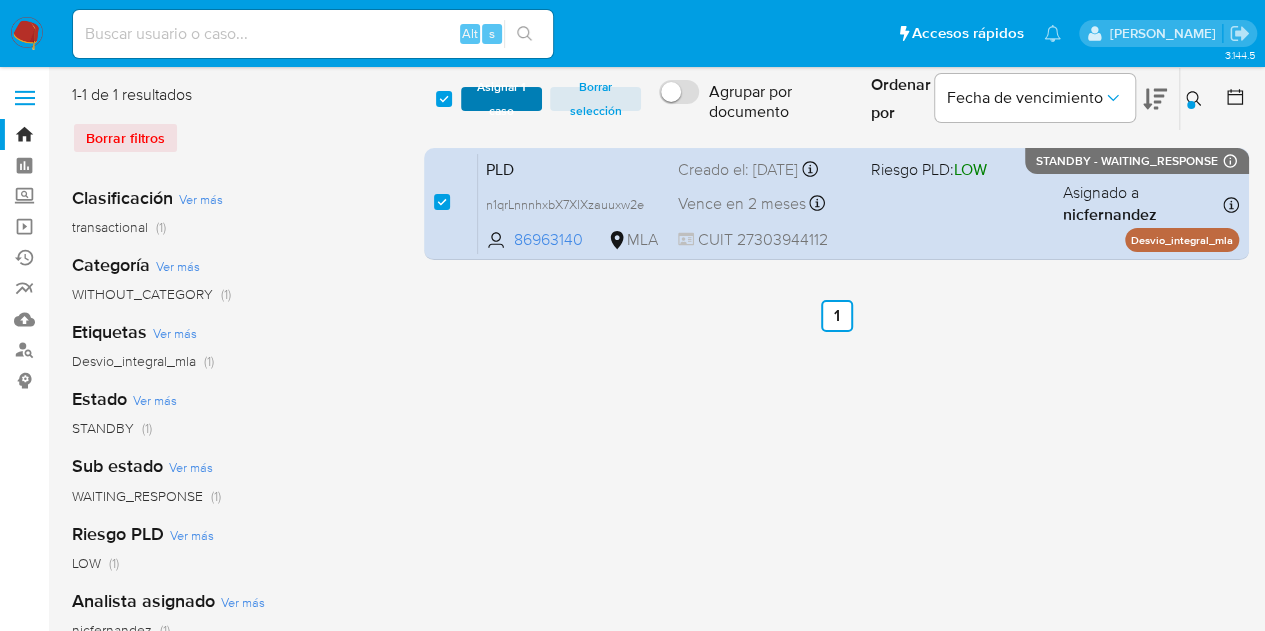 click on "Asignar 1 caso" at bounding box center [502, 99] 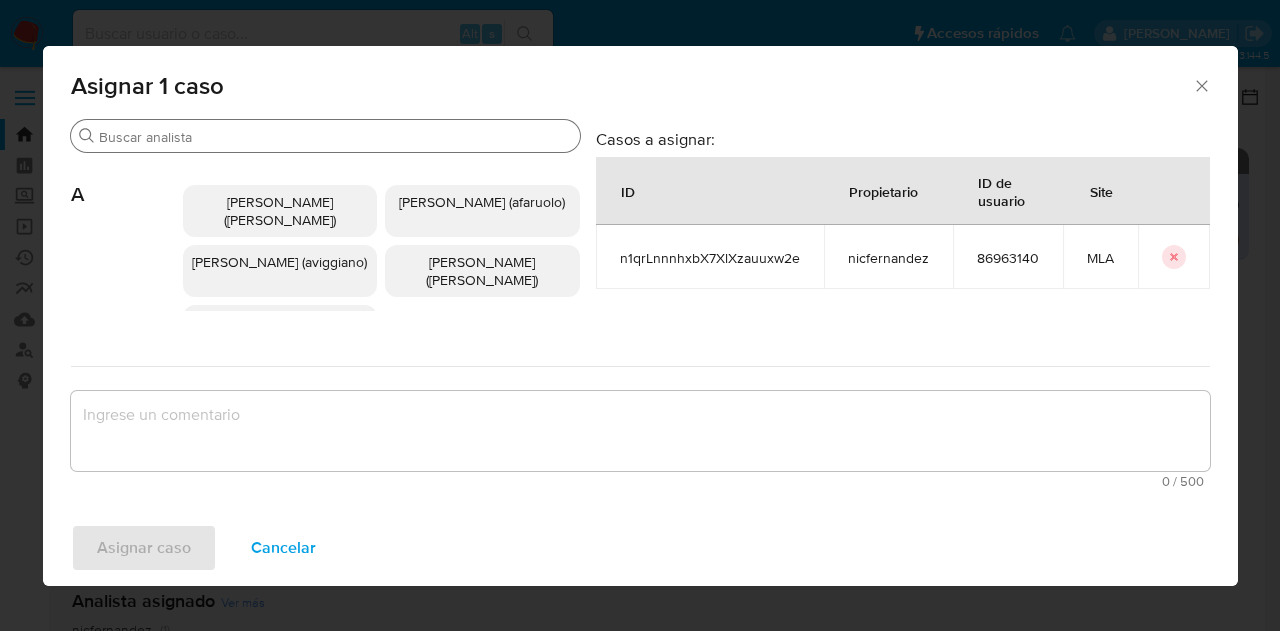 click on "Buscar" at bounding box center [335, 137] 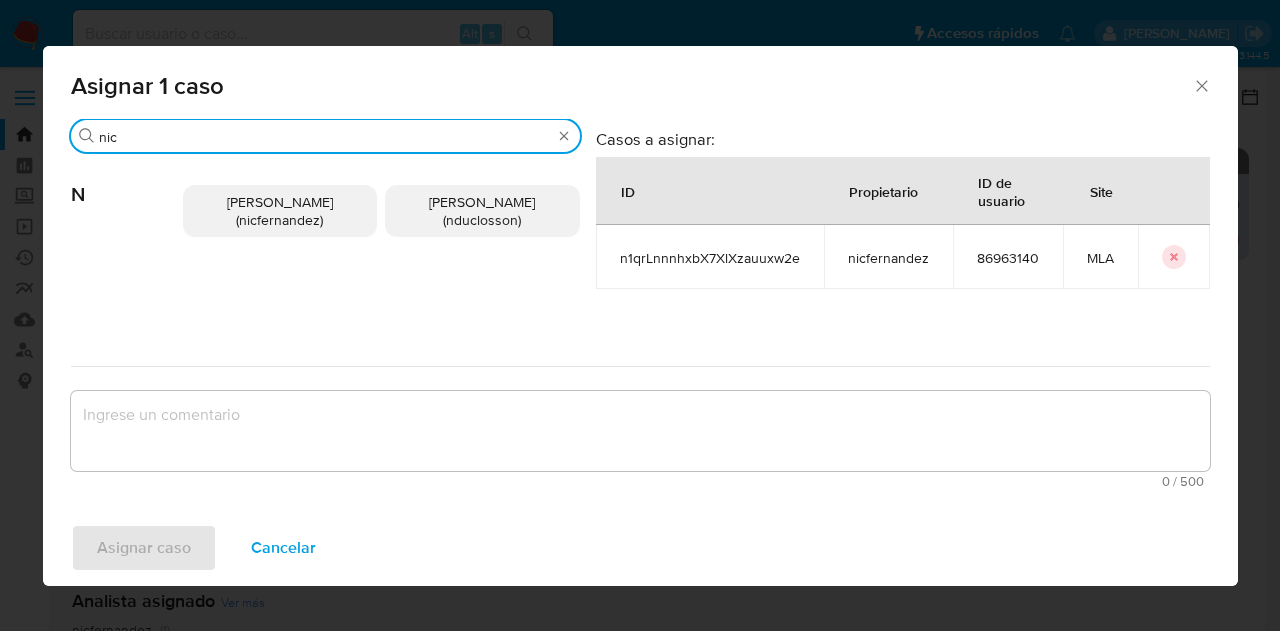 type on "nic" 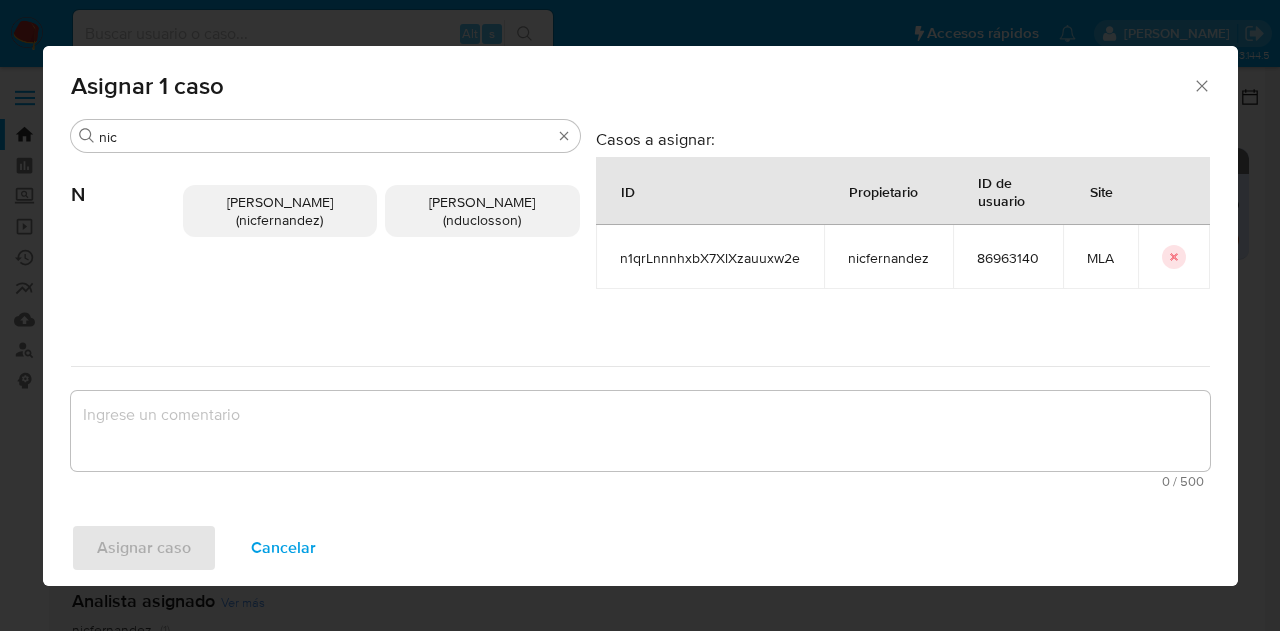 click on "Nicolas Fernandez Allen (nicfernandez)" at bounding box center (280, 211) 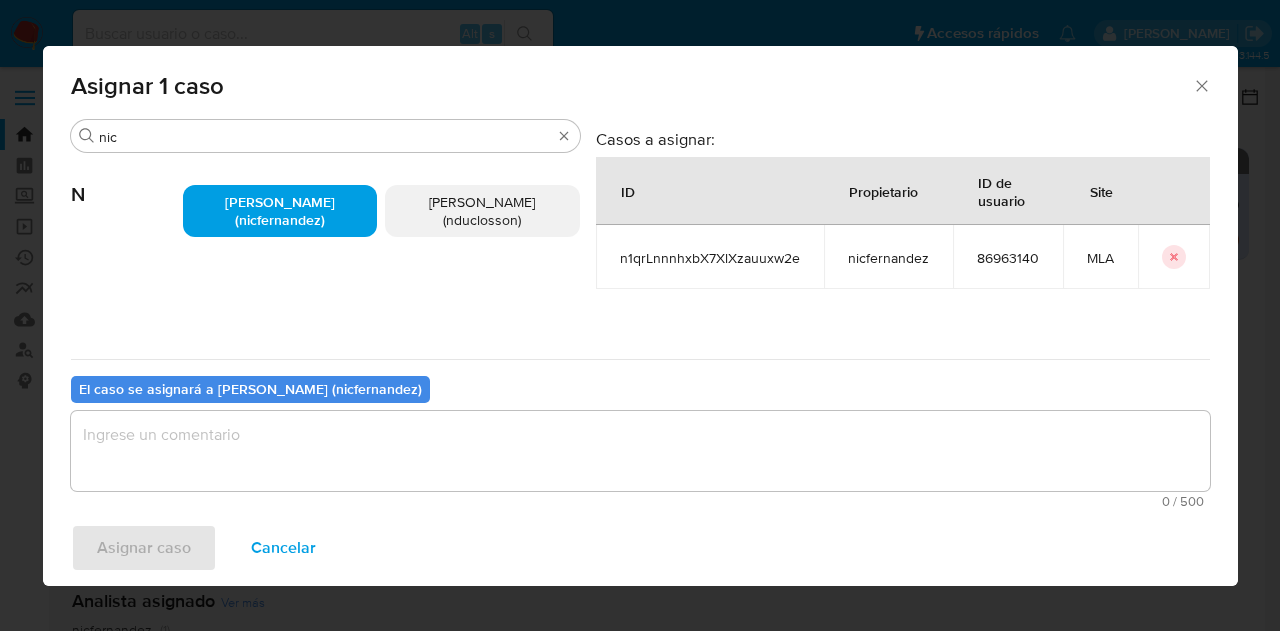 click at bounding box center [640, 451] 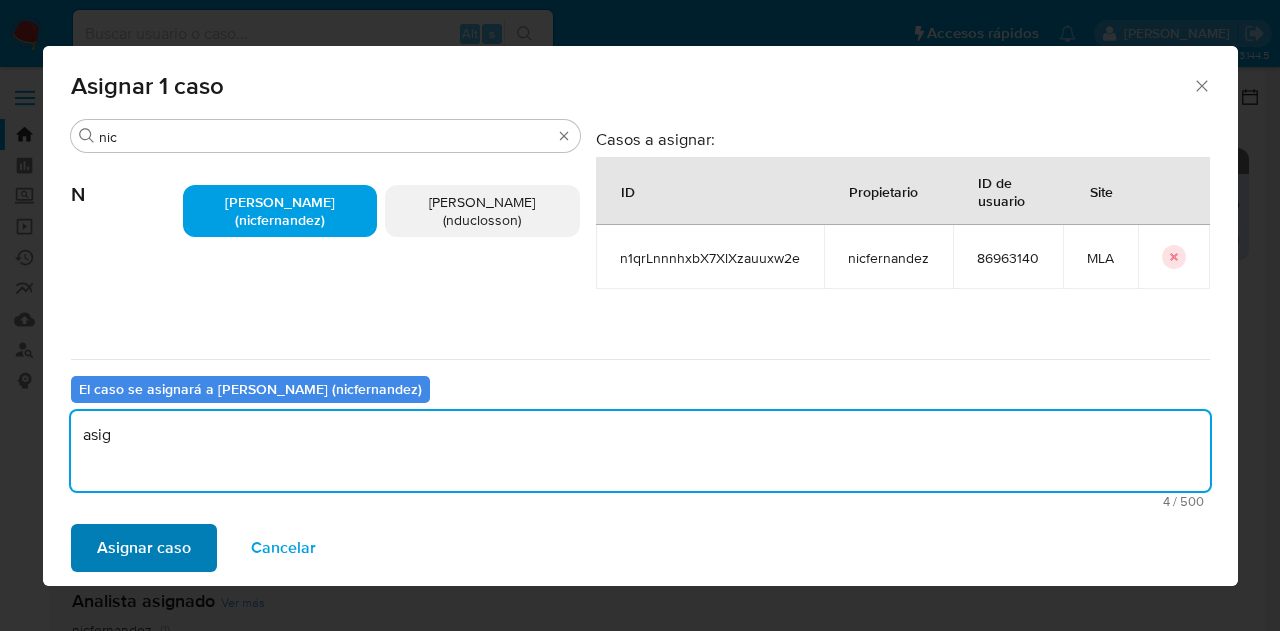 type on "asig" 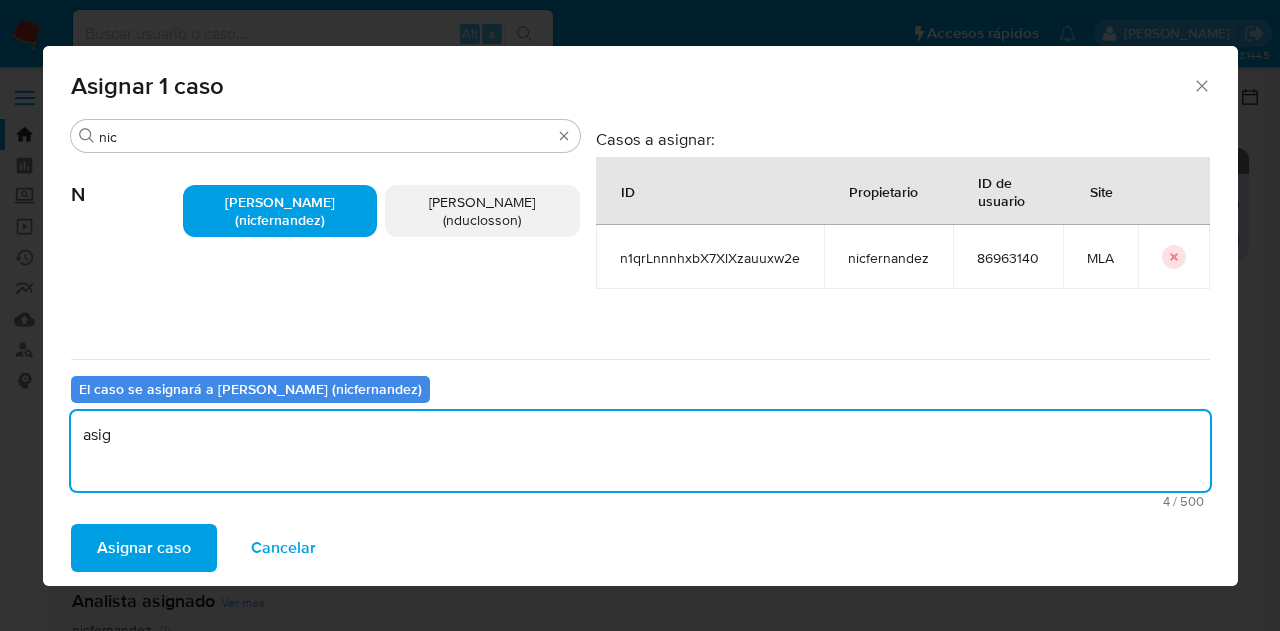 click on "Asignar caso" at bounding box center (144, 548) 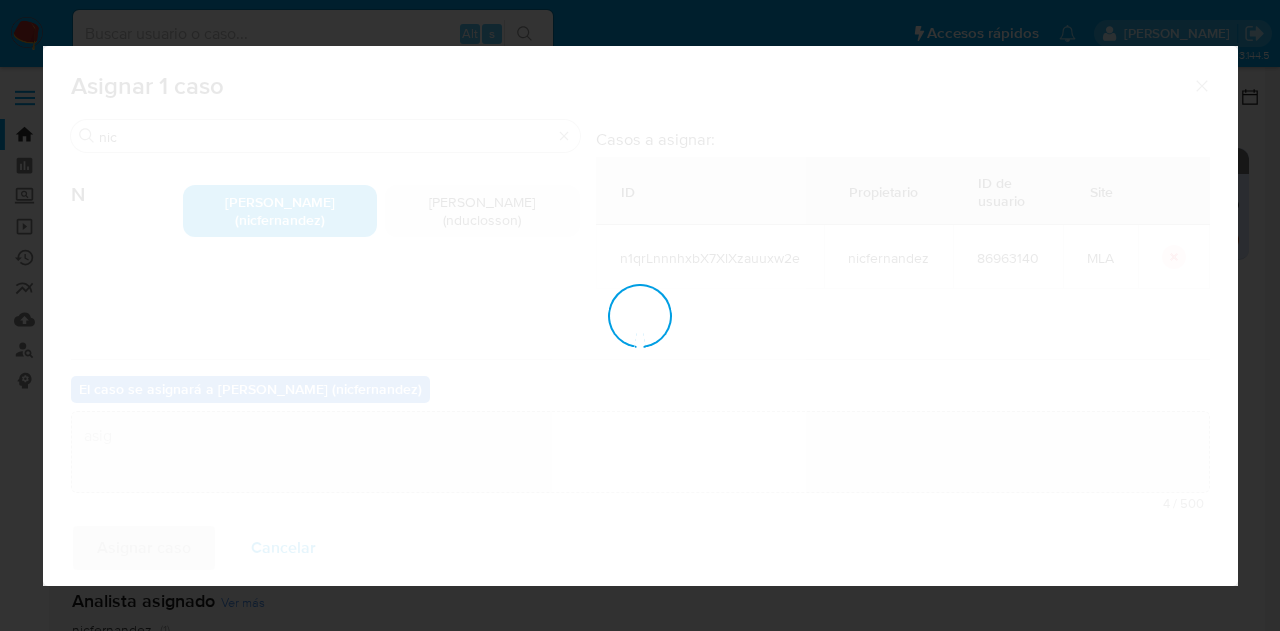 type 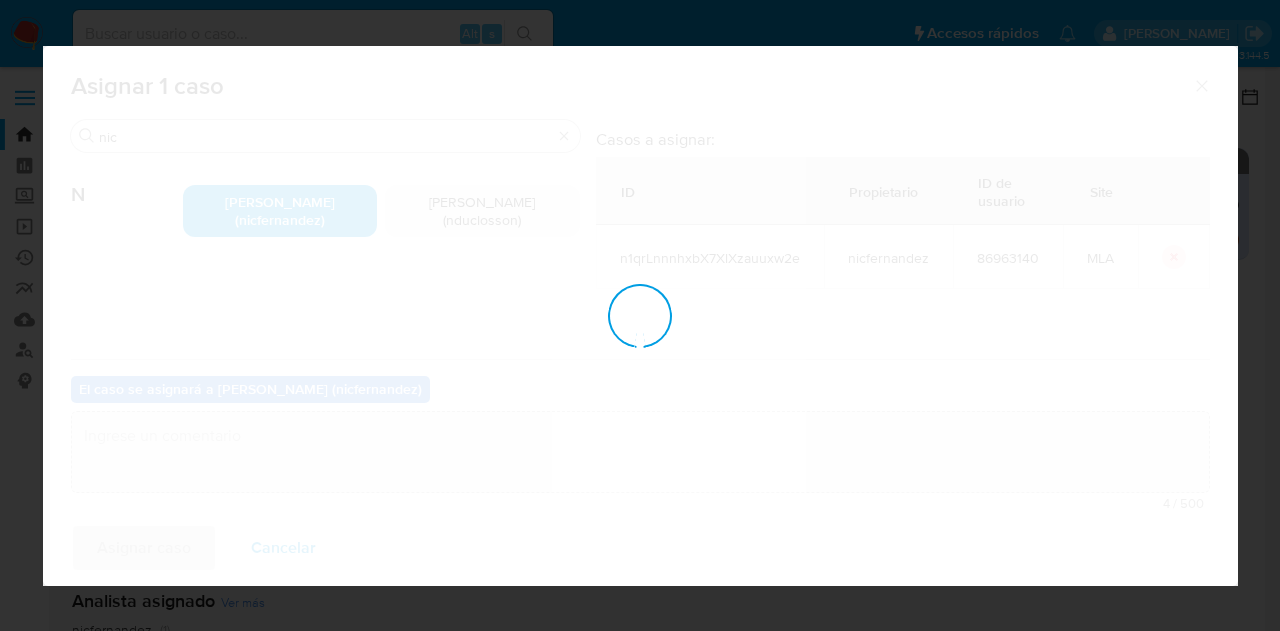 checkbox on "false" 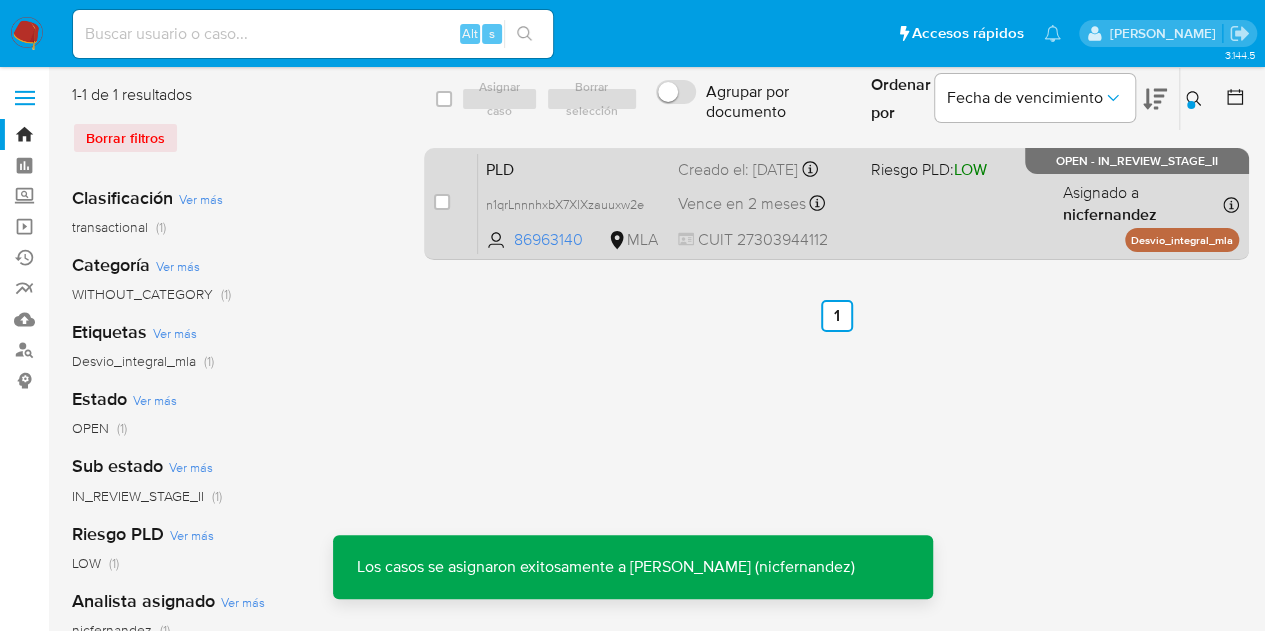 click on "PLD" at bounding box center (574, 168) 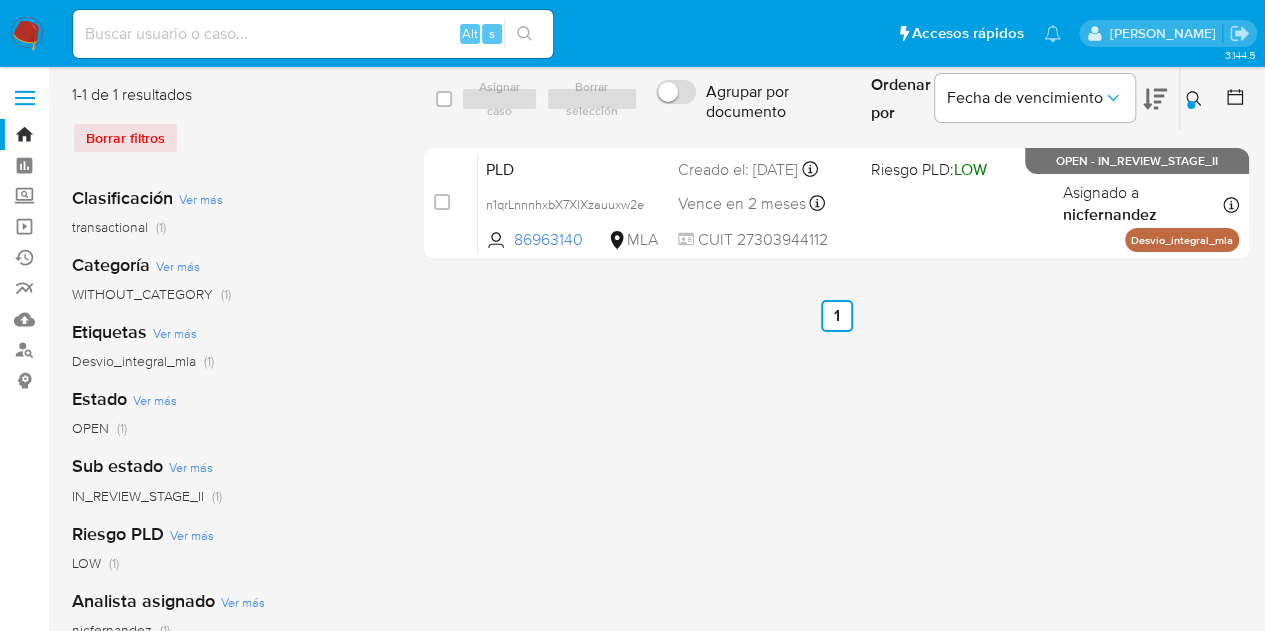 click 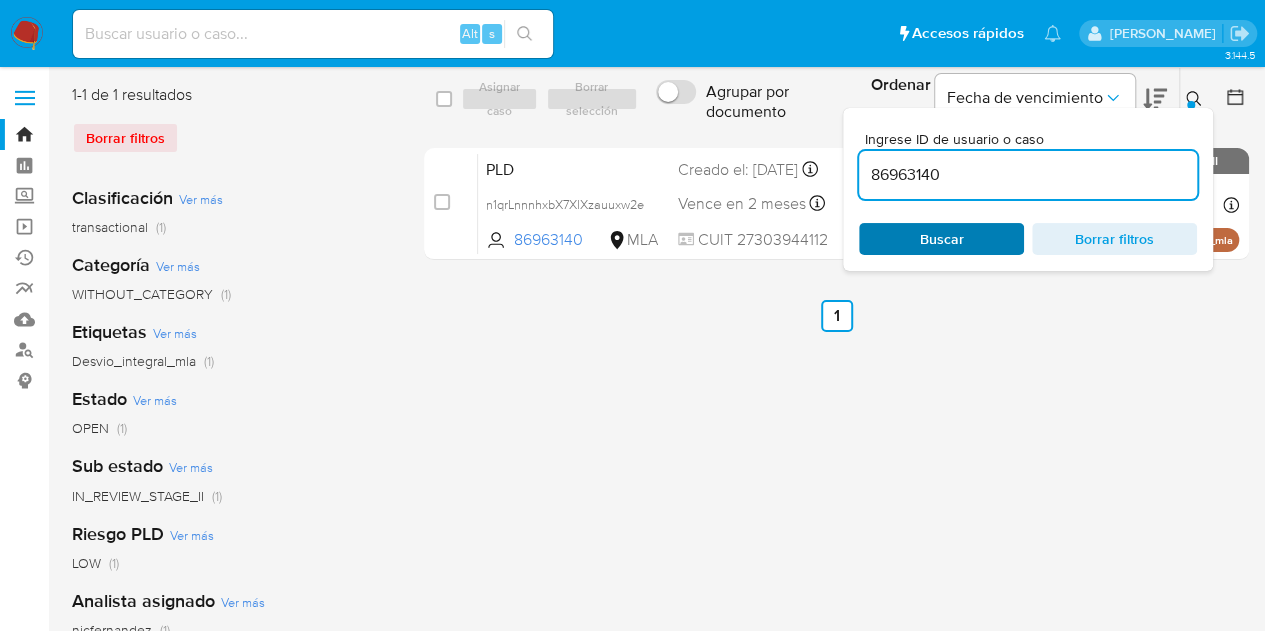 click on "Buscar" at bounding box center [941, 239] 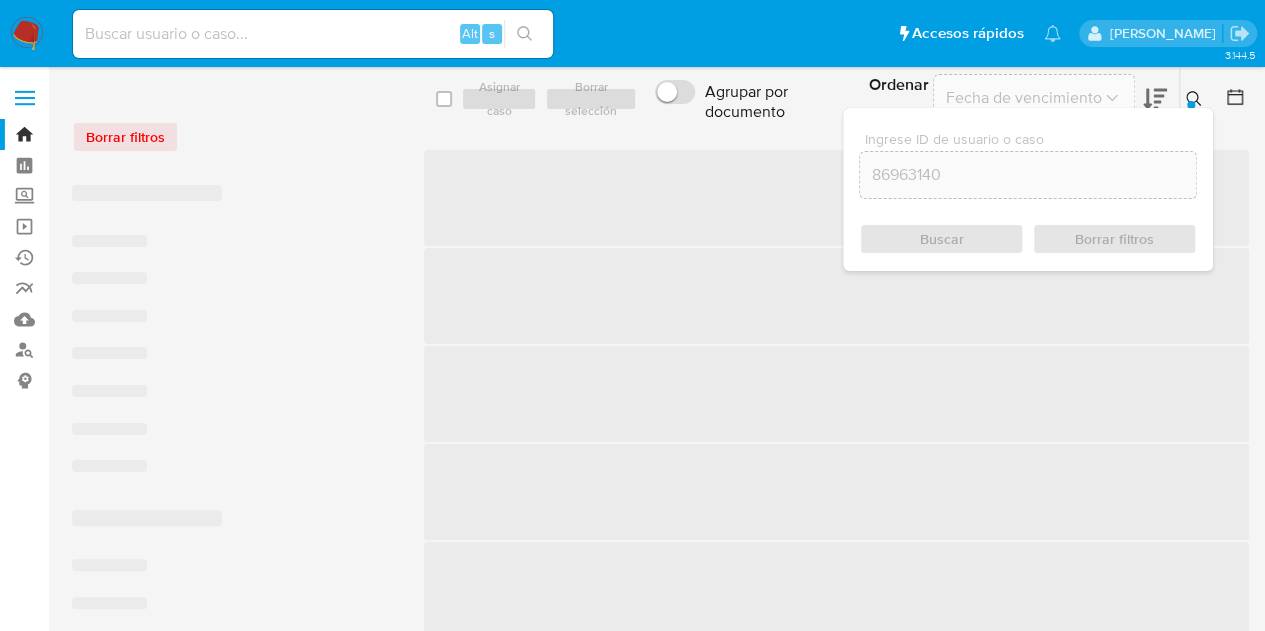 click 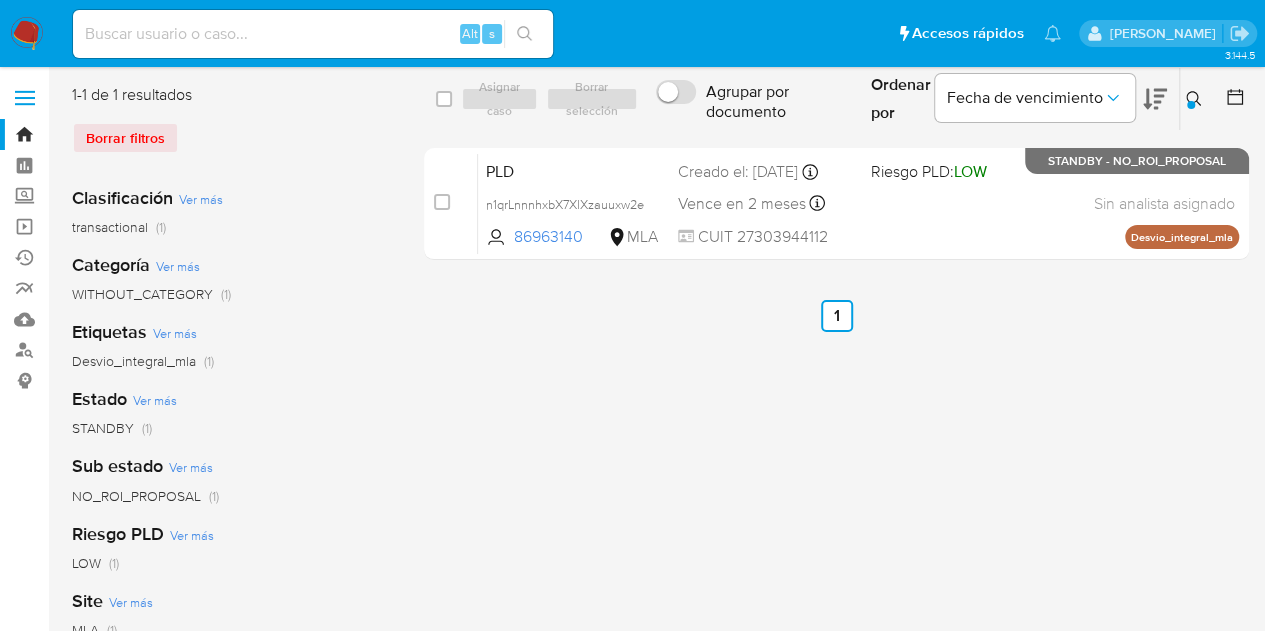 click 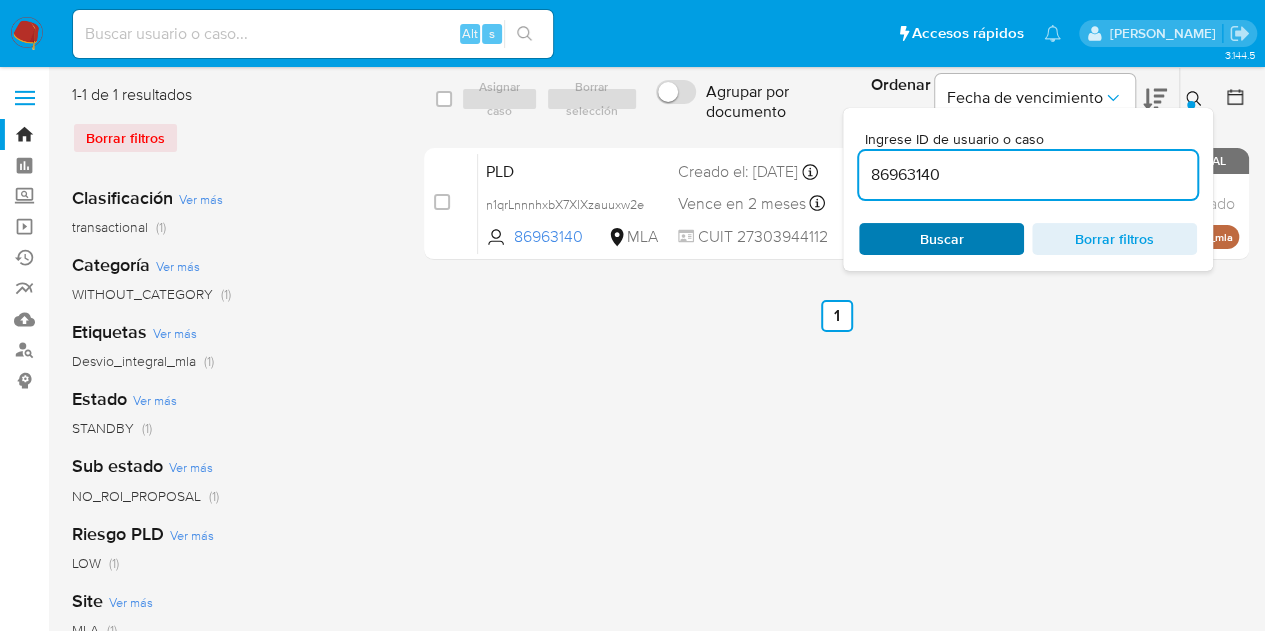 click on "Buscar" at bounding box center [942, 239] 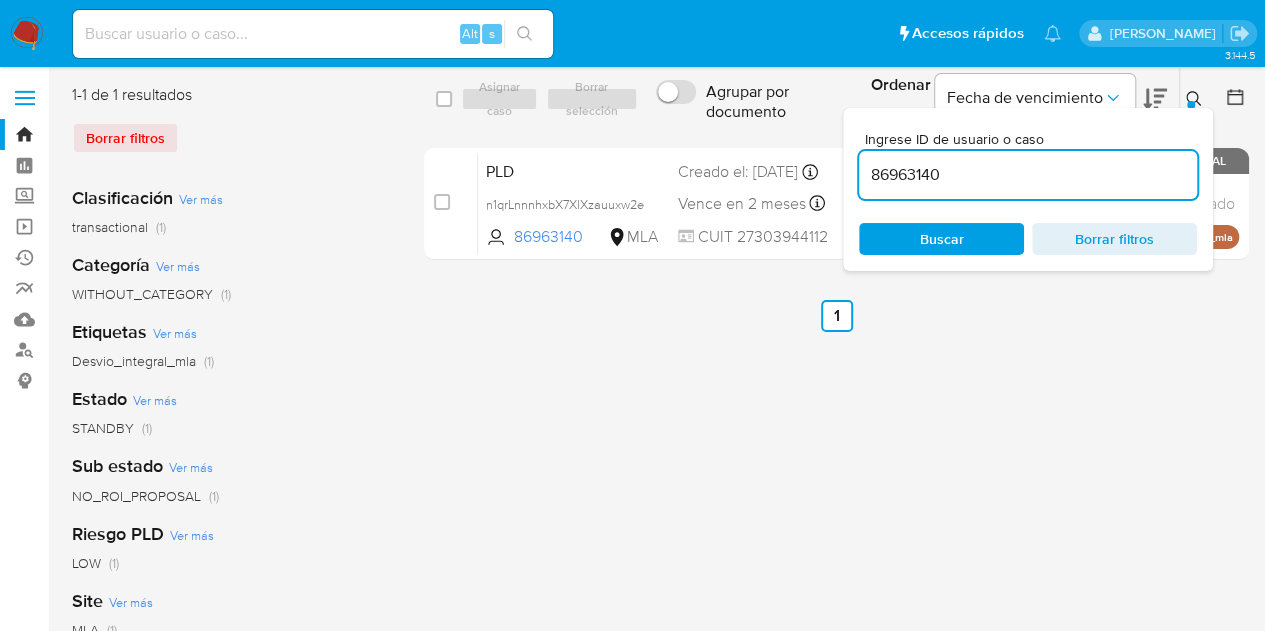 click at bounding box center (1191, 105) 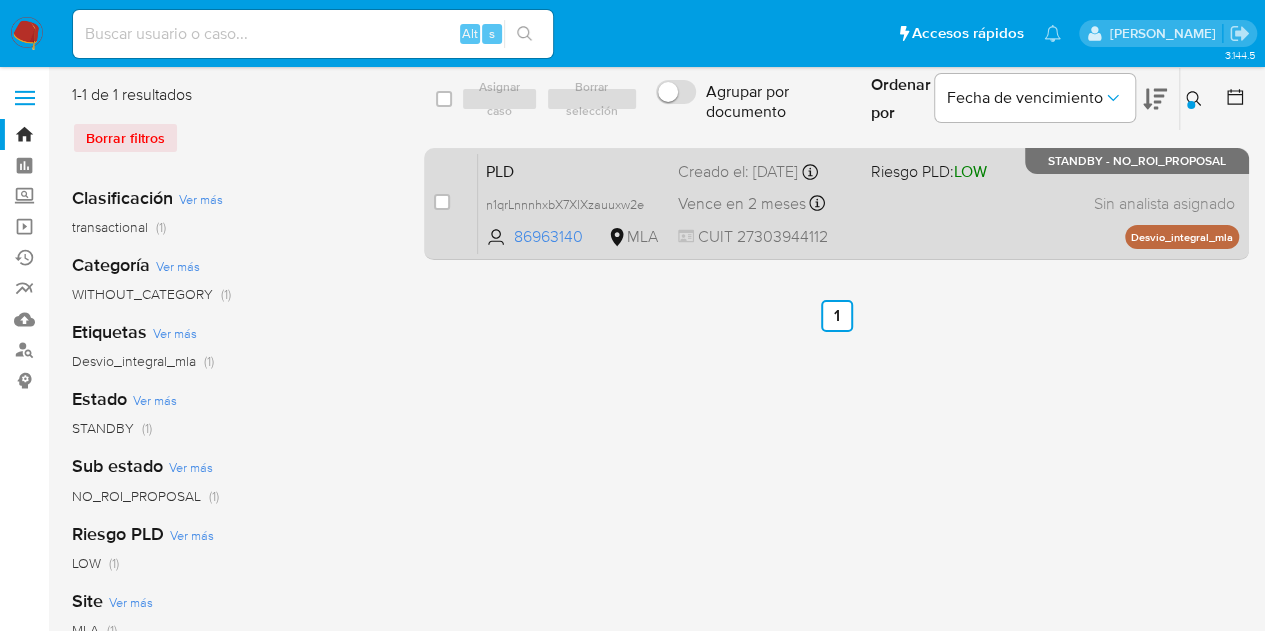 click on "PLD" at bounding box center (574, 170) 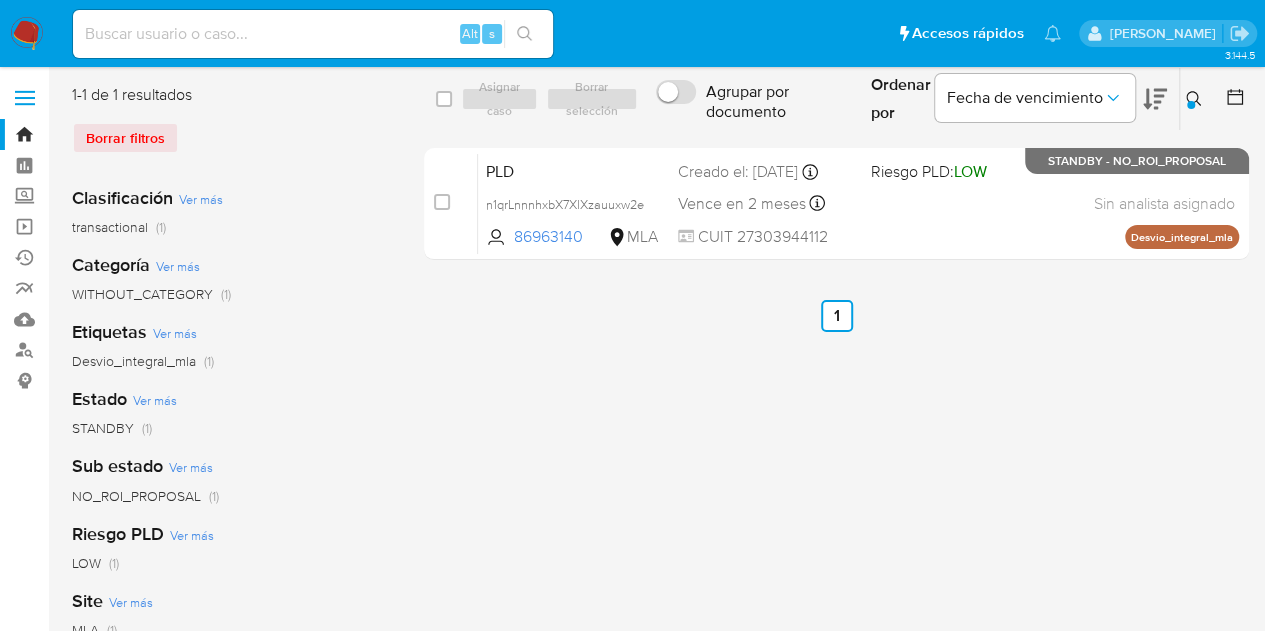 click on "Ingrese ID de usuario o caso 86963140 Buscar Borrar filtros" at bounding box center (1196, 99) 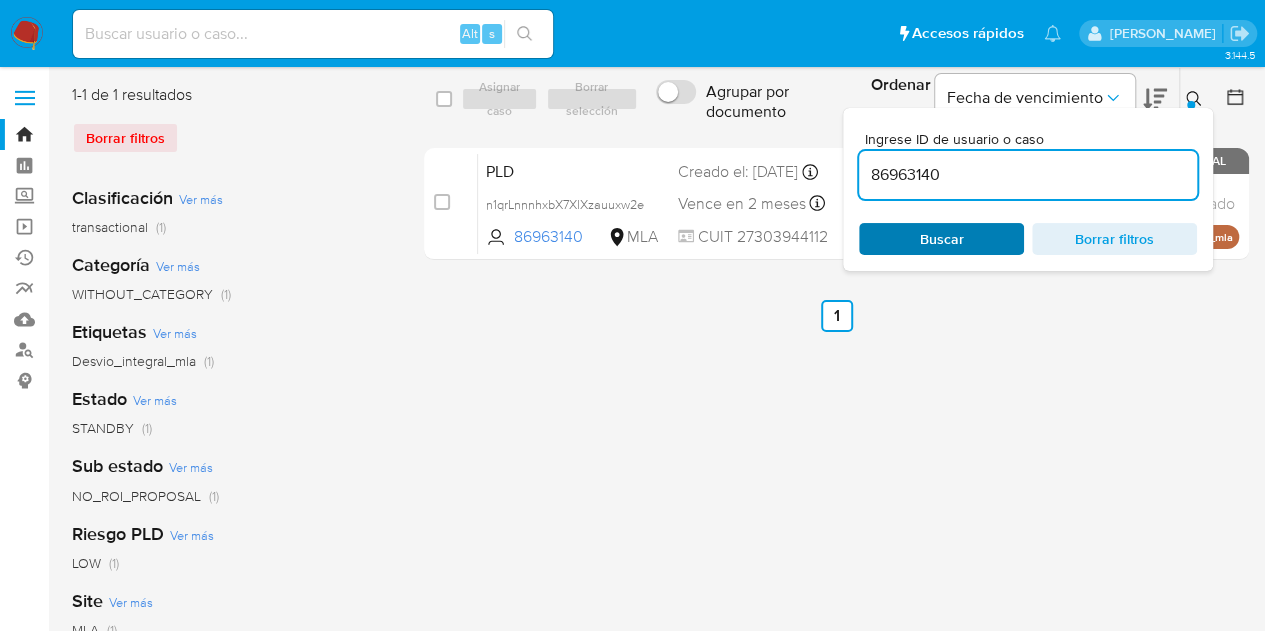 click on "Buscar" at bounding box center (942, 239) 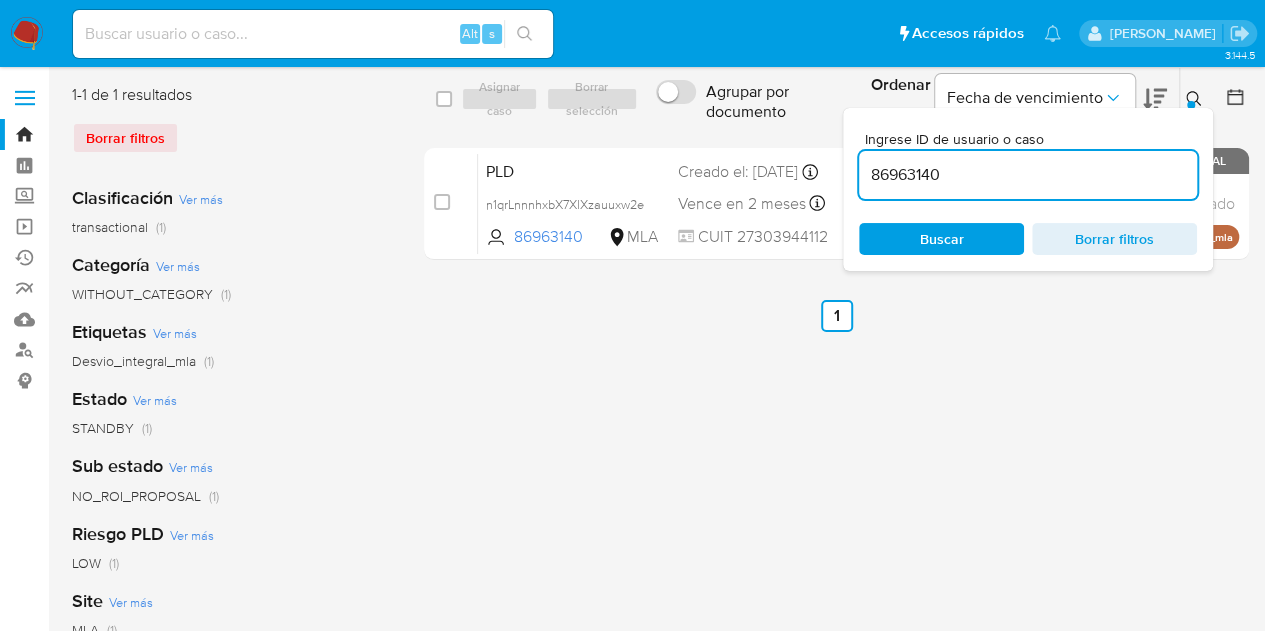 click at bounding box center [1191, 105] 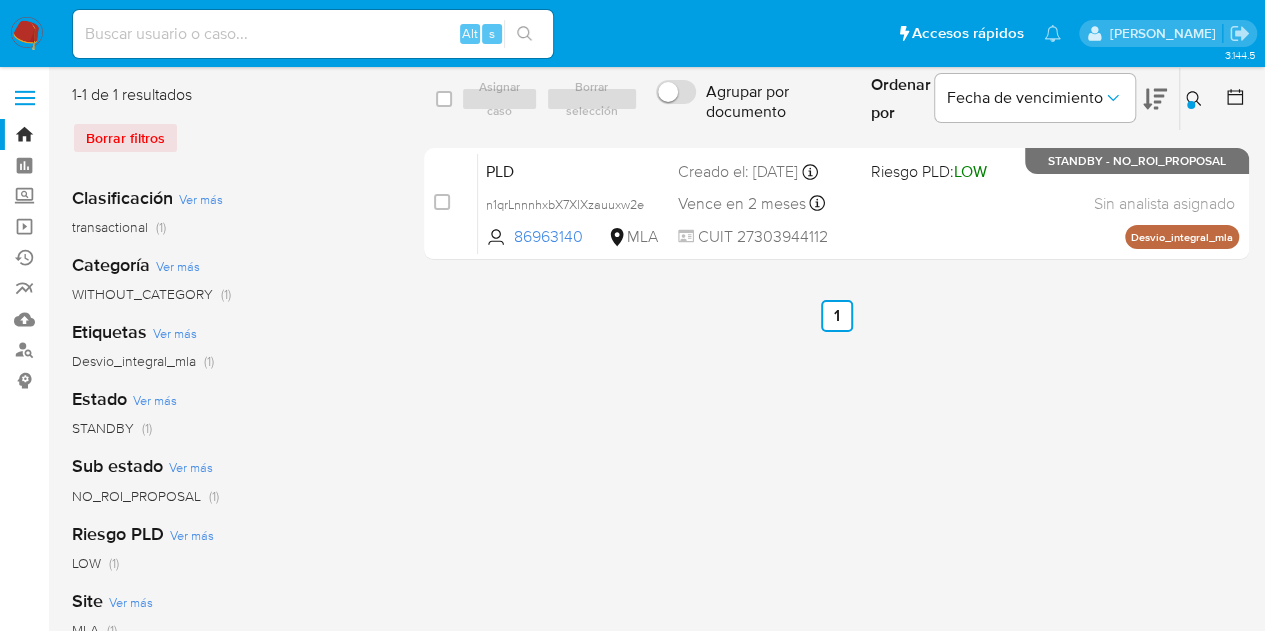 drag, startPoint x: 1189, startPoint y: 93, endPoint x: 1182, endPoint y: 101, distance: 10.630146 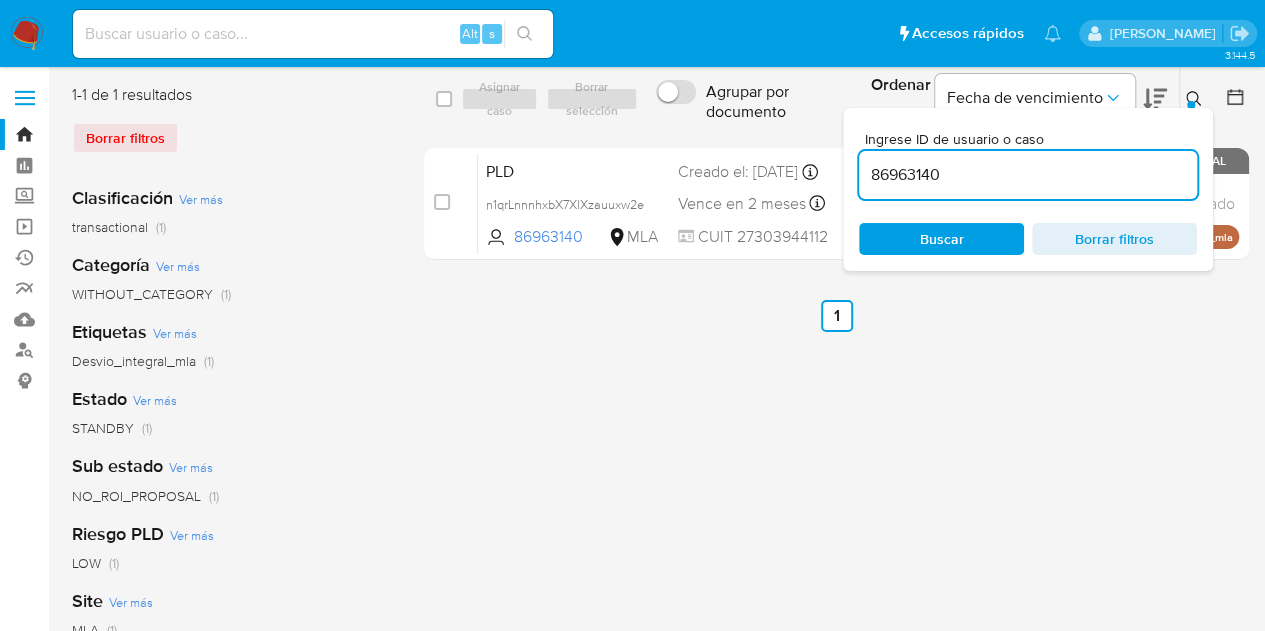drag, startPoint x: 957, startPoint y: 187, endPoint x: 754, endPoint y: 123, distance: 212.84972 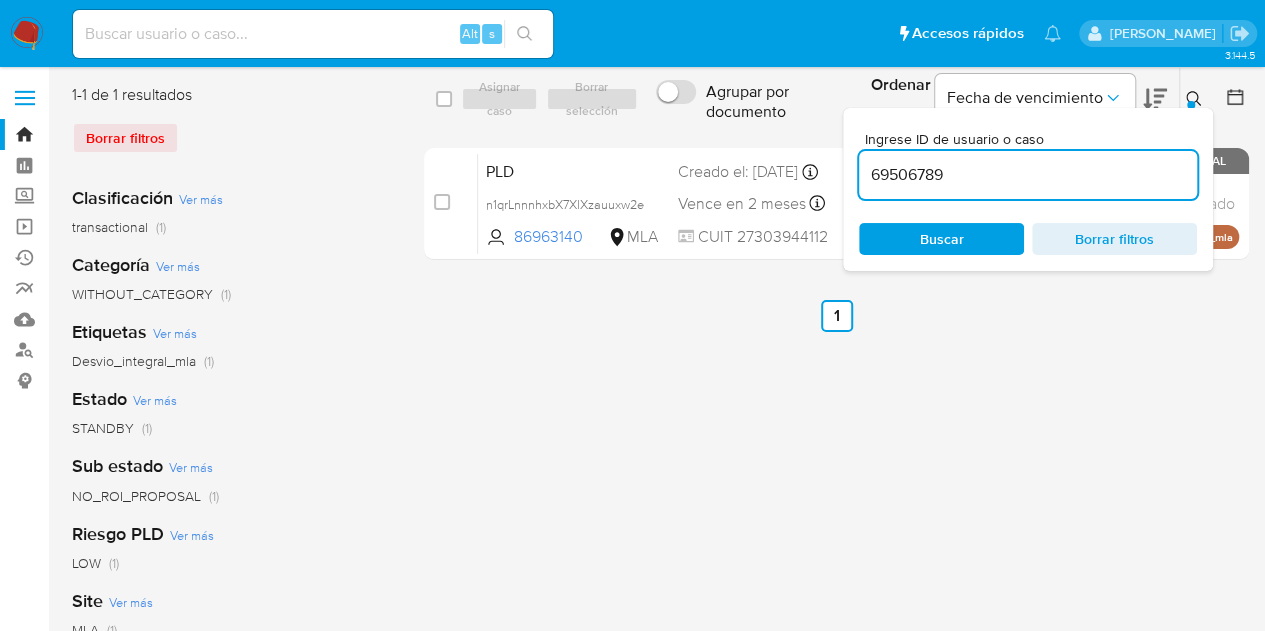type on "69506789" 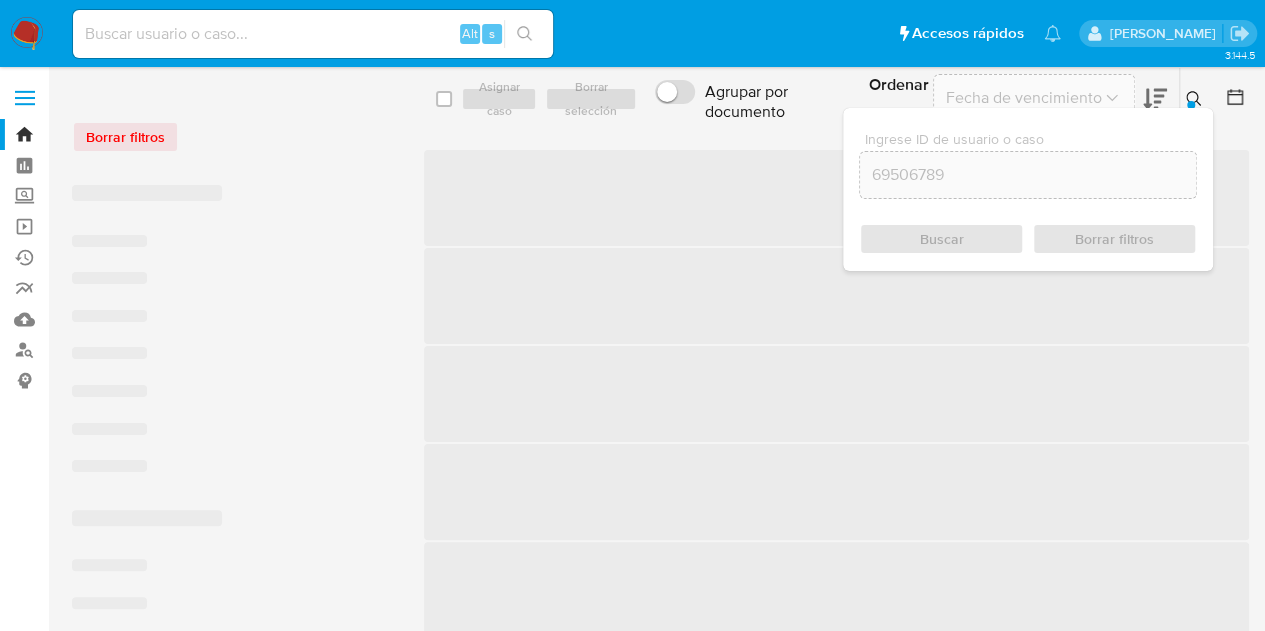 click on "Ingrese ID de usuario o caso 69506789 Buscar Borrar filtros" at bounding box center [1028, 189] 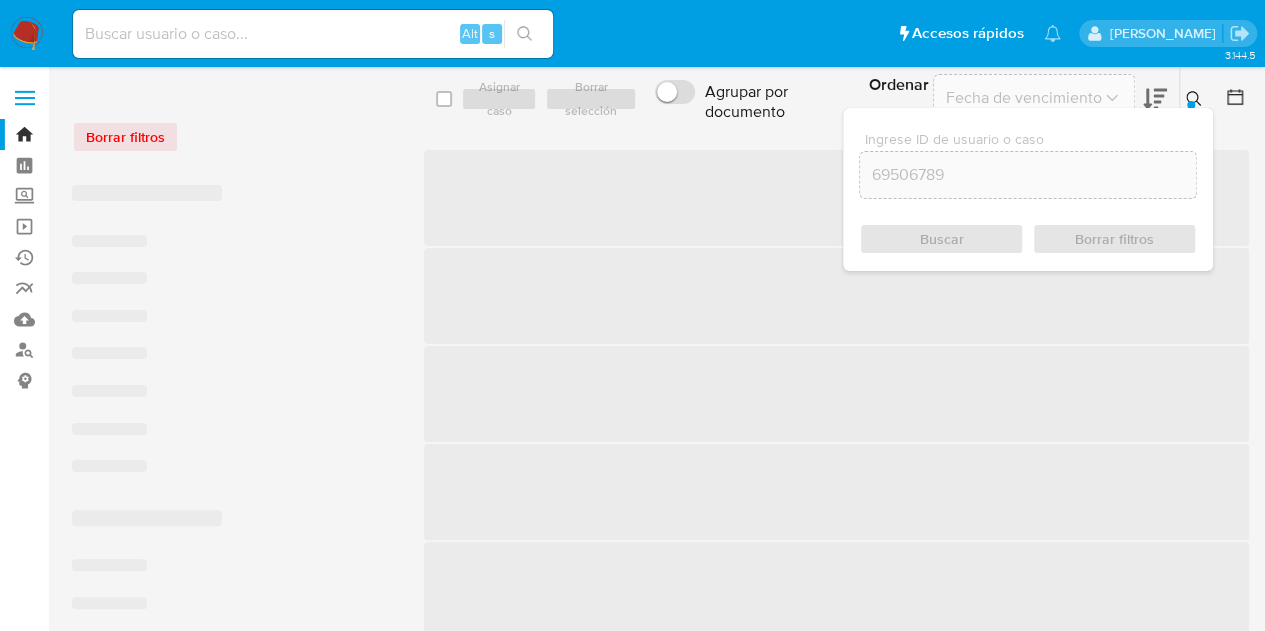 click 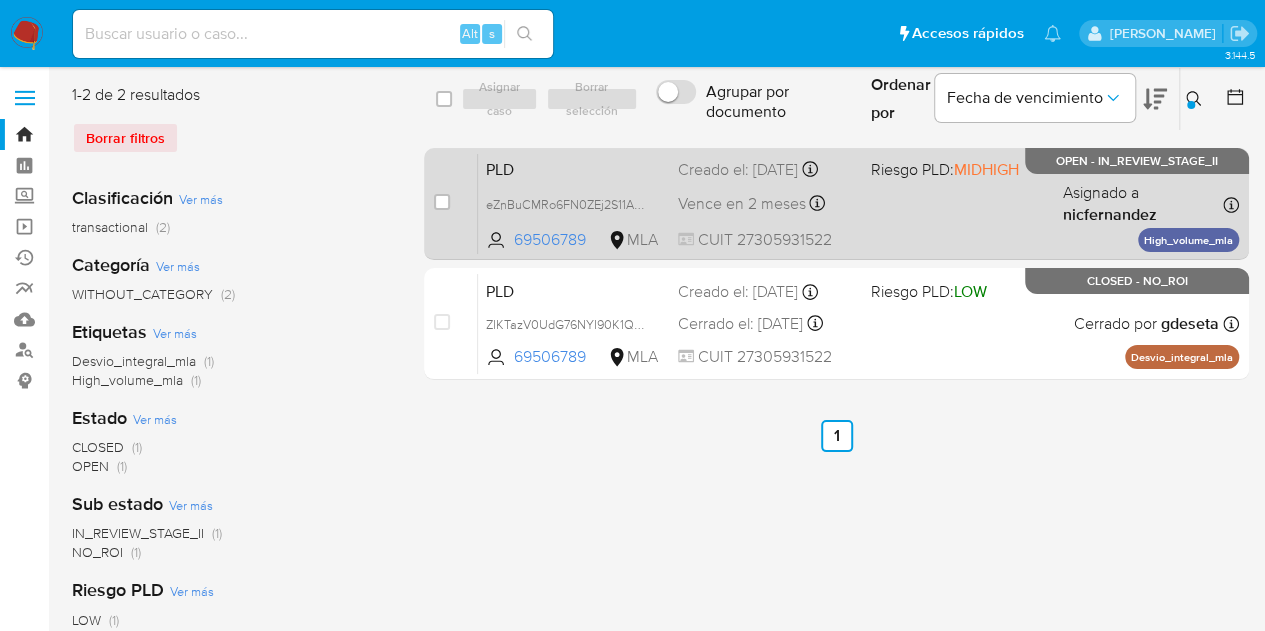 click on "PLD" at bounding box center [574, 168] 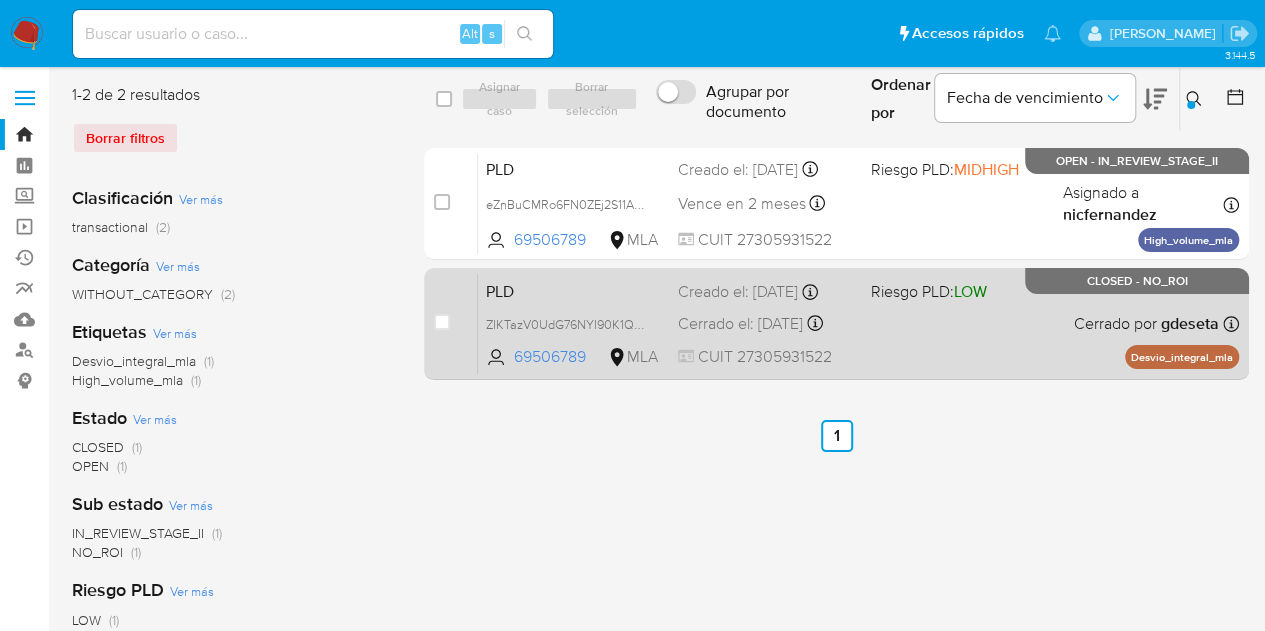 click on "PLD" at bounding box center [574, 290] 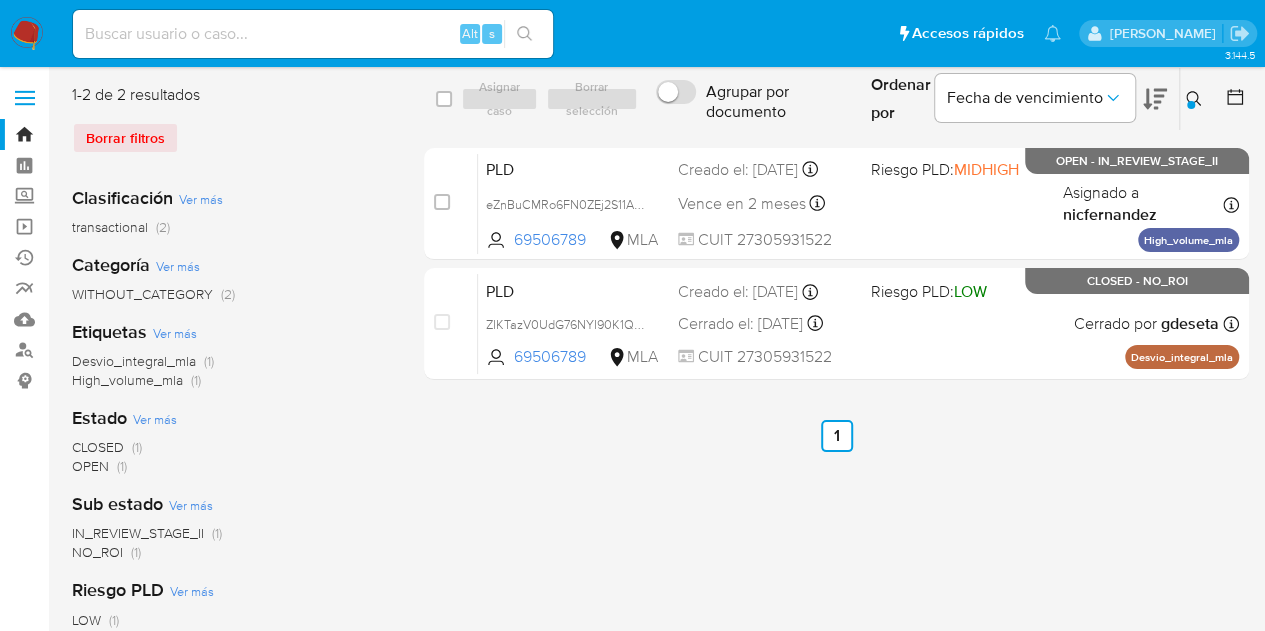 click 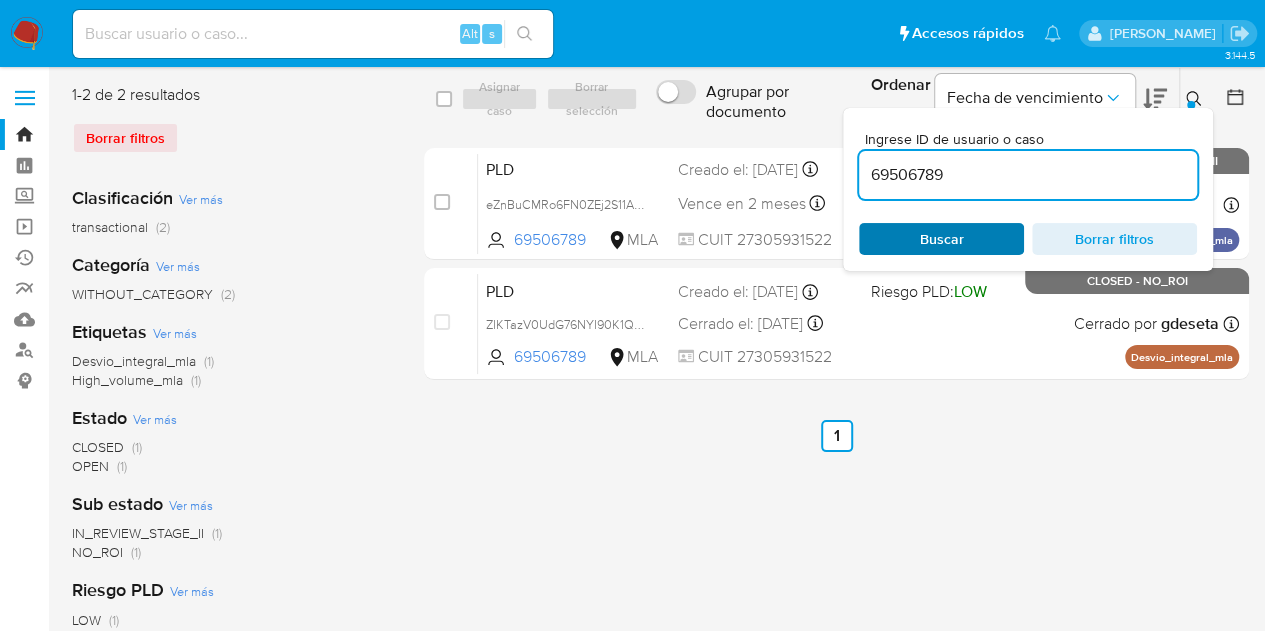 click on "Buscar" at bounding box center [941, 239] 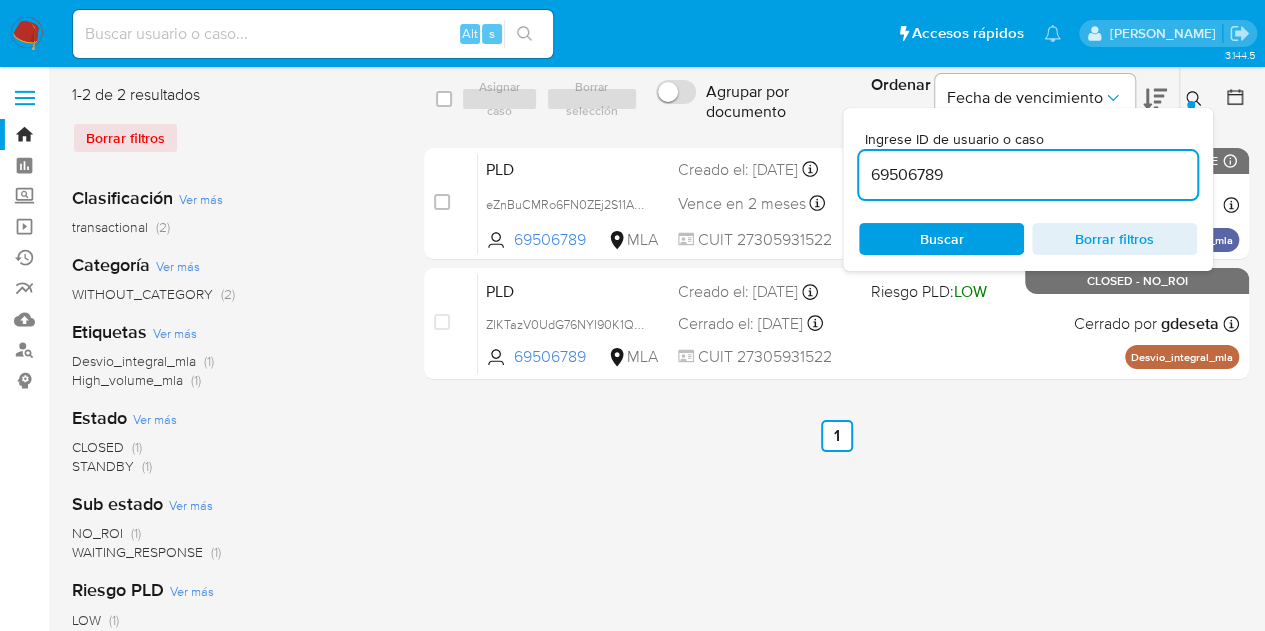click 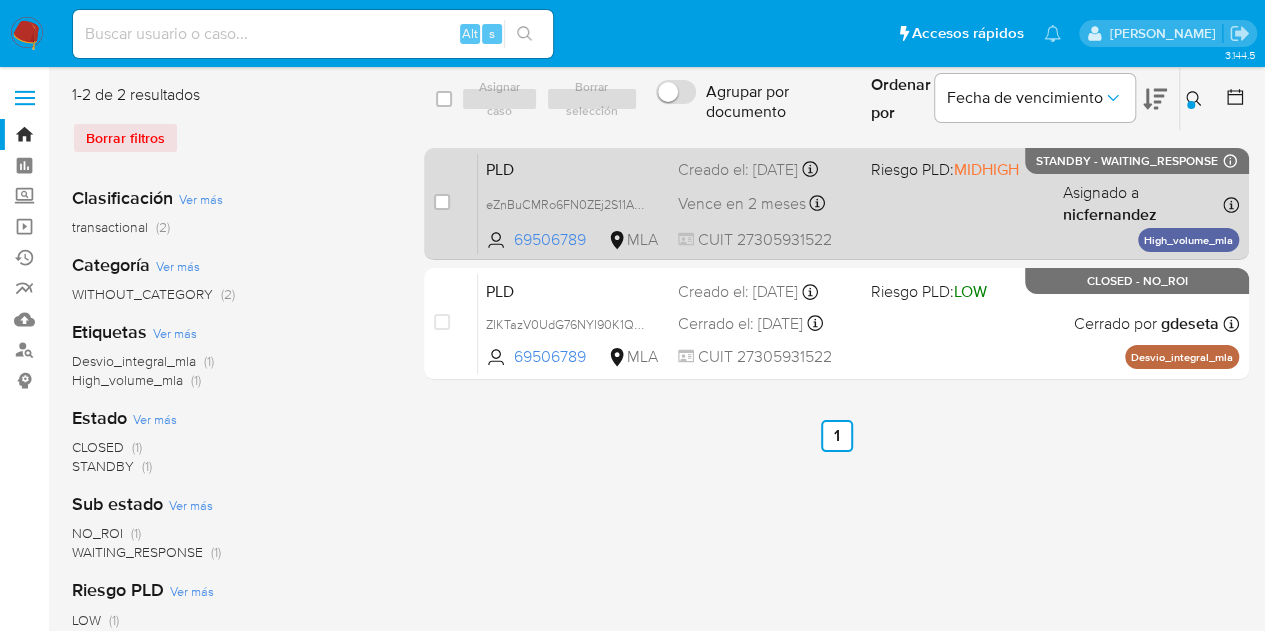 click on "case-item-checkbox   No es posible asignar el caso" at bounding box center (456, 203) 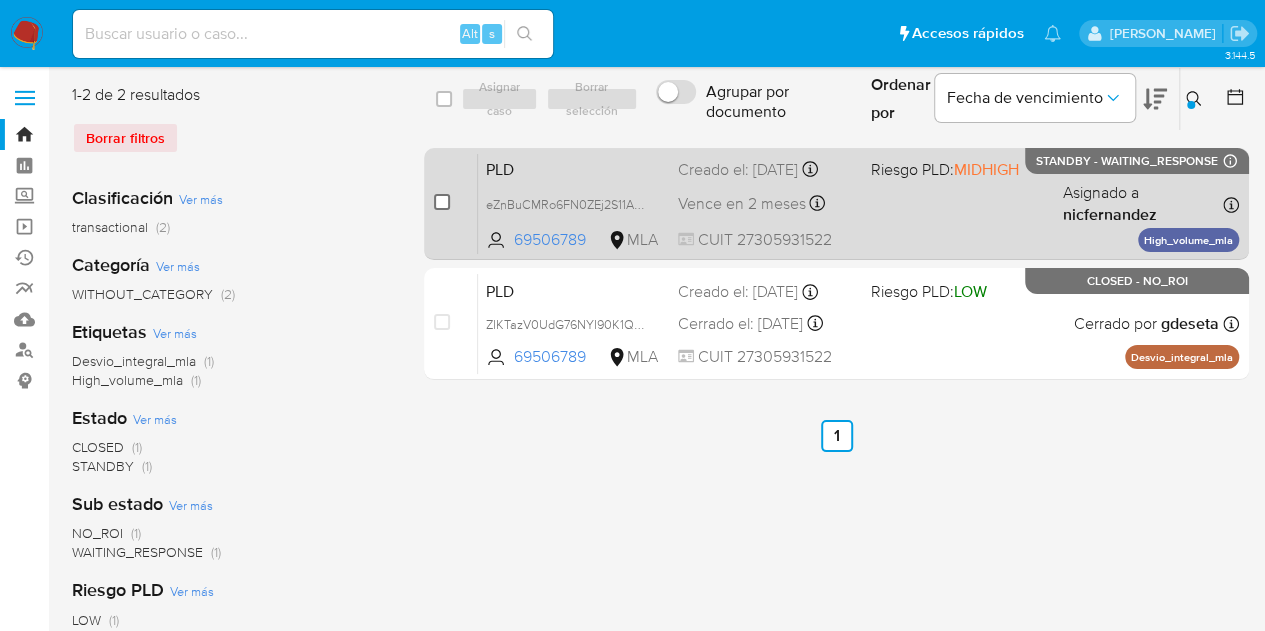 click at bounding box center (442, 202) 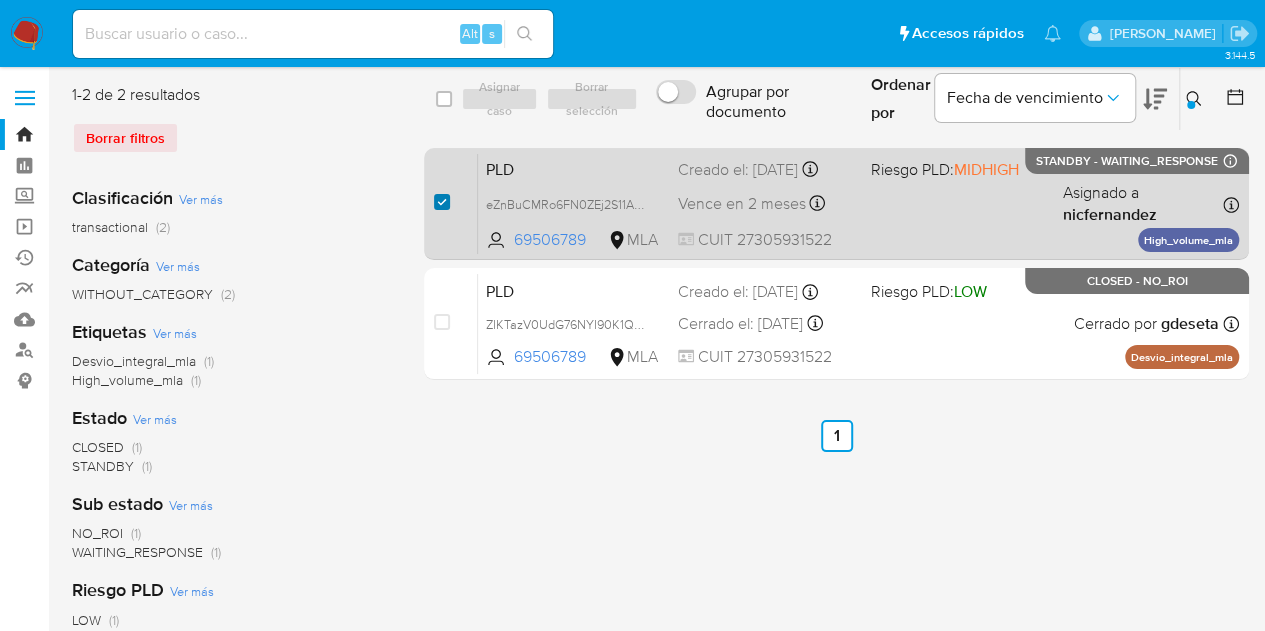 checkbox on "true" 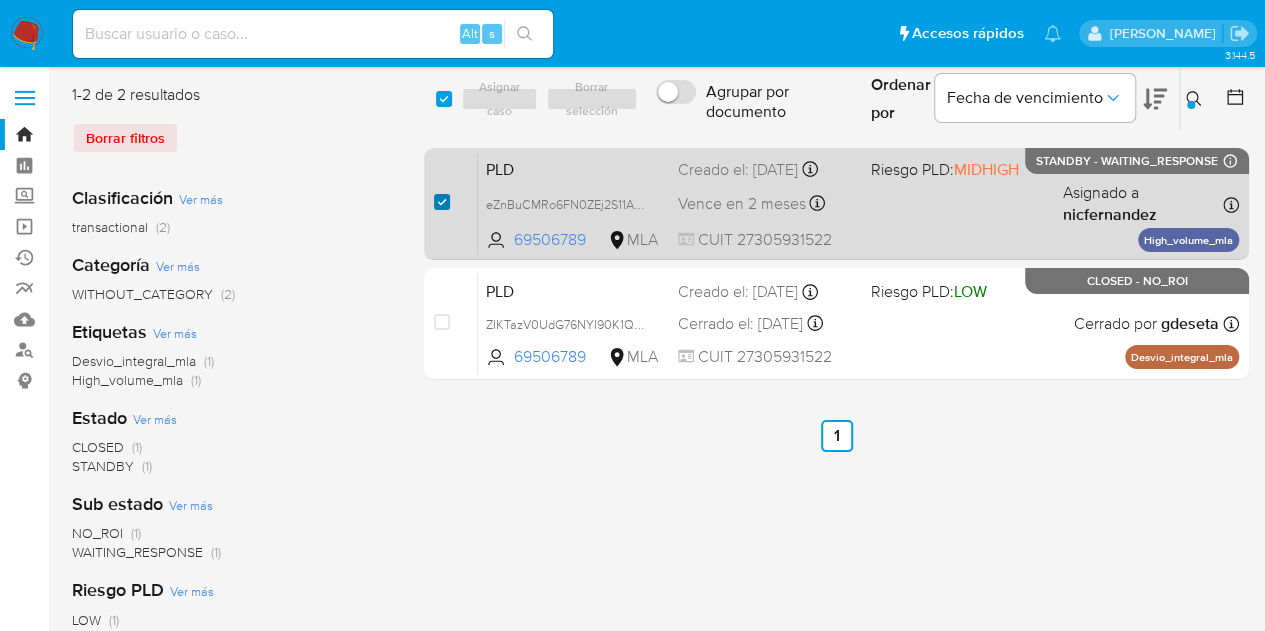 checkbox on "true" 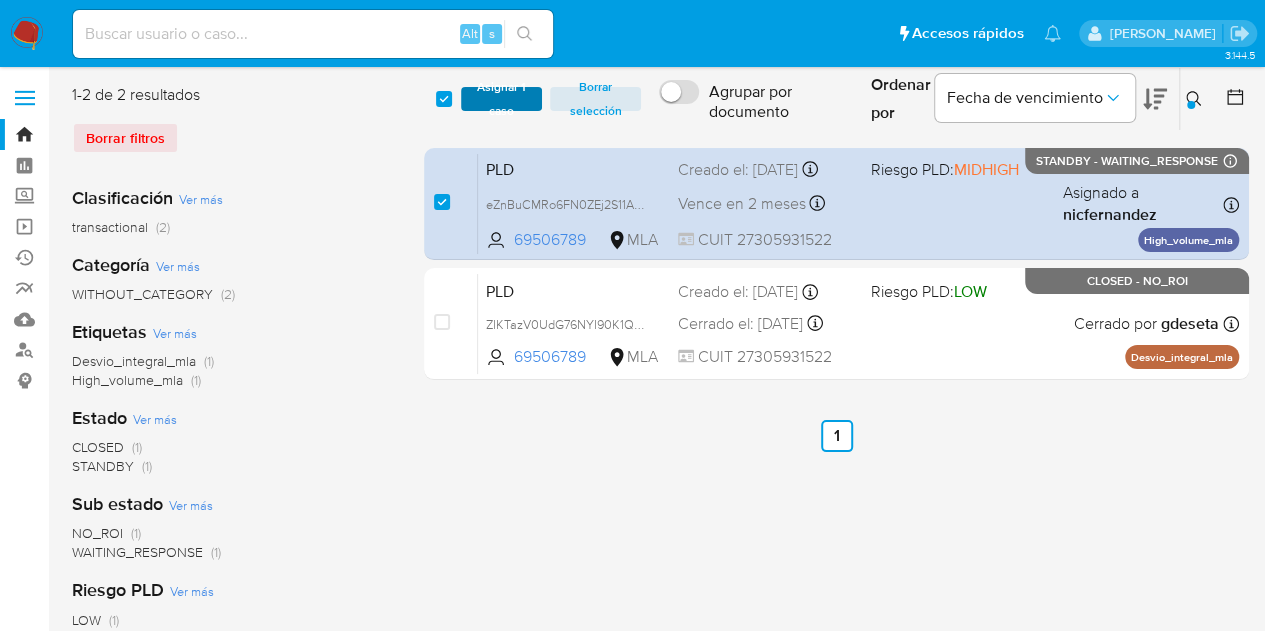 click on "Asignar 1 caso" at bounding box center (502, 99) 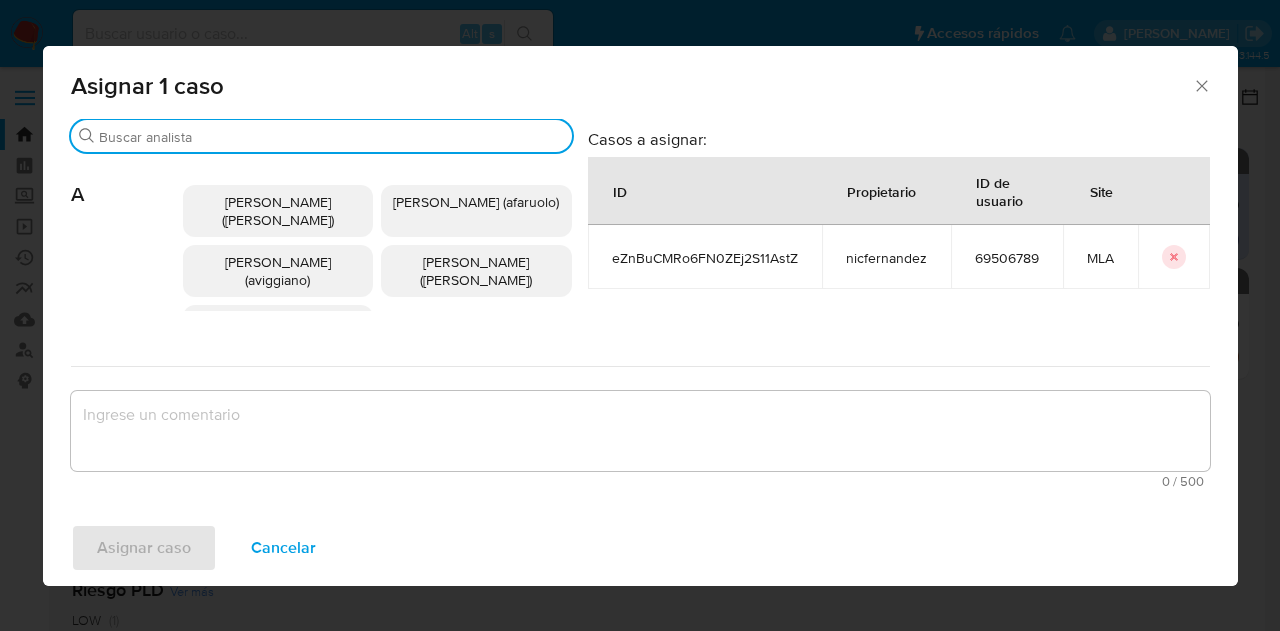 click on "Buscar" at bounding box center [331, 137] 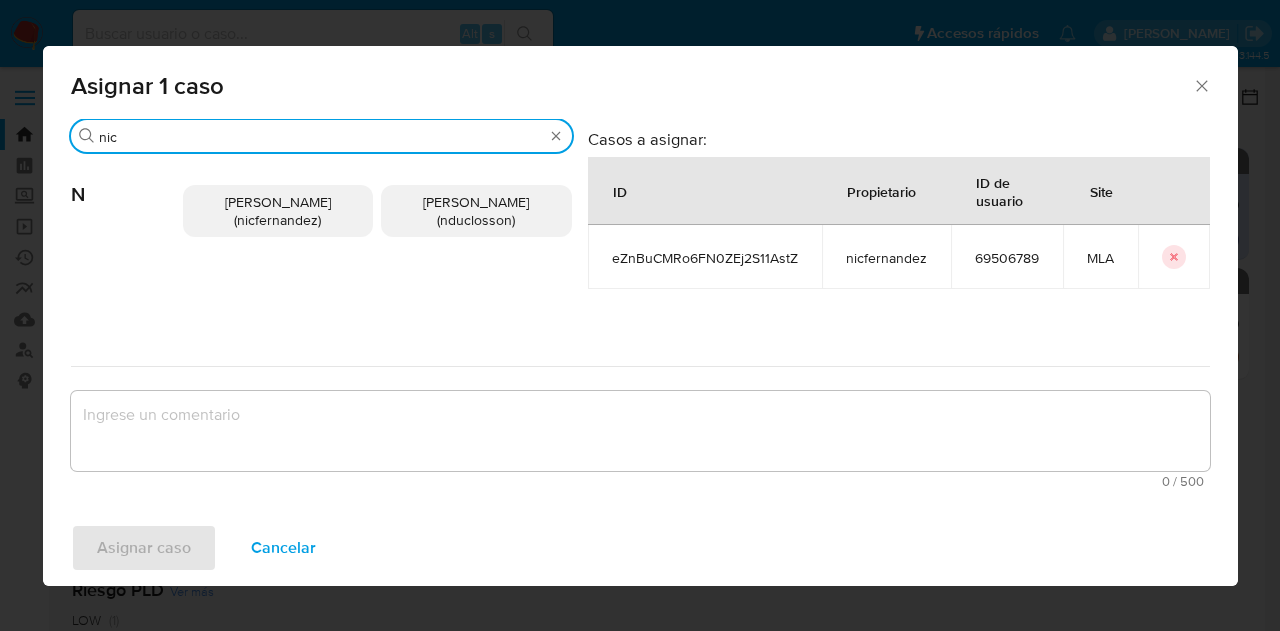 type on "nic" 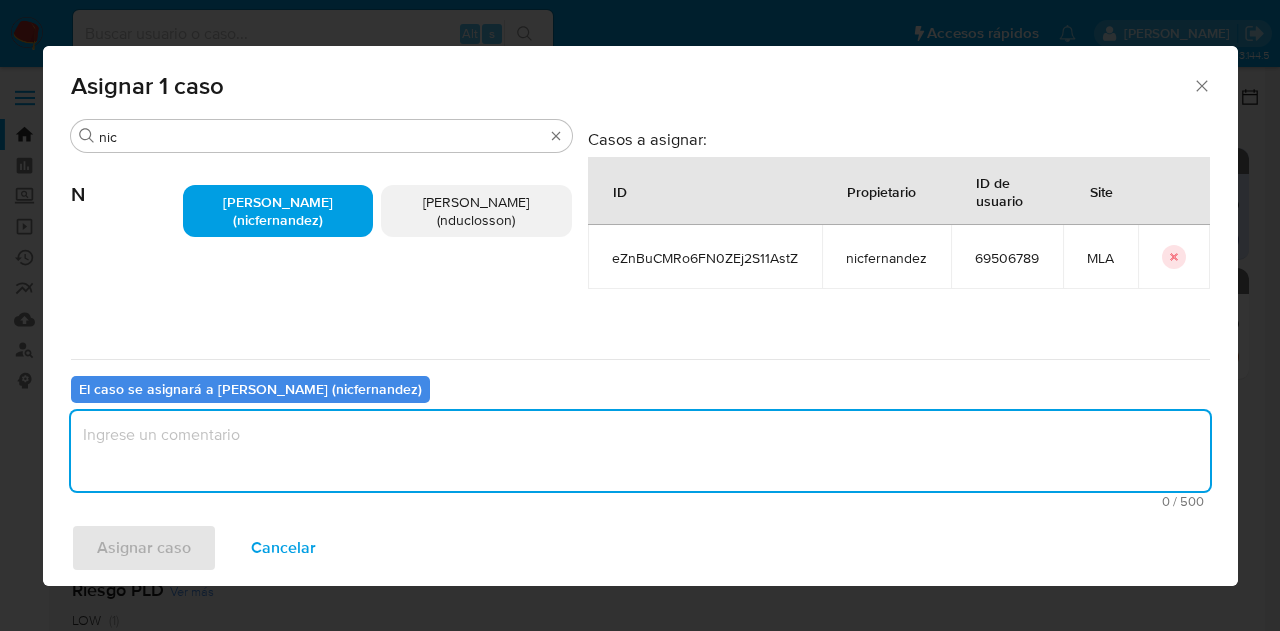 click at bounding box center (640, 451) 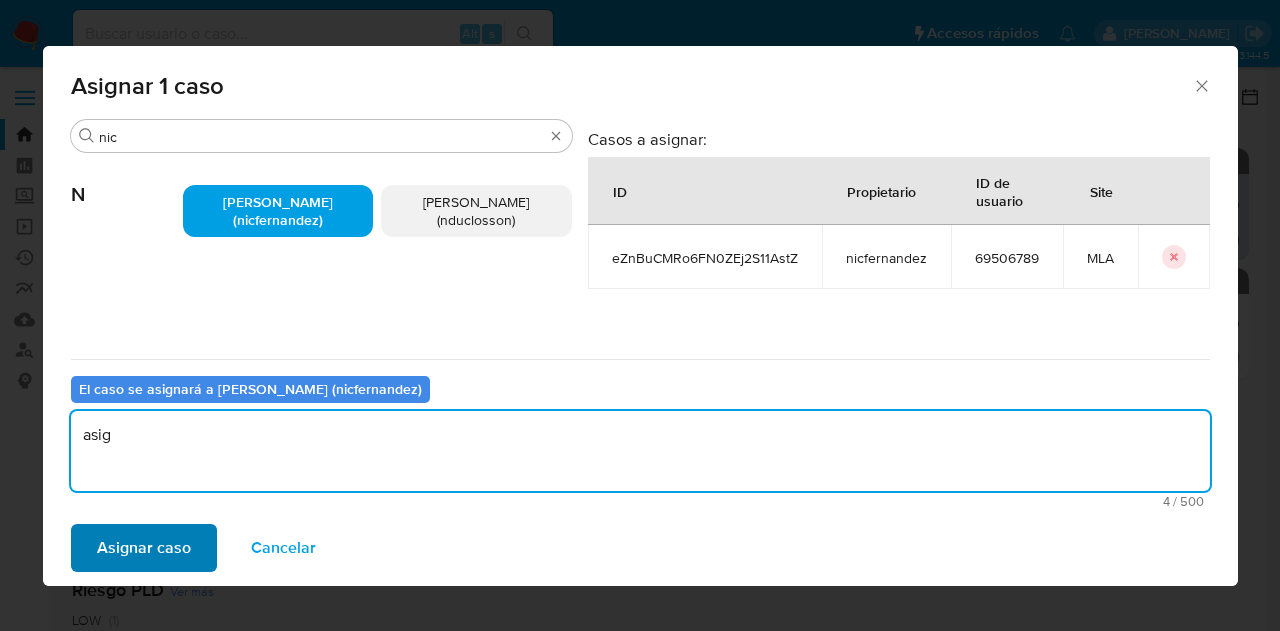 type on "asig" 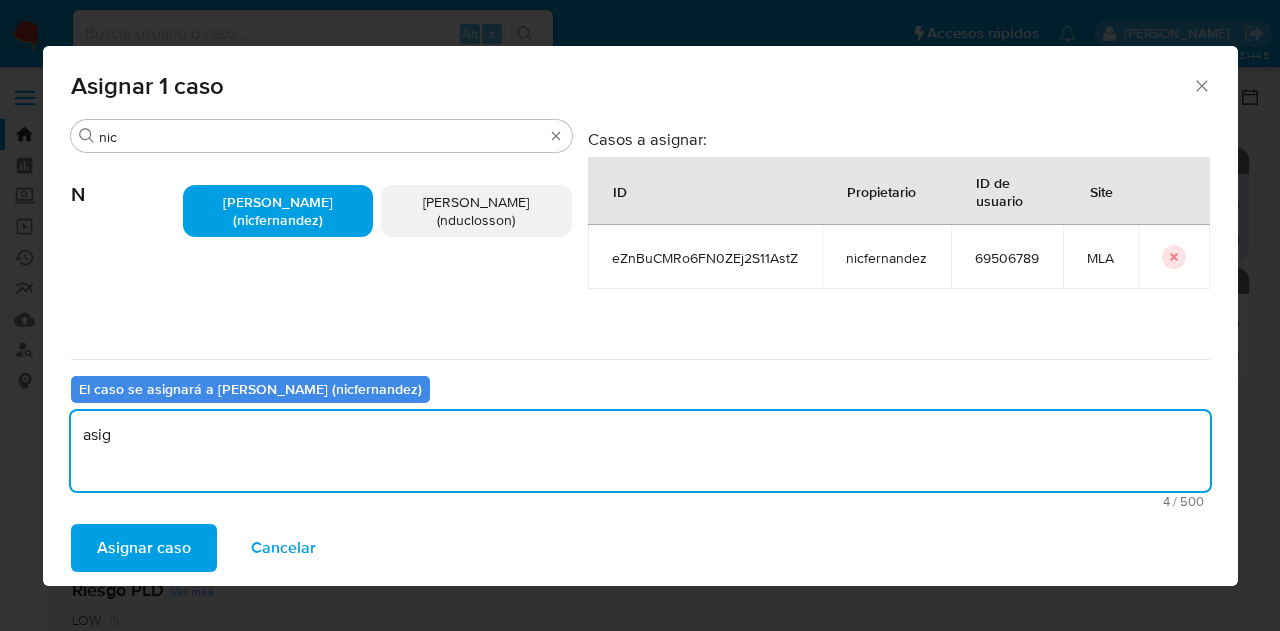 click on "Asignar caso" at bounding box center (144, 548) 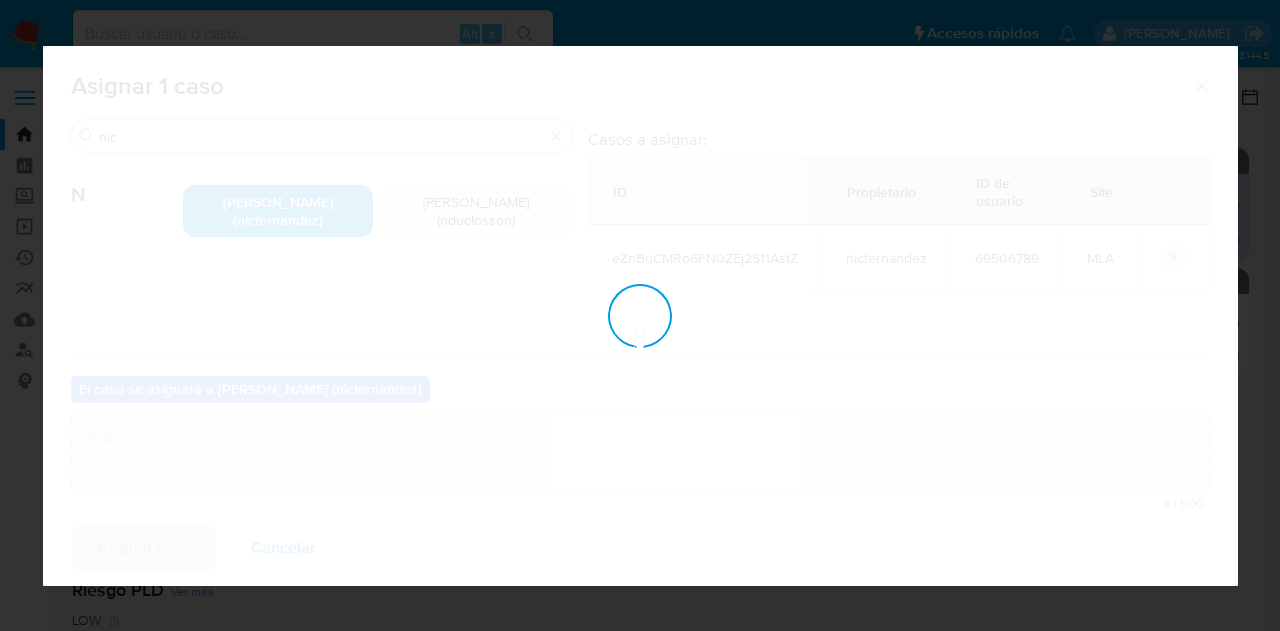 type 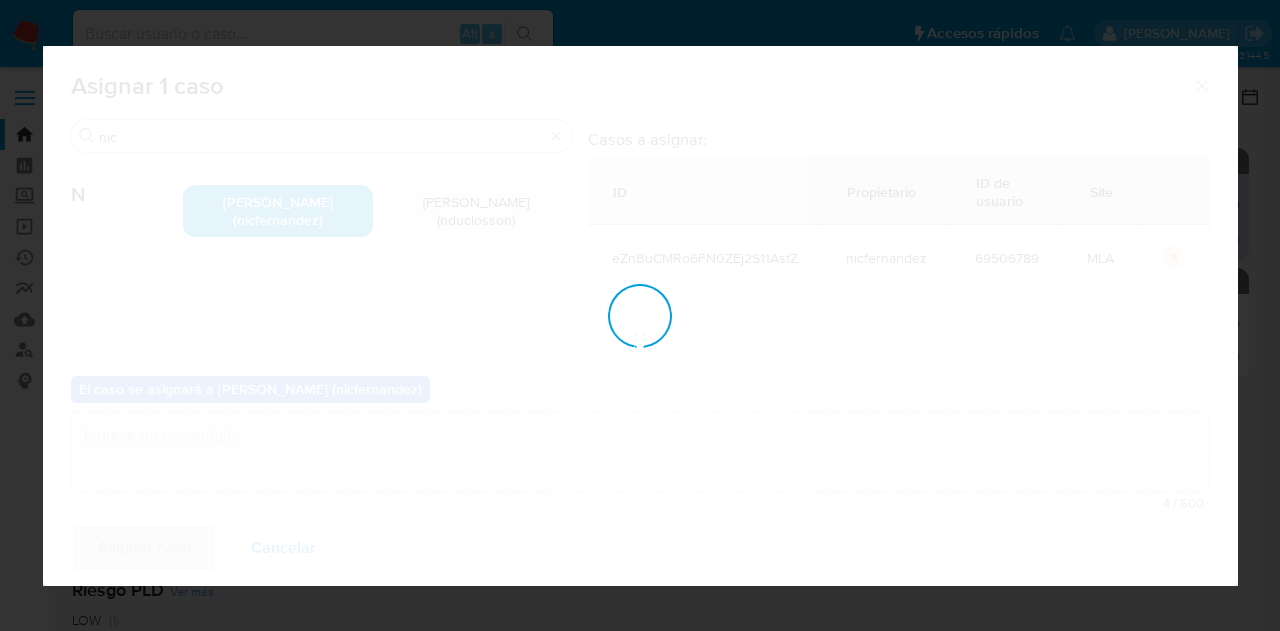 checkbox on "false" 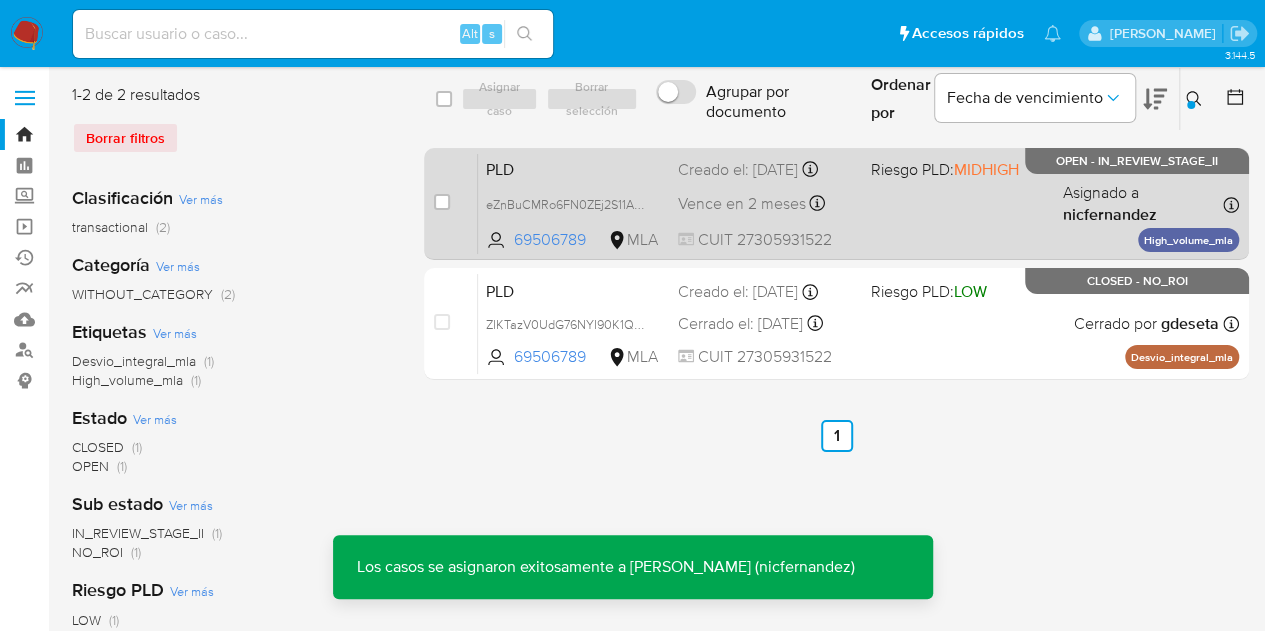 click on "PLD" at bounding box center (574, 168) 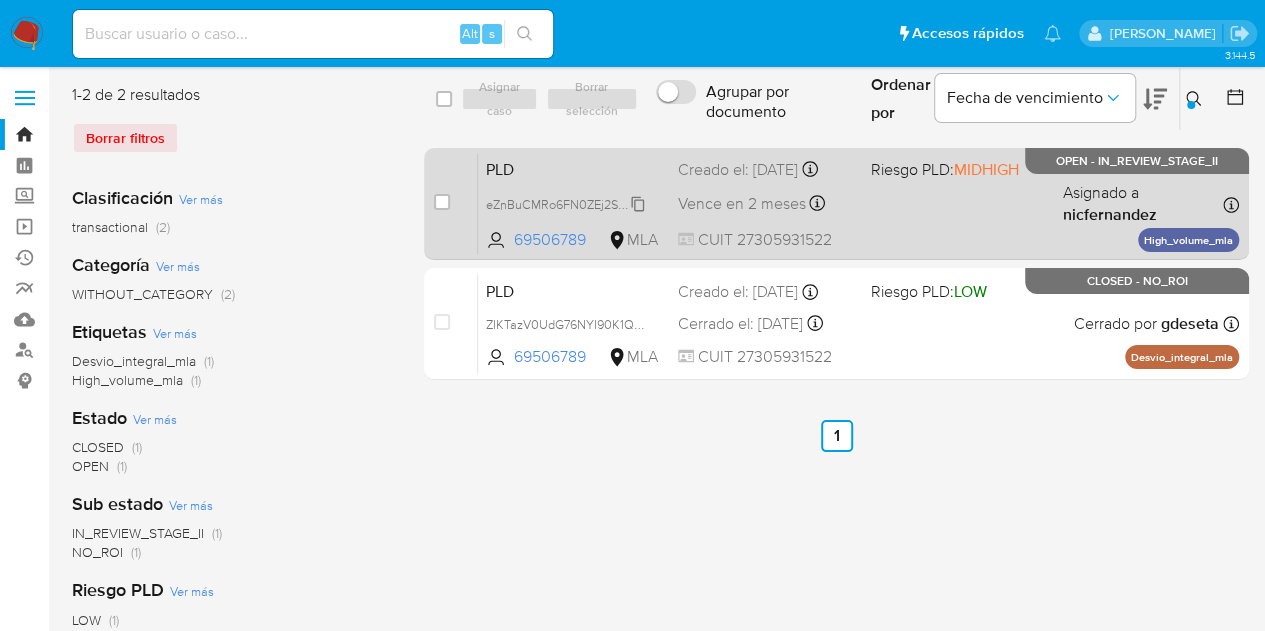 click on "eZnBuCMRo6FN0ZEj2S11AstZ" at bounding box center [568, 203] 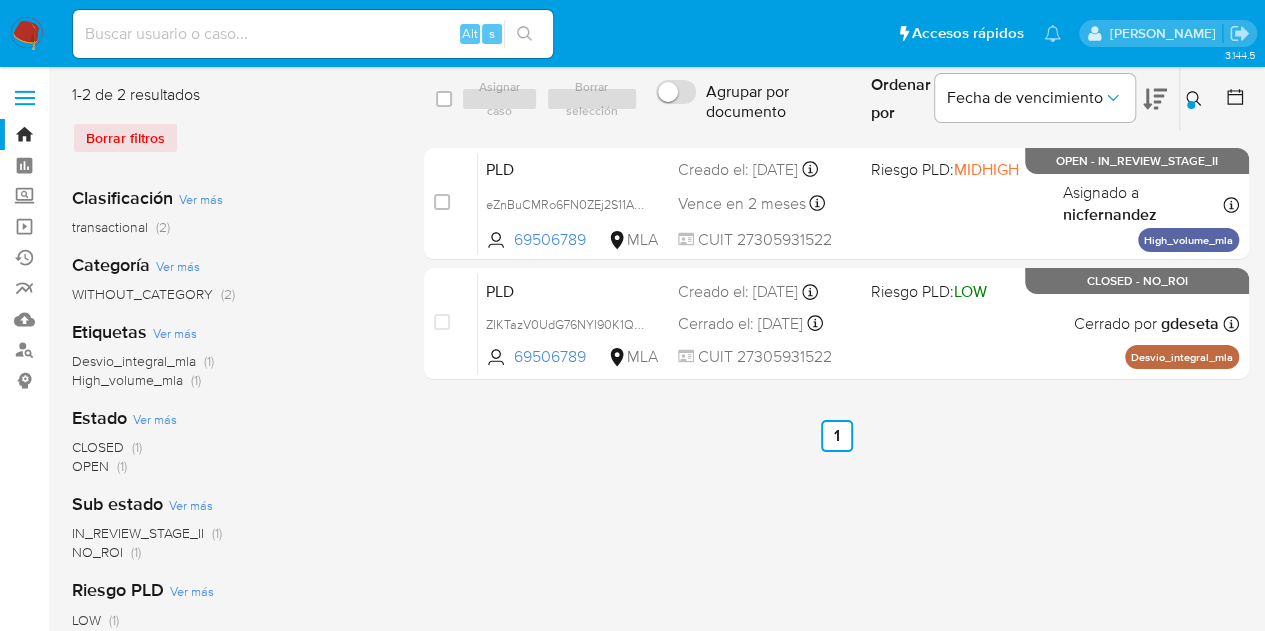 drag, startPoint x: 390, startPoint y: 423, endPoint x: 470, endPoint y: 7, distance: 423.62247 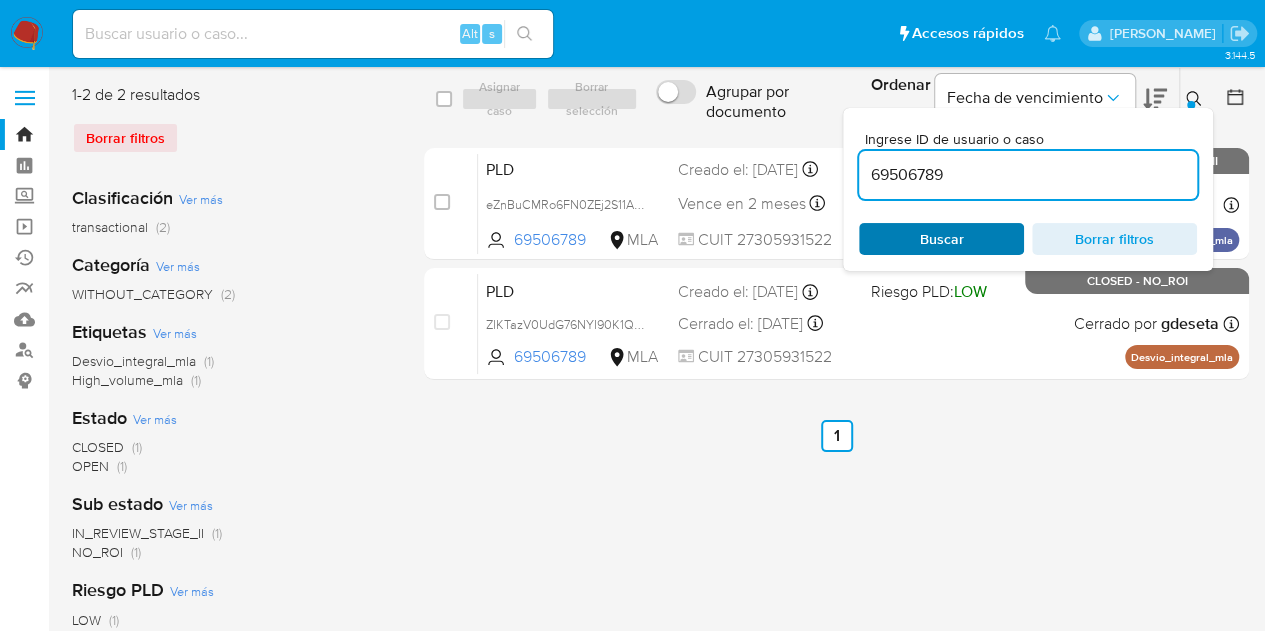 click on "Buscar" at bounding box center [941, 239] 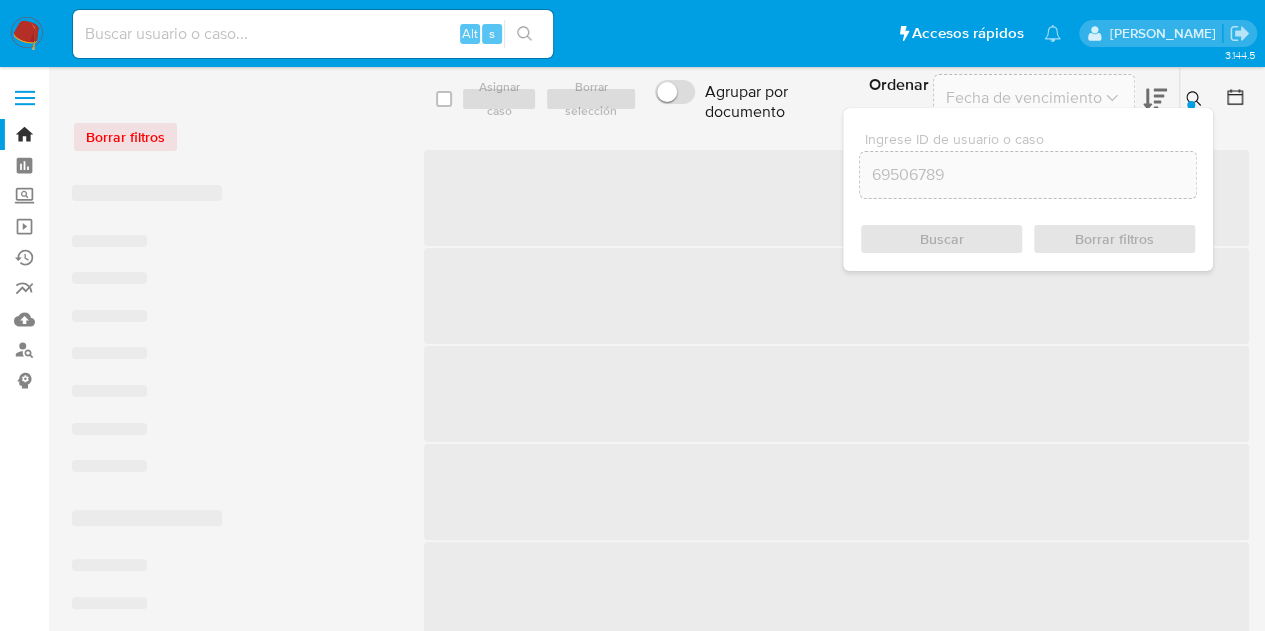 click at bounding box center [1196, 99] 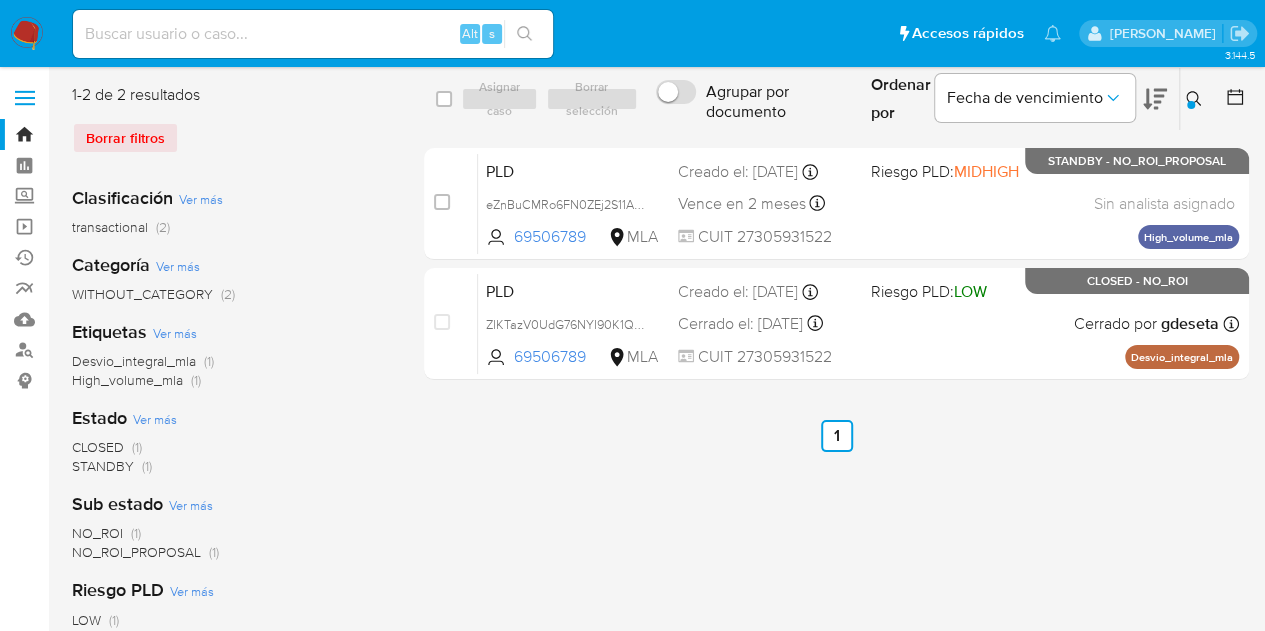 click at bounding box center (1196, 99) 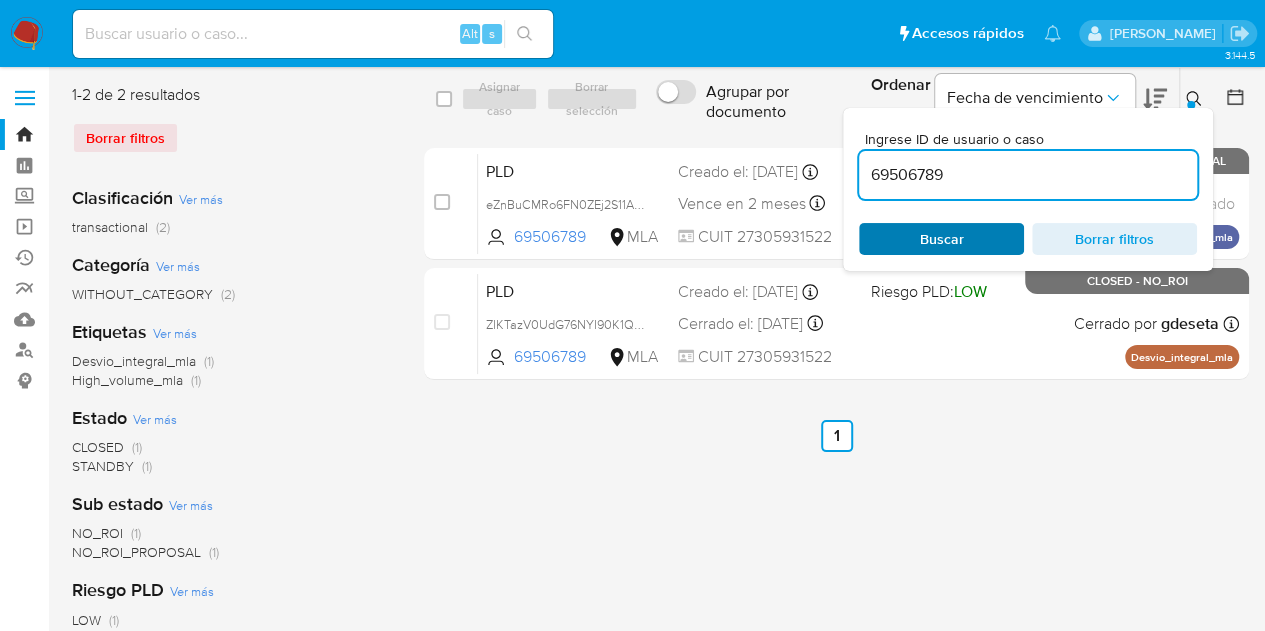 click on "Buscar" at bounding box center (941, 239) 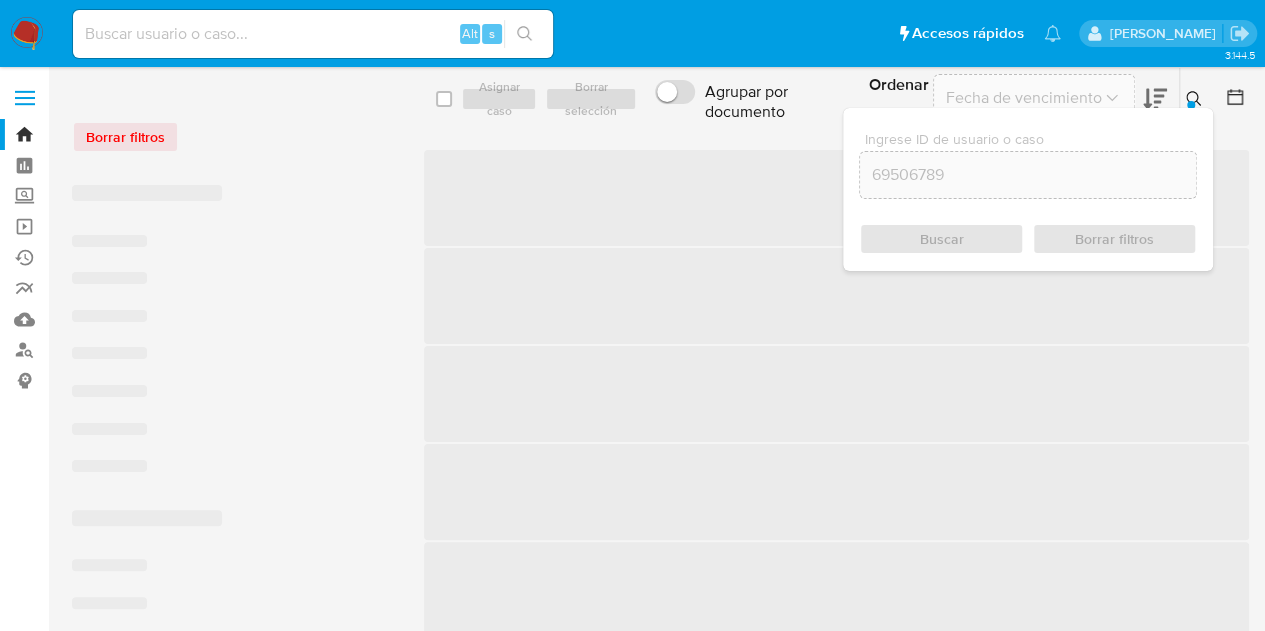 click 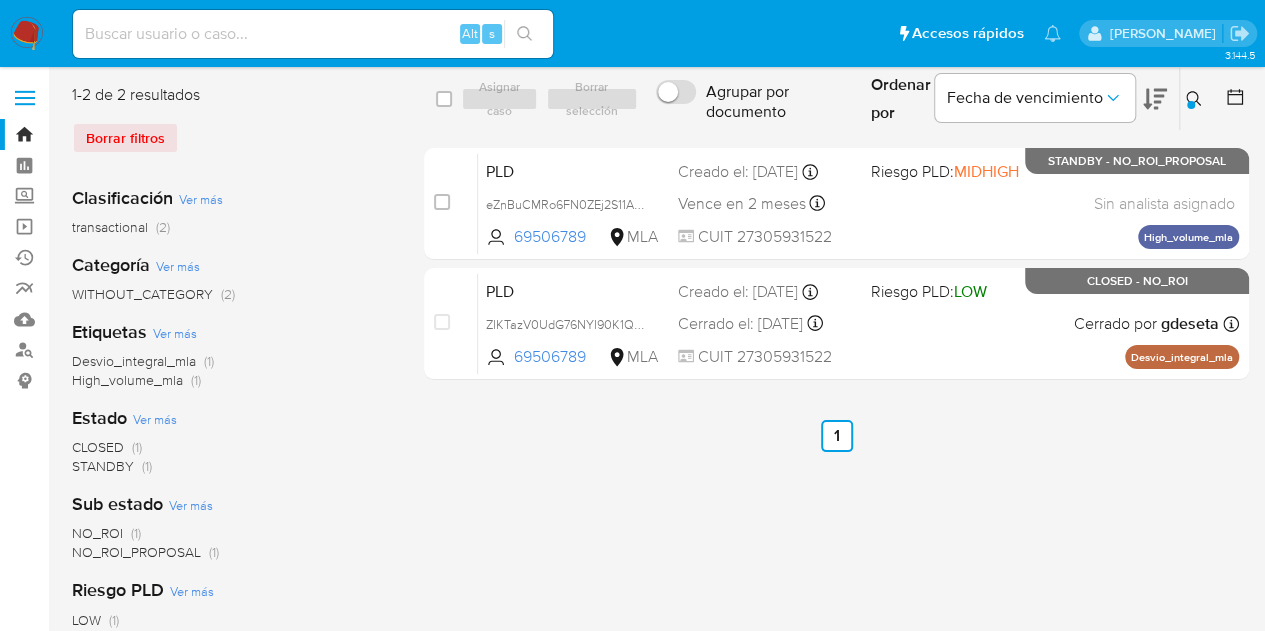 click on "PLD" at bounding box center (574, 170) 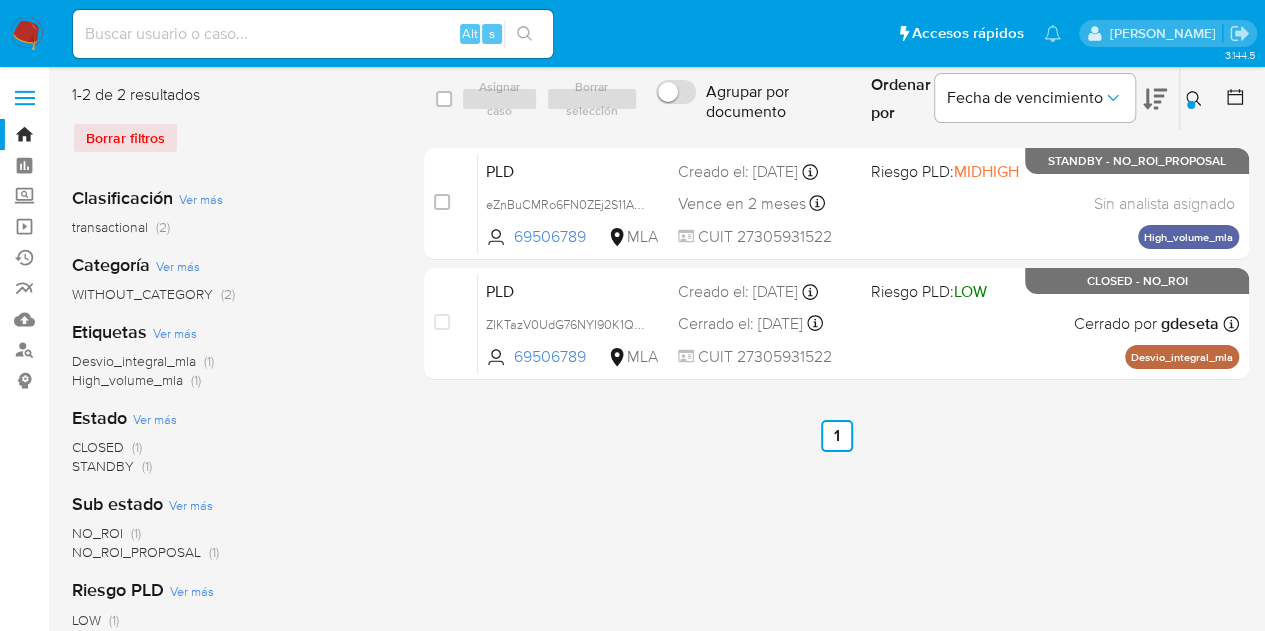 click 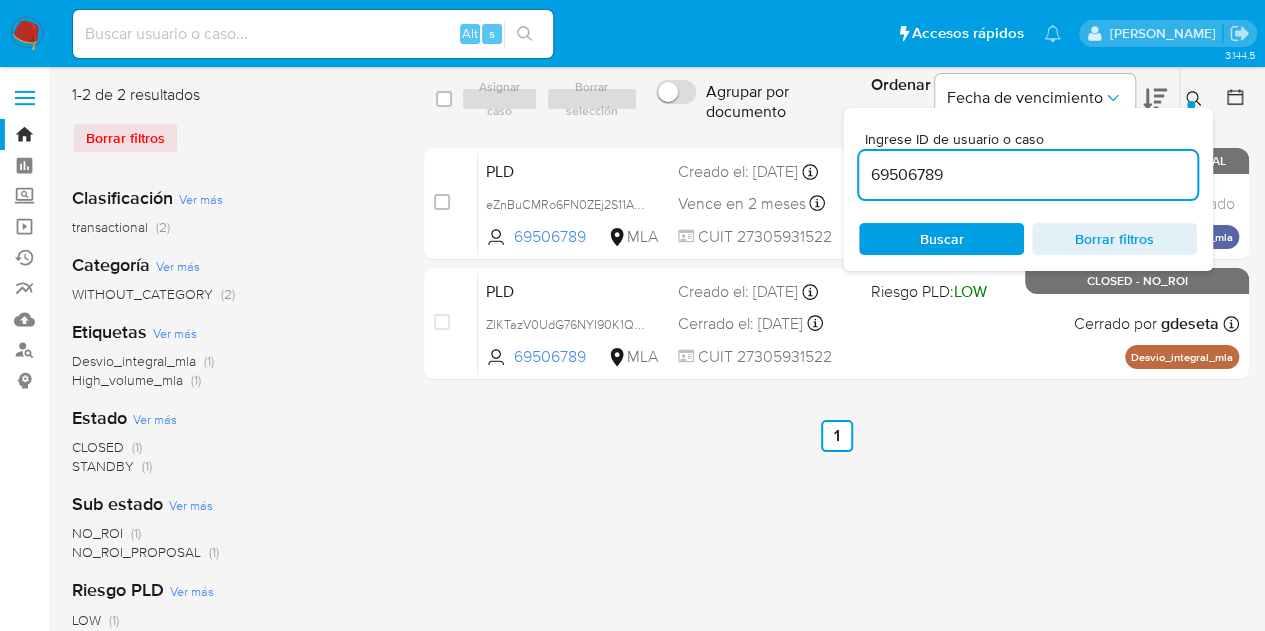 drag, startPoint x: 994, startPoint y: 181, endPoint x: 728, endPoint y: 143, distance: 268.7006 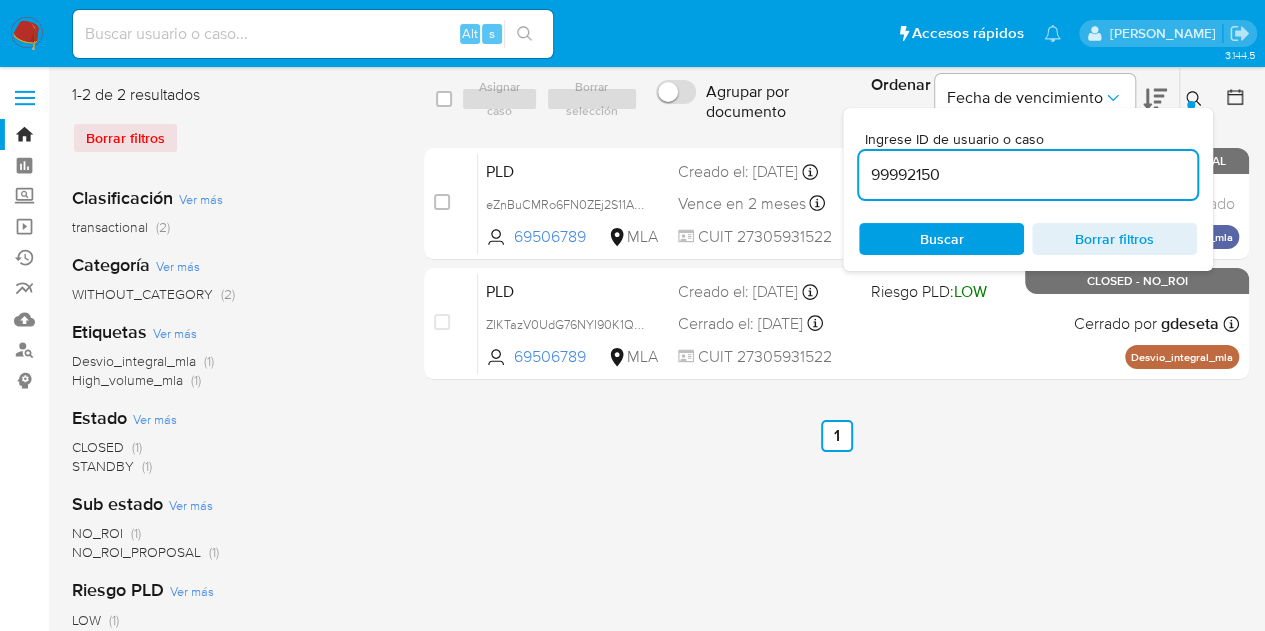 type on "99992150" 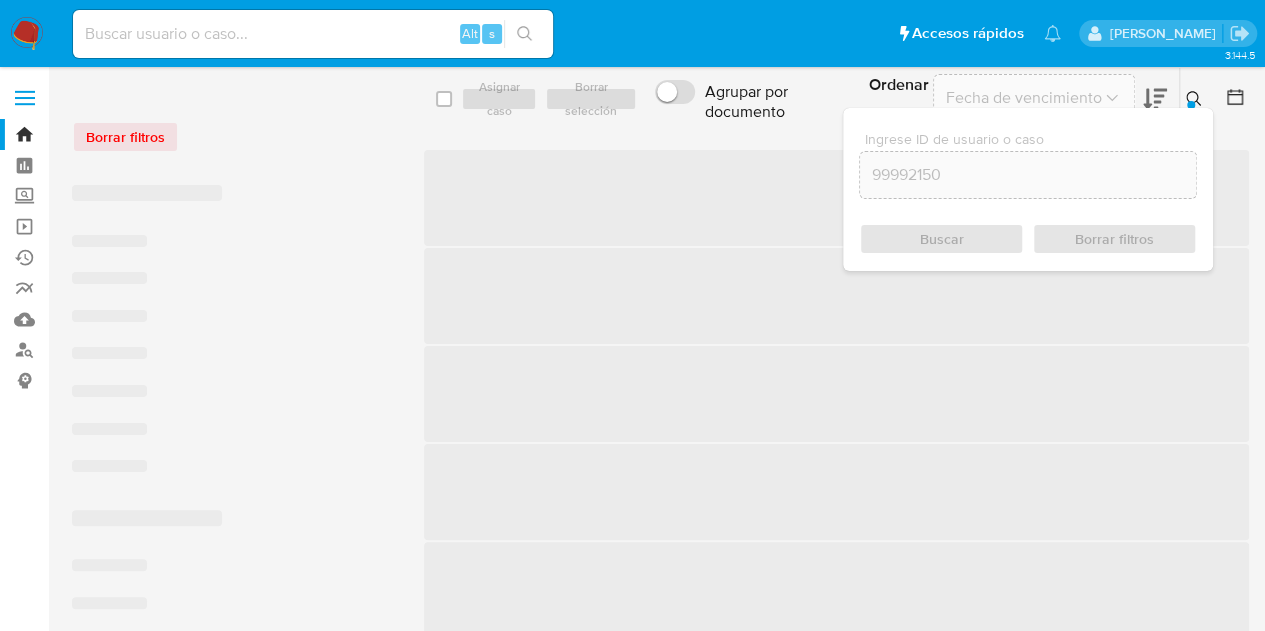 click 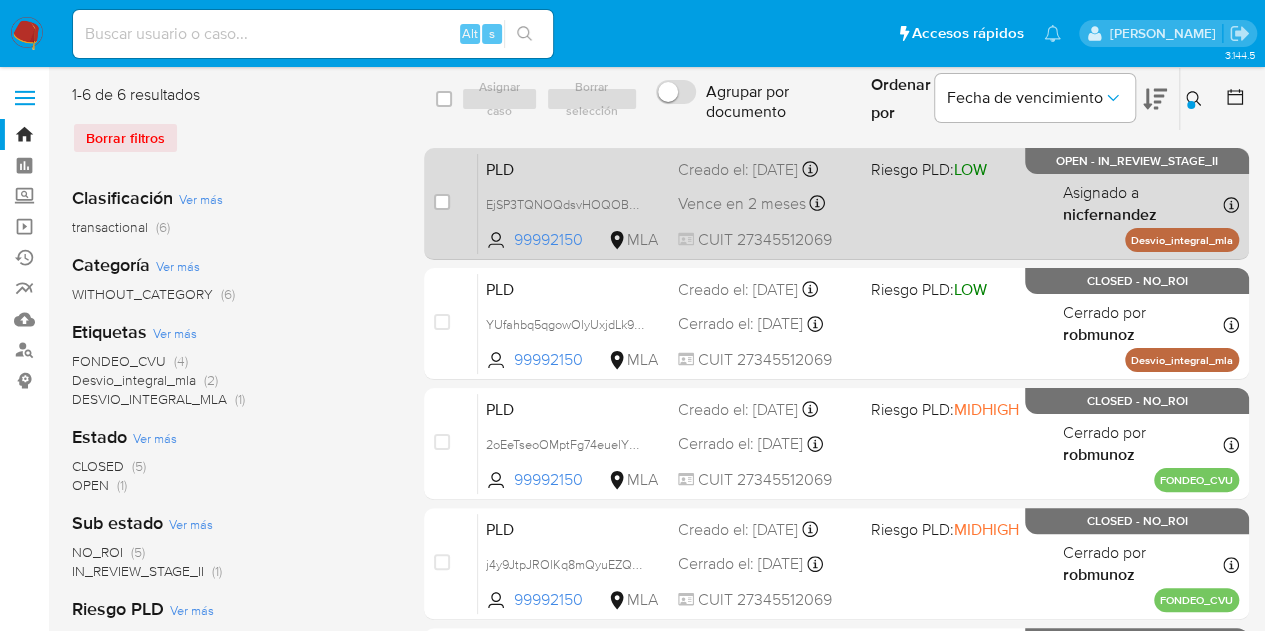 click on "PLD" at bounding box center (574, 168) 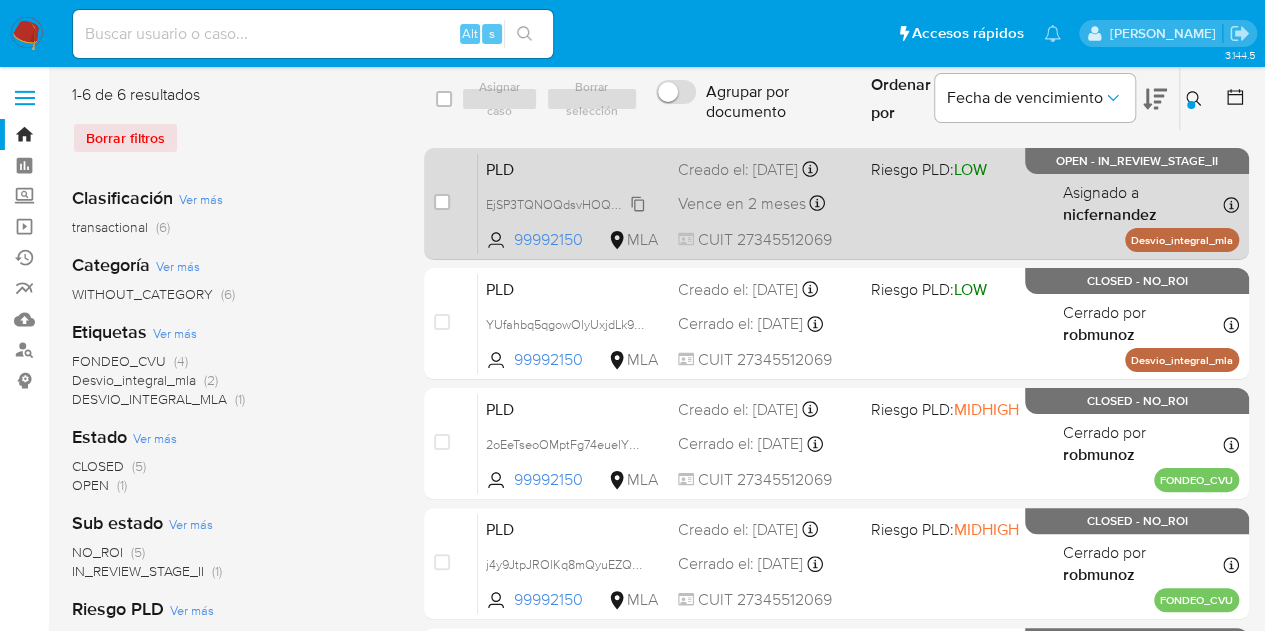 click on "EjSP3TQNOQdsvHOQOBdlO8bn" at bounding box center [578, 203] 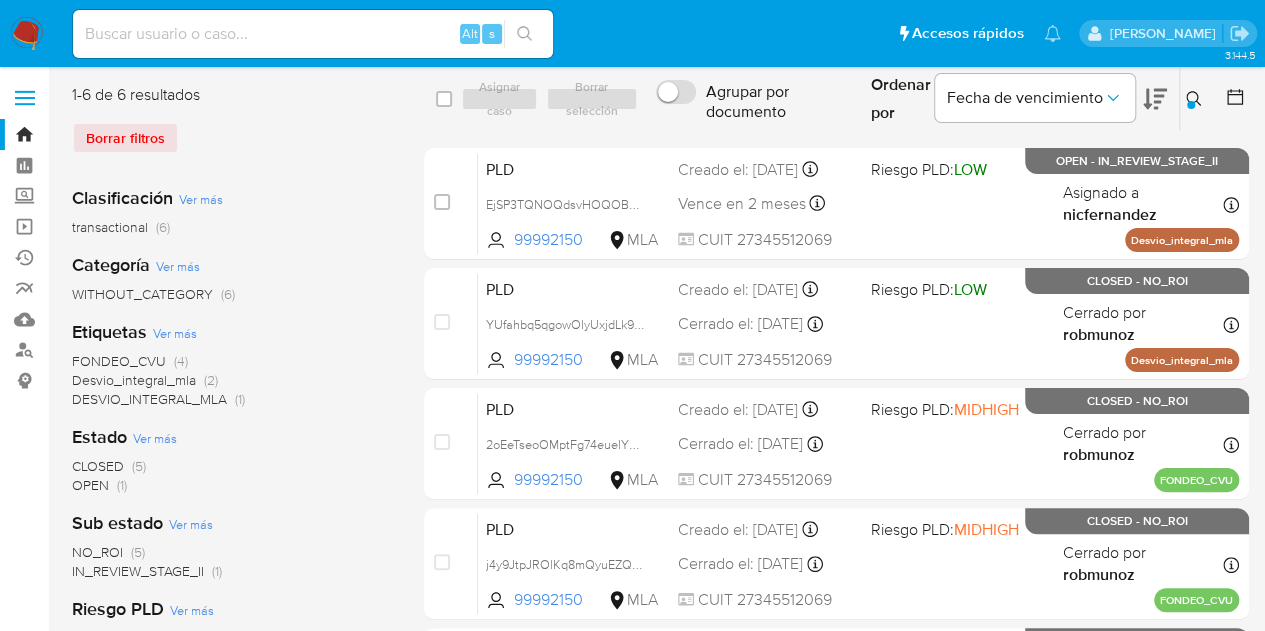 click at bounding box center [1196, 99] 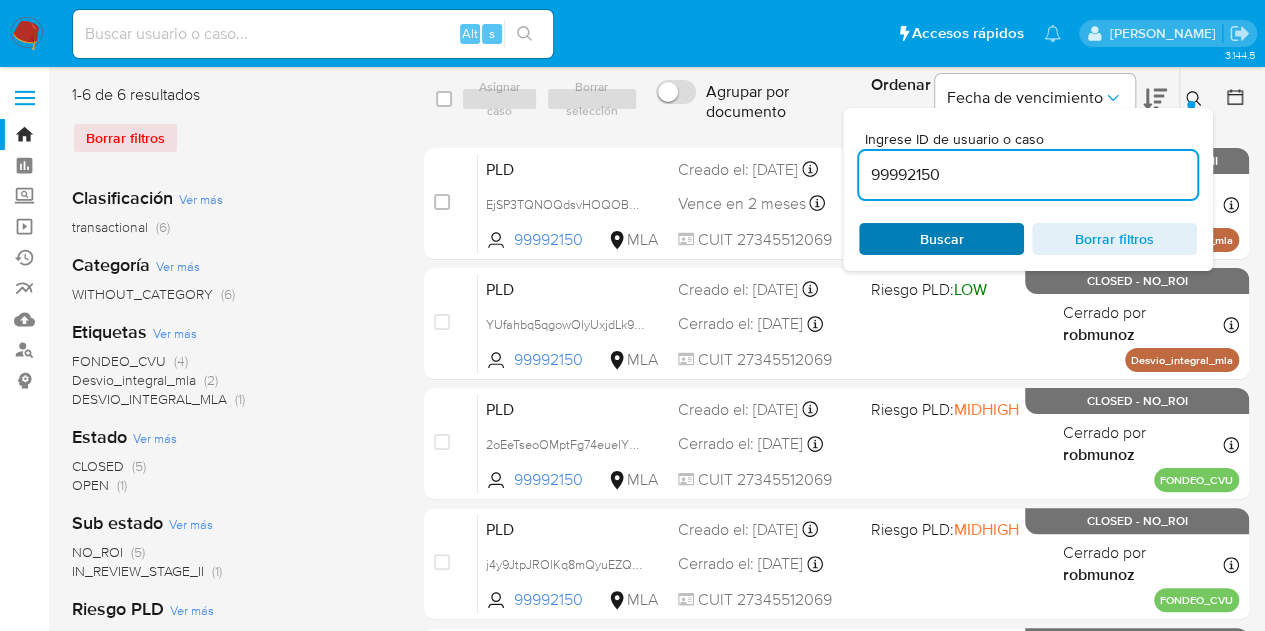 click on "Buscar" at bounding box center (941, 239) 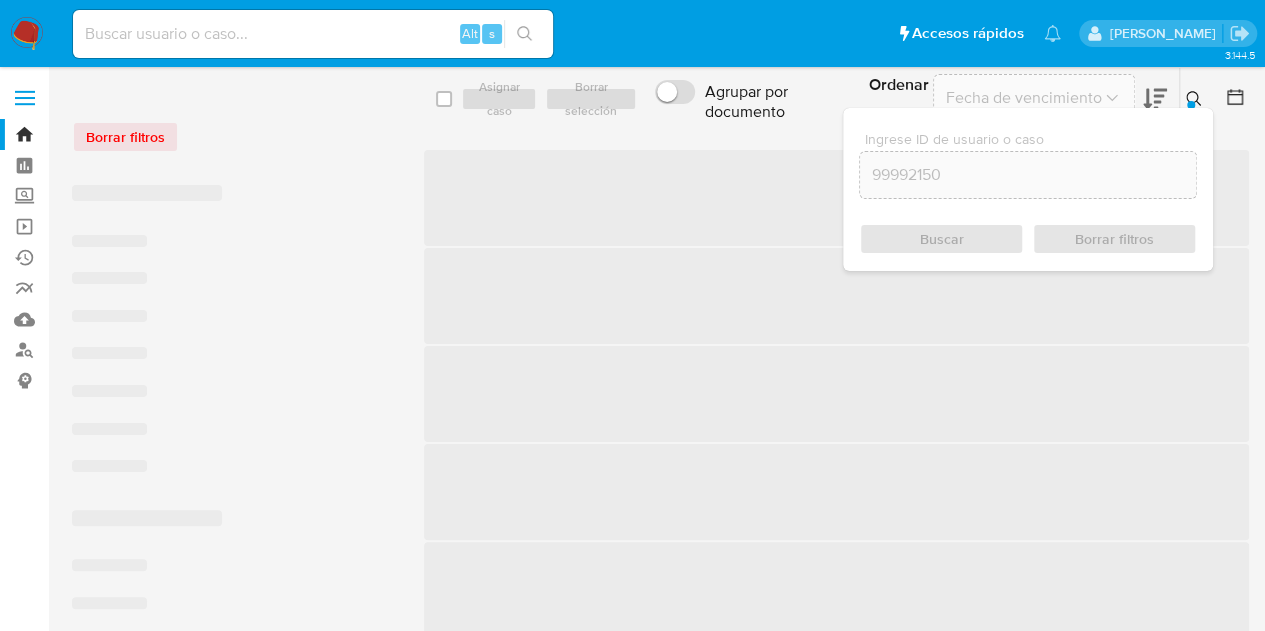 click at bounding box center [1191, 105] 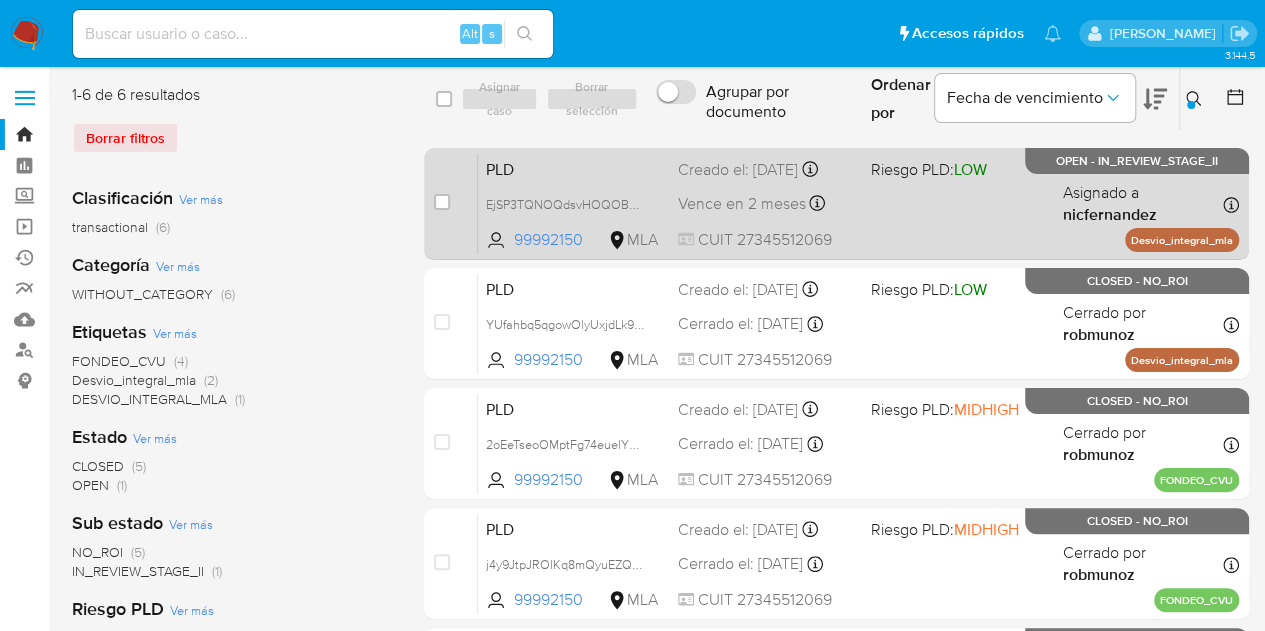 click on "PLD" at bounding box center (574, 168) 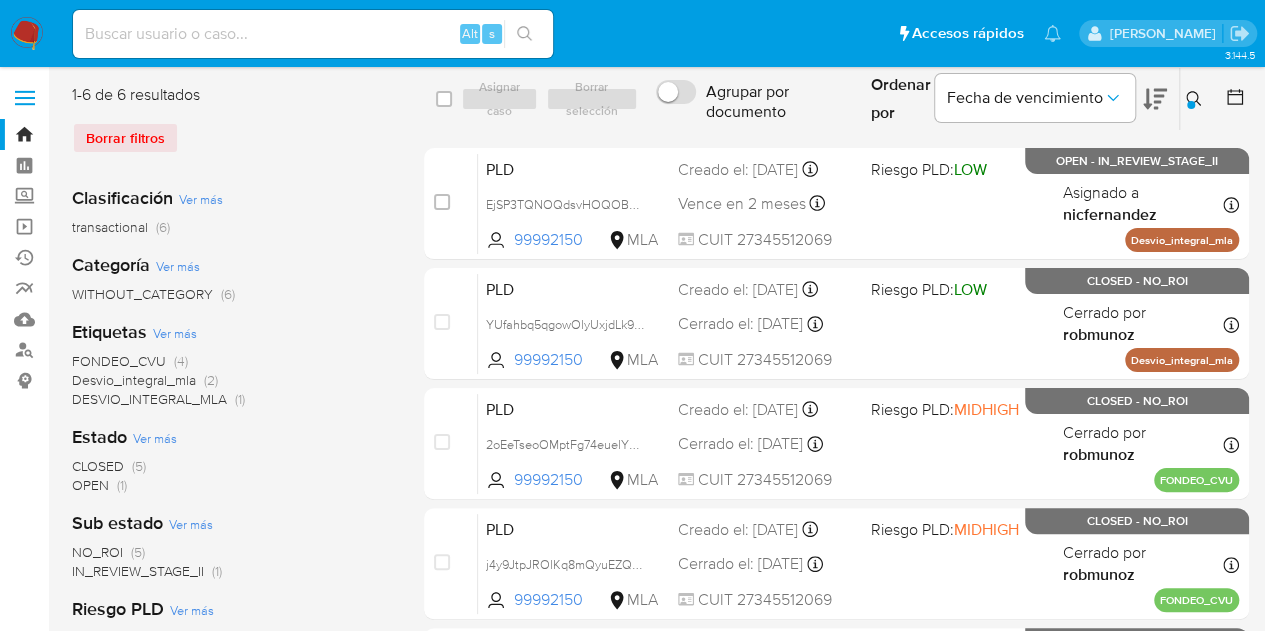 click at bounding box center [1196, 99] 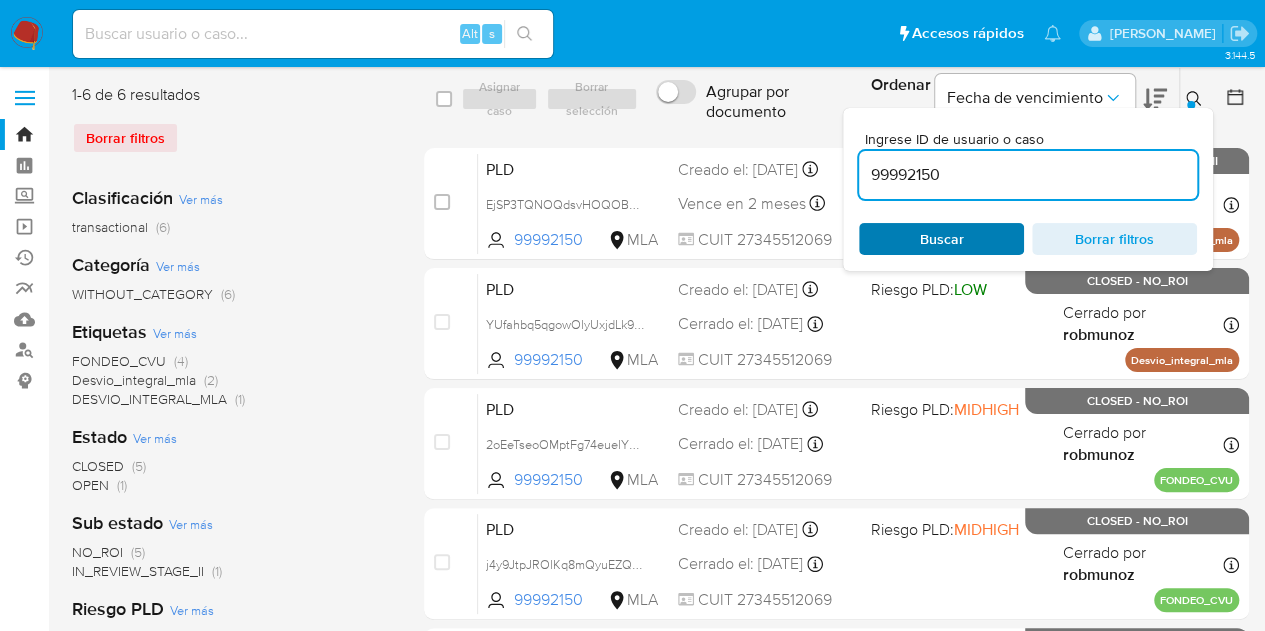 click on "Buscar" at bounding box center (941, 239) 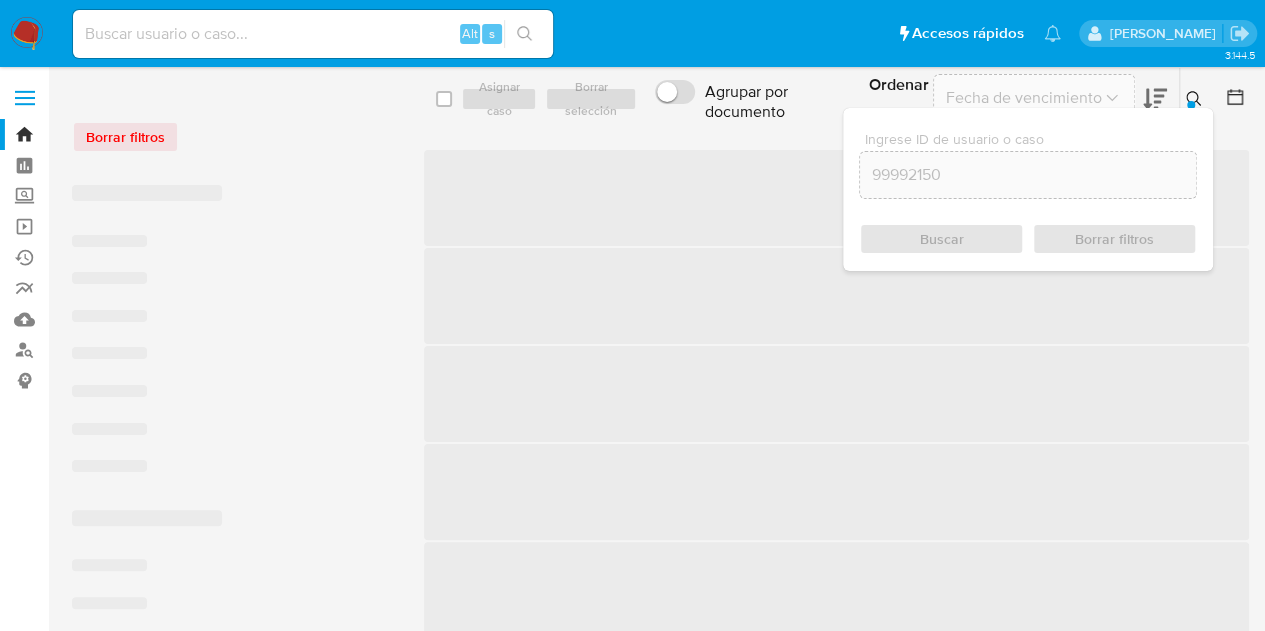 drag, startPoint x: 1196, startPoint y: 95, endPoint x: 1184, endPoint y: 98, distance: 12.369317 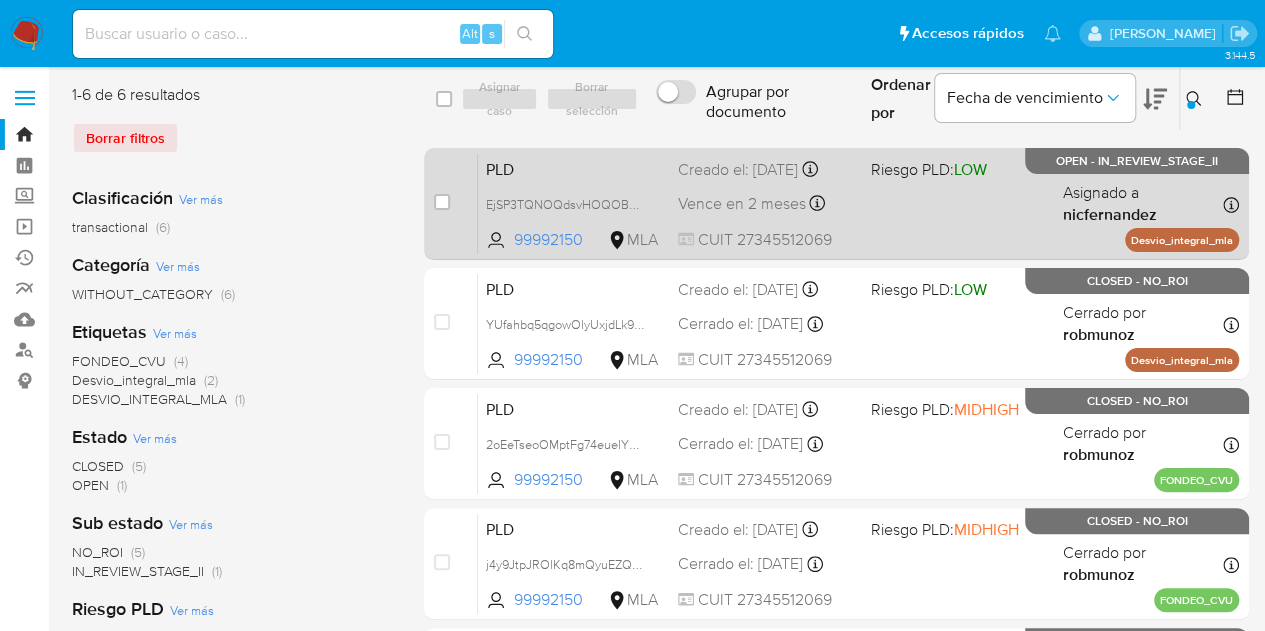 click on "PLD" at bounding box center (574, 168) 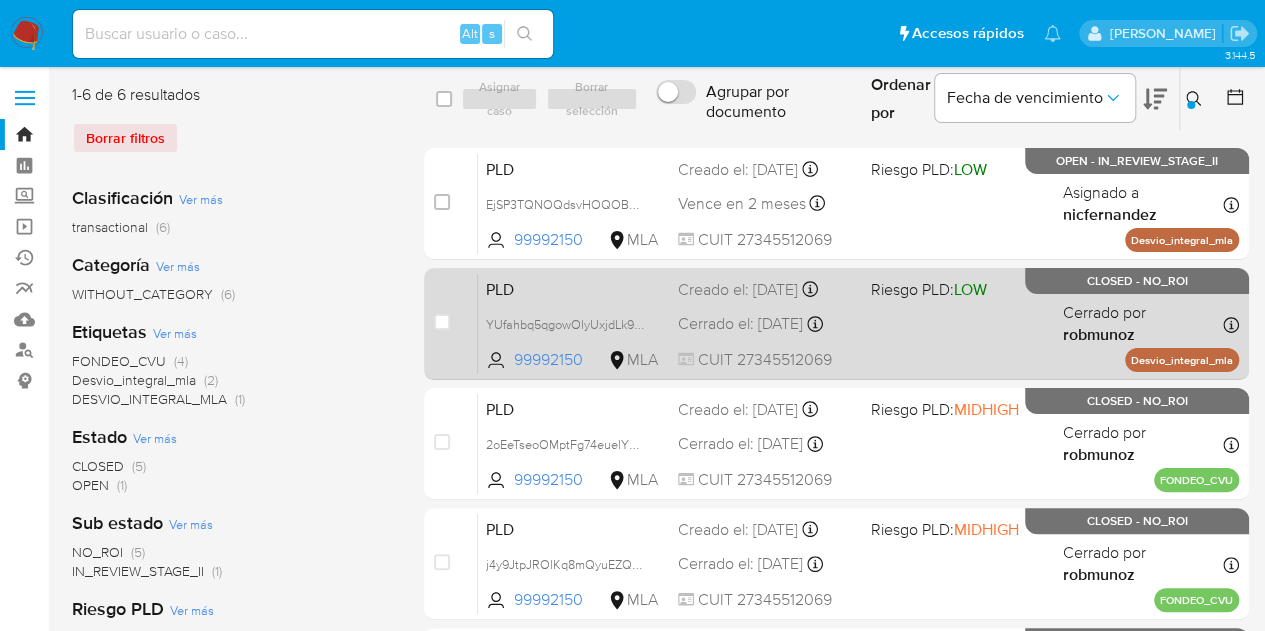 click on "PLD" at bounding box center (574, 288) 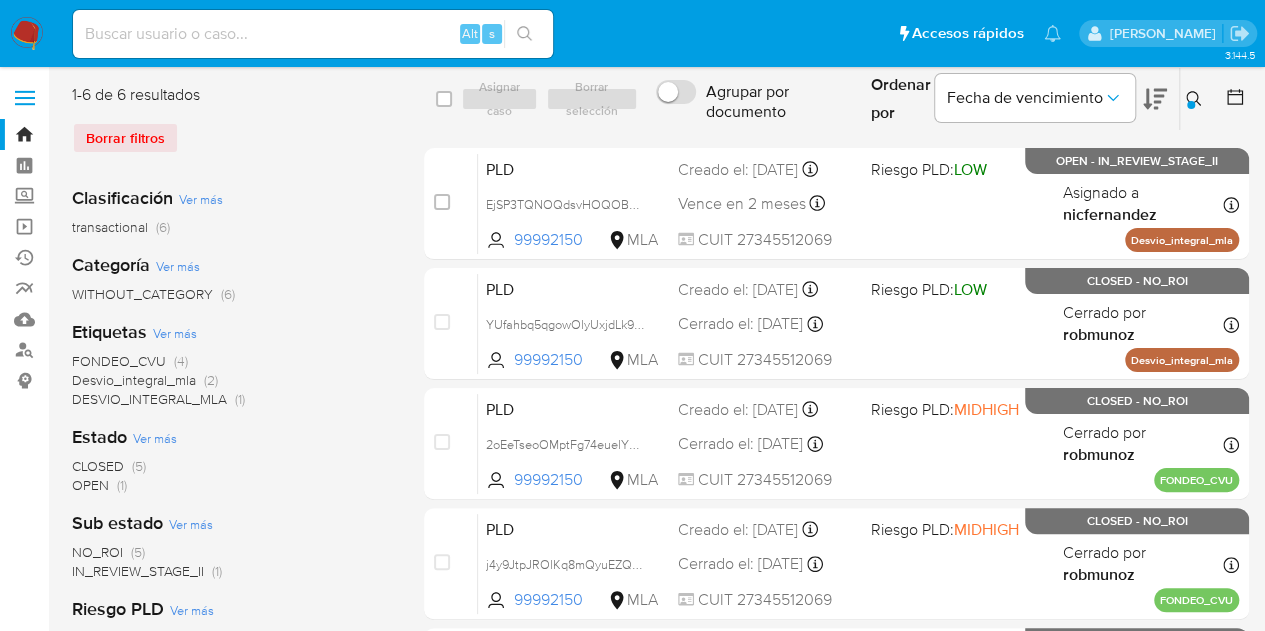 click 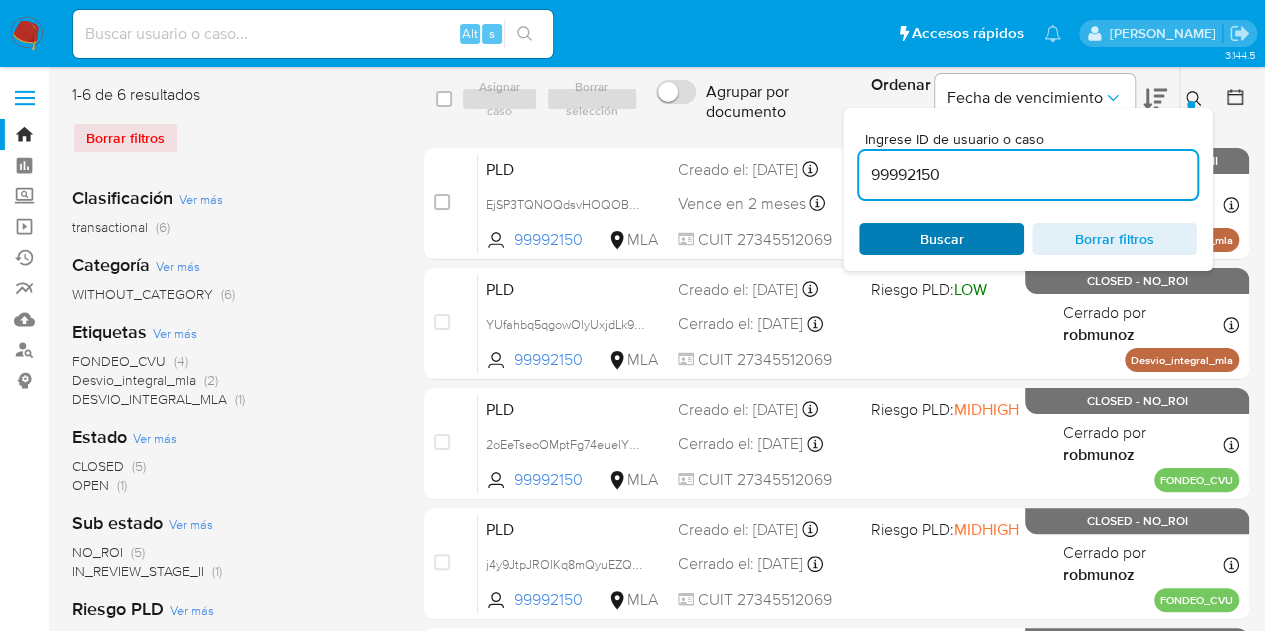 click on "Buscar" at bounding box center (942, 239) 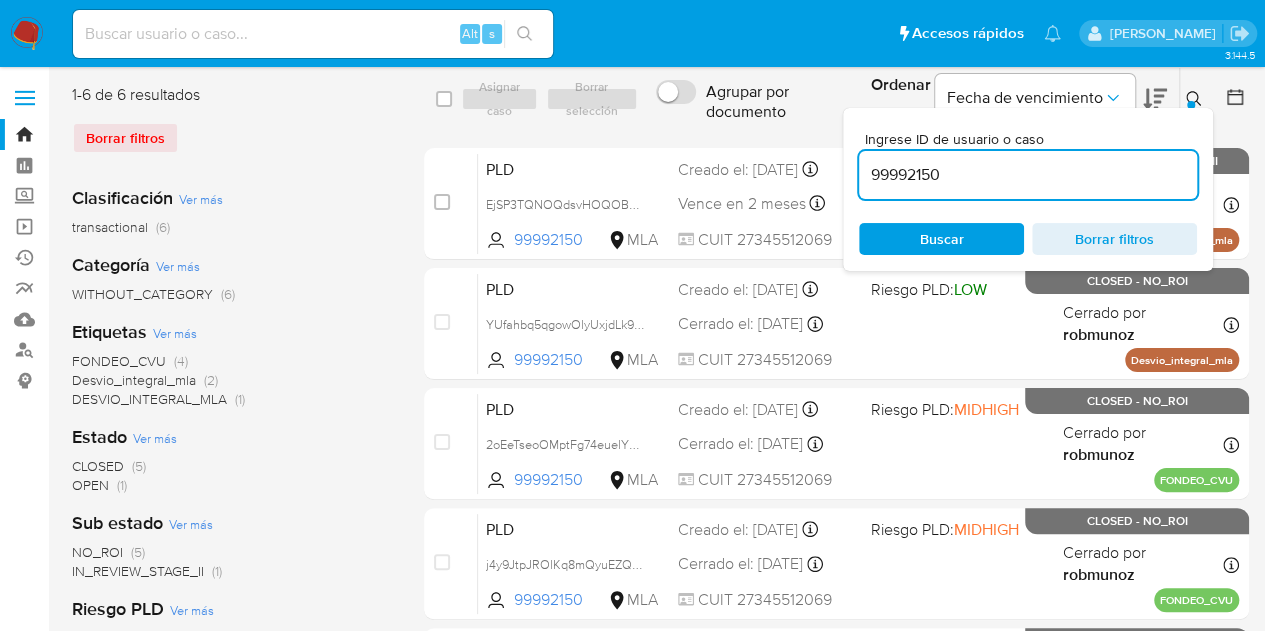 click 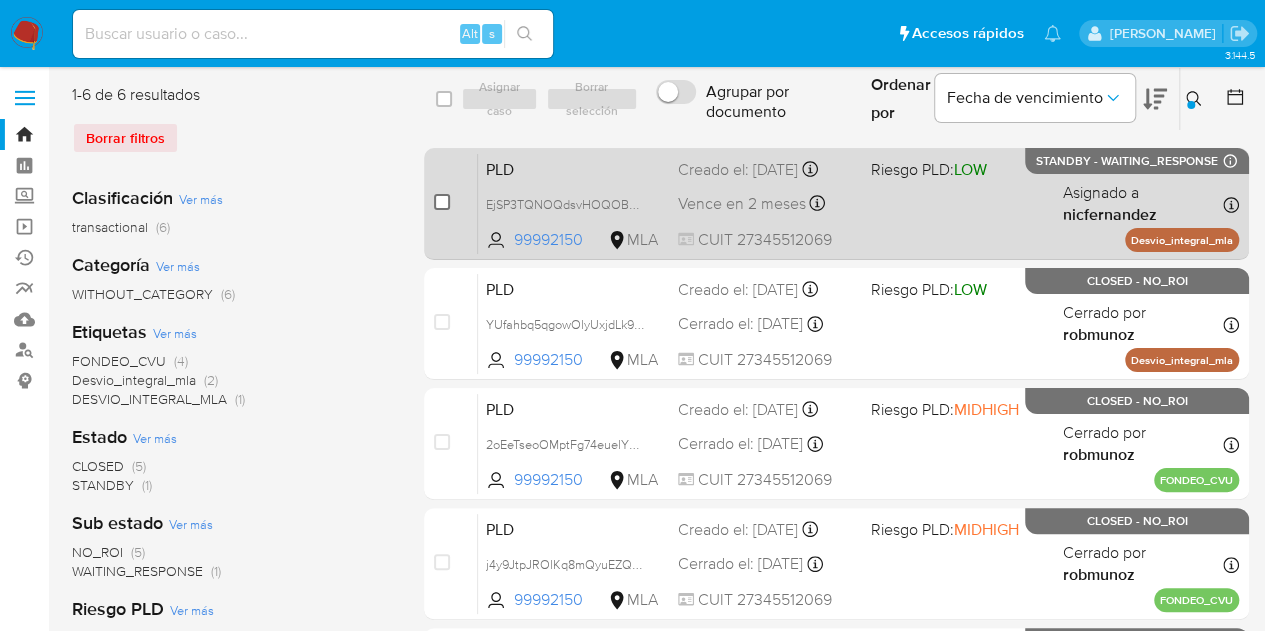 click at bounding box center (442, 202) 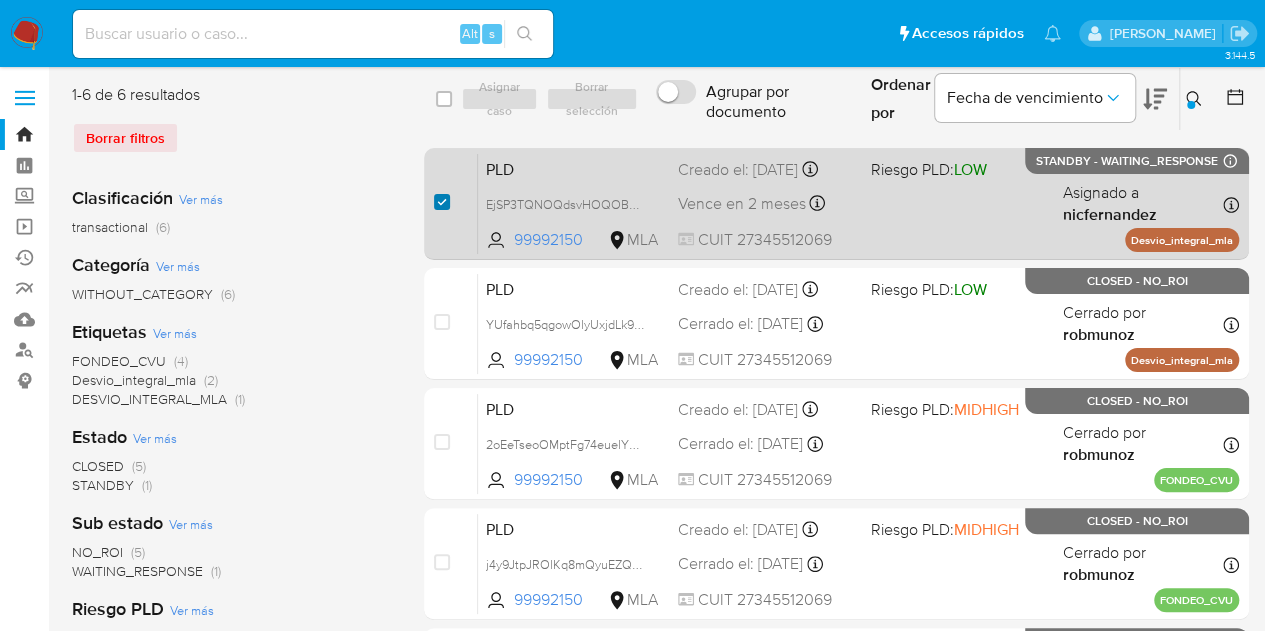 checkbox on "true" 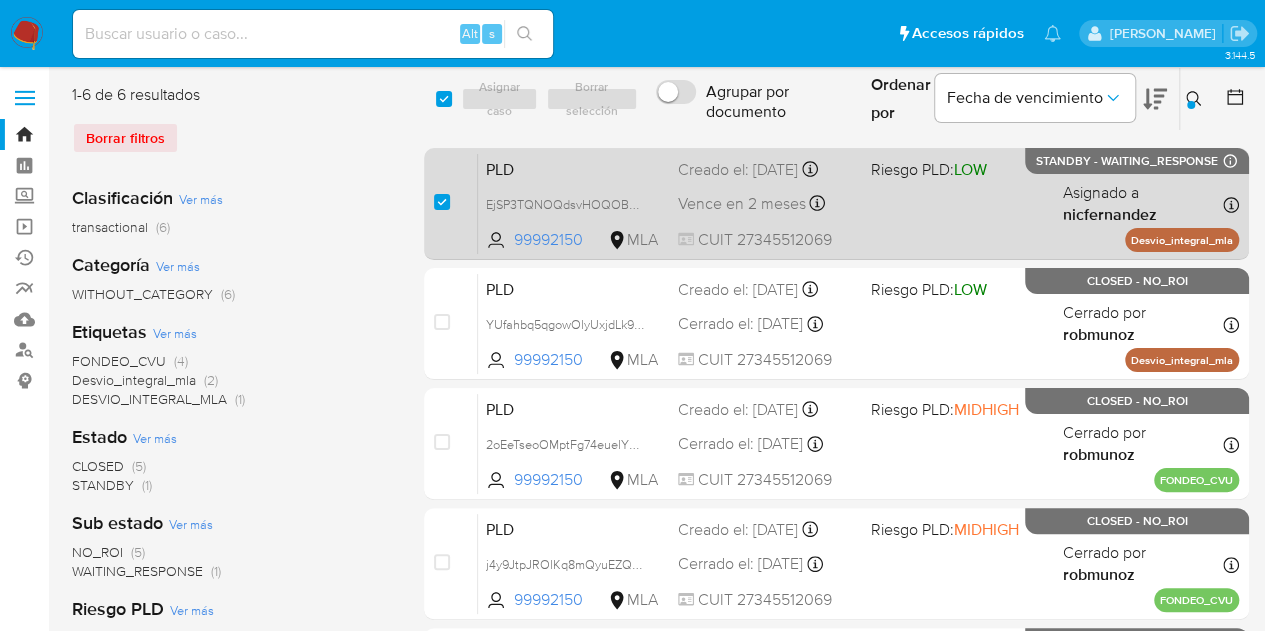checkbox on "true" 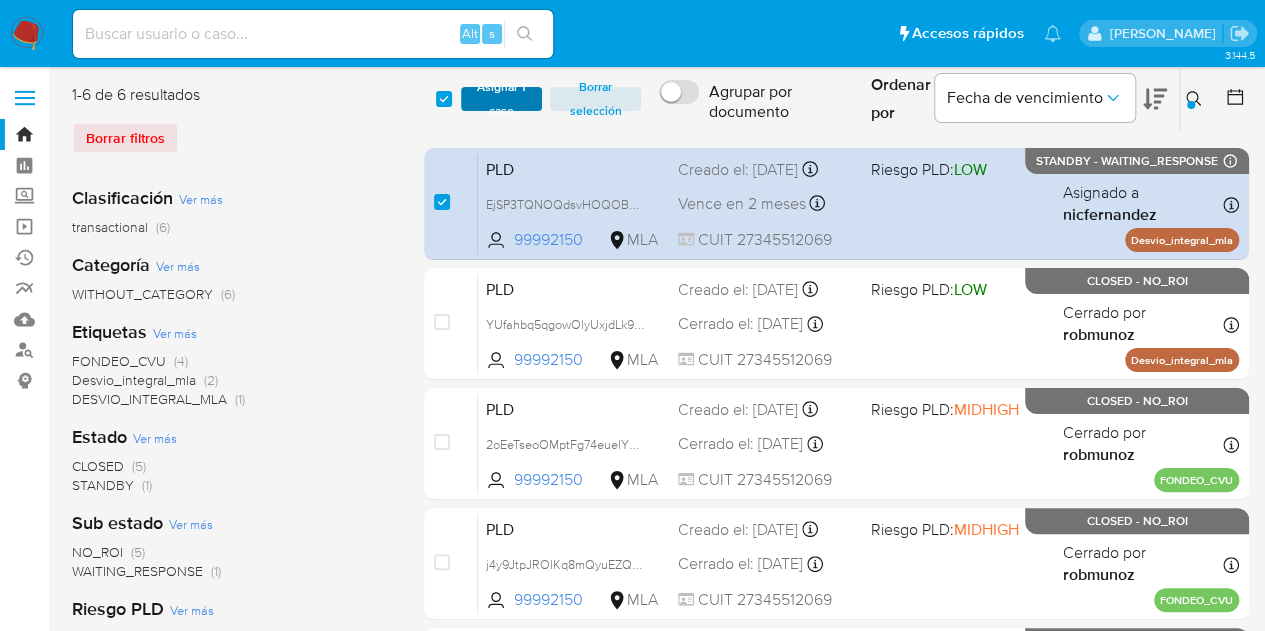 click on "Asignar 1 caso" at bounding box center (502, 99) 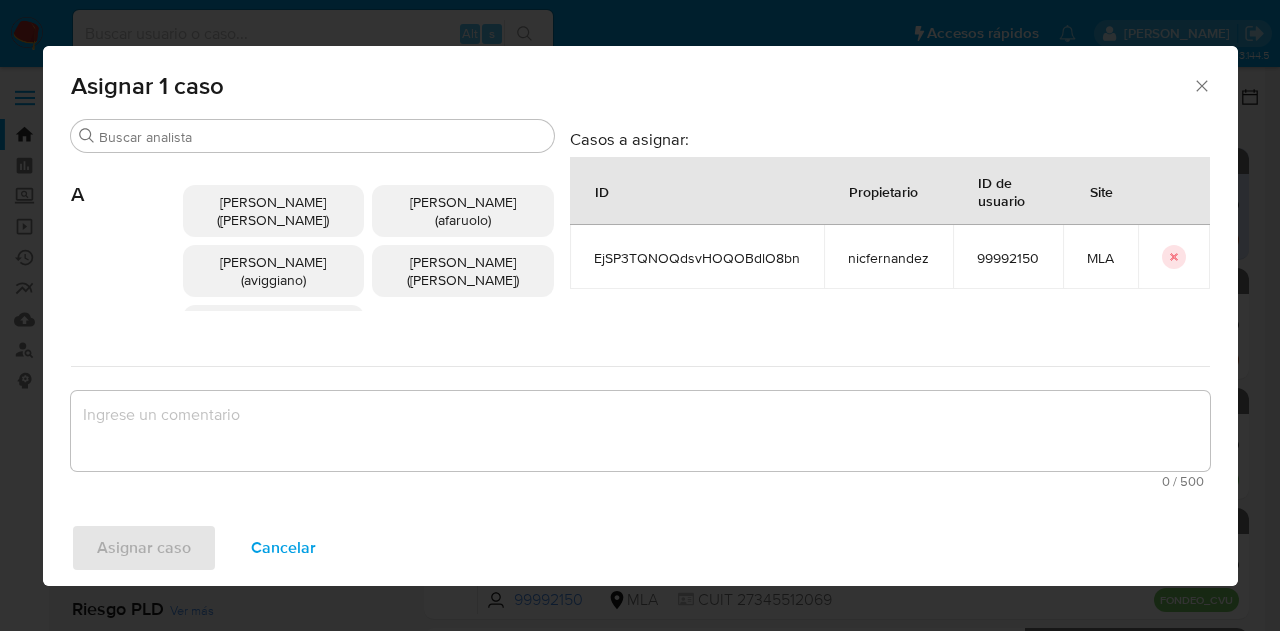 click on "Buscar" at bounding box center [322, 137] 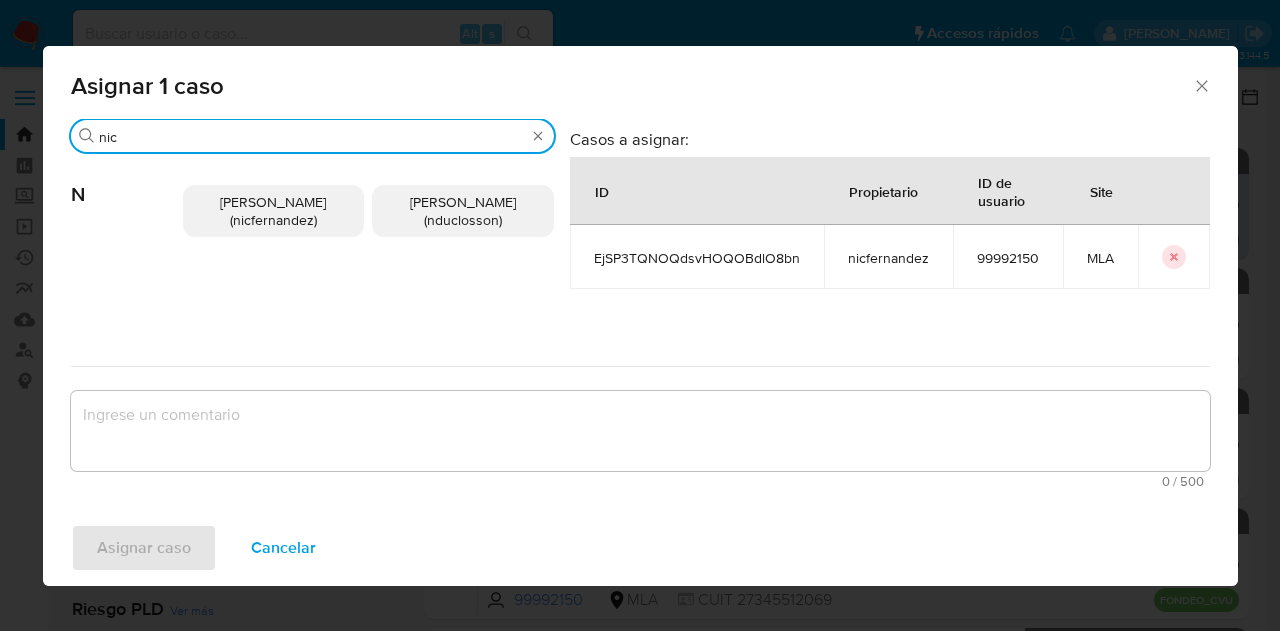 type on "nic" 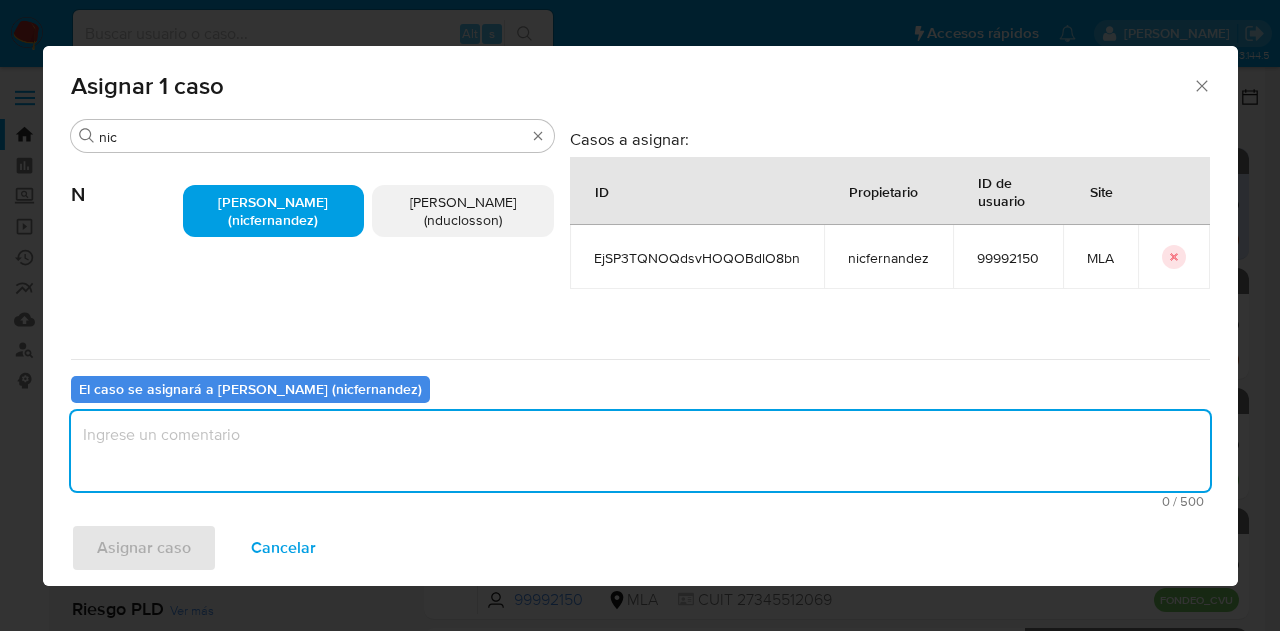 click at bounding box center [640, 451] 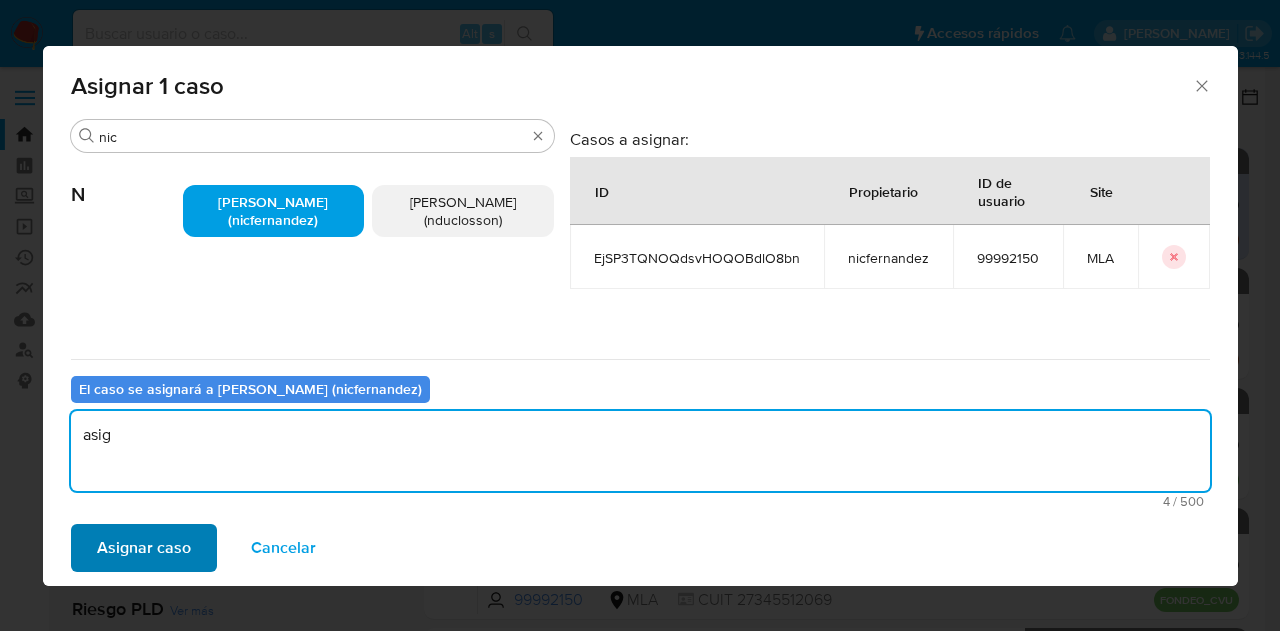 type on "asig" 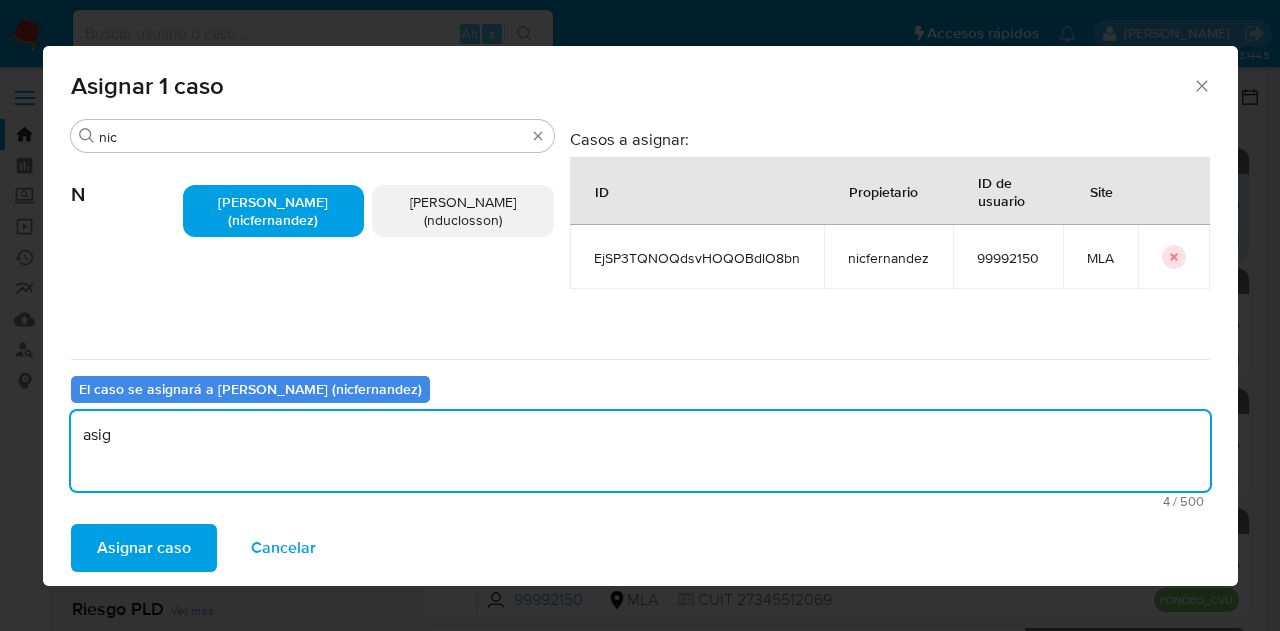 click on "Asignar caso" at bounding box center [144, 548] 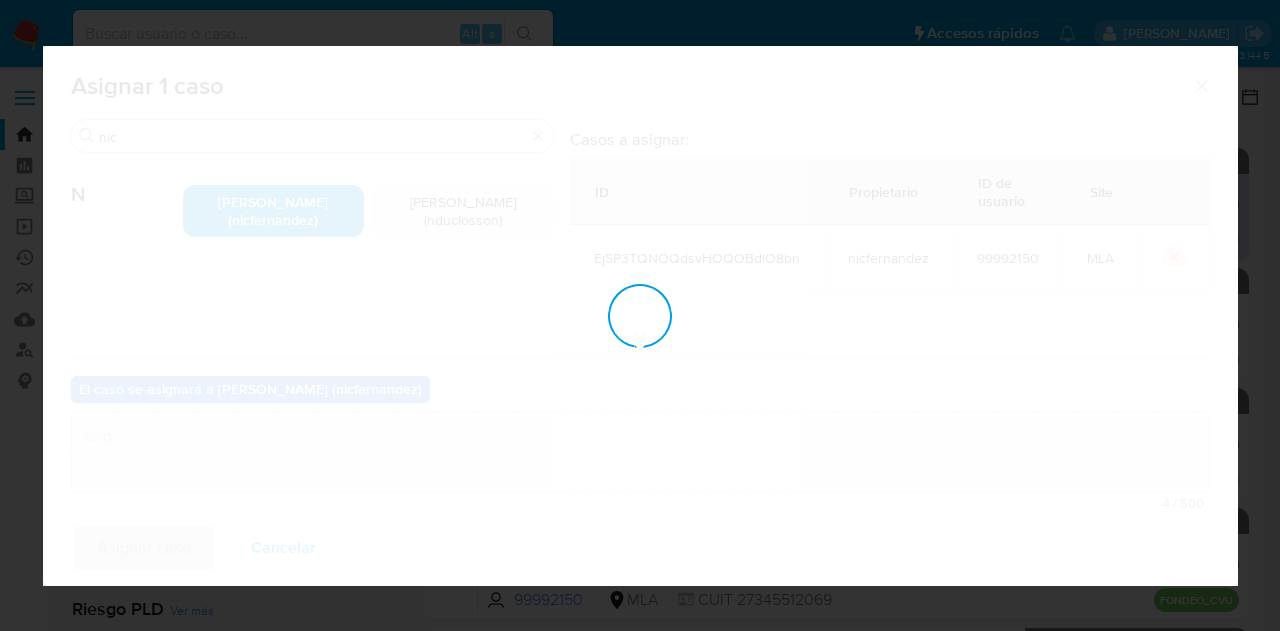 type 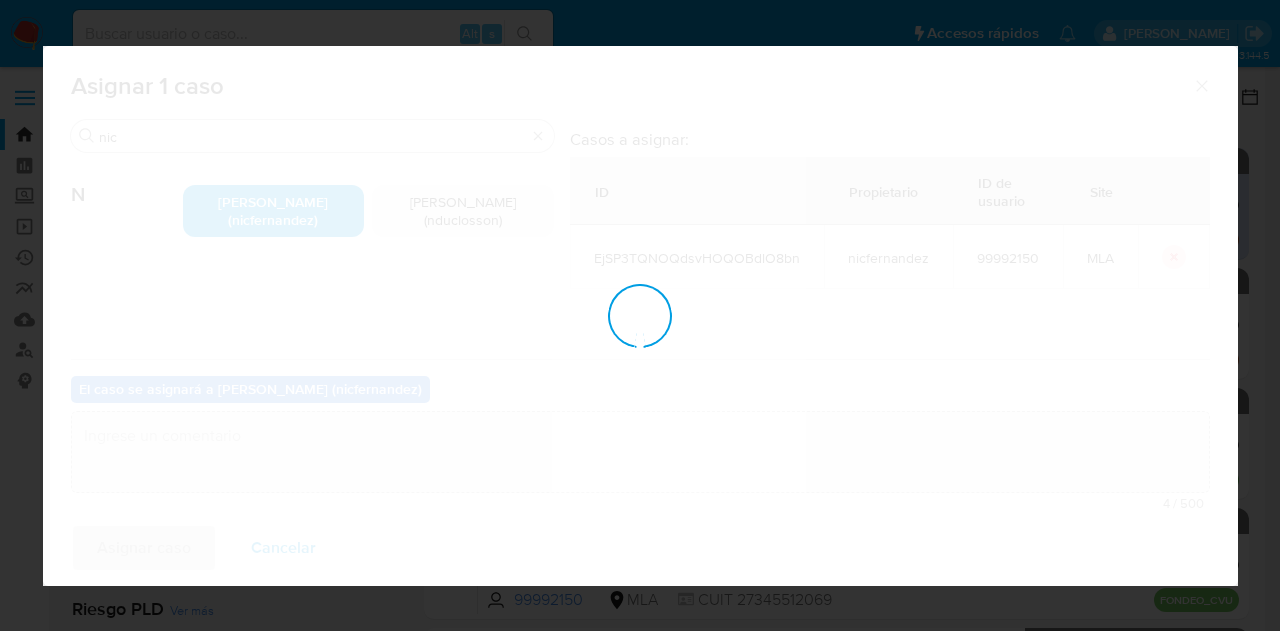 checkbox on "false" 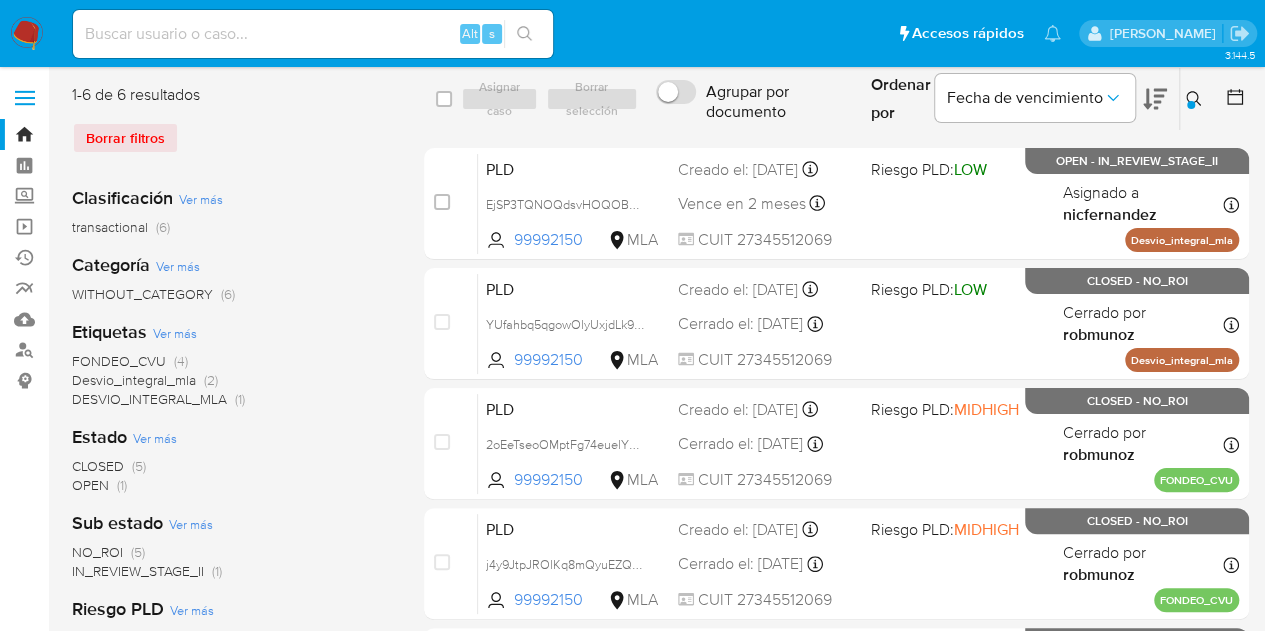 click 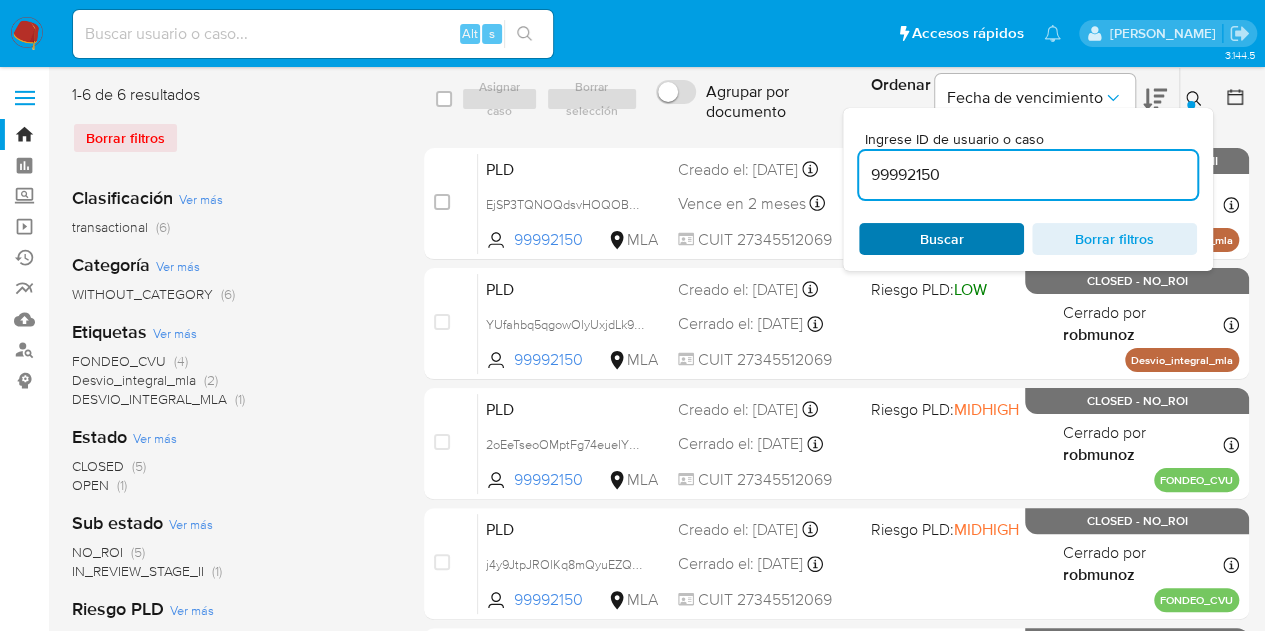 click on "Buscar" at bounding box center [942, 239] 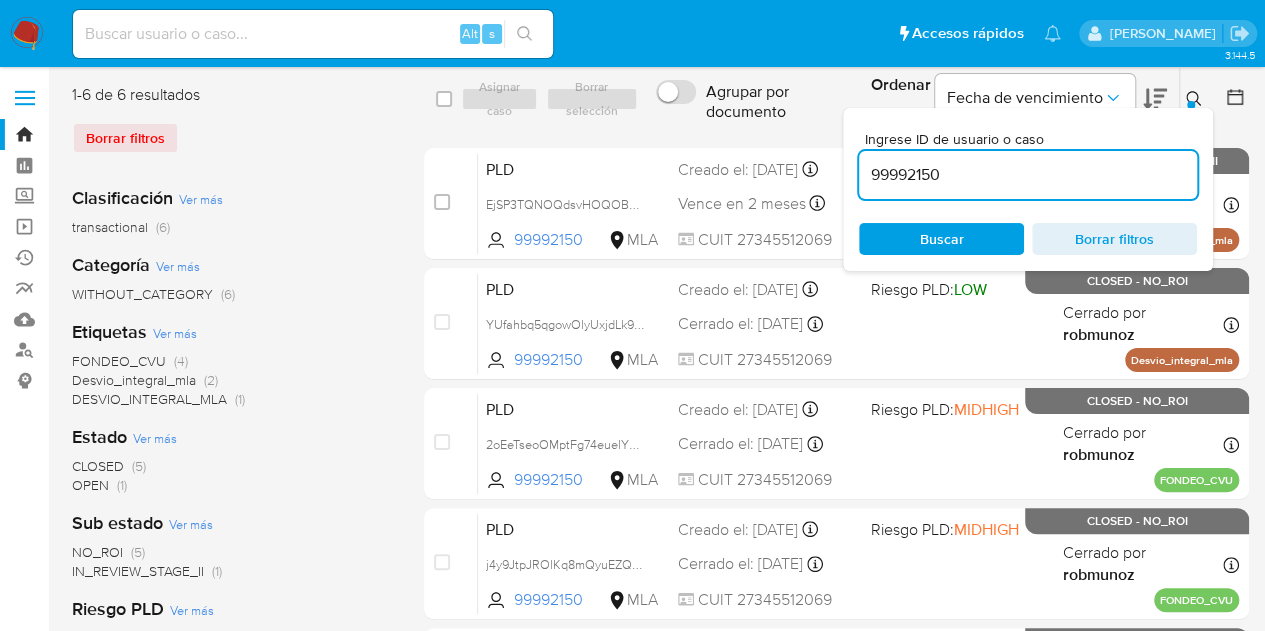 click 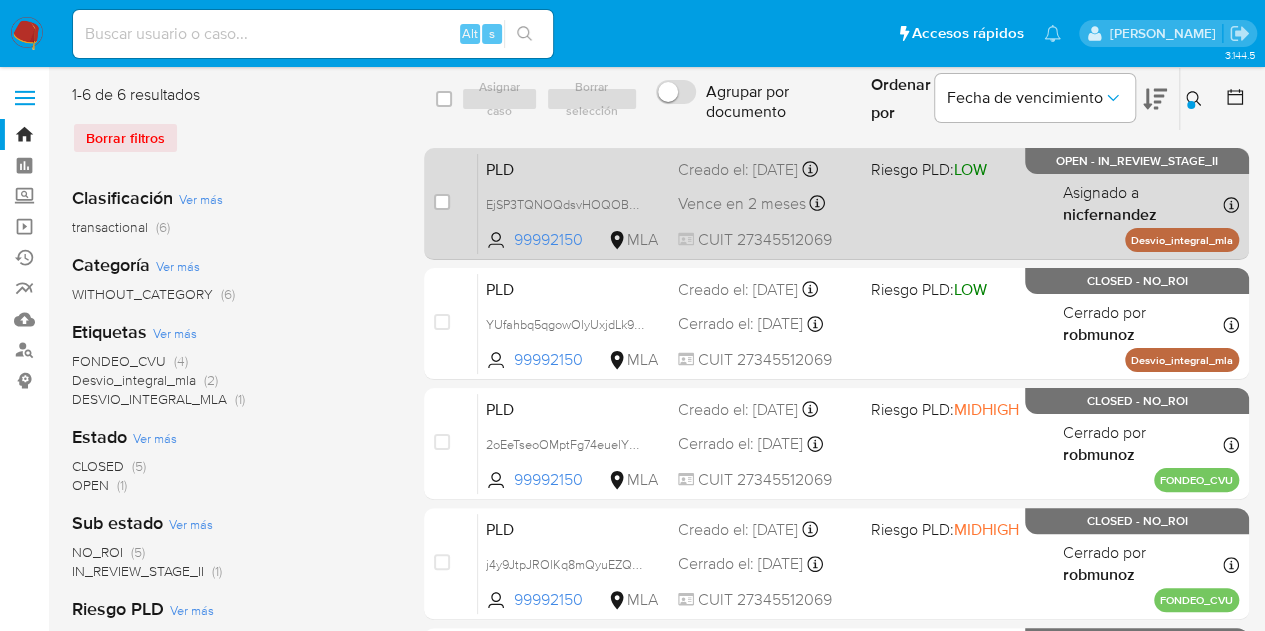 click on "PLD EjSP3TQNOQdsvHOQOBdlO8bn 99992150 MLA Riesgo PLD:  LOW Creado el: 12/06/2025   Creado el: 12/06/2025 03:08:59 Vence en 2 meses   Vence el 10/09/2025 03:09:00 CUIT   27345512069 Asignado a   nicfernandez   Asignado el: 18/06/2025 14:17:17 Desvio_integral_mla OPEN - IN_REVIEW_STAGE_II" at bounding box center (858, 203) 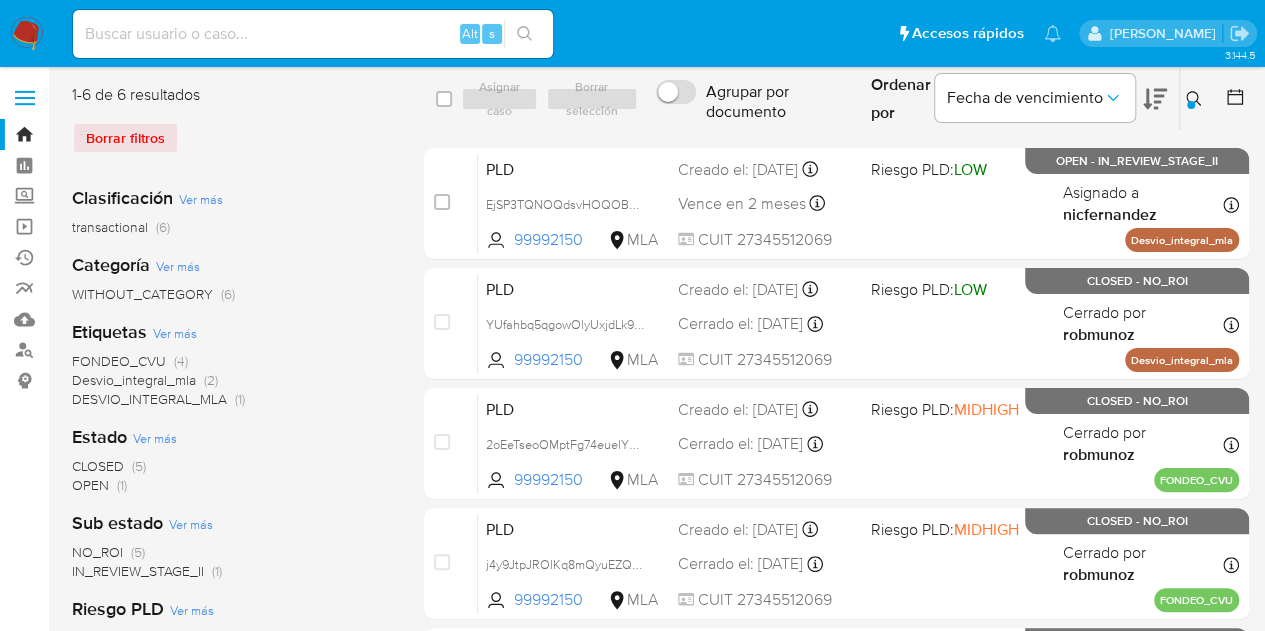 click 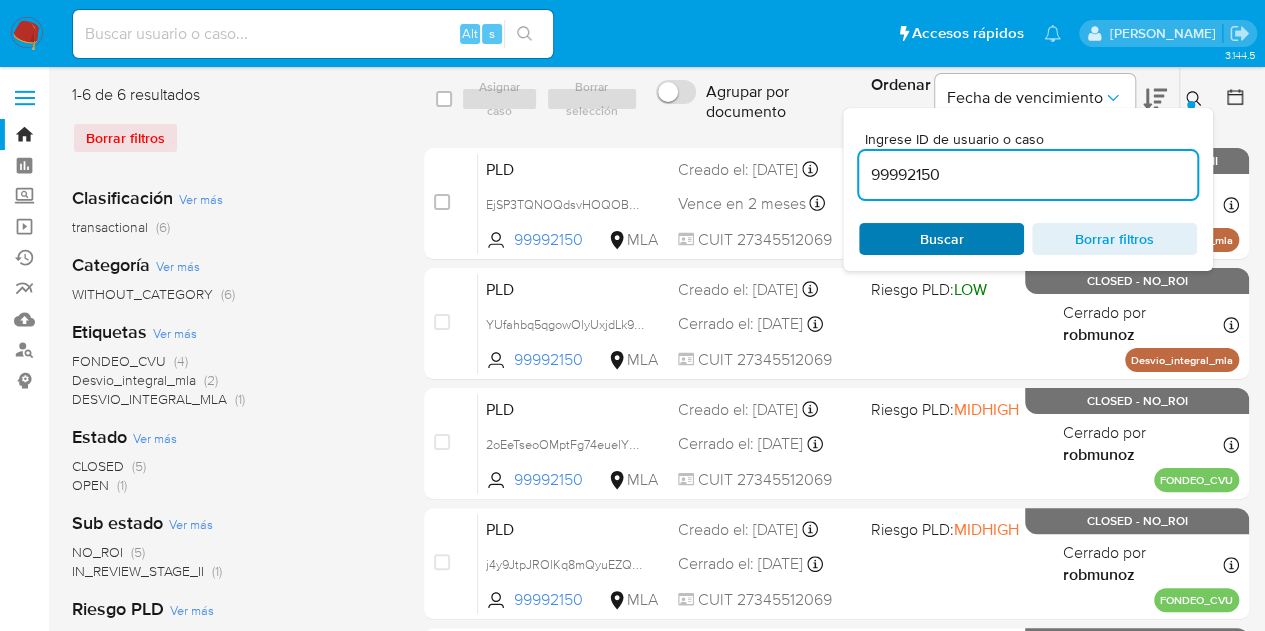 click on "Buscar" at bounding box center (942, 239) 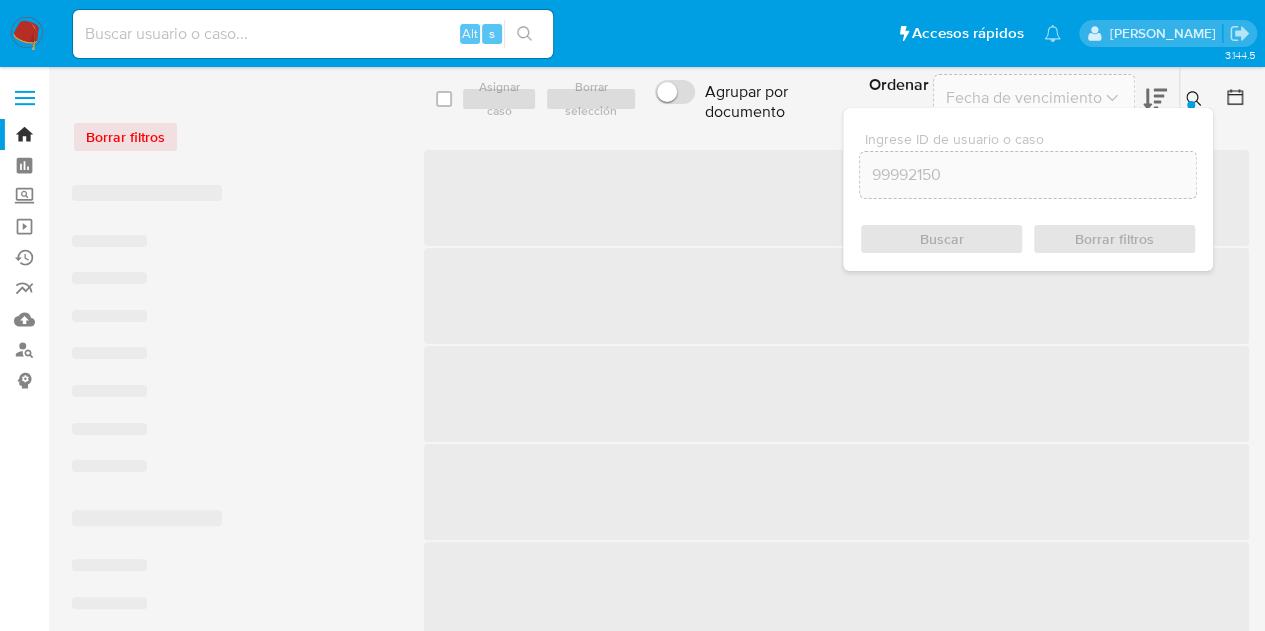 click 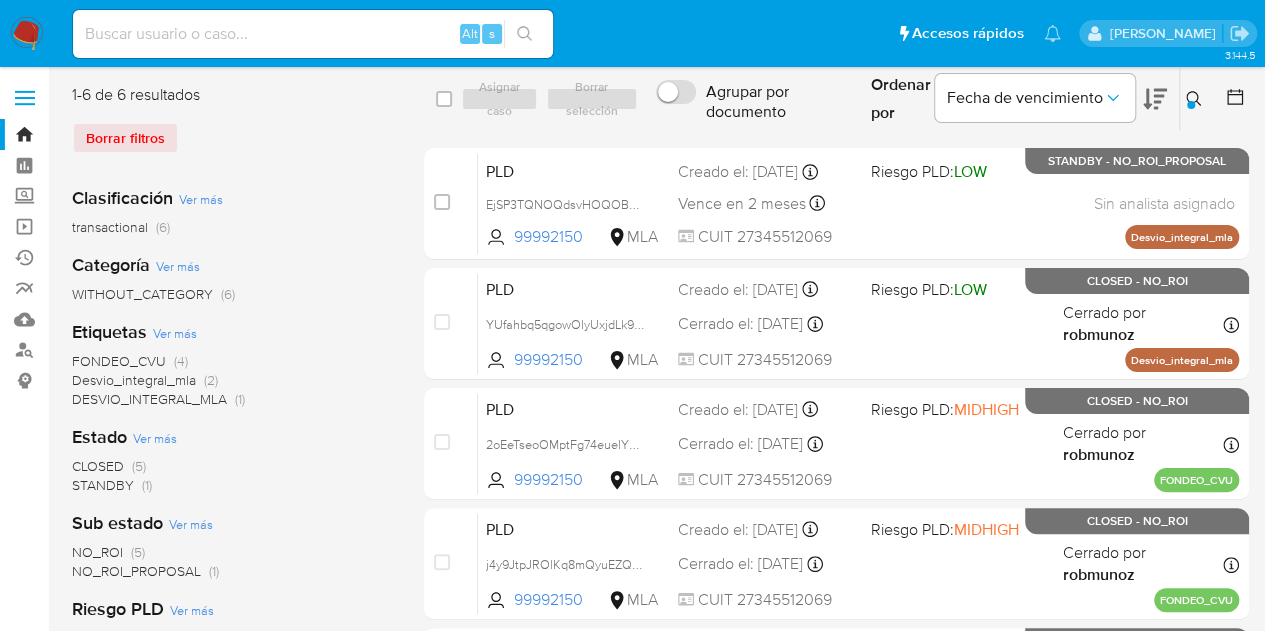 click 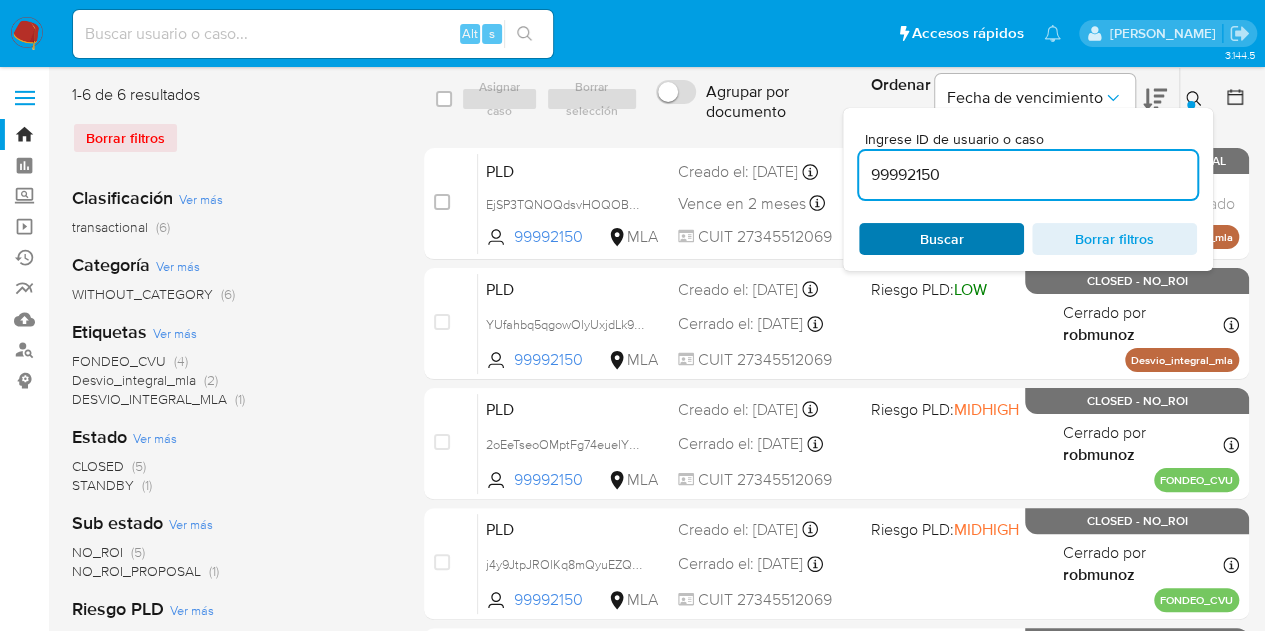 click on "Buscar" at bounding box center (941, 239) 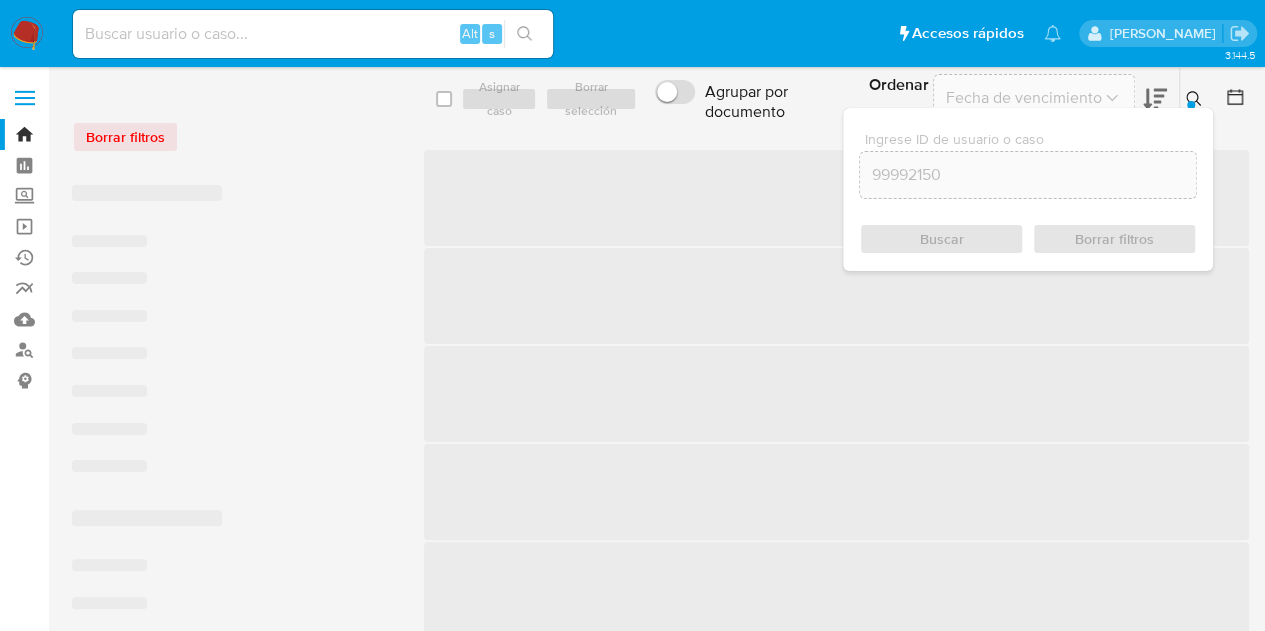click 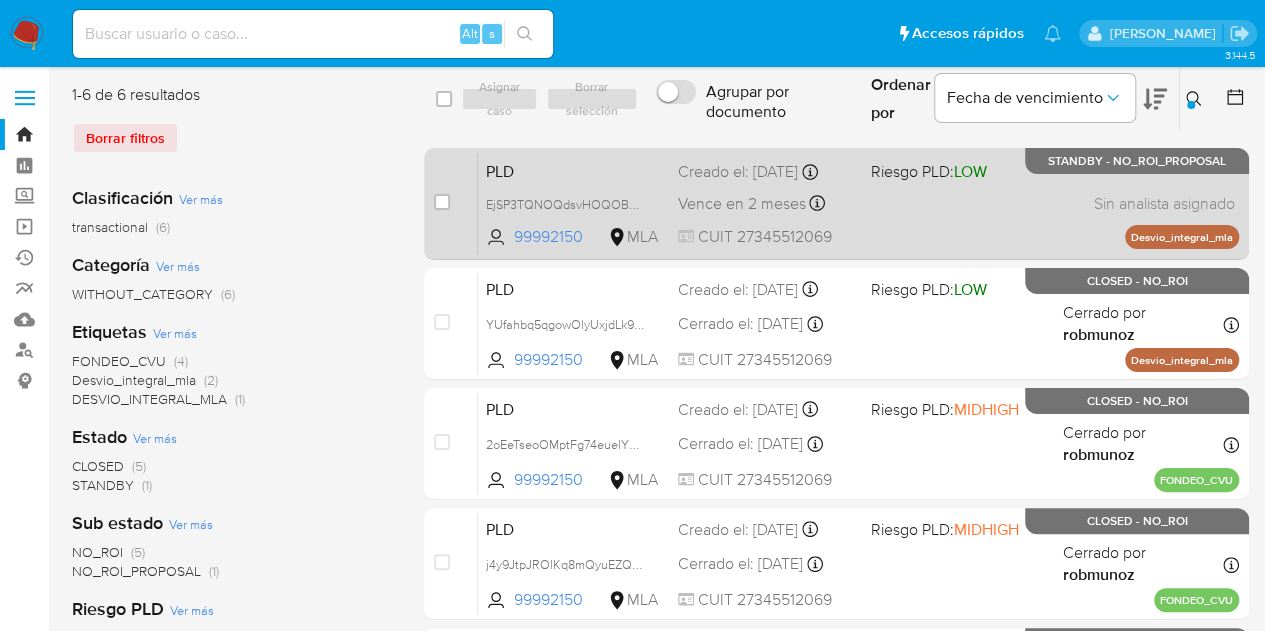 click on "PLD" at bounding box center [574, 170] 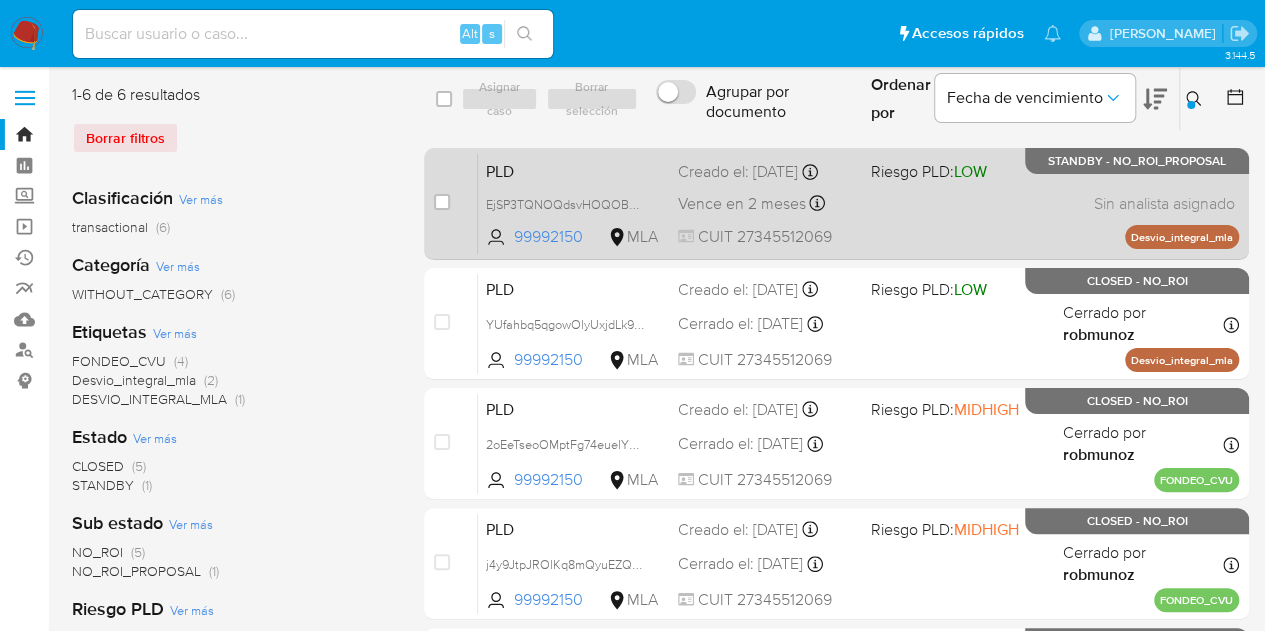 click on "PLD" at bounding box center (574, 170) 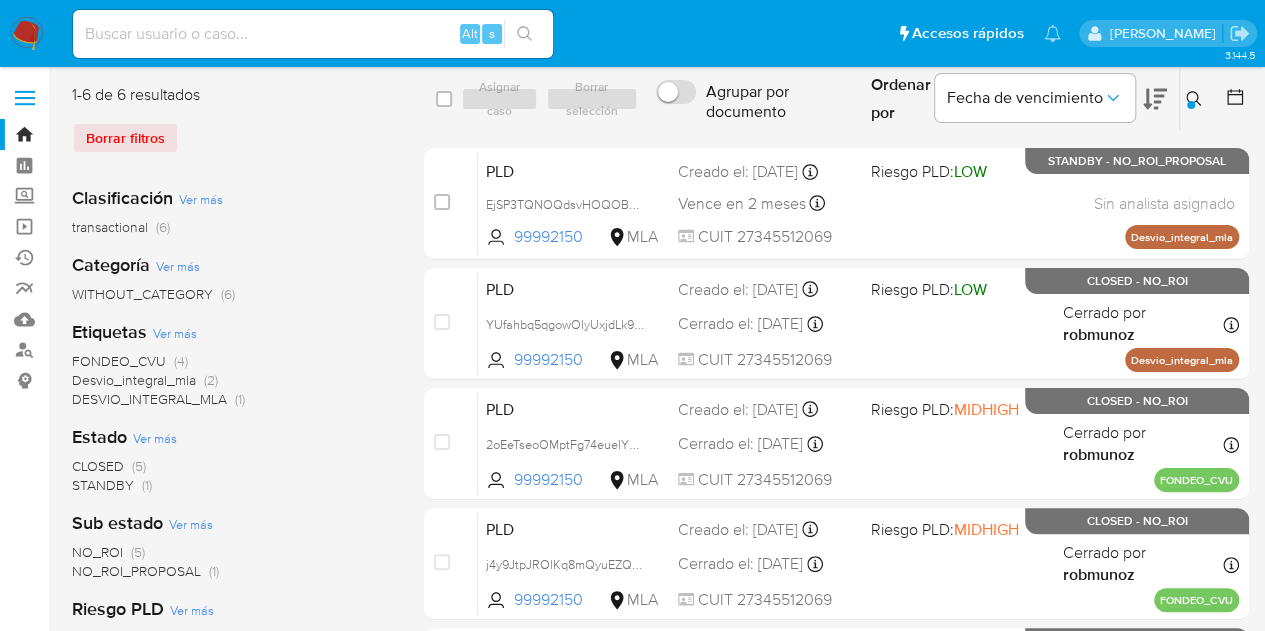 click at bounding box center [1196, 99] 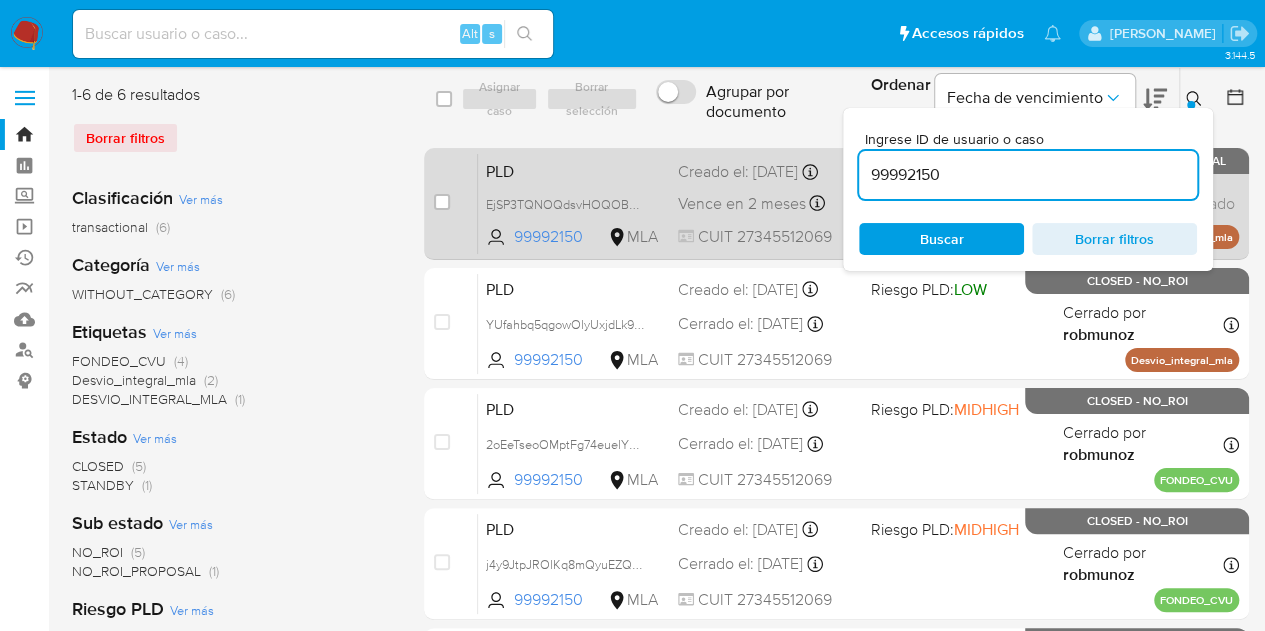 drag, startPoint x: 974, startPoint y: 164, endPoint x: 780, endPoint y: 149, distance: 194.57903 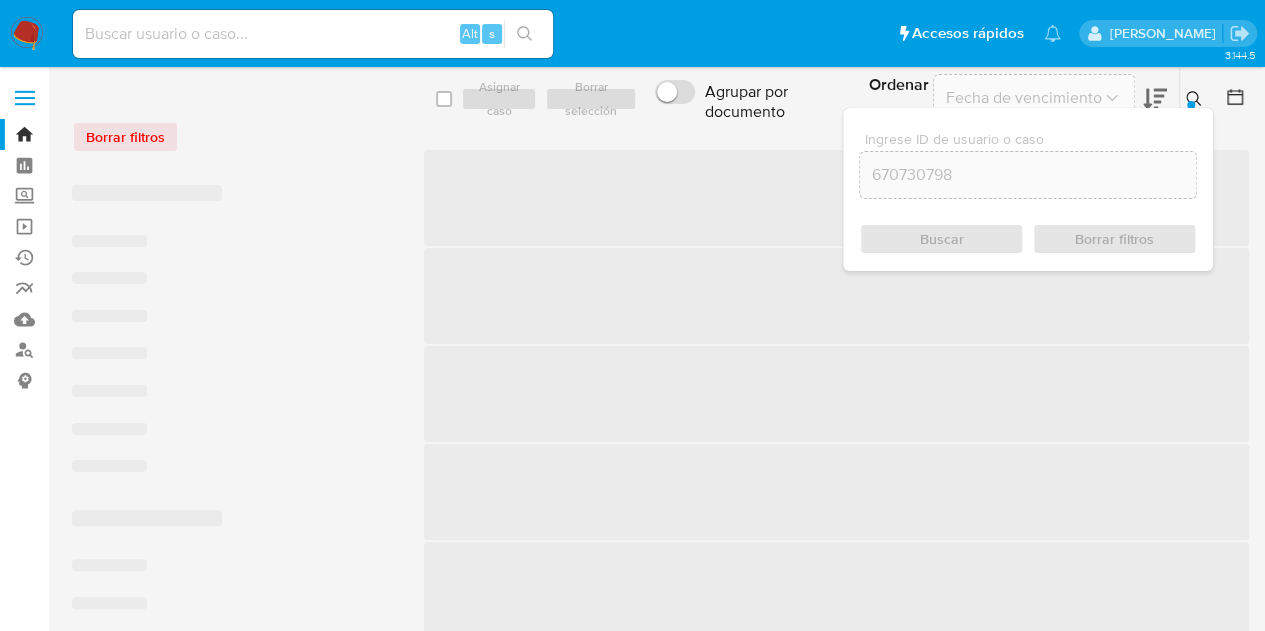 click 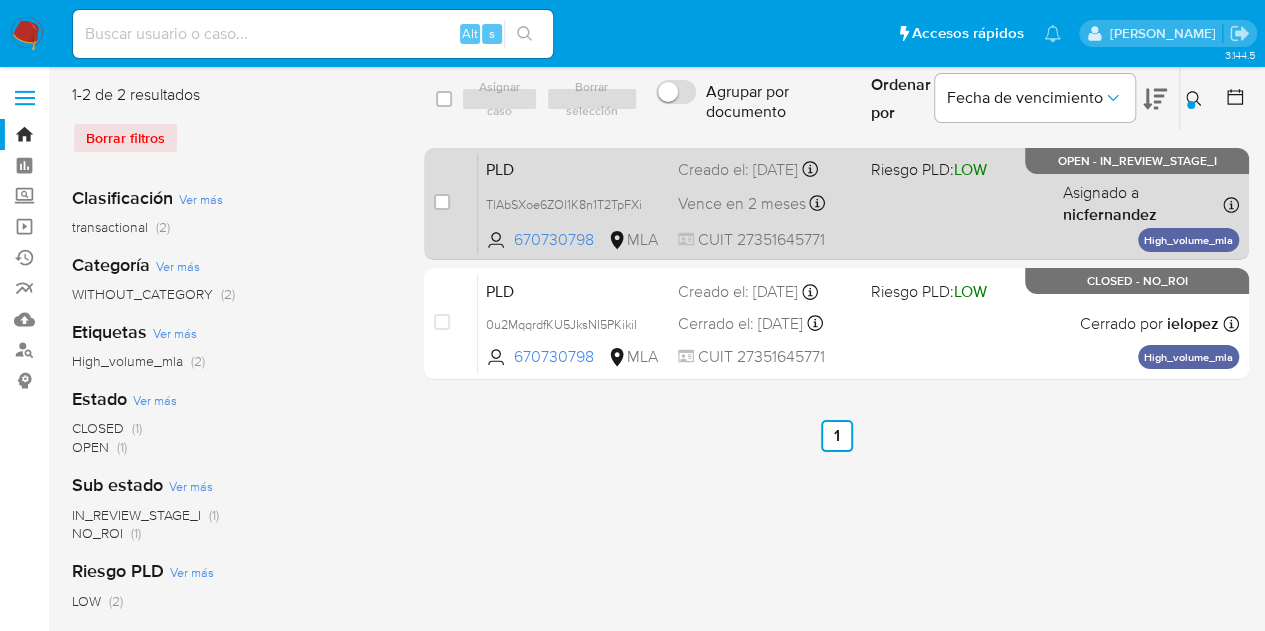 click on "PLD" at bounding box center (574, 168) 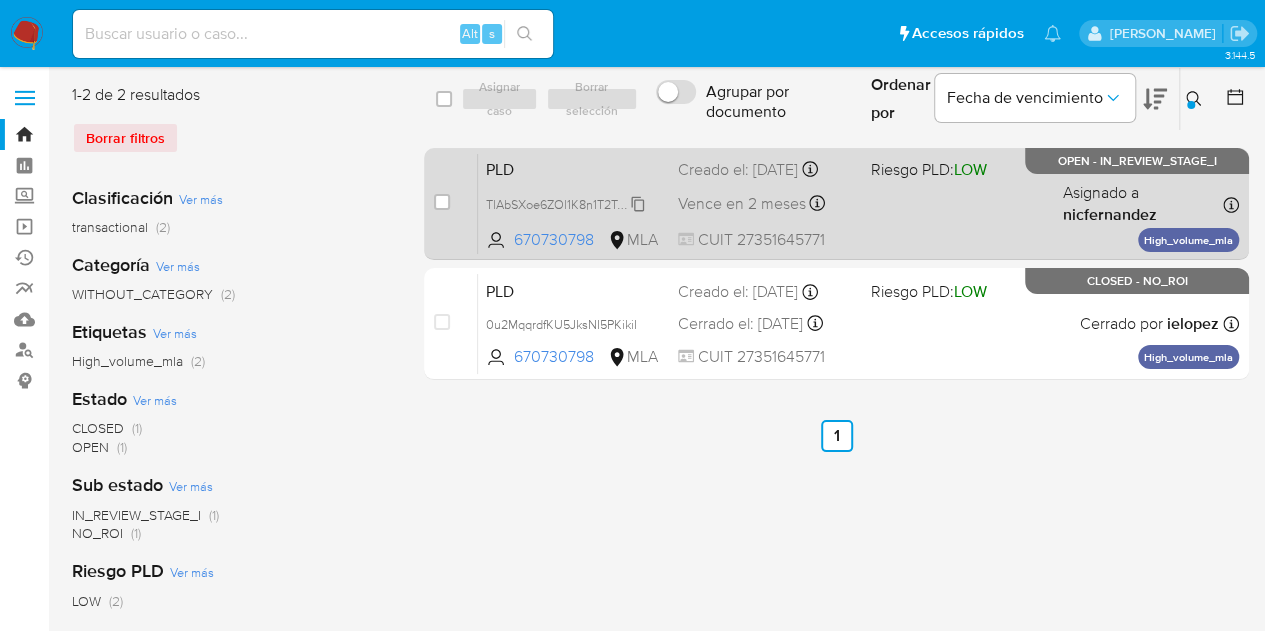 click on "TlAbSXoe6ZOl1K8n1T2TpFXi" at bounding box center (564, 203) 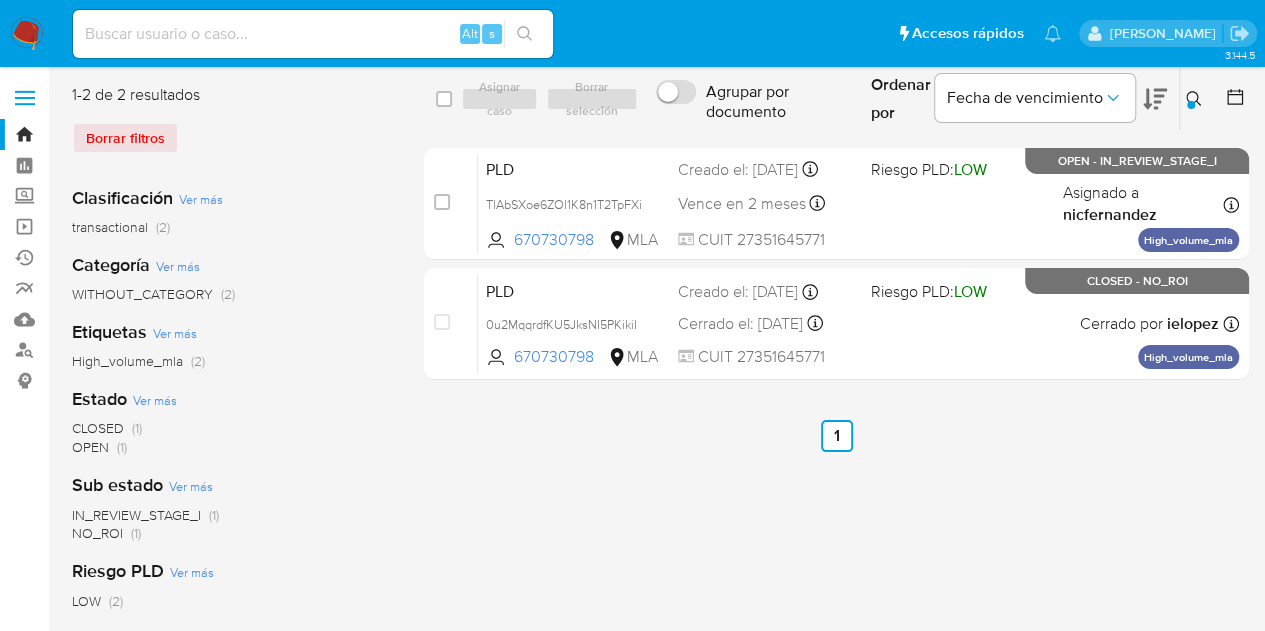click on "select-all-cases-checkbox Asignar caso Borrar selección Agrupar por documento Ordenar por Fecha de vencimiento   No es posible ordenar los resultados mientras se encuentren agrupados. Ingrese ID de usuario o caso 670730798 Buscar Borrar filtros case-item-checkbox   No es posible asignar el caso PLD TlAbSXoe6ZOl1K8n1T2TpFXi 670730798 MLA Riesgo PLD:  LOW Creado el: 12/06/2025   Creado el: 12/06/2025 03:25:23 Vence en 2 meses   Vence el 10/09/2025 03:25:23 CUIT   27351645771 Asignado a   nicfernandez   Asignado el: 18/06/2025 14:17:13 High_volume_mla OPEN - IN_REVIEW_STAGE_I  case-item-checkbox   No es posible asignar el caso PLD 0u2MqqrdfKU5JksNI5PKikiI 670730798 MLA Riesgo PLD:  LOW Creado el: 12/05/2025   Creado el: 12/05/2025 03:18:00 Cerrado el: 03/06/2025   Cerrado el: 03/06/2025 18:20:33 CUIT   27351645771 Cerrado por   ielopez   Asignado el: 19/05/2025 09:21:43 High_volume_mla CLOSED - NO_ROI  Anterior 1 Siguiente" at bounding box center (836, 515) 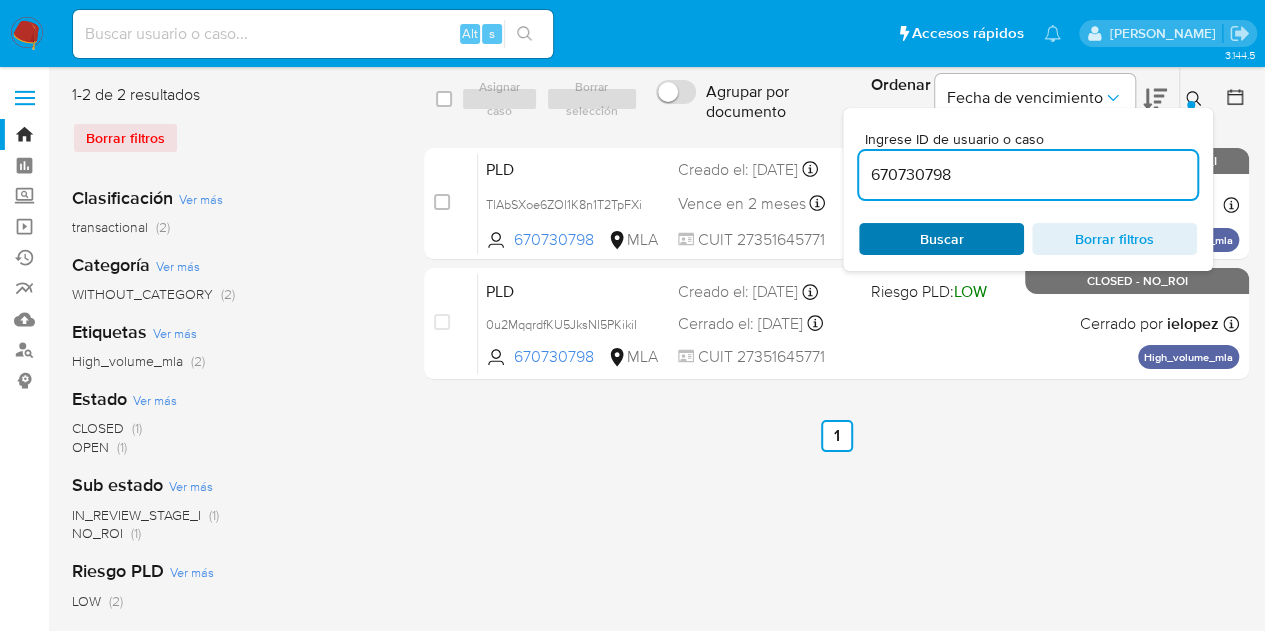 click on "Buscar" at bounding box center [942, 239] 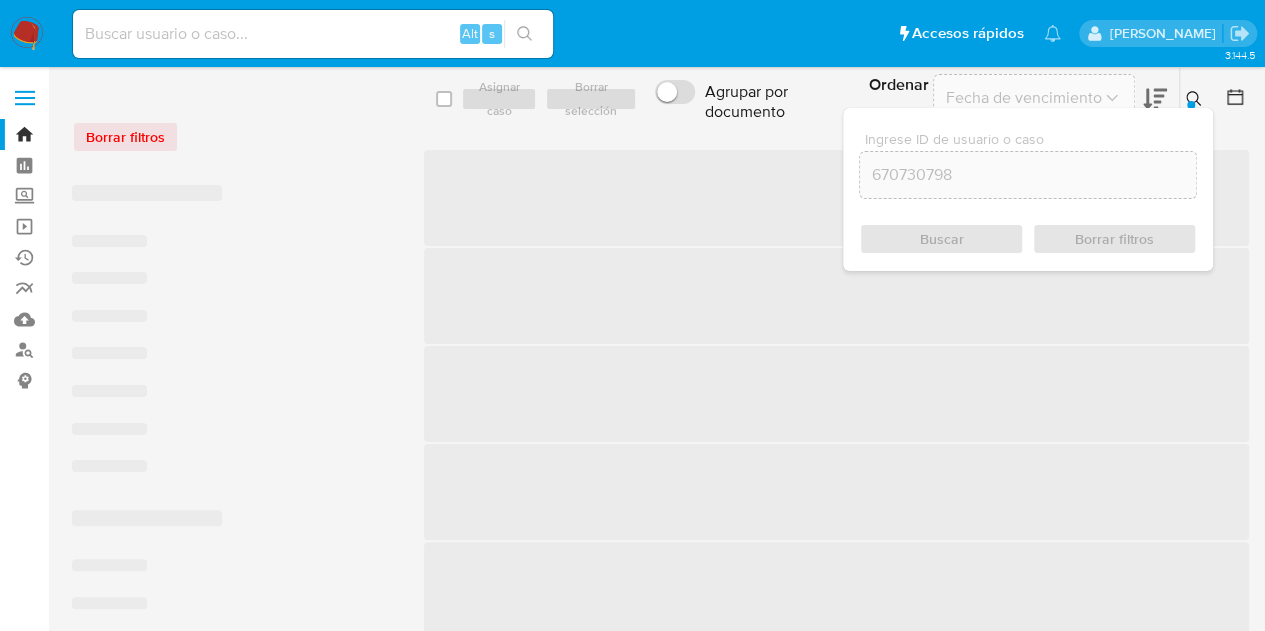 click 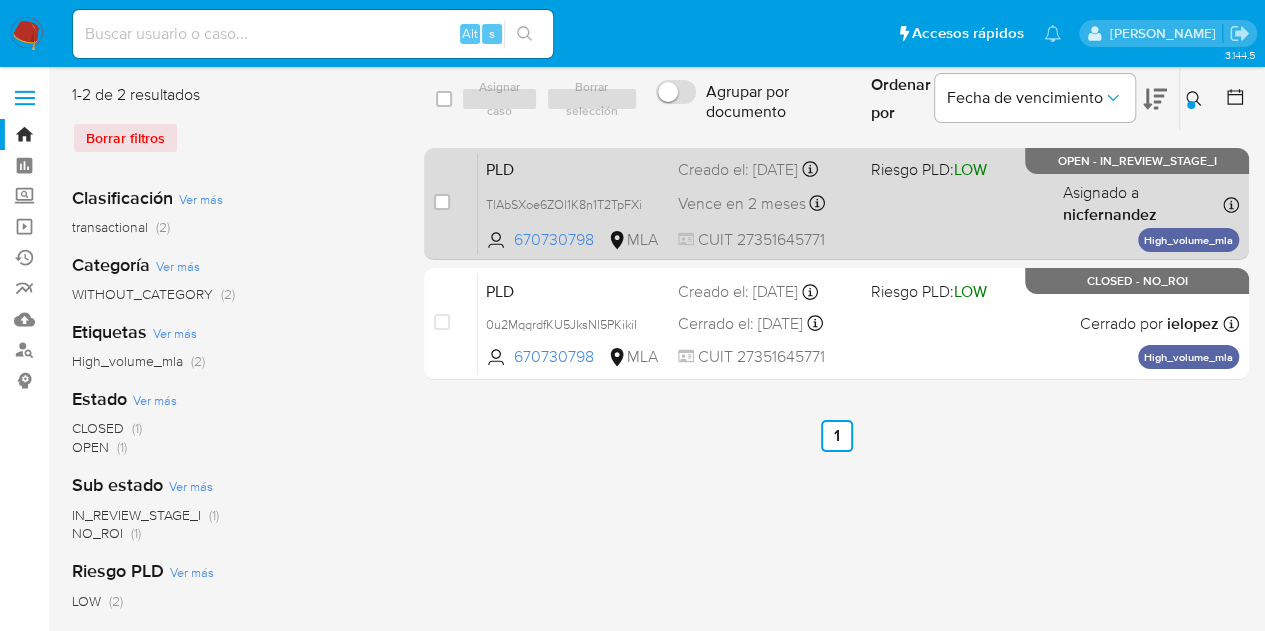 click on "PLD" at bounding box center [574, 168] 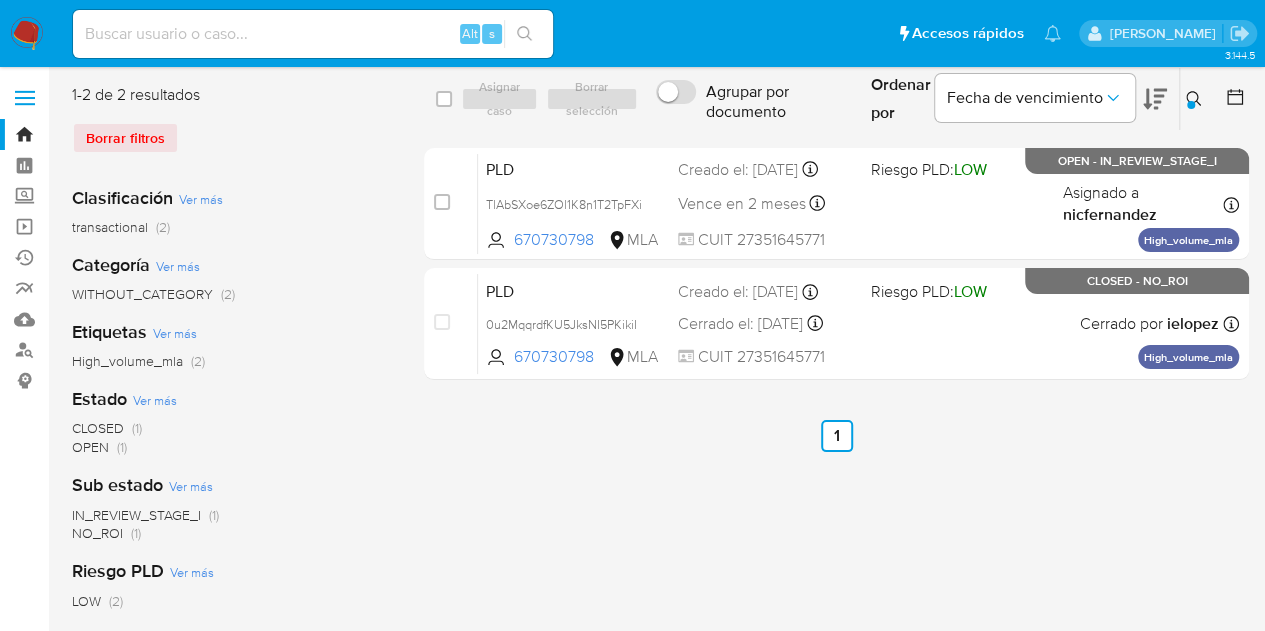 click on "Ingrese ID de usuario o caso 670730798 Buscar Borrar filtros" at bounding box center (1196, 99) 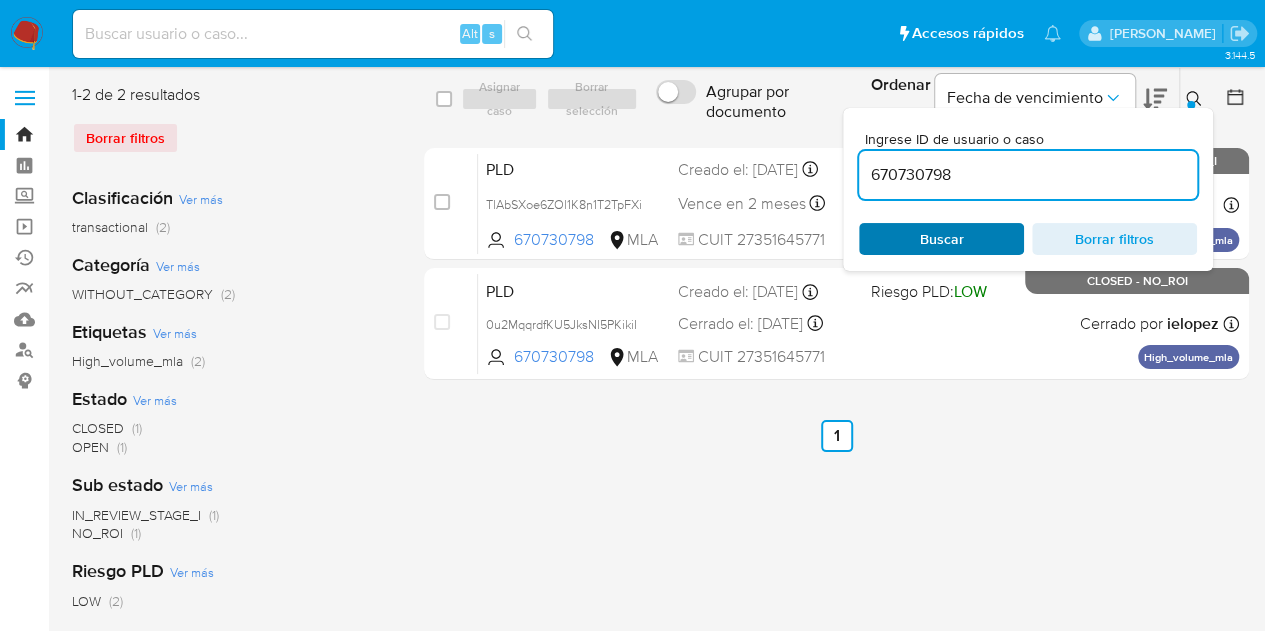 click on "Buscar" at bounding box center [942, 239] 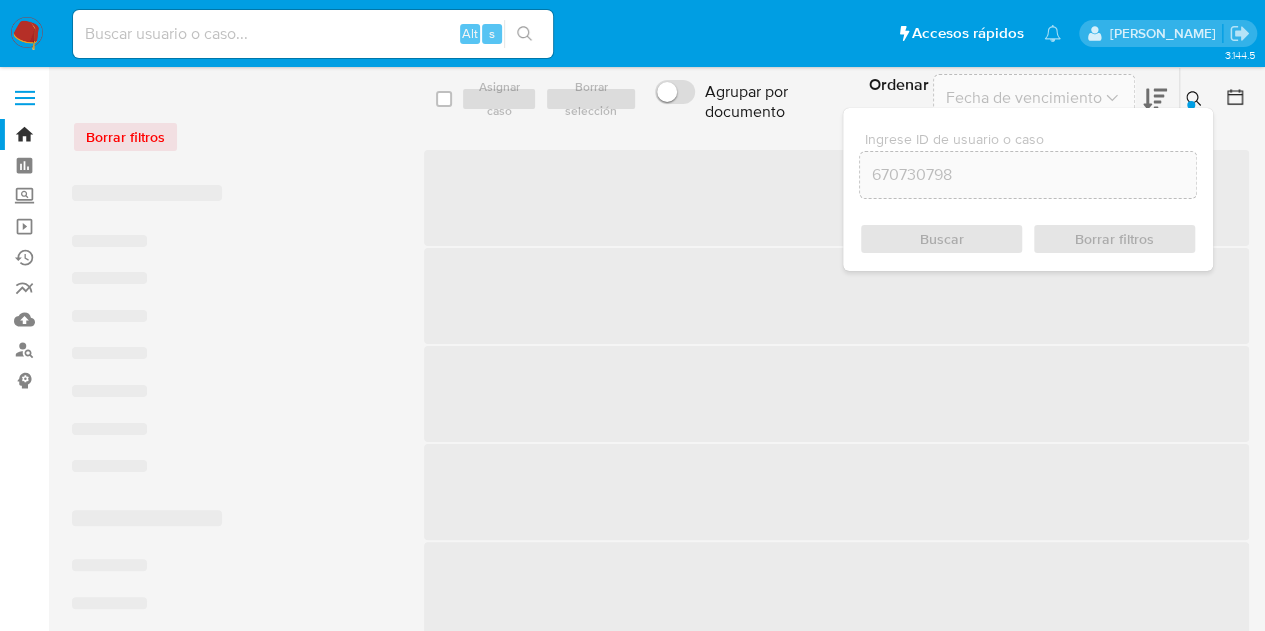 click 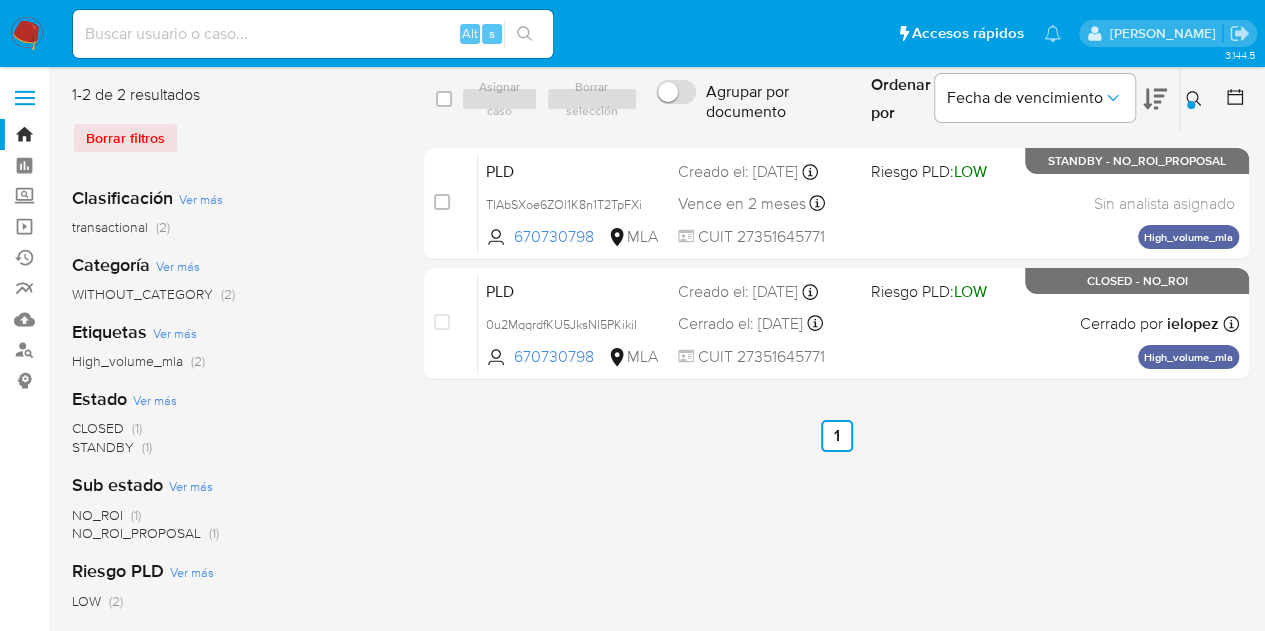 click 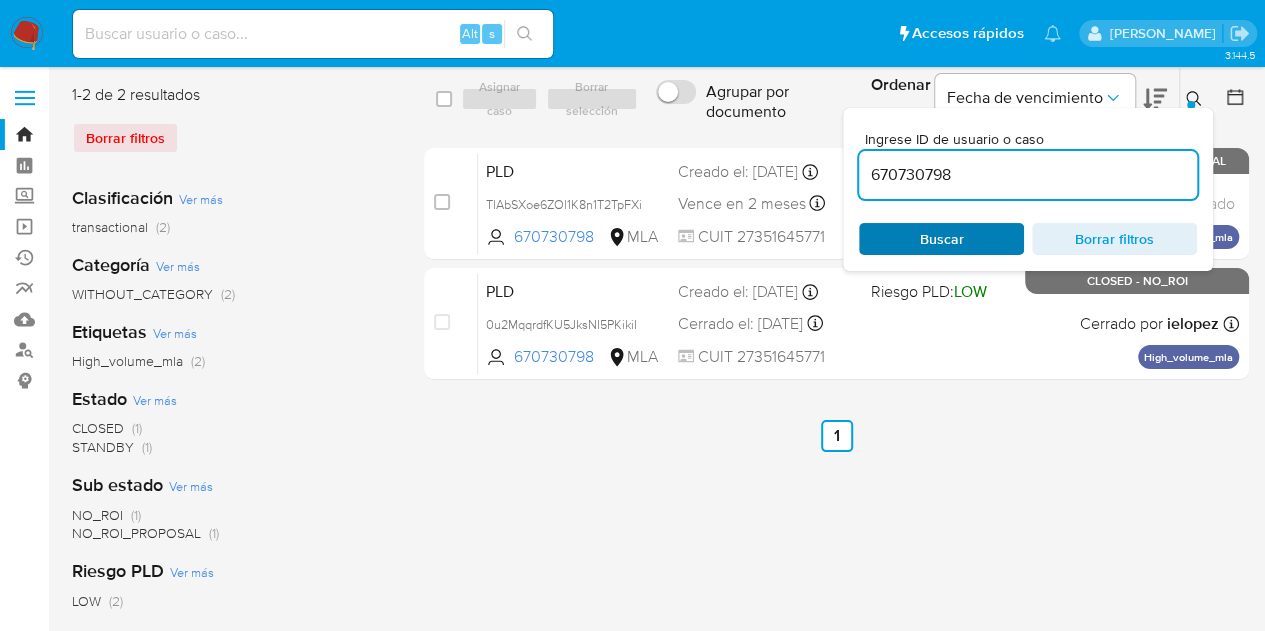 click on "Buscar" at bounding box center [941, 239] 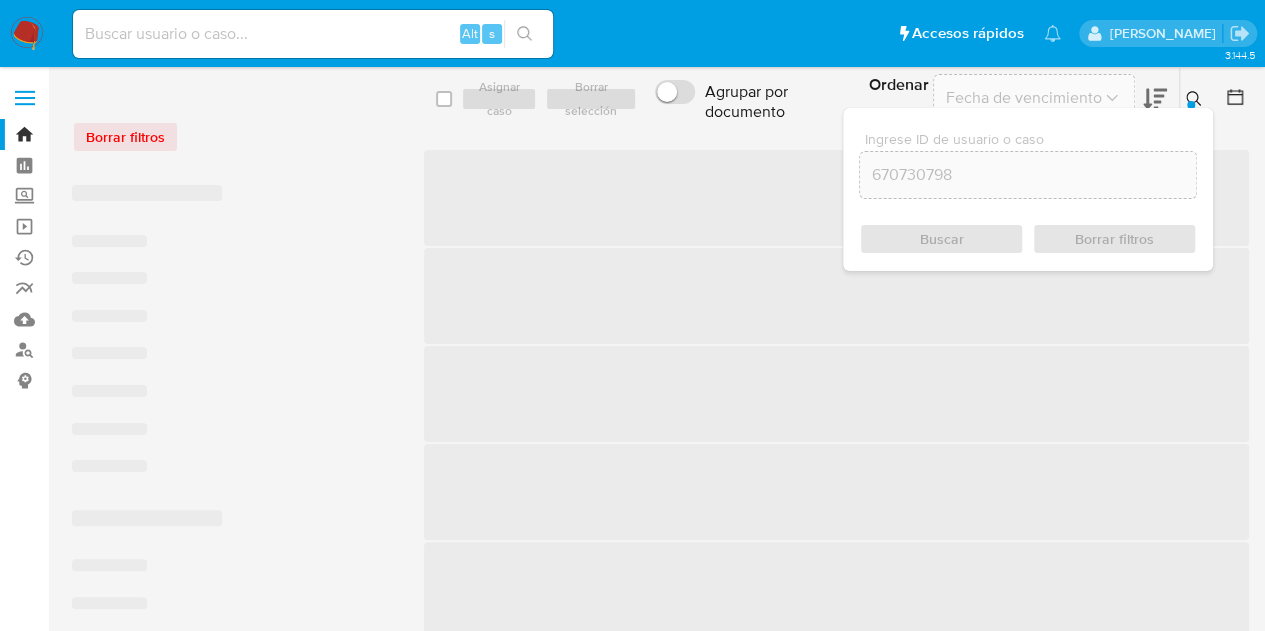 click 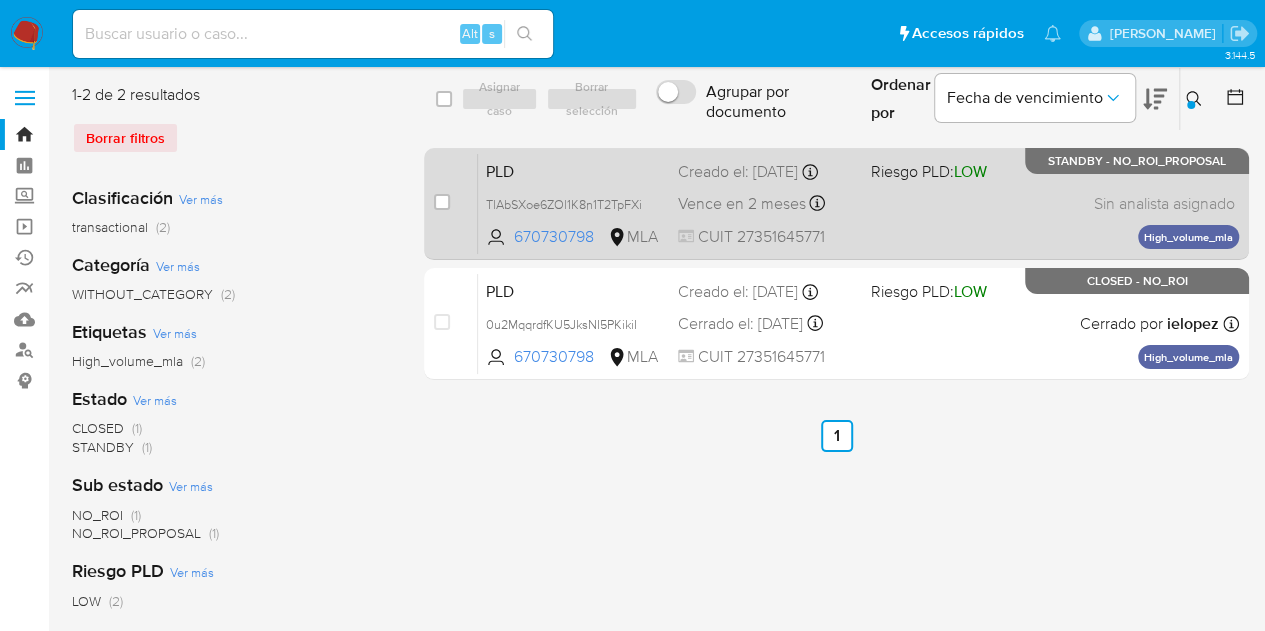 click on "PLD" at bounding box center (574, 170) 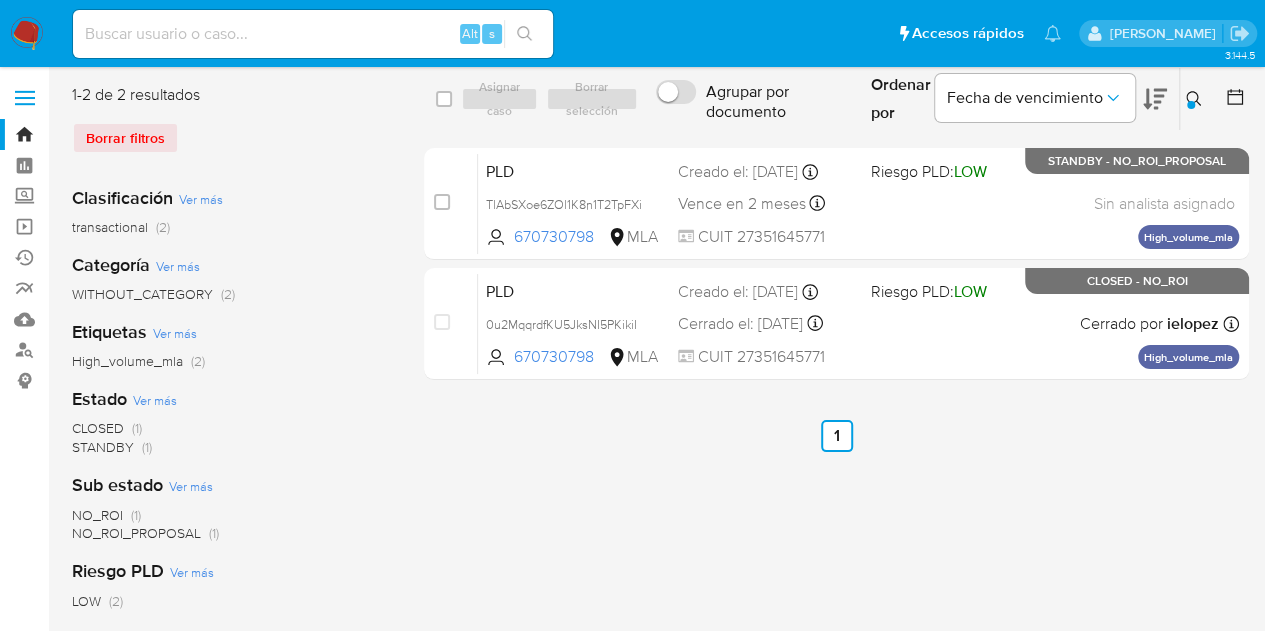 click 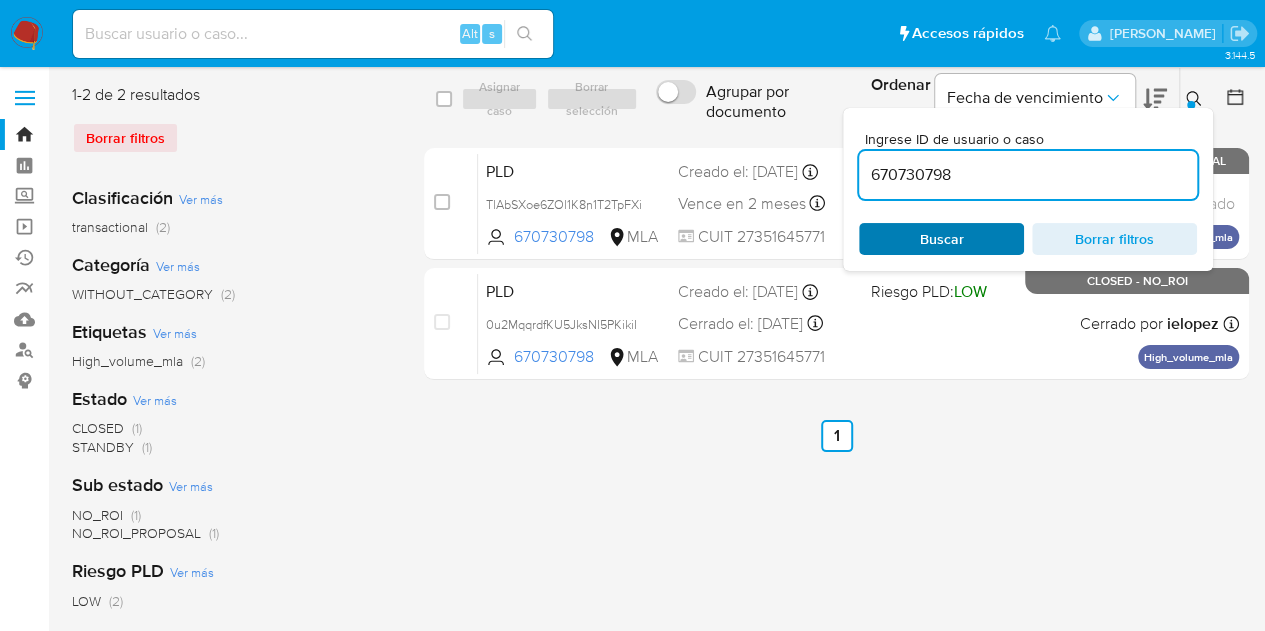 click on "Buscar" at bounding box center (942, 239) 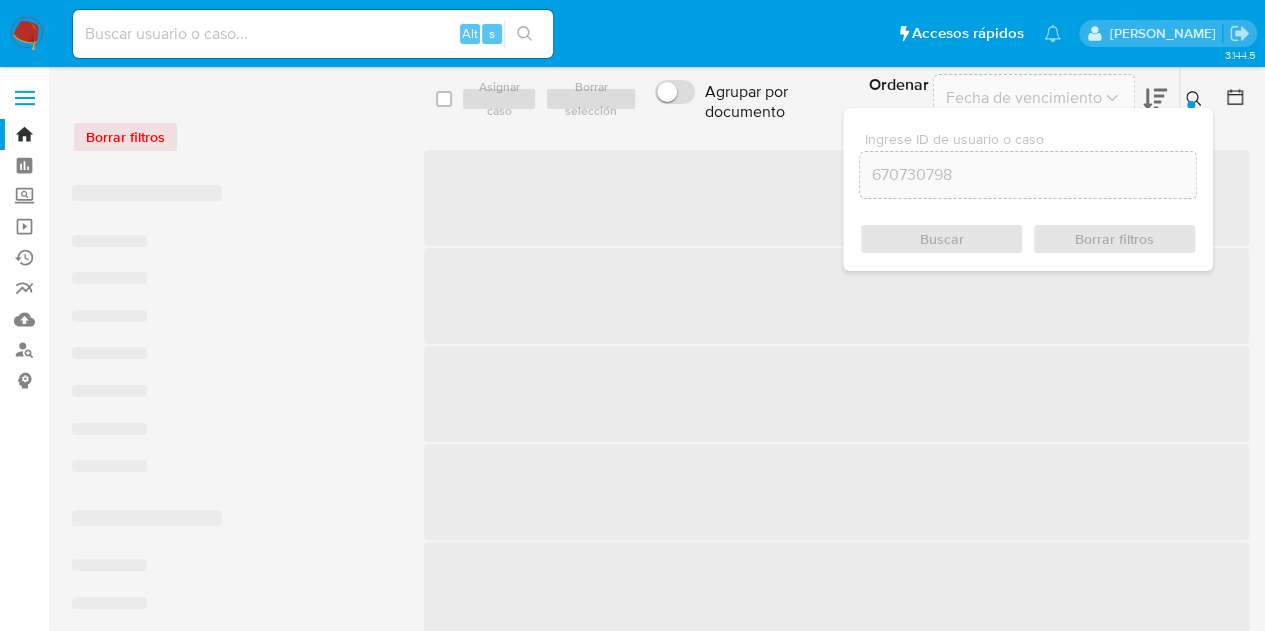 click 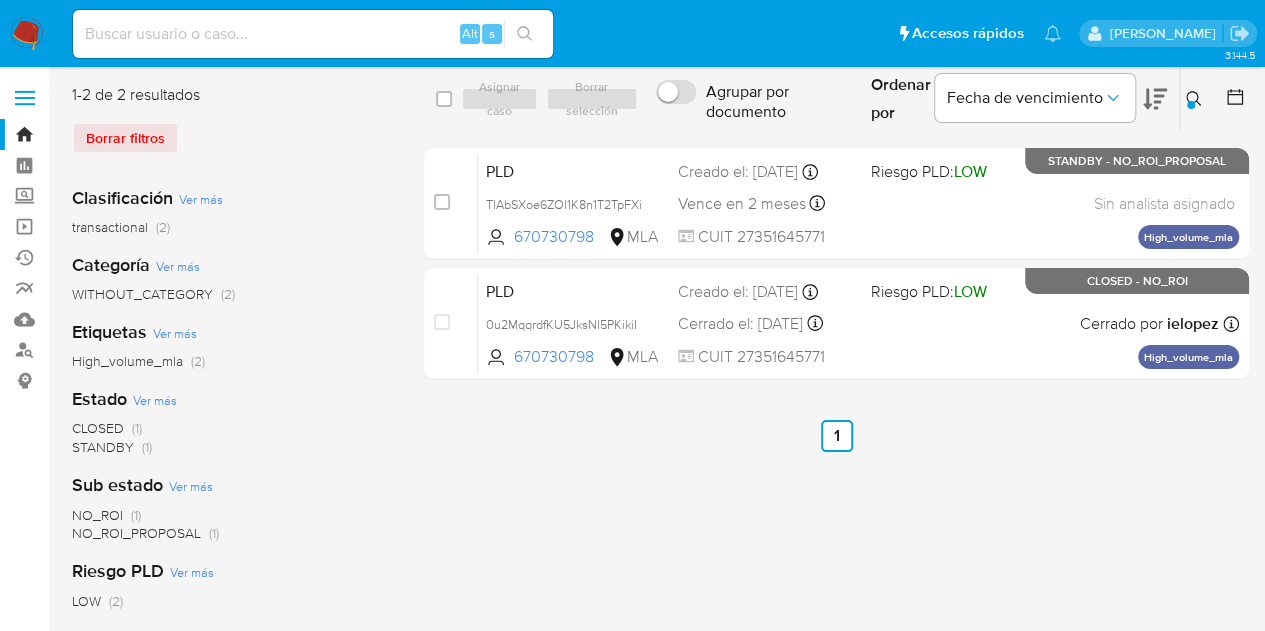 click 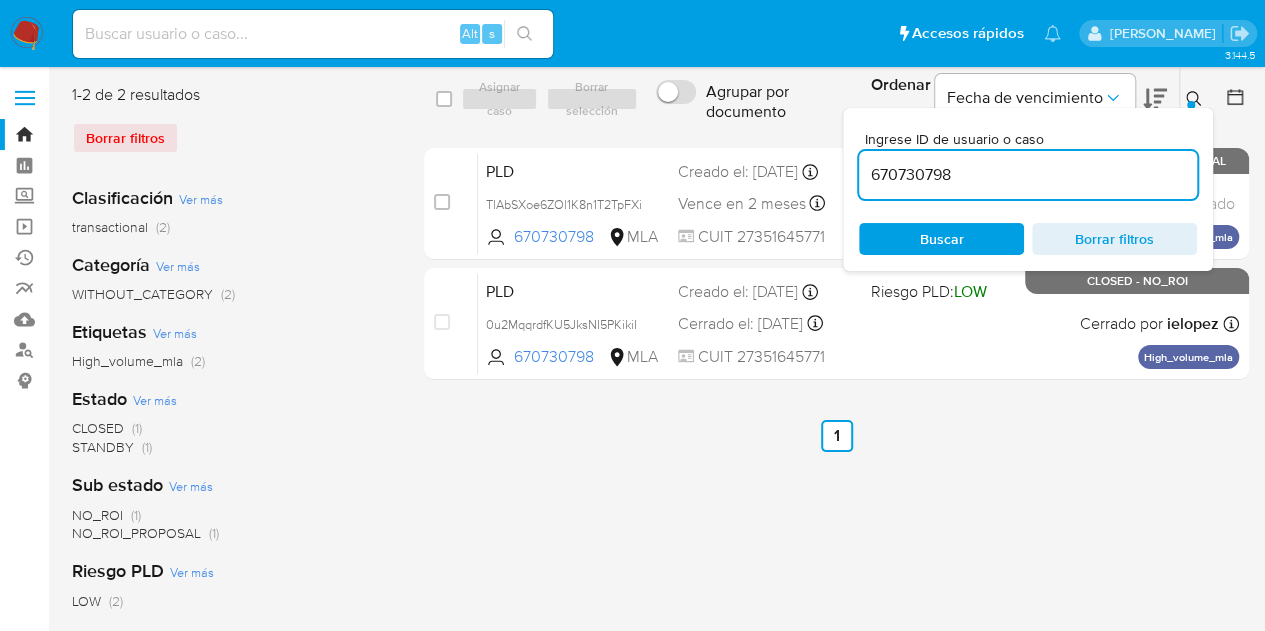 drag, startPoint x: 1026, startPoint y: 181, endPoint x: 769, endPoint y: 115, distance: 265.33942 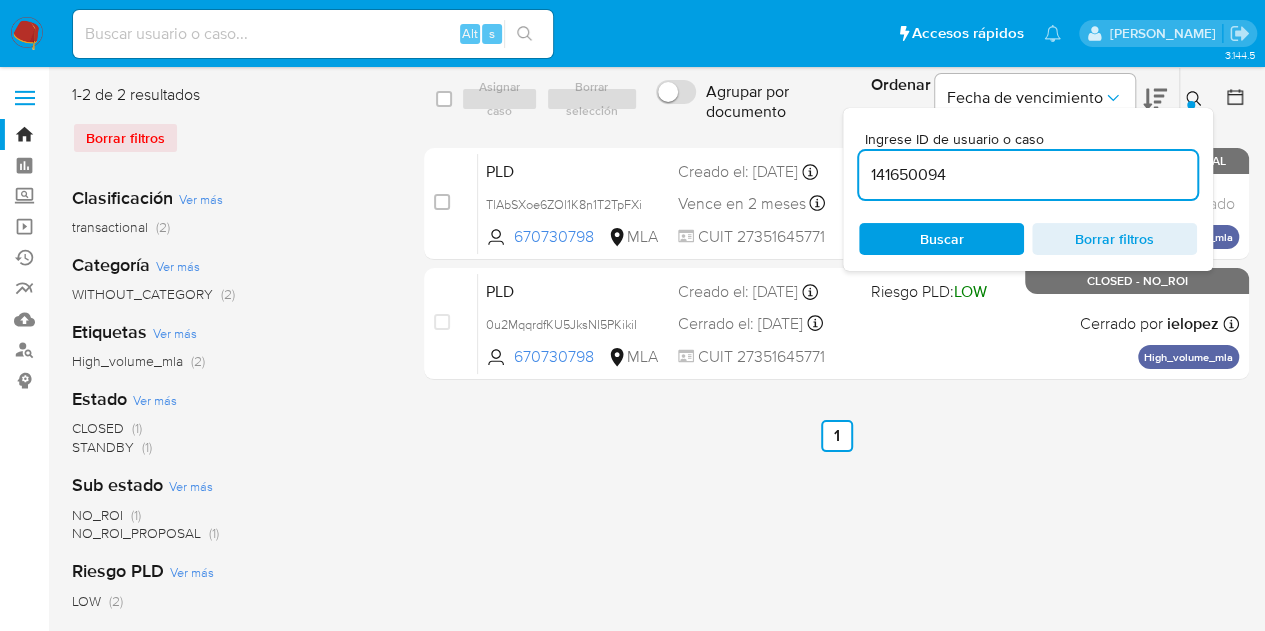 type on "141650094" 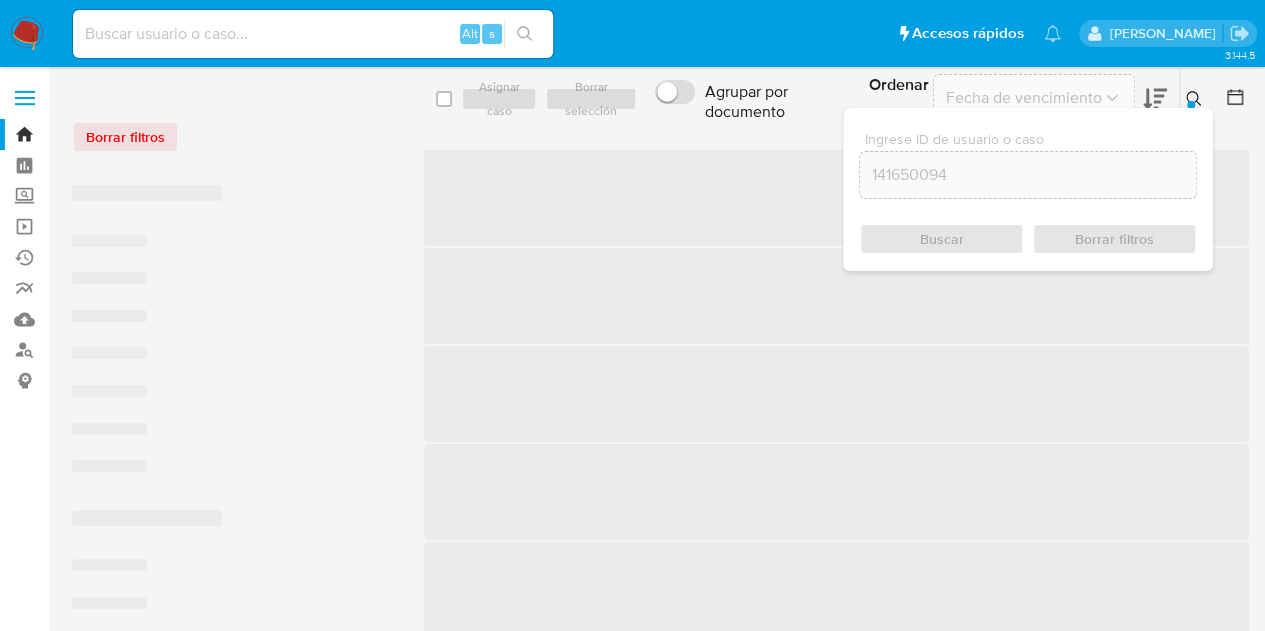 click at bounding box center [1196, 99] 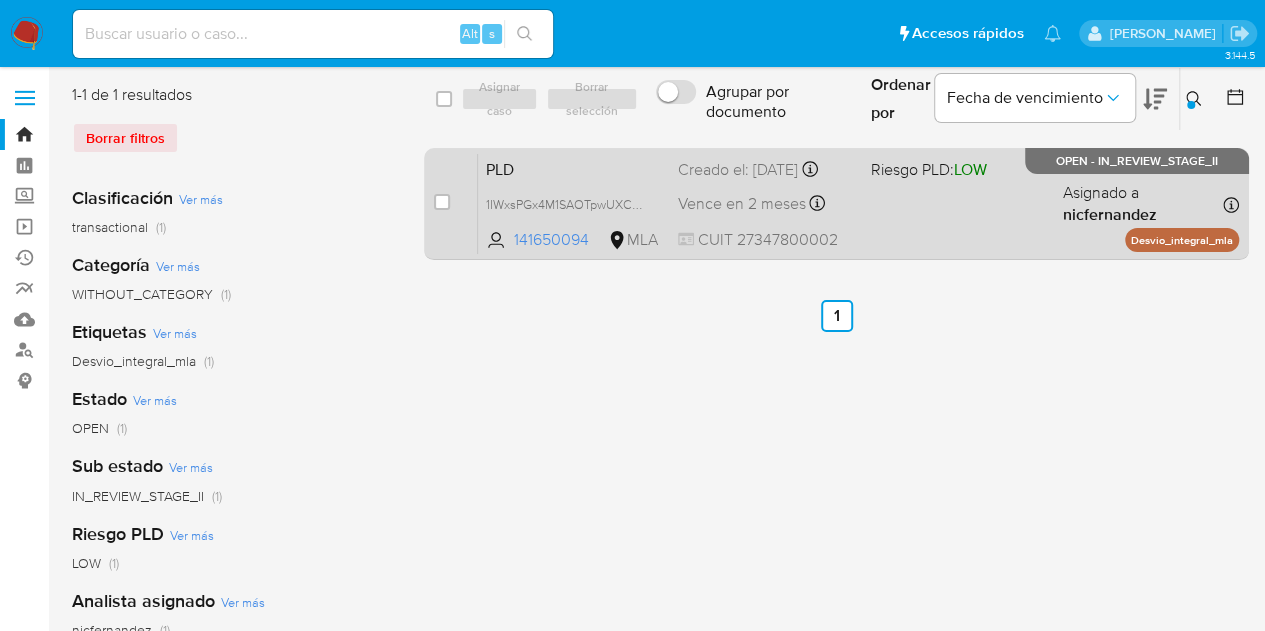 click on "PLD" at bounding box center (574, 168) 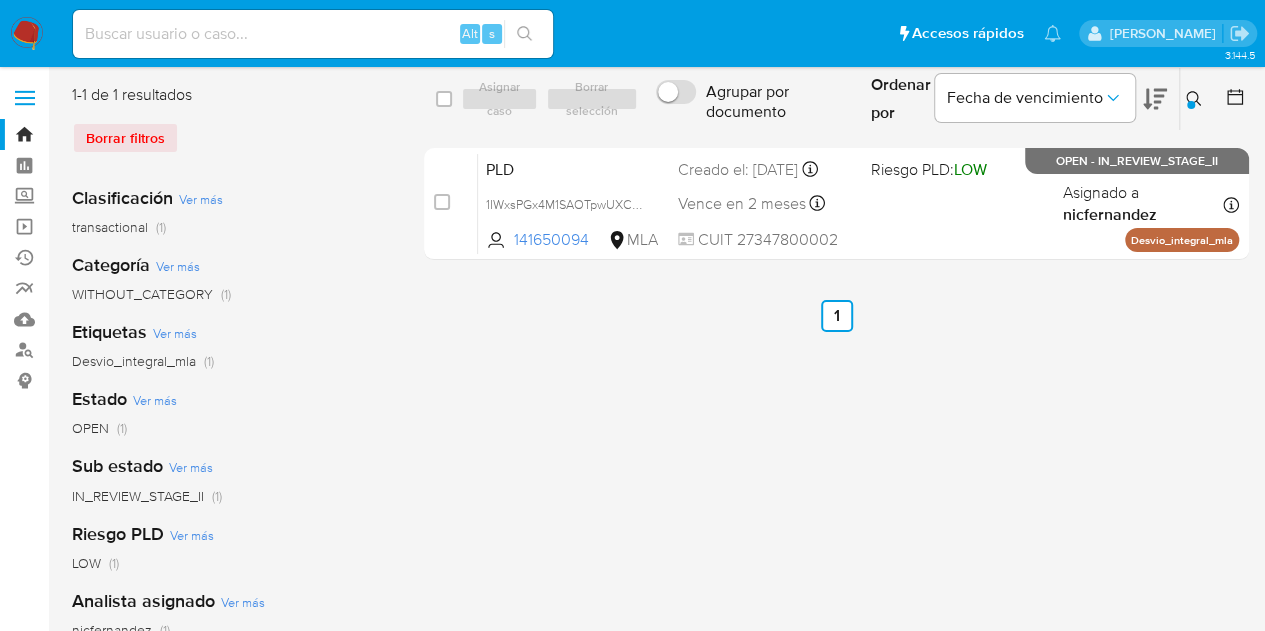 click 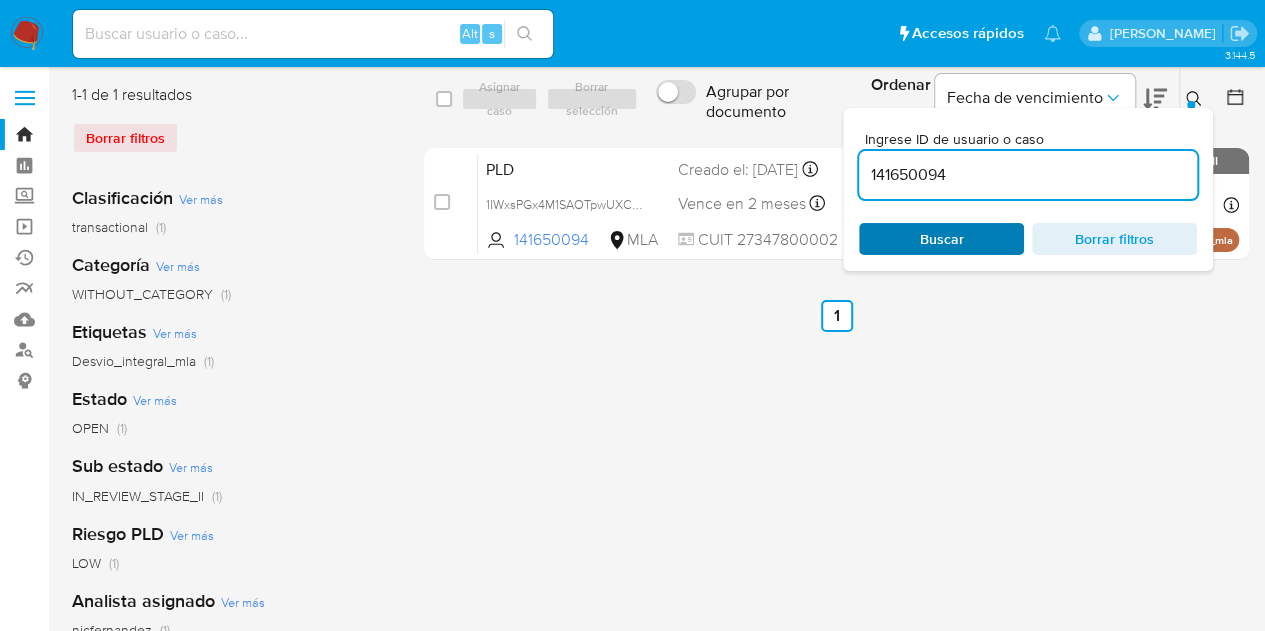 click on "Buscar" at bounding box center (941, 239) 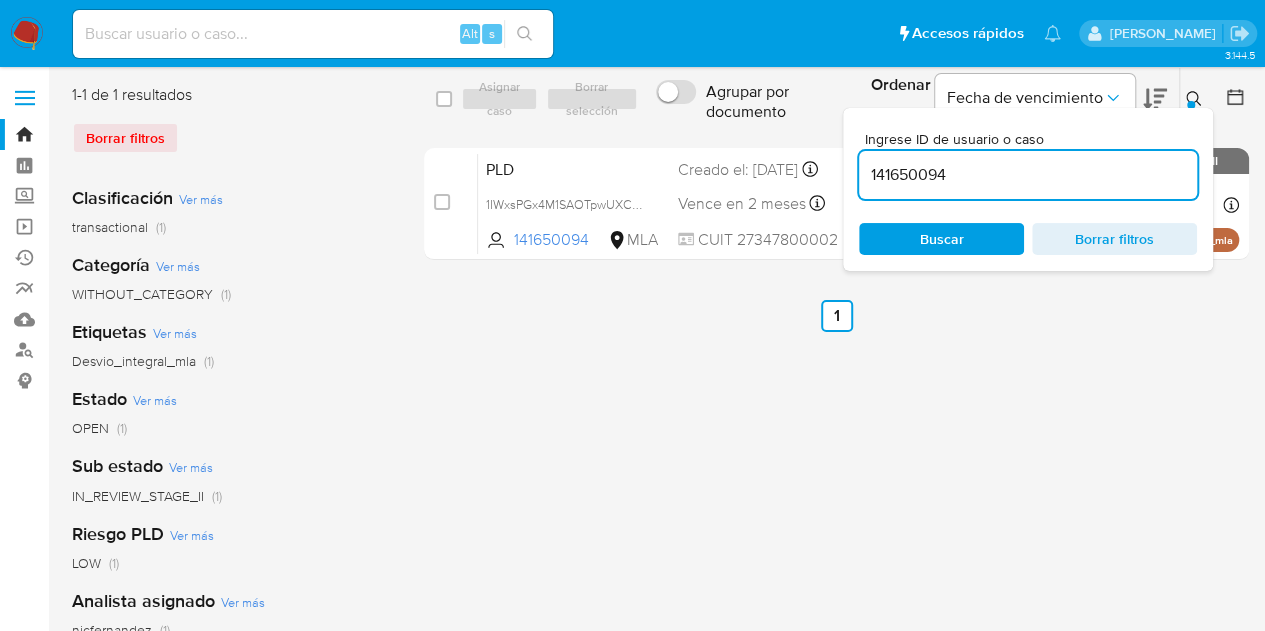 click 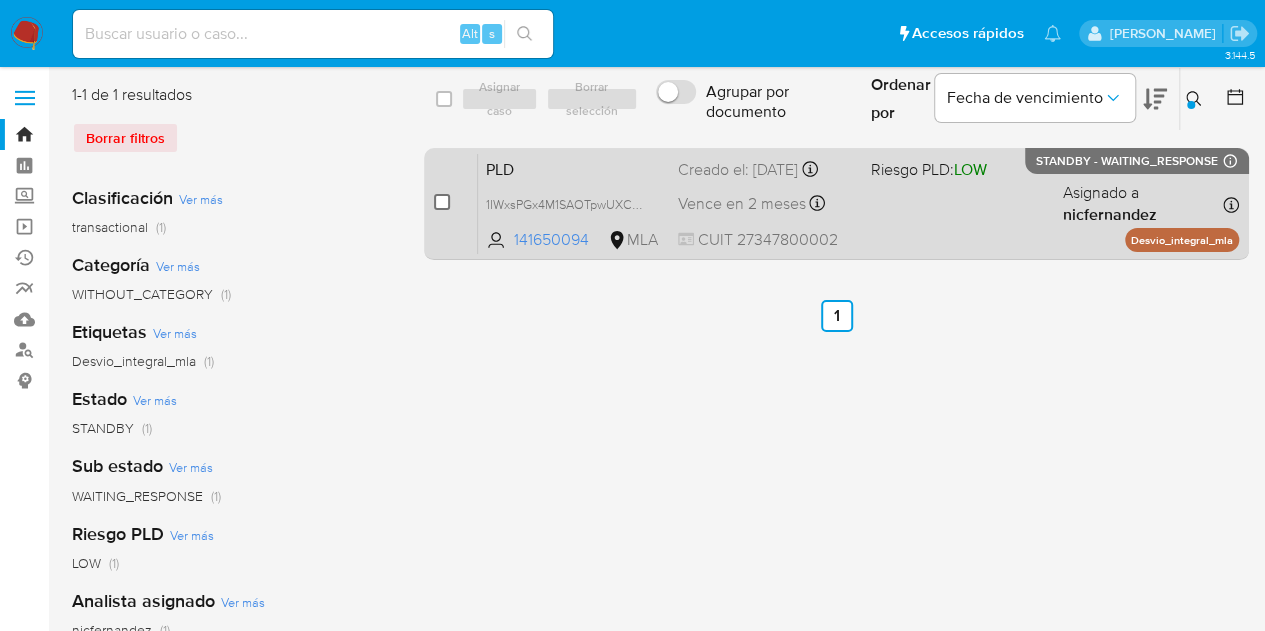 click at bounding box center [442, 202] 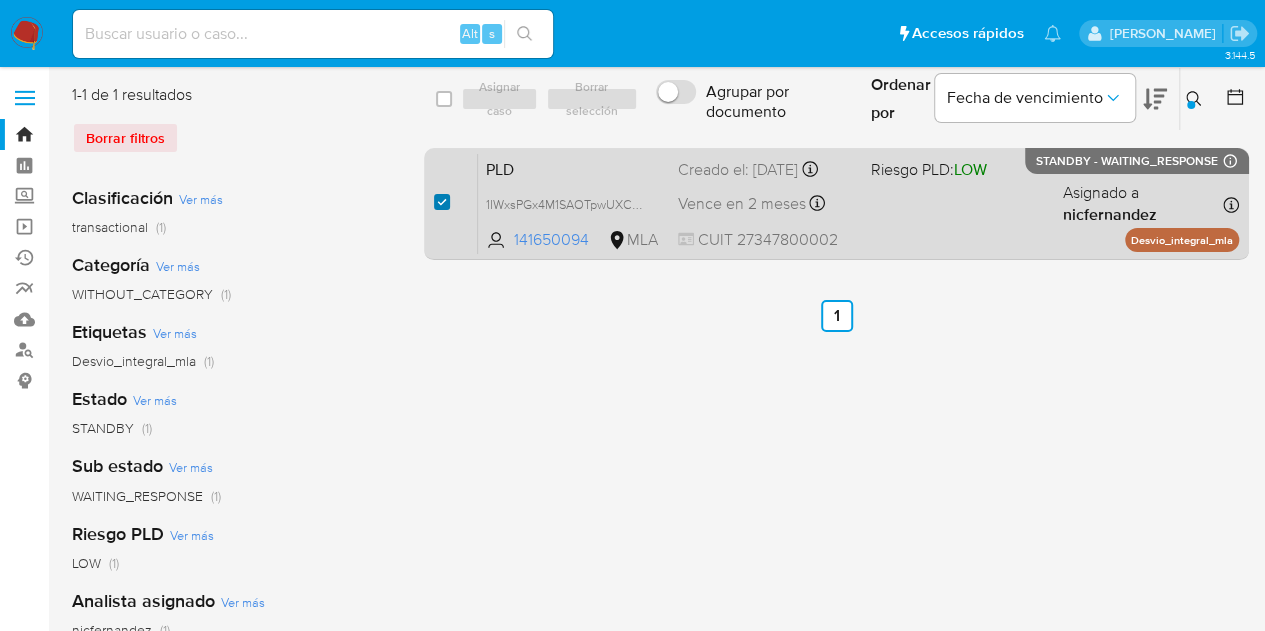 checkbox on "true" 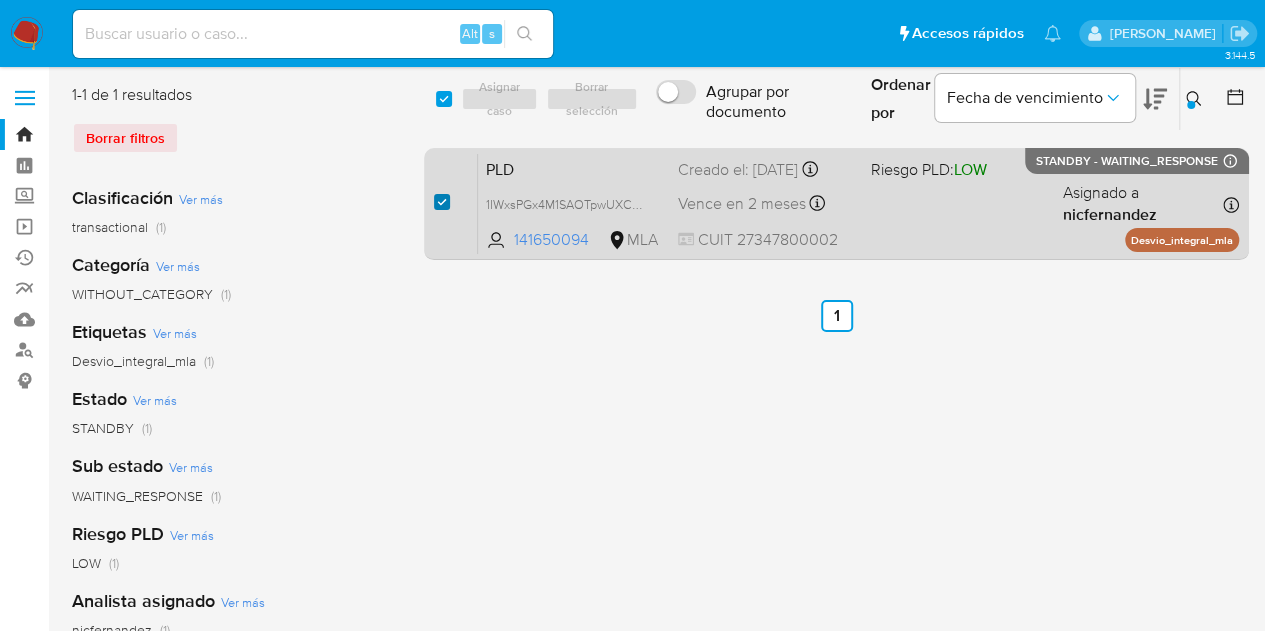 checkbox on "true" 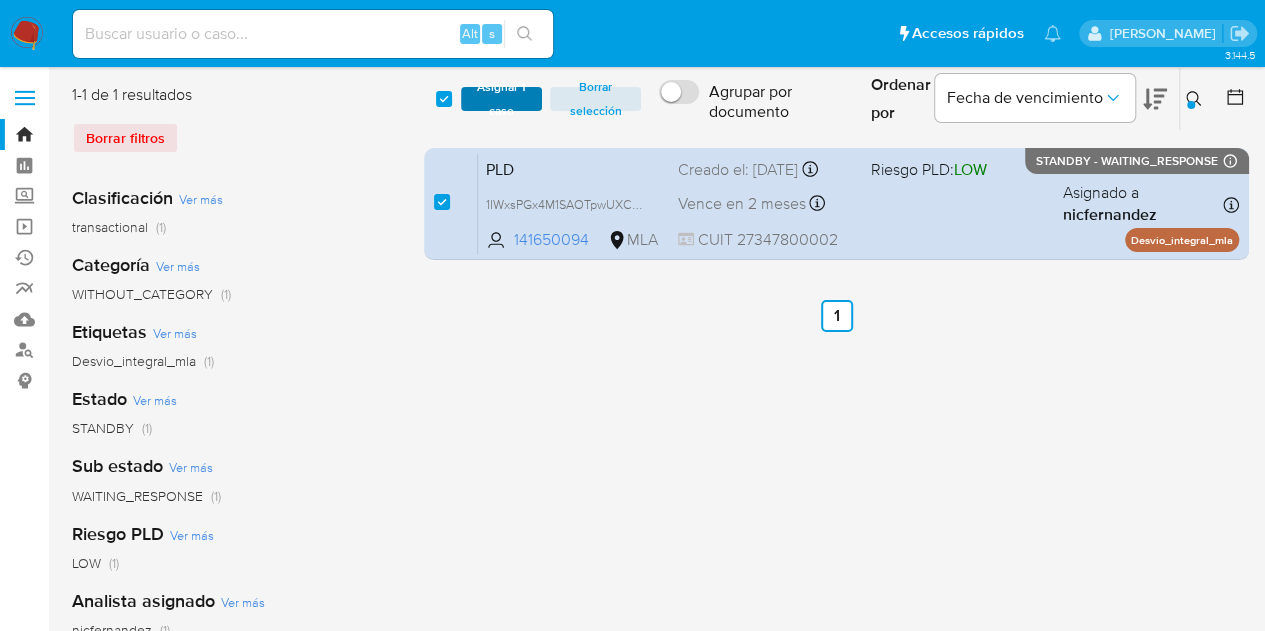 click on "Asignar 1 caso" at bounding box center [502, 99] 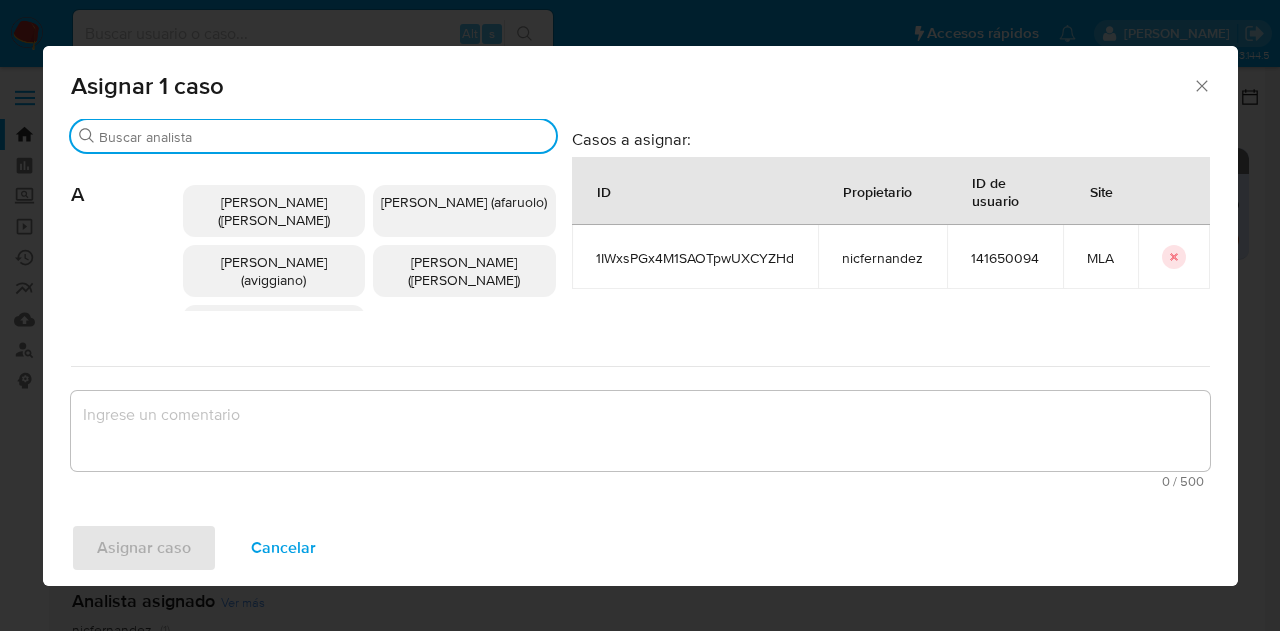 click on "Buscar" at bounding box center [323, 137] 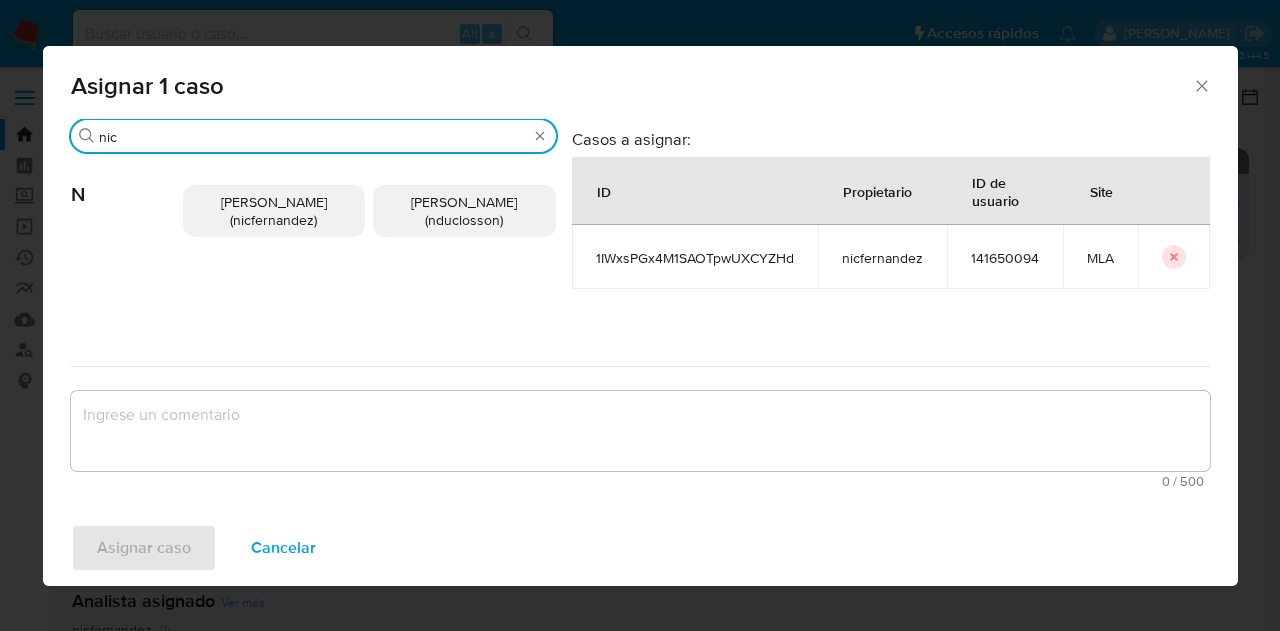 type on "nic" 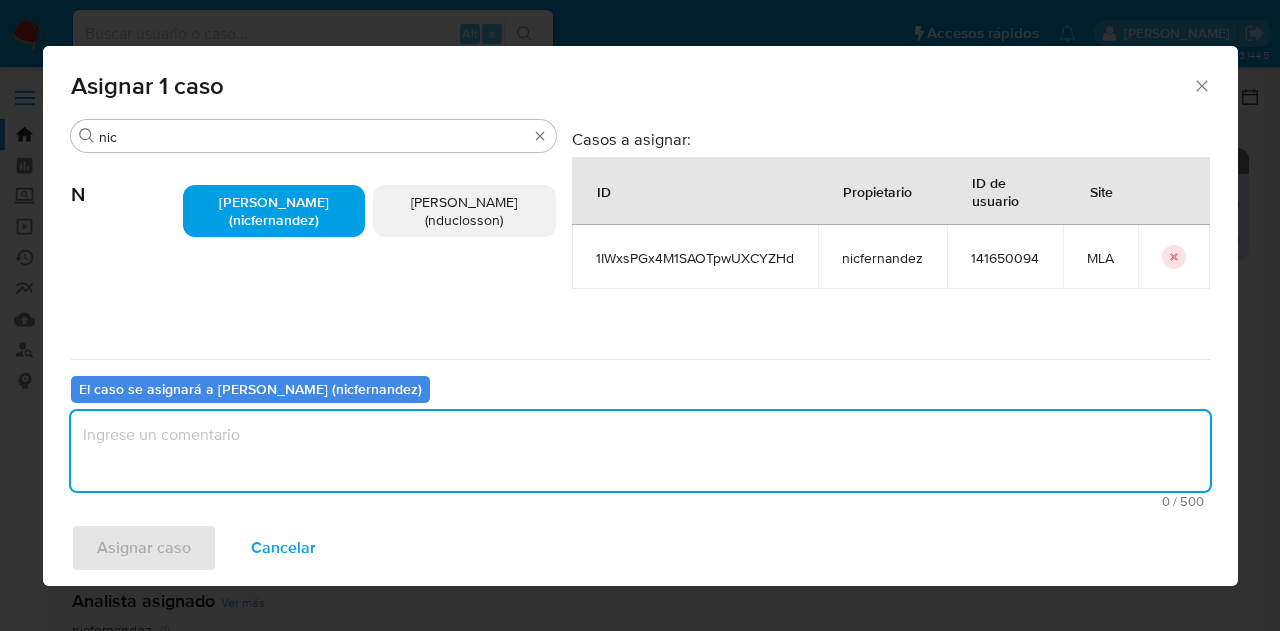 click at bounding box center (640, 451) 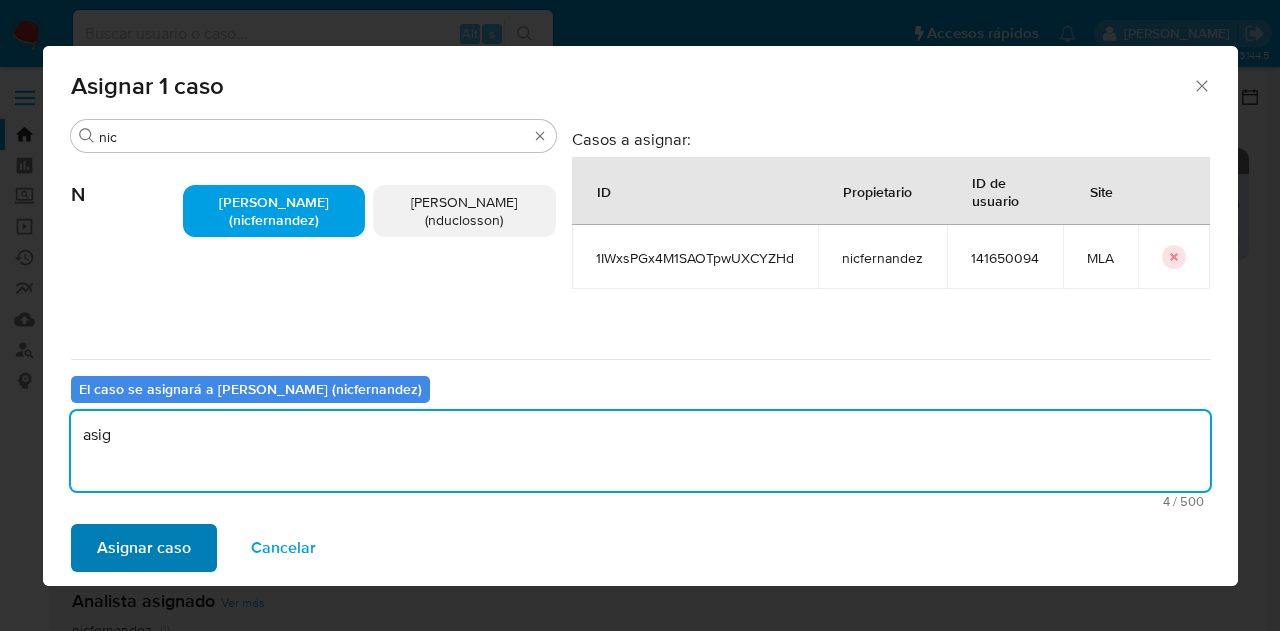 type on "asig" 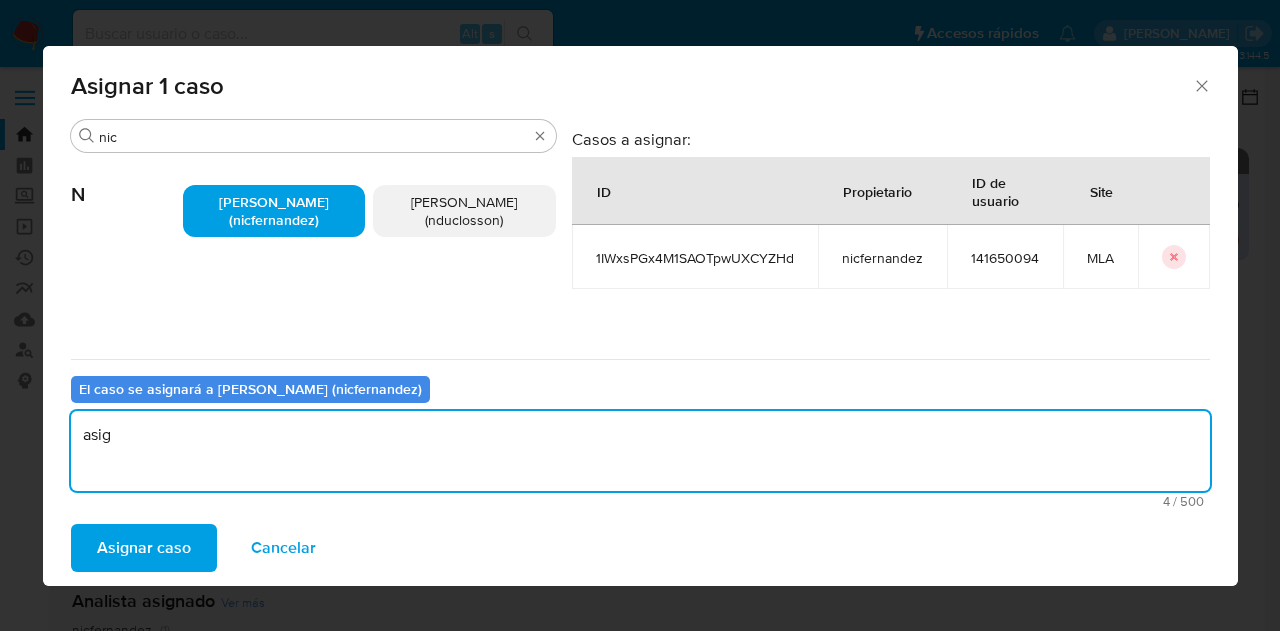 click on "Asignar caso" at bounding box center (144, 548) 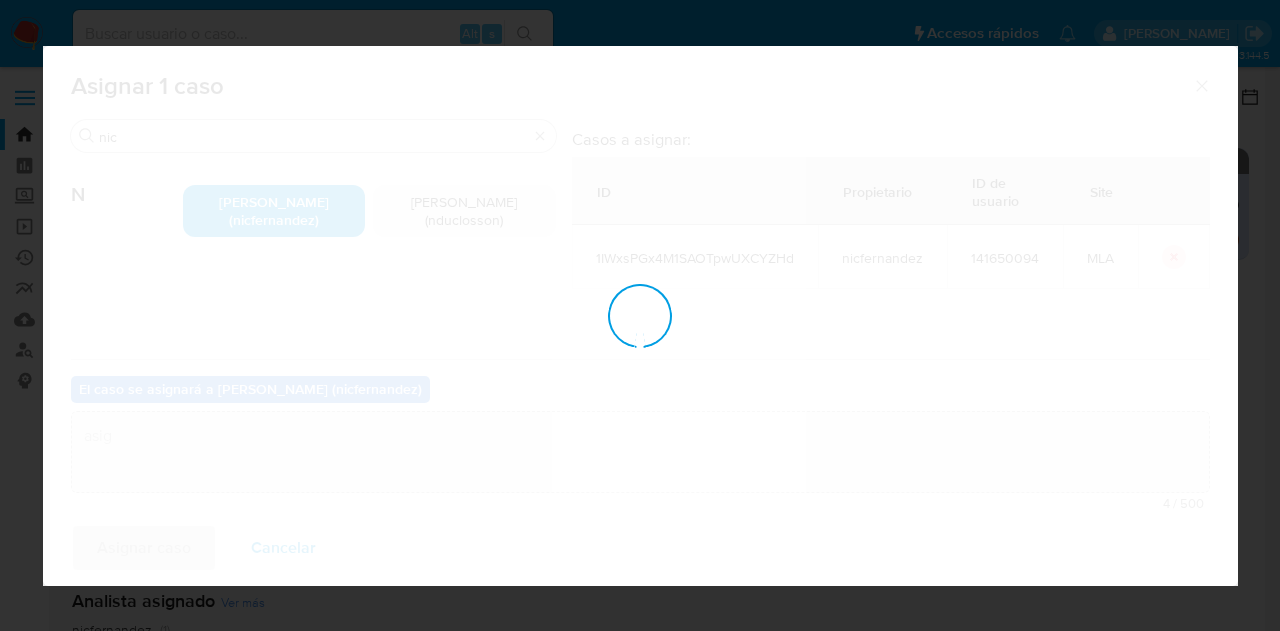 type 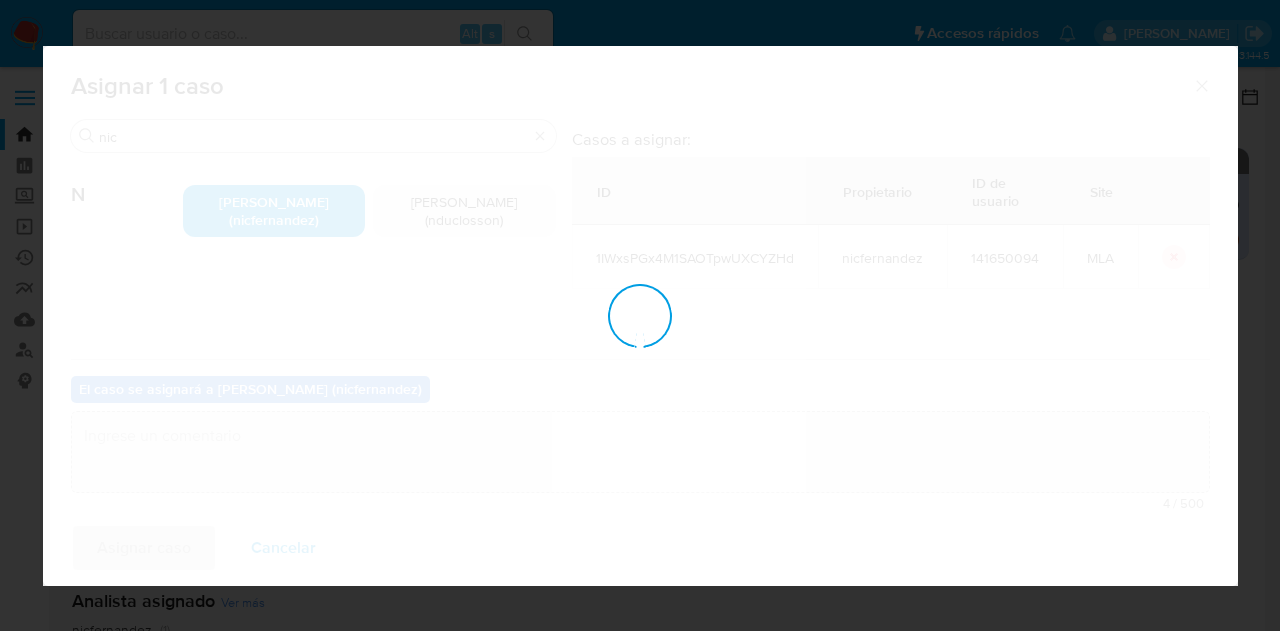 checkbox on "false" 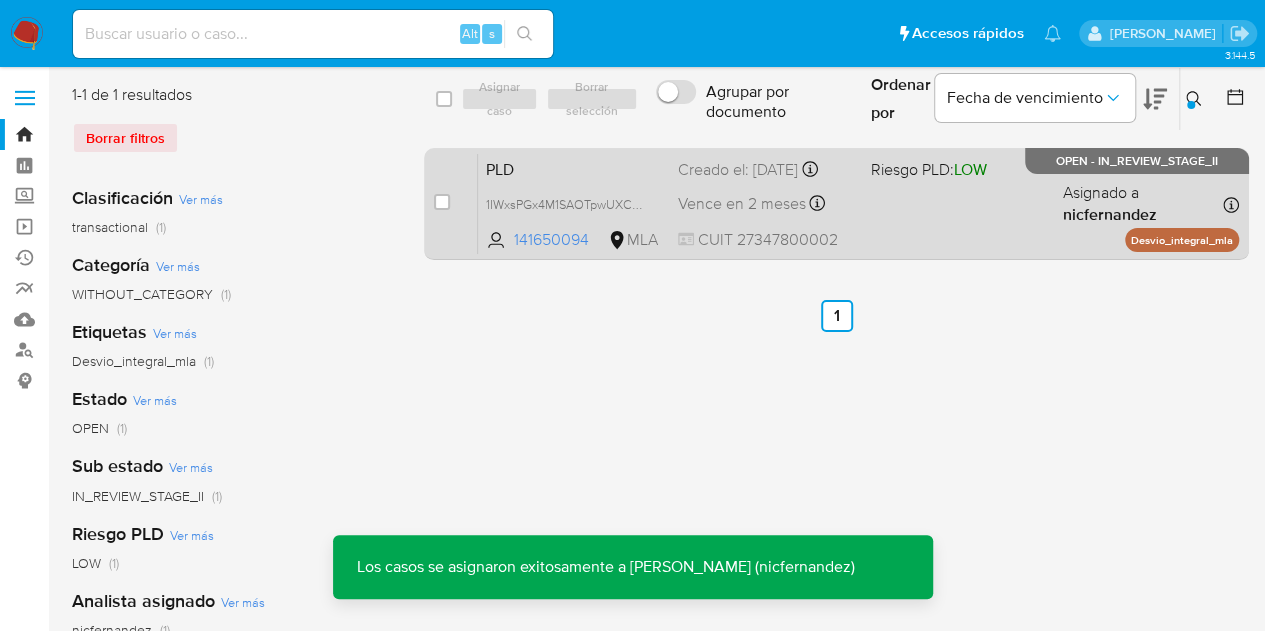 click on "PLD" at bounding box center [574, 168] 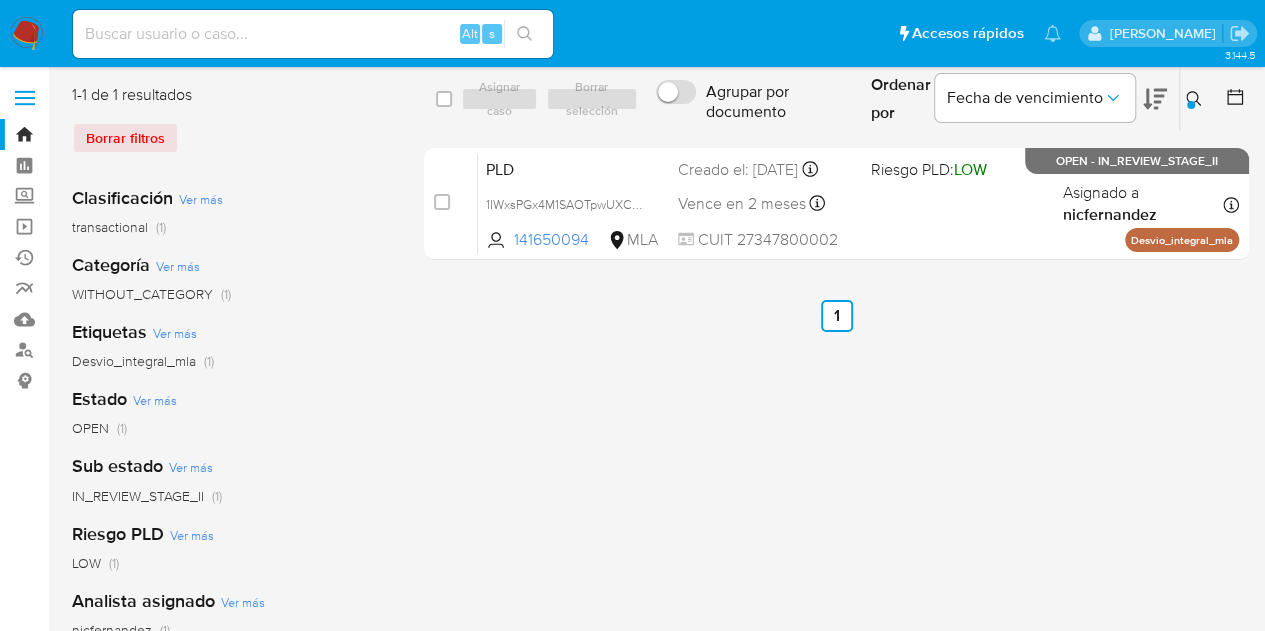 click at bounding box center [1196, 99] 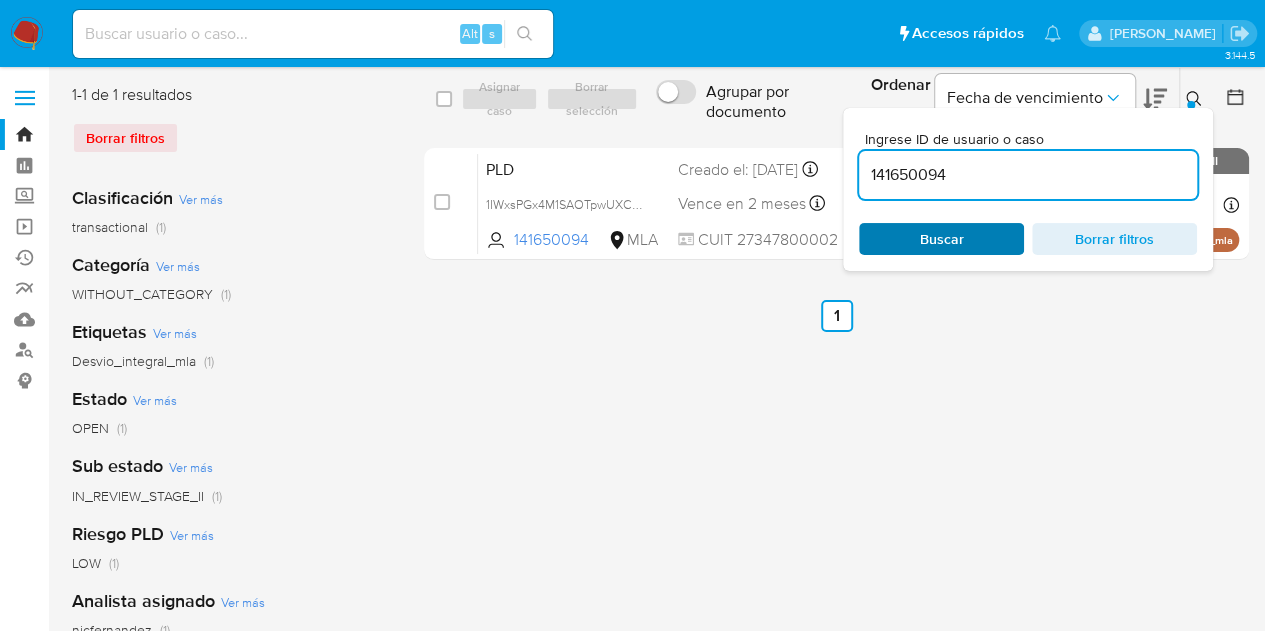 click on "Buscar" at bounding box center [942, 239] 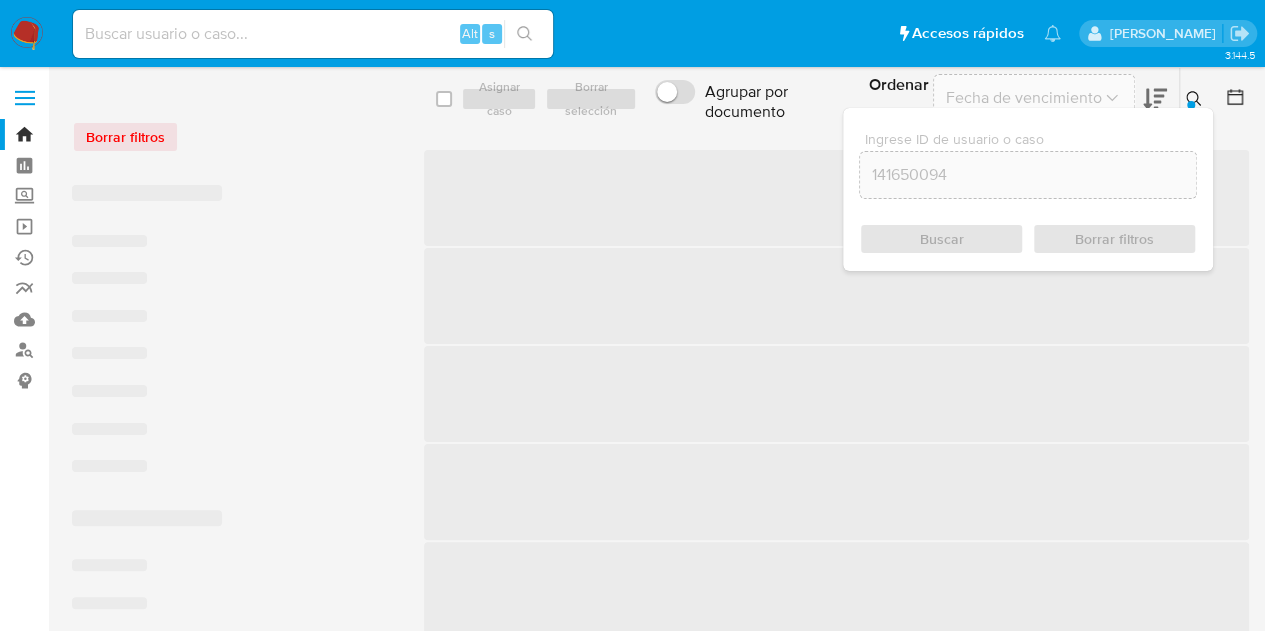 click on "Ingrese ID de usuario o caso 141650094 Buscar Borrar filtros" at bounding box center (1028, 189) 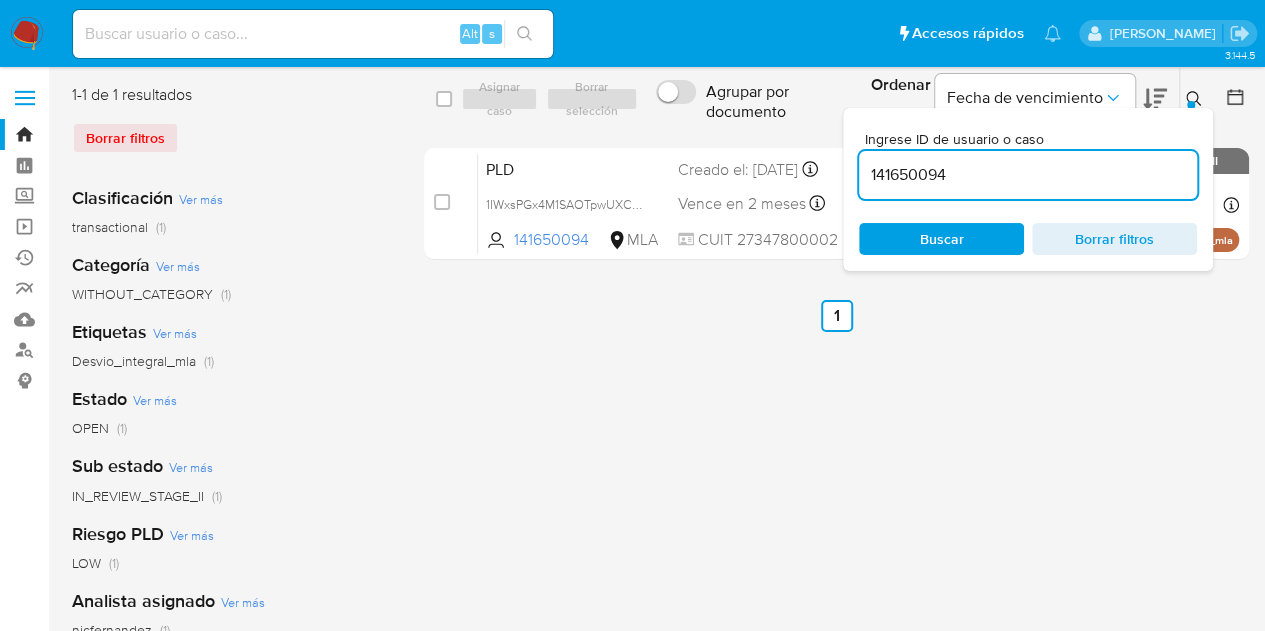 click at bounding box center (1196, 99) 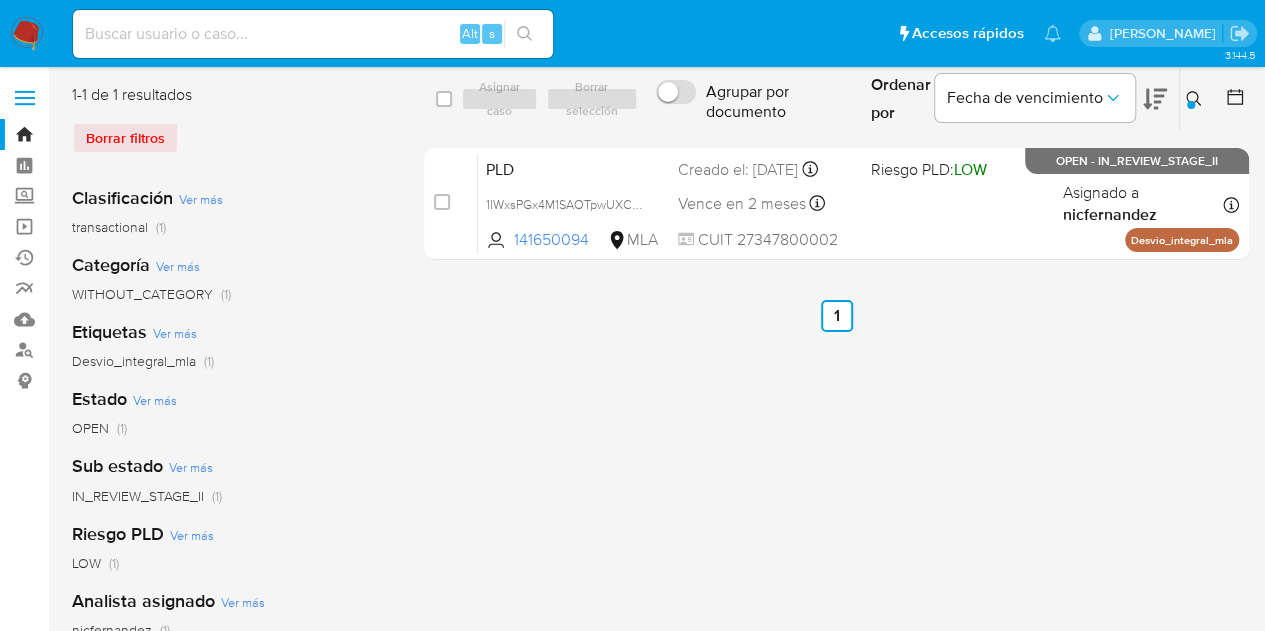 click 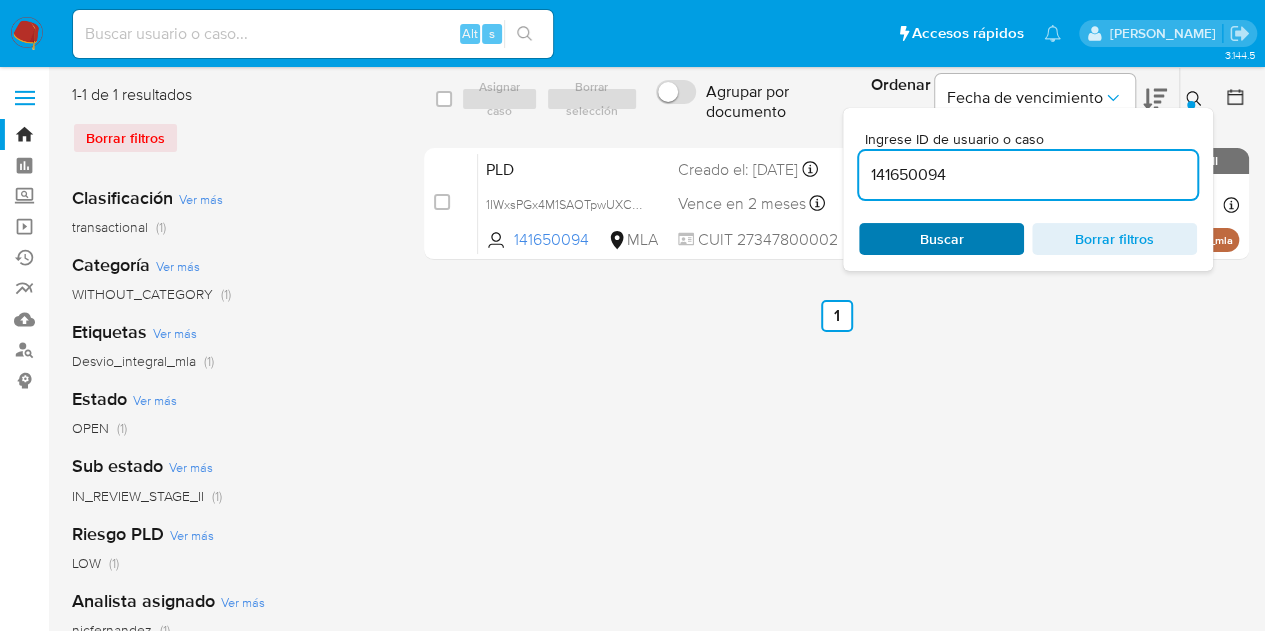 click on "Buscar" at bounding box center (941, 239) 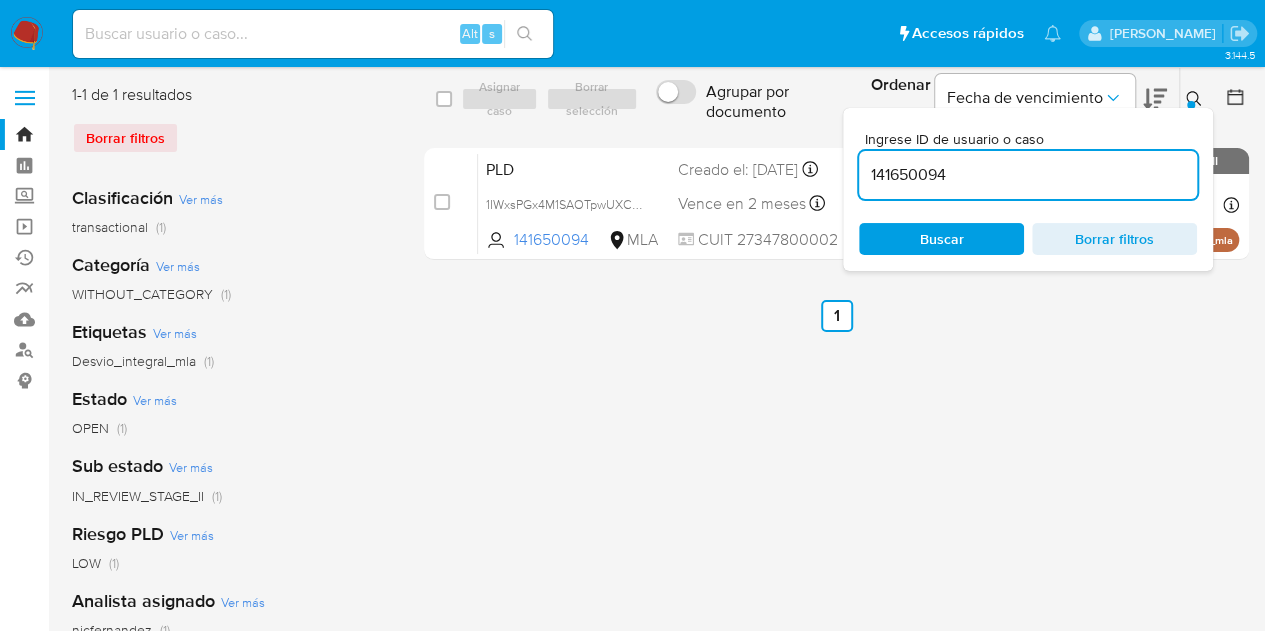 click 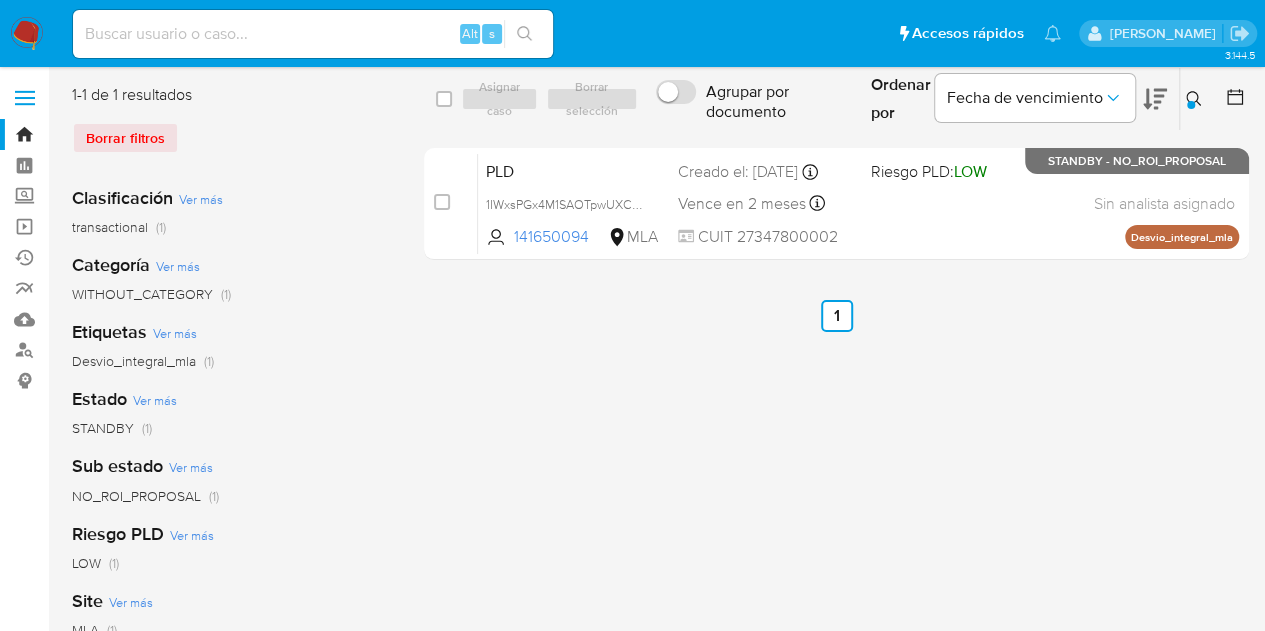 click 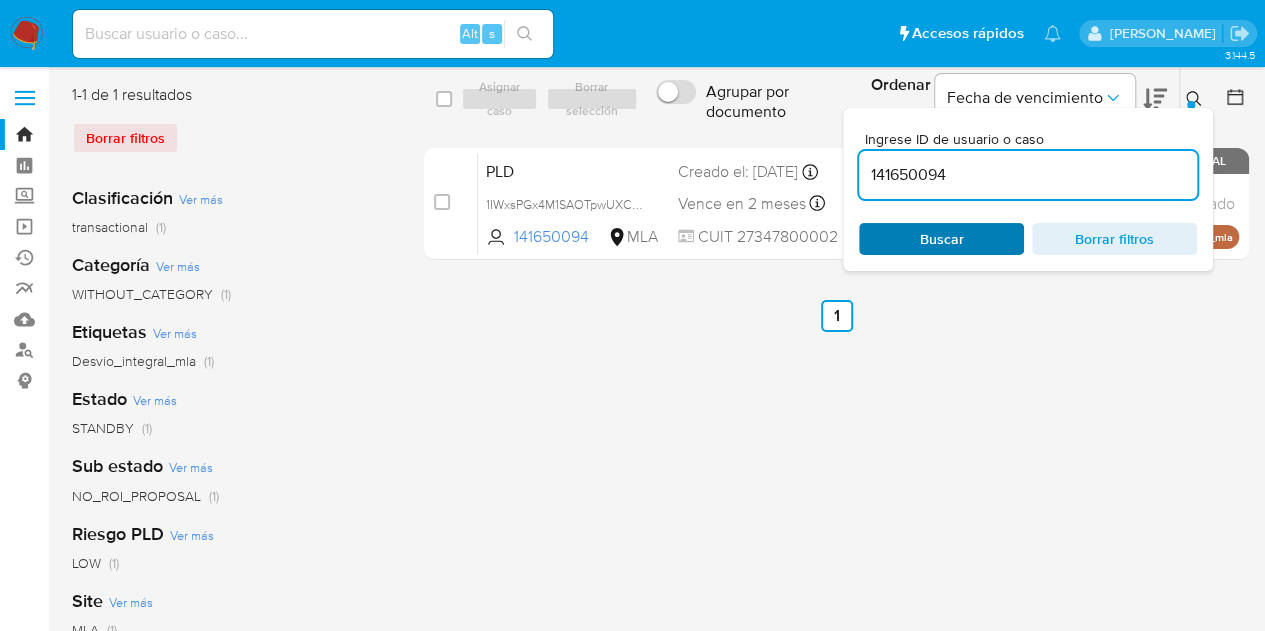 click on "Buscar" at bounding box center [941, 239] 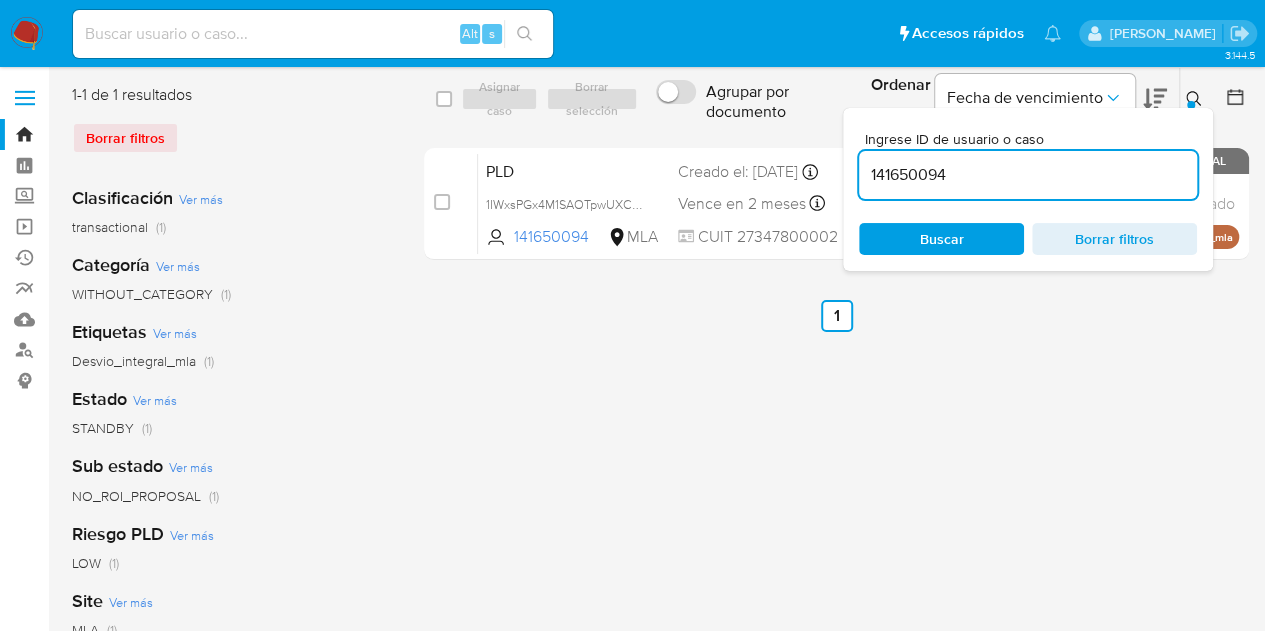 click 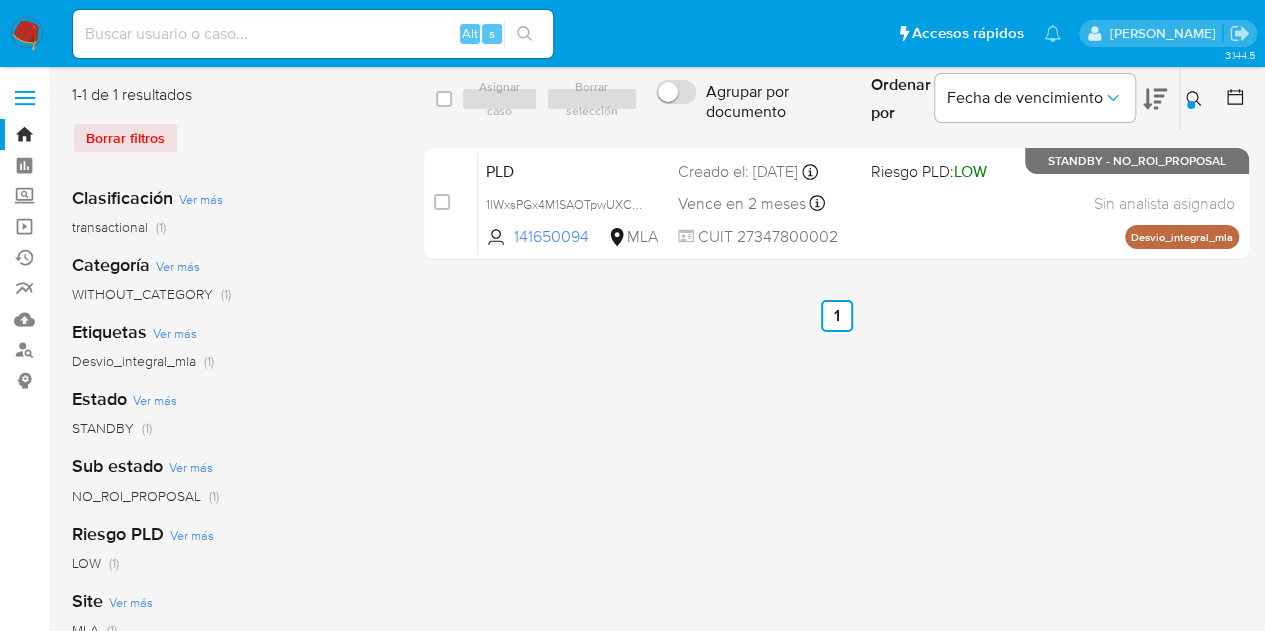 click on "PLD" at bounding box center (574, 170) 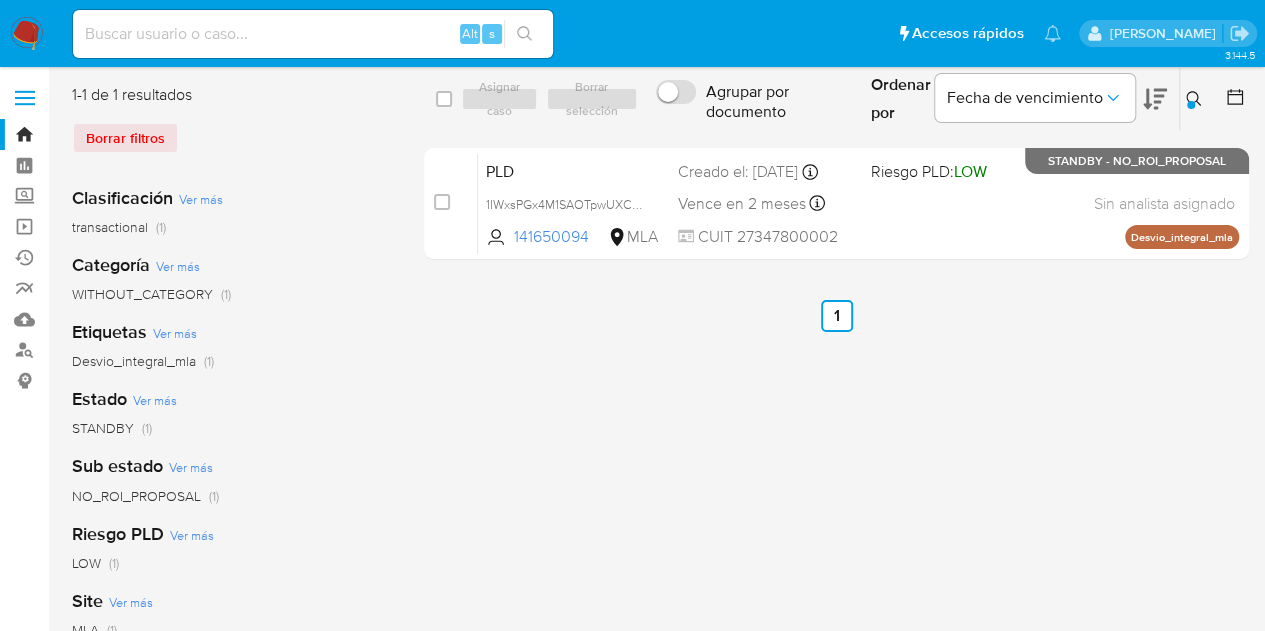 click 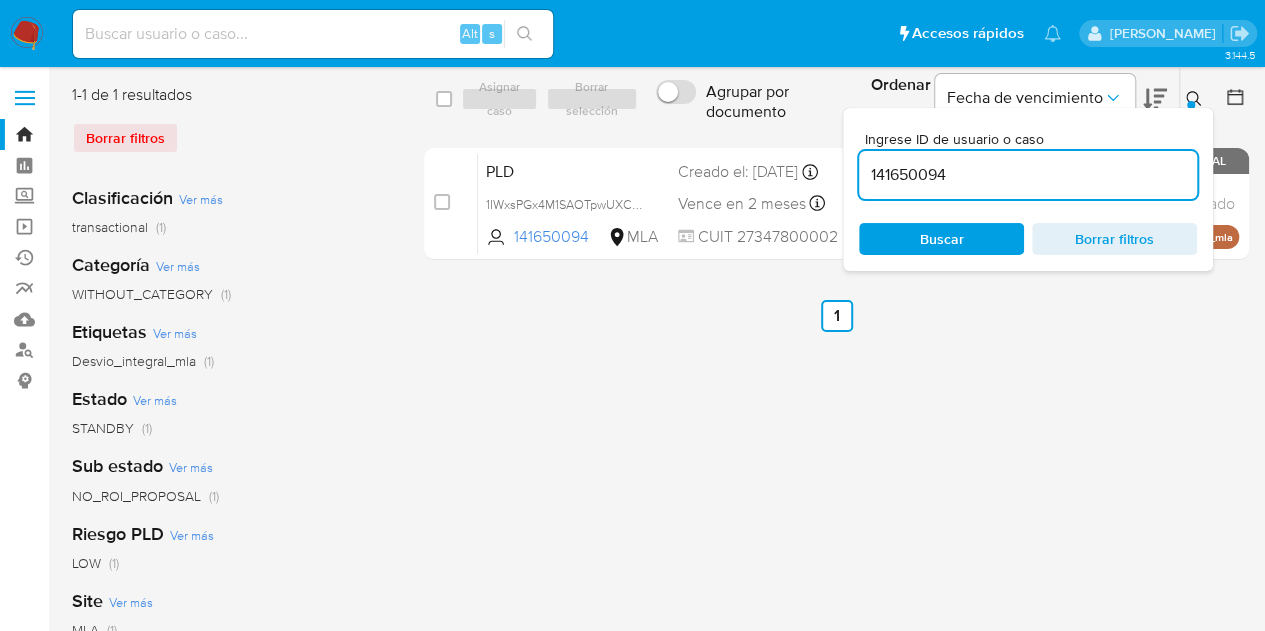 drag, startPoint x: 1026, startPoint y: 177, endPoint x: 698, endPoint y: 107, distance: 335.38635 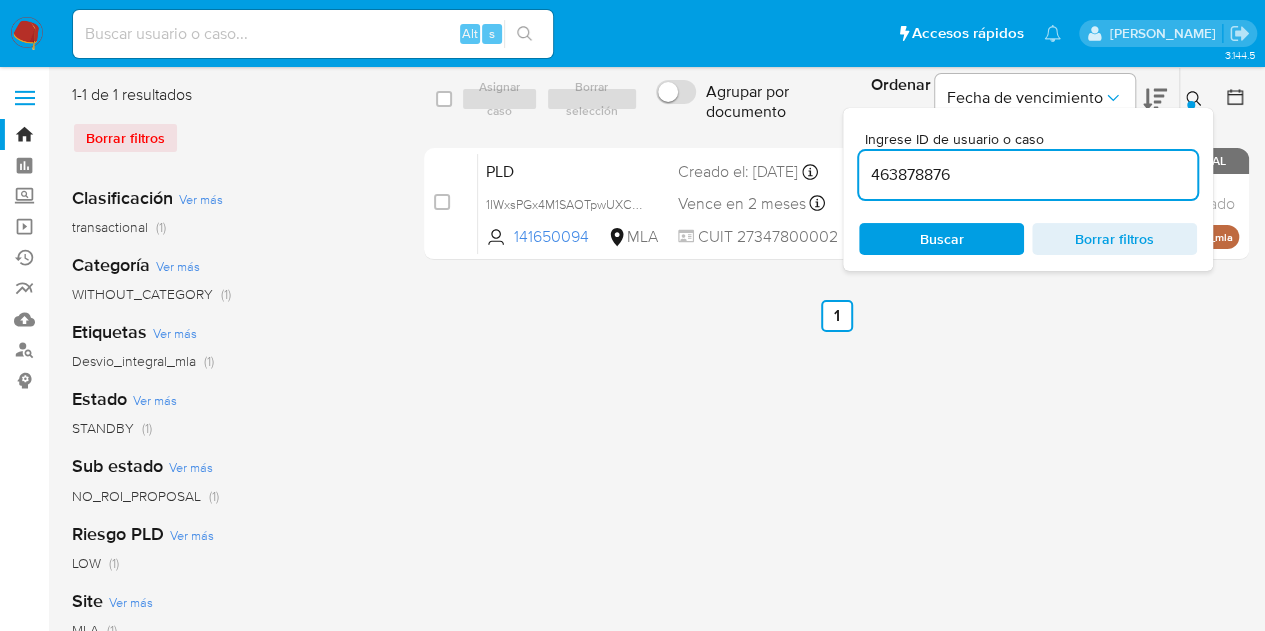 type on "463878876" 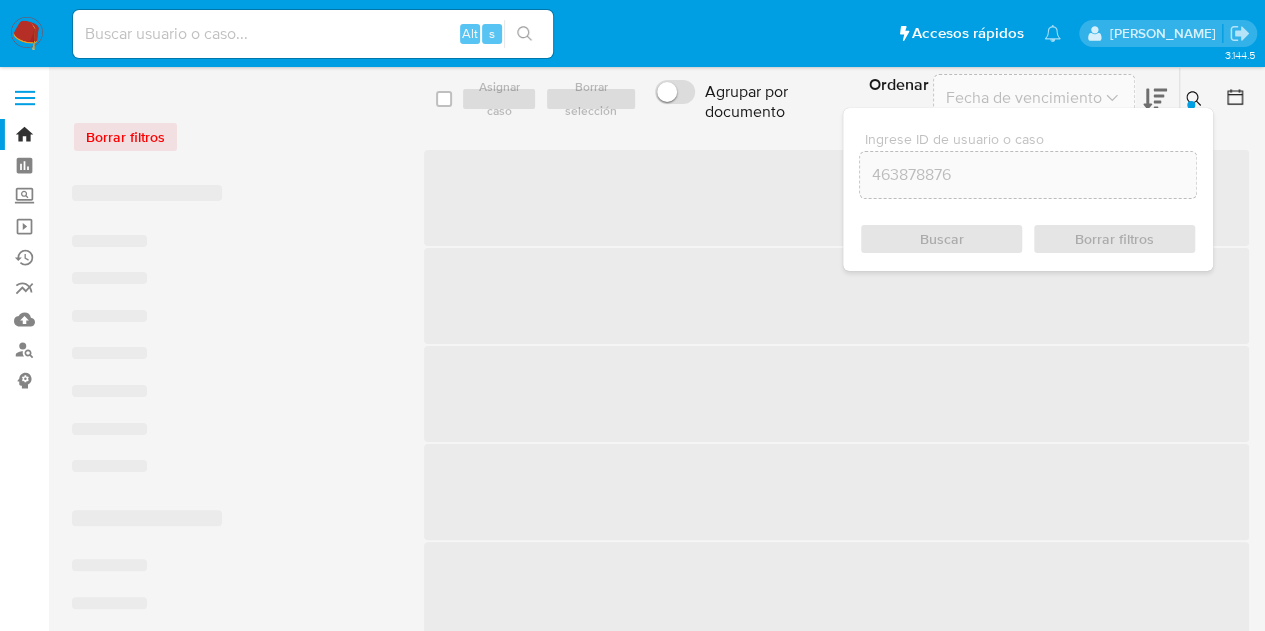 click at bounding box center (1196, 99) 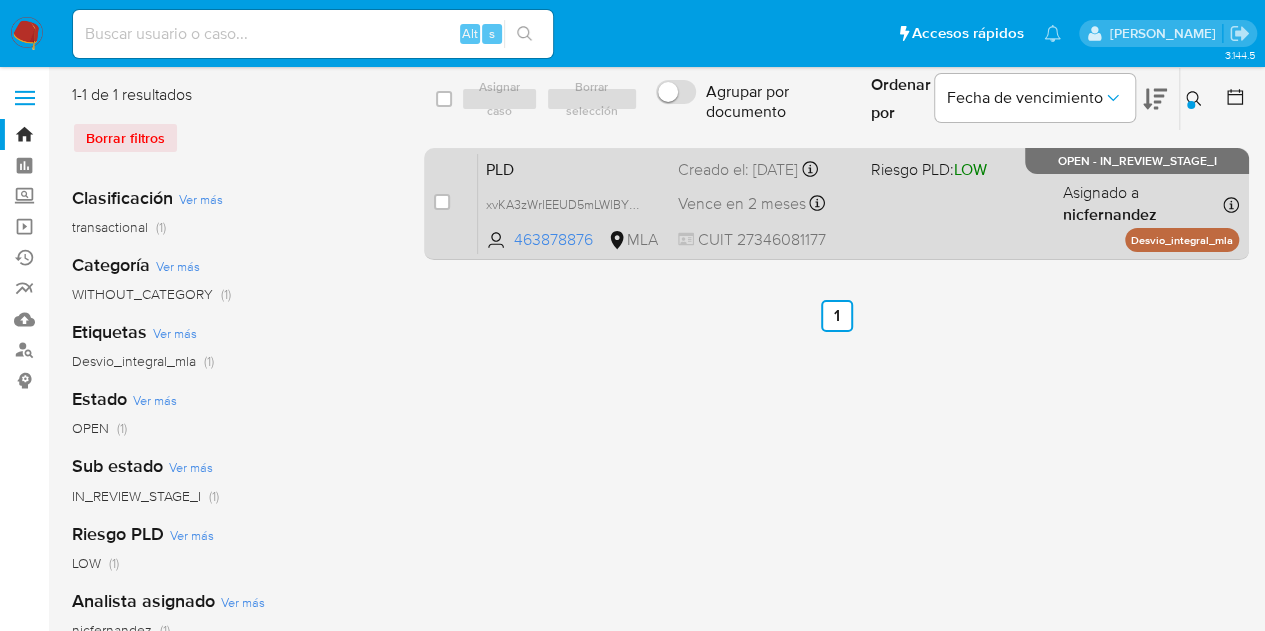click on "PLD" at bounding box center (574, 168) 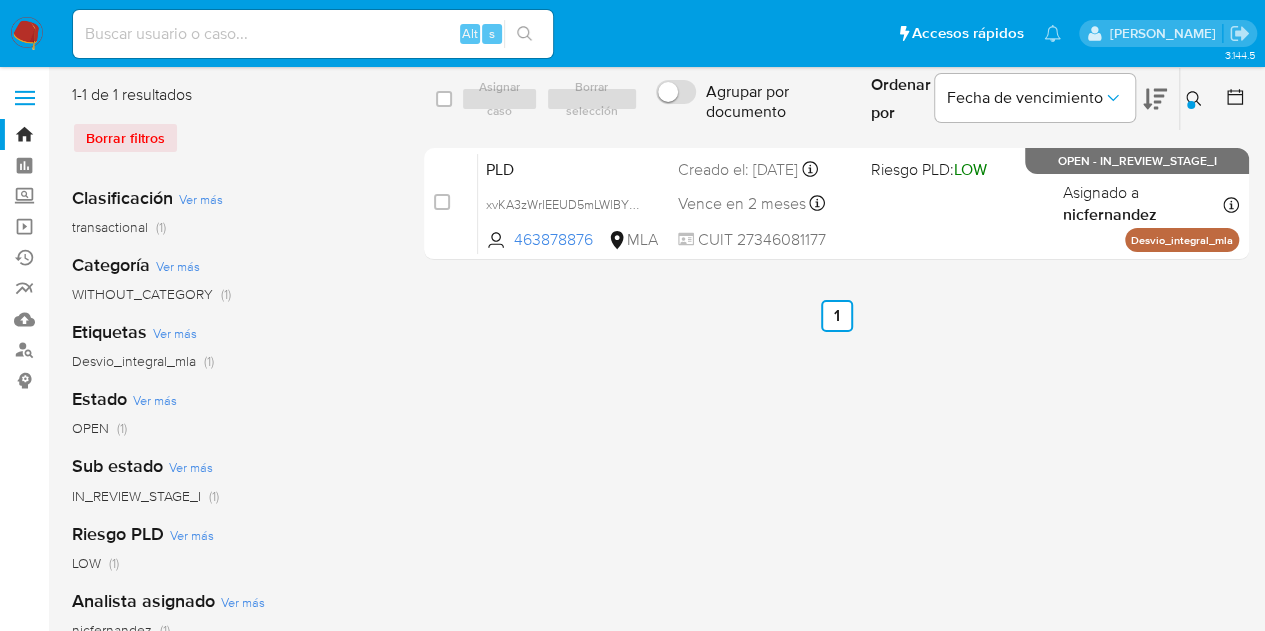 click at bounding box center (1196, 99) 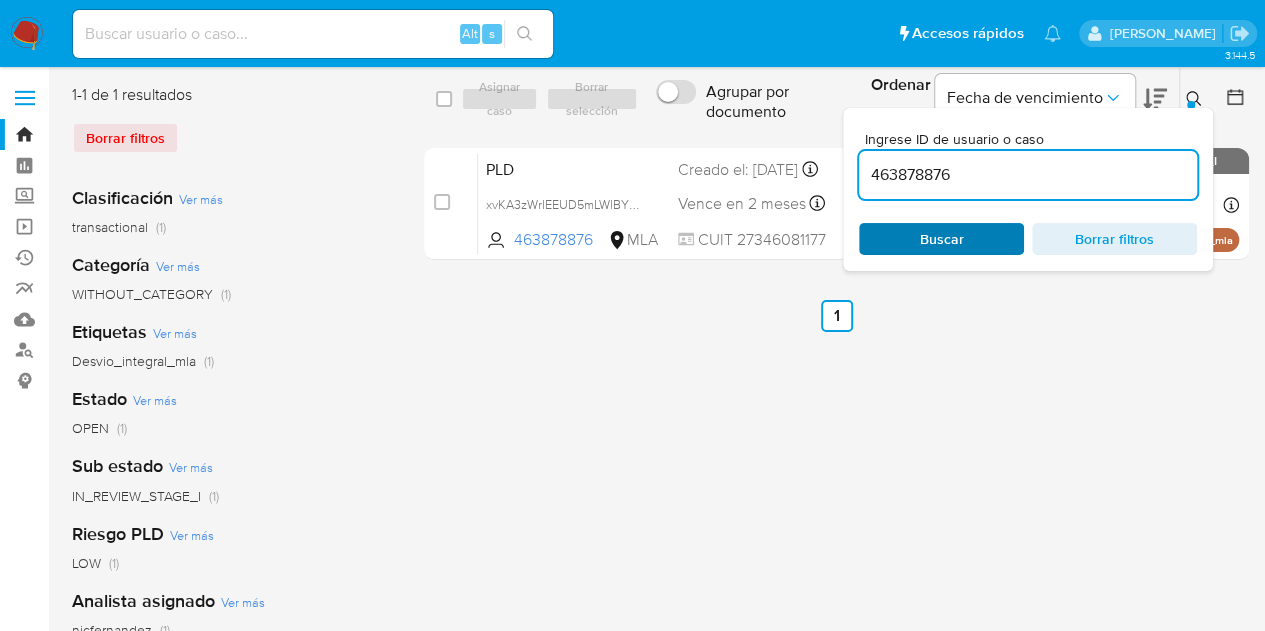 click on "Buscar" at bounding box center [941, 239] 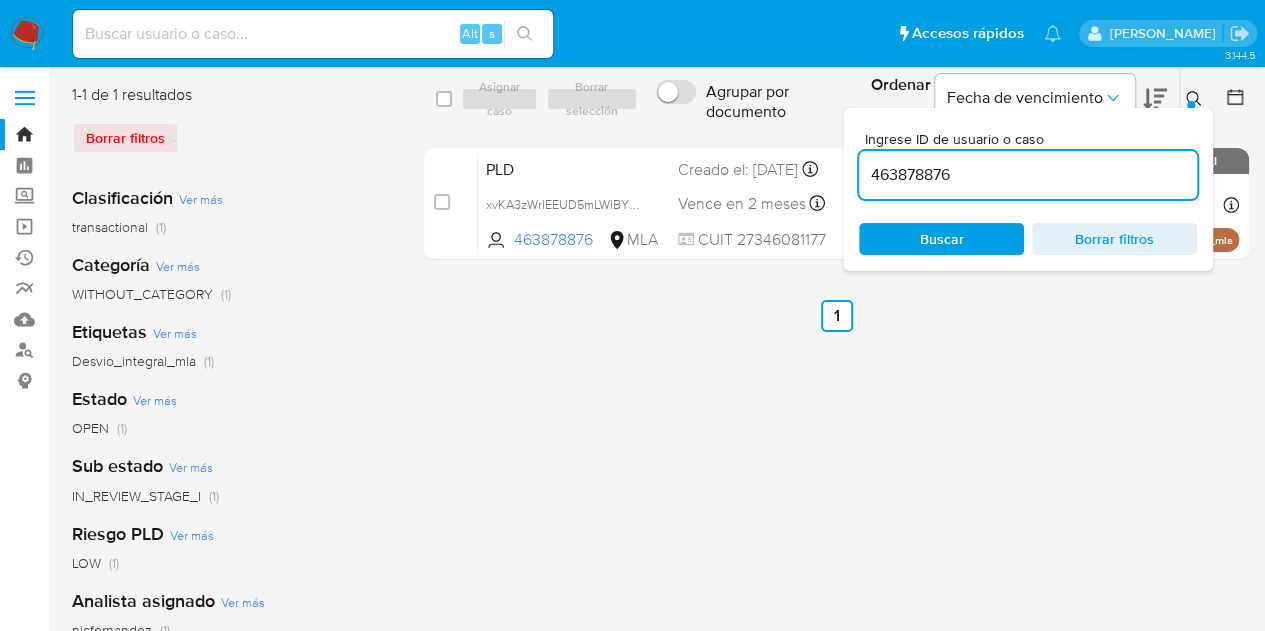 click 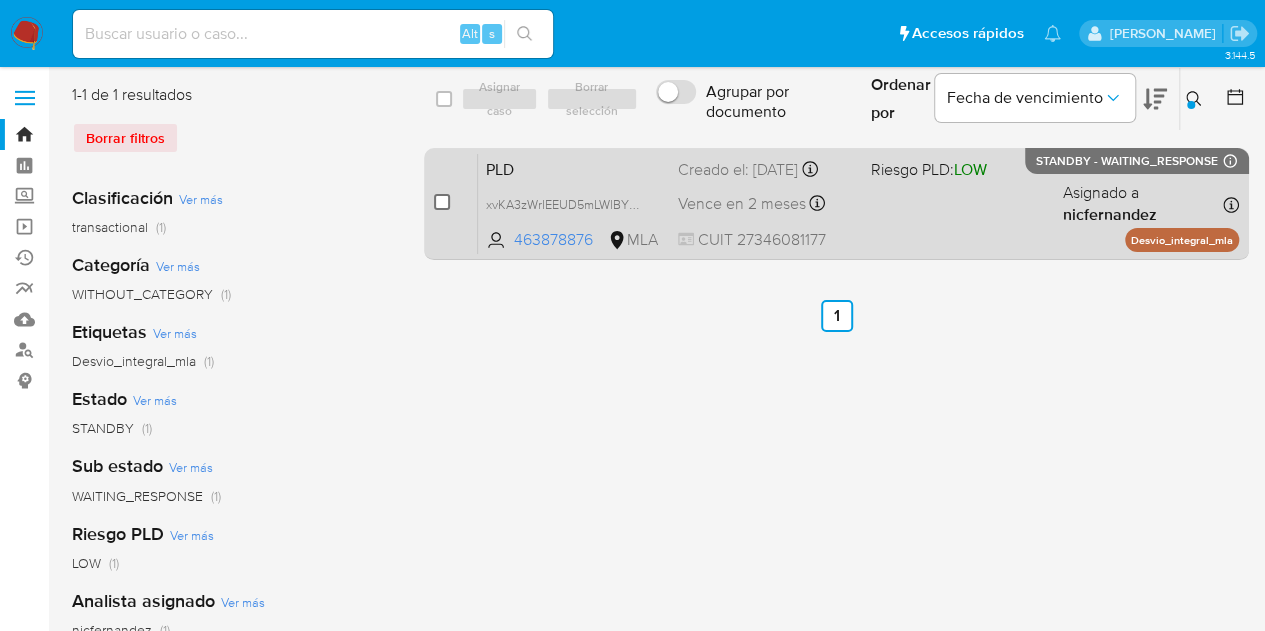 click at bounding box center [442, 202] 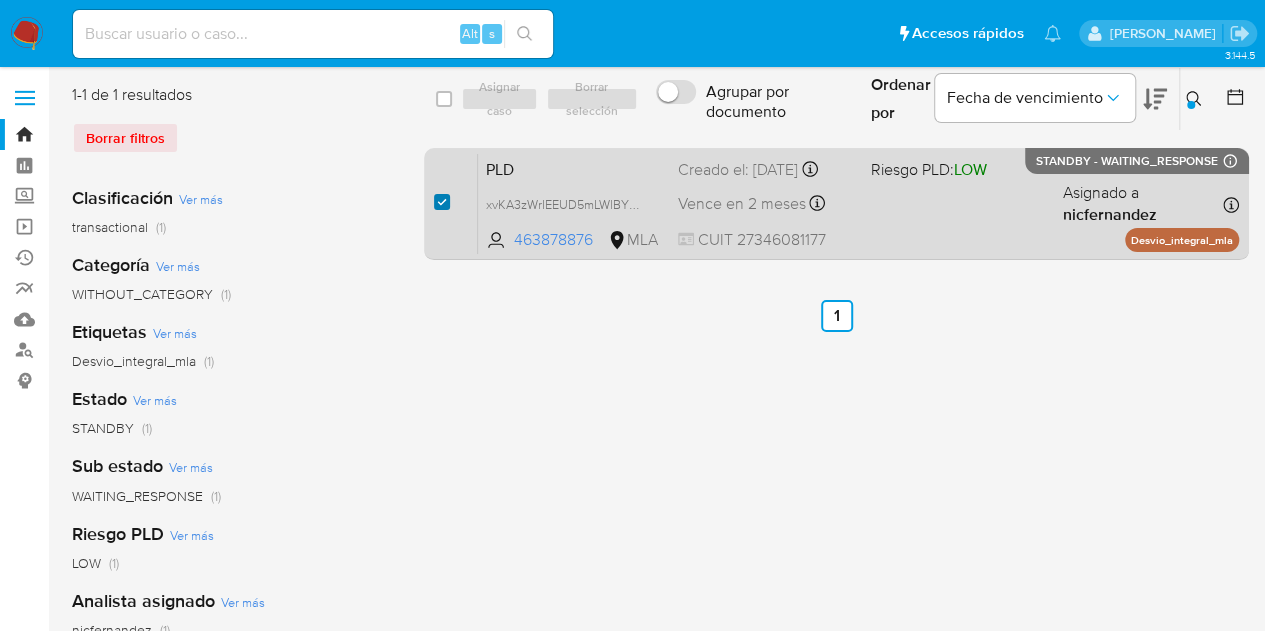 checkbox on "true" 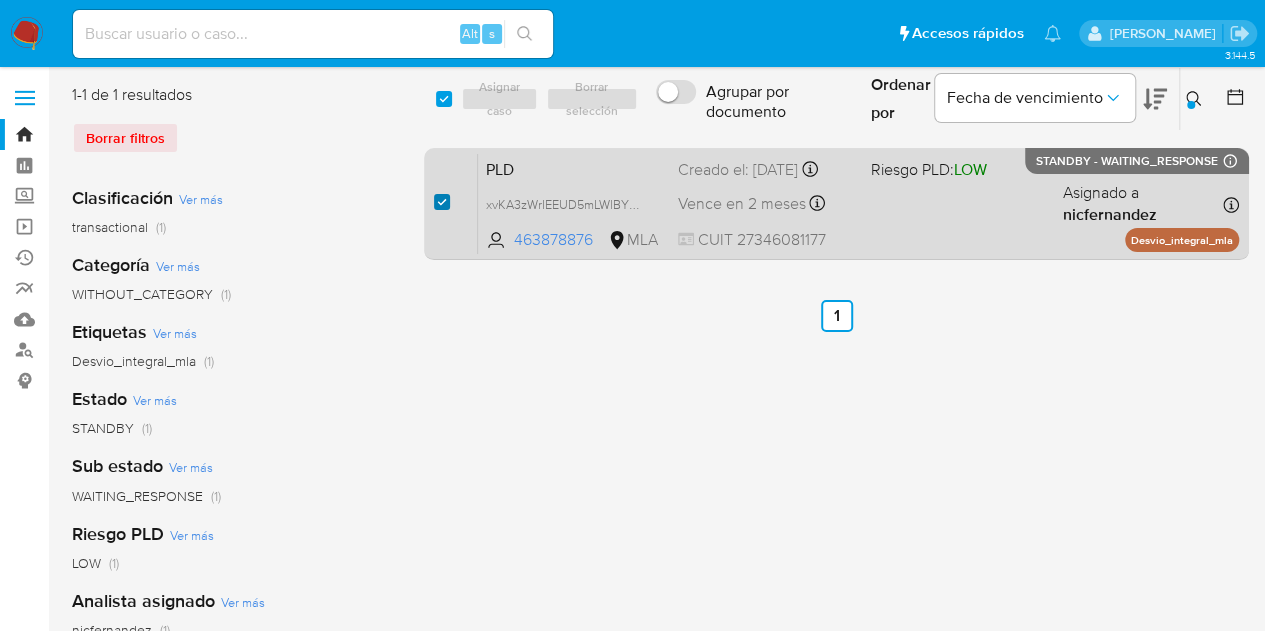 checkbox on "true" 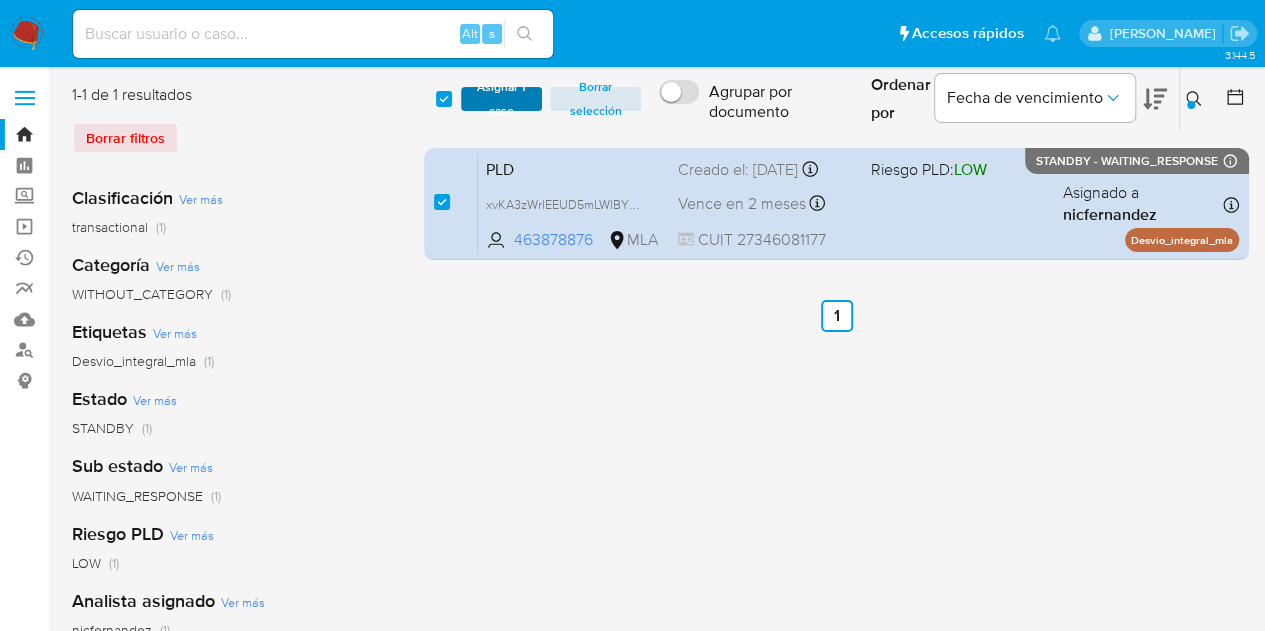 click on "Asignar 1 caso" at bounding box center [502, 99] 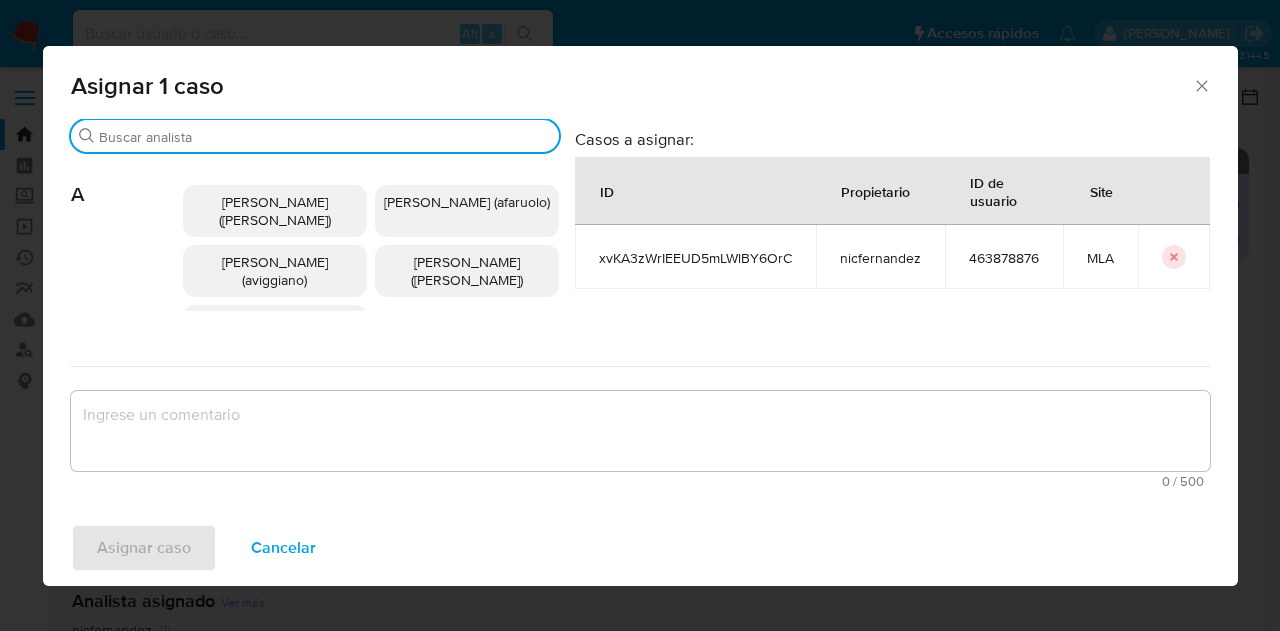 click on "Buscar" at bounding box center (325, 137) 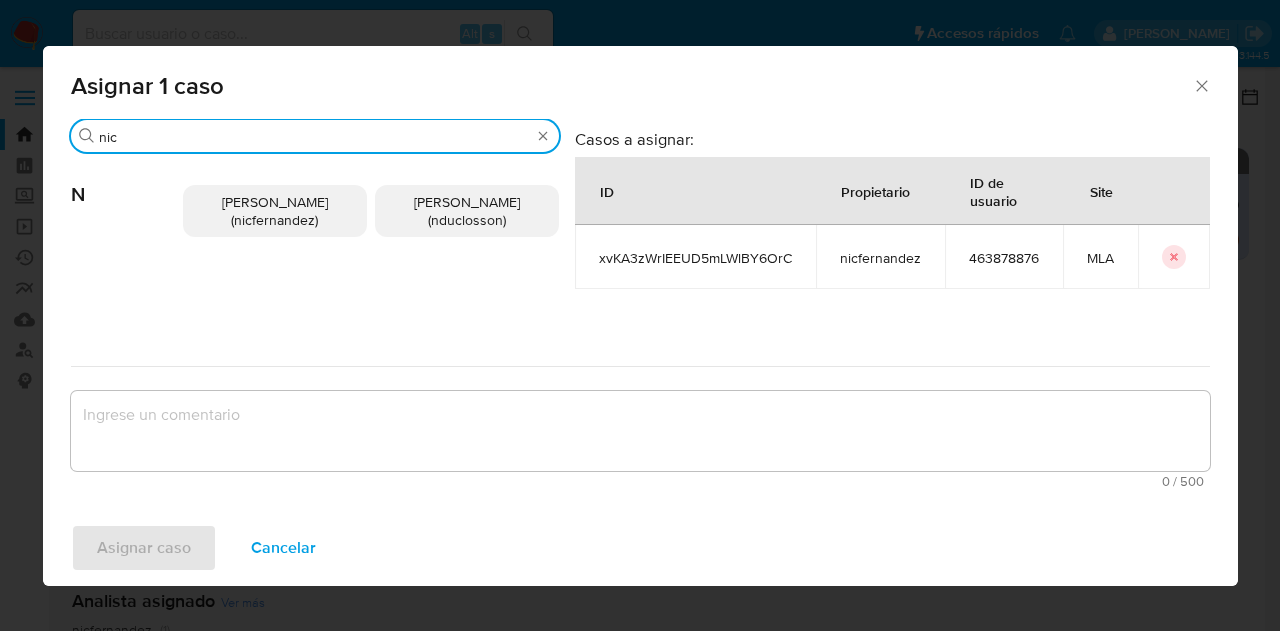 type on "nic" 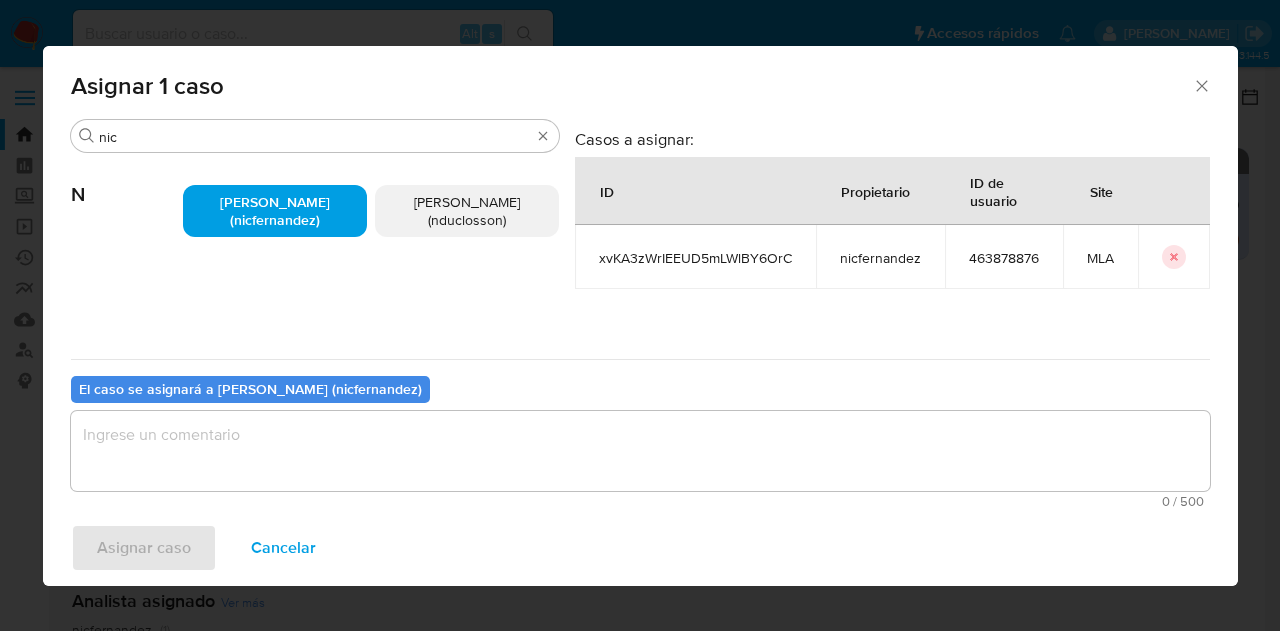 click at bounding box center (640, 451) 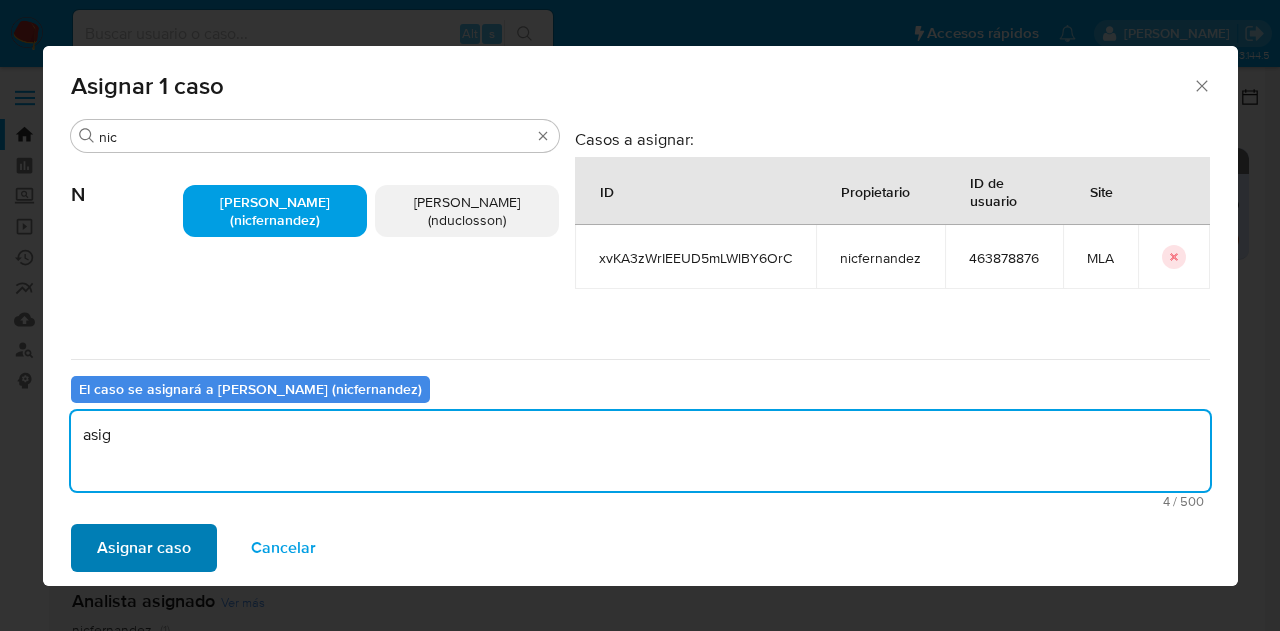 type on "asig" 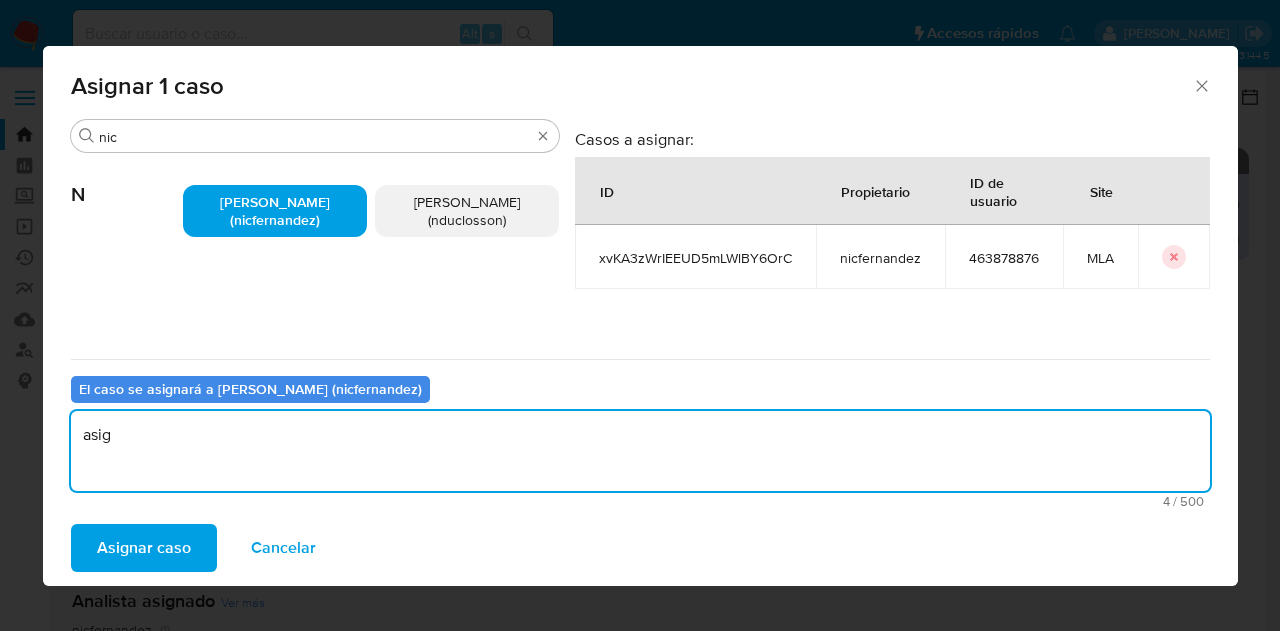 click on "Asignar caso" at bounding box center [144, 548] 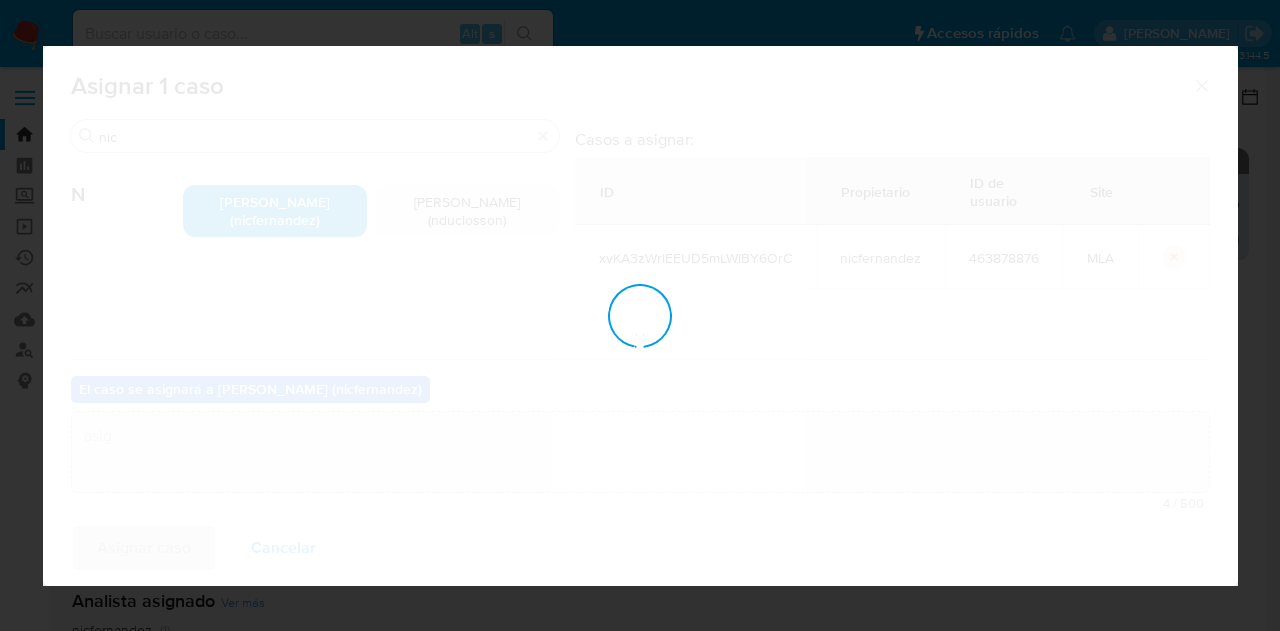 type 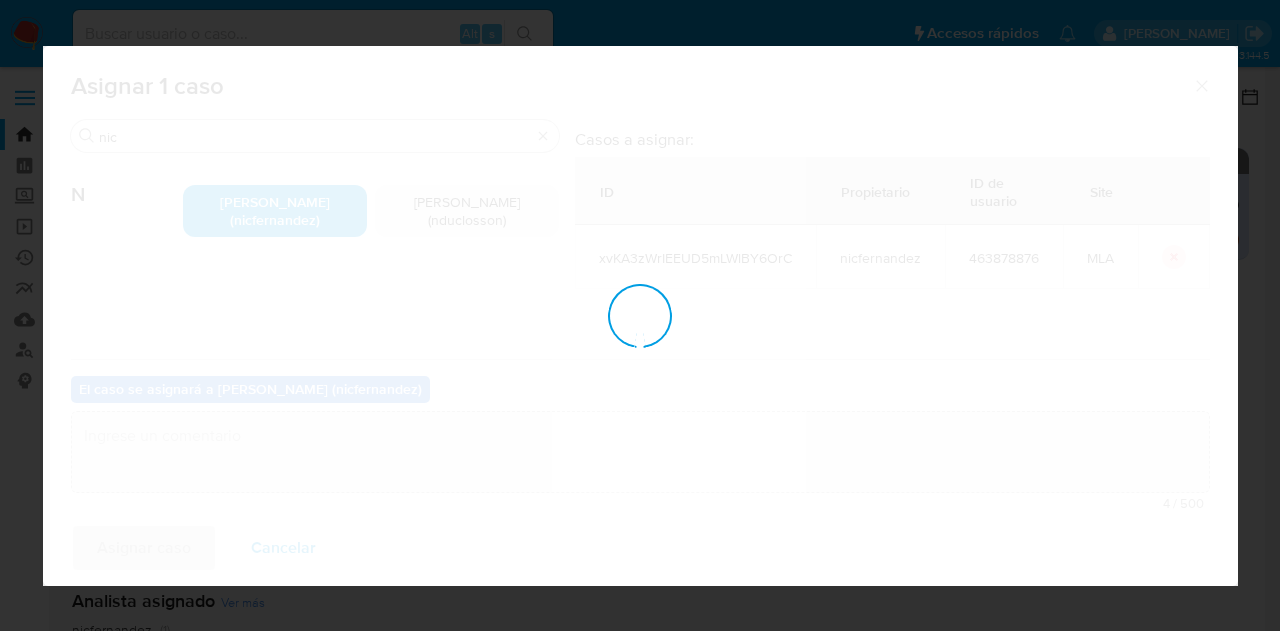 checkbox on "false" 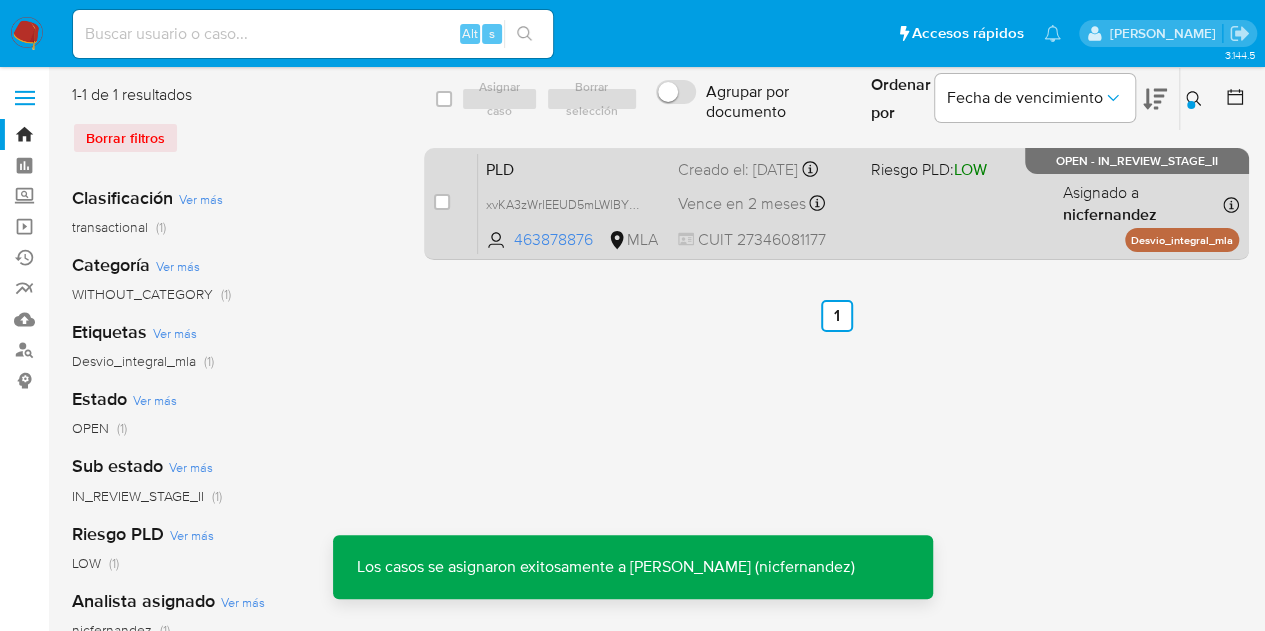 click on "PLD" at bounding box center (574, 168) 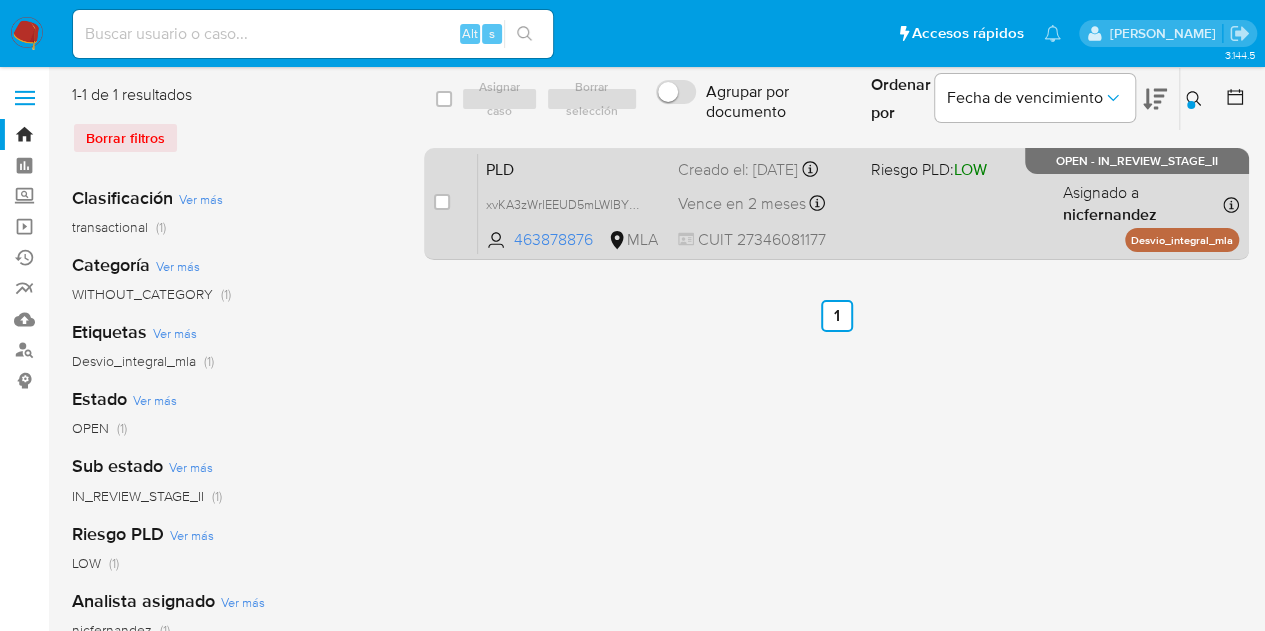 click on "PLD" at bounding box center (574, 168) 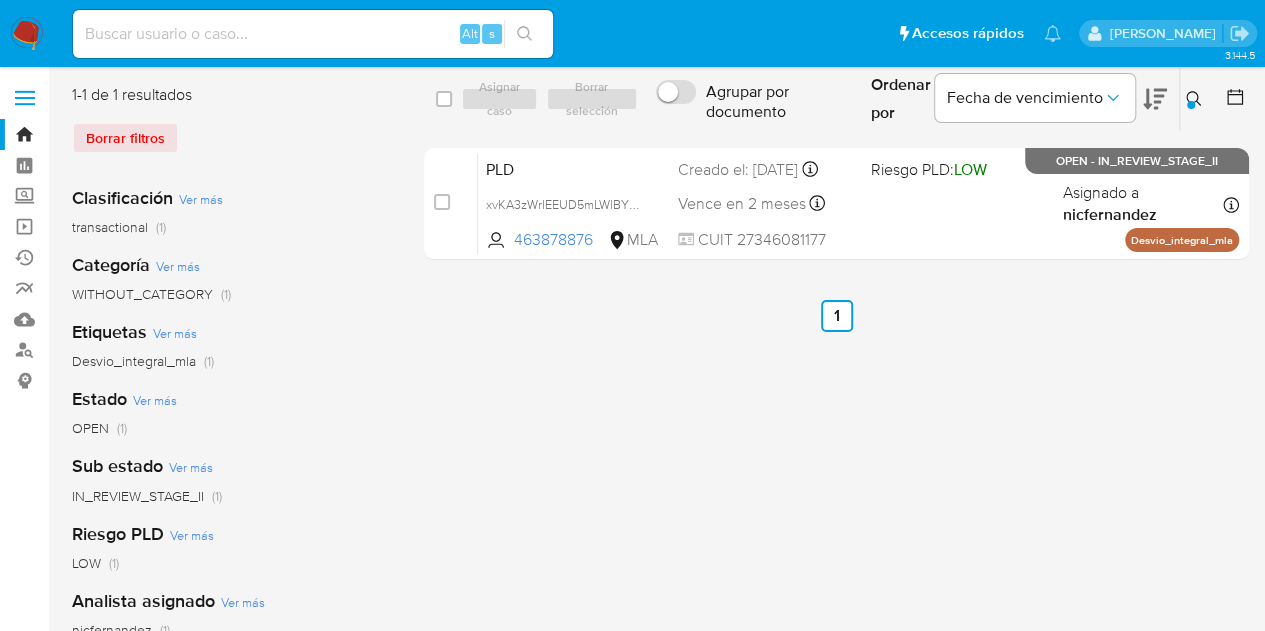 click at bounding box center [1196, 99] 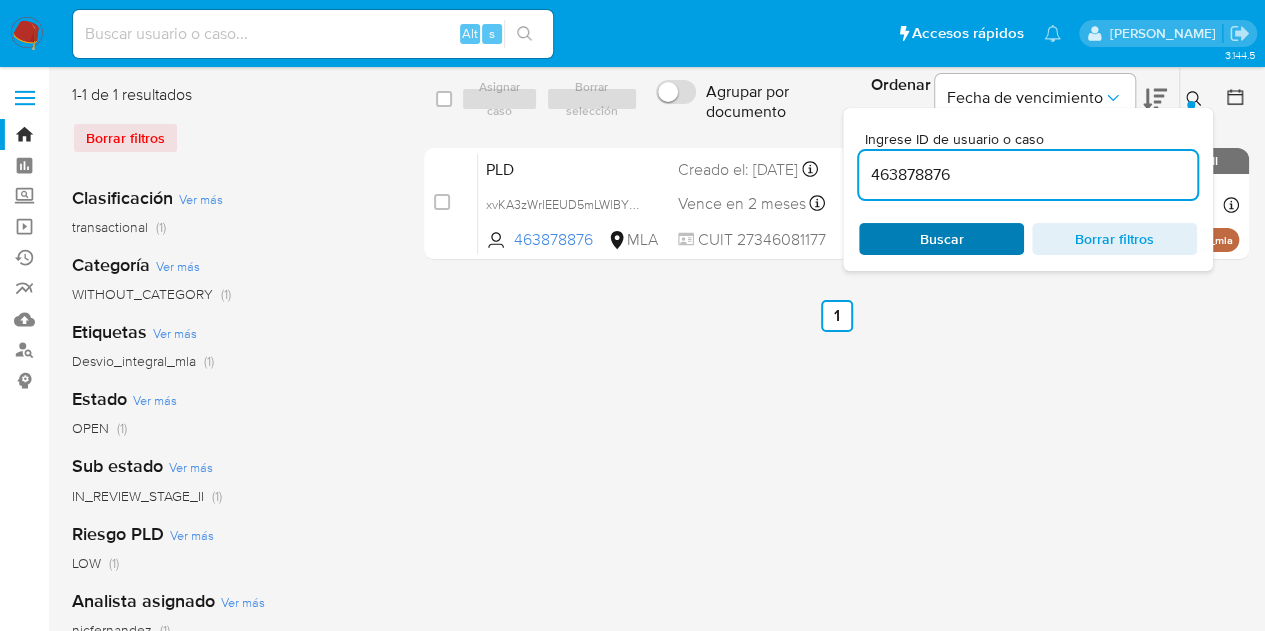 click on "Buscar" at bounding box center [941, 239] 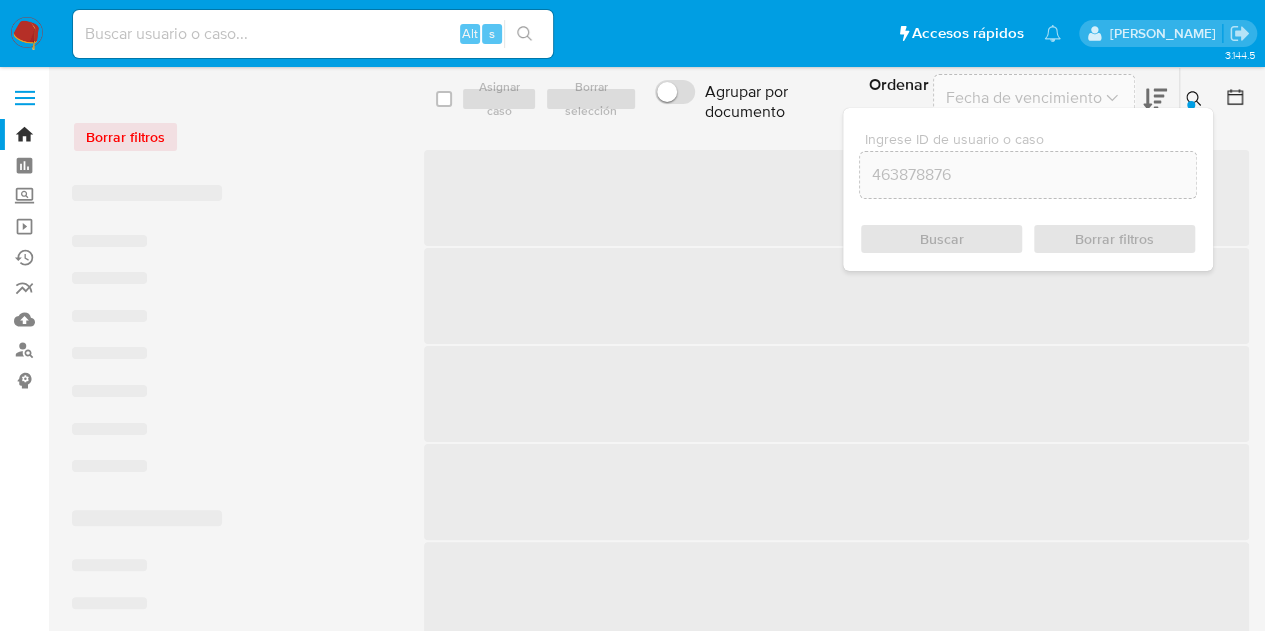 click 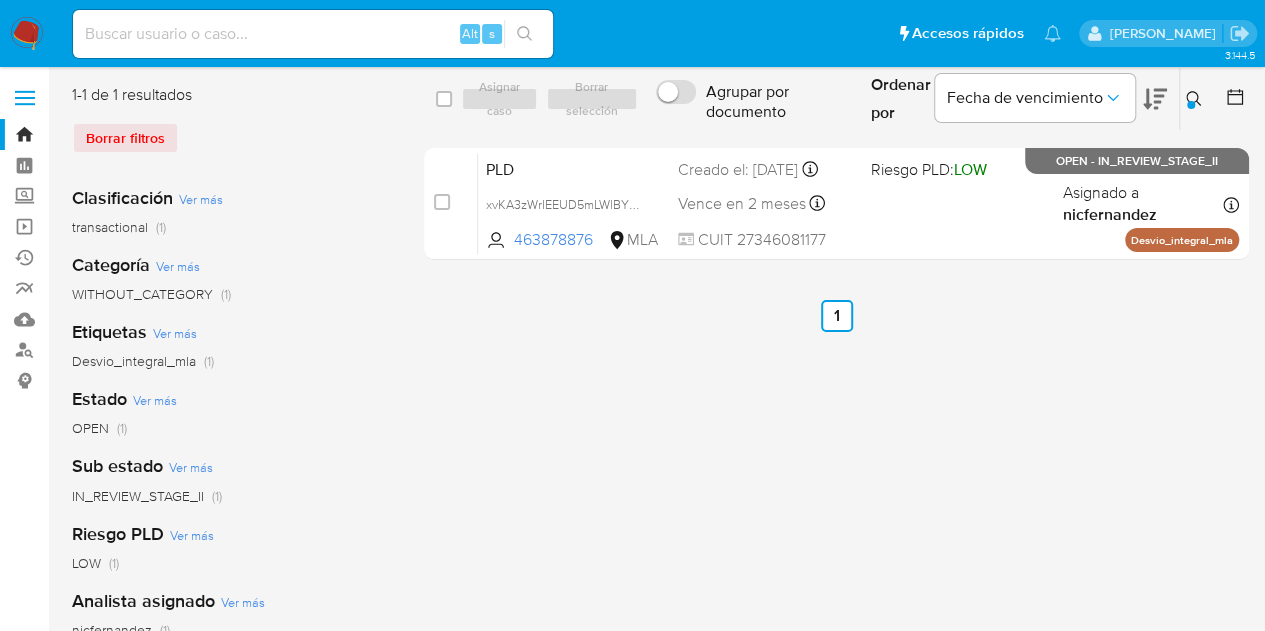 click at bounding box center [1196, 99] 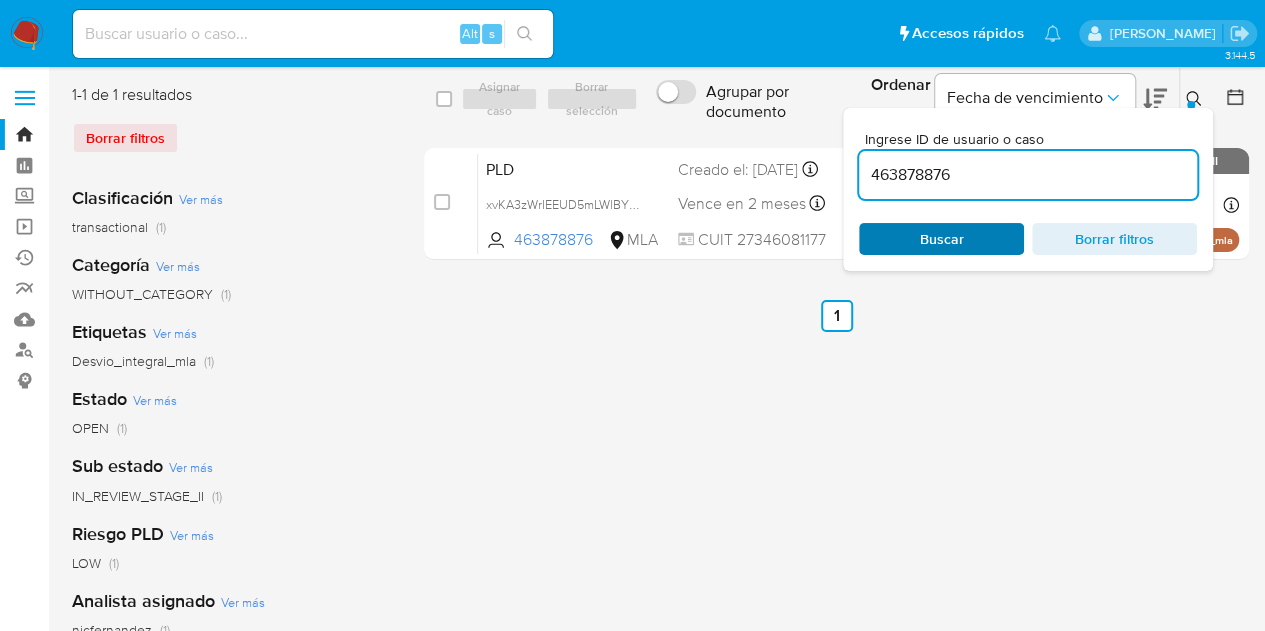 click on "Buscar" at bounding box center [941, 239] 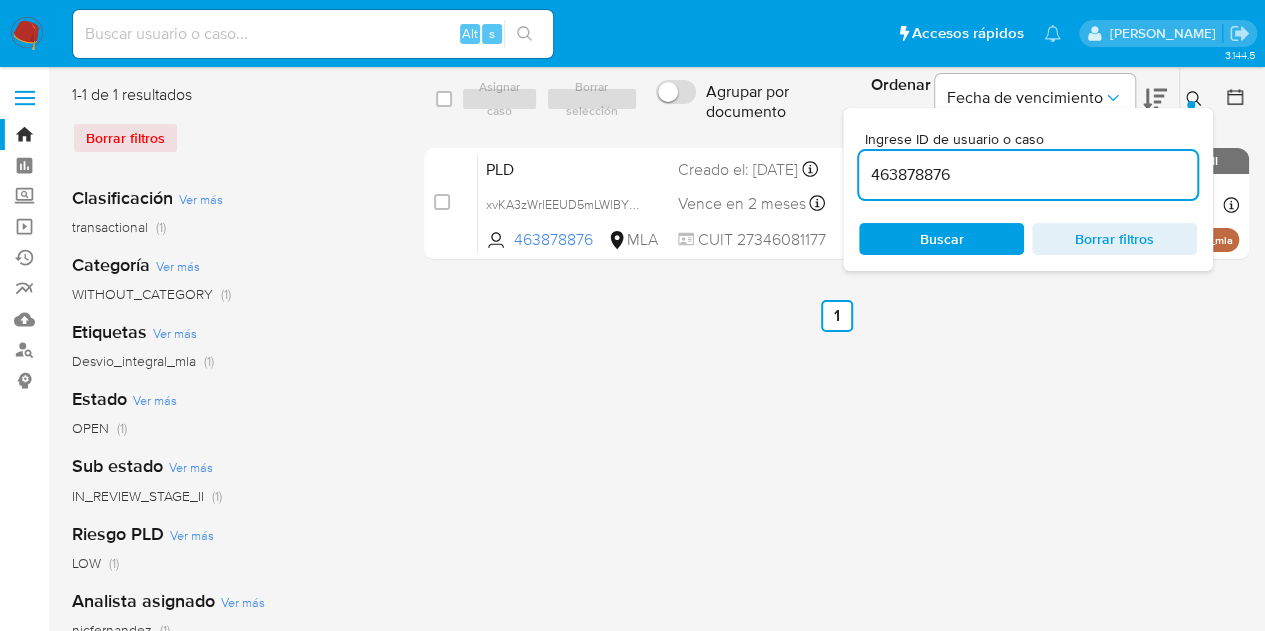 click 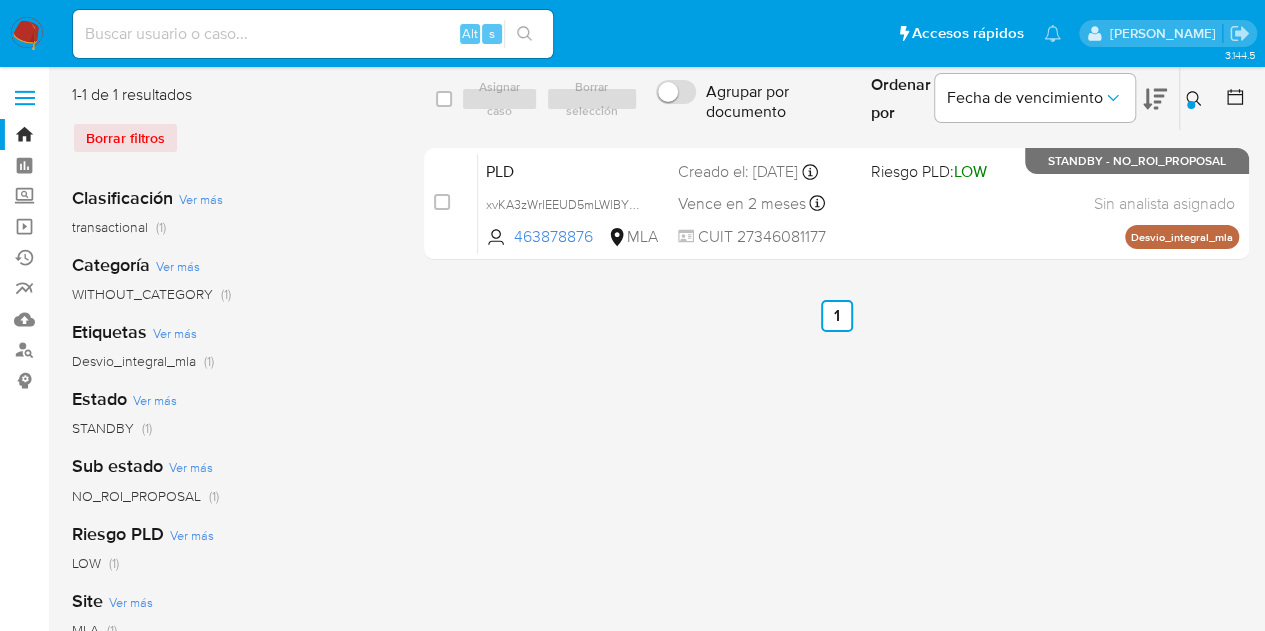 click 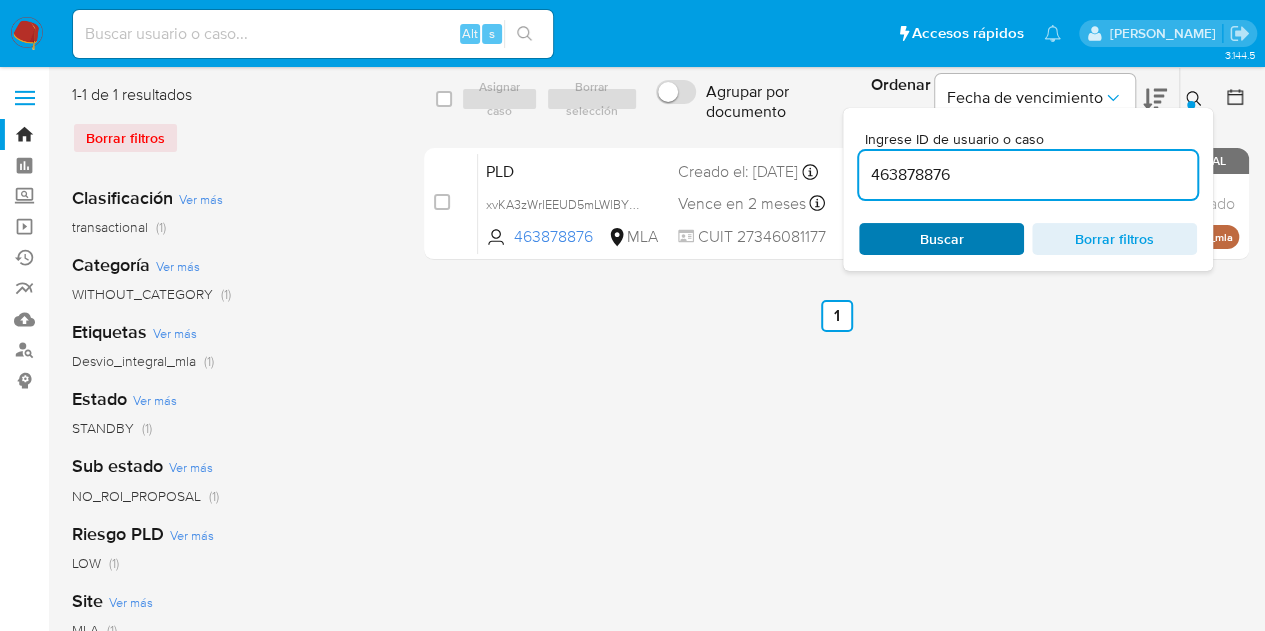 click on "Buscar" at bounding box center (941, 239) 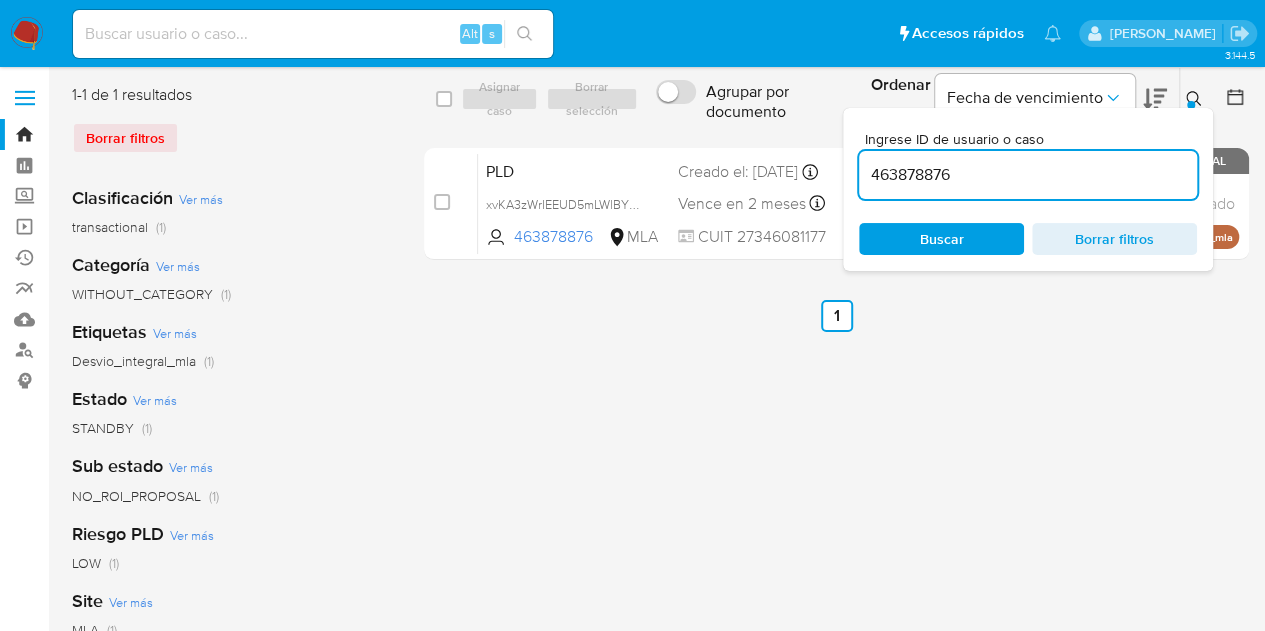 click 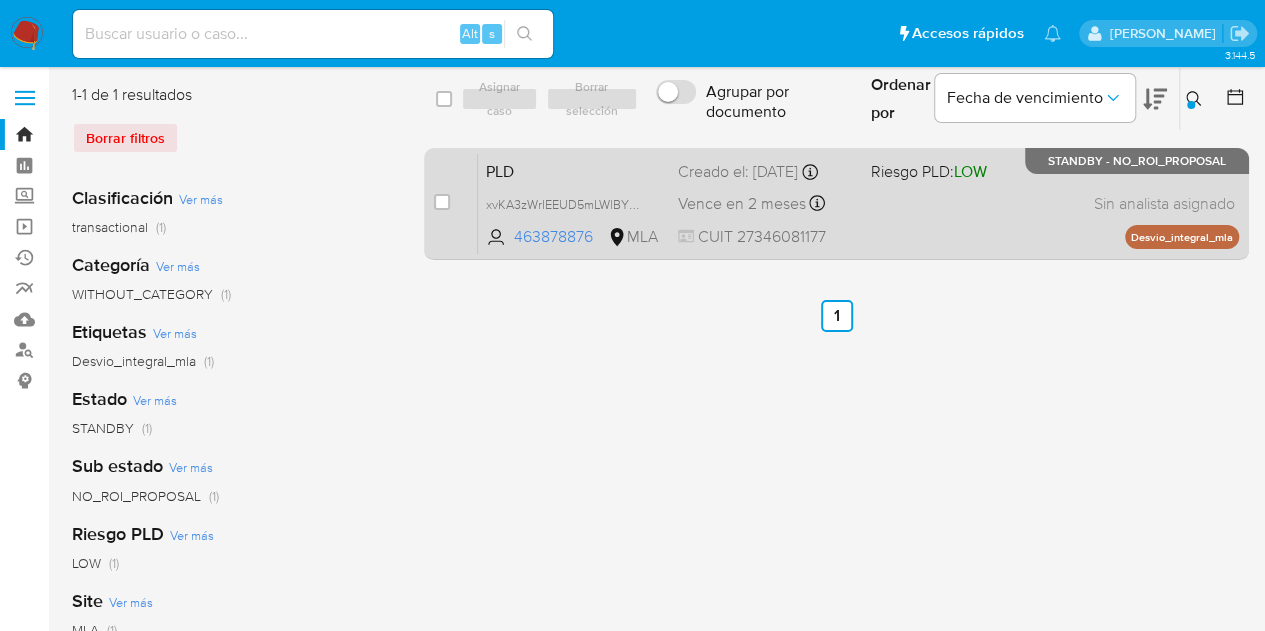 click on "PLD" at bounding box center (574, 170) 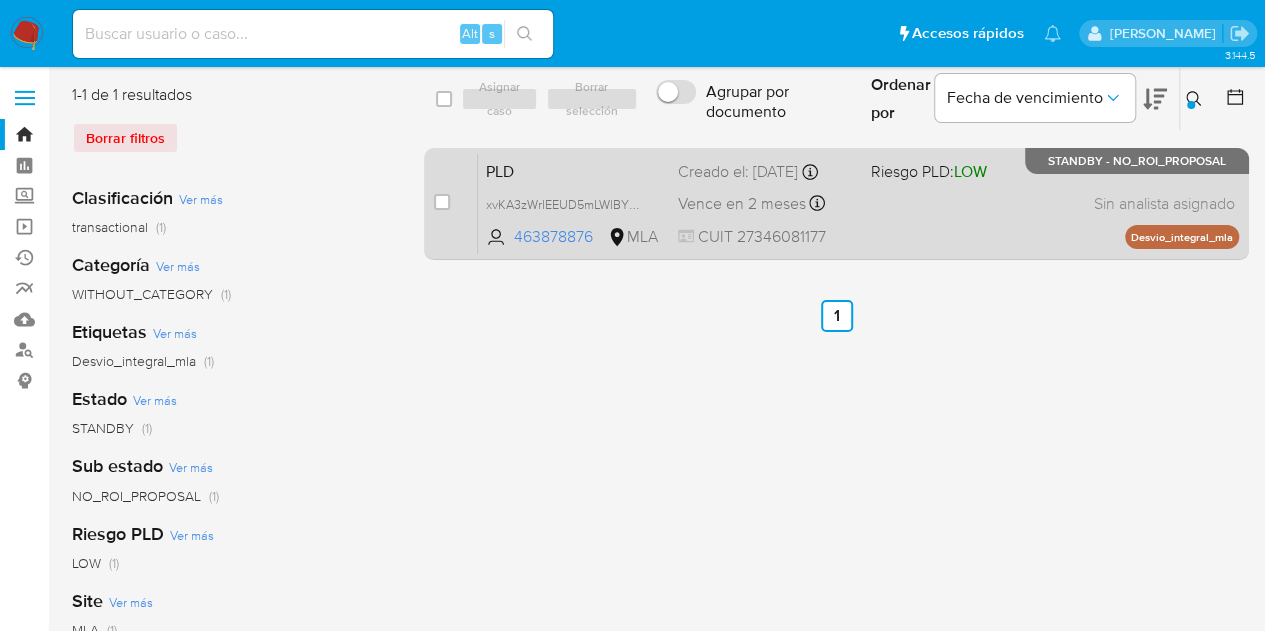 click on "PLD" at bounding box center (574, 170) 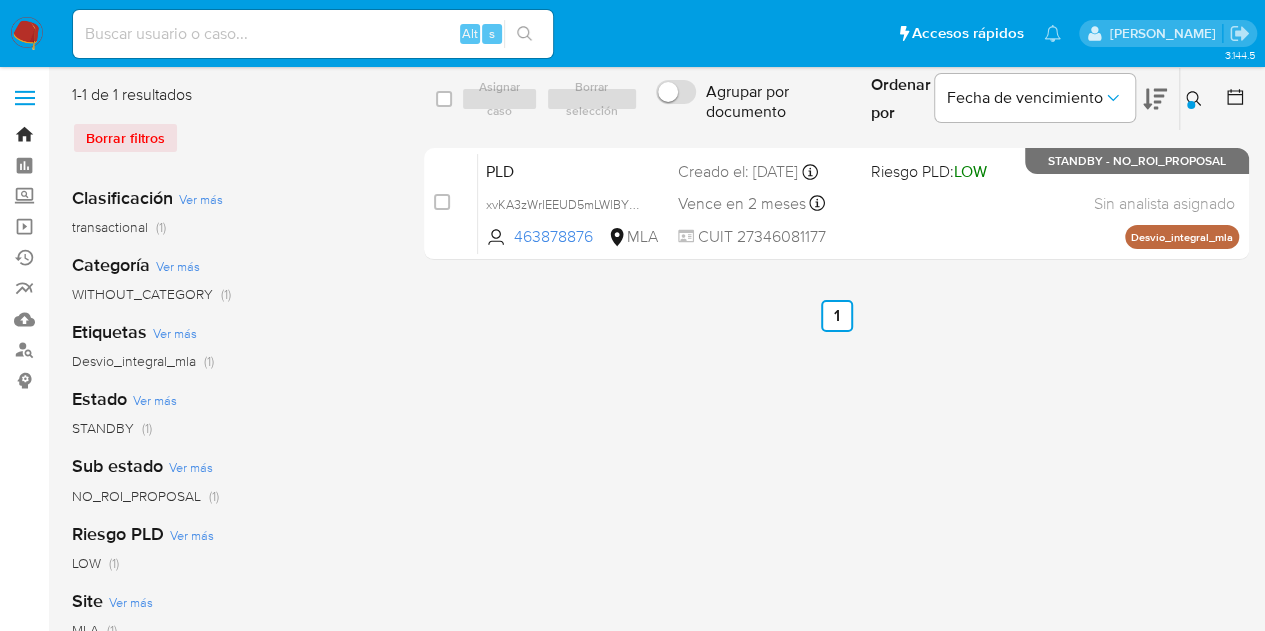 click on "Bandeja" at bounding box center (119, 134) 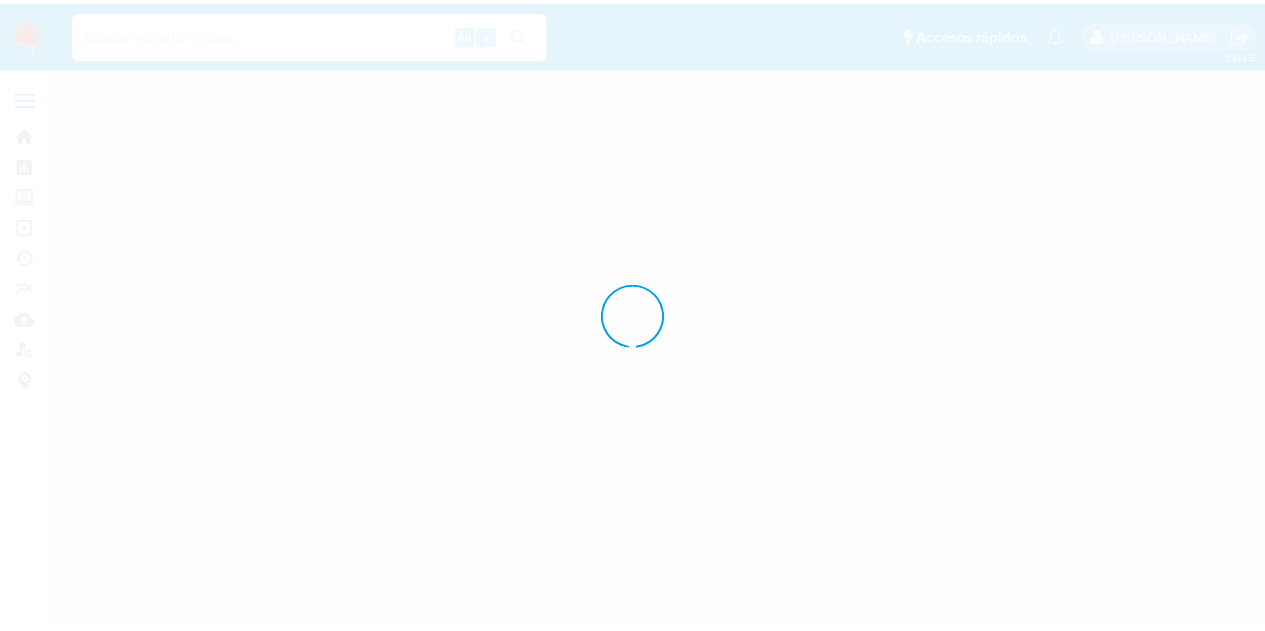 scroll, scrollTop: 0, scrollLeft: 0, axis: both 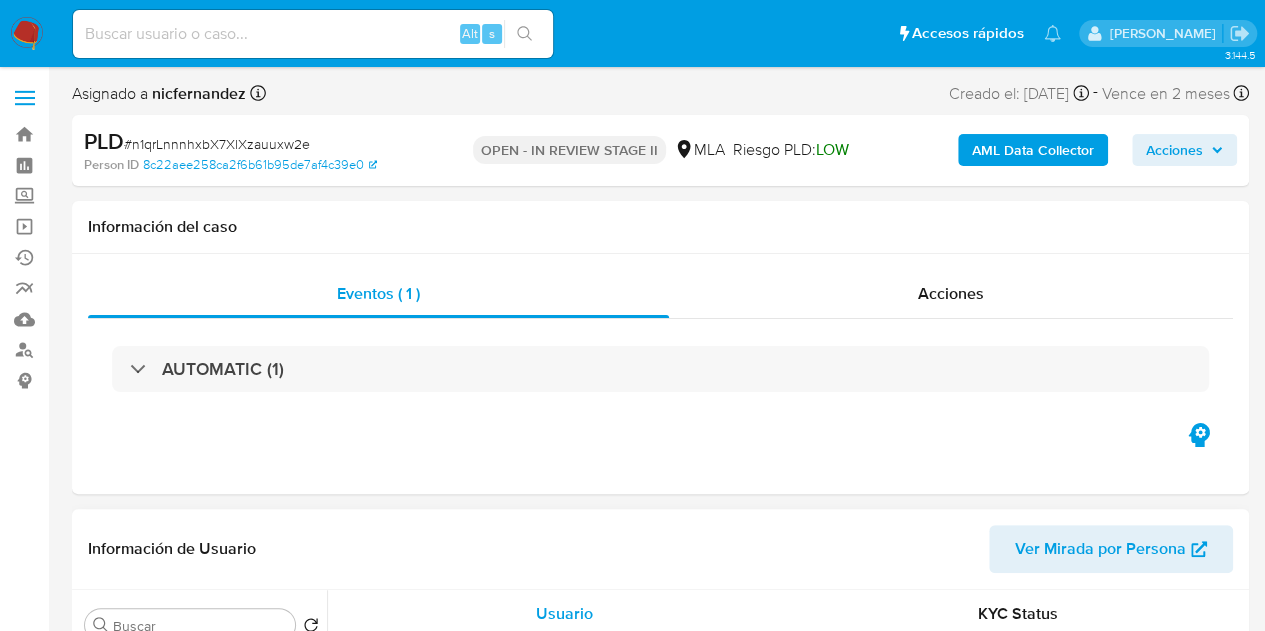 select on "10" 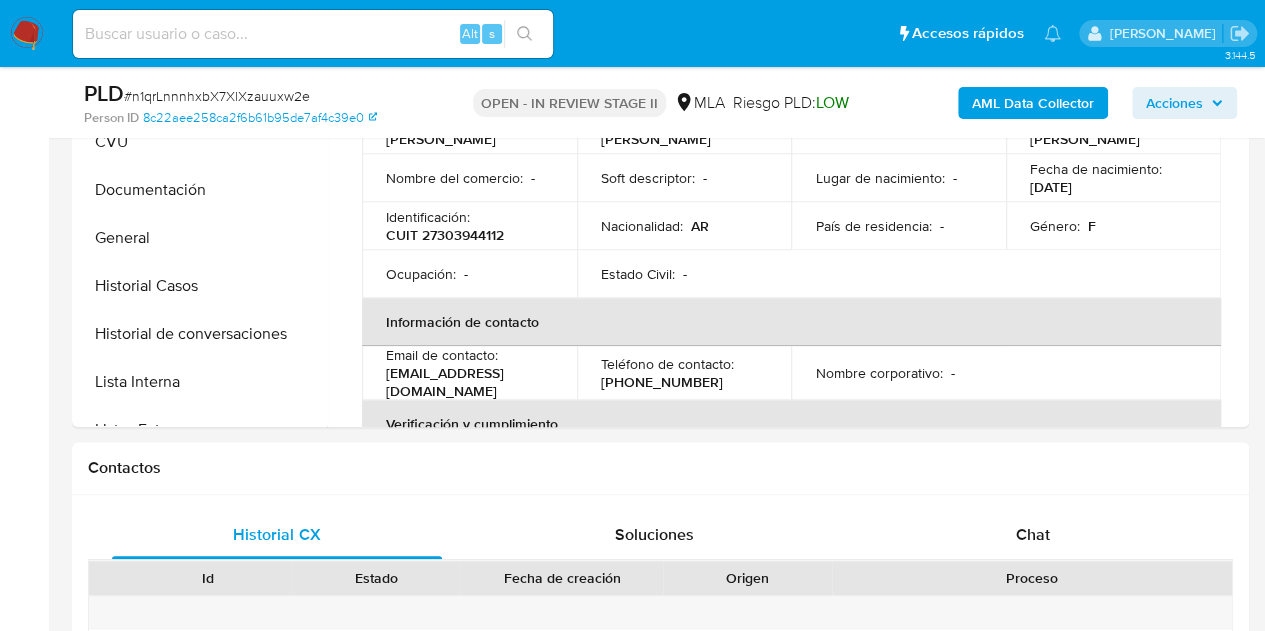 scroll, scrollTop: 836, scrollLeft: 0, axis: vertical 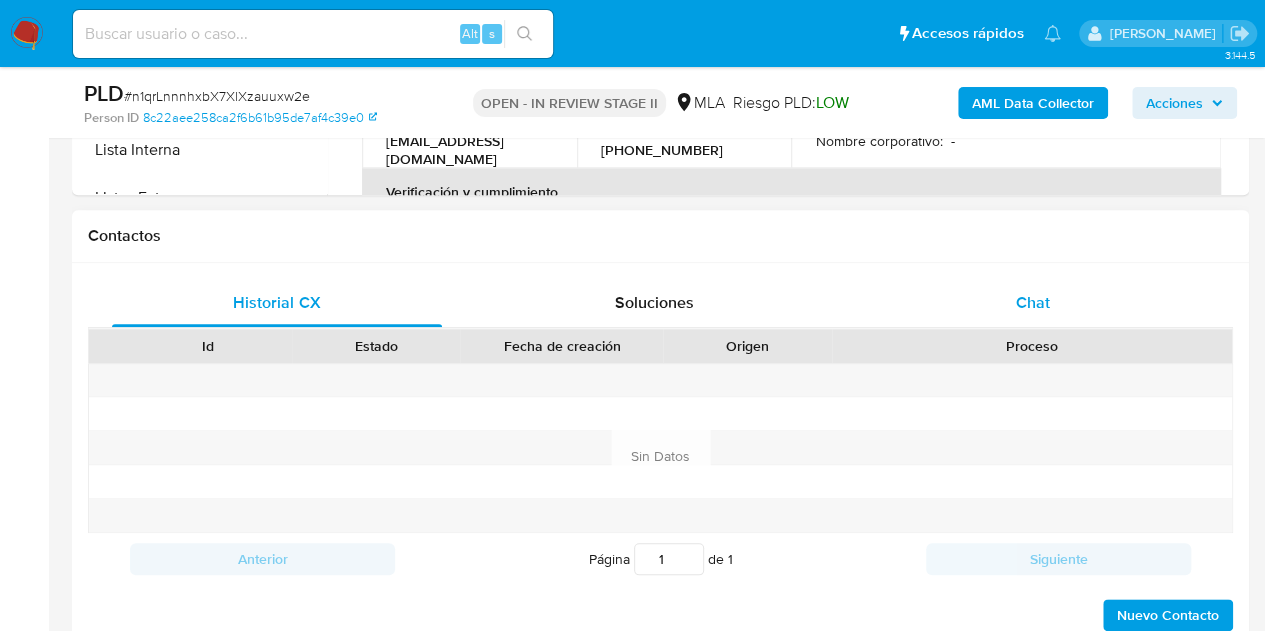 click on "Chat" at bounding box center [1033, 302] 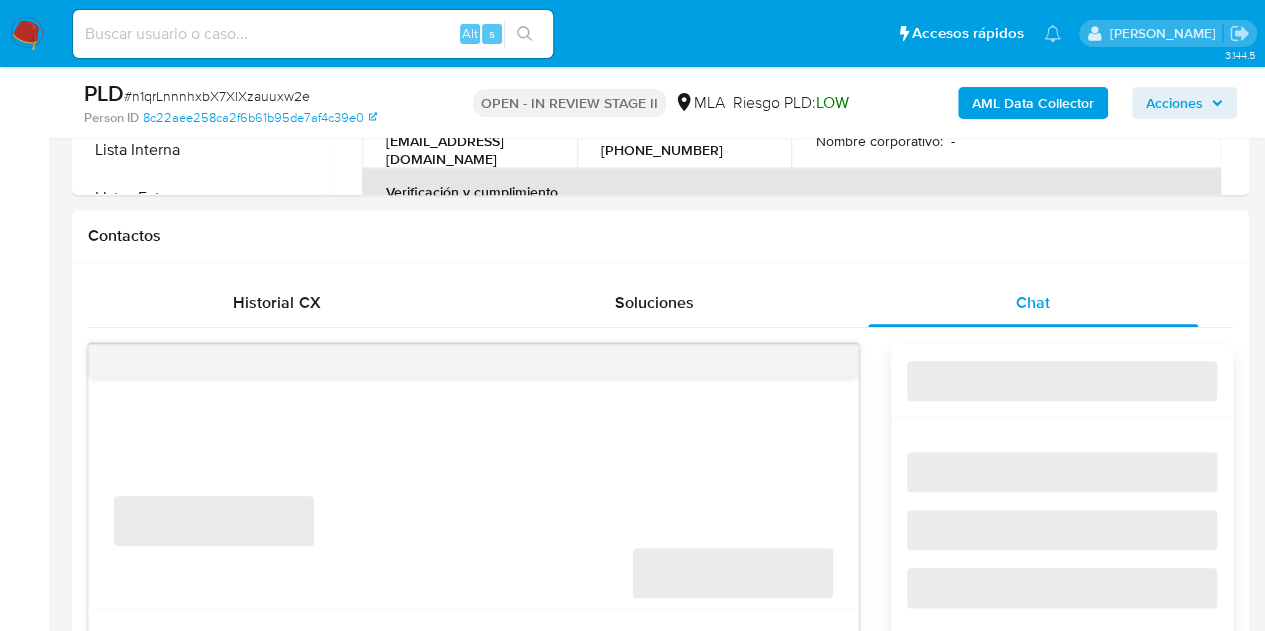 scroll, scrollTop: 952, scrollLeft: 0, axis: vertical 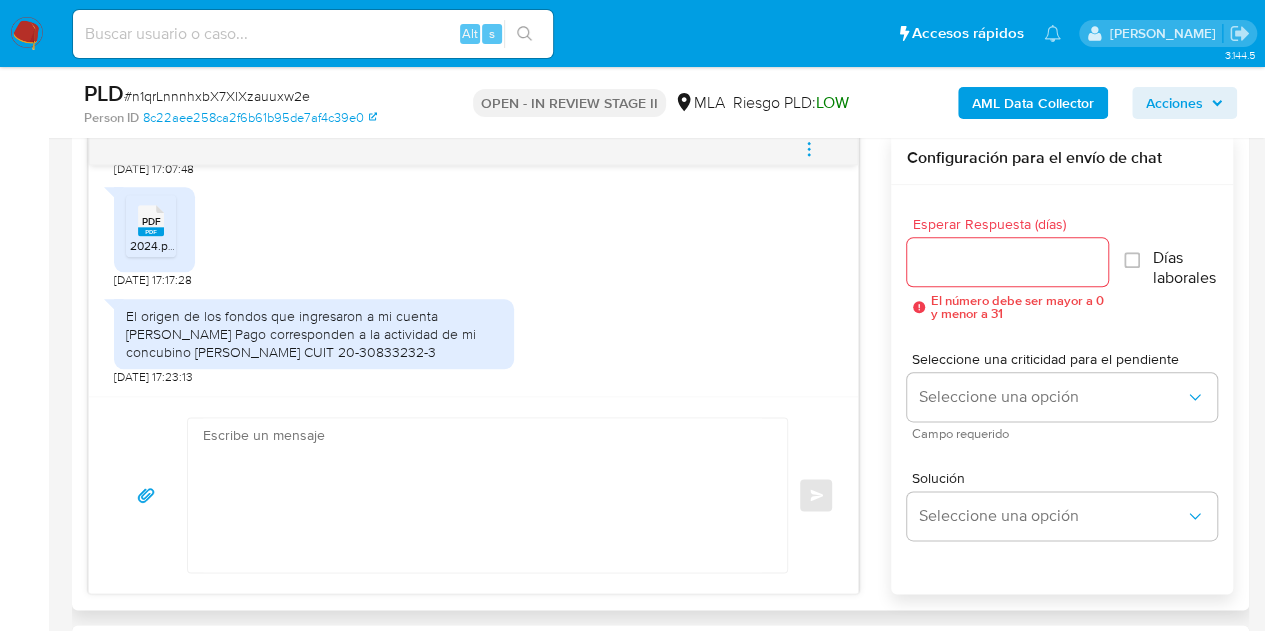 click at bounding box center (482, 495) 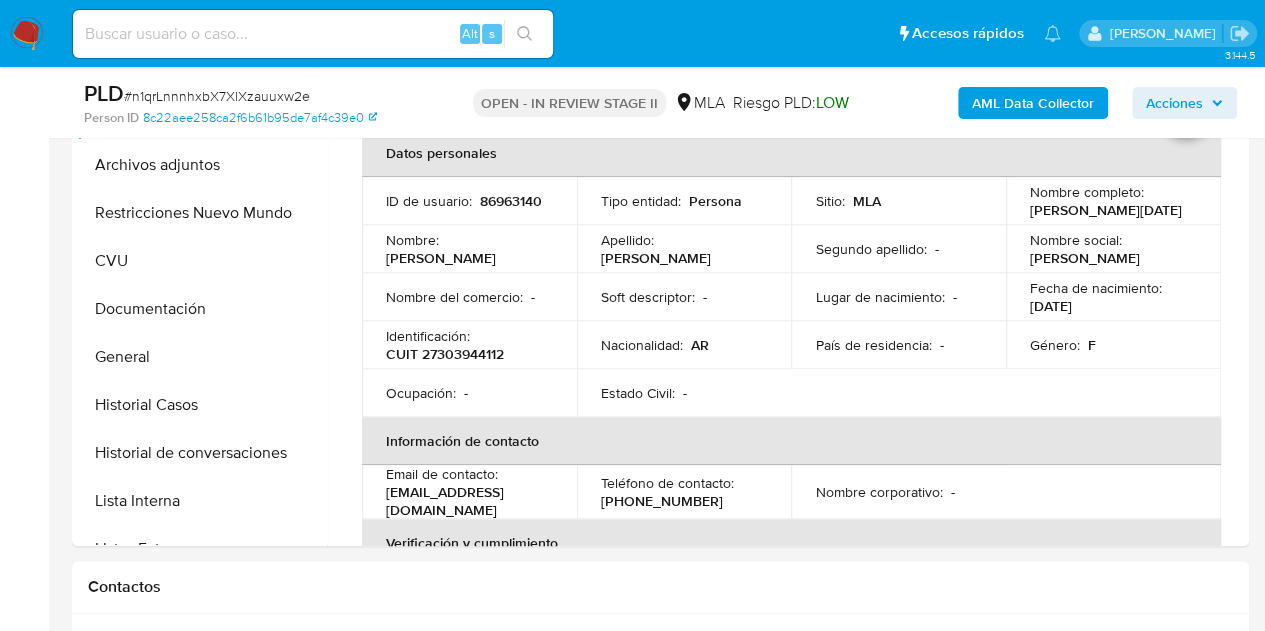 scroll, scrollTop: 476, scrollLeft: 0, axis: vertical 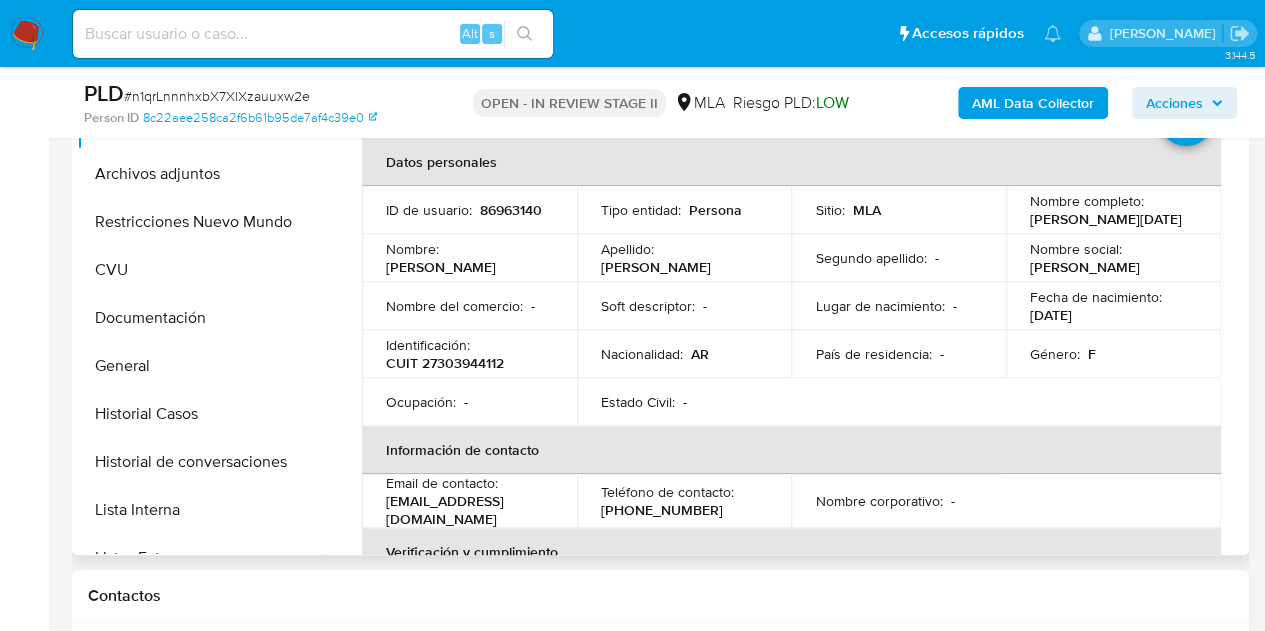 drag, startPoint x: 442, startPoint y: 257, endPoint x: 538, endPoint y: 255, distance: 96.02083 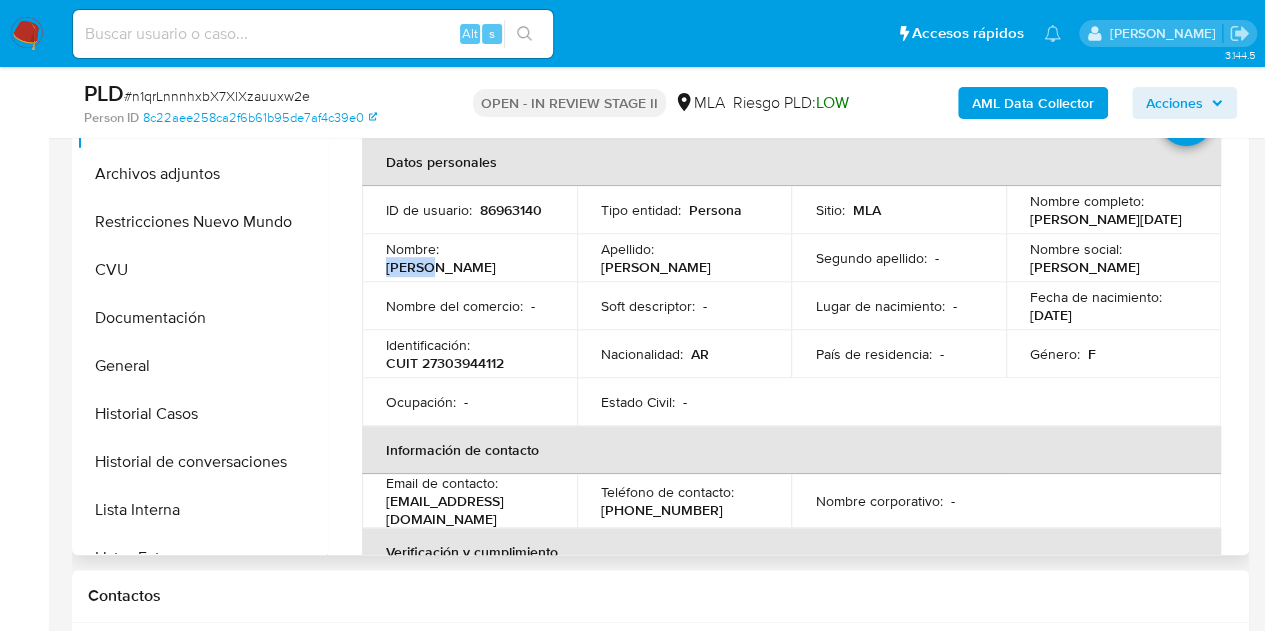 click on "Laura Carolina" at bounding box center (441, 267) 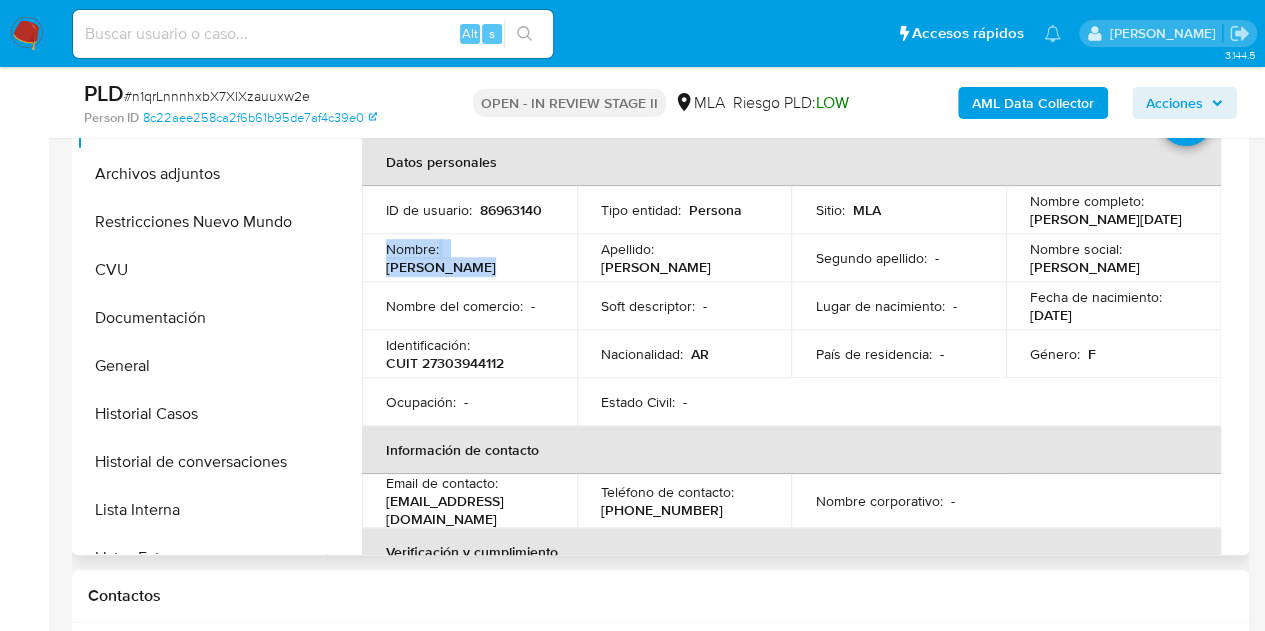 click on "Laura Carolina" at bounding box center (441, 267) 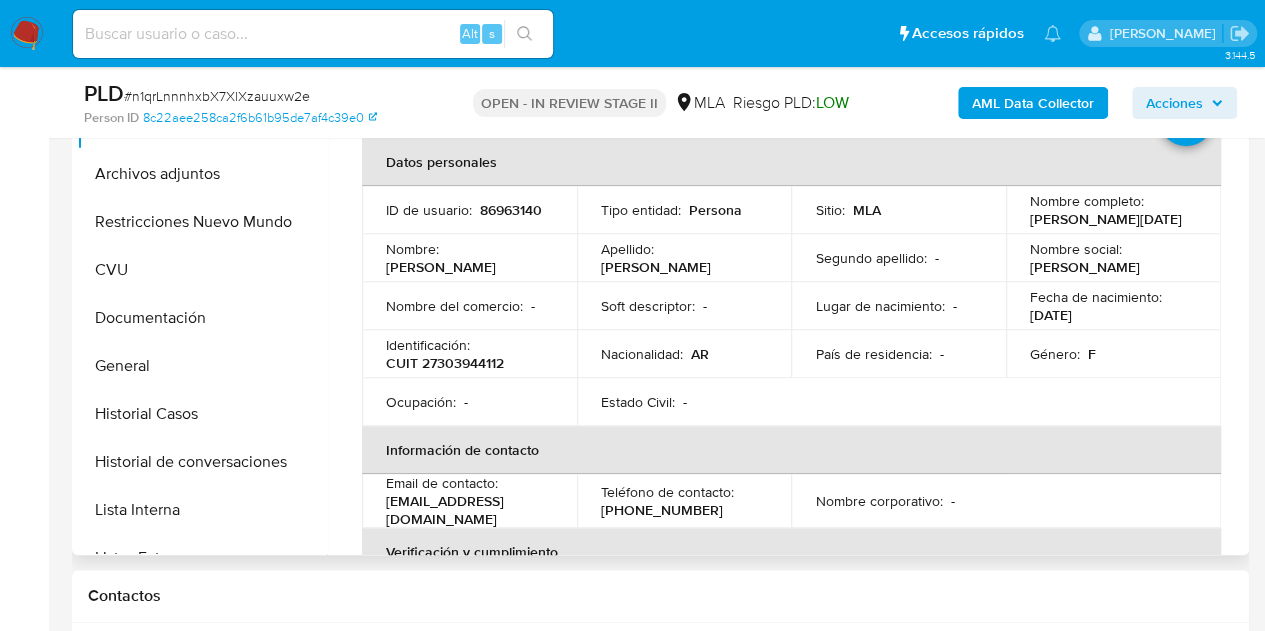 drag, startPoint x: 446, startPoint y: 259, endPoint x: 543, endPoint y: 255, distance: 97.082436 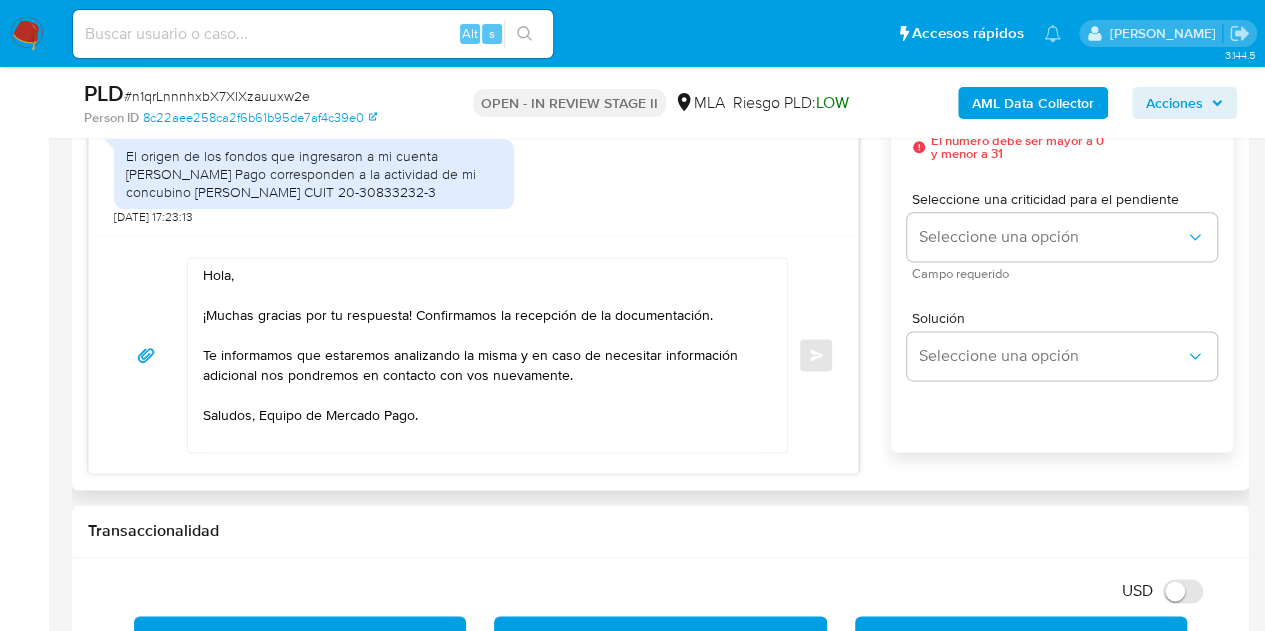 scroll, scrollTop: 1189, scrollLeft: 0, axis: vertical 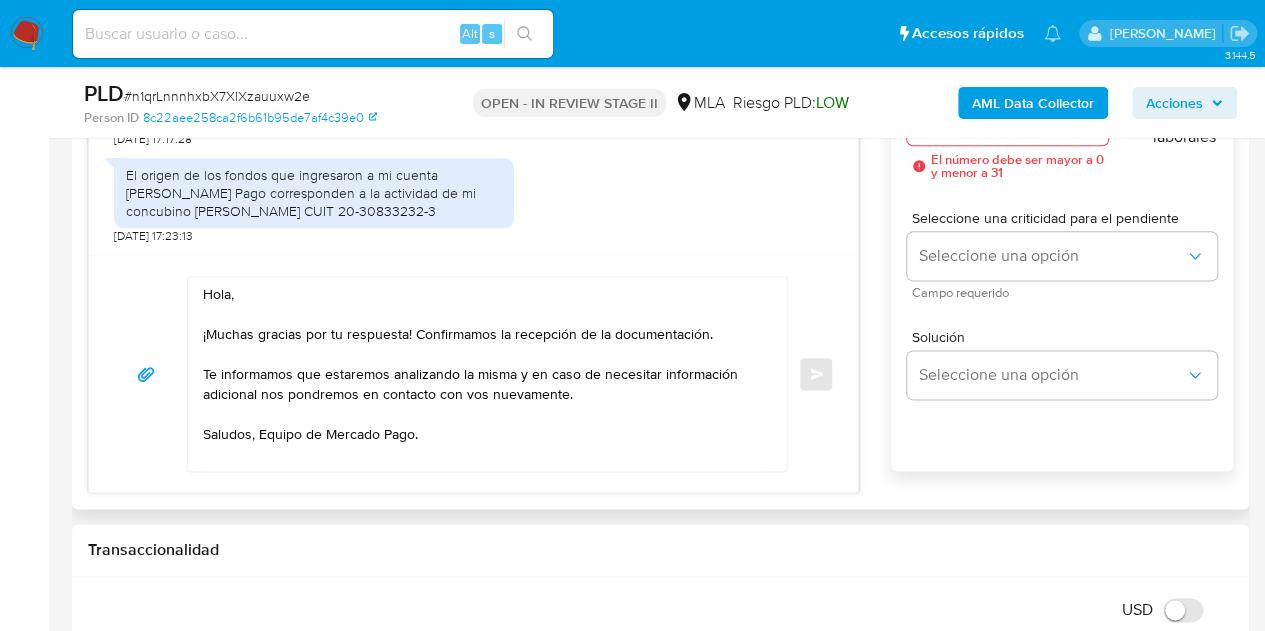 click on "Hola,
¡Muchas gracias por tu respuesta! Confirmamos la recepción de la documentación.
Te informamos que estaremos analizando la misma y en caso de necesitar información adicional nos pondremos en contacto con vos nuevamente.
Saludos, Equipo de Mercado Pago." at bounding box center [482, 374] 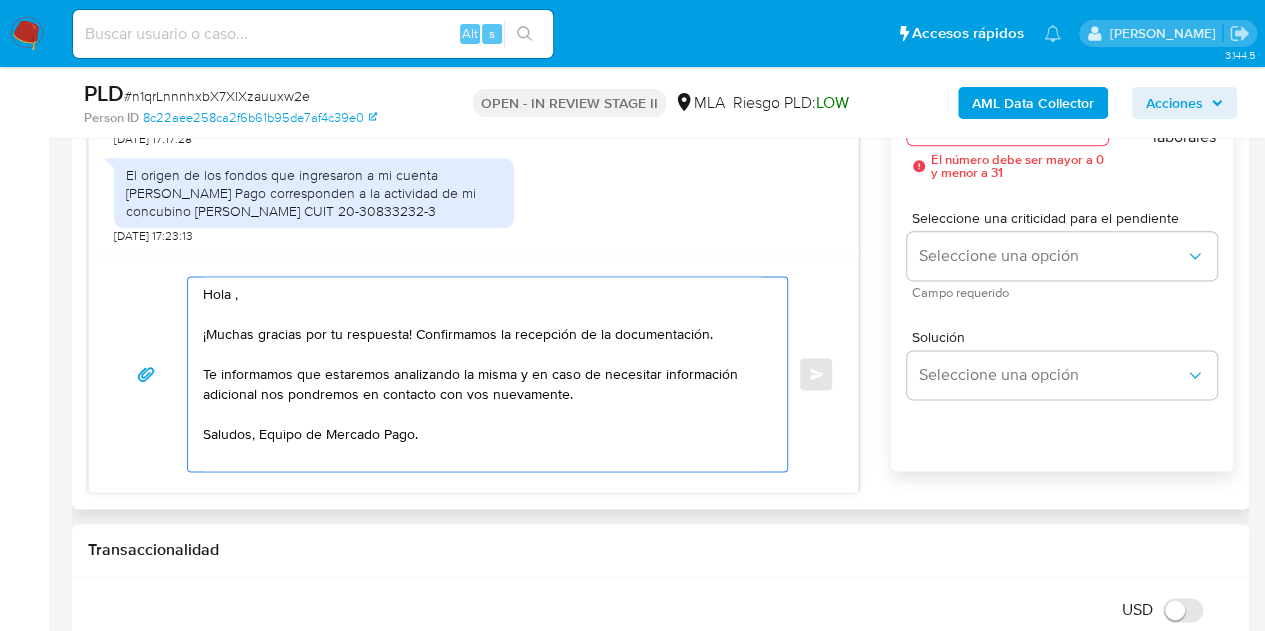 paste on "Laura Carolina" 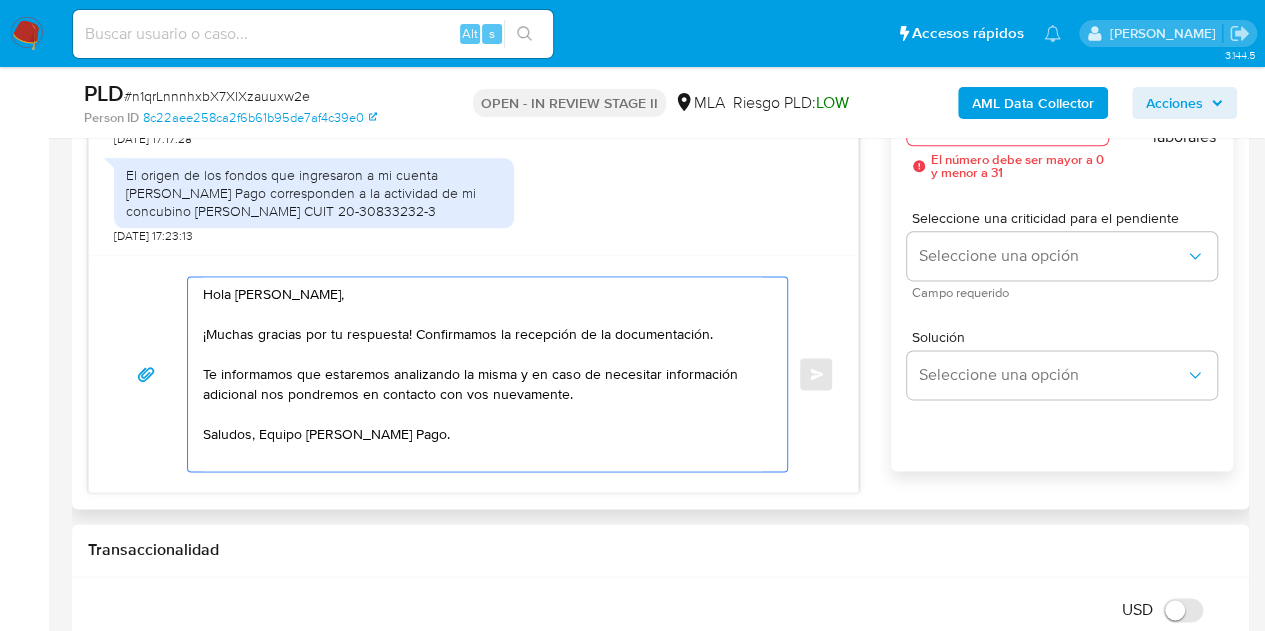 click on "Hola Laura Carolina,
¡Muchas gracias por tu respuesta! Confirmamos la recepción de la documentación.
Te informamos que estaremos analizando la misma y en caso de necesitar información adicional nos pondremos en contacto con vos nuevamente.
Saludos, Equipo de Mercado Pago." at bounding box center (482, 374) 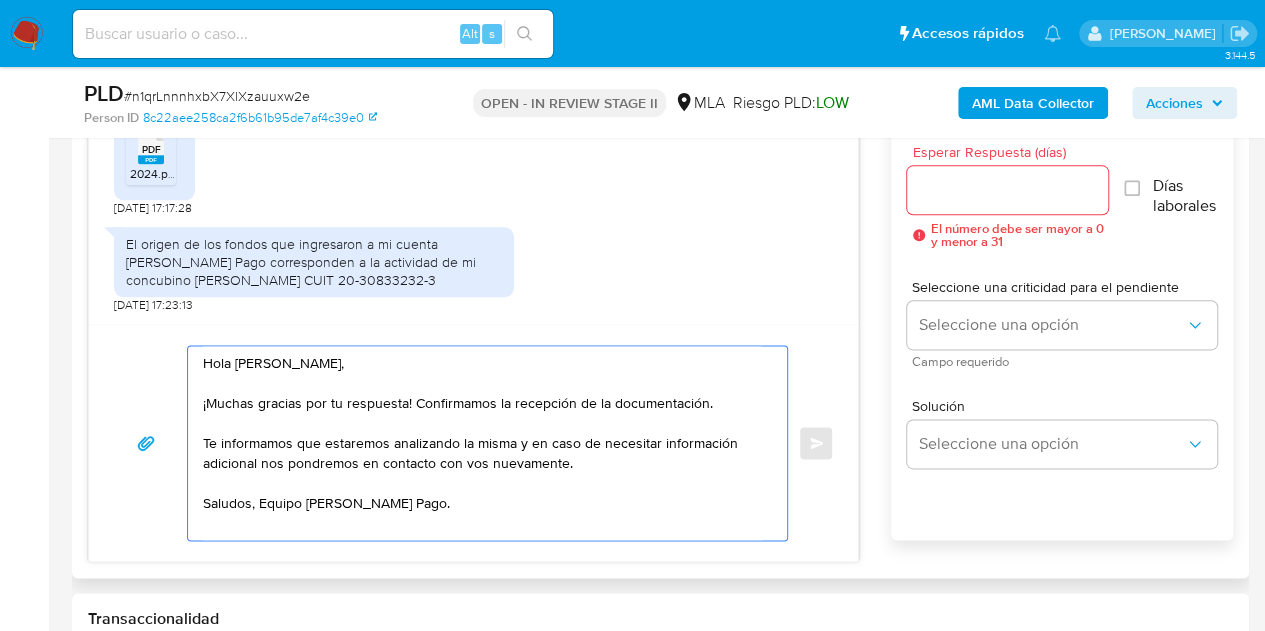 scroll, scrollTop: 1106, scrollLeft: 0, axis: vertical 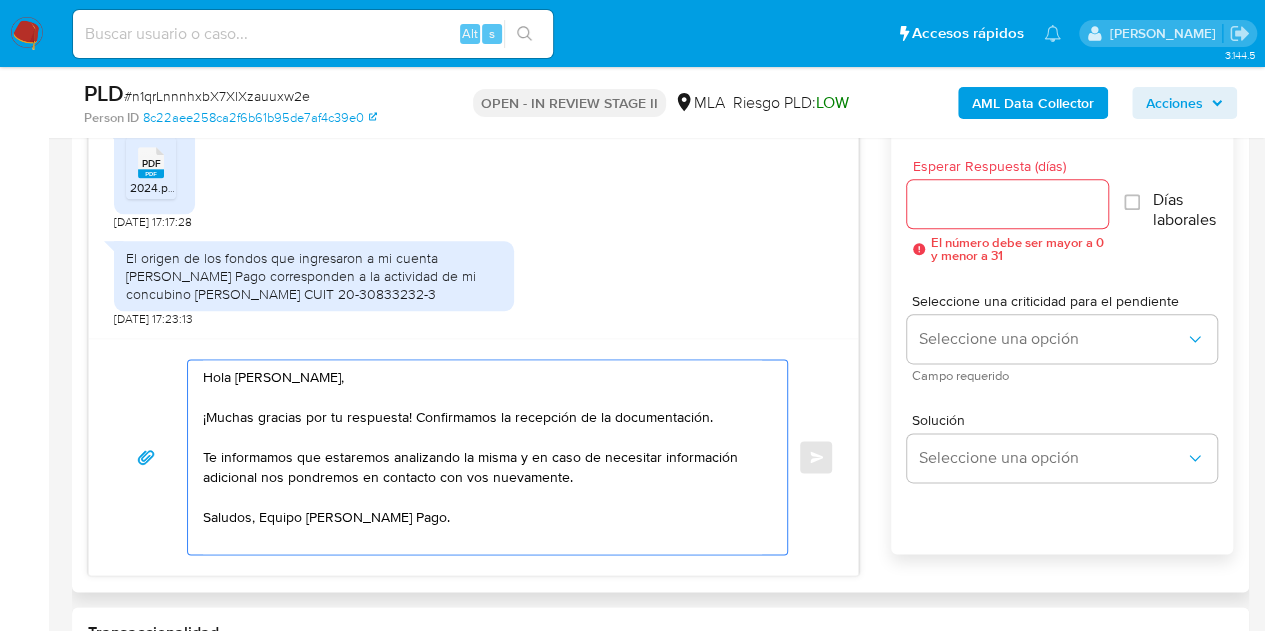 type on "Hola Laura Carolina,
¡Muchas gracias por tu respuesta! Confirmamos la recepción de la documentación.
Te informamos que estaremos analizando la misma y en caso de necesitar información adicional nos pondremos en contacto con vos nuevamente.
Saludos, Equipo de Mercado Pago." 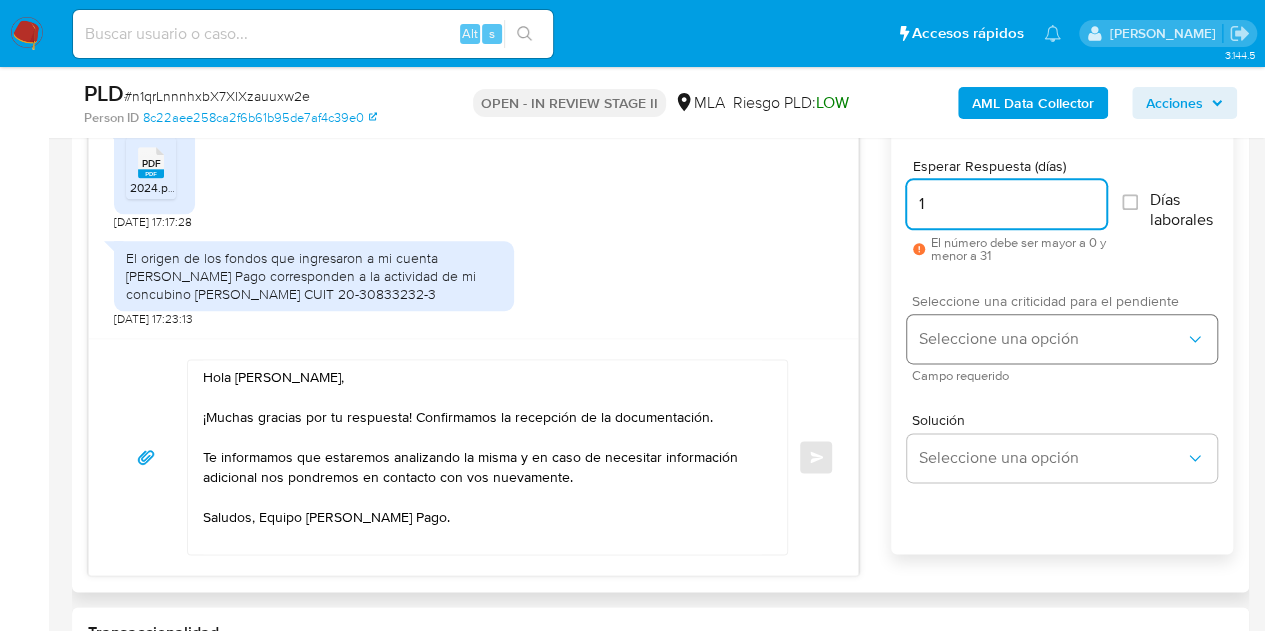 type on "1" 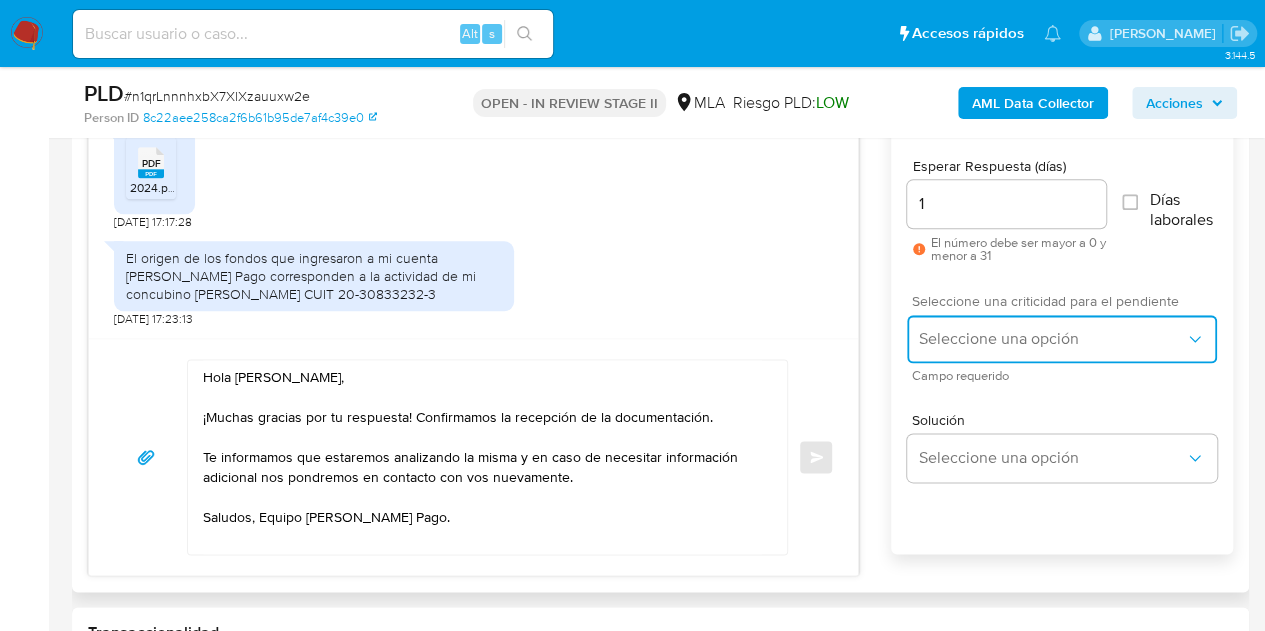 click on "Seleccione una opción" at bounding box center [1052, 339] 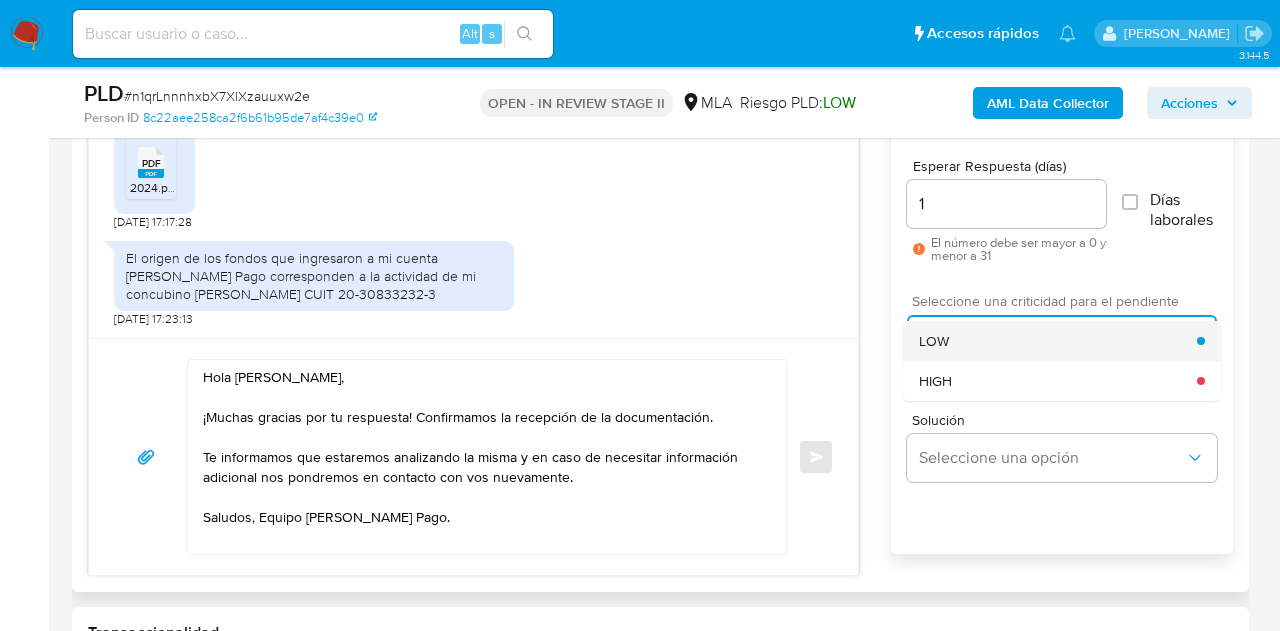 click on "LOW" at bounding box center [1058, 341] 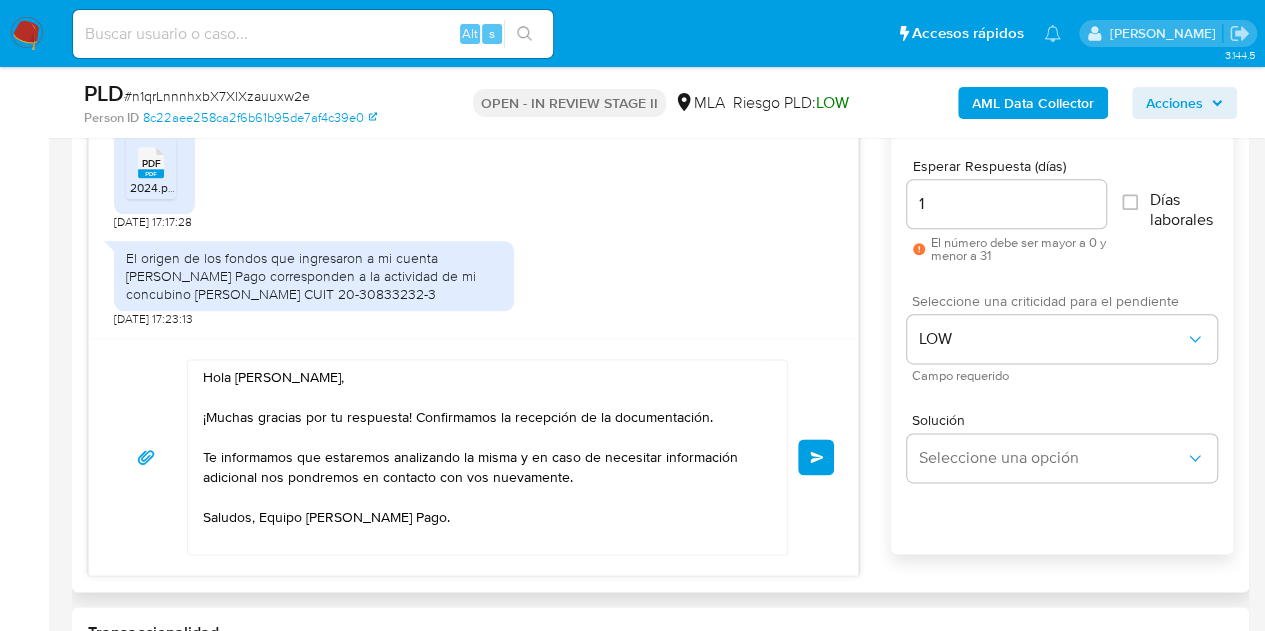 click on "Hola Laura Carolina,
¡Muchas gracias por tu respuesta! Confirmamos la recepción de la documentación.
Te informamos que estaremos analizando la misma y en caso de necesitar información adicional nos pondremos en contacto con vos nuevamente.
Saludos, Equipo de Mercado Pago.
Enviar" at bounding box center [473, 457] 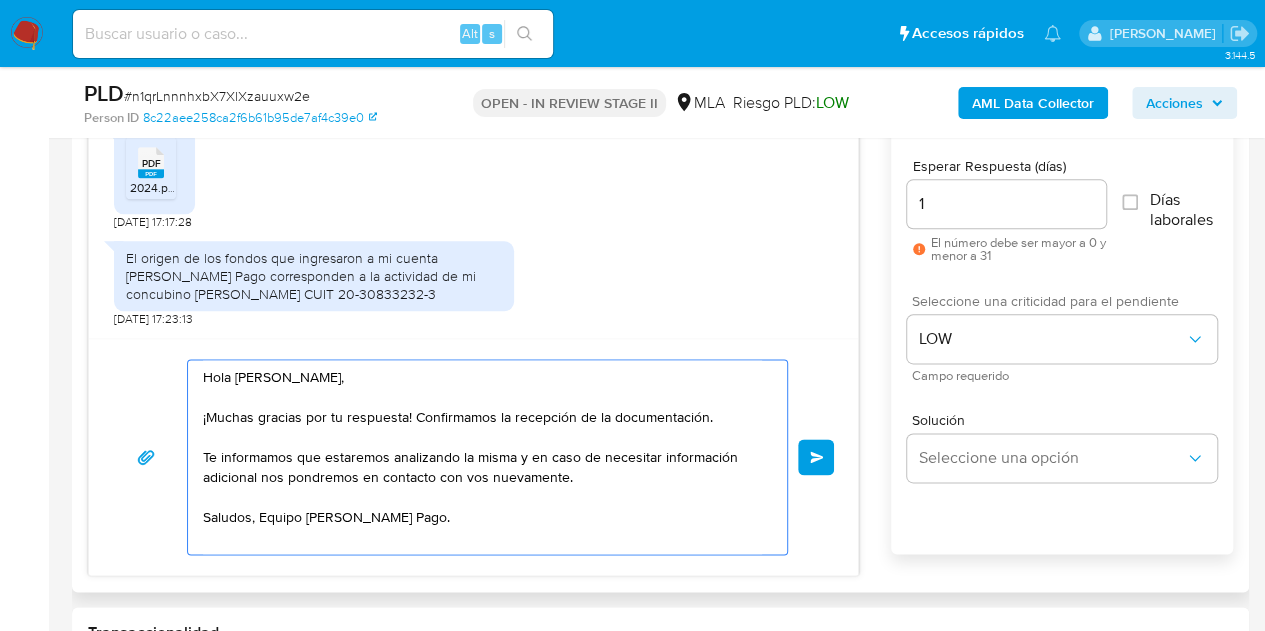 click on "Hola Laura Carolina,
¡Muchas gracias por tu respuesta! Confirmamos la recepción de la documentación.
Te informamos que estaremos analizando la misma y en caso de necesitar información adicional nos pondremos en contacto con vos nuevamente.
Saludos, Equipo de Mercado Pago." at bounding box center [482, 457] 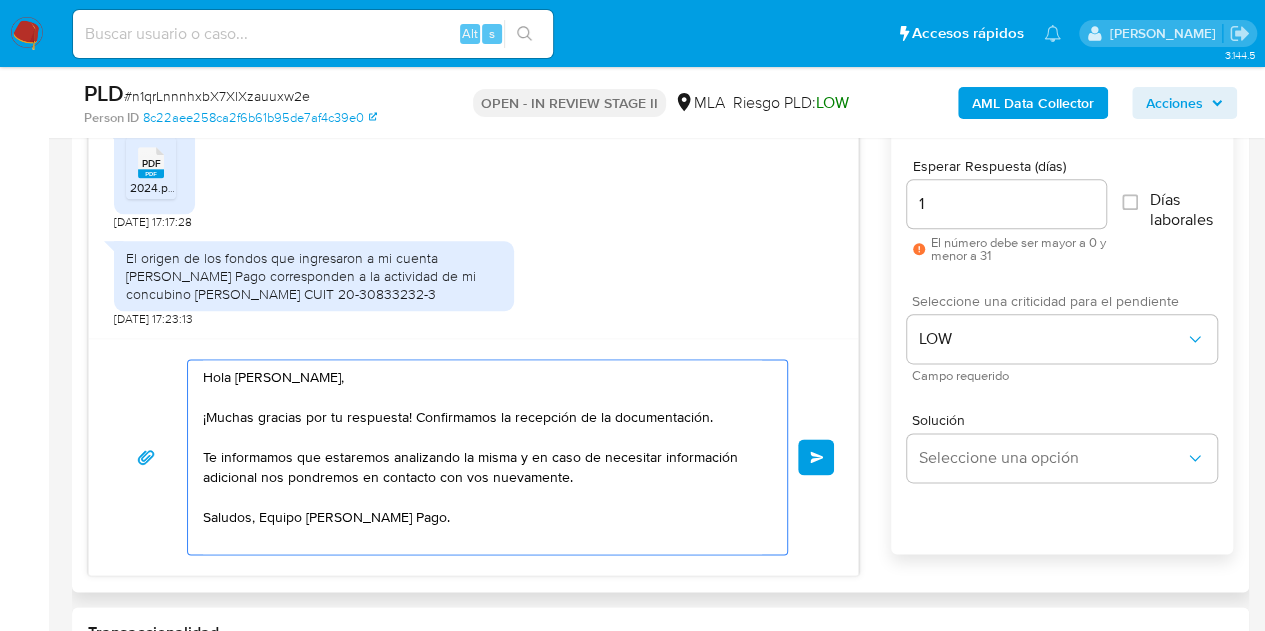 click on "Enviar" at bounding box center [817, 457] 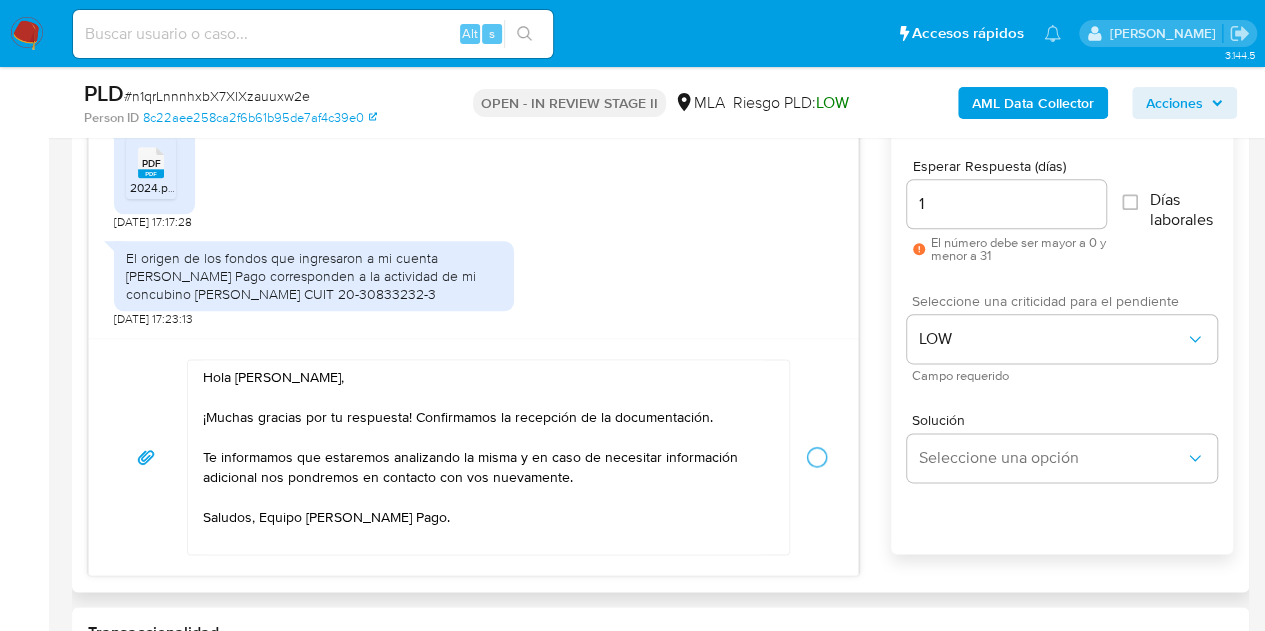 type 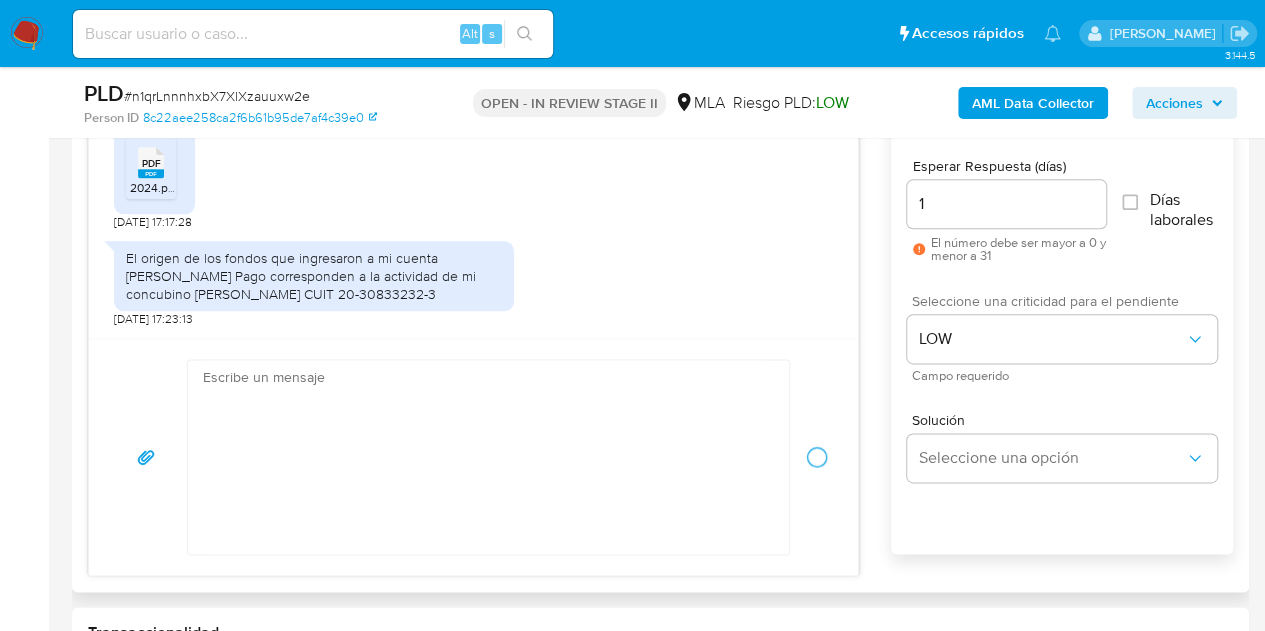 scroll, scrollTop: 2801, scrollLeft: 0, axis: vertical 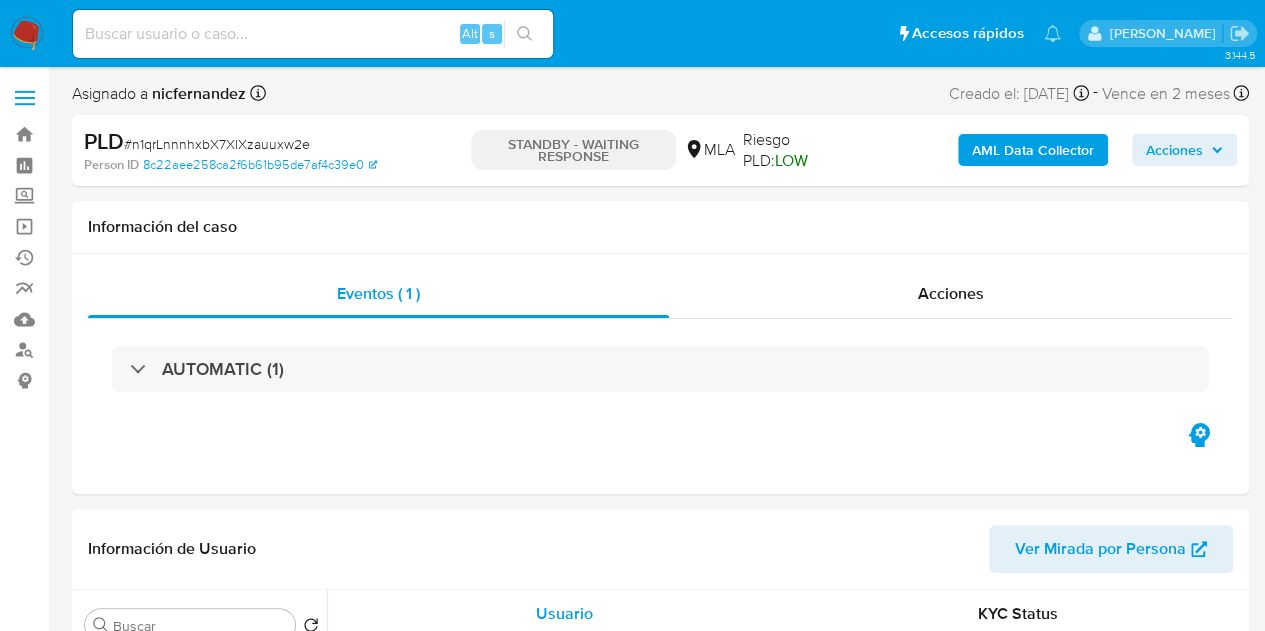 select on "10" 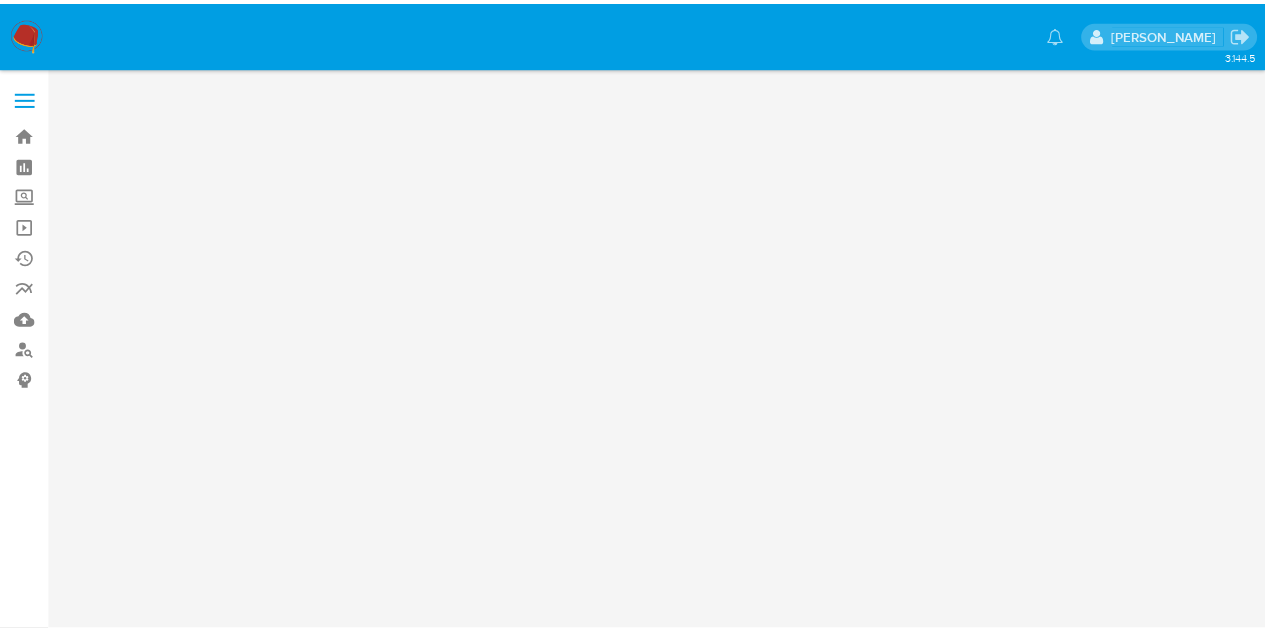 scroll, scrollTop: 0, scrollLeft: 0, axis: both 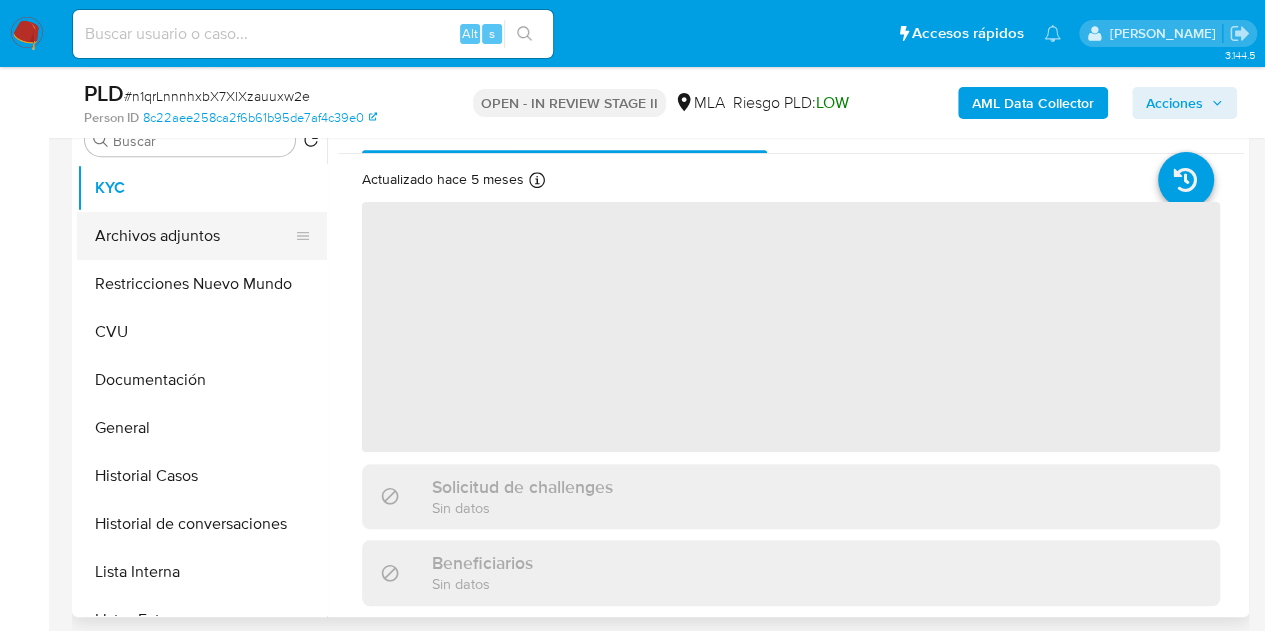 click on "Archivos adjuntos" at bounding box center [194, 236] 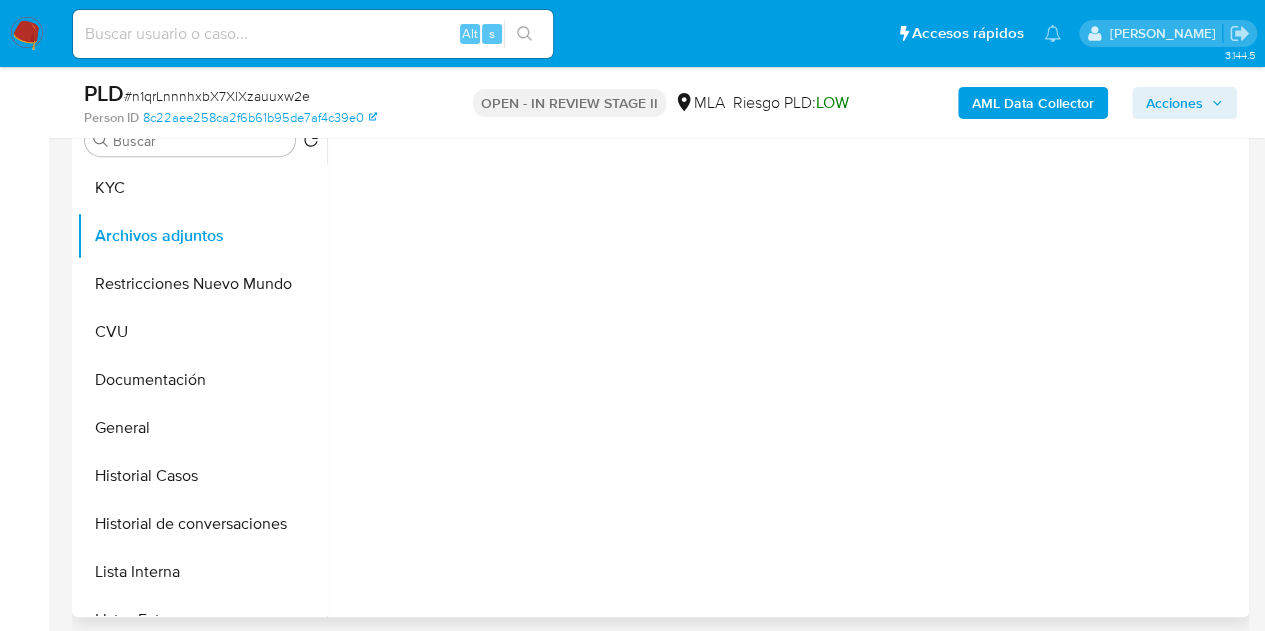 select on "10" 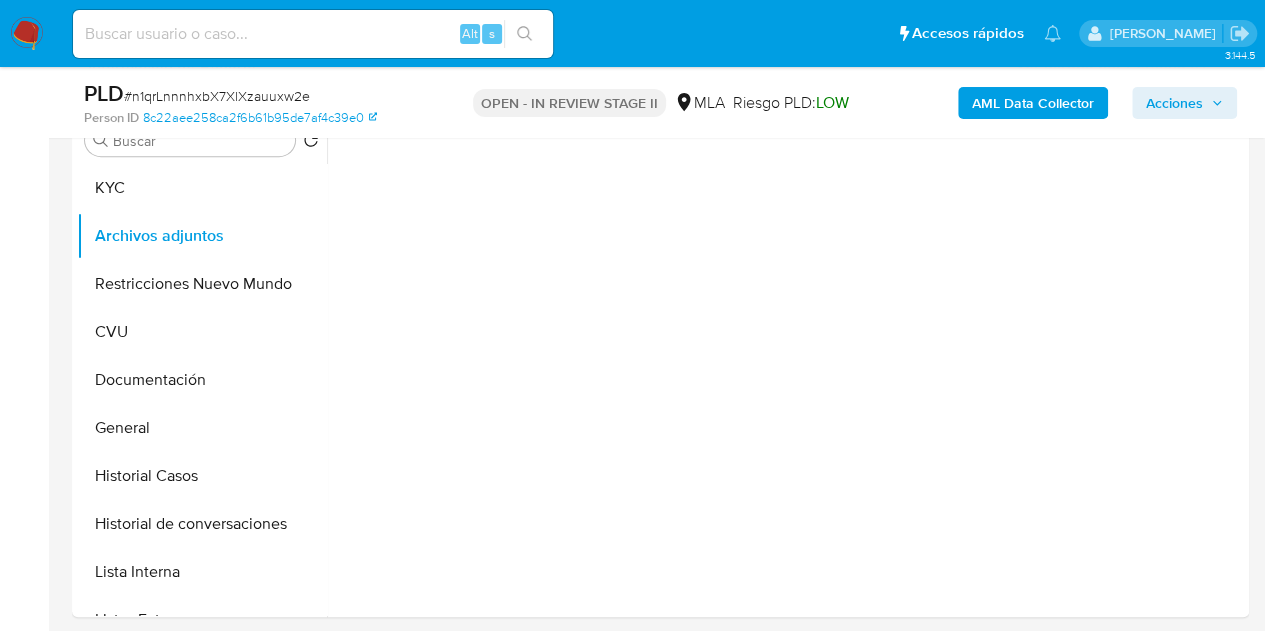 scroll, scrollTop: 378, scrollLeft: 0, axis: vertical 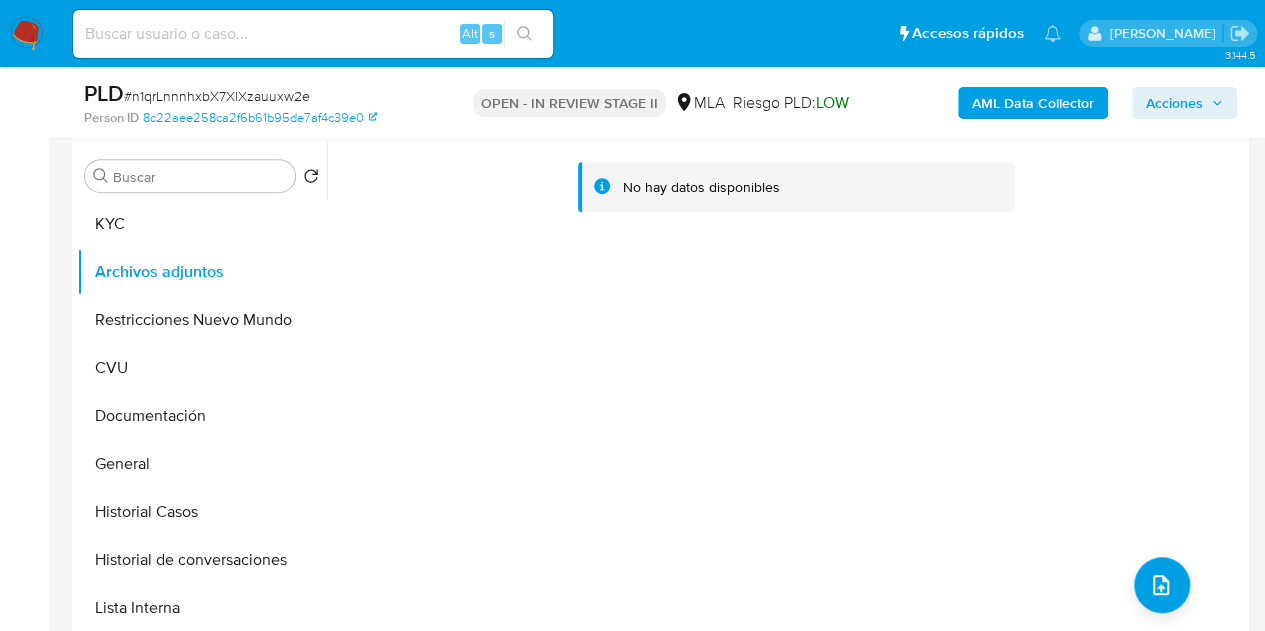 click on "AML Data Collector" at bounding box center [1033, 103] 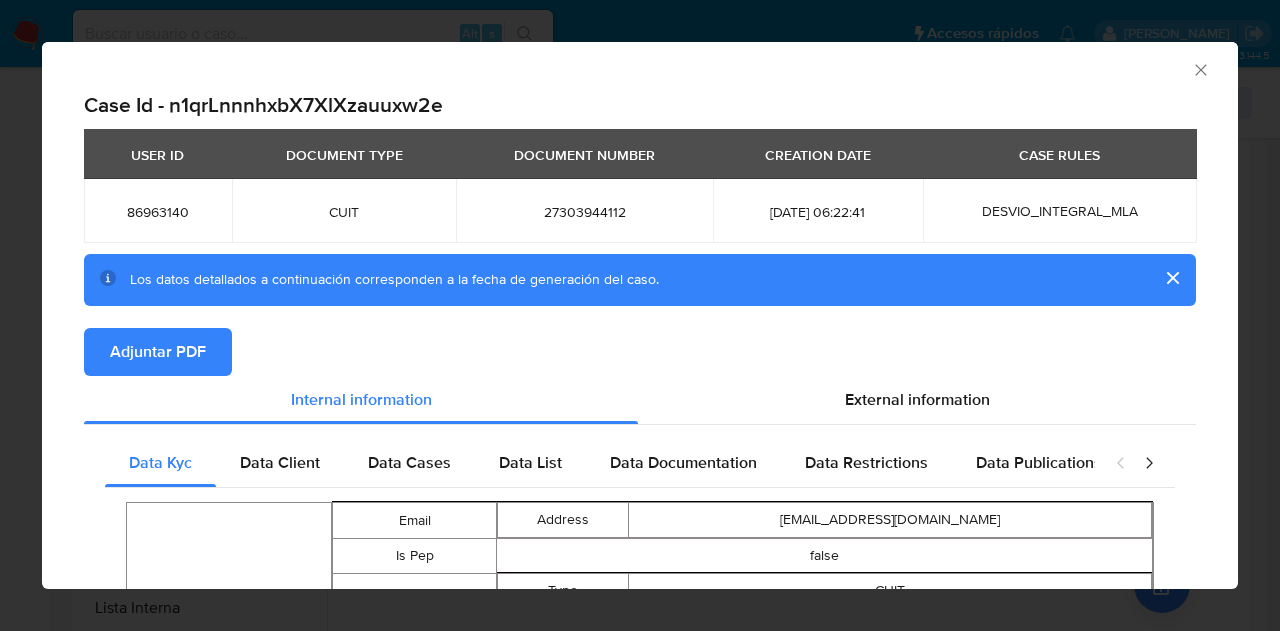 click on "Adjuntar PDF" at bounding box center [158, 352] 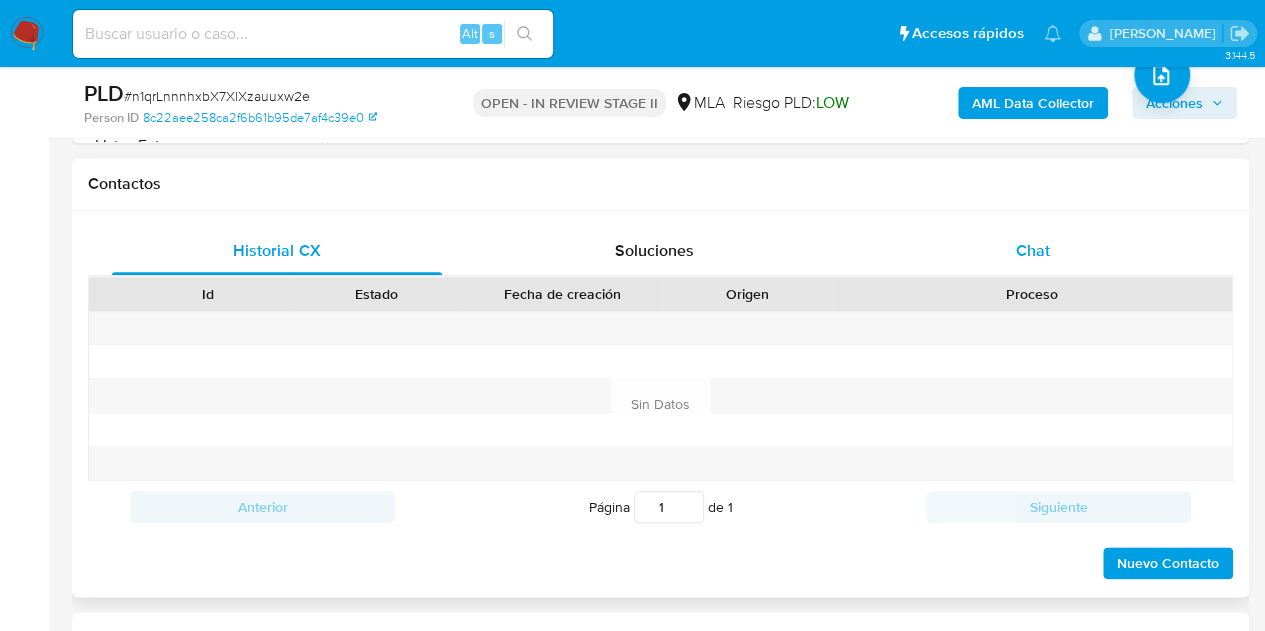 click on "Chat" at bounding box center [1033, 251] 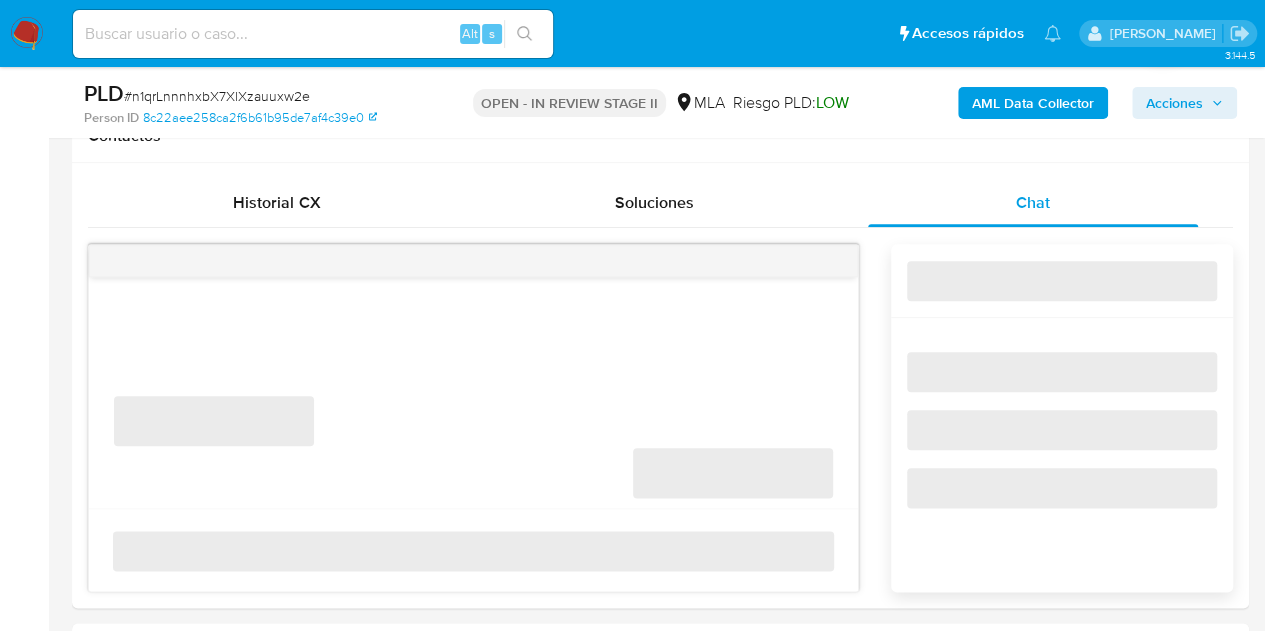 scroll, scrollTop: 981, scrollLeft: 0, axis: vertical 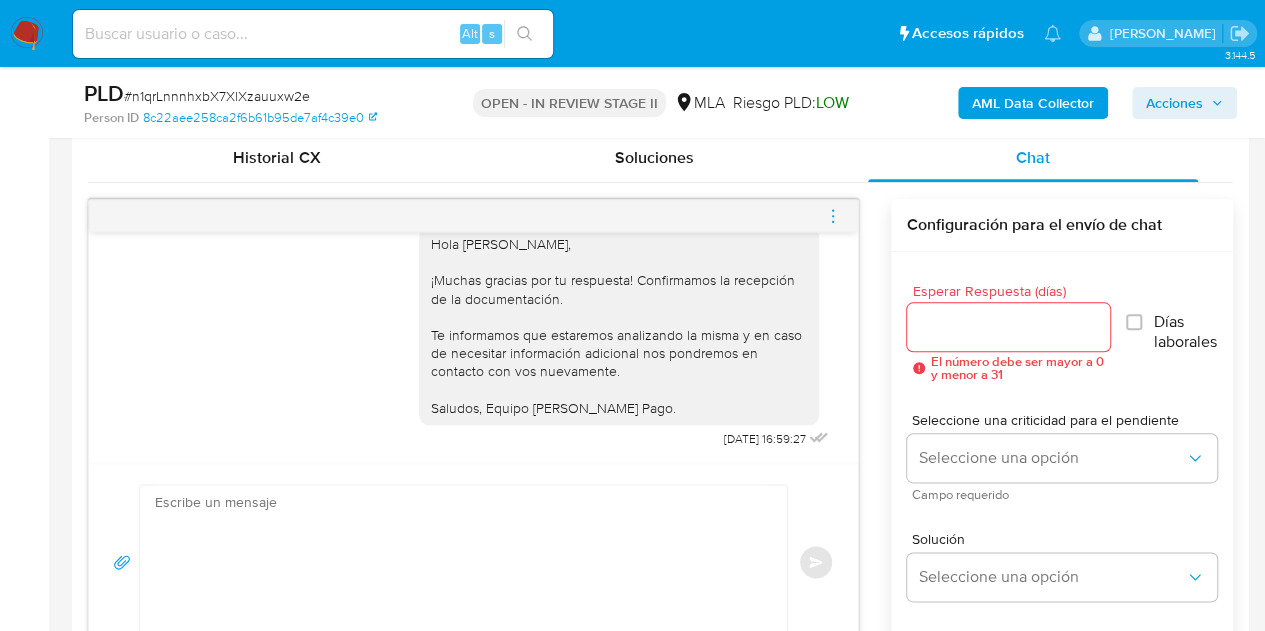 click 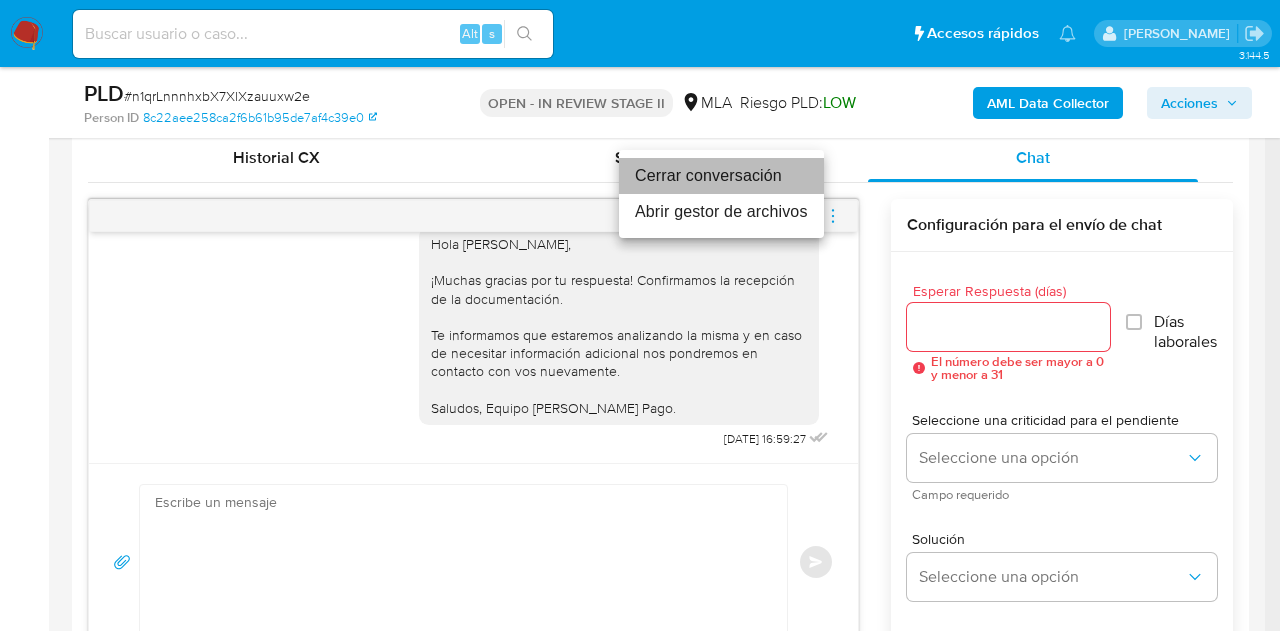 click on "Cerrar conversación" at bounding box center (721, 176) 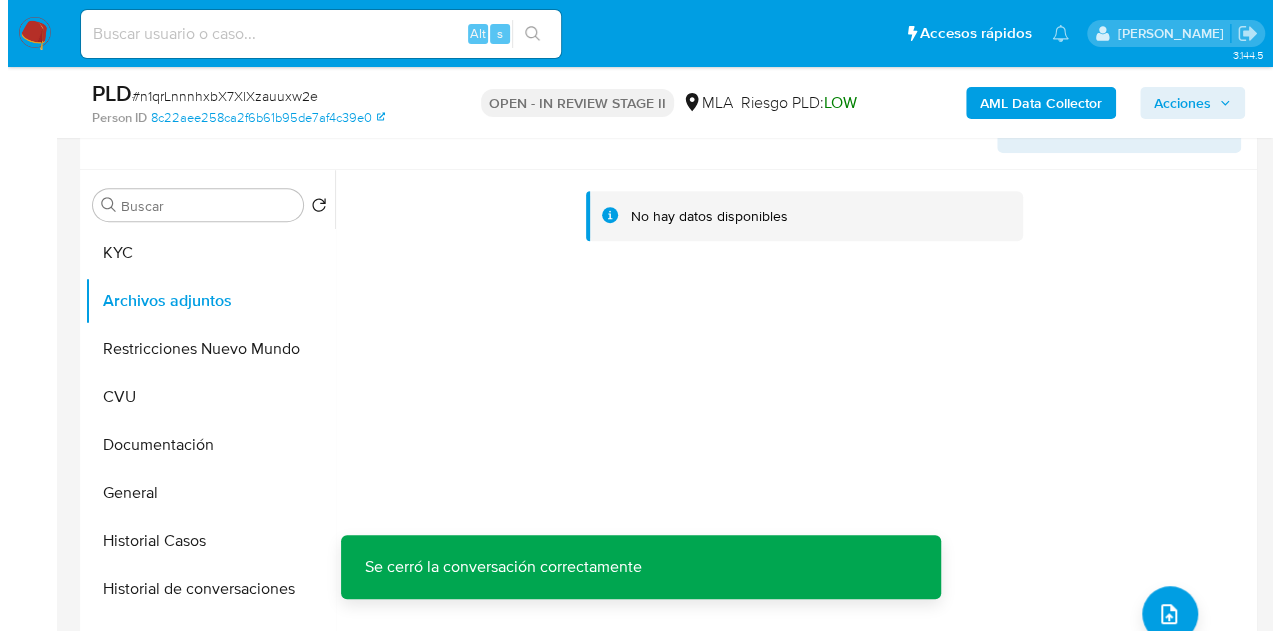 scroll, scrollTop: 442, scrollLeft: 0, axis: vertical 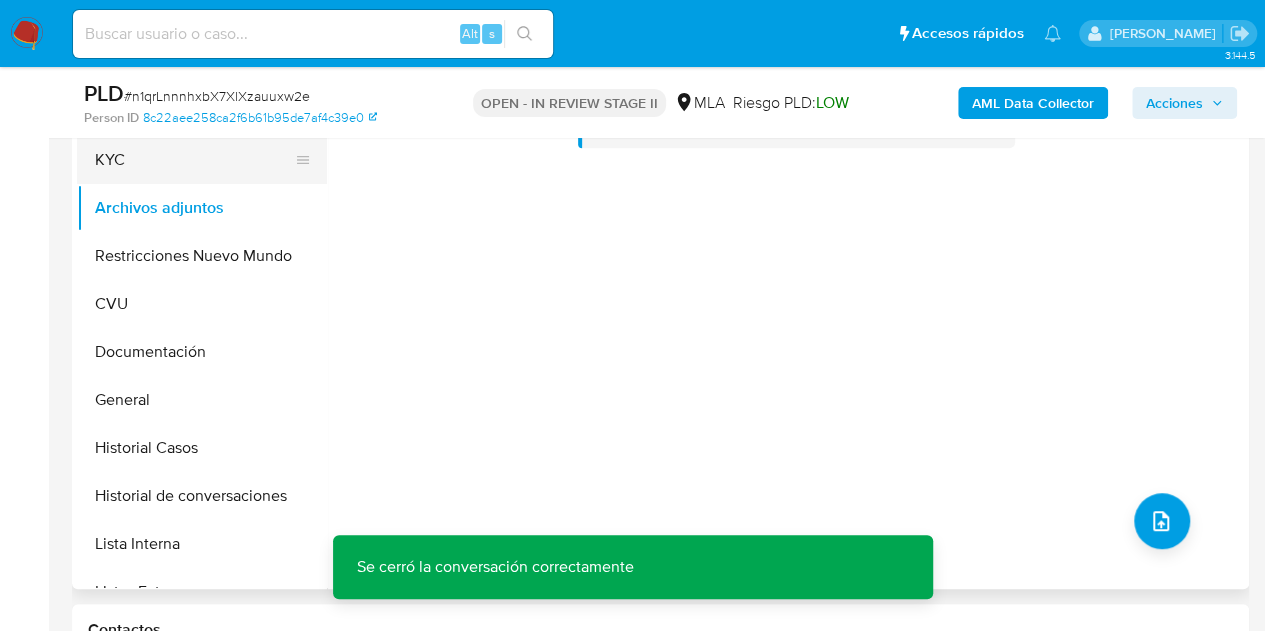 click on "KYC" at bounding box center [194, 160] 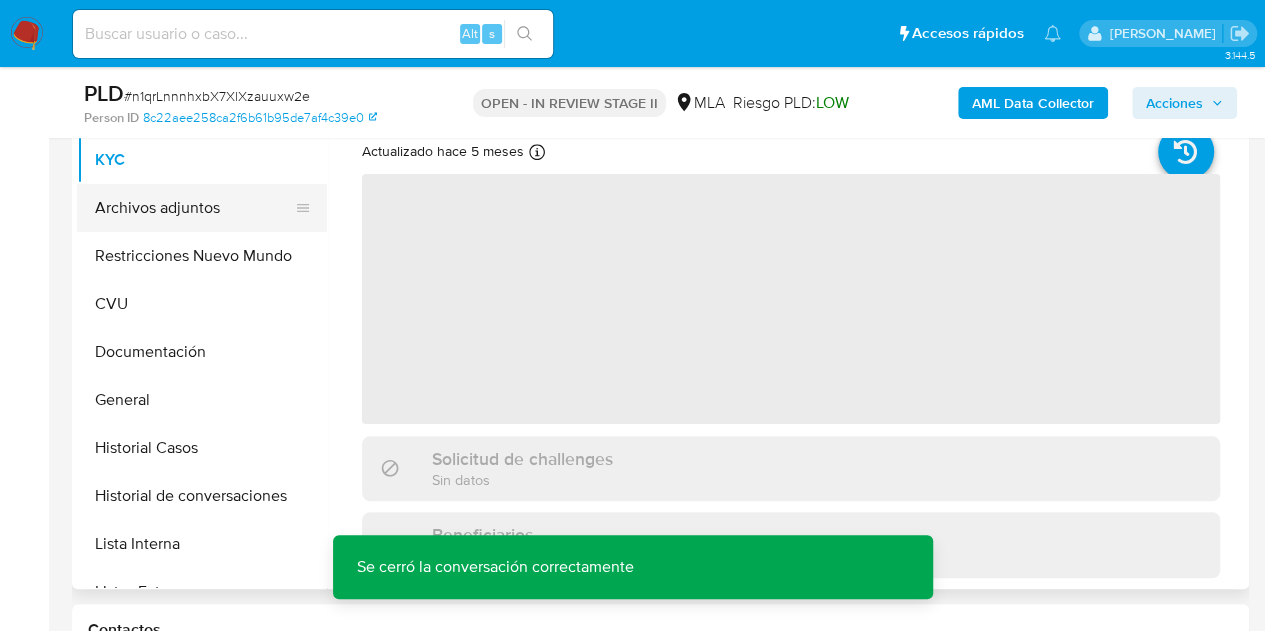 click on "Archivos adjuntos" at bounding box center [194, 208] 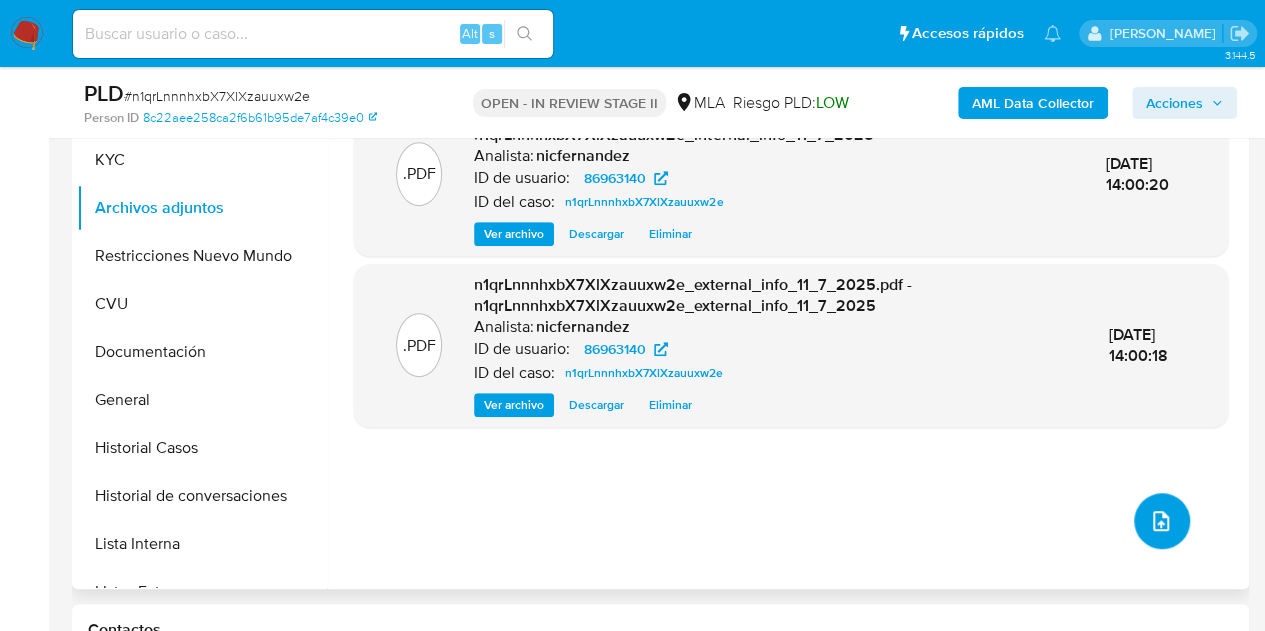 click 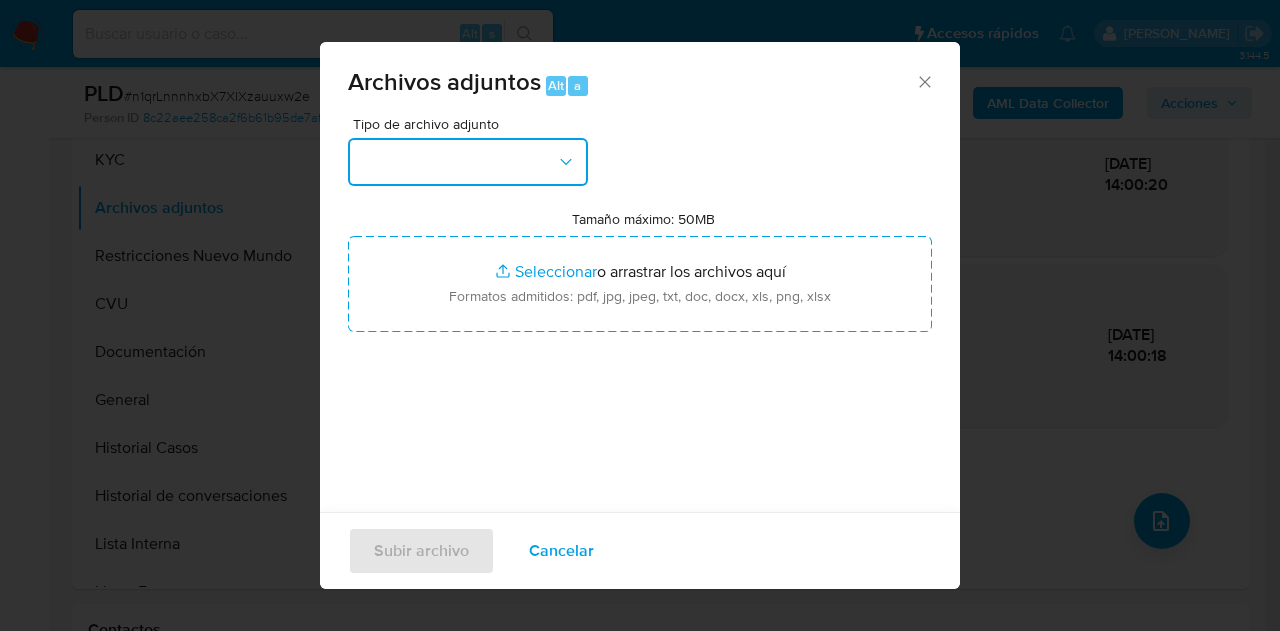 click 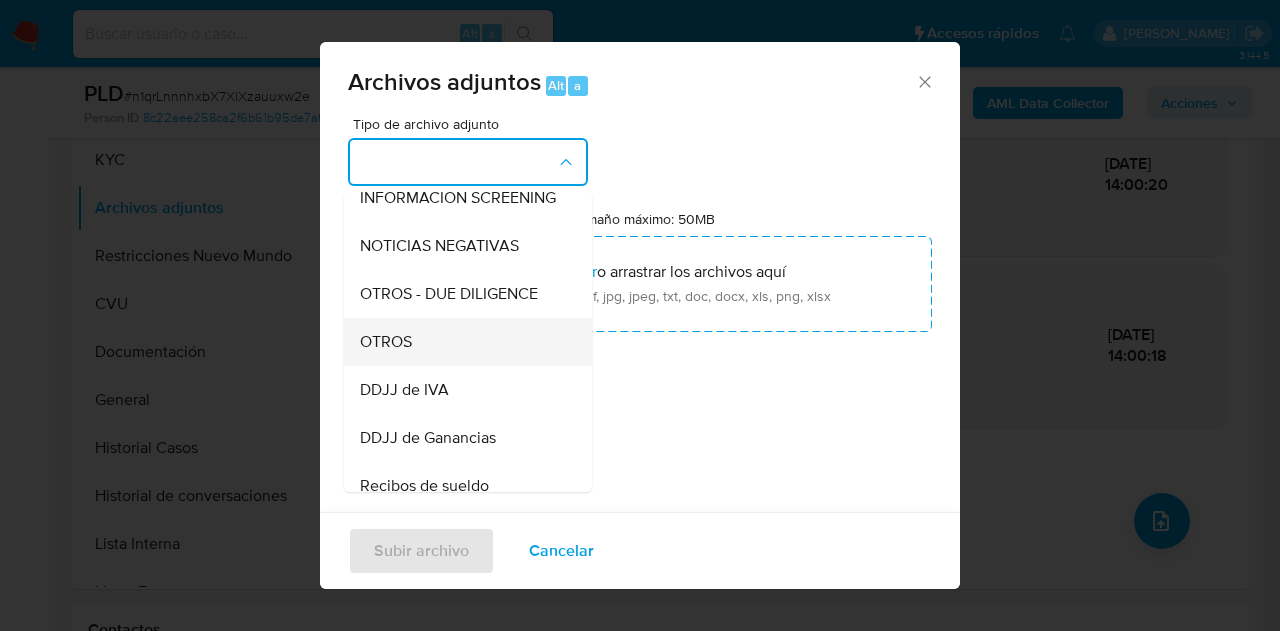 scroll, scrollTop: 308, scrollLeft: 0, axis: vertical 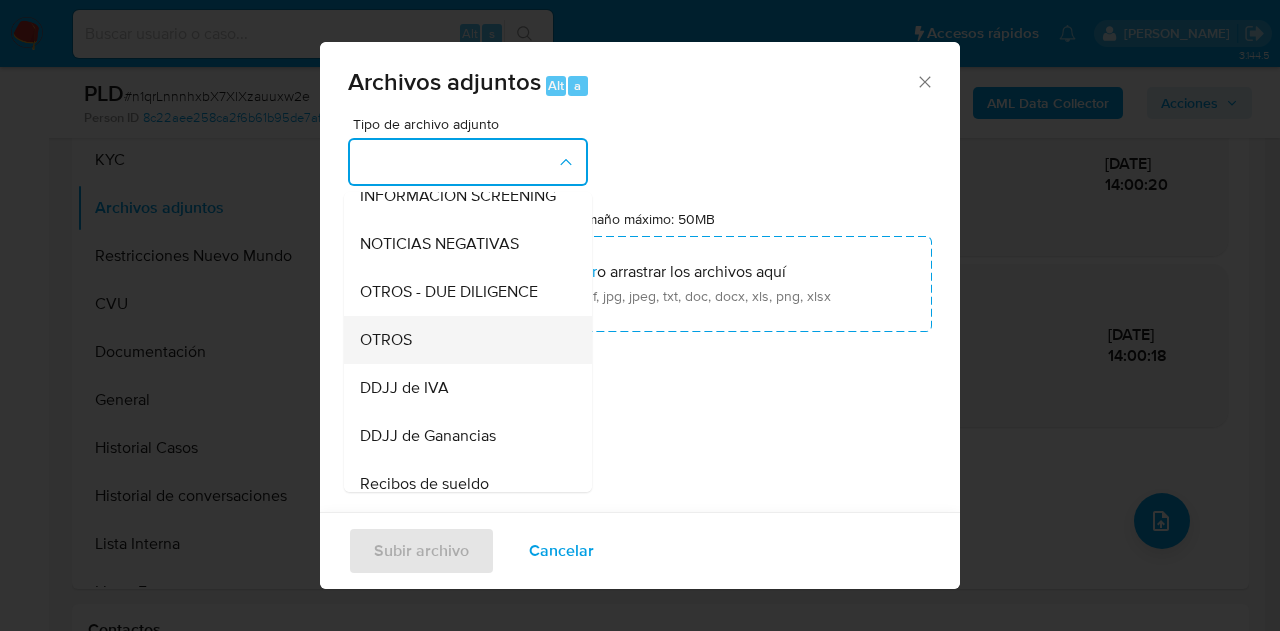 click on "OTROS" at bounding box center (386, 340) 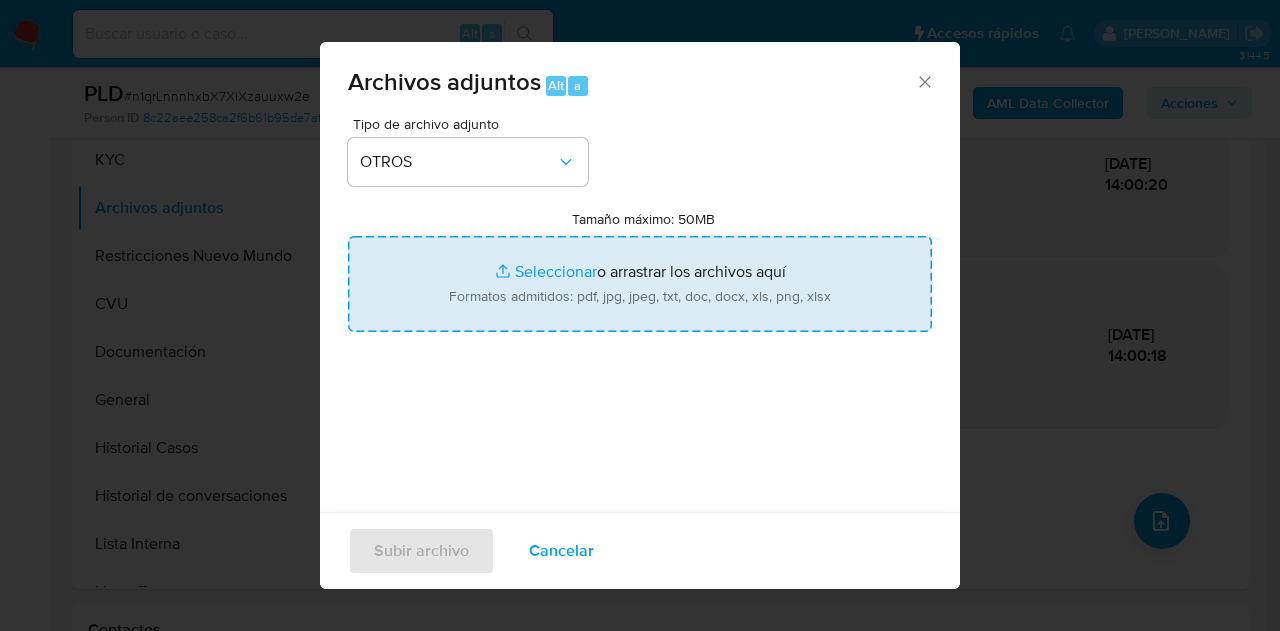 click on "Tamaño máximo: 50MB Seleccionar archivos" at bounding box center [640, 284] 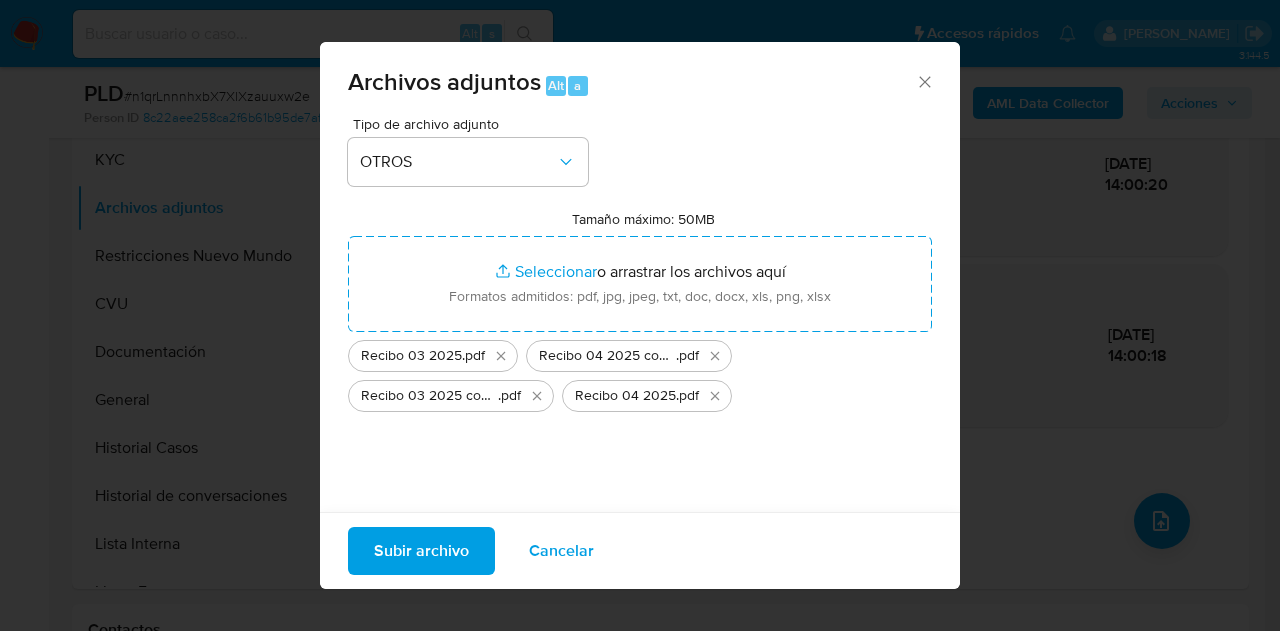 click on "Subir archivo" at bounding box center (421, 551) 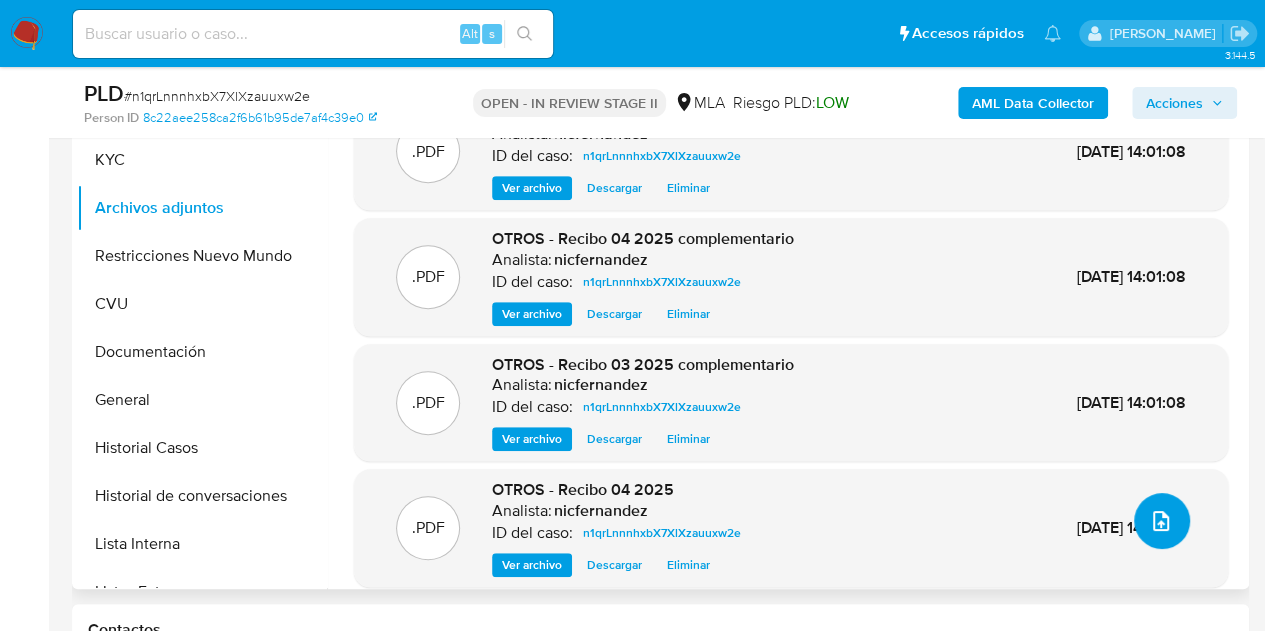 click 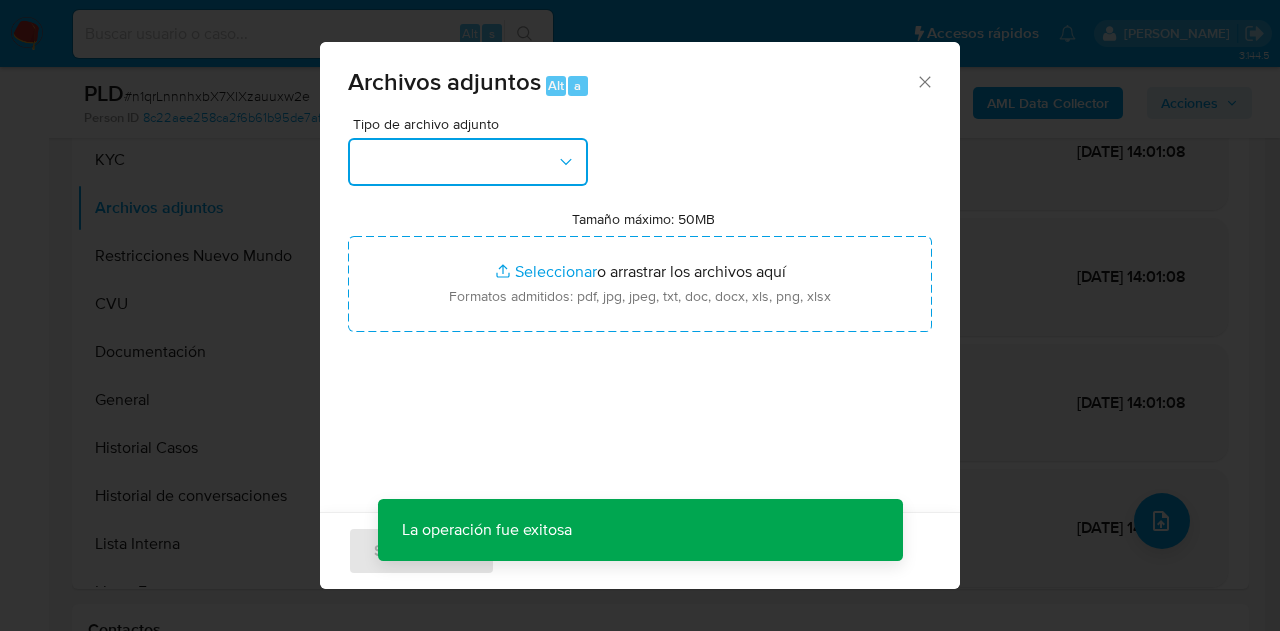 click at bounding box center [468, 162] 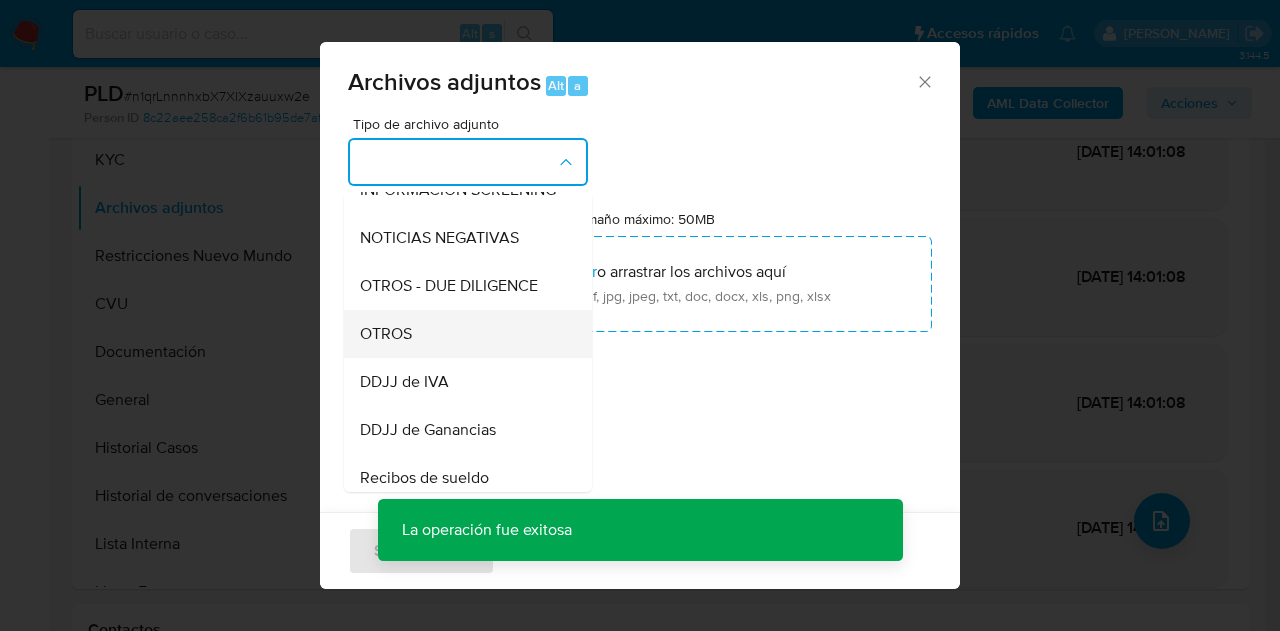 scroll, scrollTop: 320, scrollLeft: 0, axis: vertical 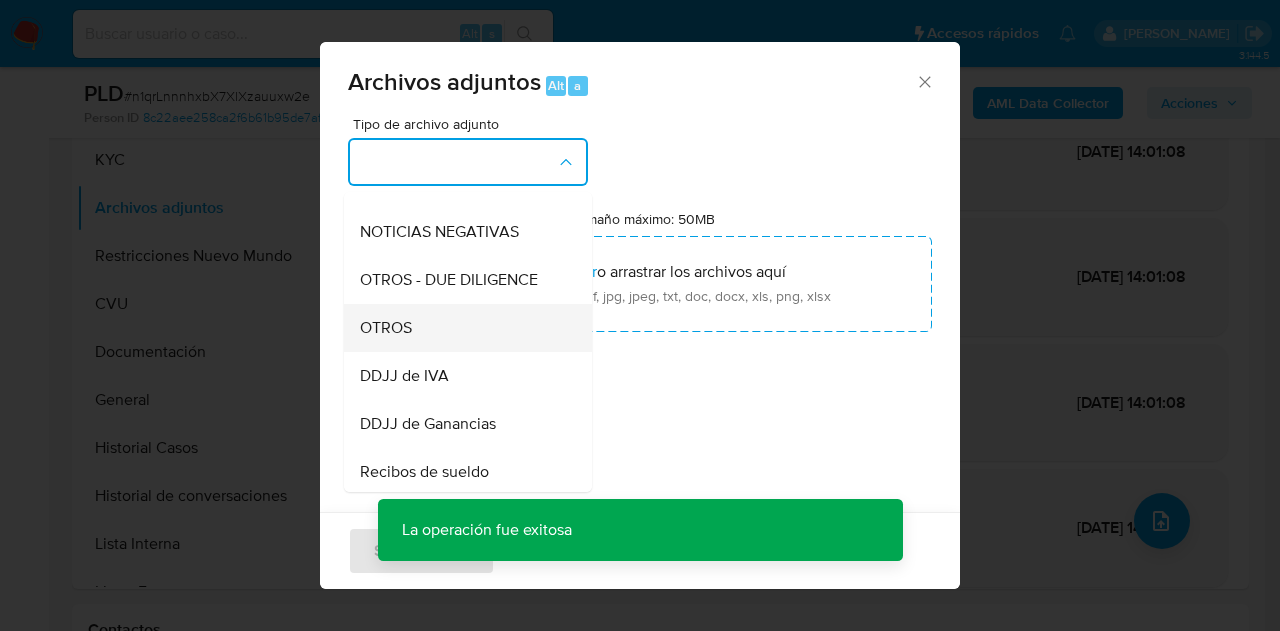 click on "OTROS" at bounding box center [462, 328] 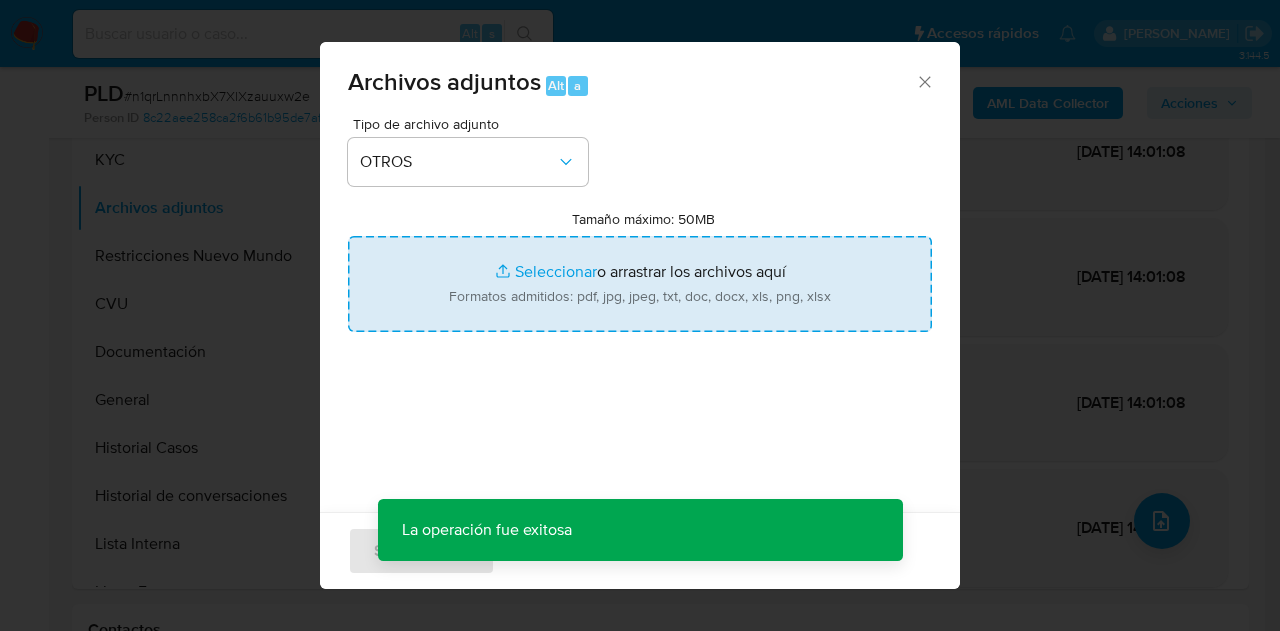 click on "Tamaño máximo: 50MB Seleccionar archivos" at bounding box center (640, 284) 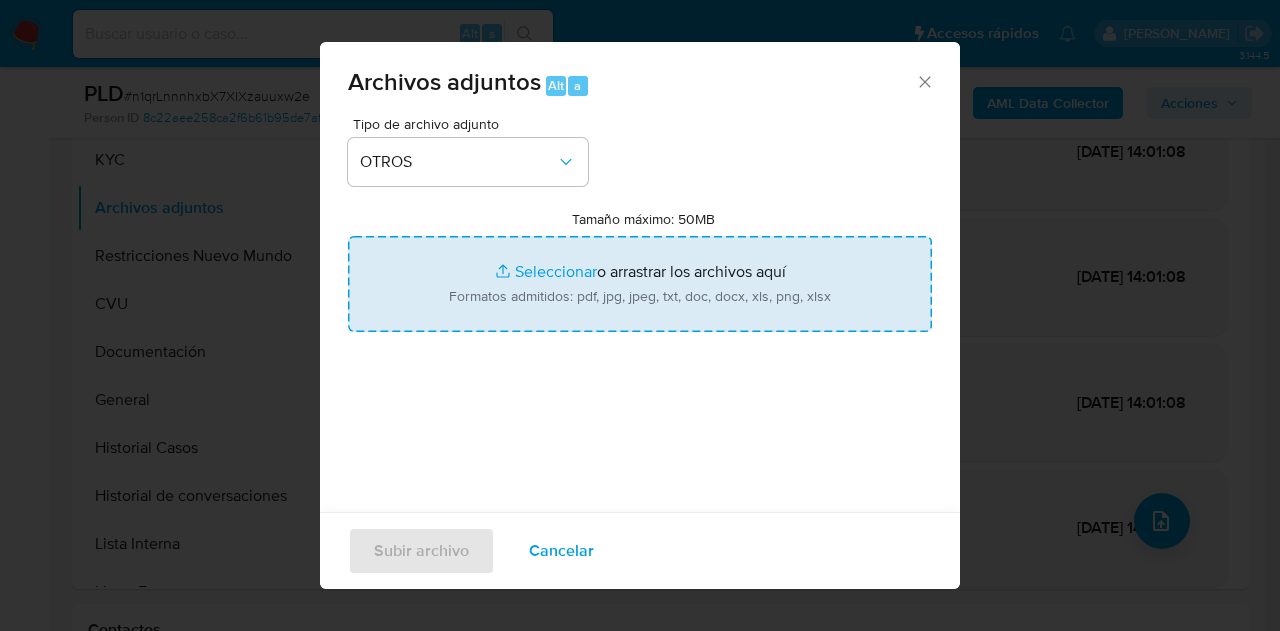 type on "C:\fakepath\Recibo 05 2025.pdf" 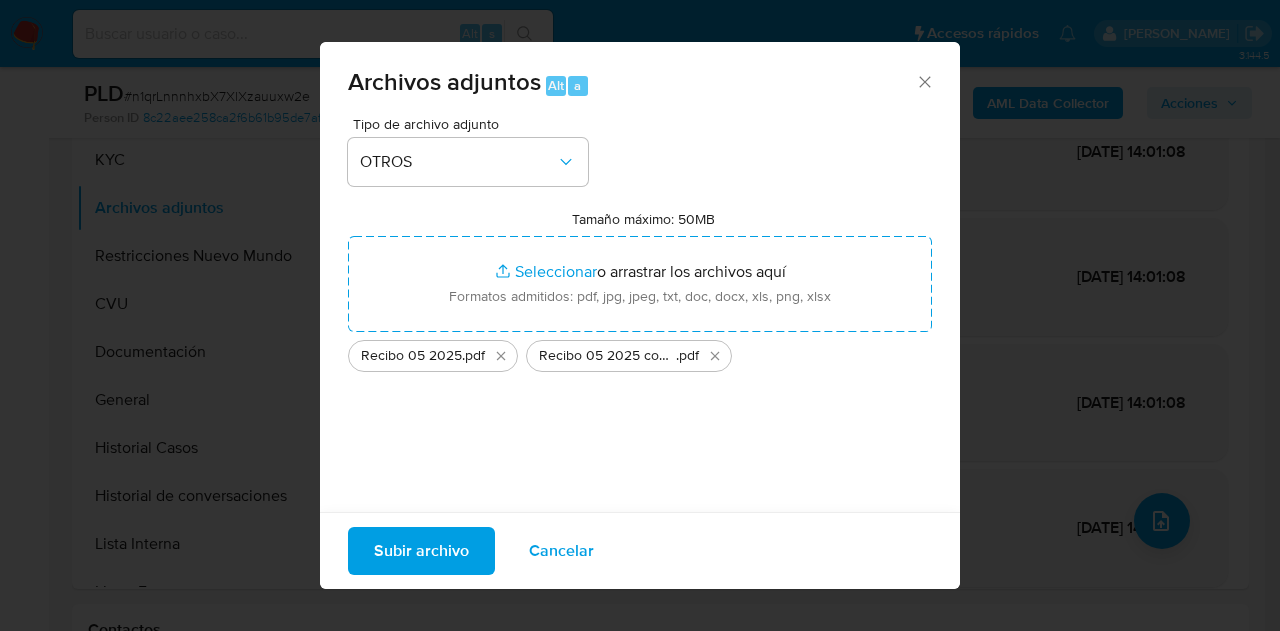 click on "Subir archivo" at bounding box center [421, 551] 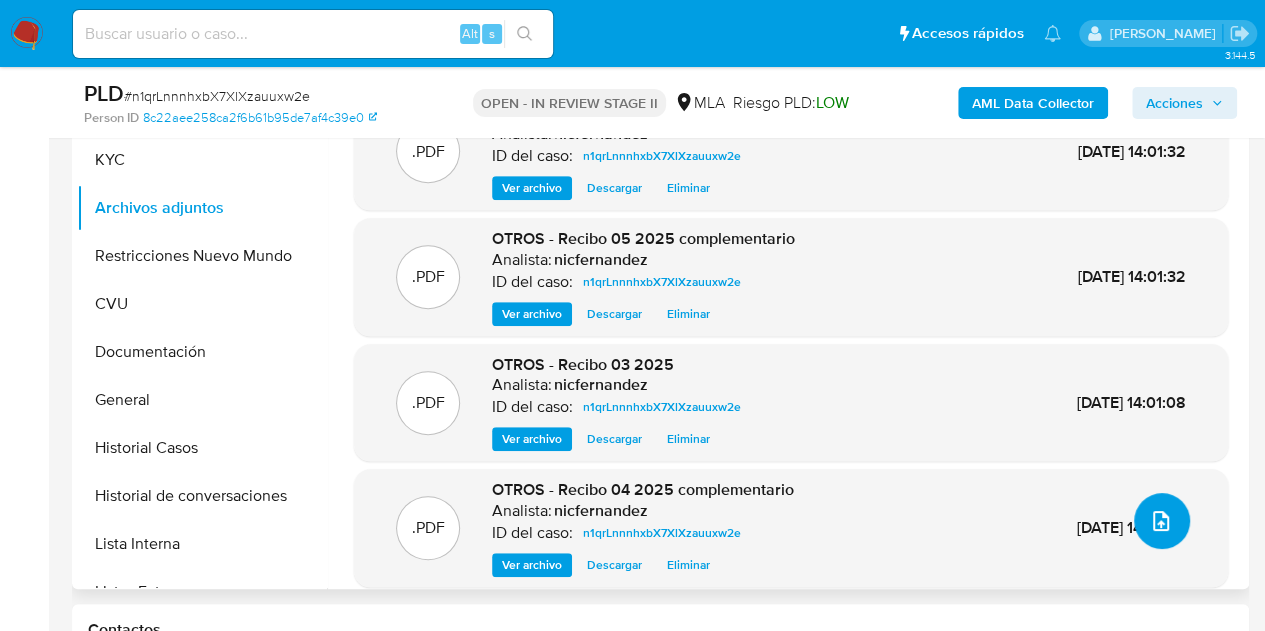 click 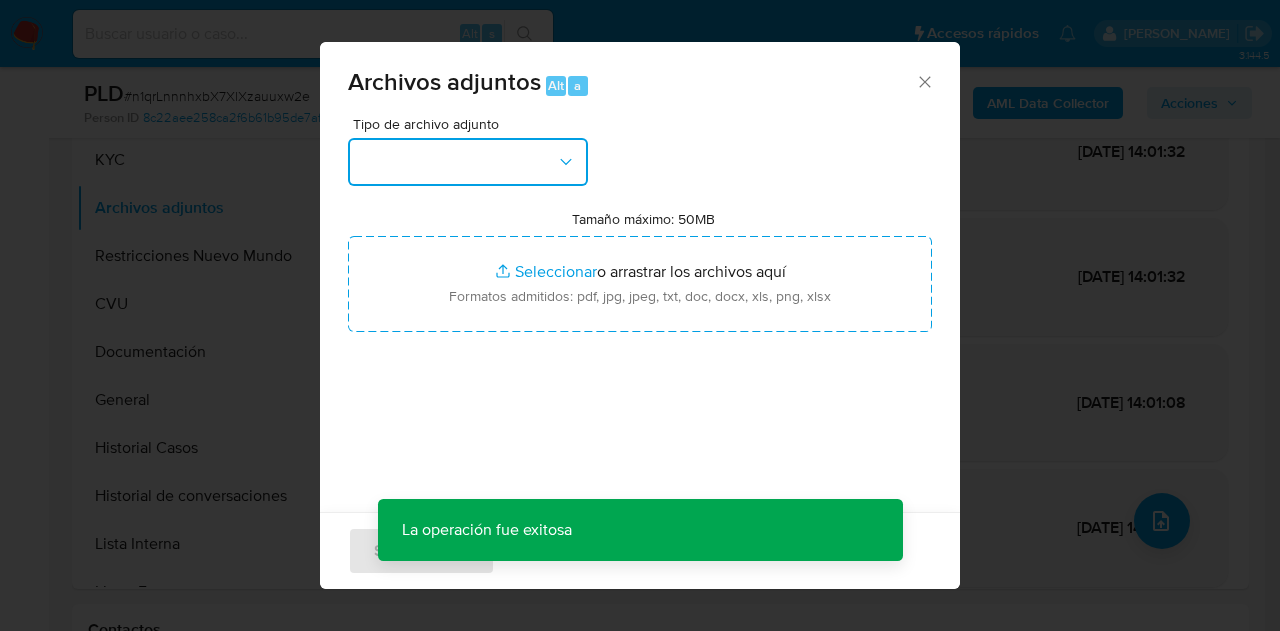 drag, startPoint x: 574, startPoint y: 159, endPoint x: 575, endPoint y: 183, distance: 24.020824 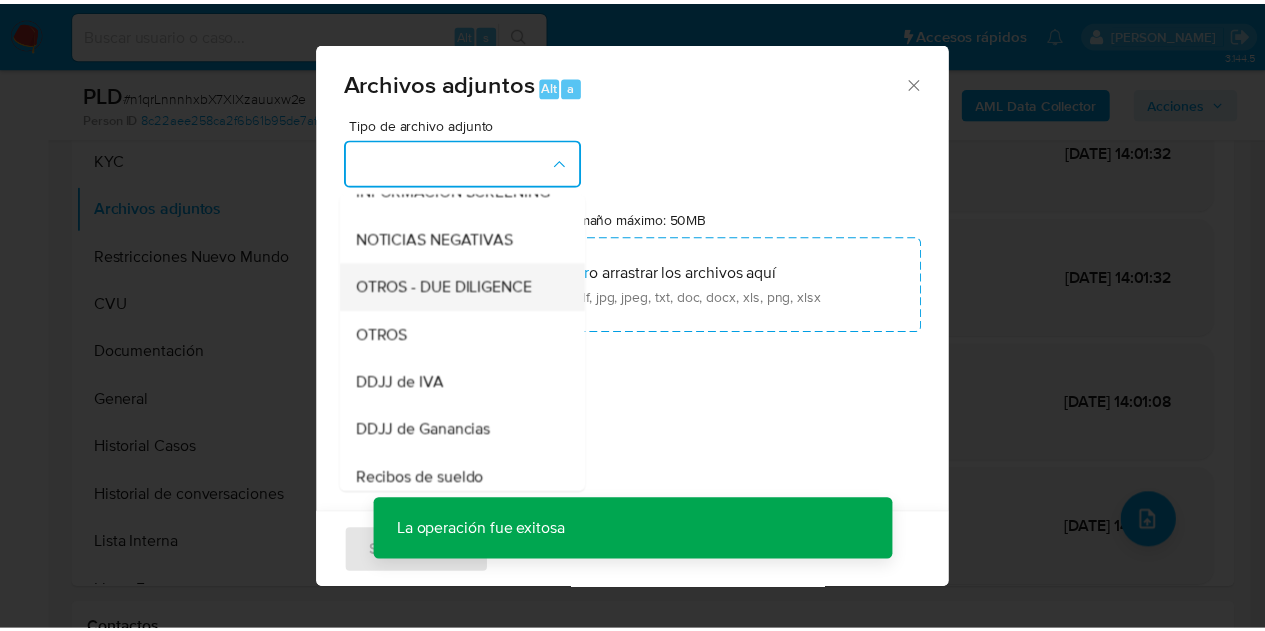 scroll, scrollTop: 317, scrollLeft: 0, axis: vertical 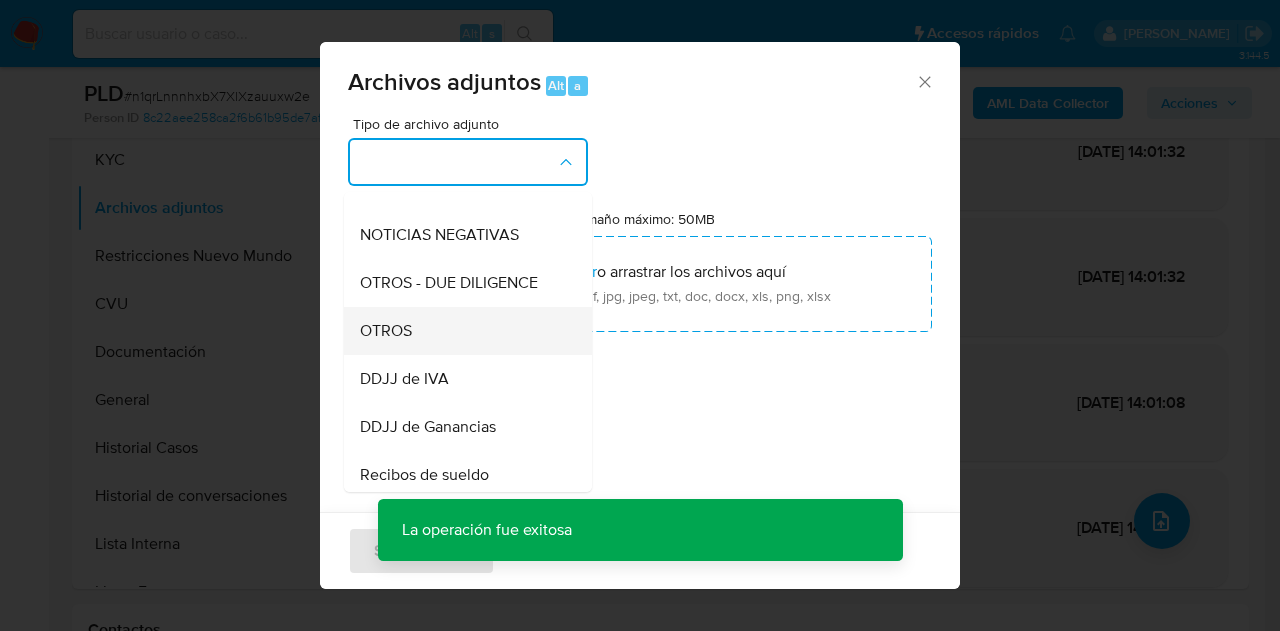 click on "OTROS" at bounding box center [462, 331] 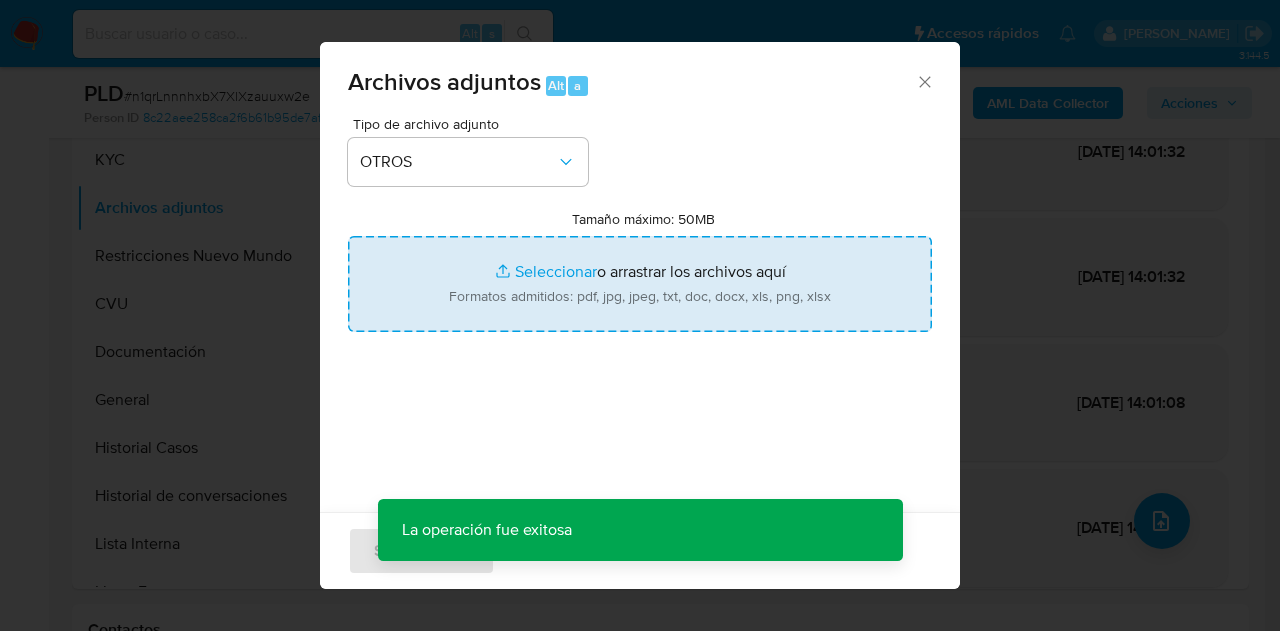 click on "Tamaño máximo: 50MB Seleccionar archivos" at bounding box center (640, 284) 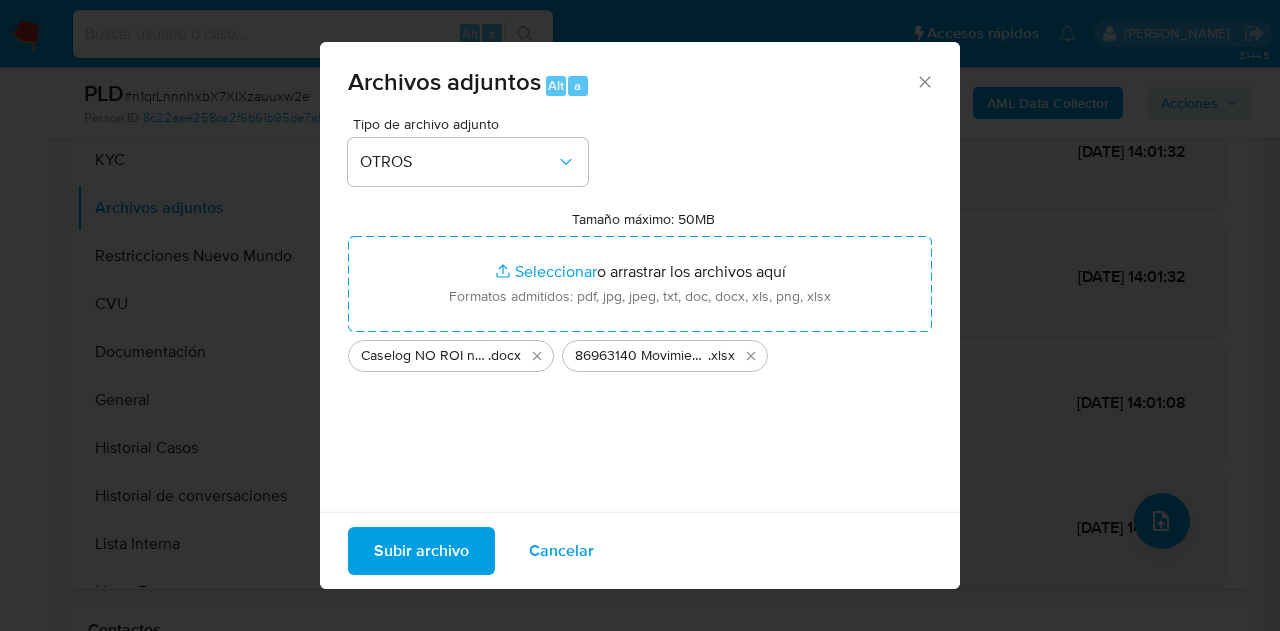 click on "Subir archivo" at bounding box center [421, 551] 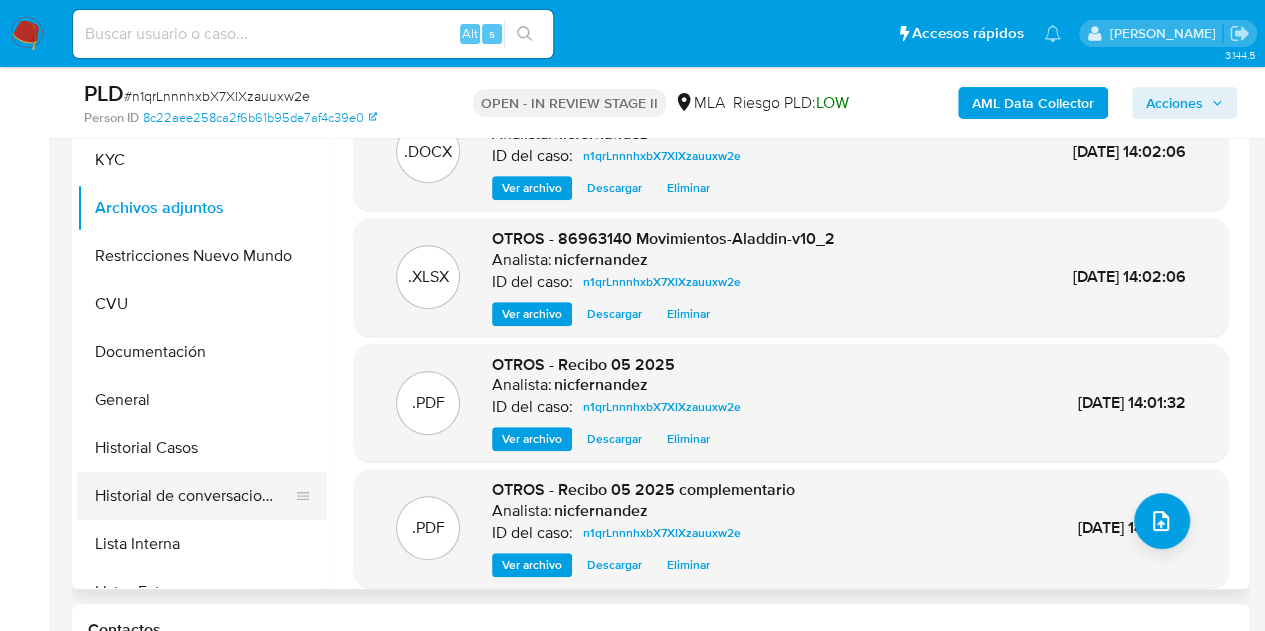 click on "Historial de conversaciones" at bounding box center (194, 496) 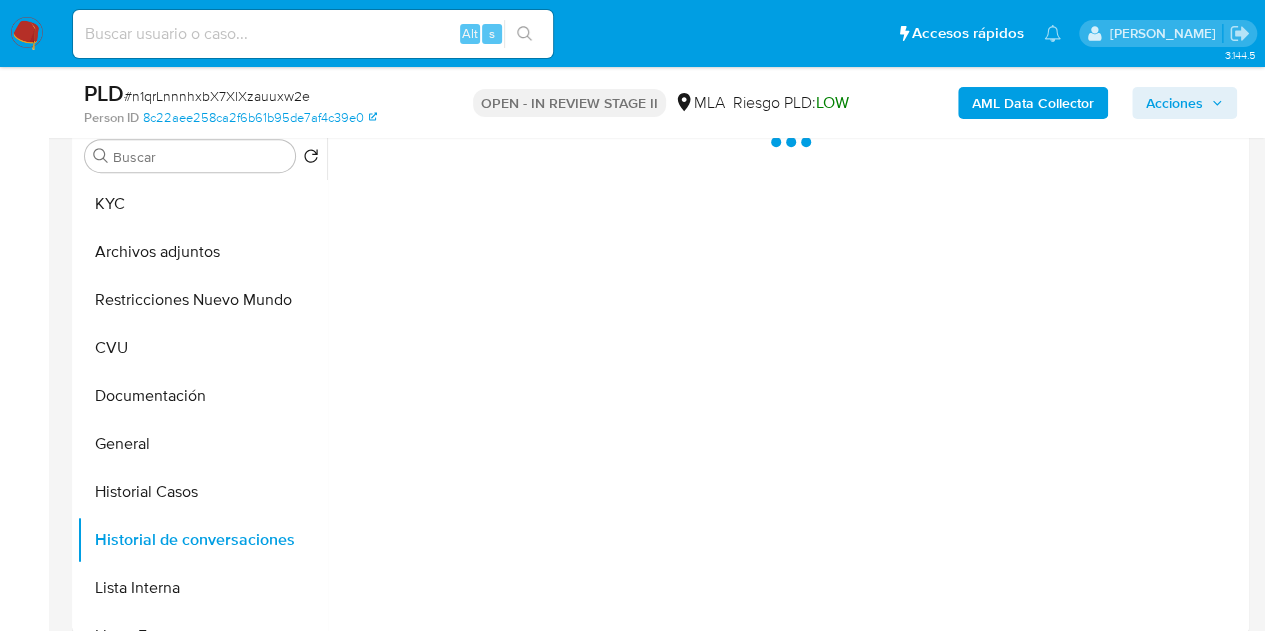 scroll, scrollTop: 375, scrollLeft: 0, axis: vertical 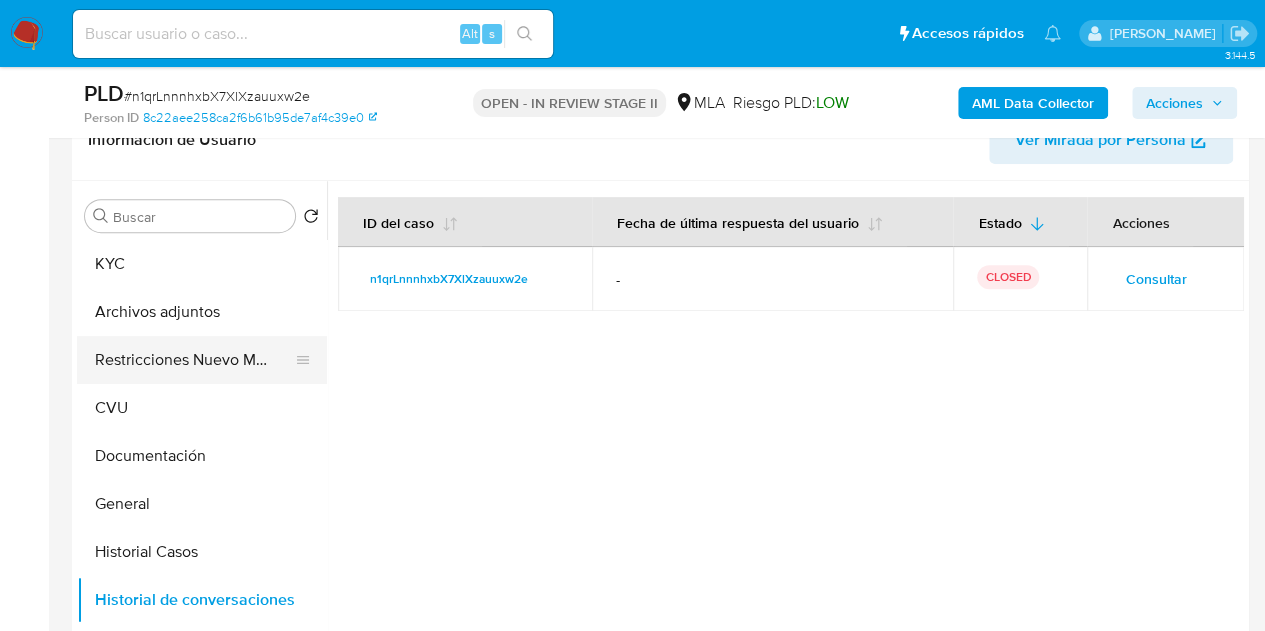 click on "Restricciones Nuevo Mundo" at bounding box center [194, 360] 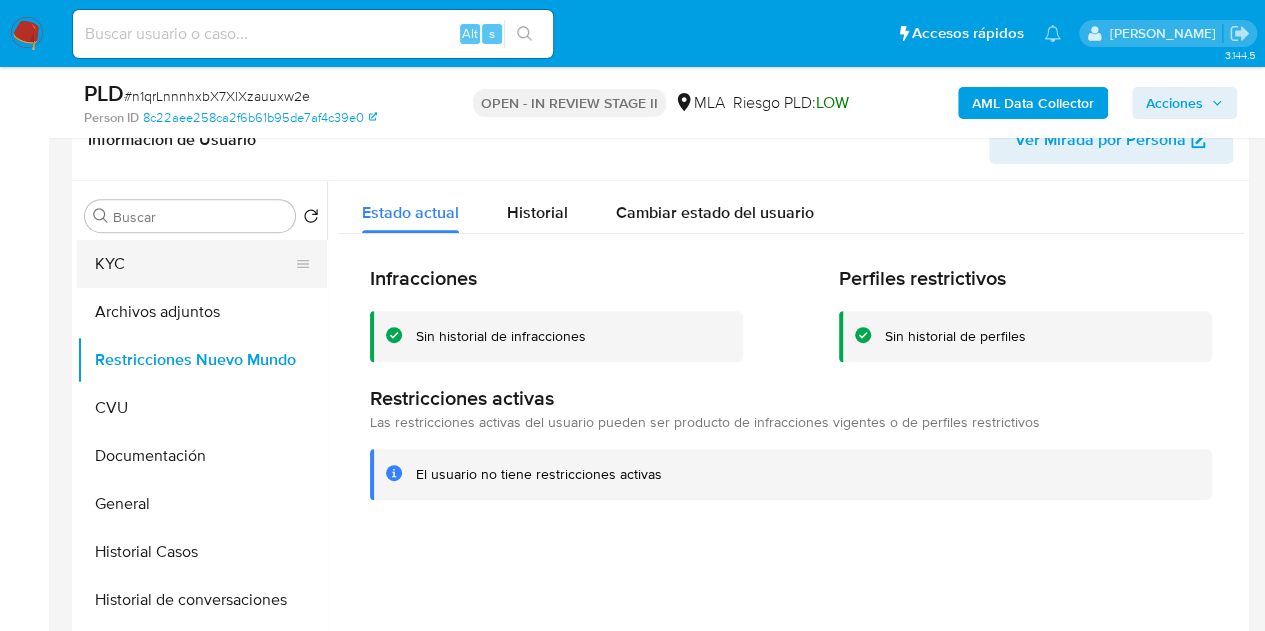 click on "KYC" at bounding box center (194, 264) 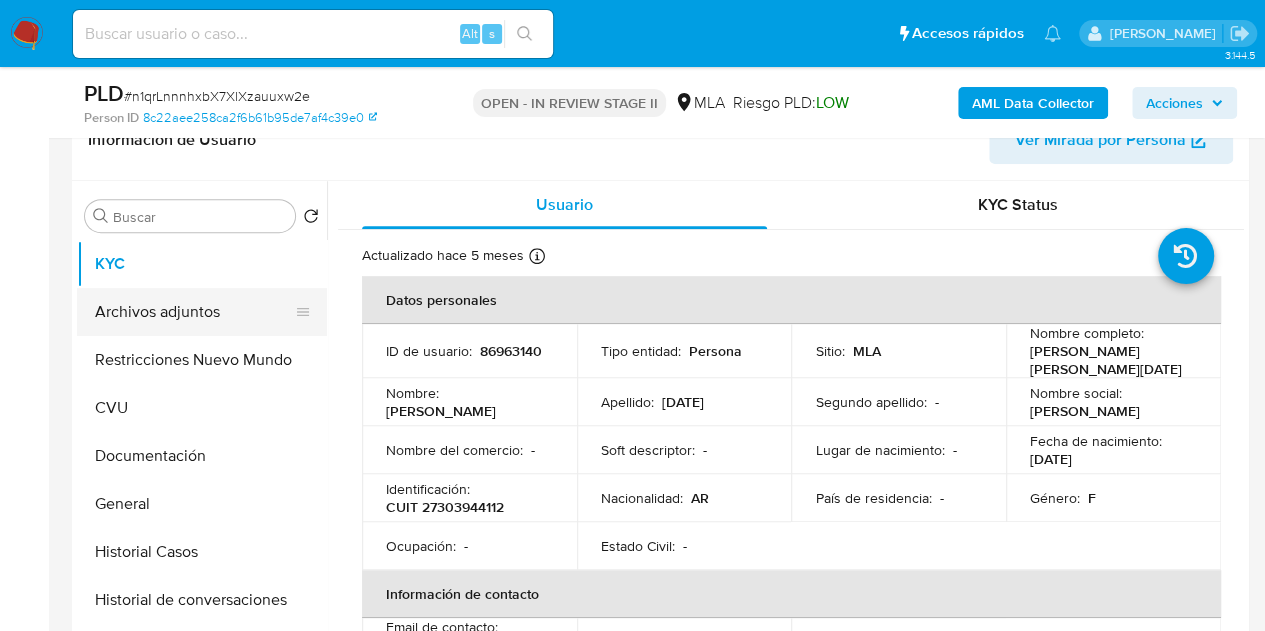 click on "Archivos adjuntos" at bounding box center (194, 312) 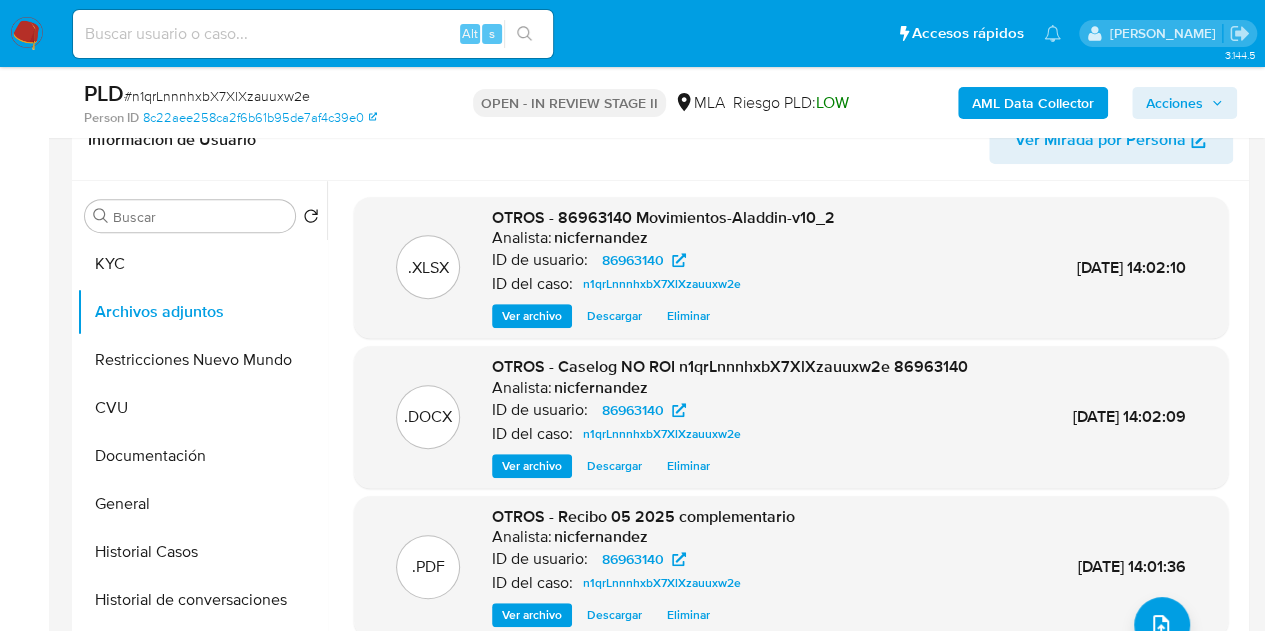 click on "Ver archivo" at bounding box center (532, 466) 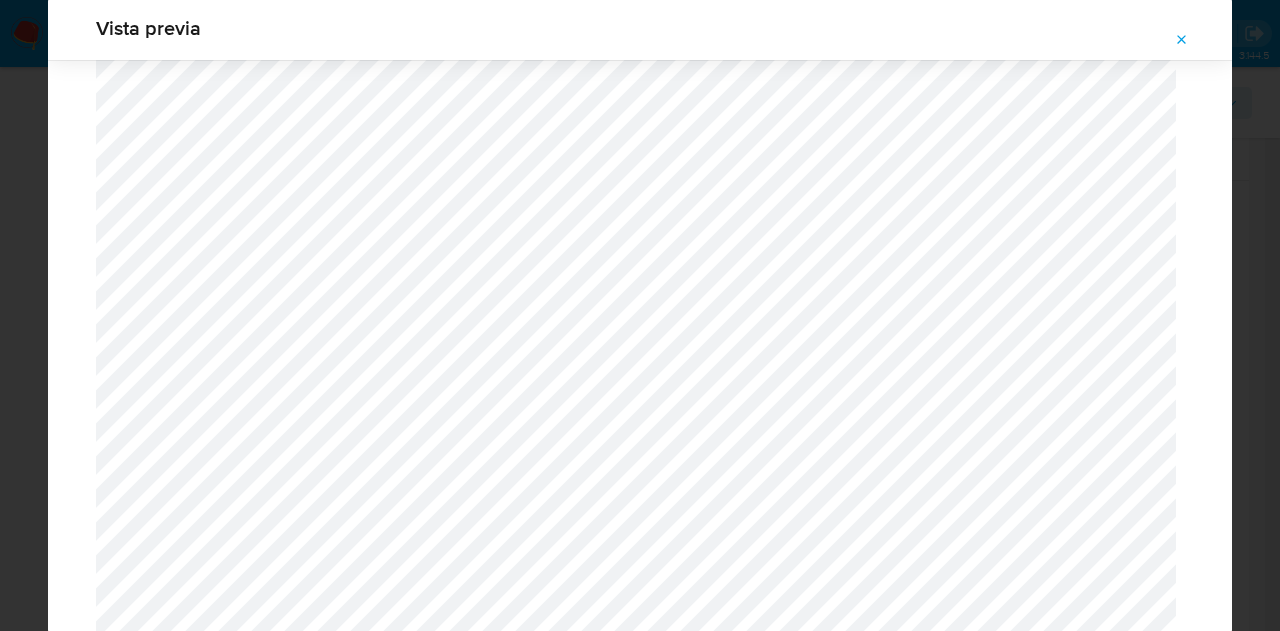 scroll, scrollTop: 1177, scrollLeft: 0, axis: vertical 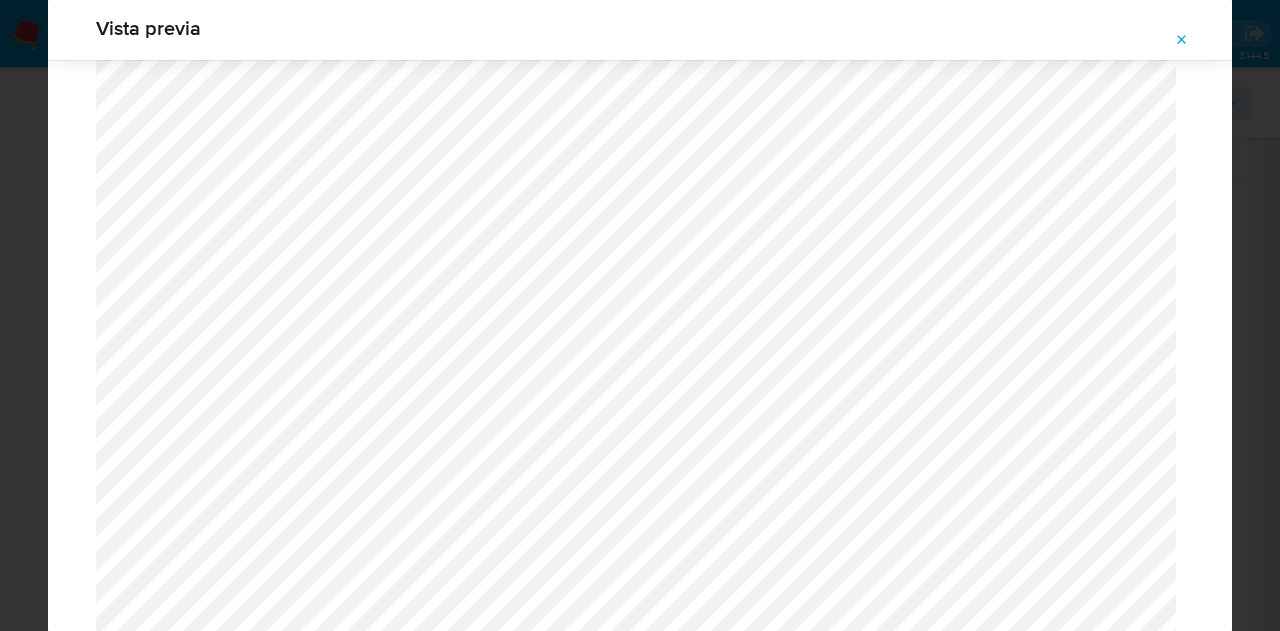 click 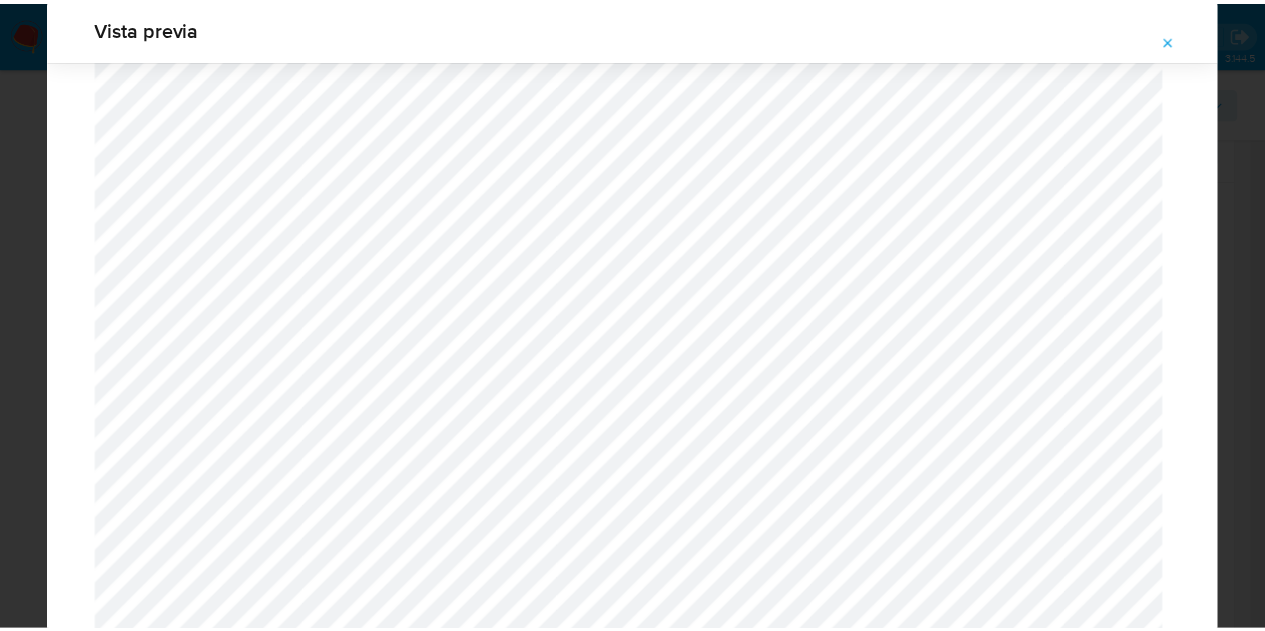 scroll, scrollTop: 64, scrollLeft: 0, axis: vertical 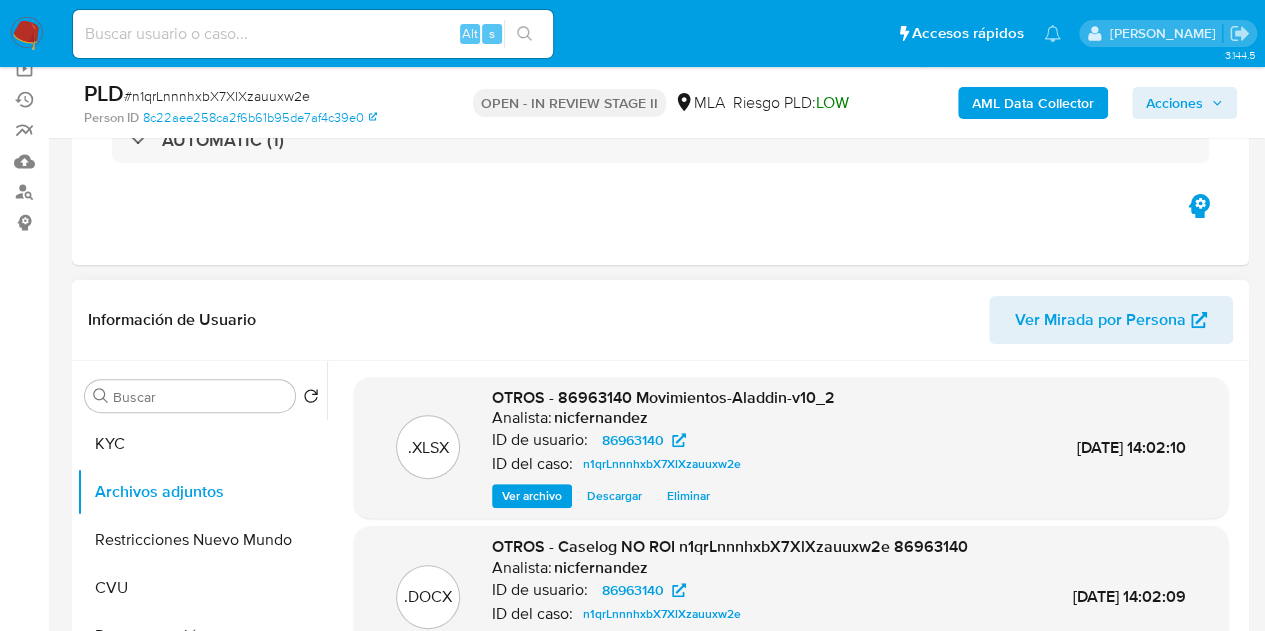 click on "Acciones" at bounding box center [1184, 103] 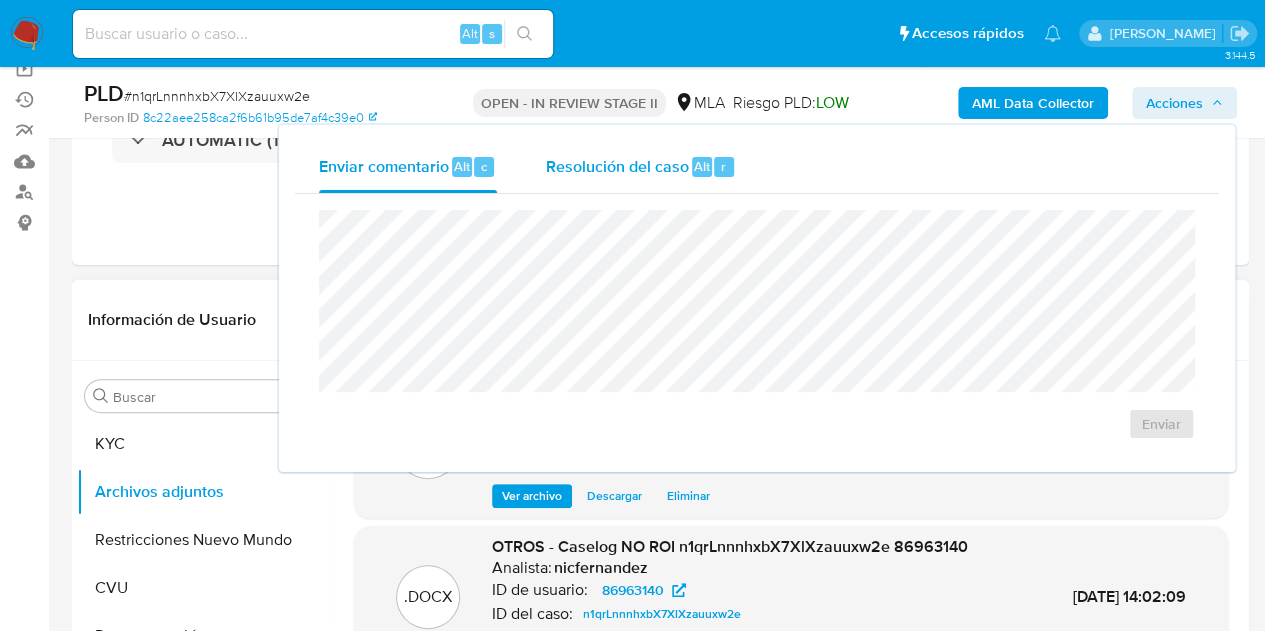 click on "Alt" at bounding box center (702, 166) 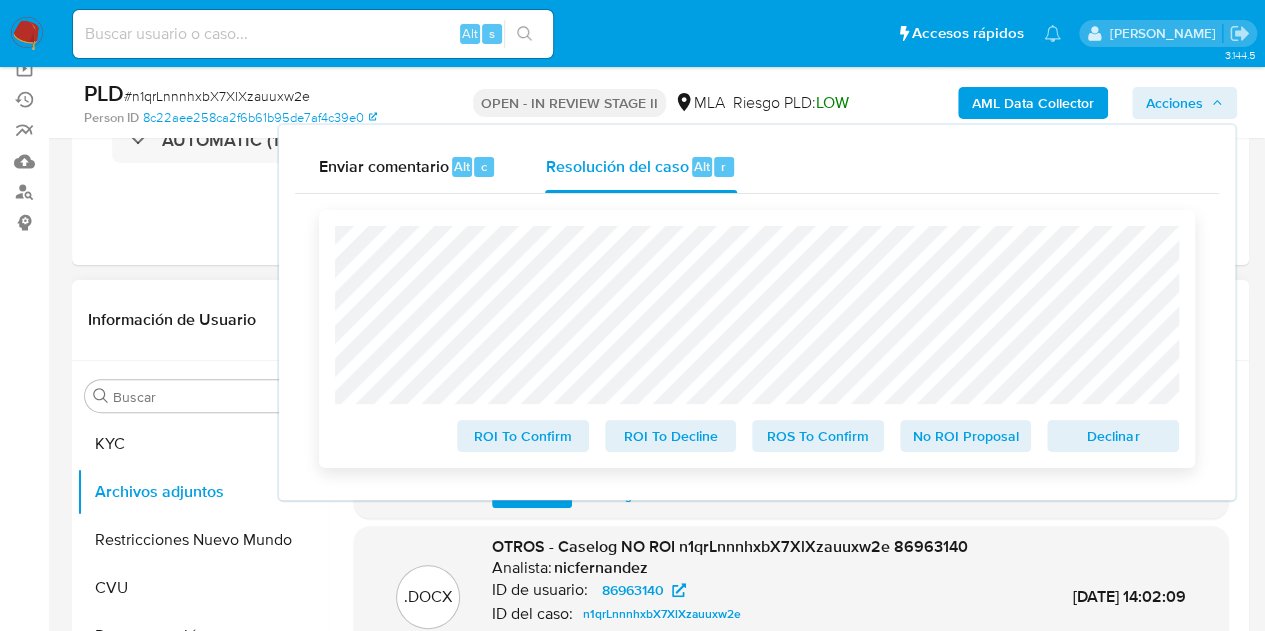 click on "No ROI Proposal" at bounding box center [966, 436] 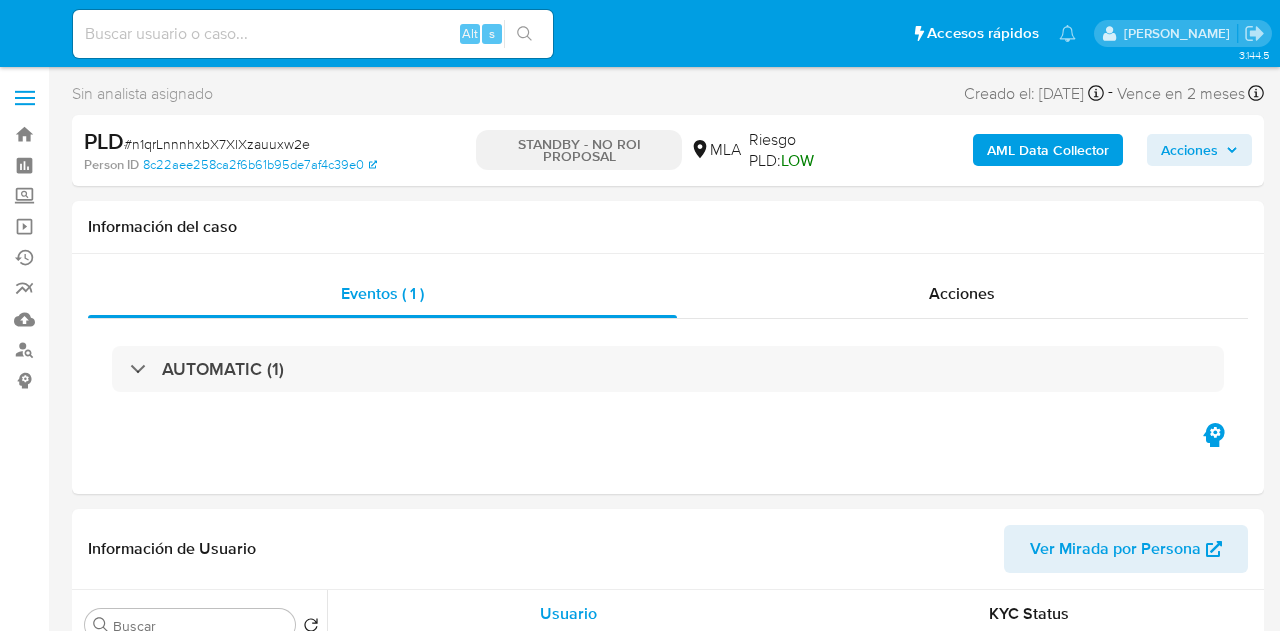 select on "10" 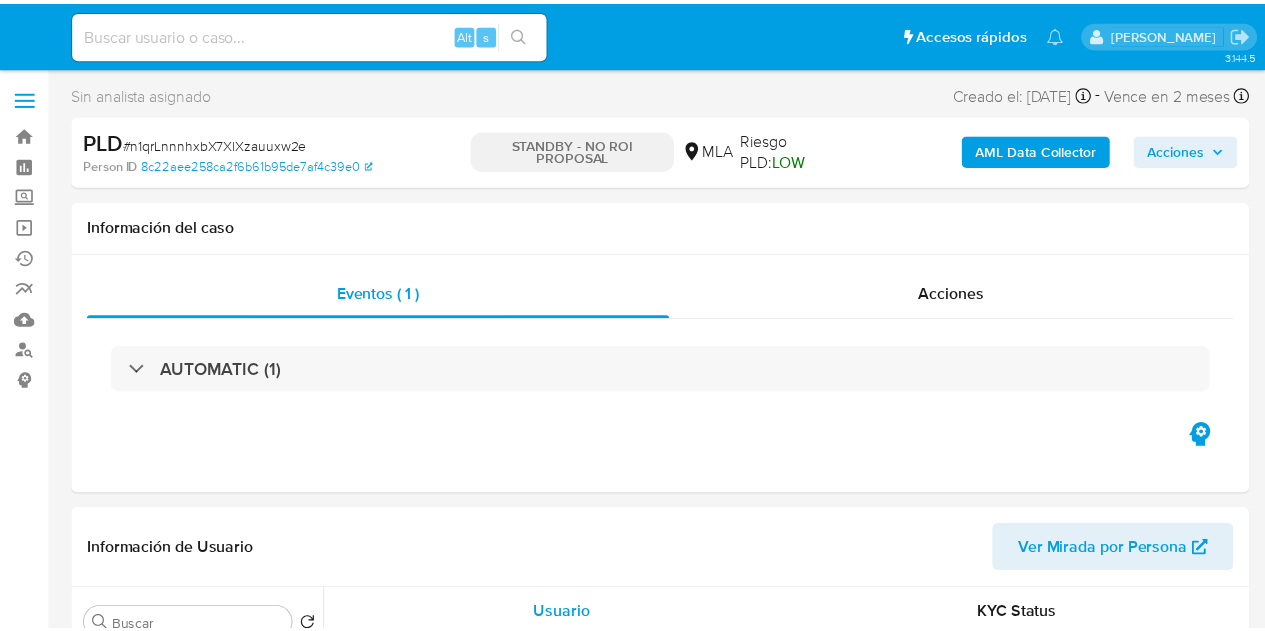 scroll, scrollTop: 0, scrollLeft: 0, axis: both 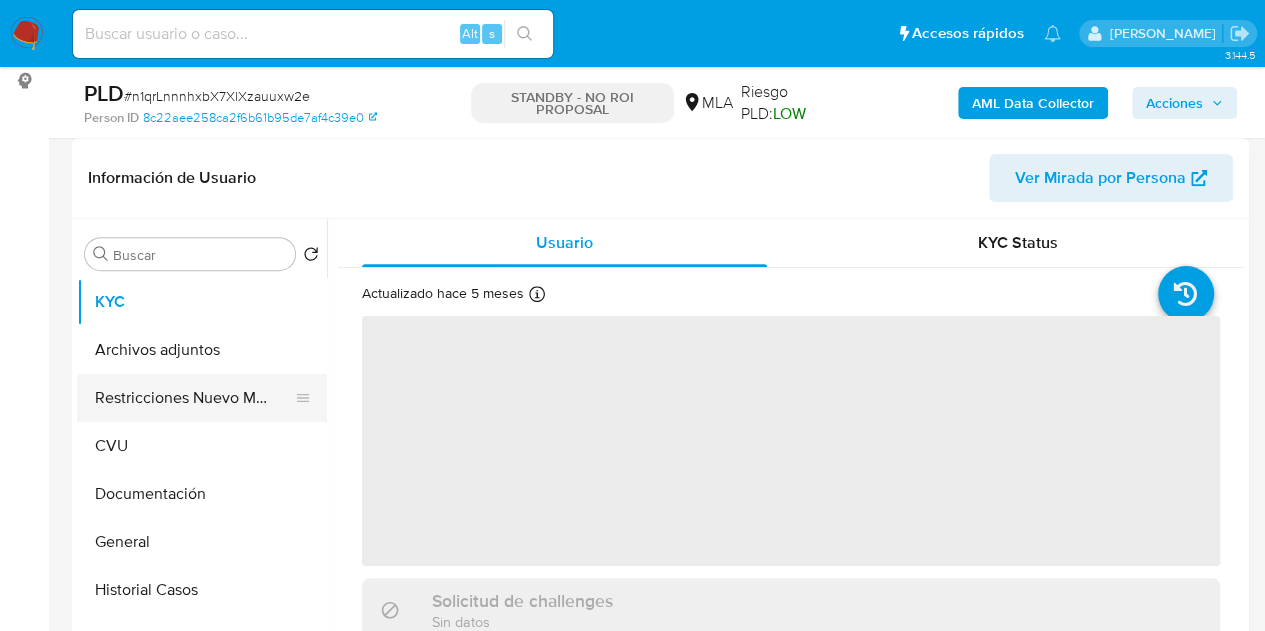 select on "10" 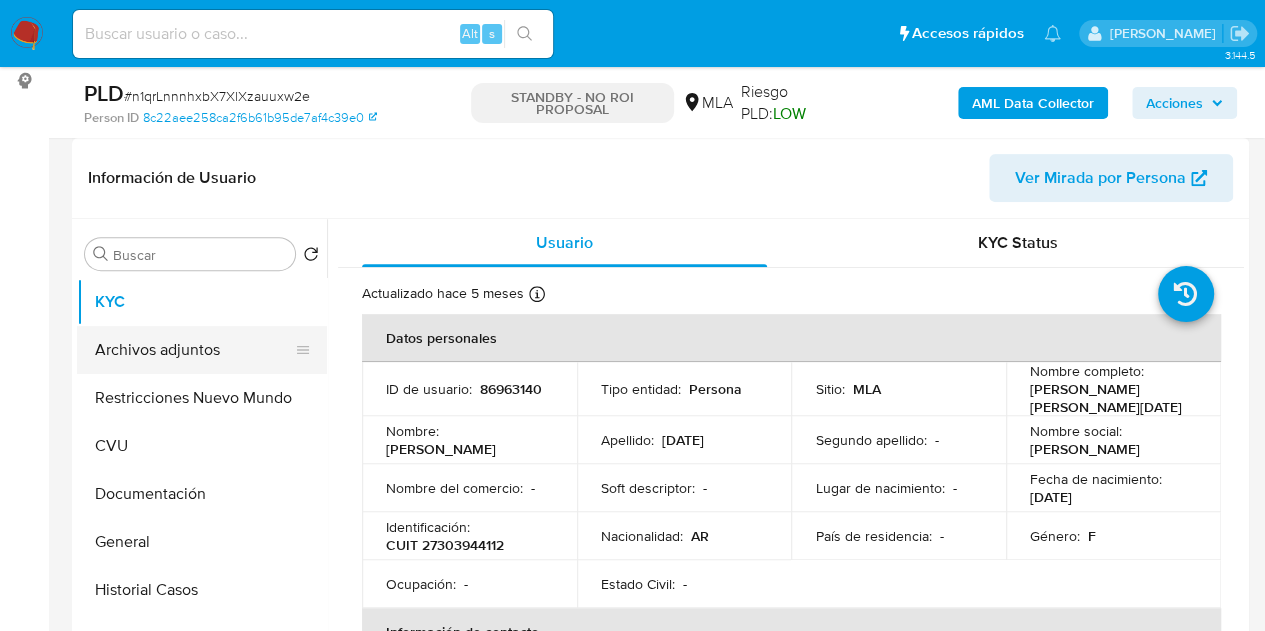 click on "Archivos adjuntos" at bounding box center (194, 350) 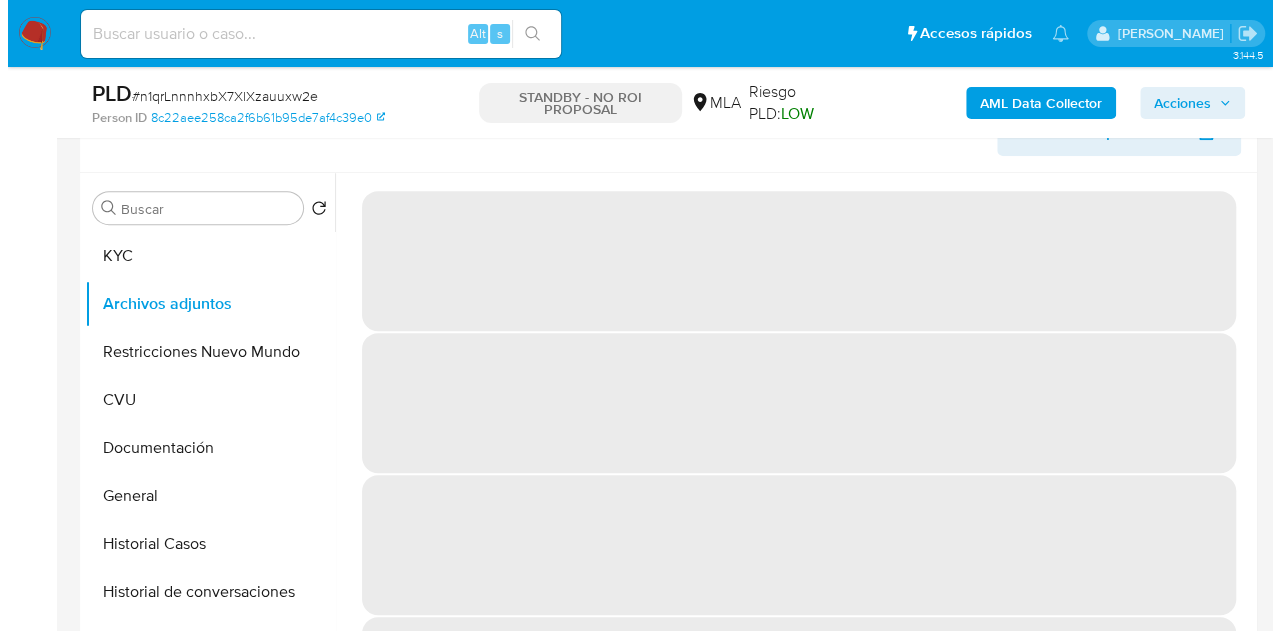 scroll, scrollTop: 339, scrollLeft: 0, axis: vertical 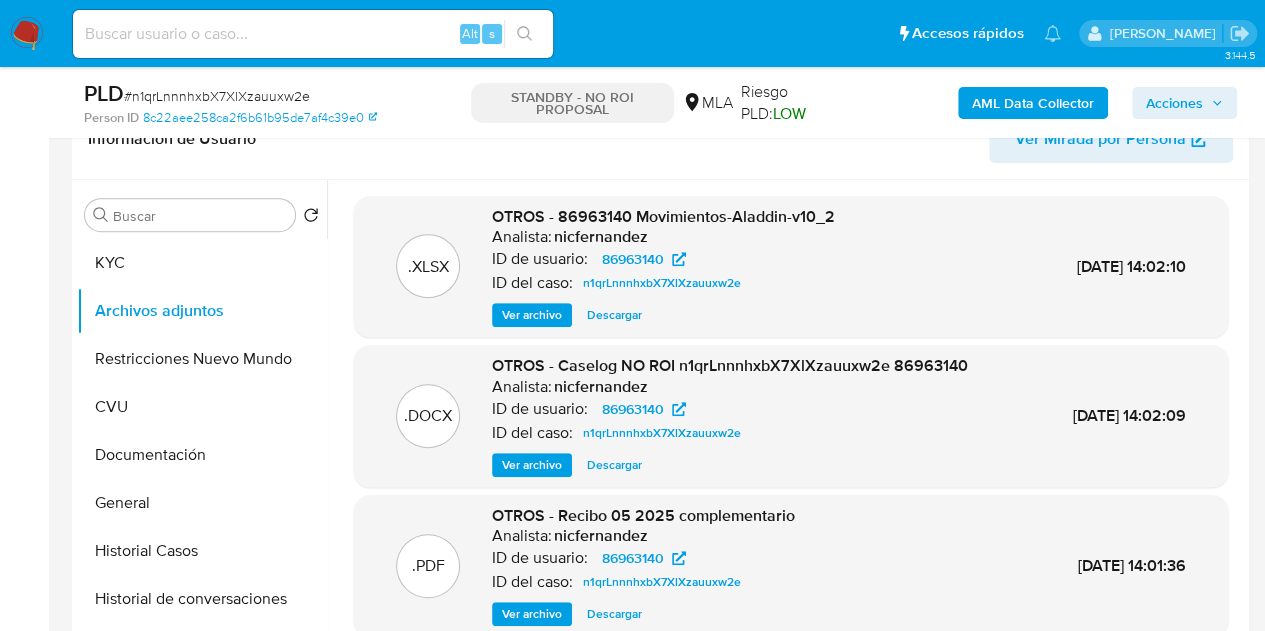 click on "Ver archivo" at bounding box center [532, 465] 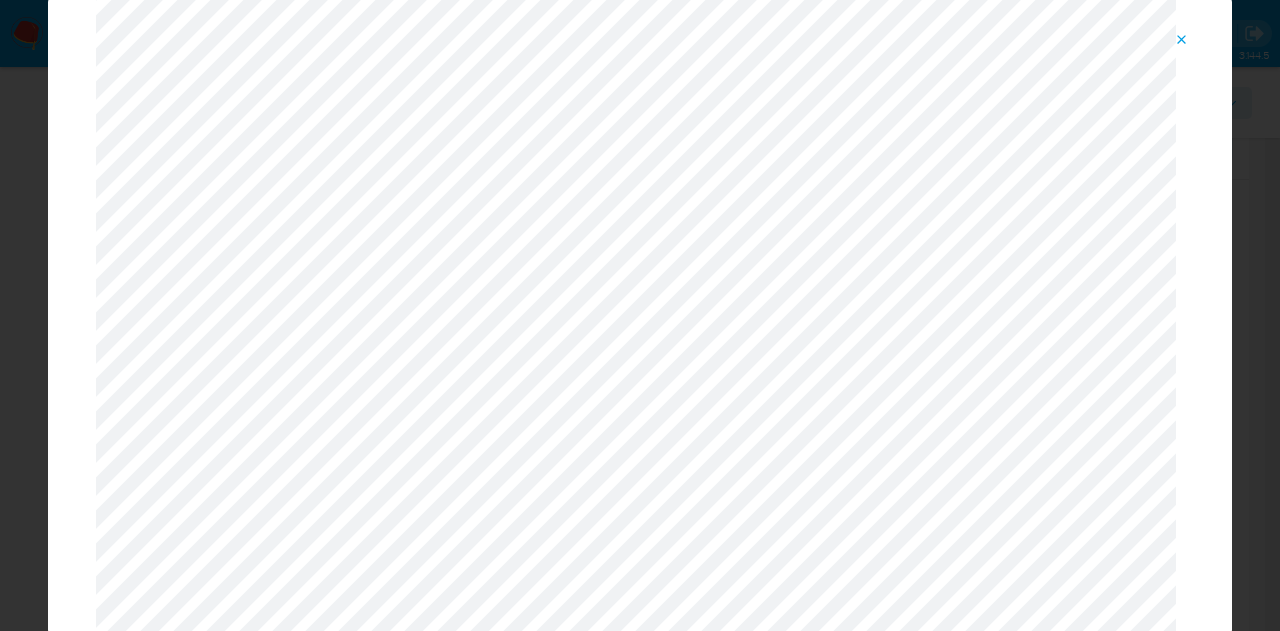 scroll, scrollTop: 0, scrollLeft: 0, axis: both 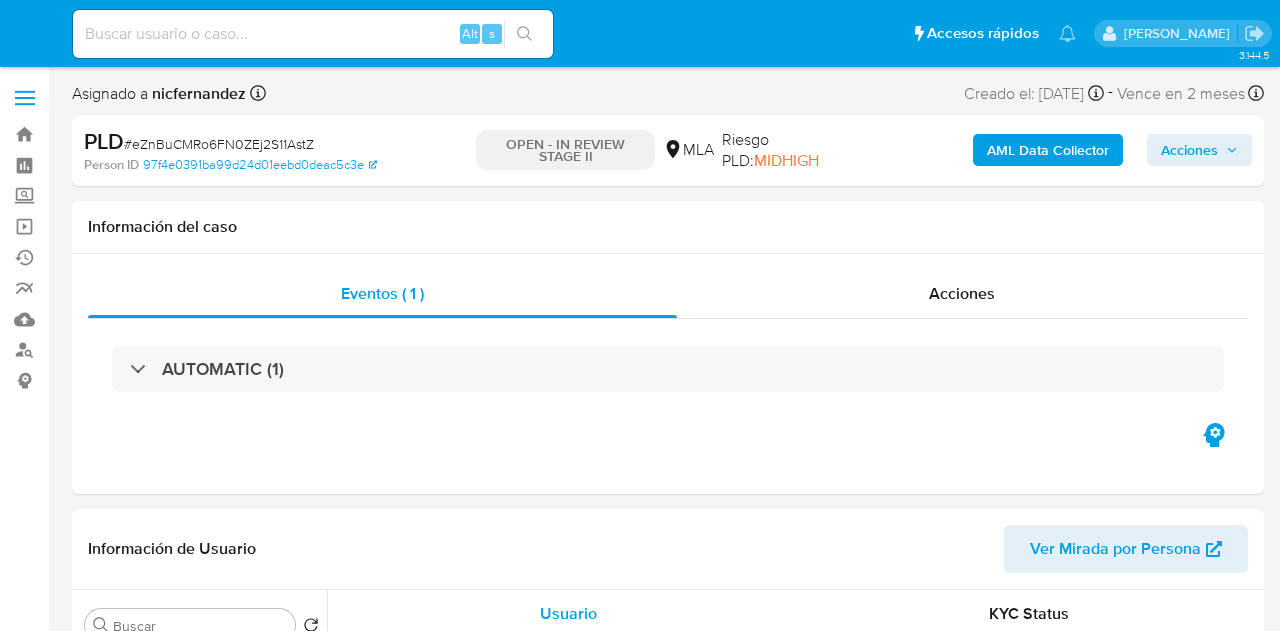 select on "10" 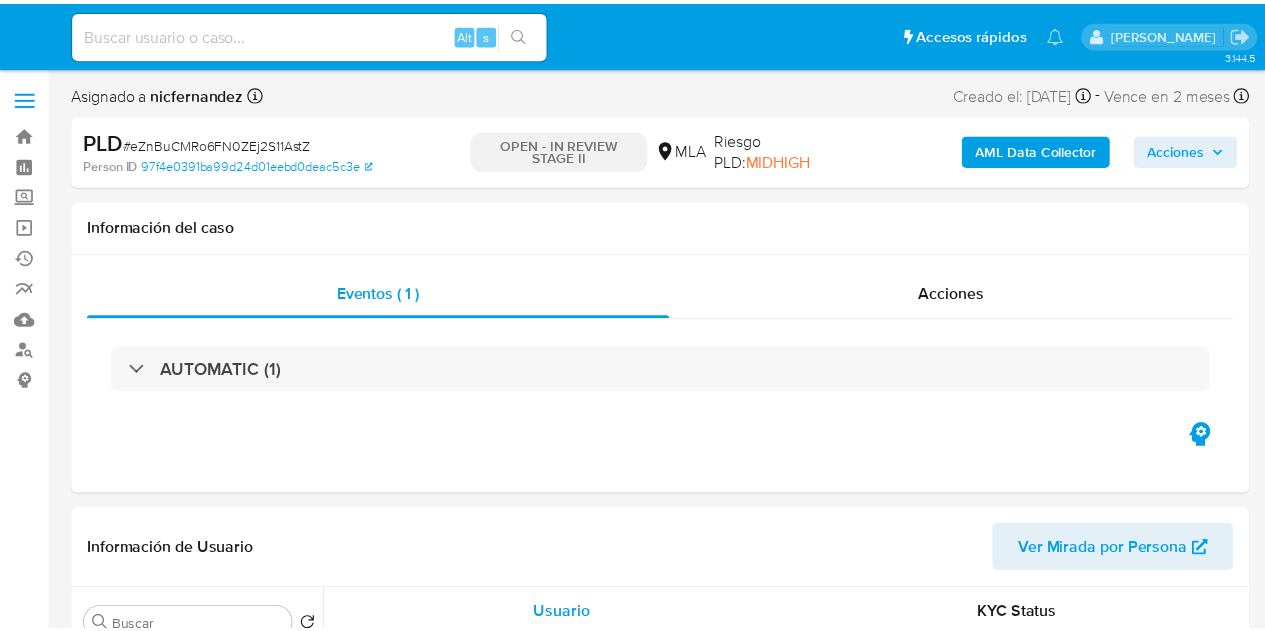 scroll, scrollTop: 0, scrollLeft: 0, axis: both 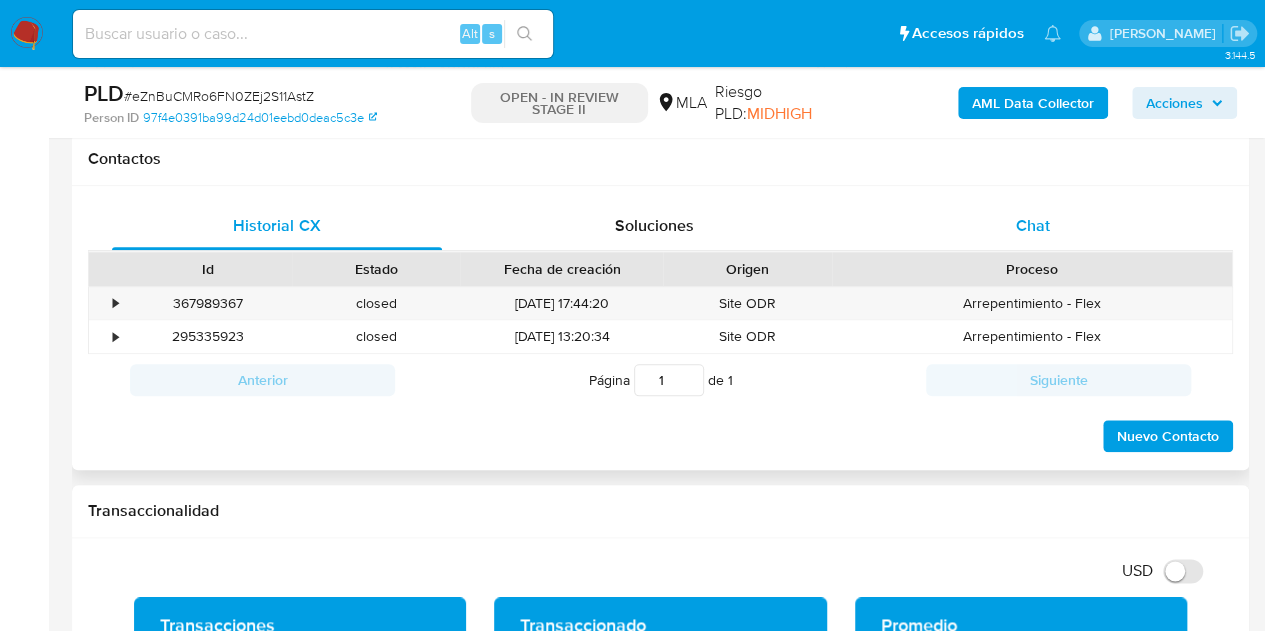 click on "Chat" at bounding box center (1033, 226) 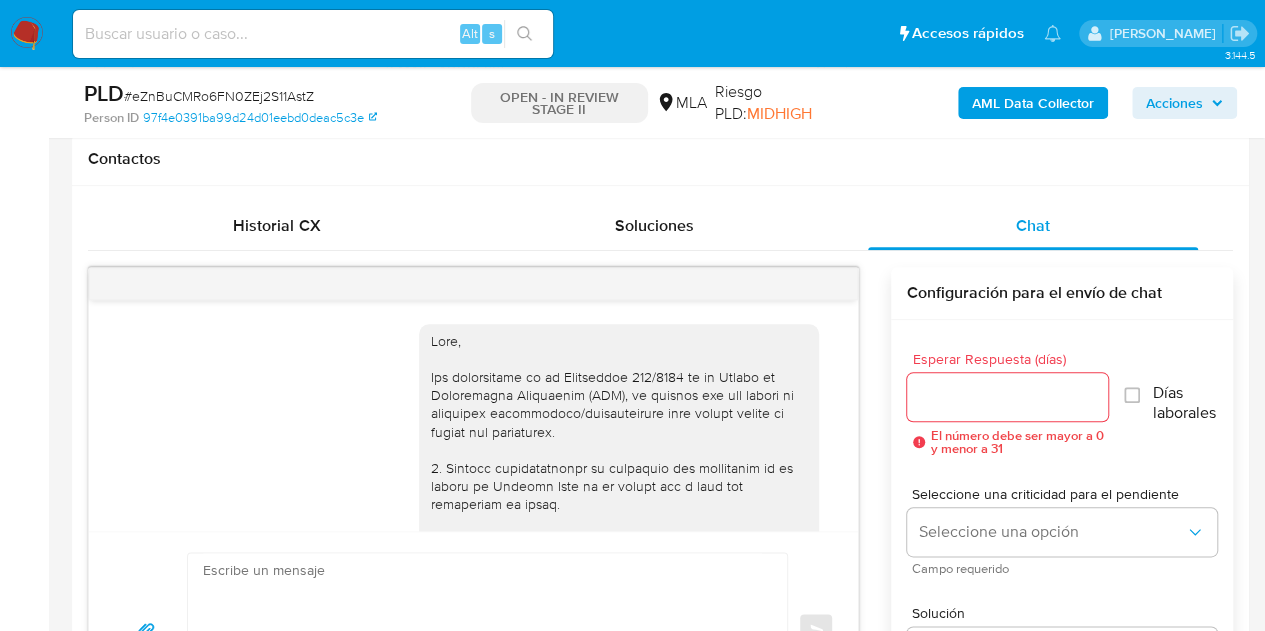 scroll, scrollTop: 1214, scrollLeft: 0, axis: vertical 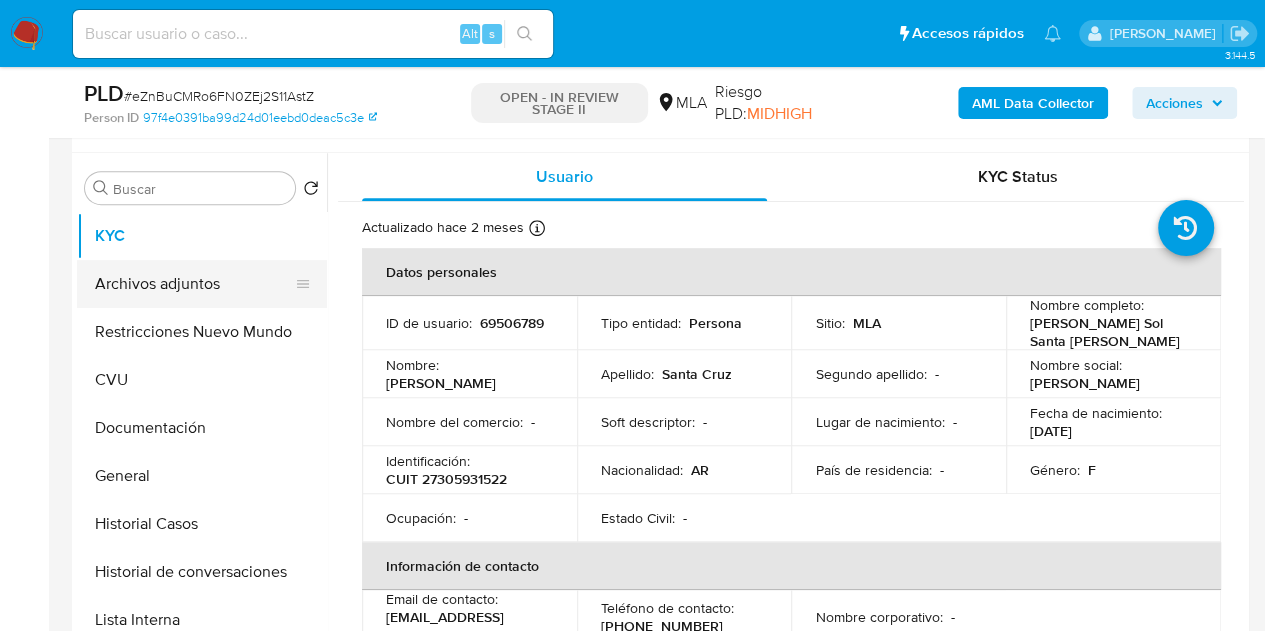 click on "Archivos adjuntos" at bounding box center (194, 284) 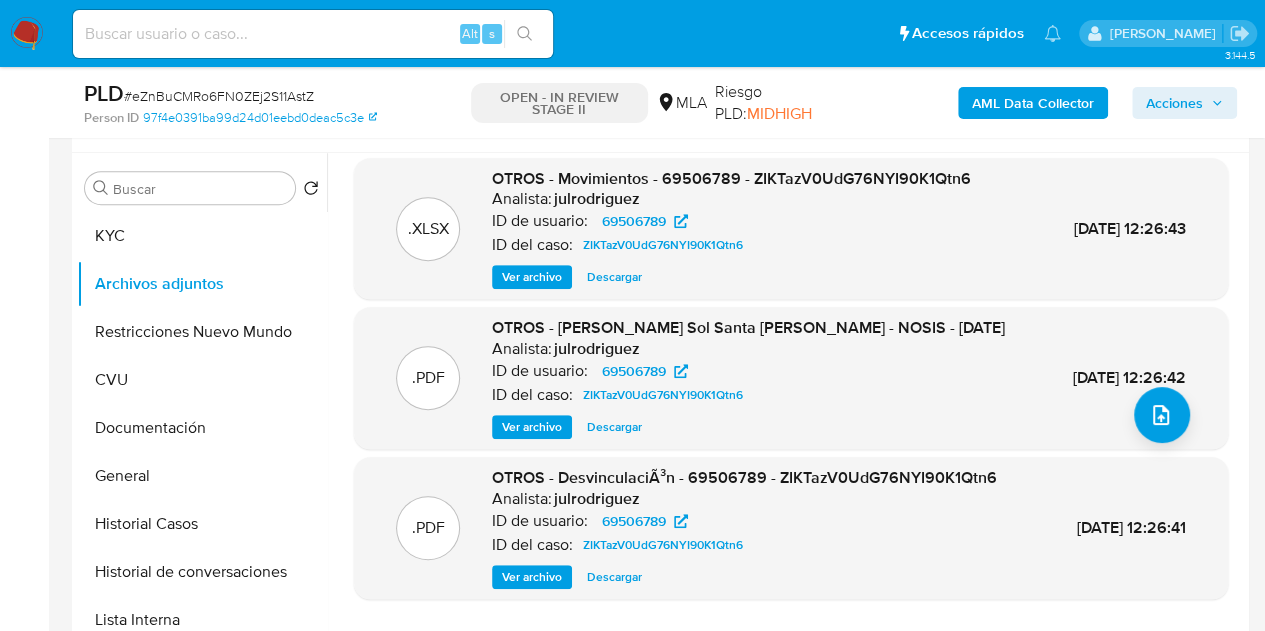 scroll, scrollTop: 190, scrollLeft: 0, axis: vertical 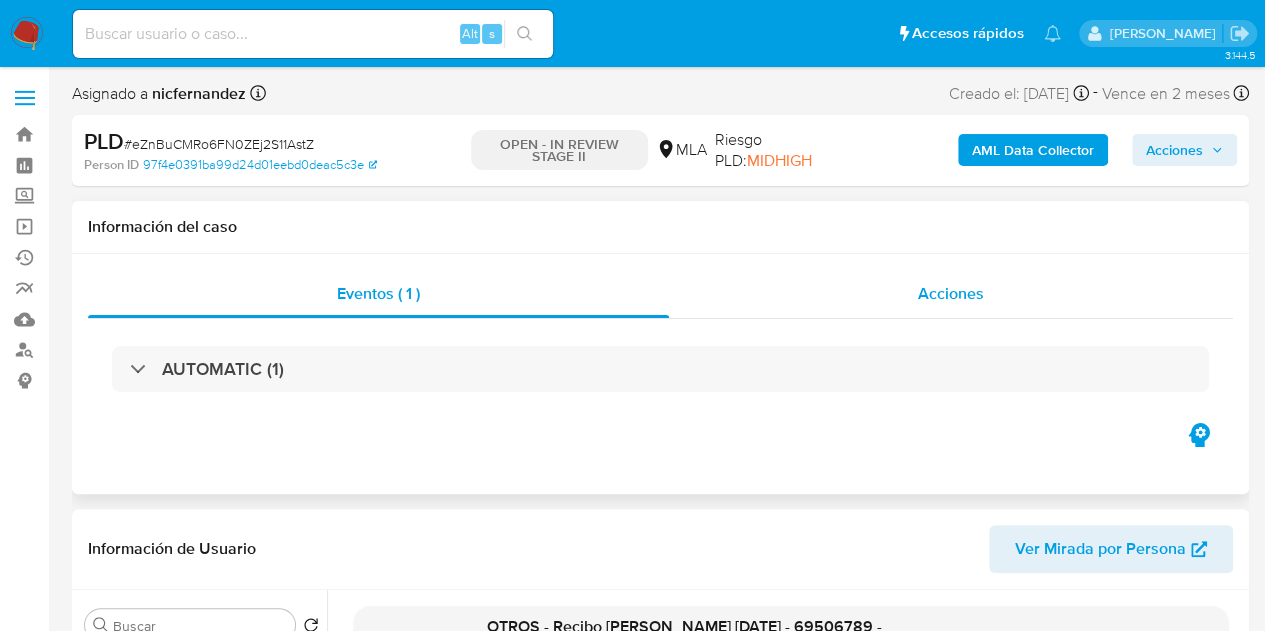 click on "Acciones" at bounding box center [951, 294] 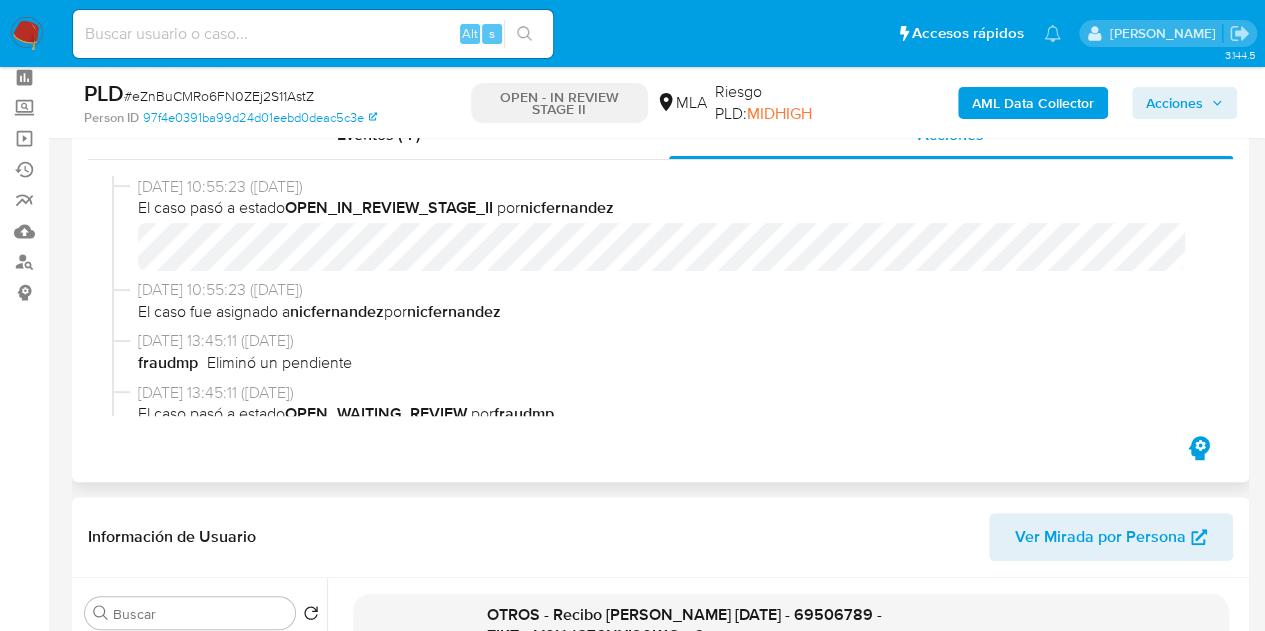 scroll, scrollTop: 93, scrollLeft: 0, axis: vertical 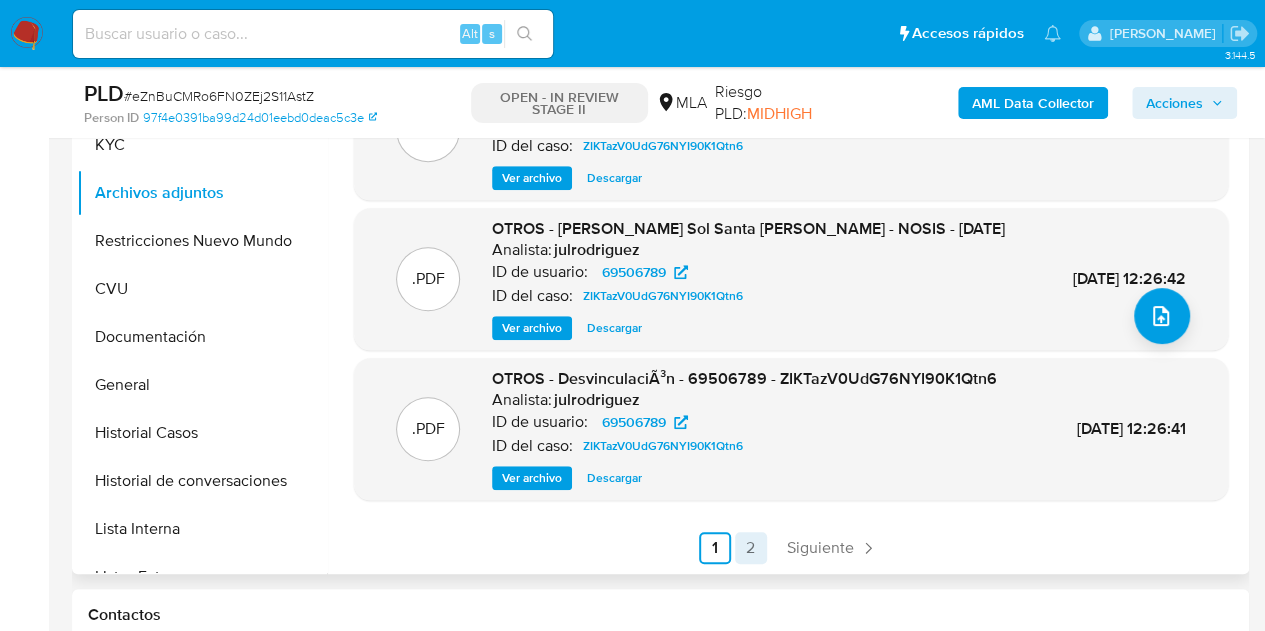 click on "2" at bounding box center (751, 548) 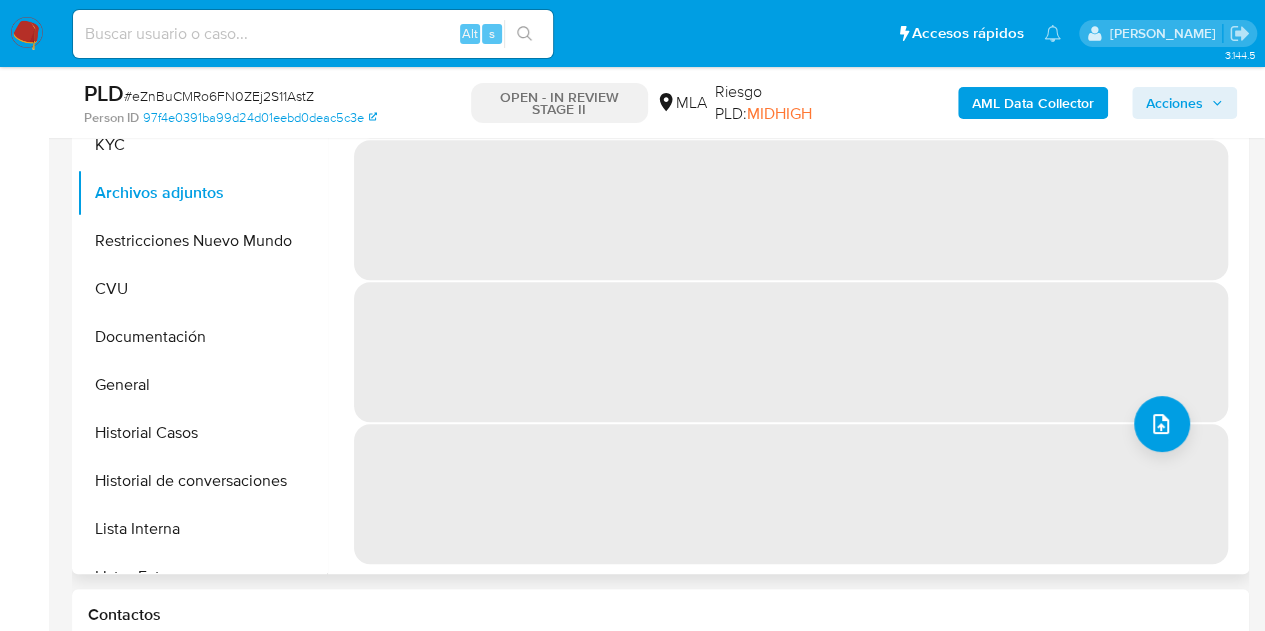 scroll, scrollTop: 0, scrollLeft: 0, axis: both 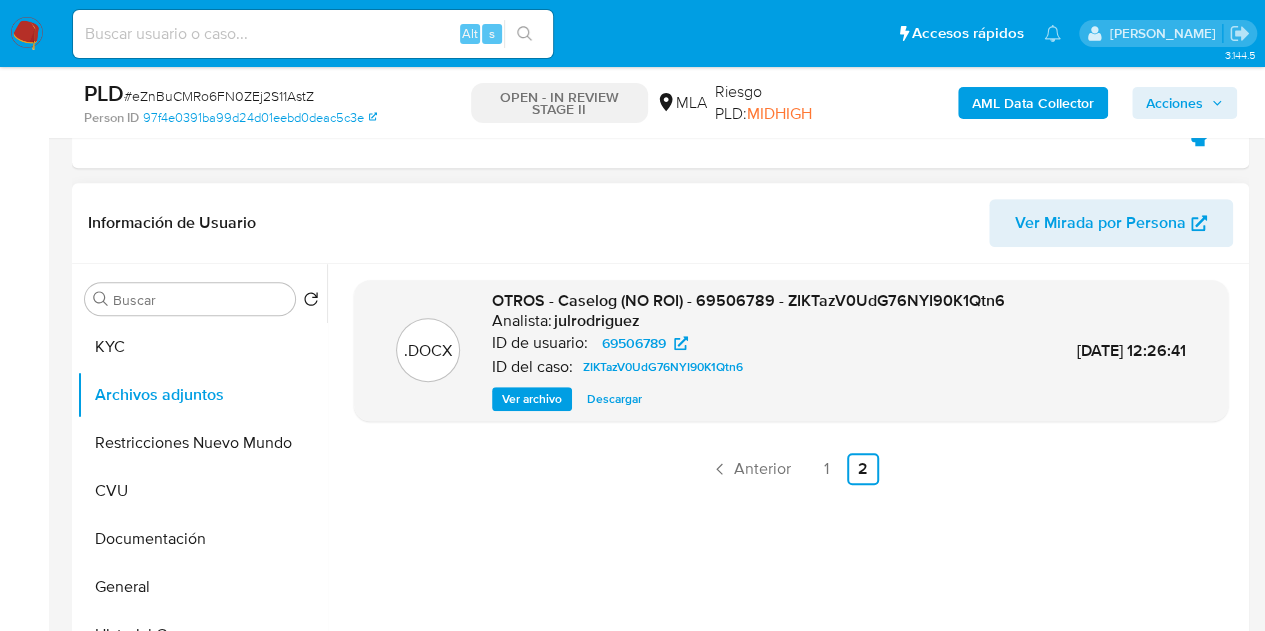 click on "Ver archivo" at bounding box center (532, 399) 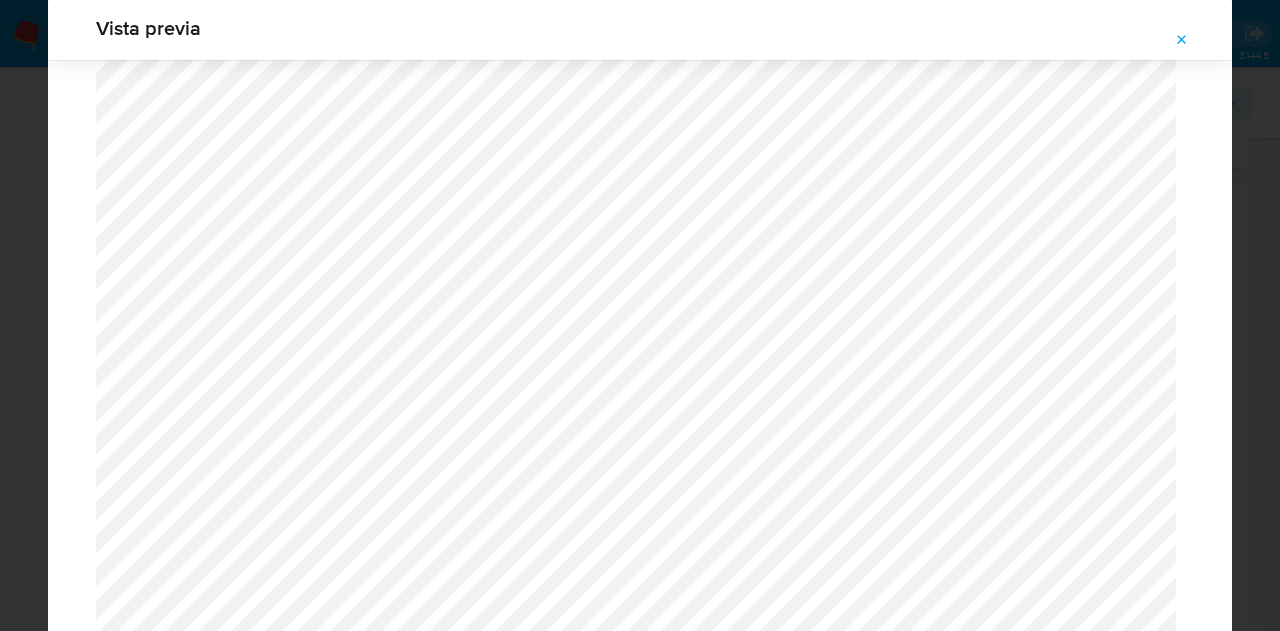 scroll, scrollTop: 1697, scrollLeft: 0, axis: vertical 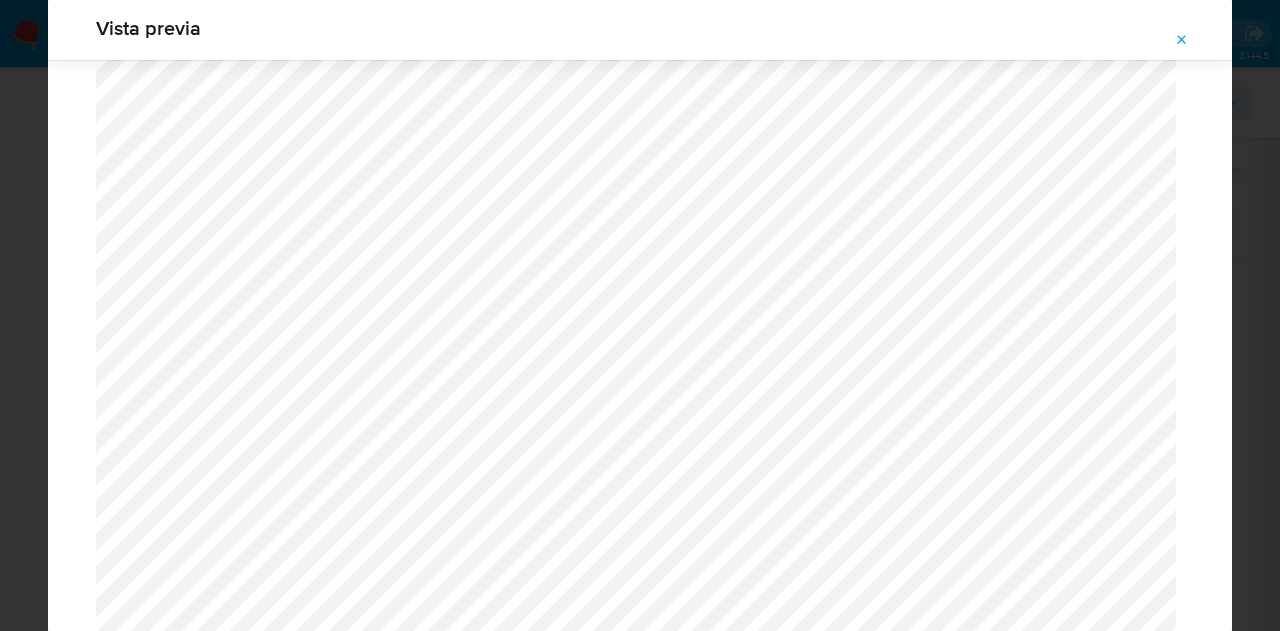 drag, startPoint x: 1177, startPoint y: 41, endPoint x: 1177, endPoint y: 57, distance: 16 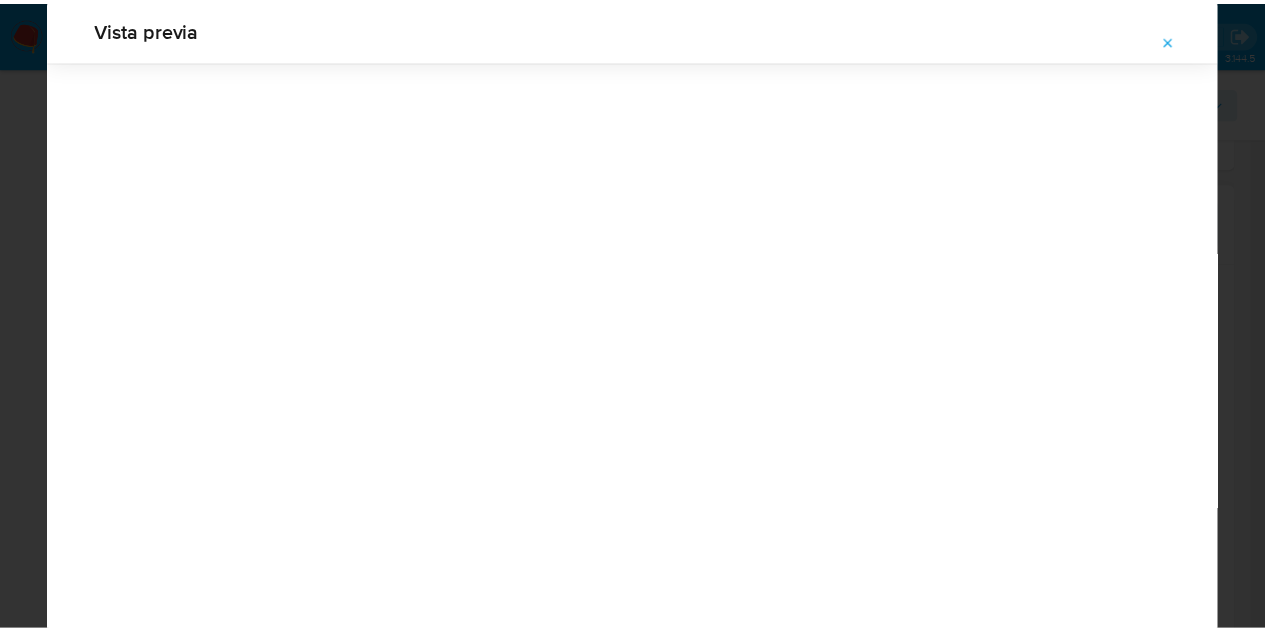 scroll, scrollTop: 64, scrollLeft: 0, axis: vertical 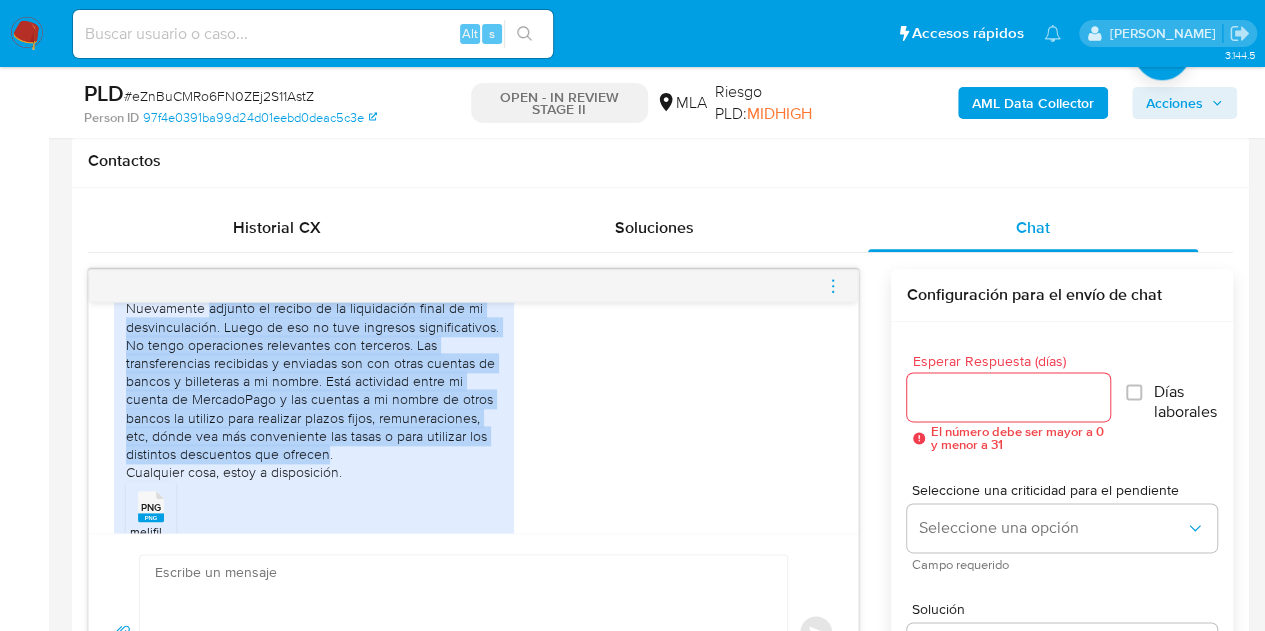 drag, startPoint x: 210, startPoint y: 343, endPoint x: 328, endPoint y: 487, distance: 186.17197 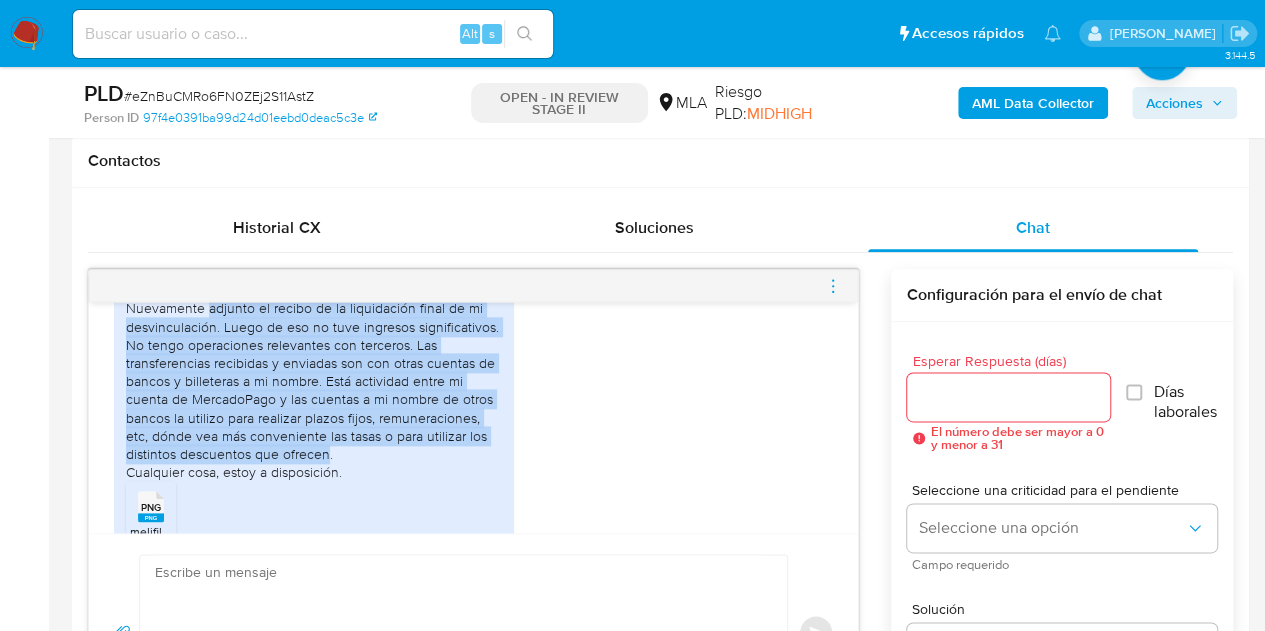 copy on "adjunto el recibo de la liquidación final de mi desvinculación. Luego de eso no tuve ingresos significativos.
No tengo operaciones relevantes con terceros. Las transferencias recibidas y enviadas son con otras cuentas de bancos y billeteras a mi nombre. Está actividad entre mi cuenta de MercadoPago y las cuentas a mi nombre de otros bancos la utilizo para realizar plazos fijos, remuneraciones, etc, dónde vea más conveniente las tasas o para utilizar los distintos descuentos que ofrecen" 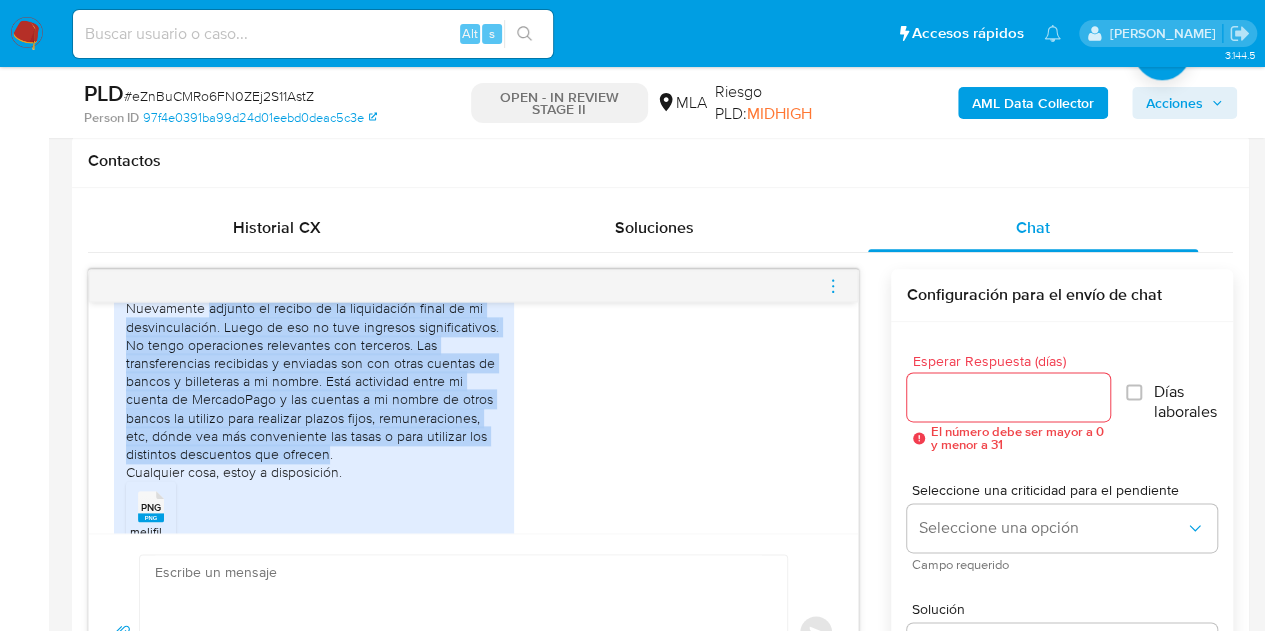 click on "Nuevamente adjunto el recibo de la liquidación final de mi desvinculación. Luego de eso no tuve ingresos significativos.
No tengo operaciones relevantes con terceros. Las transferencias recibidas y enviadas son con otras cuentas de bancos y billeteras a mi nombre. Está actividad entre mi cuenta de MercadoPago y las cuentas a mi nombre de otros bancos la utilizo para realizar plazos fijos, remuneraciones, etc, dónde vea más conveniente las tasas o para utilizar los distintos descuentos que ofrecen.
Cualquier cosa, estoy a disposición. PNG PNG melifile7664793343845714001.png" at bounding box center (314, 424) 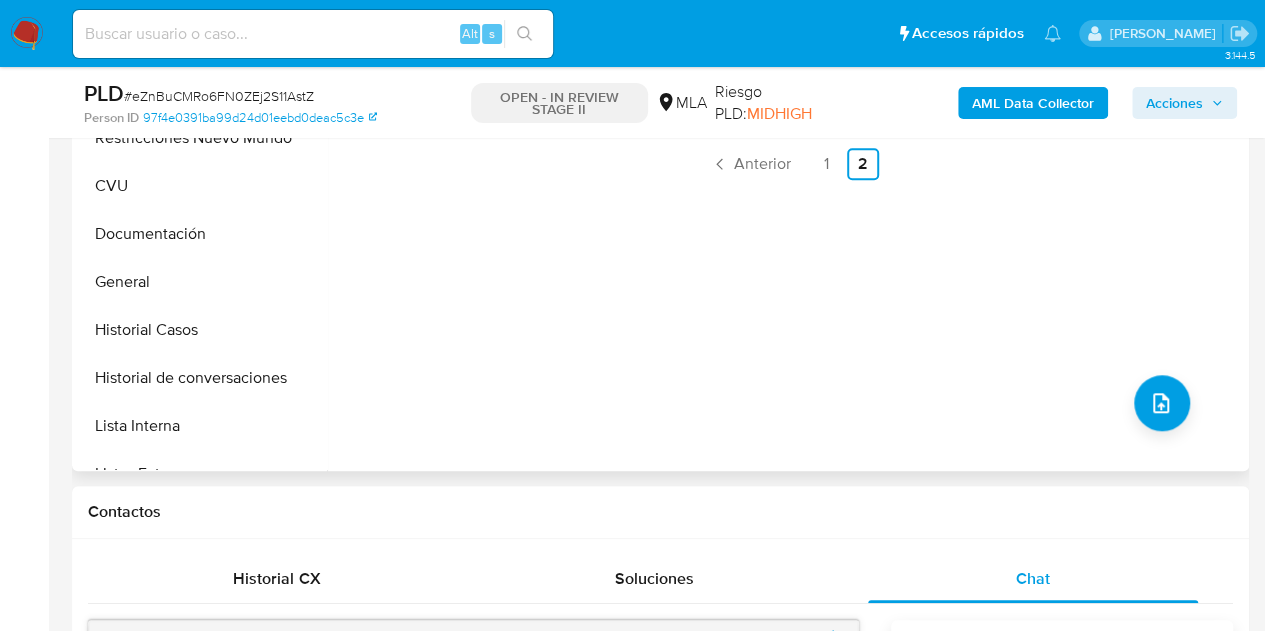 scroll, scrollTop: 712, scrollLeft: 0, axis: vertical 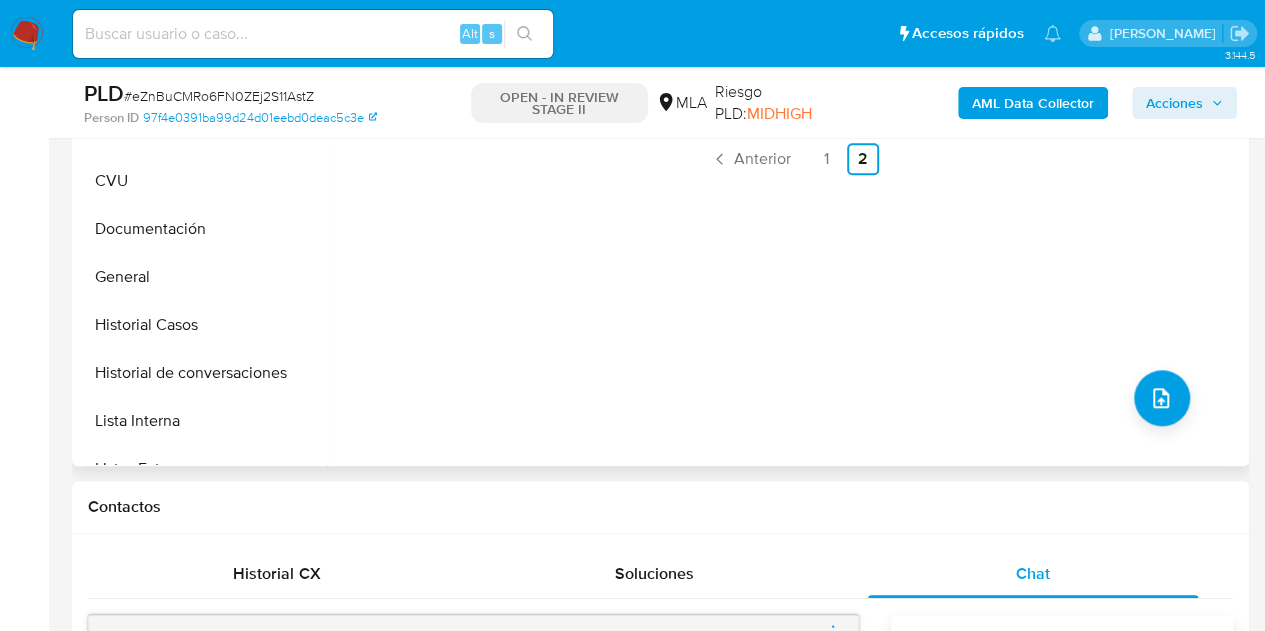 click on "1" at bounding box center (827, 159) 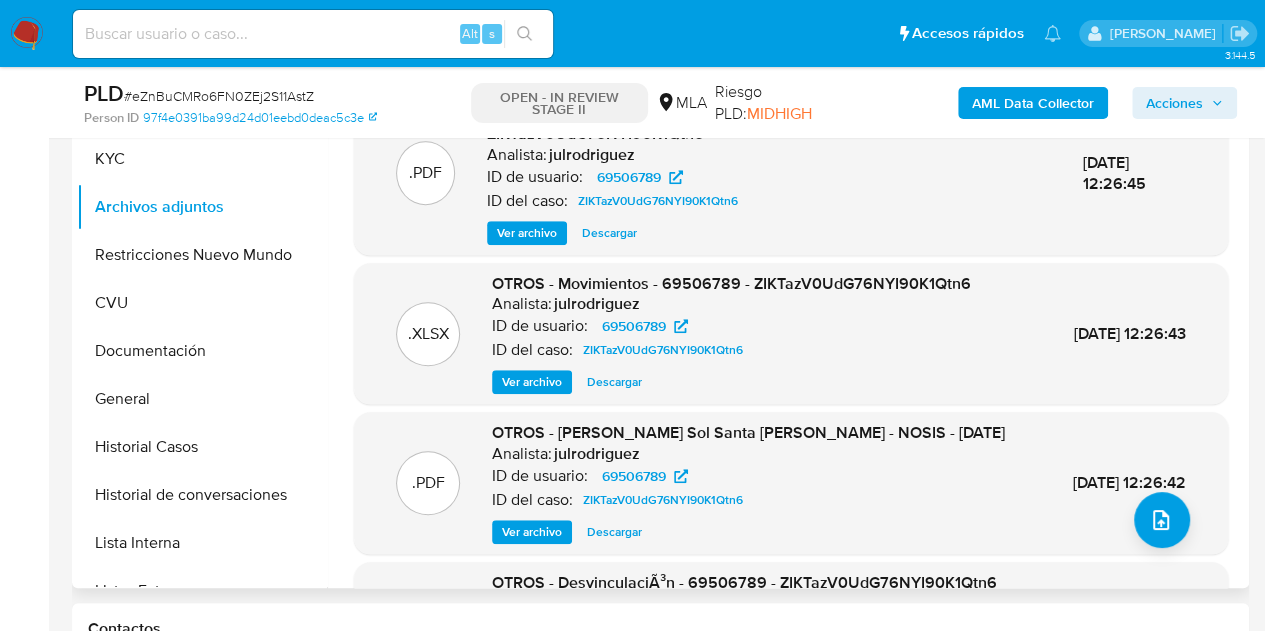 scroll, scrollTop: 555, scrollLeft: 0, axis: vertical 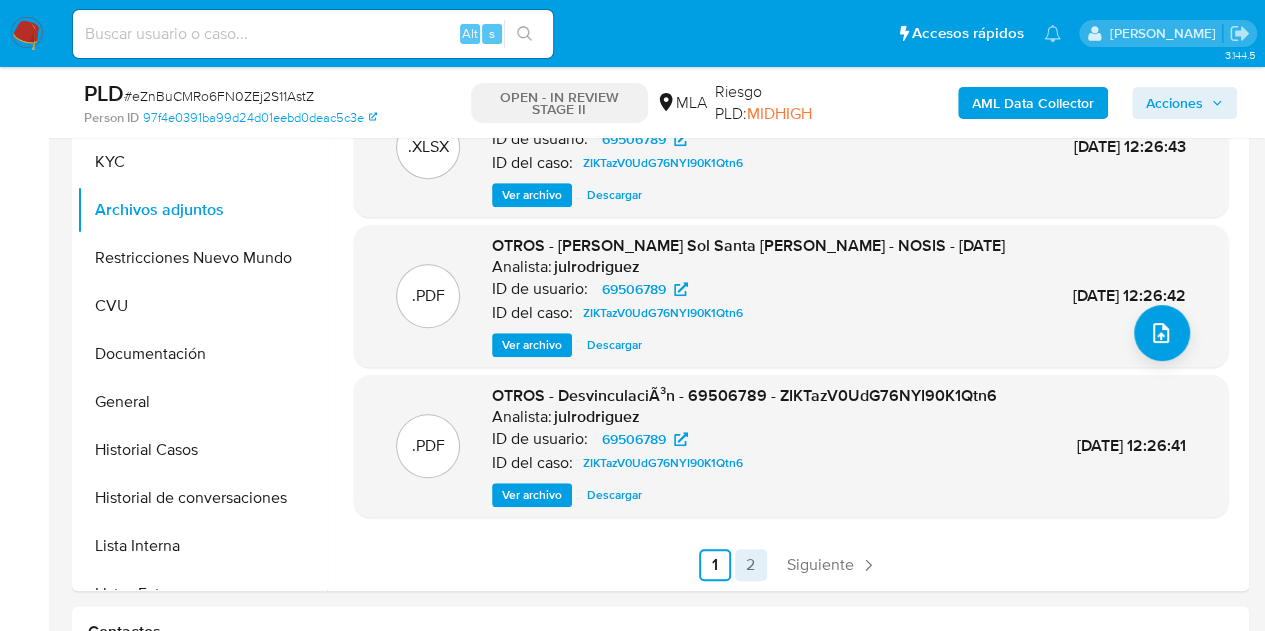 click on "2" at bounding box center [751, 565] 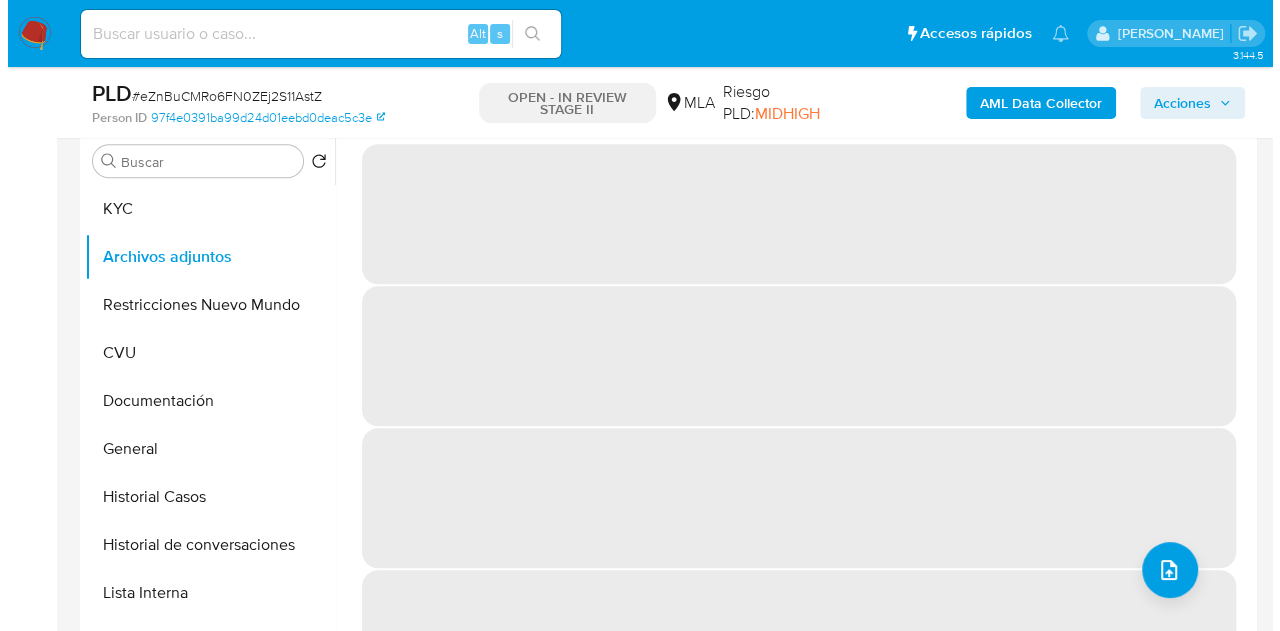 scroll, scrollTop: 535, scrollLeft: 0, axis: vertical 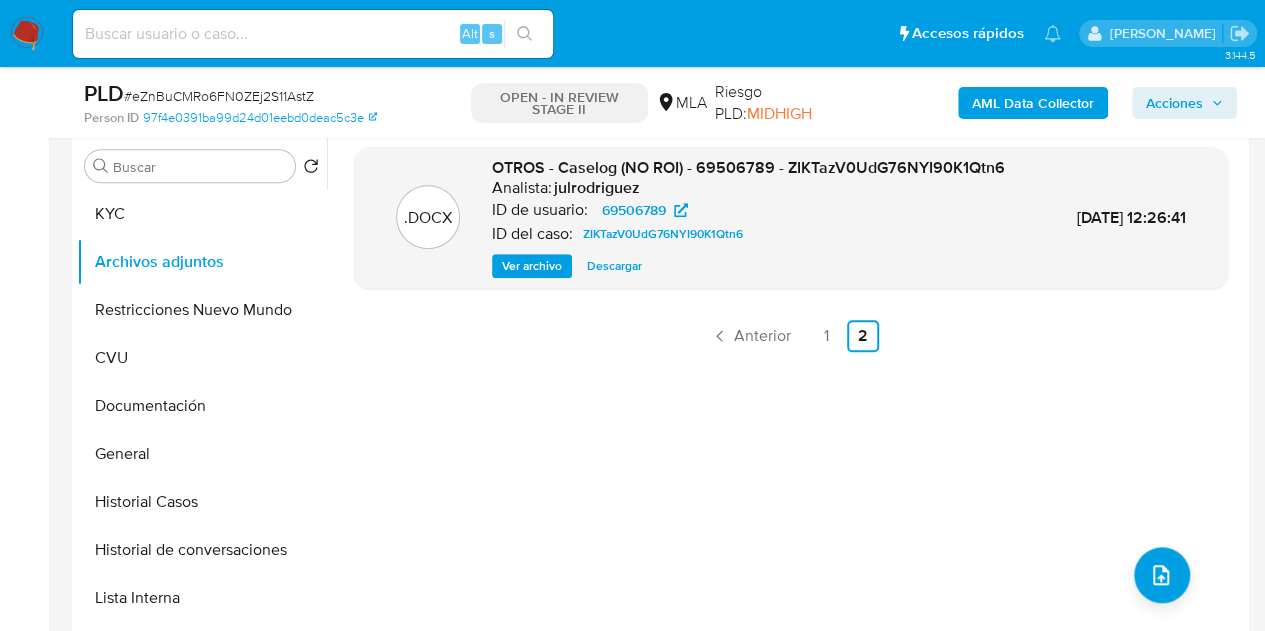 click on "Ver archivo" at bounding box center (532, 266) 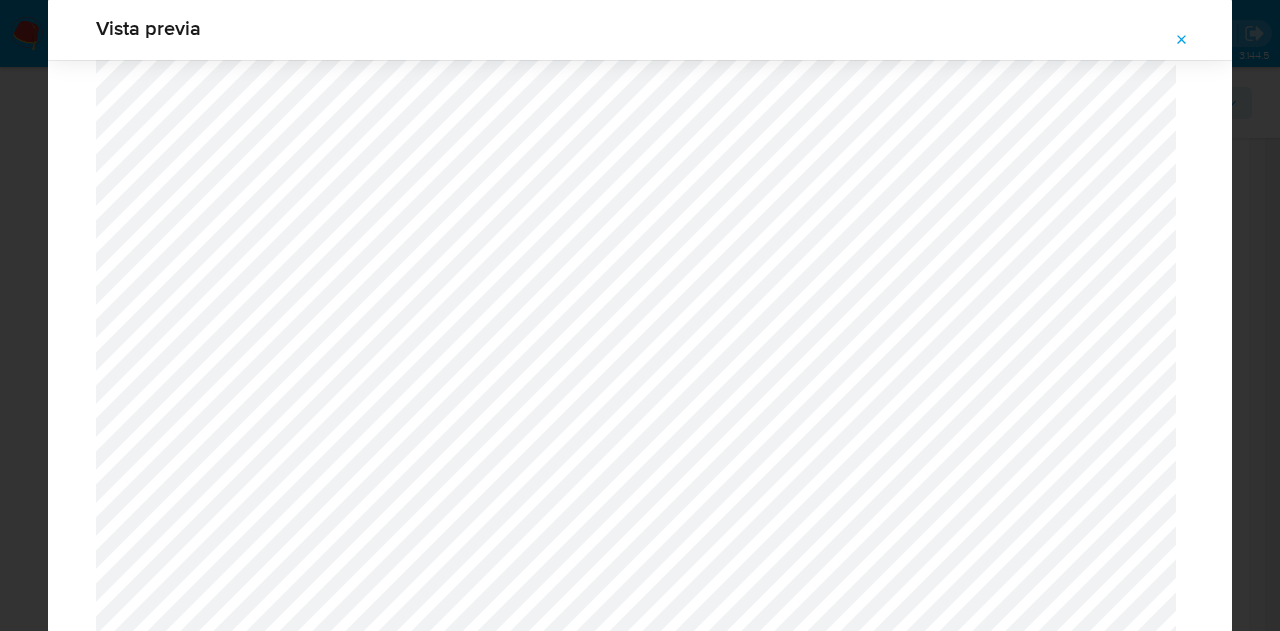 scroll, scrollTop: 1905, scrollLeft: 0, axis: vertical 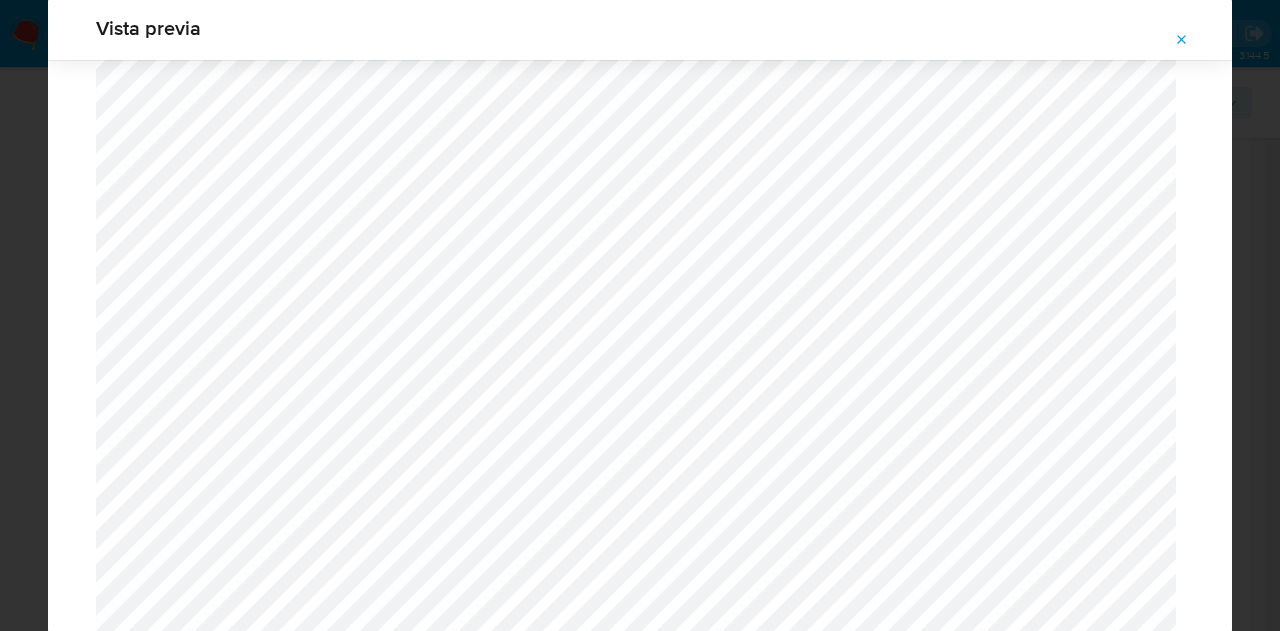 click 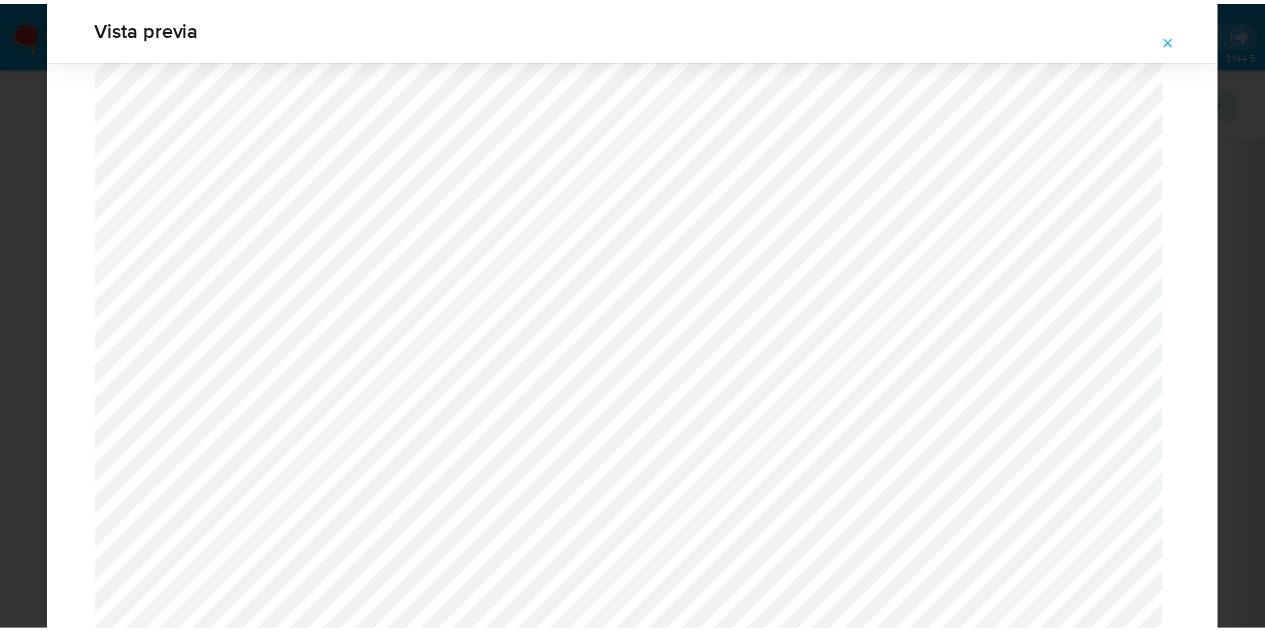 scroll, scrollTop: 64, scrollLeft: 0, axis: vertical 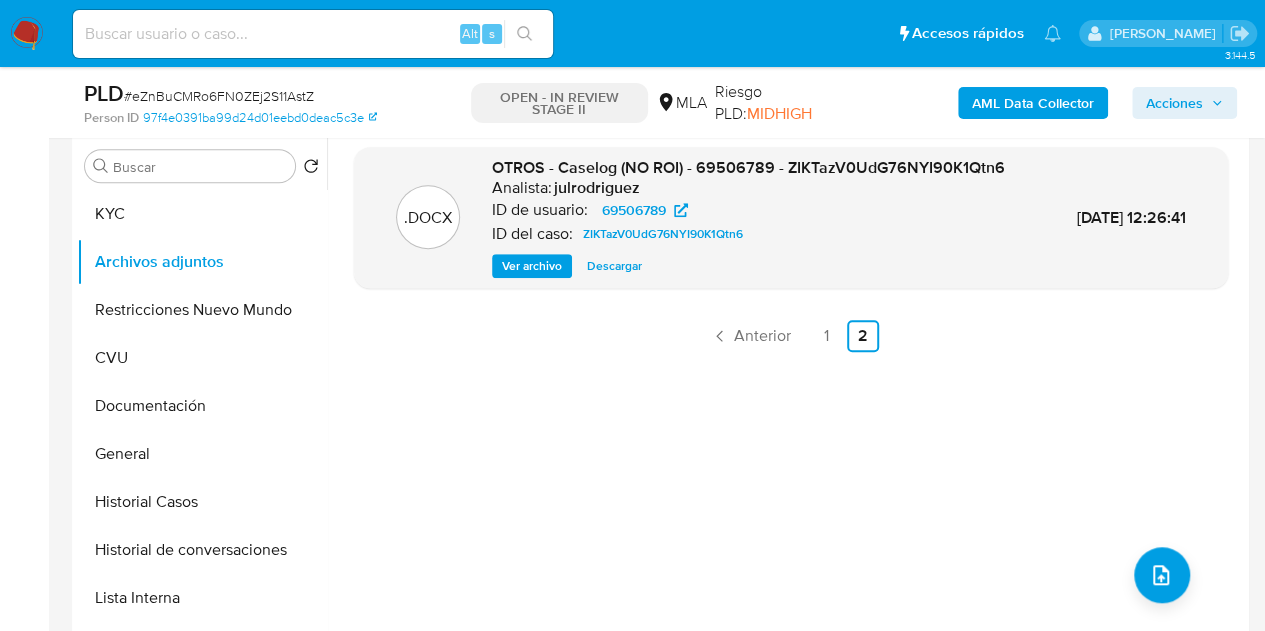 click on "Ver archivo" at bounding box center [532, 266] 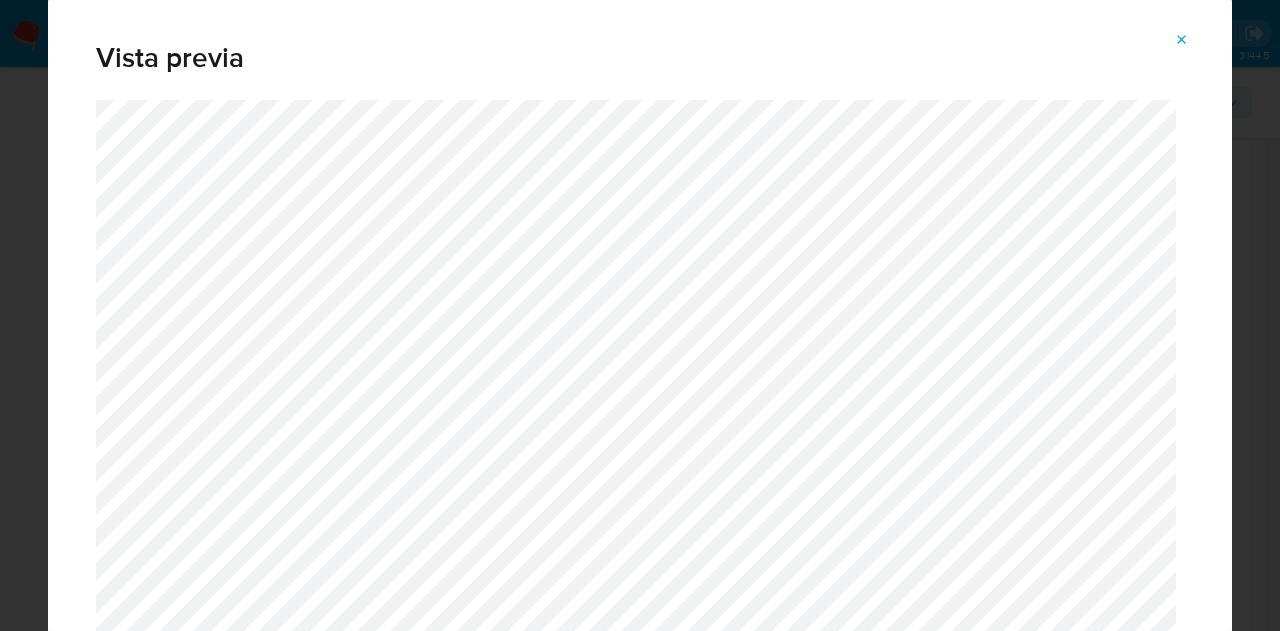 click at bounding box center (1182, 40) 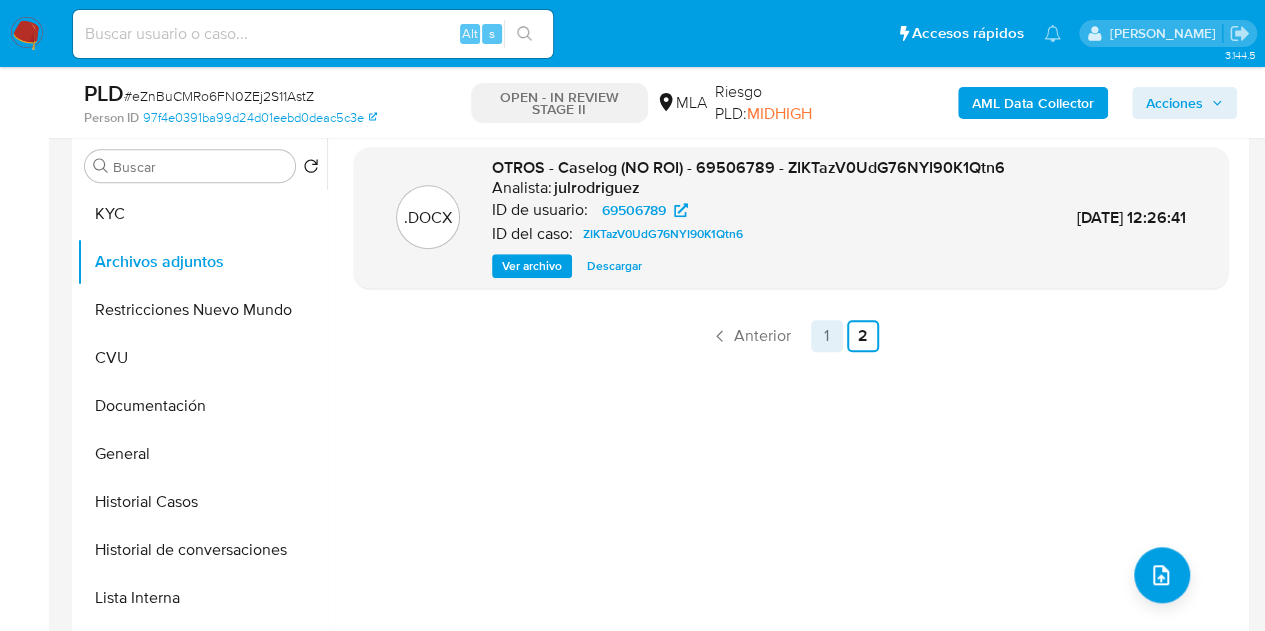 click on "1" at bounding box center (827, 336) 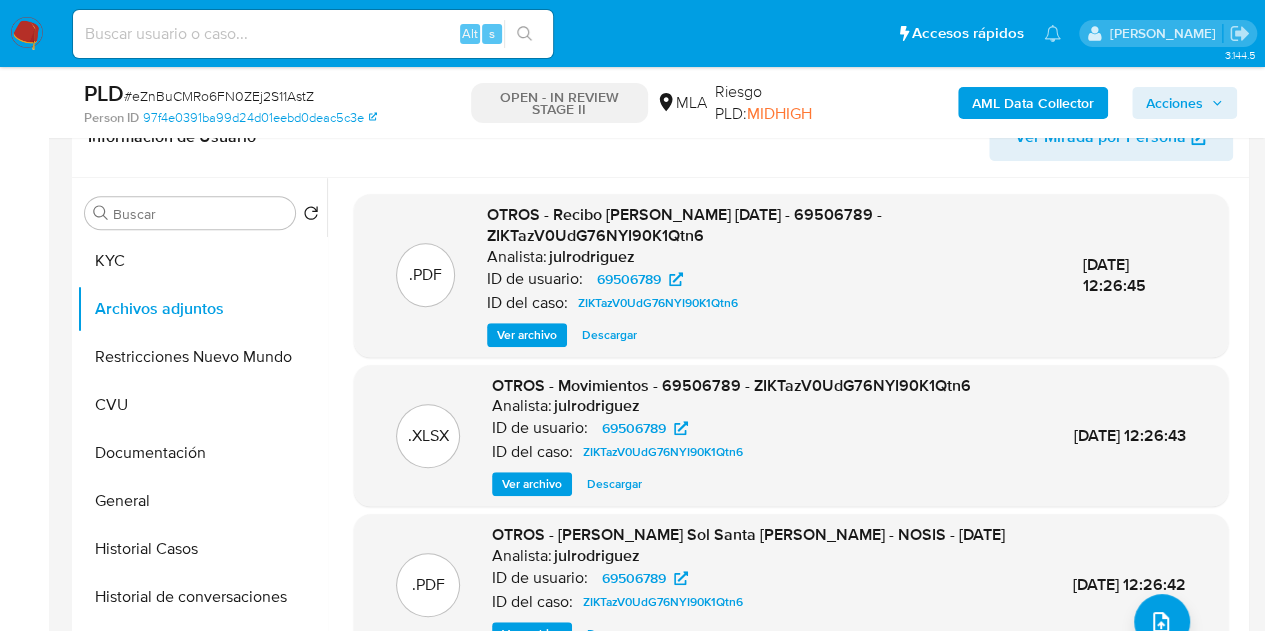scroll, scrollTop: 557, scrollLeft: 0, axis: vertical 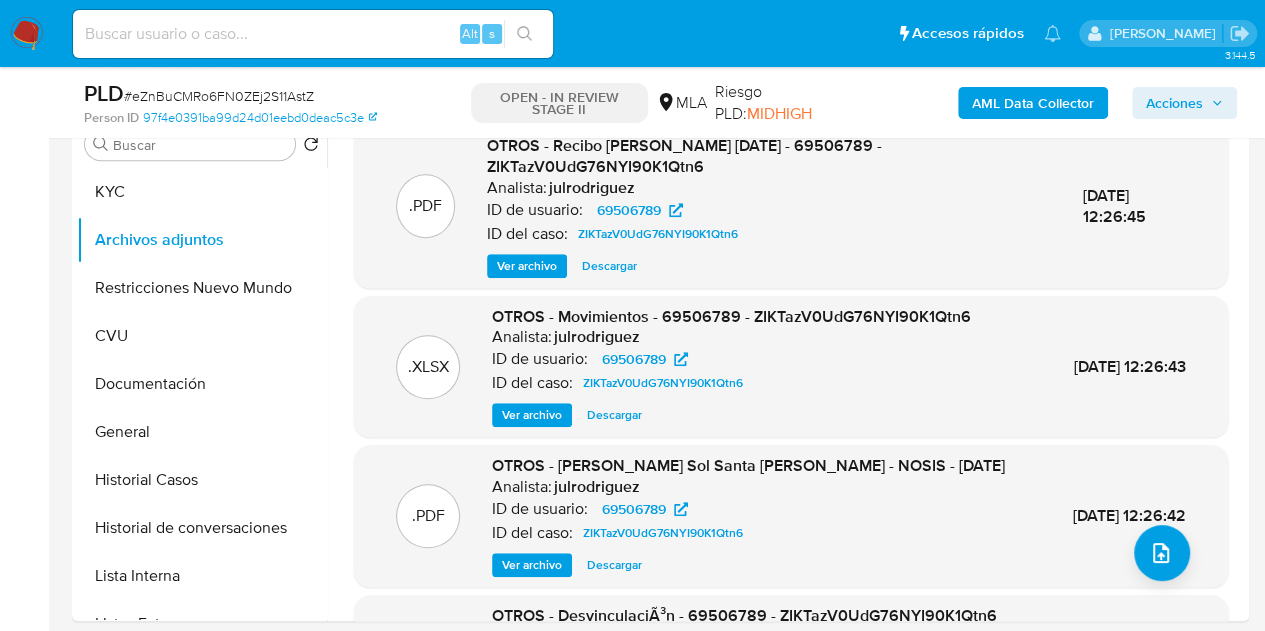 click on "Ver archivo" at bounding box center [527, 266] 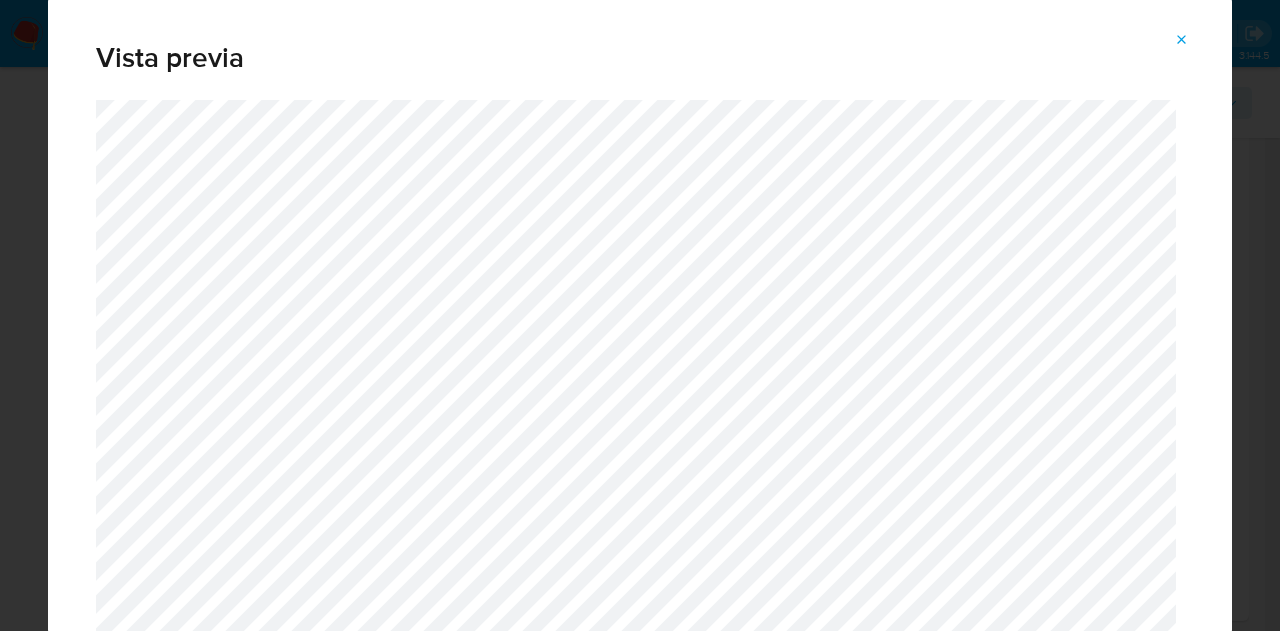 click at bounding box center [1182, 40] 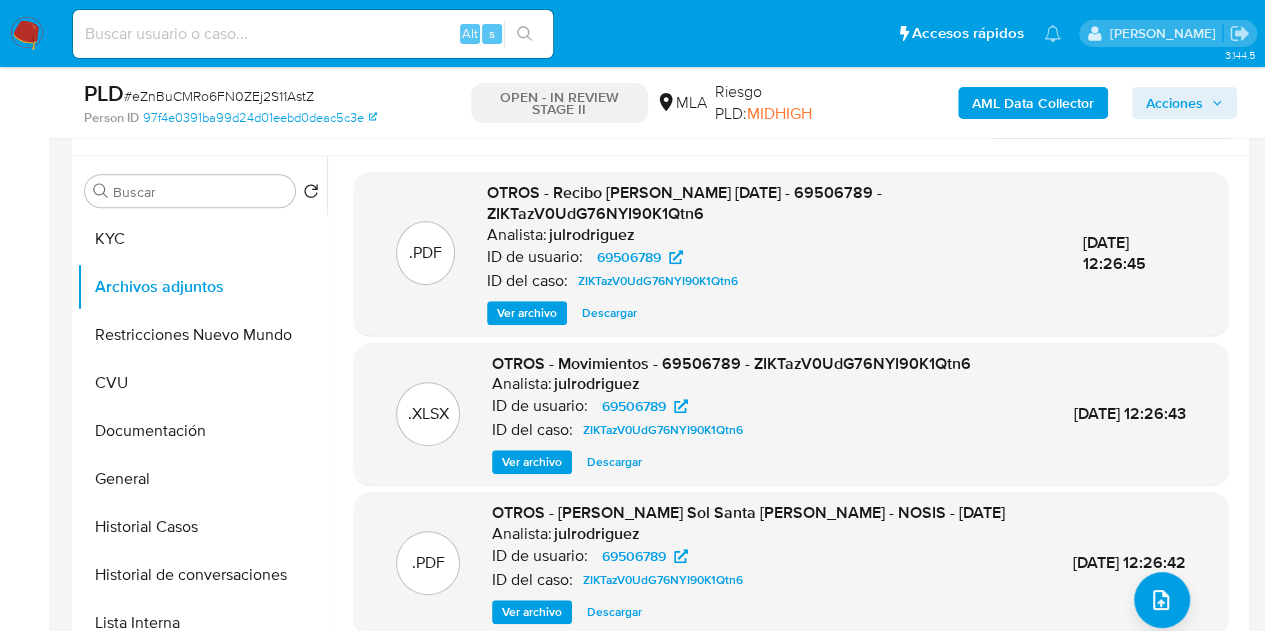scroll, scrollTop: 505, scrollLeft: 0, axis: vertical 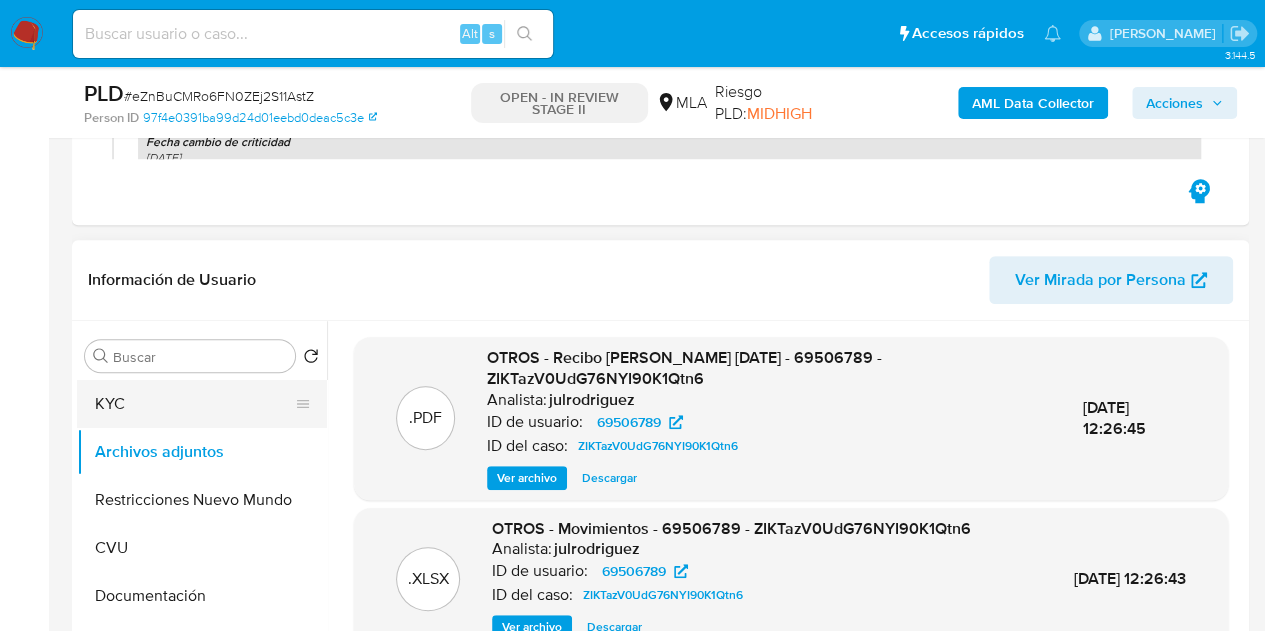 click on "KYC" at bounding box center (194, 404) 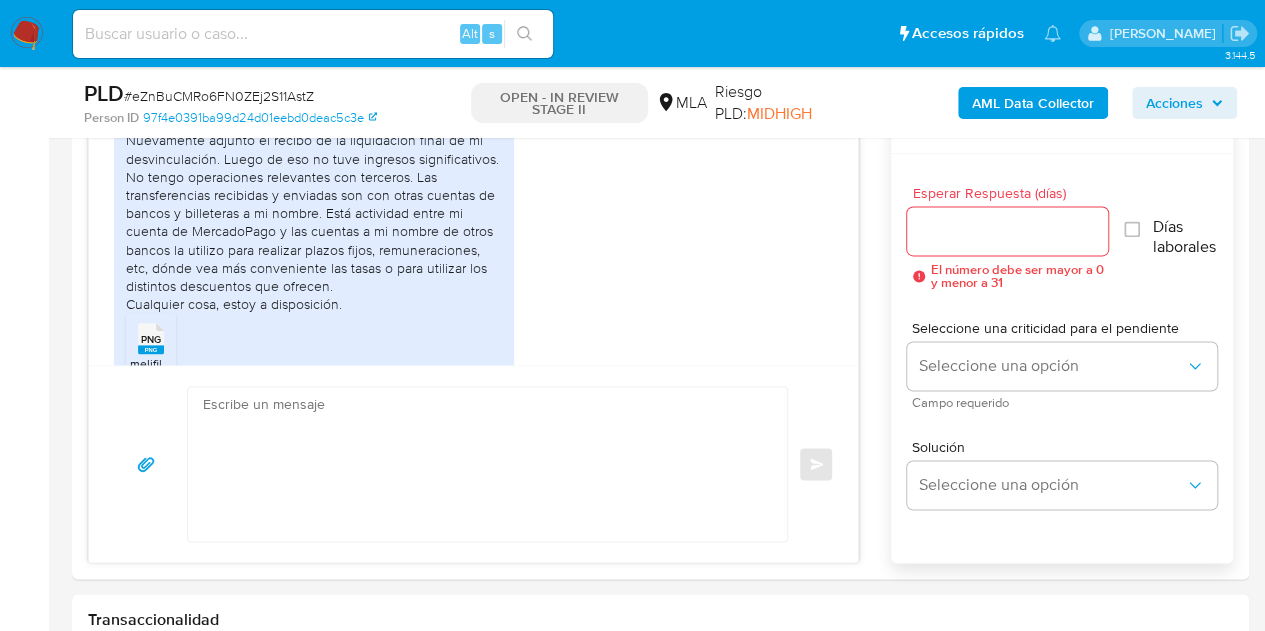scroll, scrollTop: 1250, scrollLeft: 0, axis: vertical 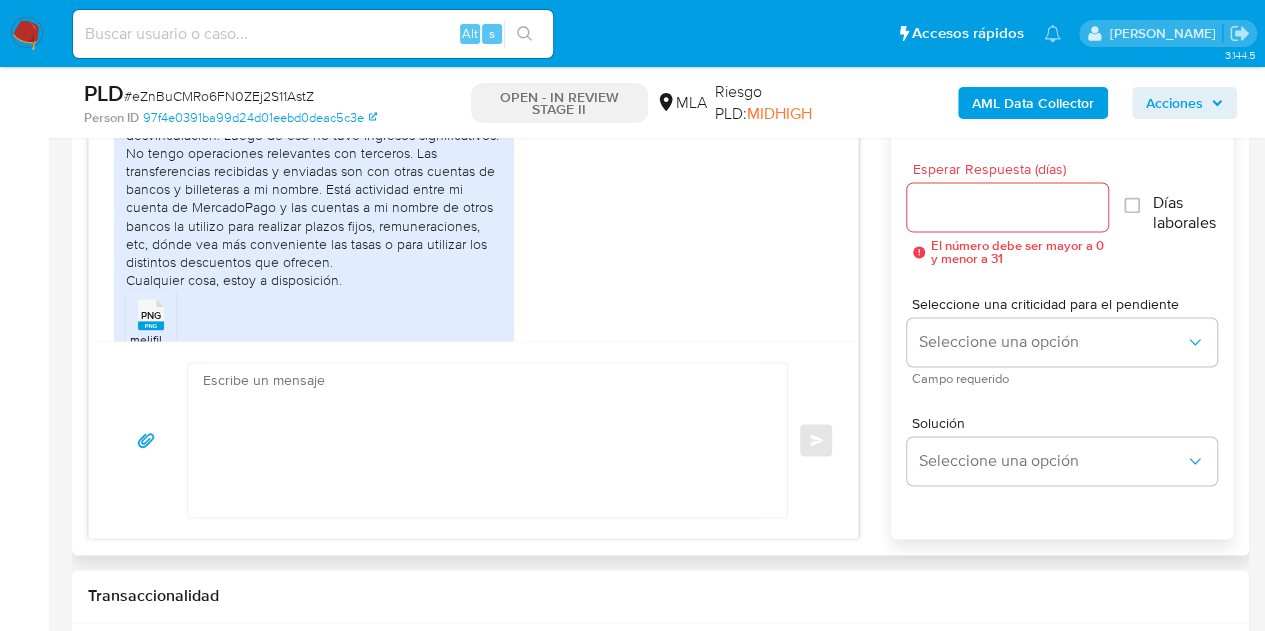 click at bounding box center [482, 440] 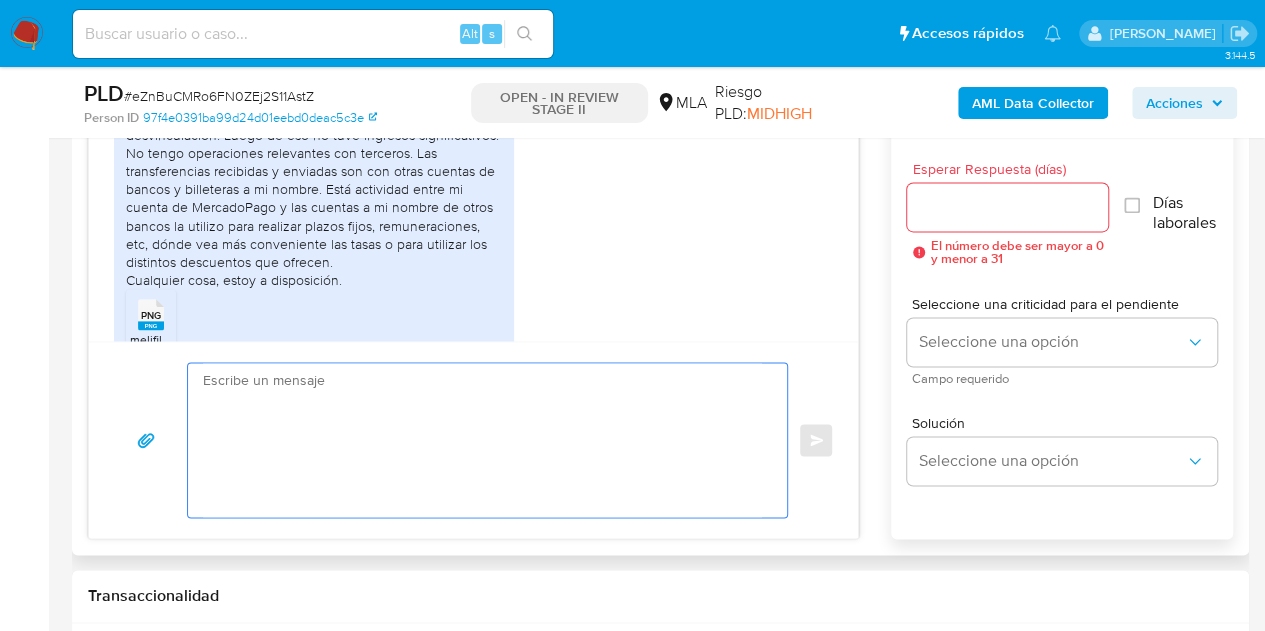paste on "Hola,
¡Muchas gracias por tu respuesta! Confirmamos la recepción de la documentación.
Te informamos que estaremos analizando la misma y en caso de necesitar información adicional nos pondremos en contacto con vos nuevamente.
Saludos, Equipo de Mercado Pago." 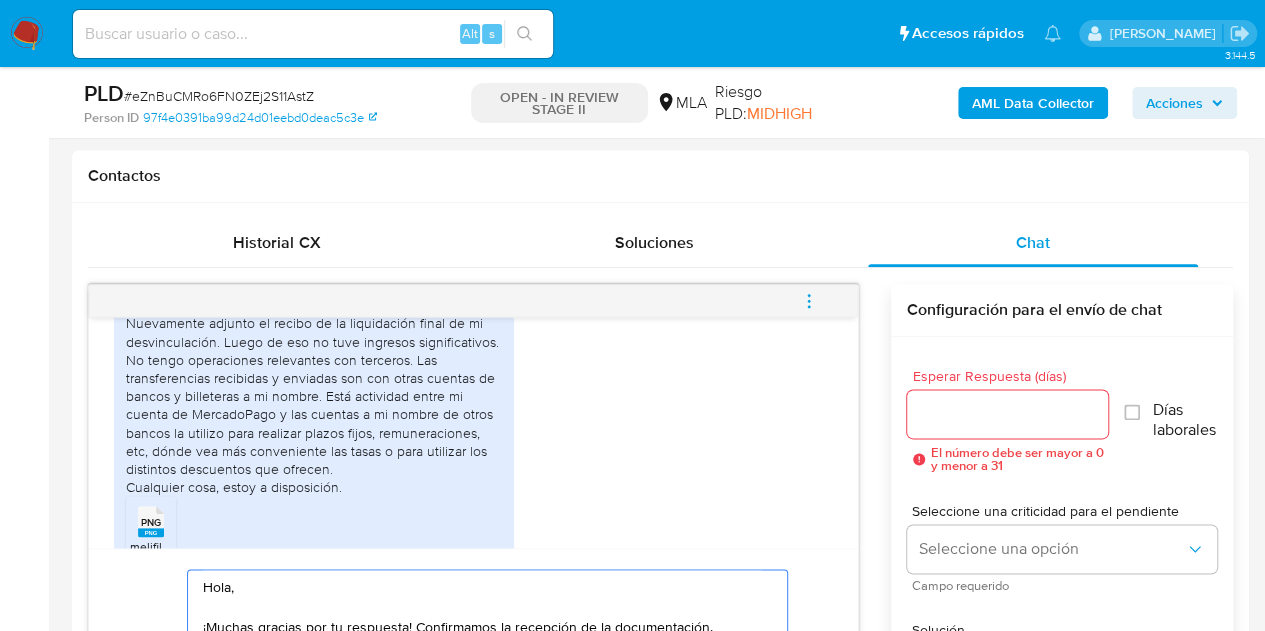 scroll, scrollTop: 657, scrollLeft: 0, axis: vertical 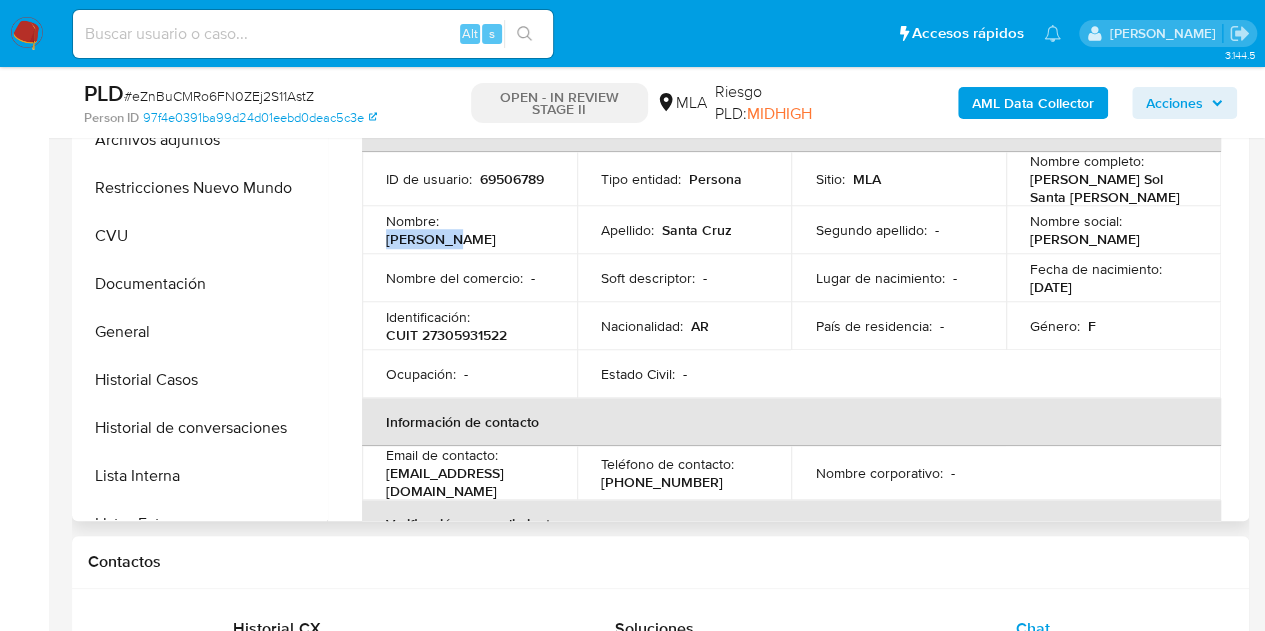 drag, startPoint x: 449, startPoint y: 223, endPoint x: 514, endPoint y: 227, distance: 65.12296 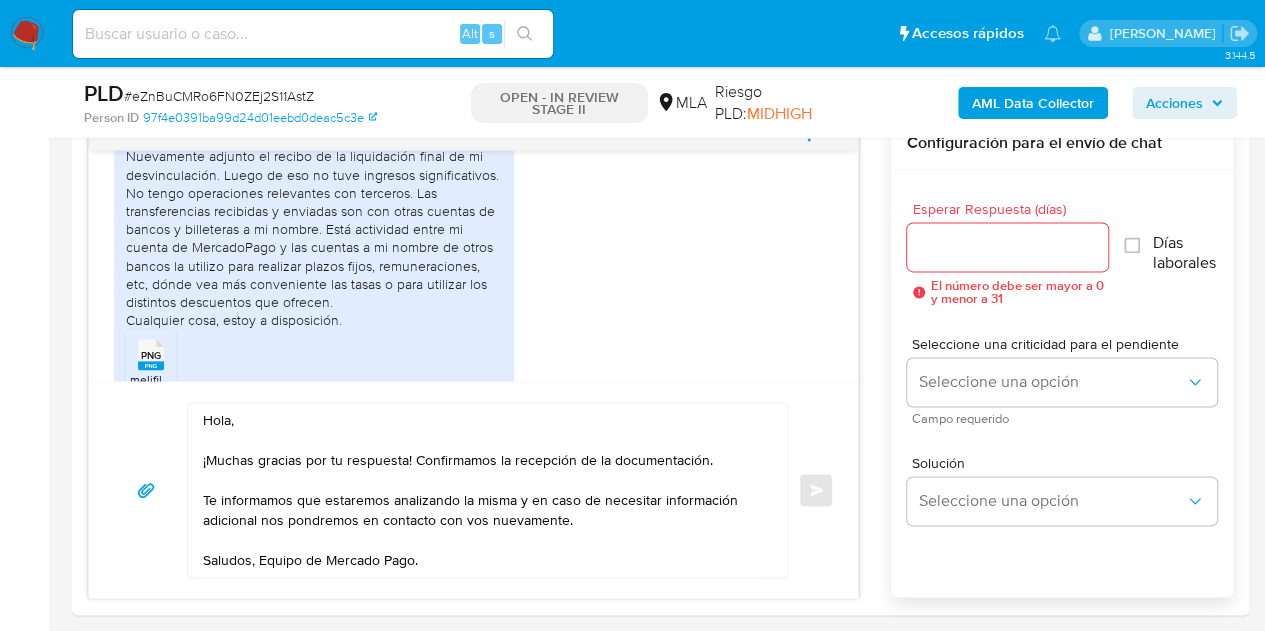 scroll, scrollTop: 1246, scrollLeft: 0, axis: vertical 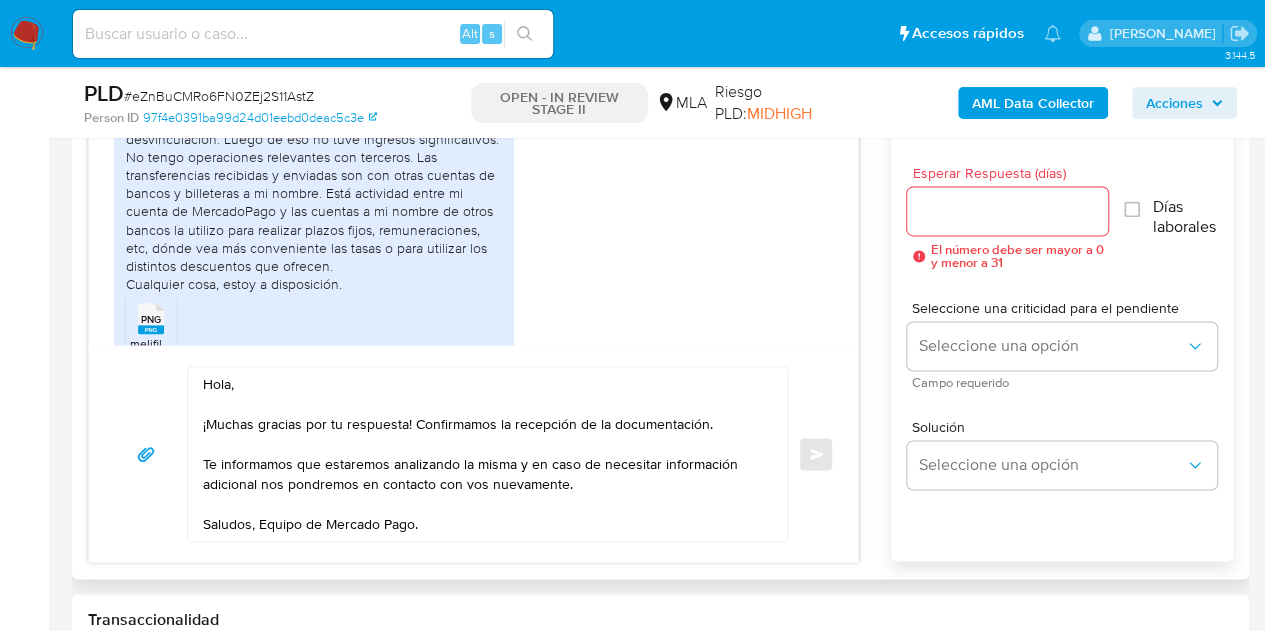click on "Hola,
¡Muchas gracias por tu respuesta! Confirmamos la recepción de la documentación.
Te informamos que estaremos analizando la misma y en caso de necesitar información adicional nos pondremos en contacto con vos nuevamente.
Saludos, Equipo de Mercado Pago." at bounding box center (482, 454) 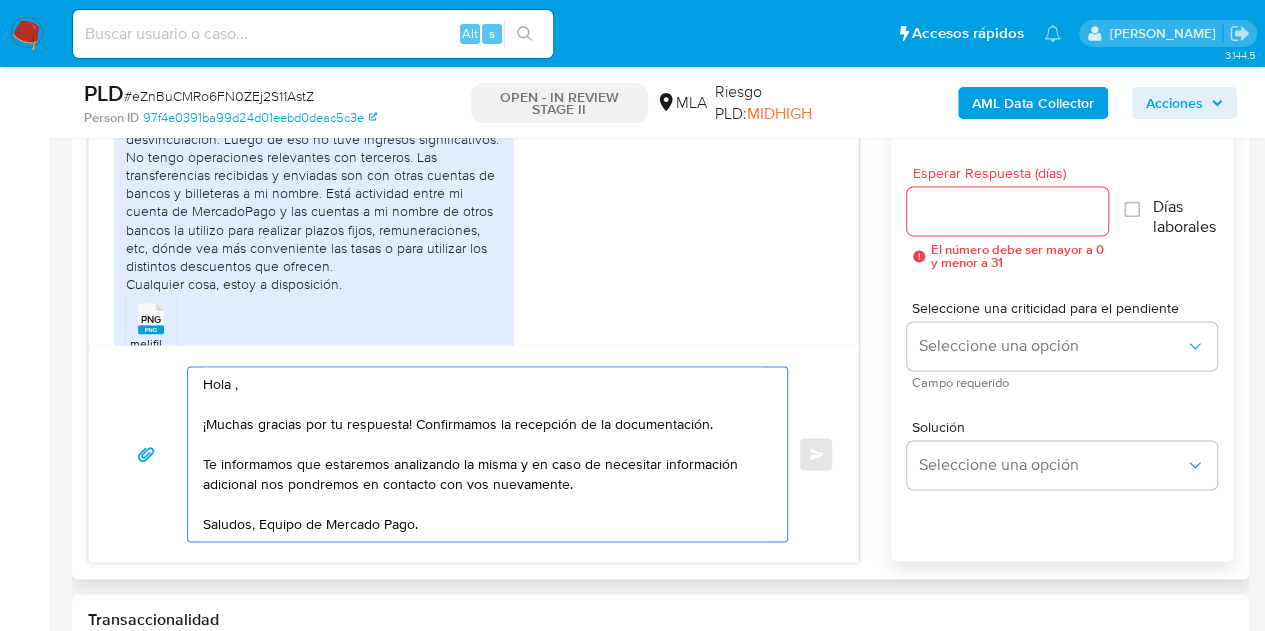 paste on "Maria Sol" 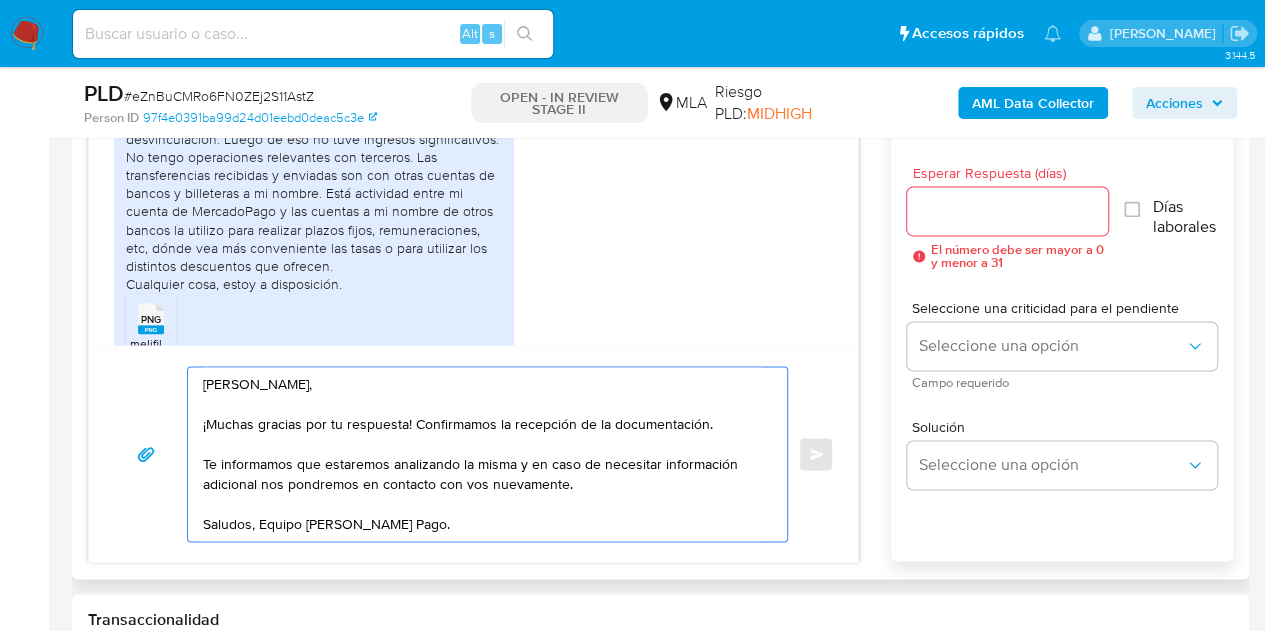 click on "Hola Maria Sol,
¡Muchas gracias por tu respuesta! Confirmamos la recepción de la documentación.
Te informamos que estaremos analizando la misma y en caso de necesitar información adicional nos pondremos en contacto con vos nuevamente.
Saludos, Equipo de Mercado Pago." at bounding box center (482, 454) 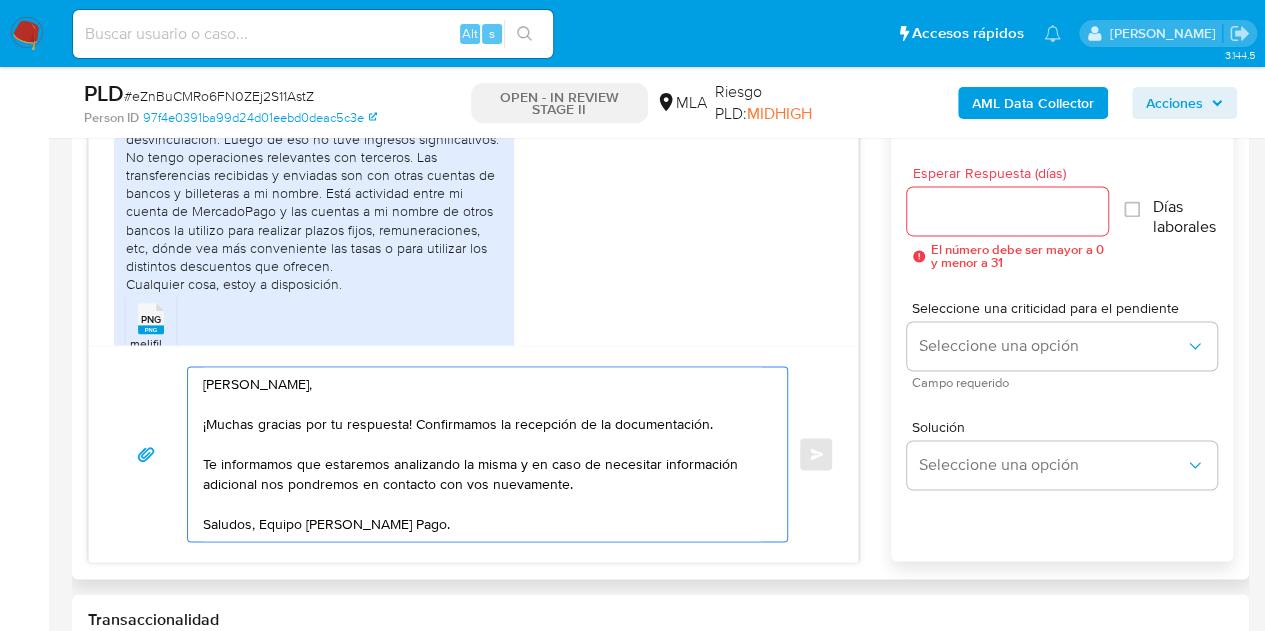 type on "Hola Maria Sol,
¡Muchas gracias por tu respuesta! Confirmamos la recepción de la documentación.
Te informamos que estaremos analizando la misma y en caso de necesitar información adicional nos pondremos en contacto con vos nuevamente.
Saludos, Equipo de Mercado Pago." 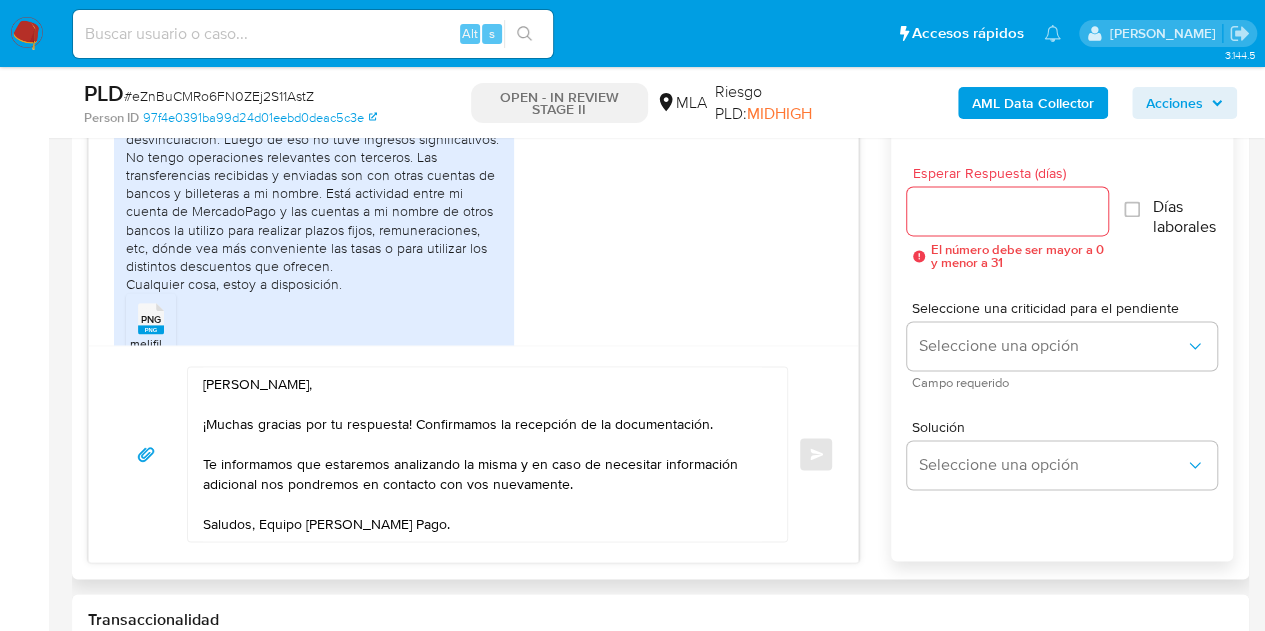 click on "Esperar Respuesta (días)" at bounding box center [1008, 211] 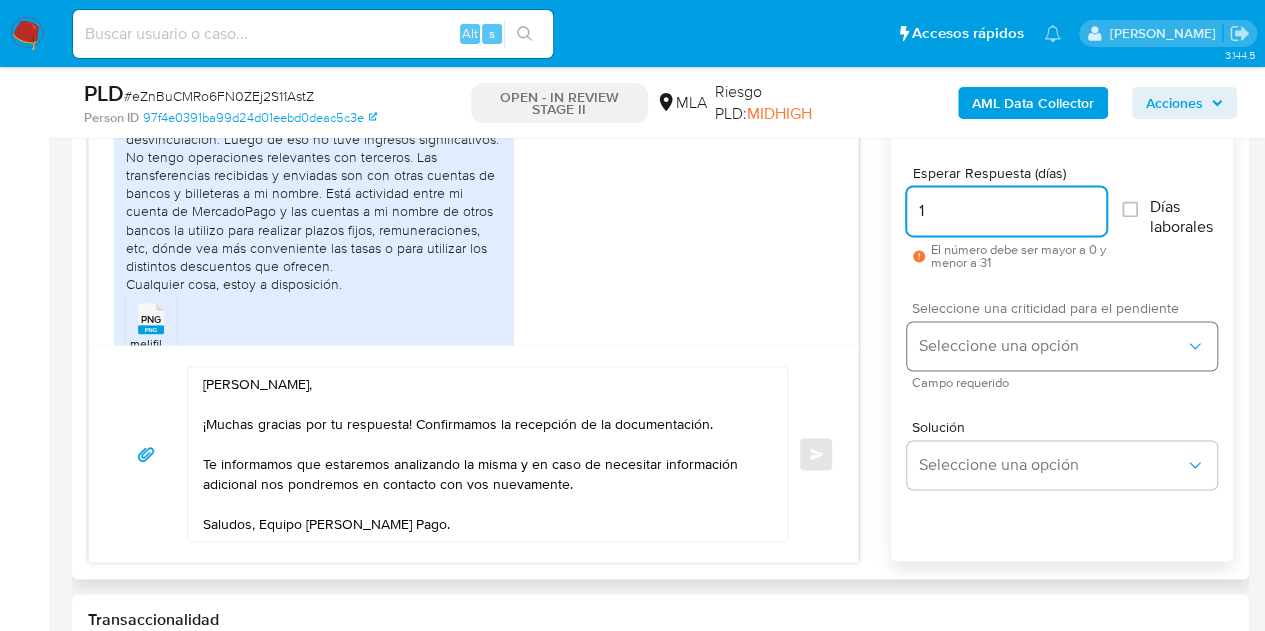 type on "1" 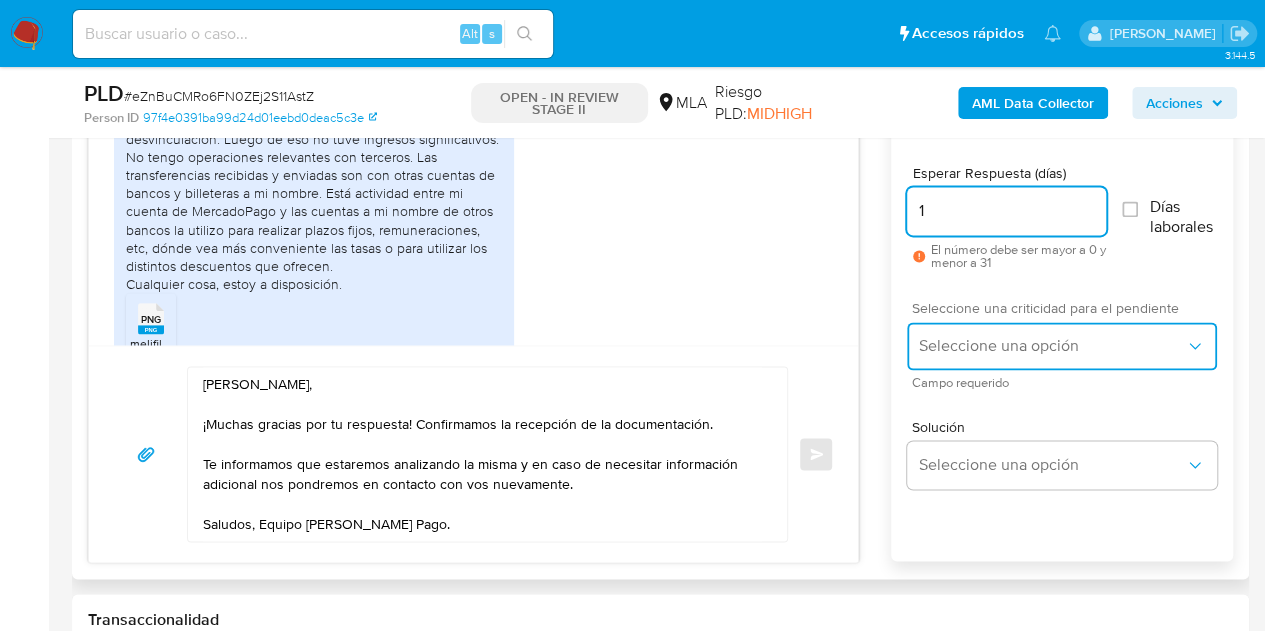 click on "Seleccione una opción" at bounding box center (1052, 346) 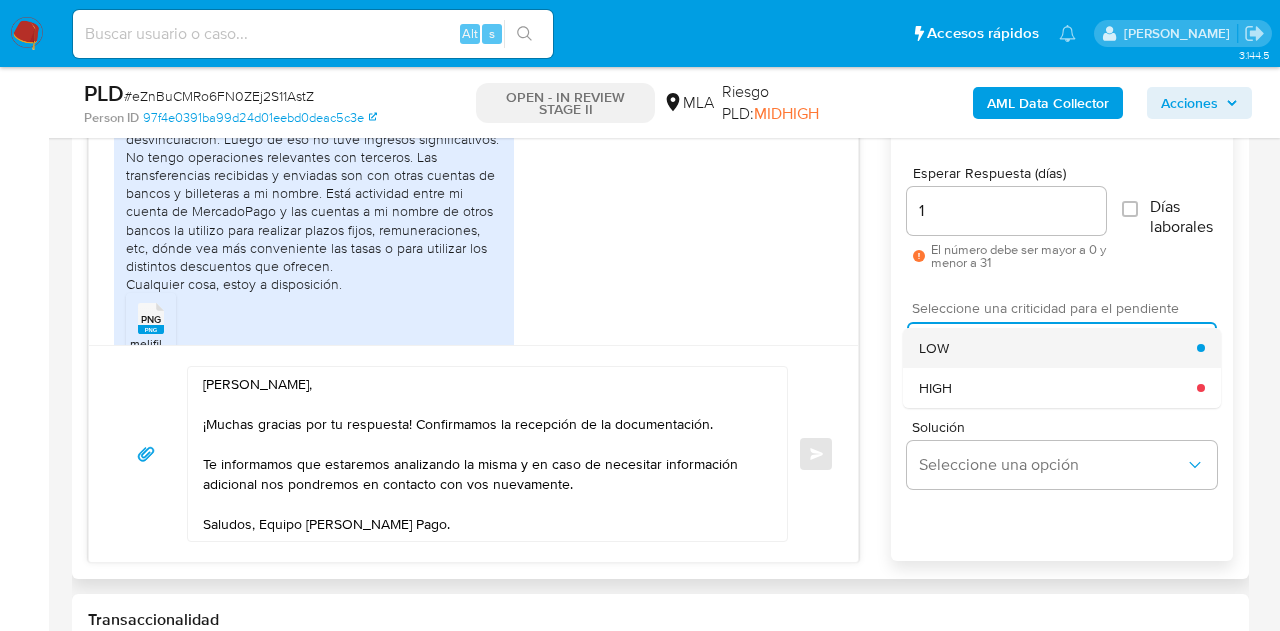 click on "LOW" at bounding box center (1058, 348) 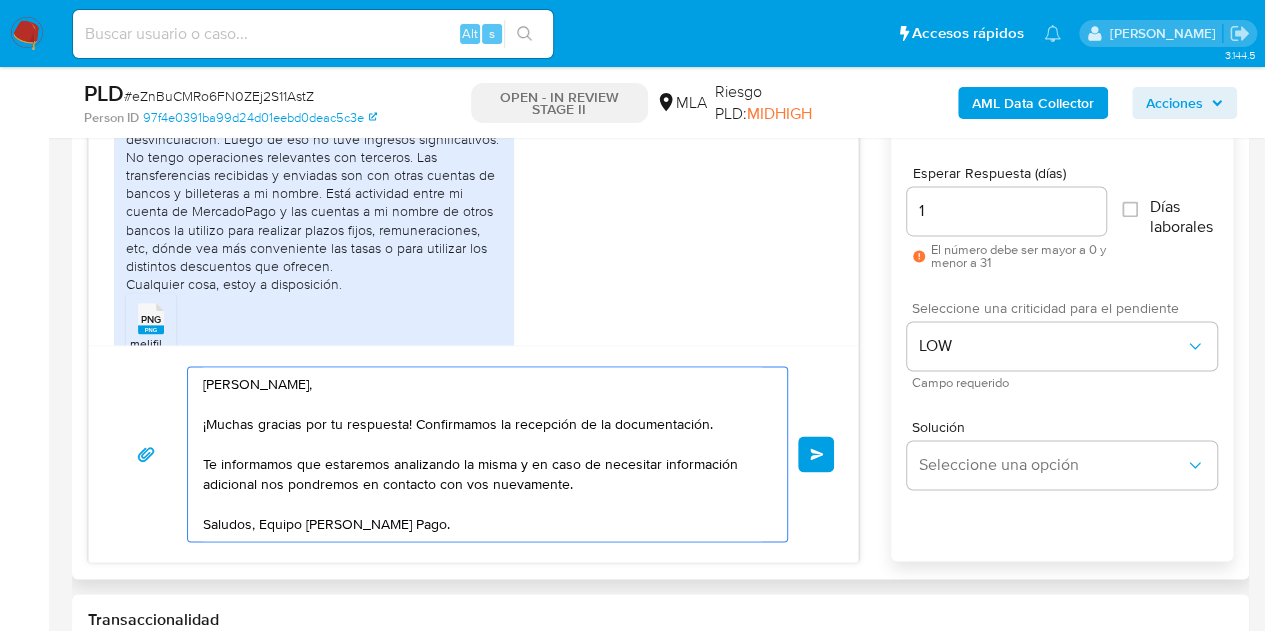 click on "Hola Maria Sol,
¡Muchas gracias por tu respuesta! Confirmamos la recepción de la documentación.
Te informamos que estaremos analizando la misma y en caso de necesitar información adicional nos pondremos en contacto con vos nuevamente.
Saludos, Equipo de Mercado Pago." at bounding box center [482, 454] 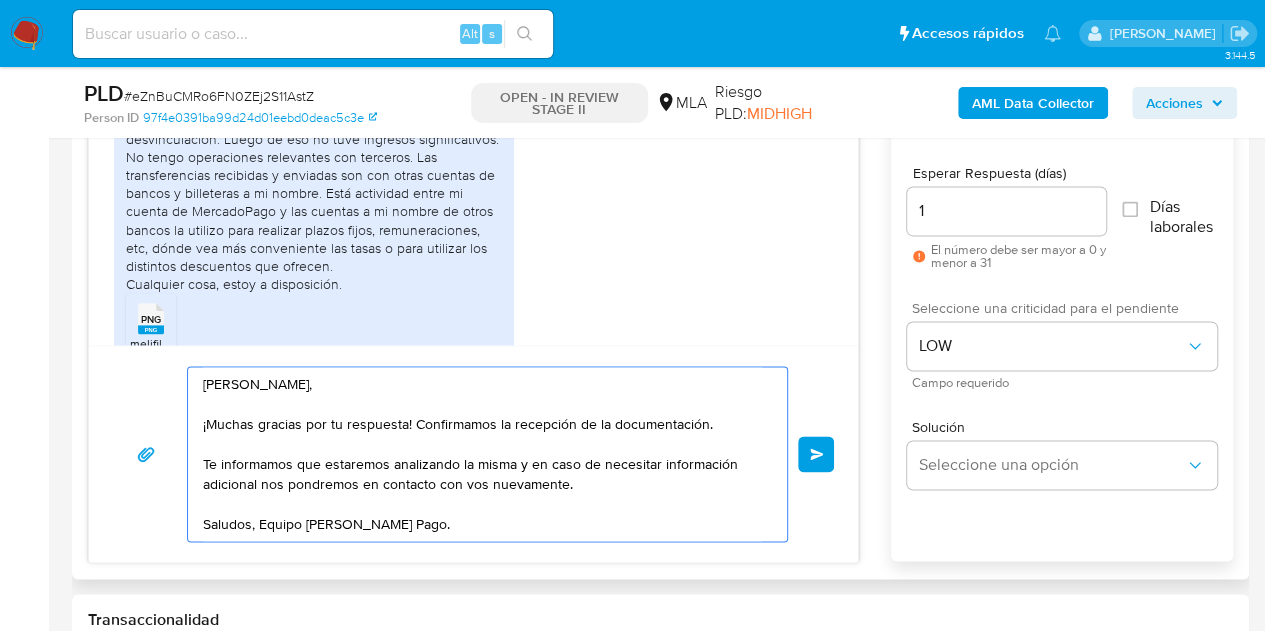 drag, startPoint x: 245, startPoint y: 382, endPoint x: 588, endPoint y: 383, distance: 343.00146 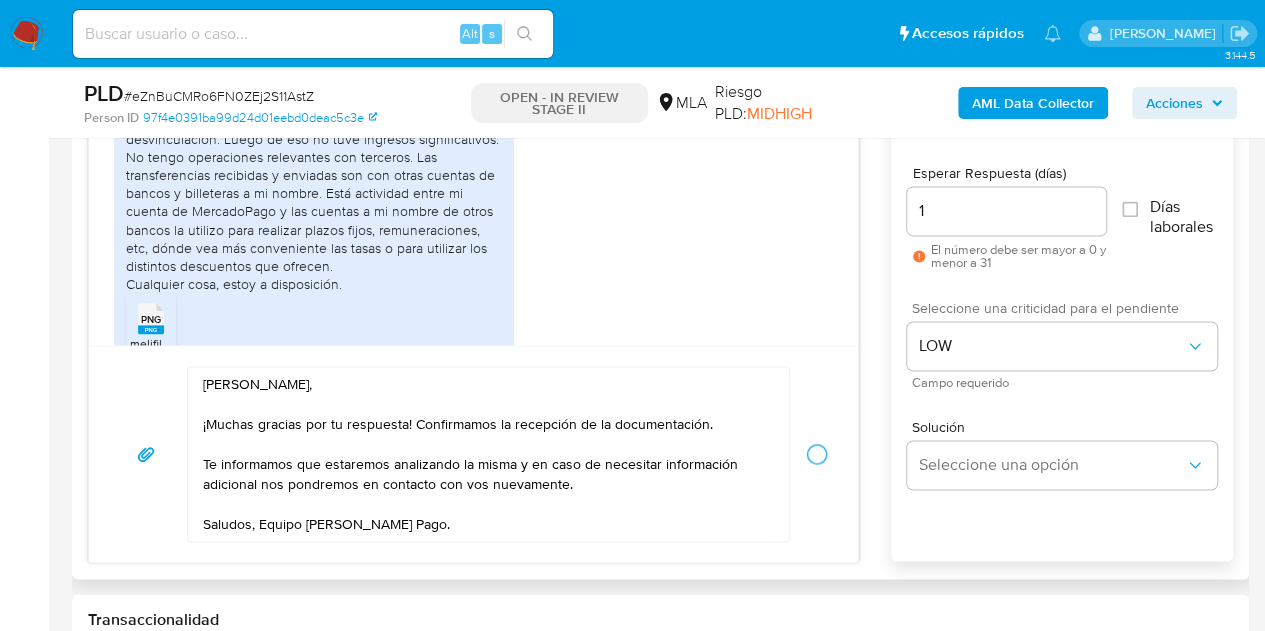 type 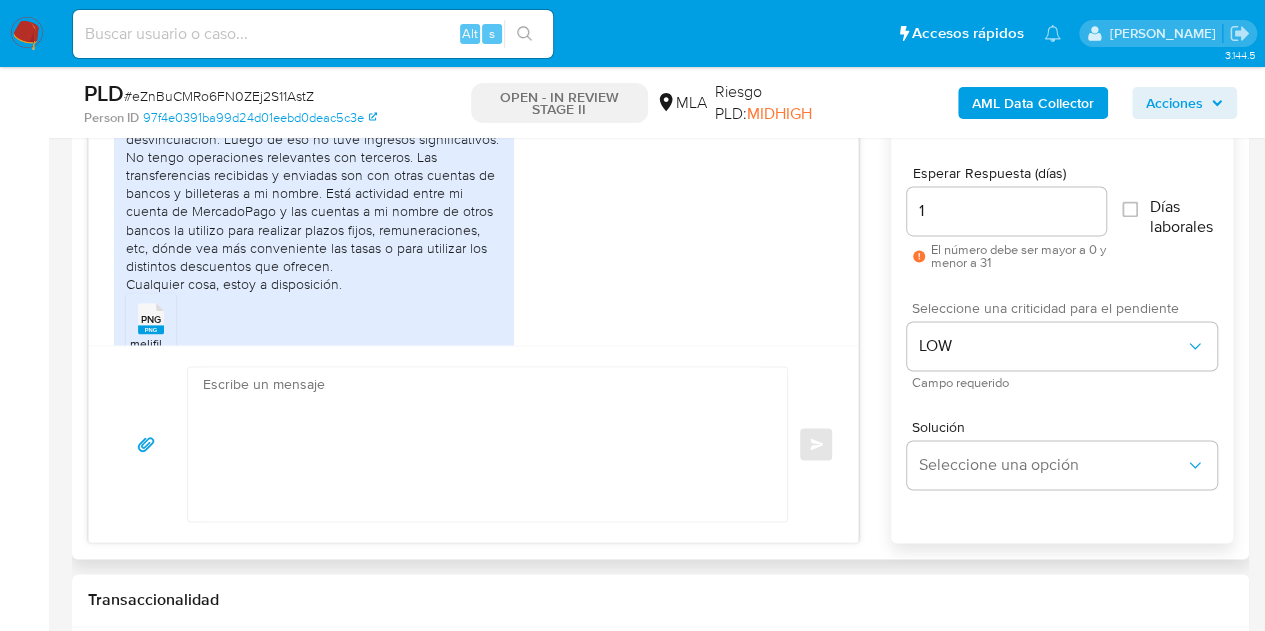 scroll, scrollTop: 1454, scrollLeft: 0, axis: vertical 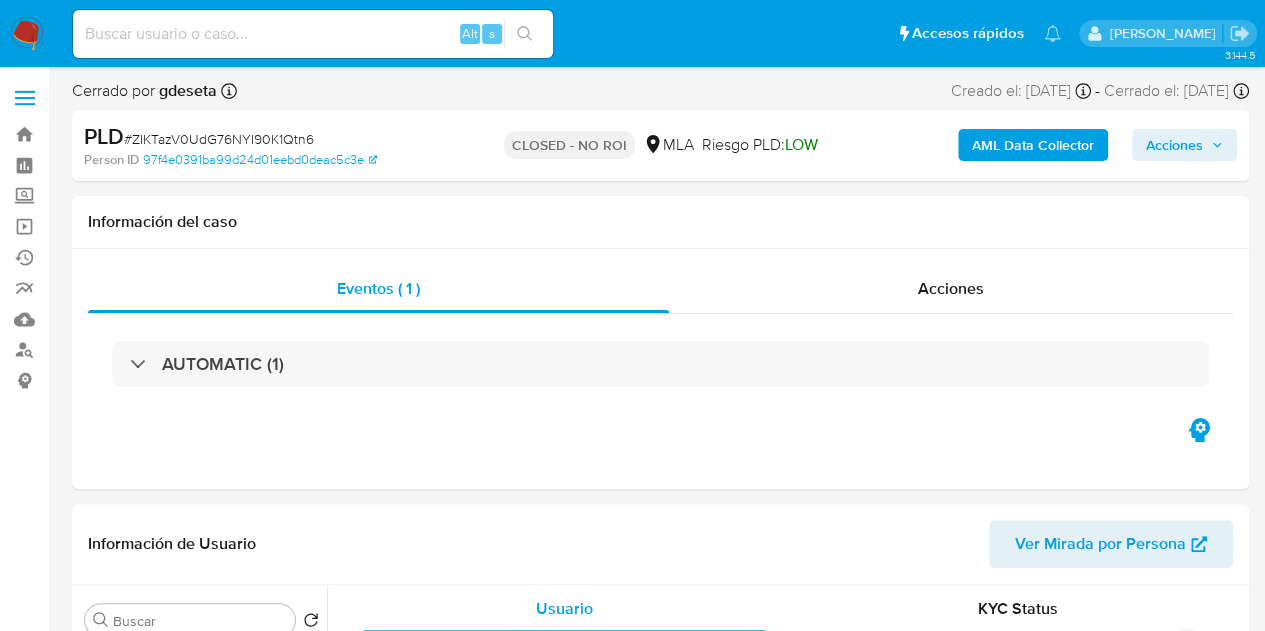 select on "10" 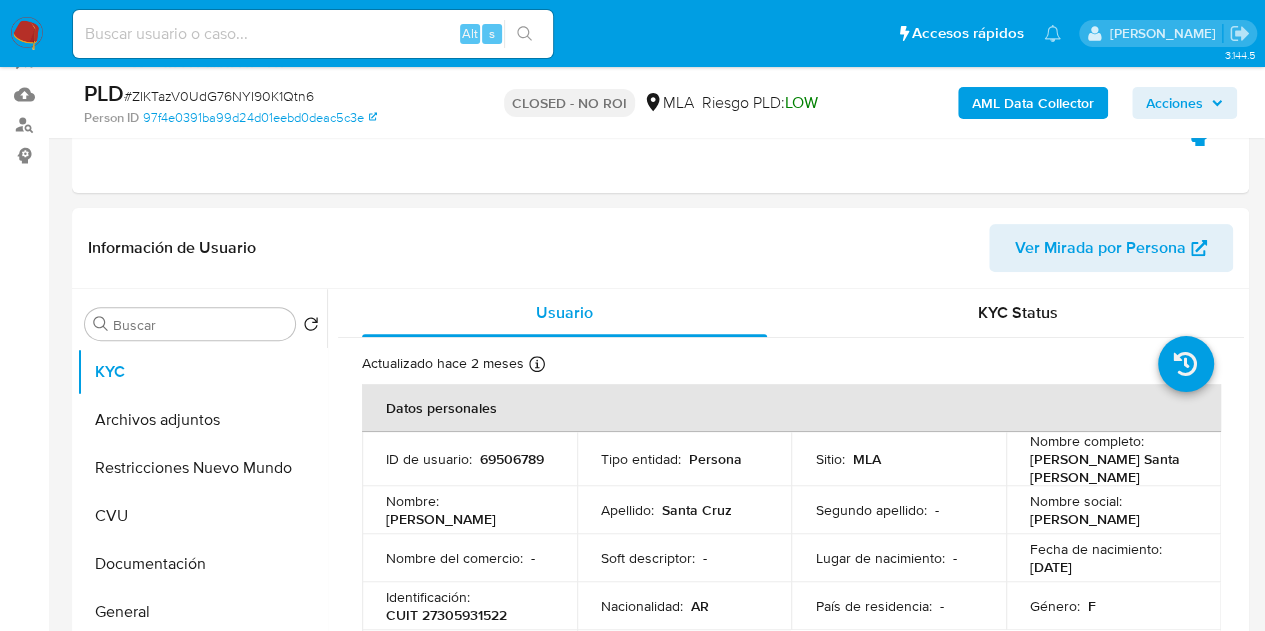 scroll, scrollTop: 244, scrollLeft: 0, axis: vertical 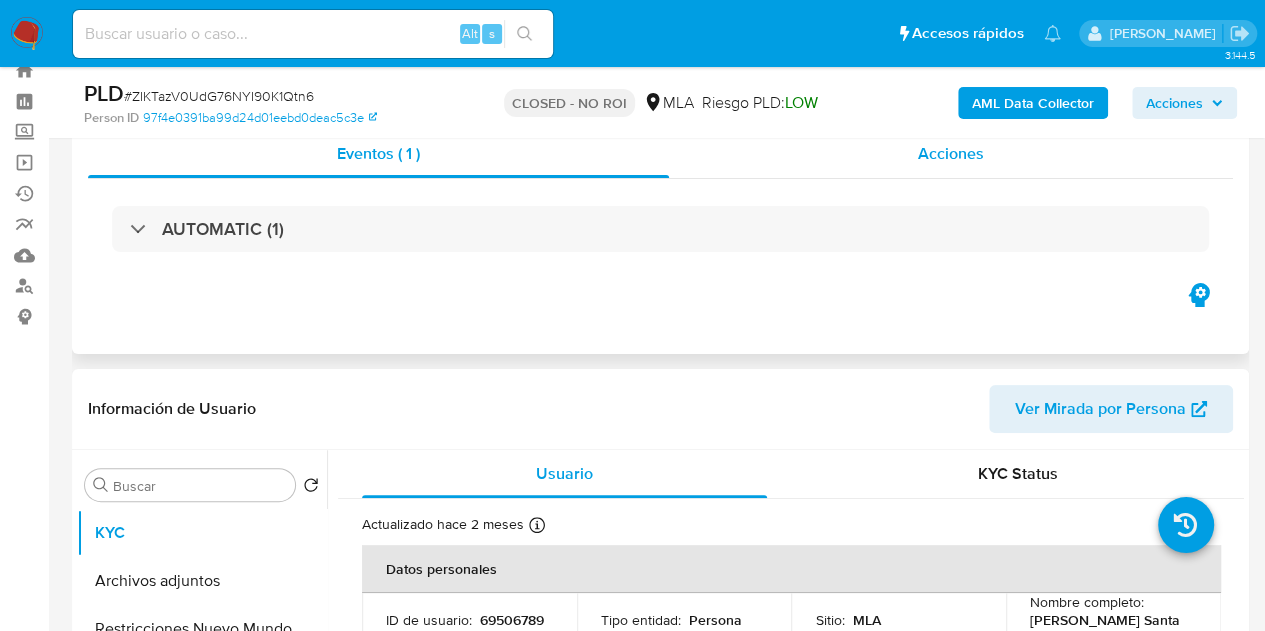click on "Acciones" at bounding box center (951, 154) 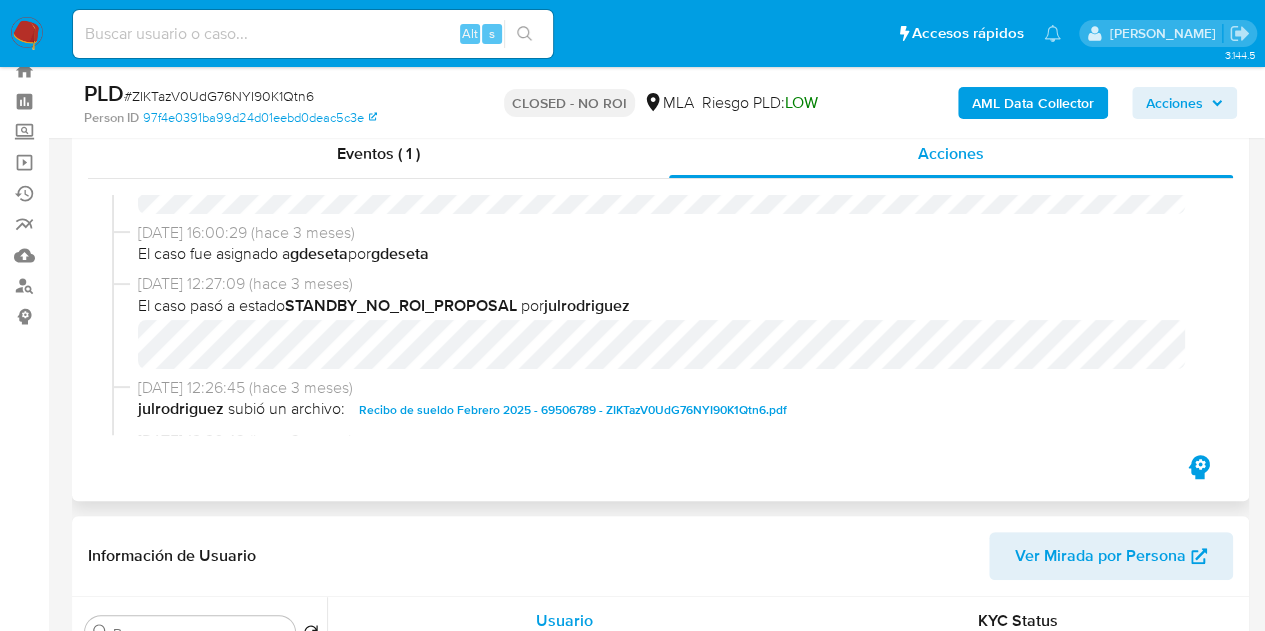 scroll, scrollTop: 0, scrollLeft: 0, axis: both 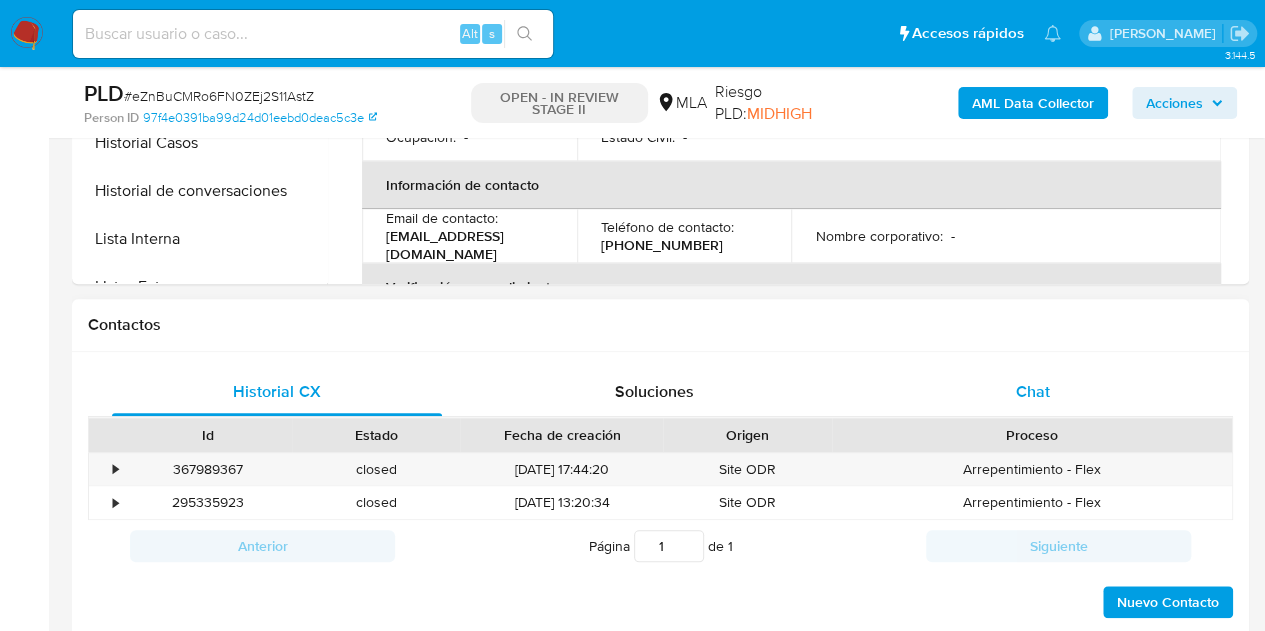 click on "Chat" at bounding box center (1033, 392) 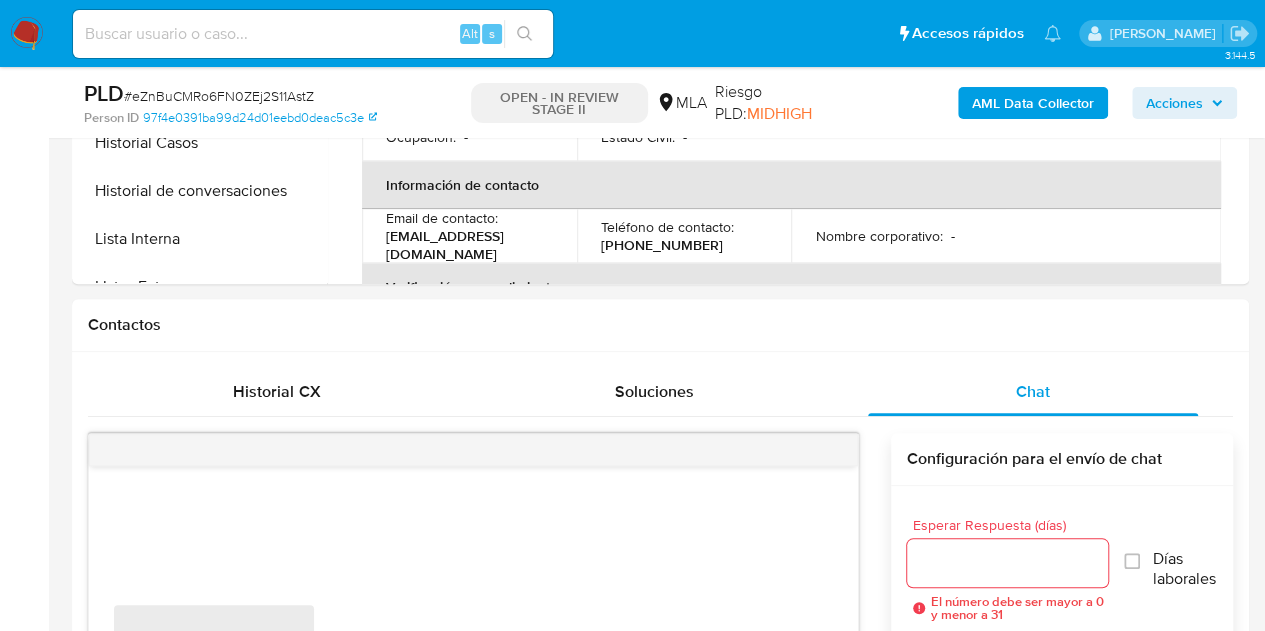 scroll, scrollTop: 195, scrollLeft: 0, axis: vertical 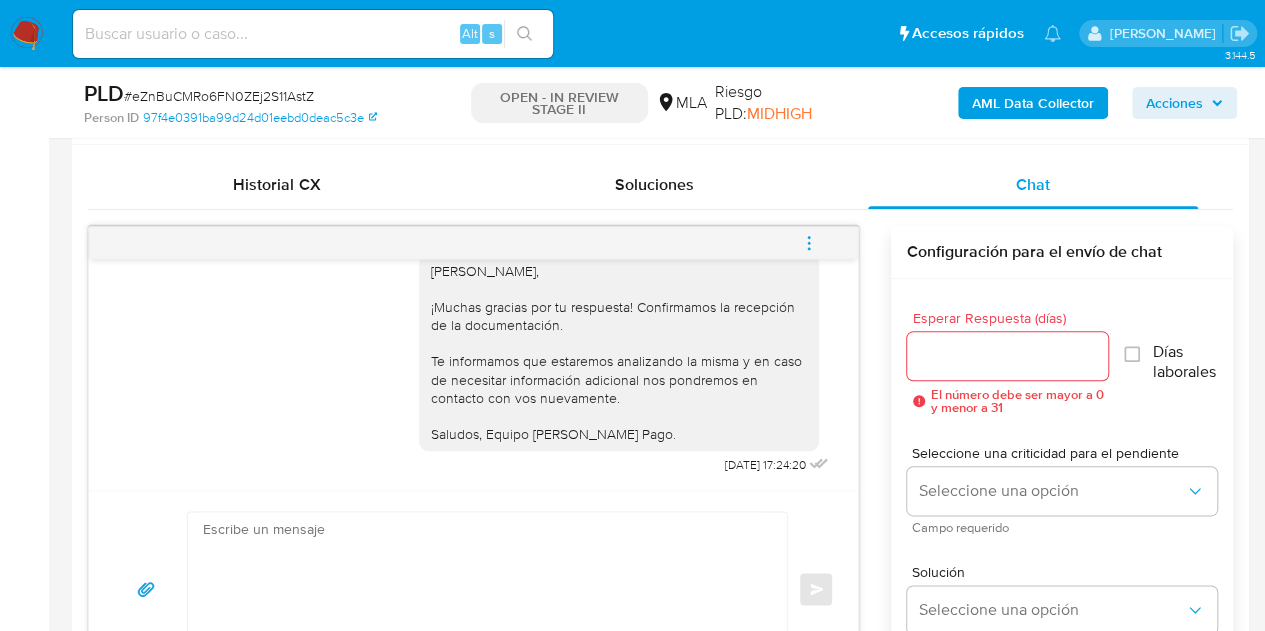 drag, startPoint x: 823, startPoint y: 245, endPoint x: 800, endPoint y: 233, distance: 25.942244 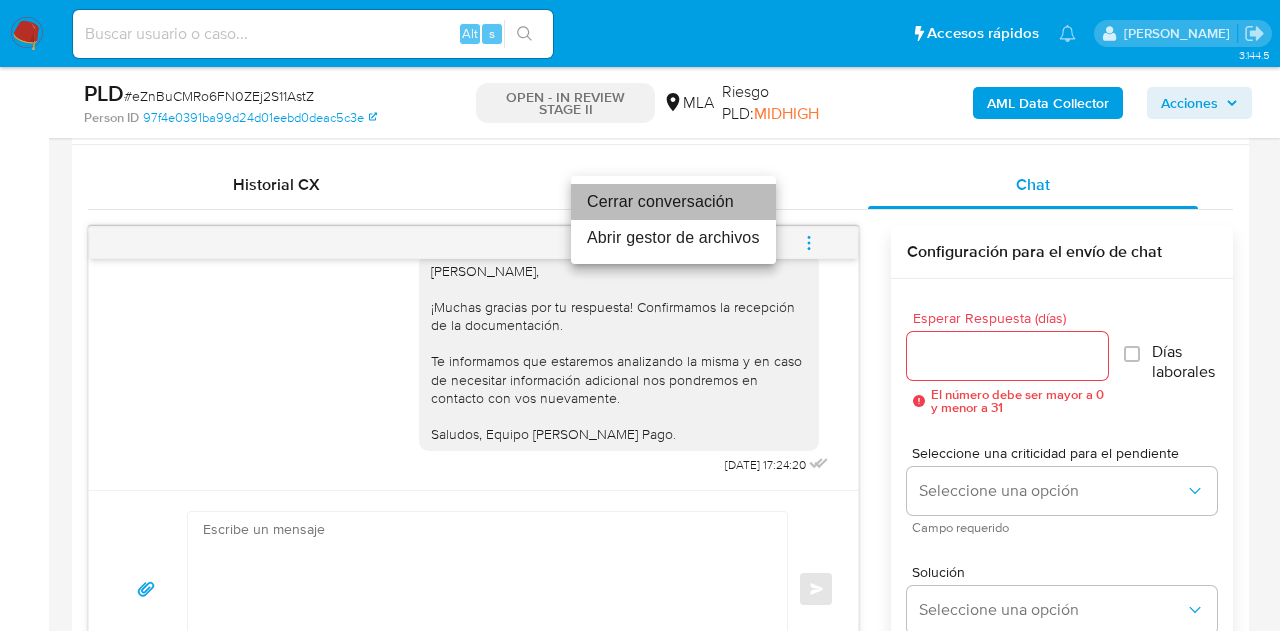 click on "Cerrar conversación" at bounding box center (673, 202) 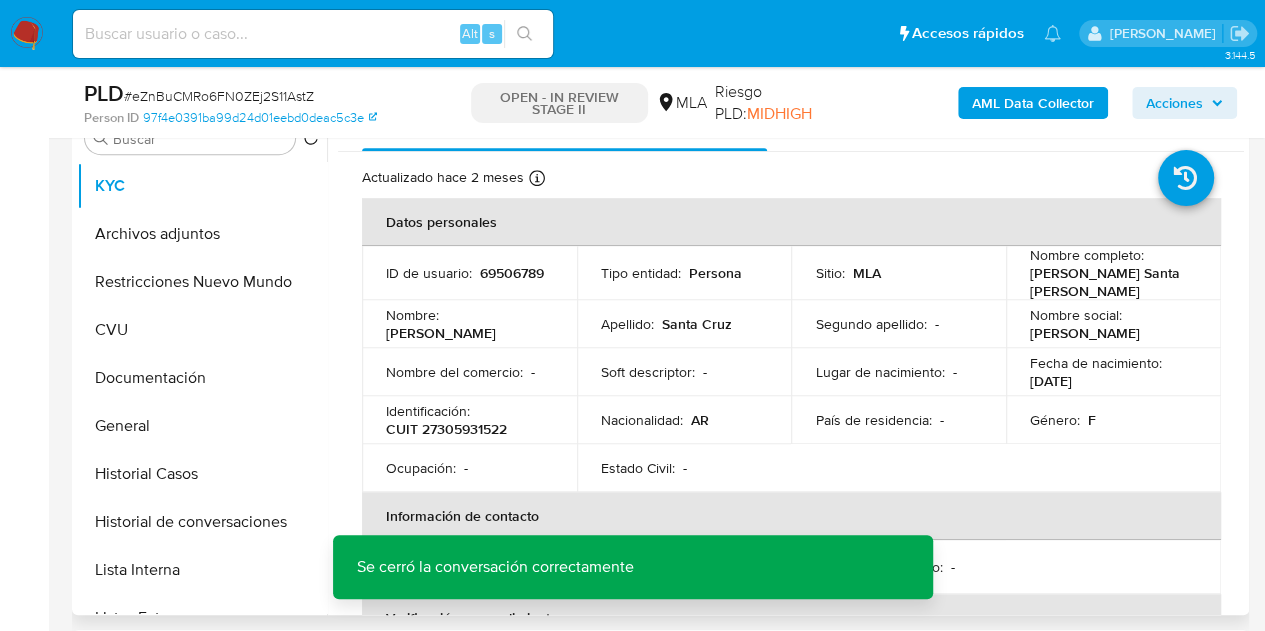 scroll, scrollTop: 397, scrollLeft: 0, axis: vertical 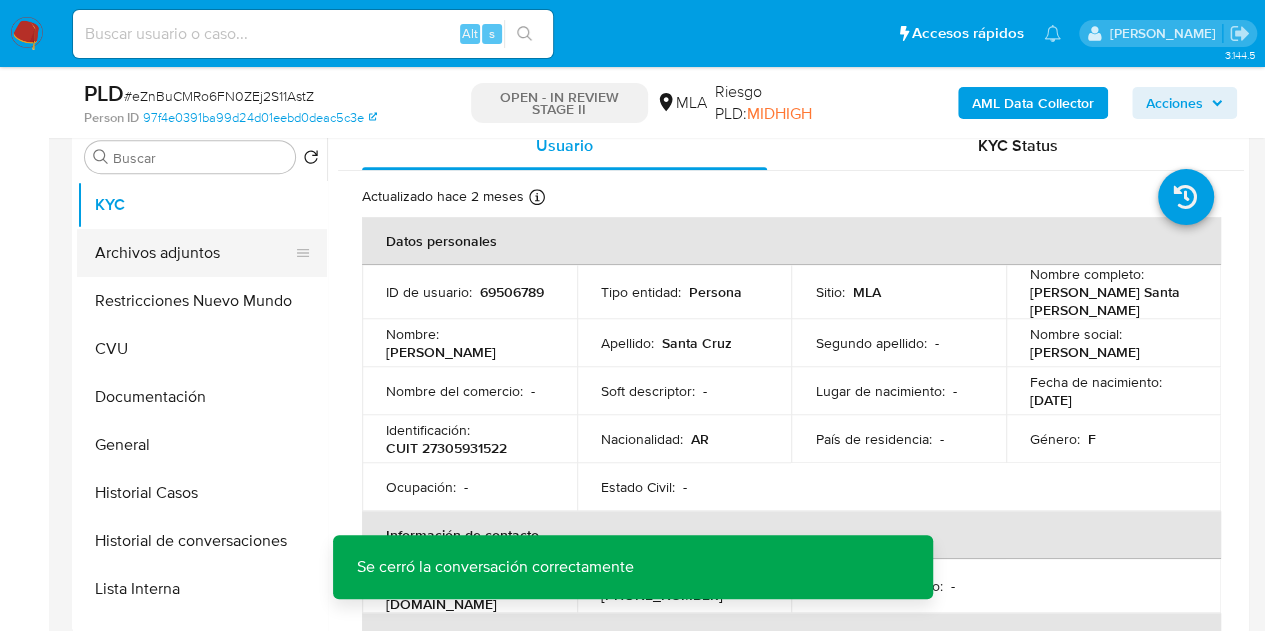 click on "Archivos adjuntos" at bounding box center [194, 253] 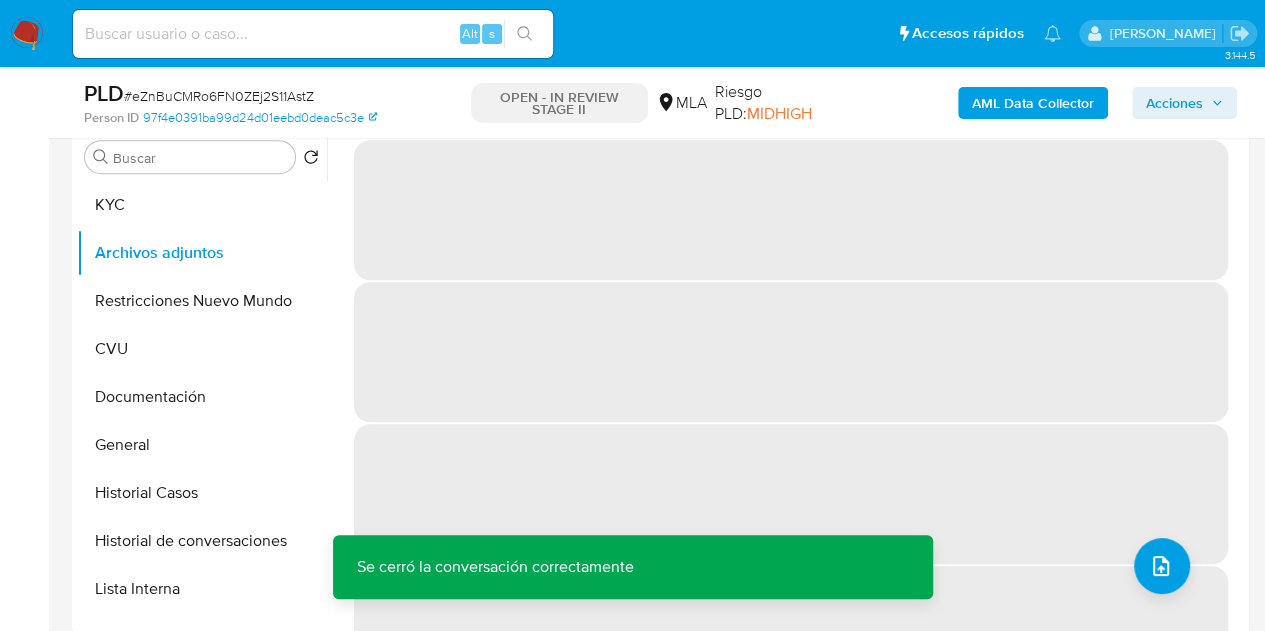 scroll, scrollTop: 366, scrollLeft: 0, axis: vertical 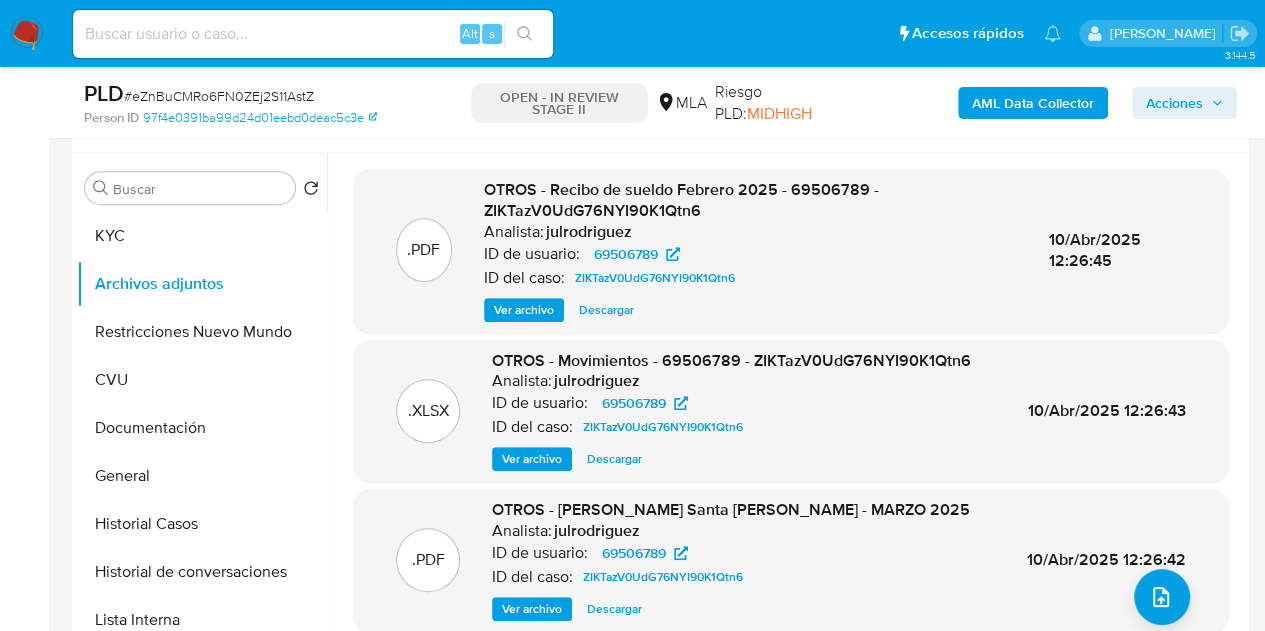 click on "AML Data Collector" at bounding box center [1033, 103] 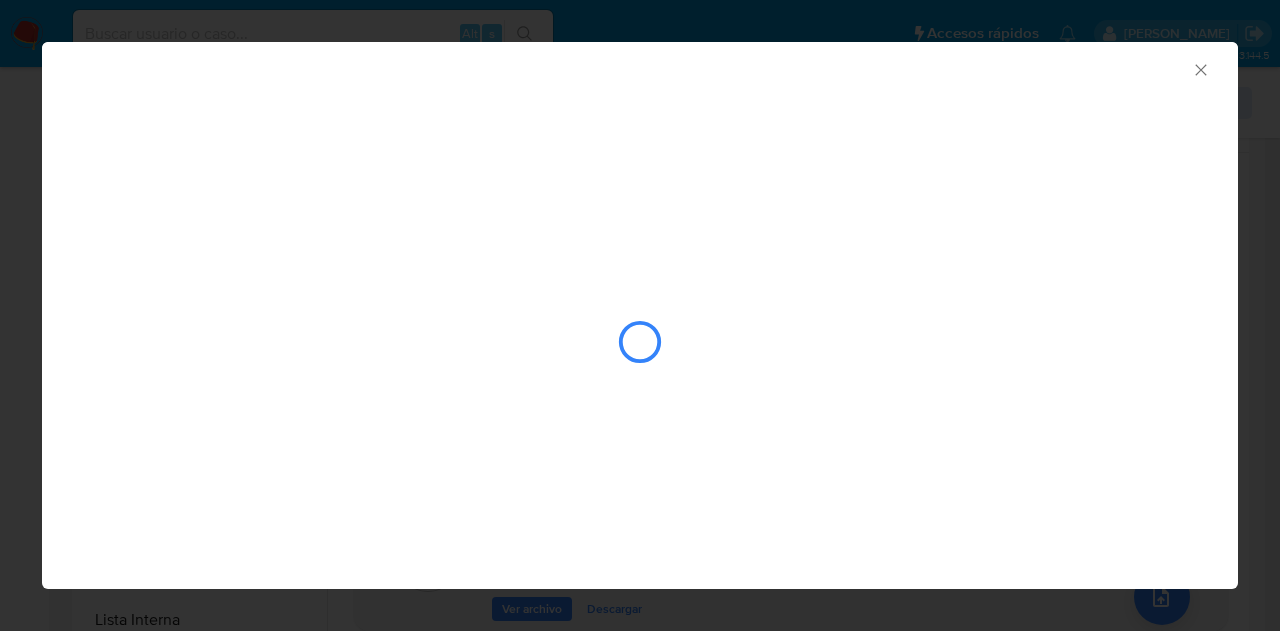 click 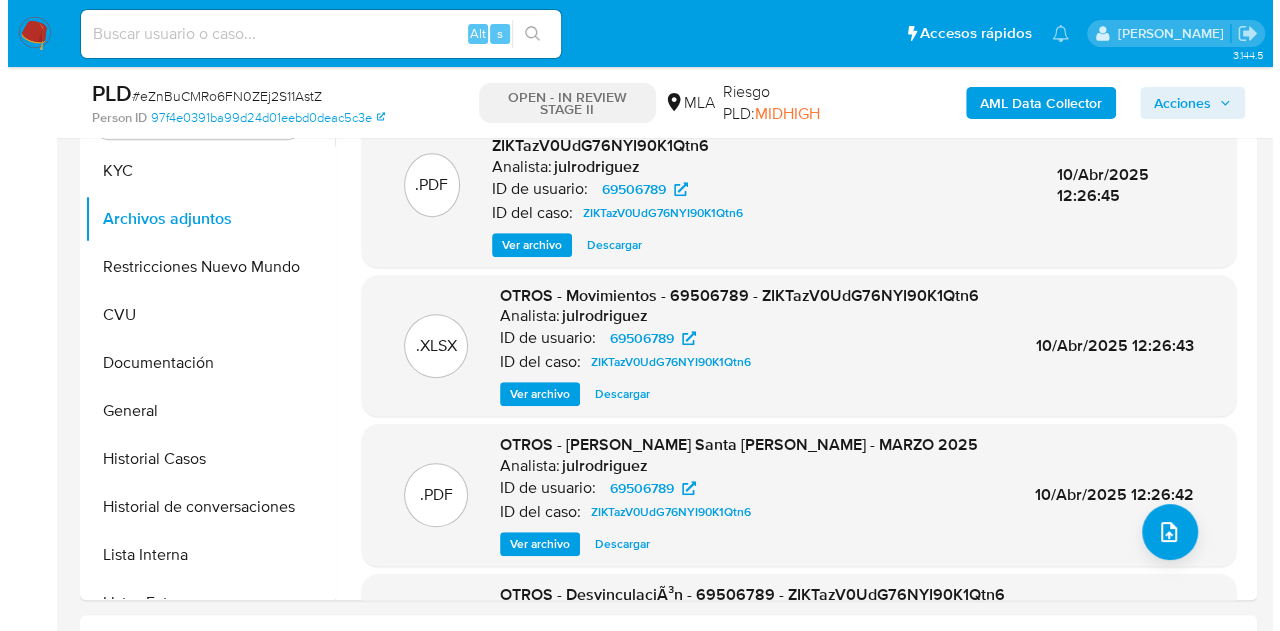 scroll, scrollTop: 446, scrollLeft: 0, axis: vertical 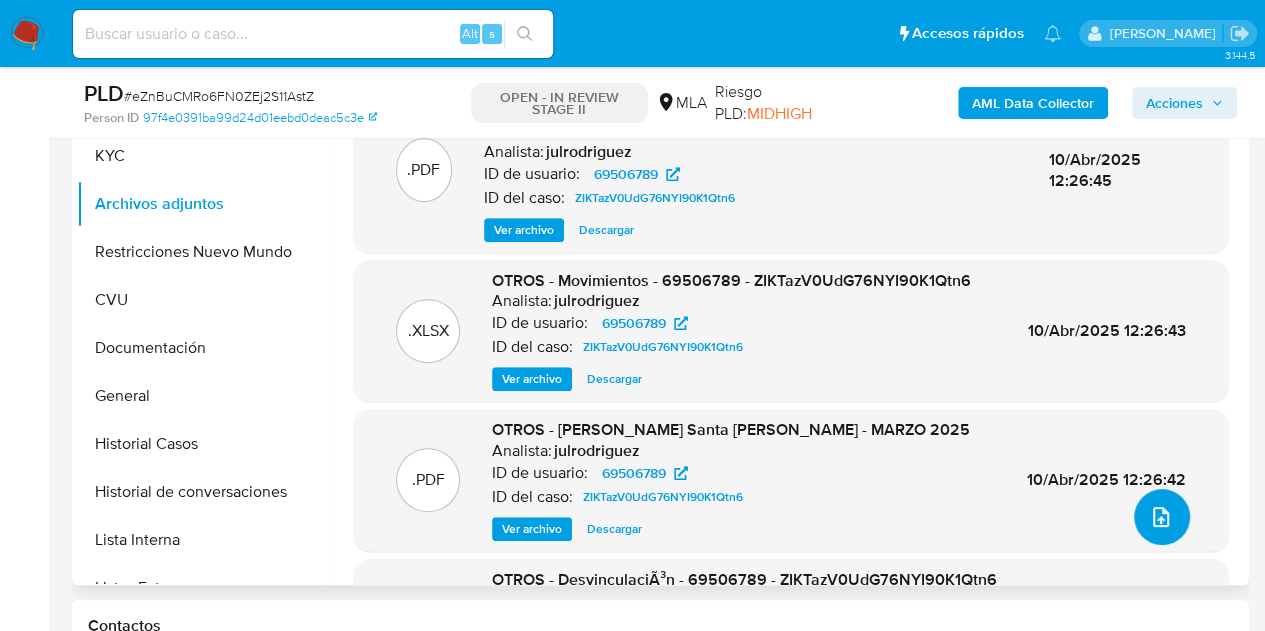 click 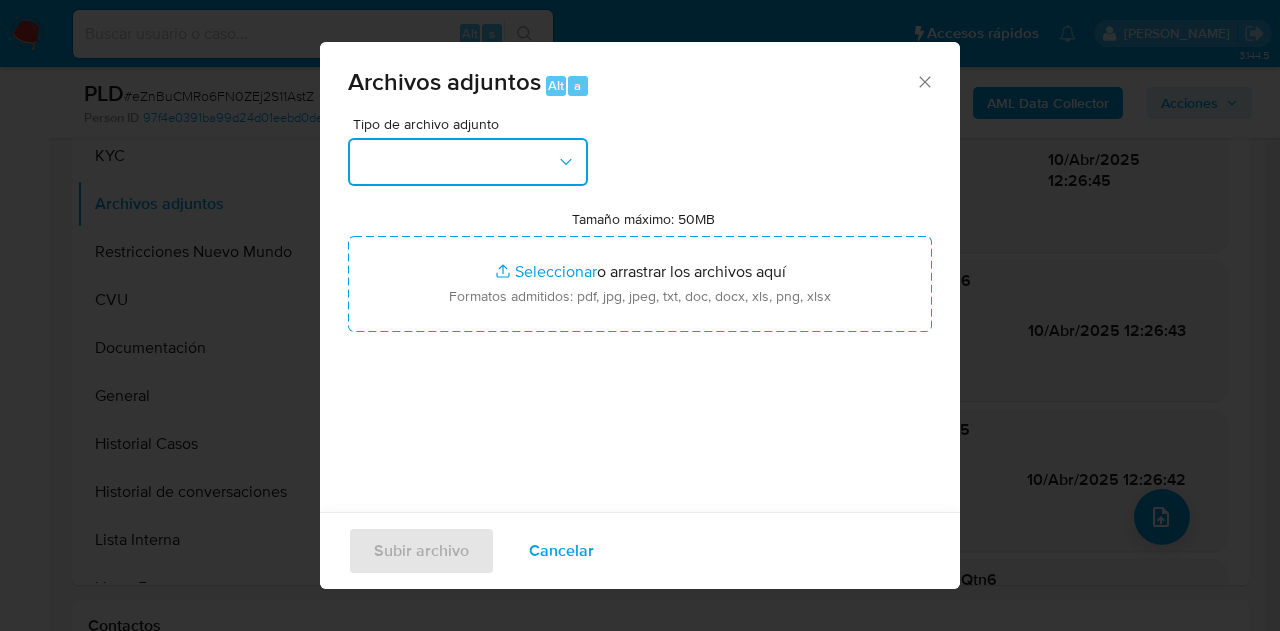 click at bounding box center (468, 162) 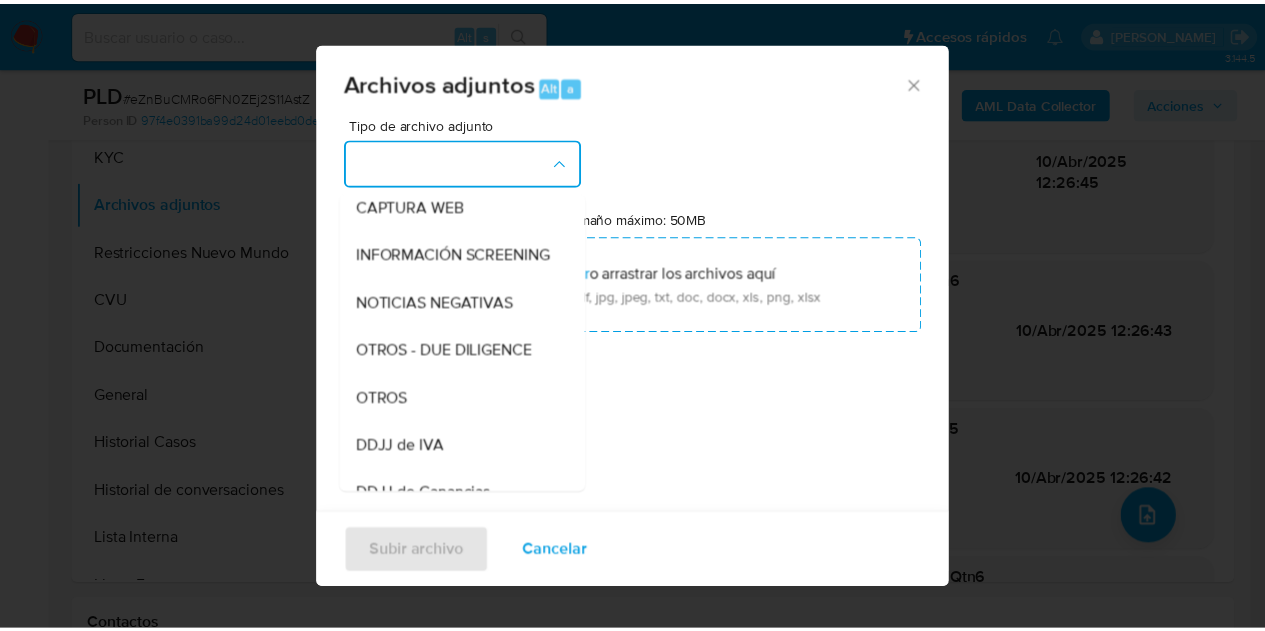 scroll, scrollTop: 292, scrollLeft: 0, axis: vertical 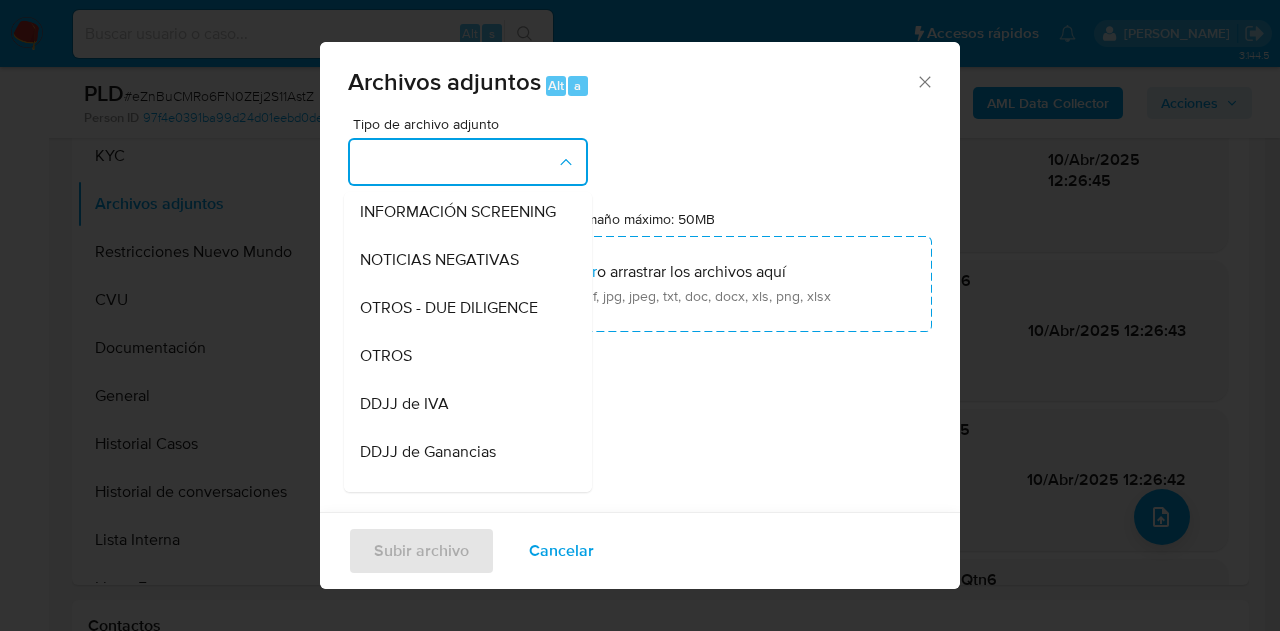 click 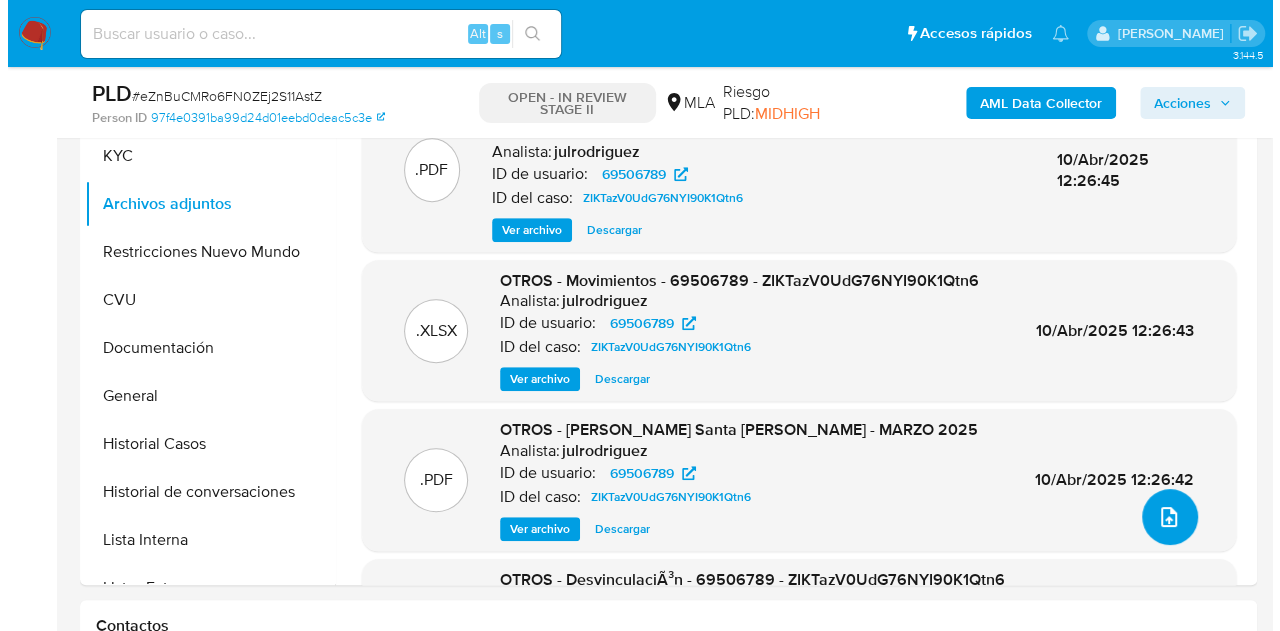 scroll, scrollTop: 366, scrollLeft: 0, axis: vertical 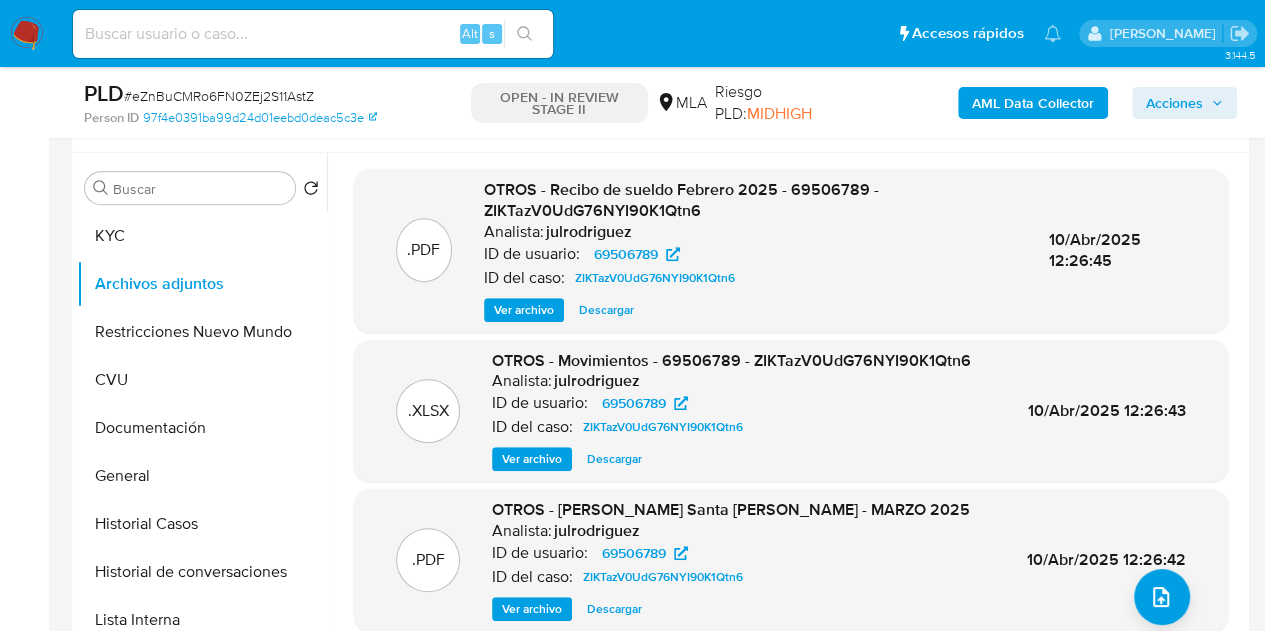 click on "AML Data Collector" at bounding box center (1033, 103) 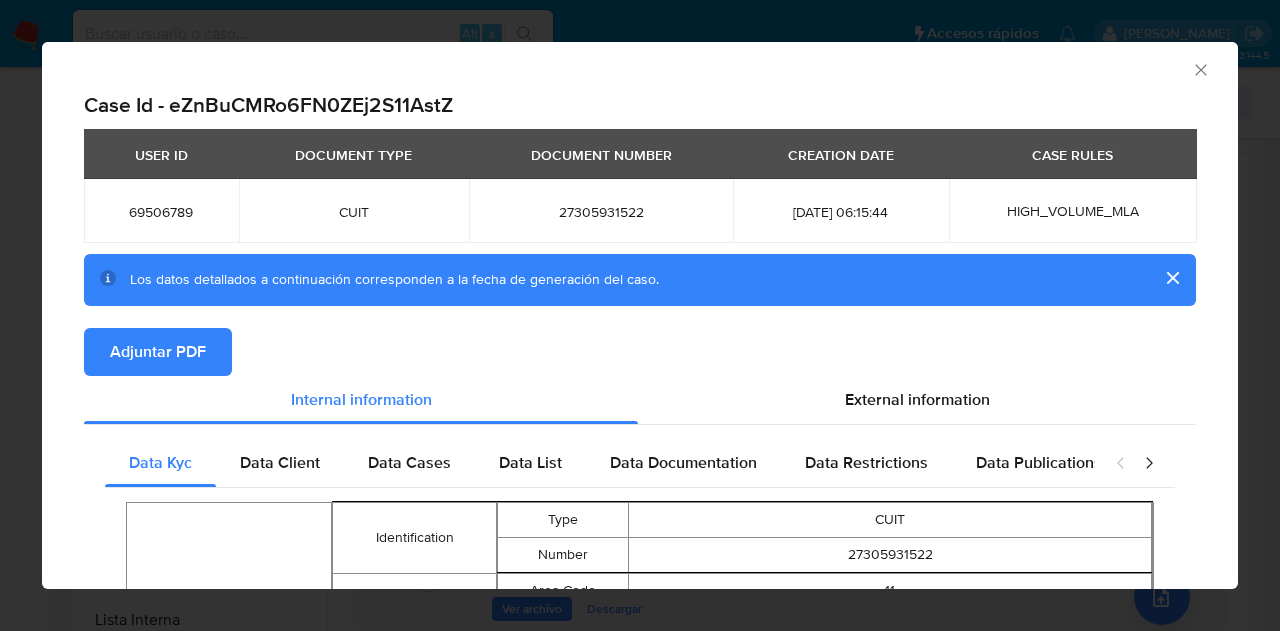 click on "Adjuntar PDF" at bounding box center [158, 352] 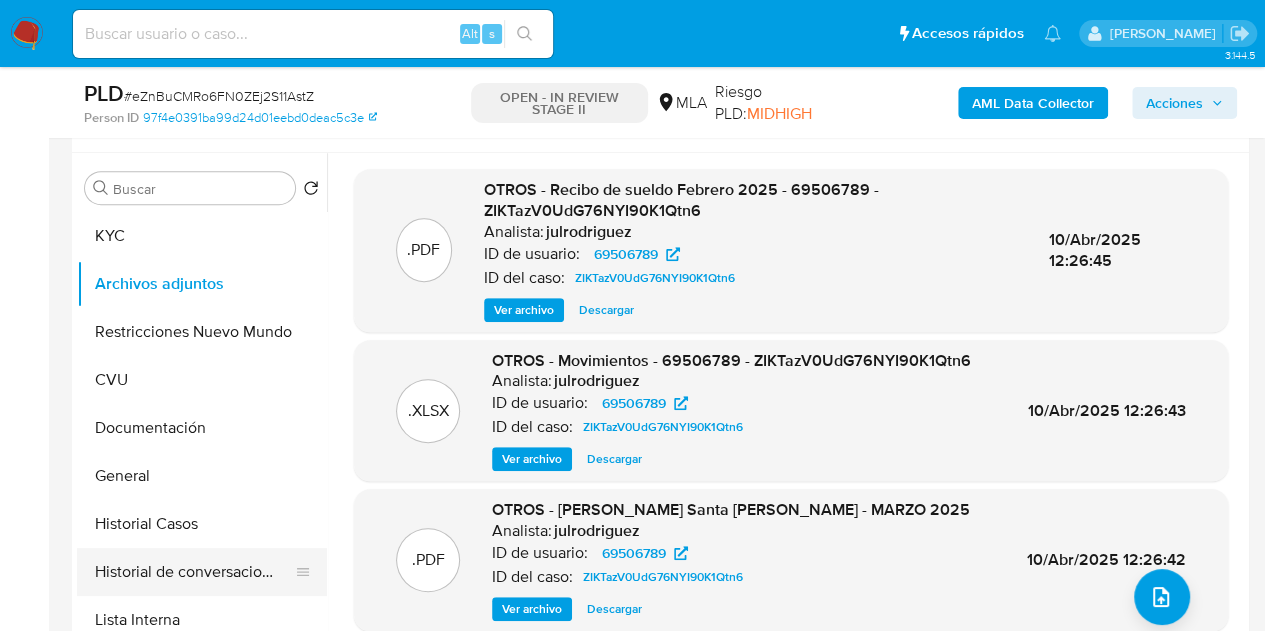 click on "Historial de conversaciones" at bounding box center (194, 572) 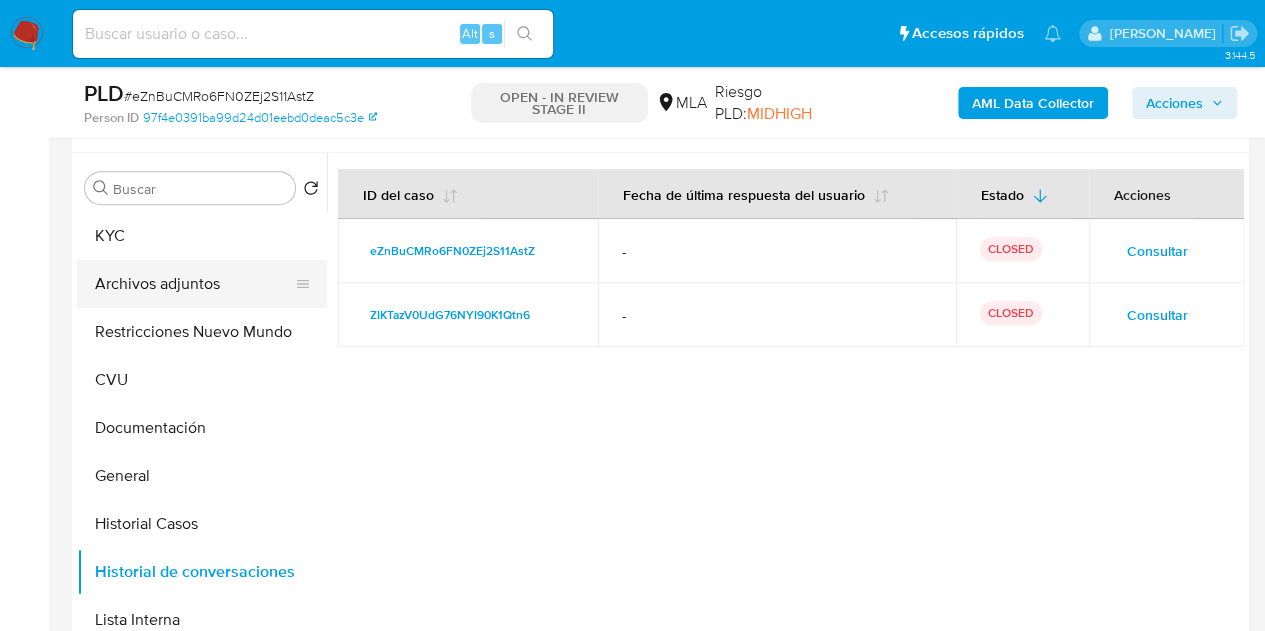 click on "Archivos adjuntos" at bounding box center [194, 284] 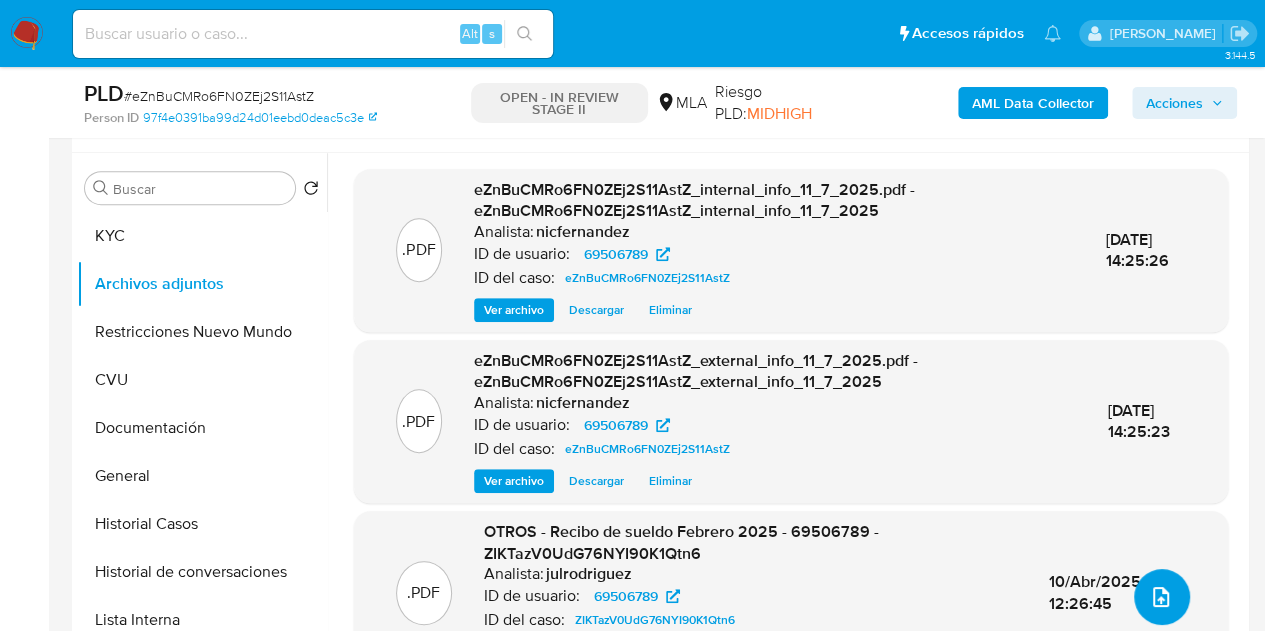 click at bounding box center [1162, 597] 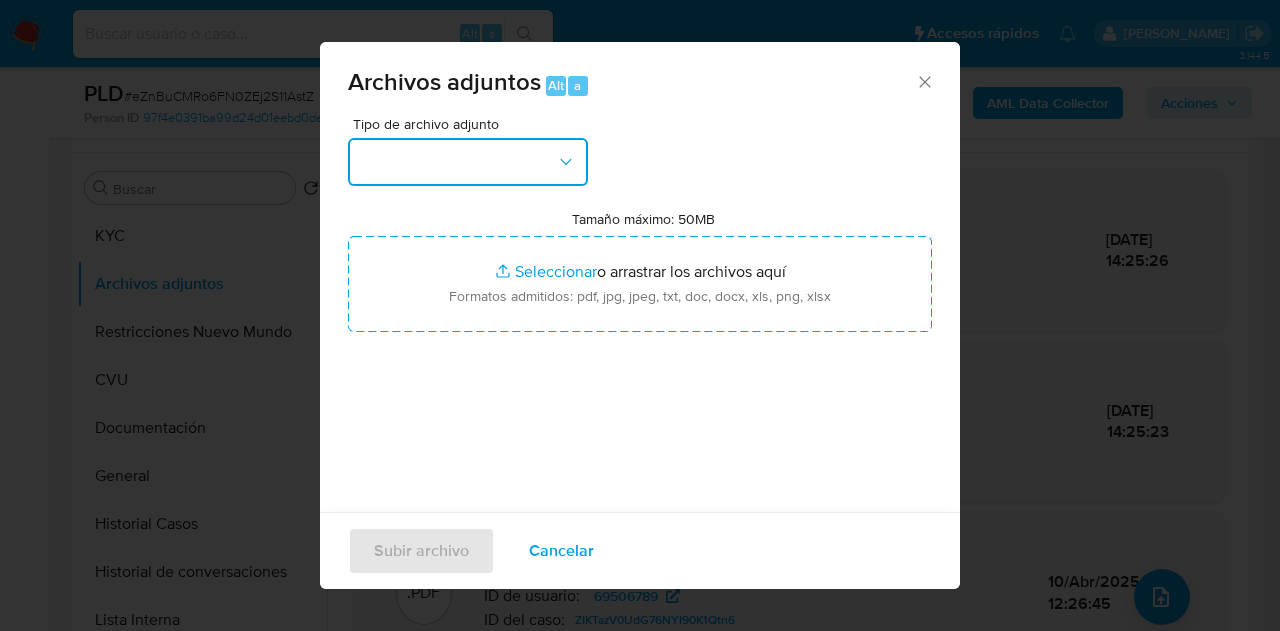 click 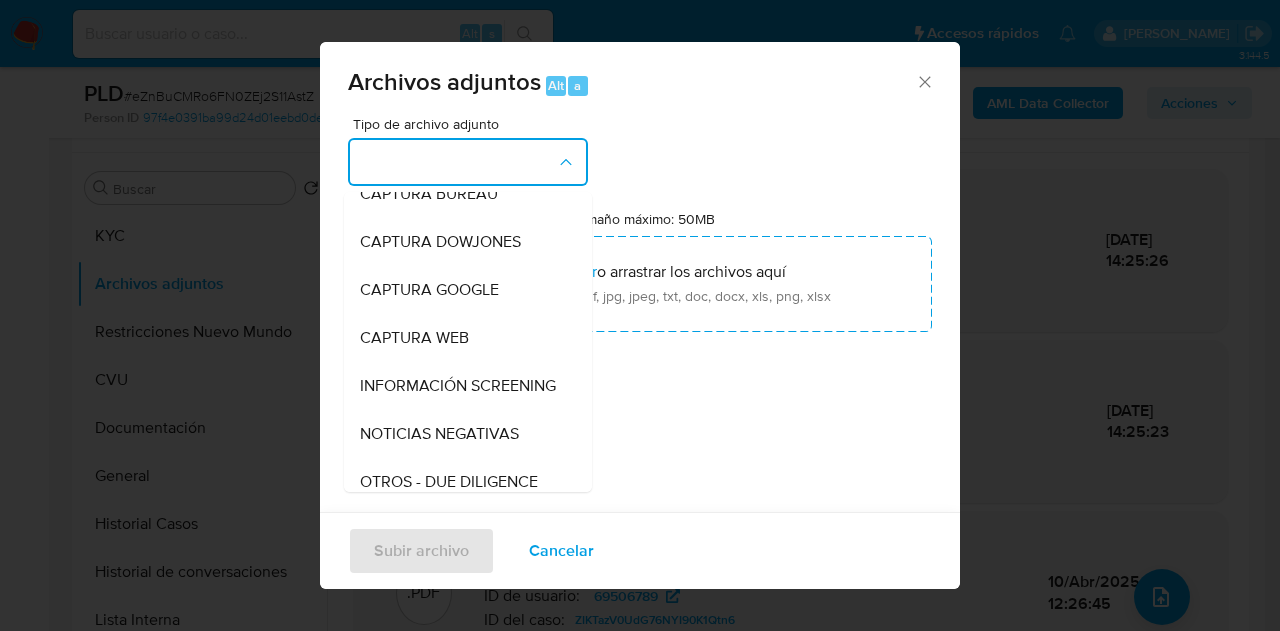 scroll, scrollTop: 152, scrollLeft: 0, axis: vertical 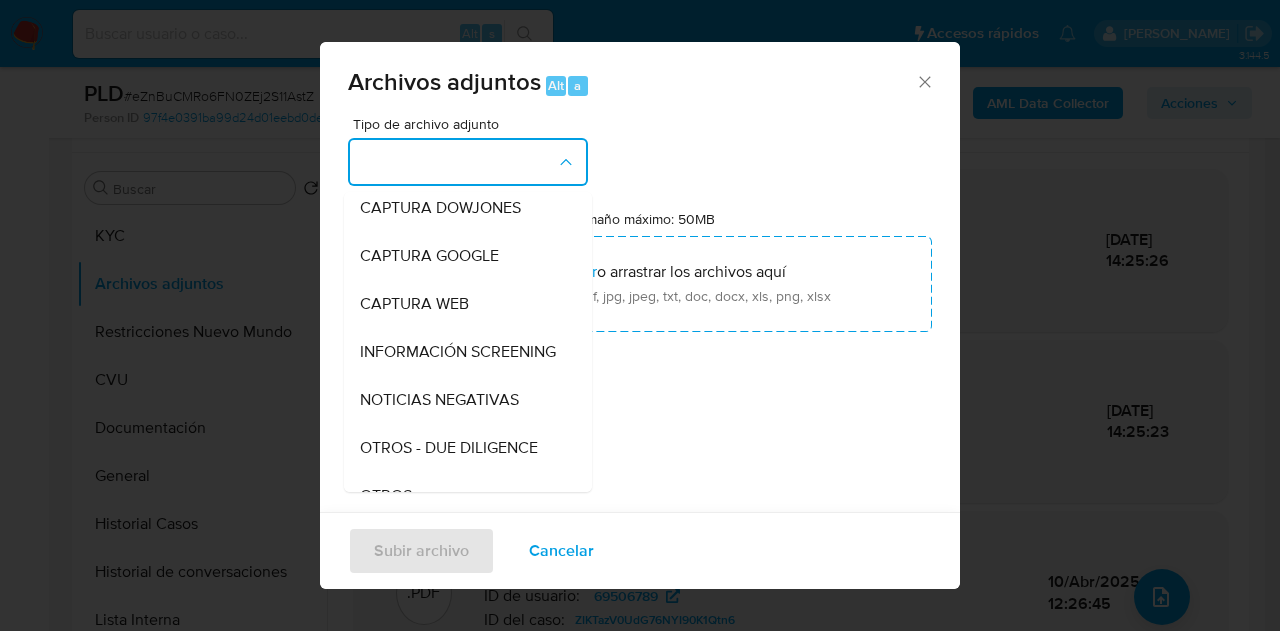click 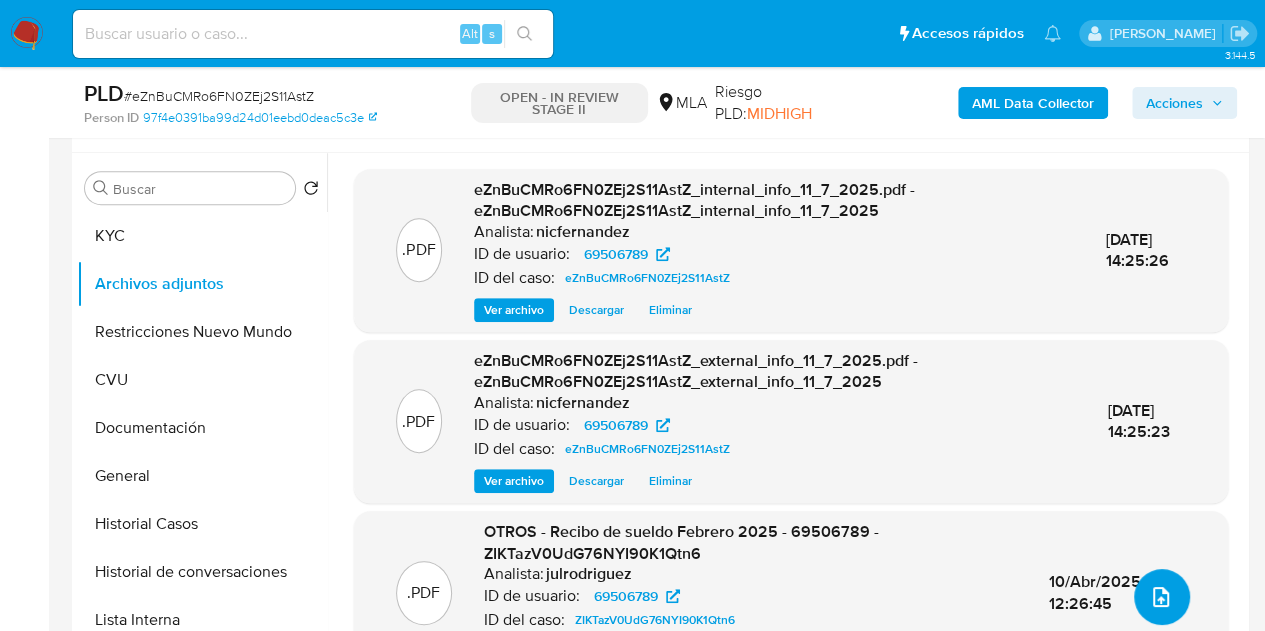 click 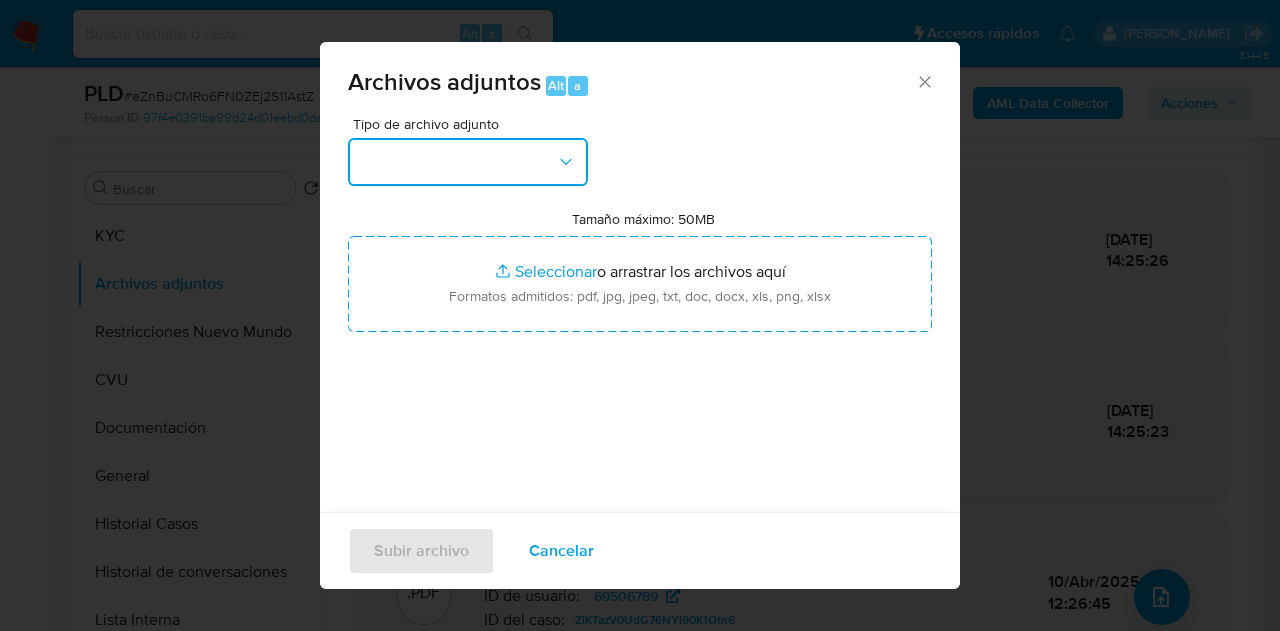 drag, startPoint x: 544, startPoint y: 157, endPoint x: 551, endPoint y: 183, distance: 26.925823 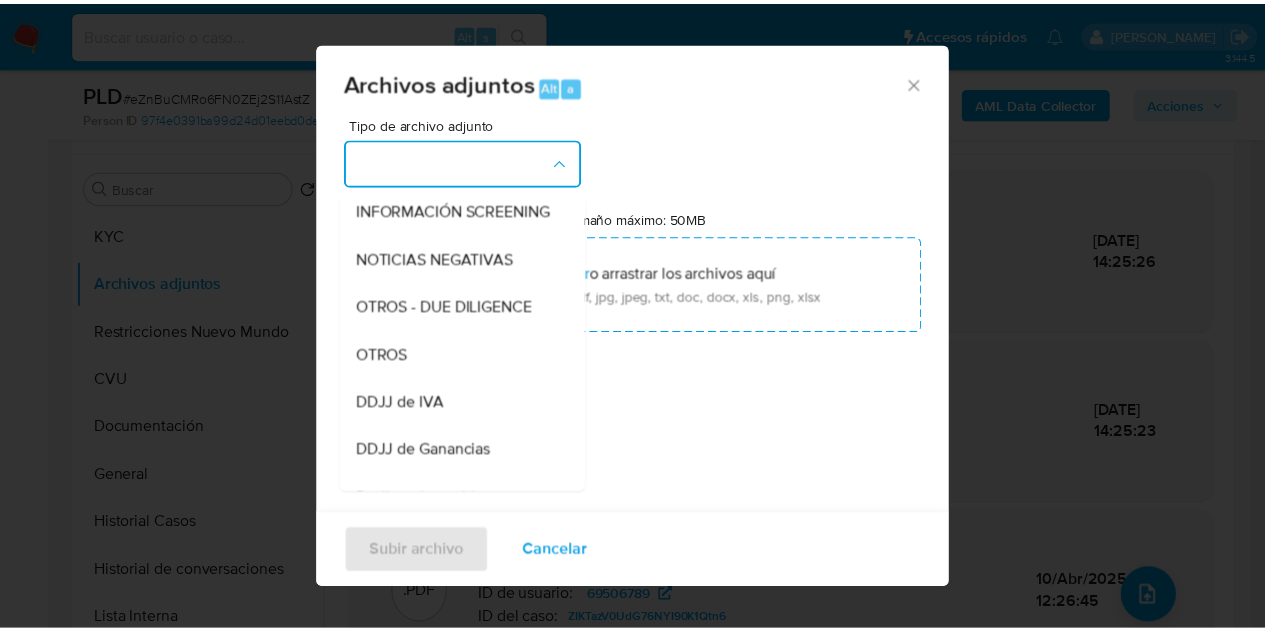 scroll, scrollTop: 334, scrollLeft: 0, axis: vertical 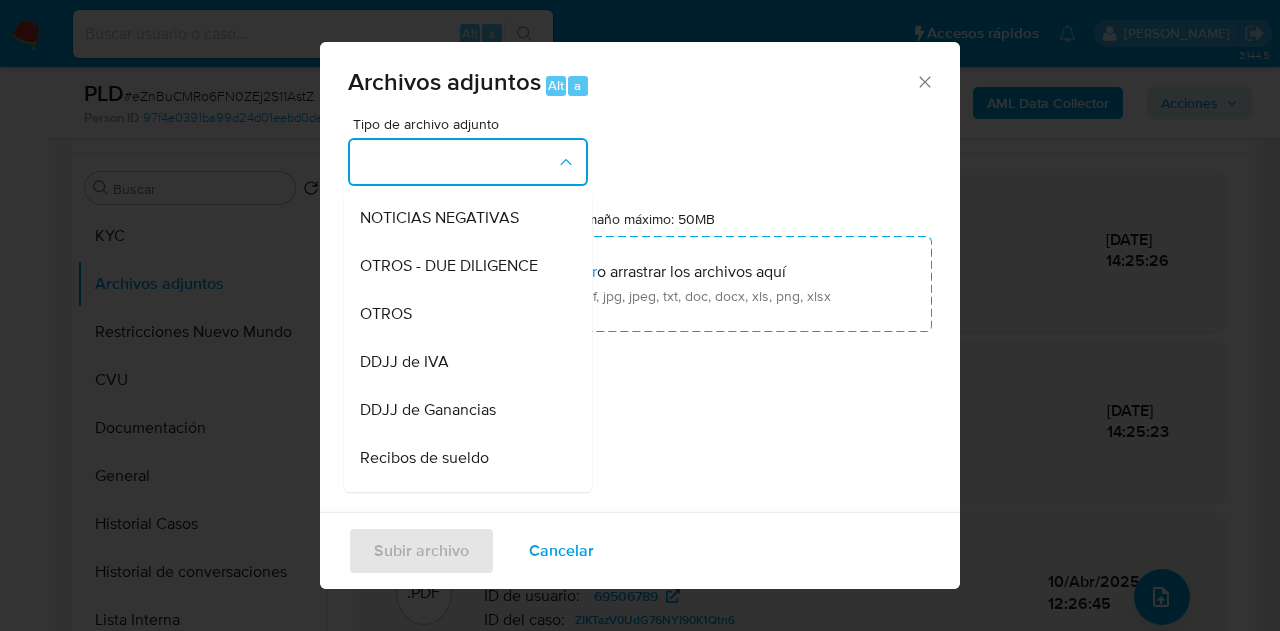 click on "OTROS" at bounding box center [462, 314] 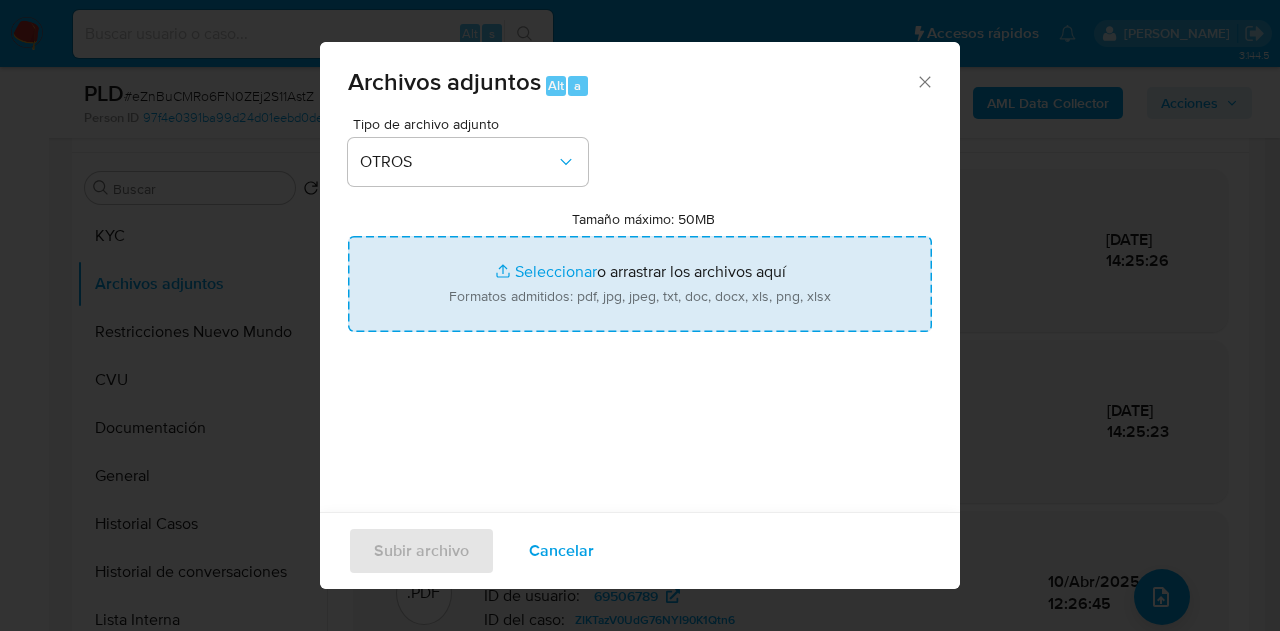 click on "Tamaño máximo: 50MB Seleccionar archivos" at bounding box center (640, 284) 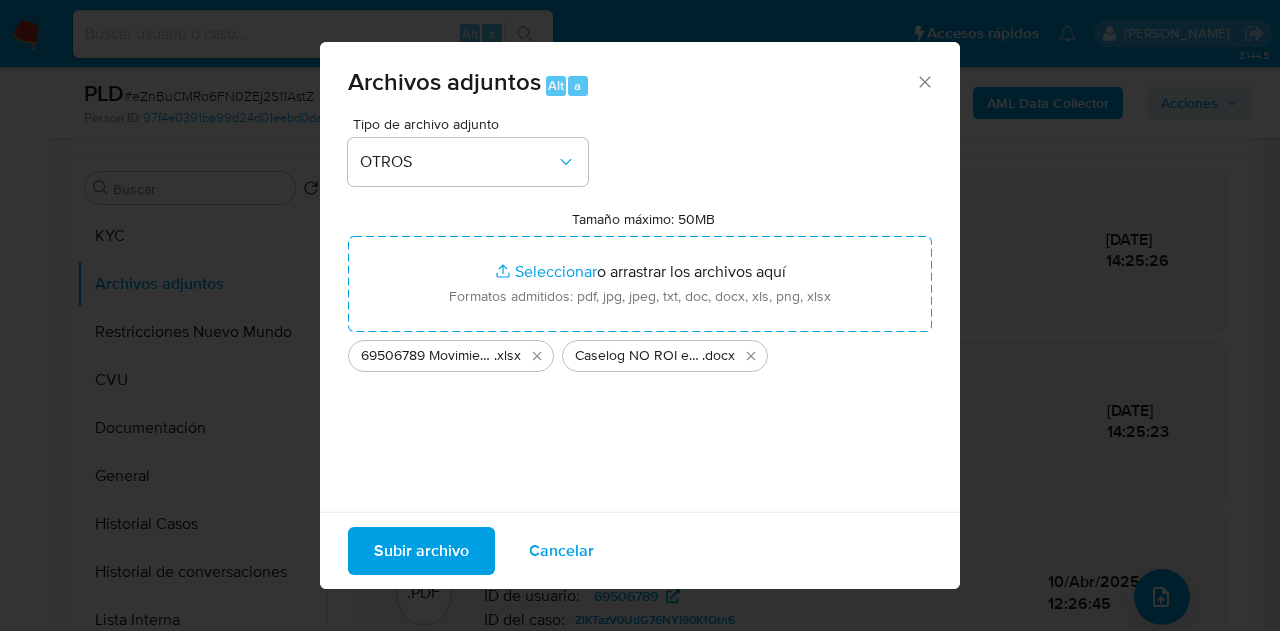 click on "Subir archivo" at bounding box center [421, 551] 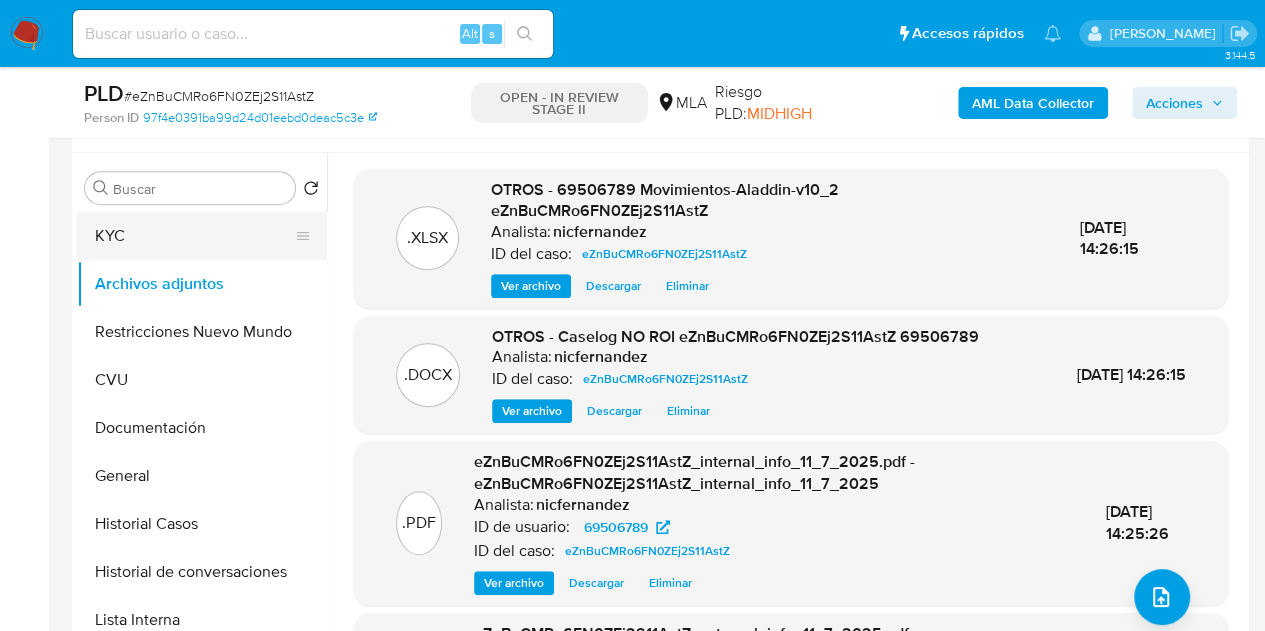 click on "KYC" at bounding box center (194, 236) 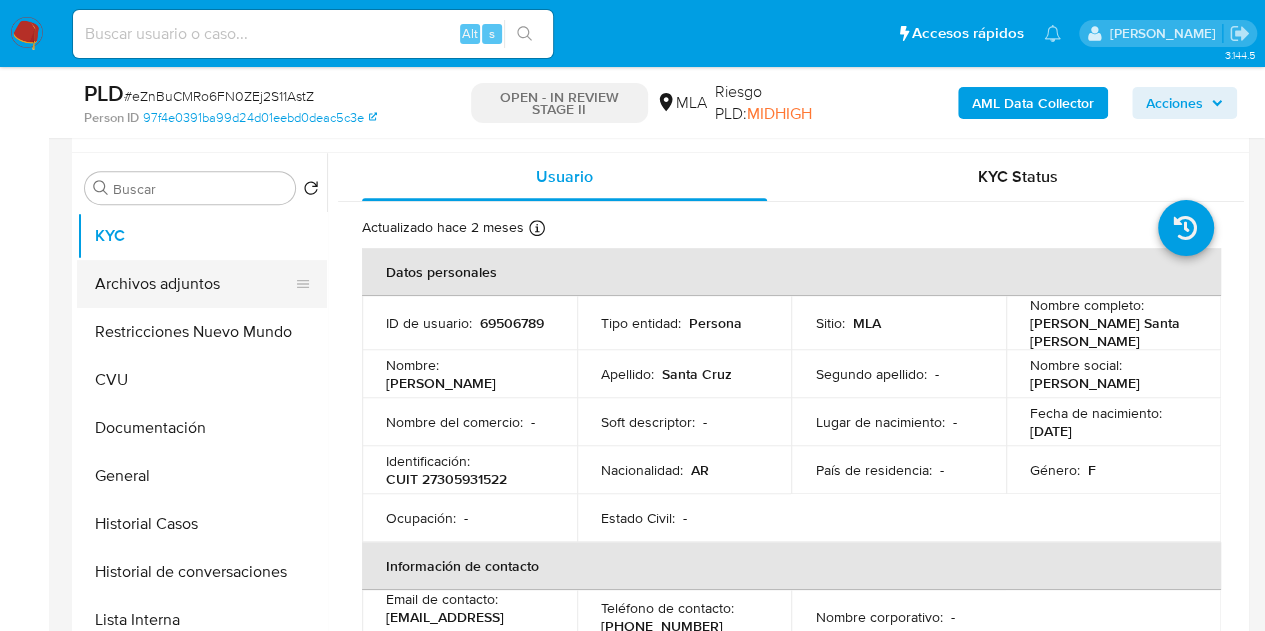 click on "Archivos adjuntos" at bounding box center (194, 284) 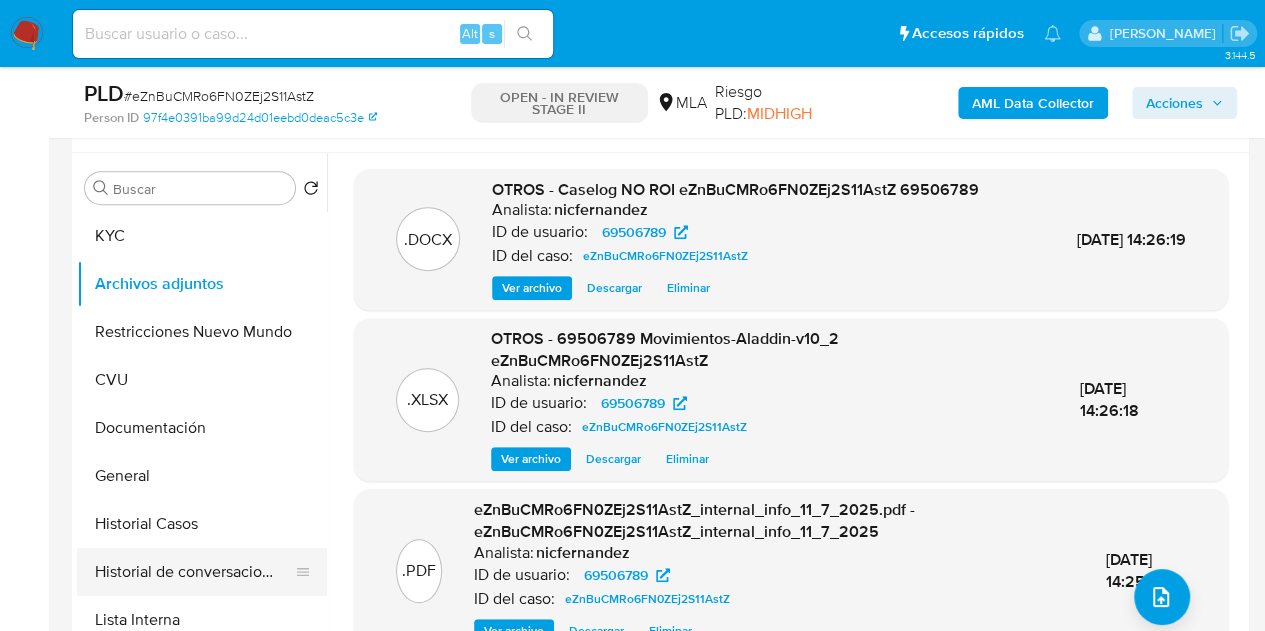 click on "Historial de conversaciones" at bounding box center (194, 572) 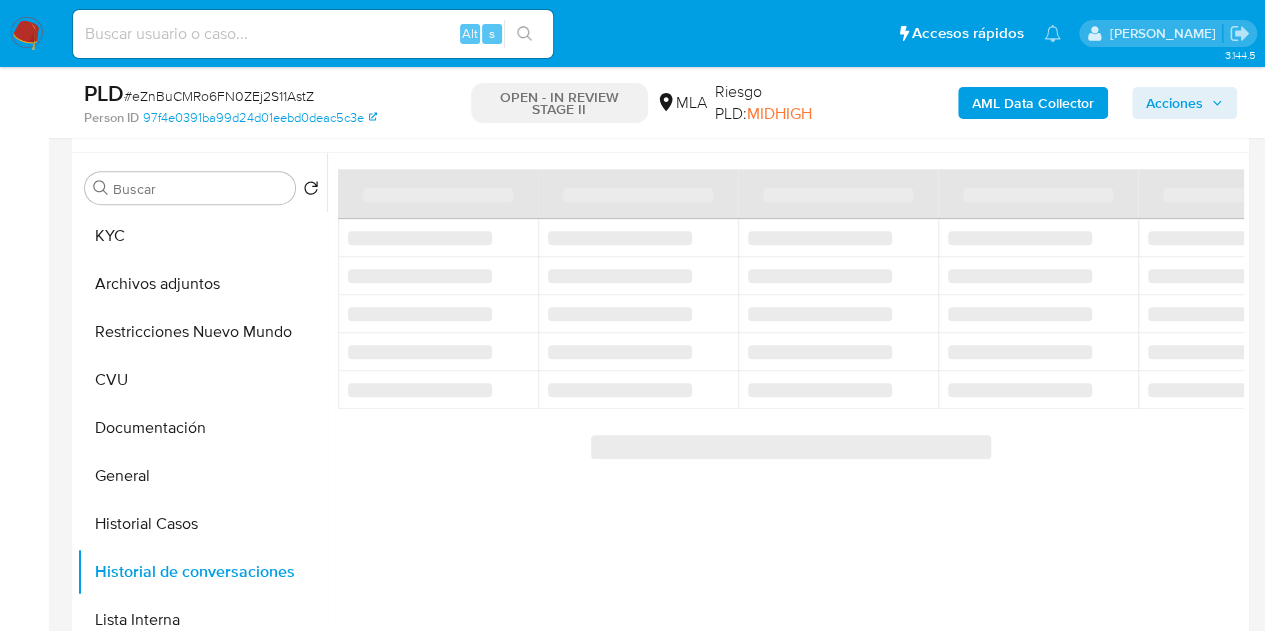 scroll, scrollTop: 320, scrollLeft: 0, axis: vertical 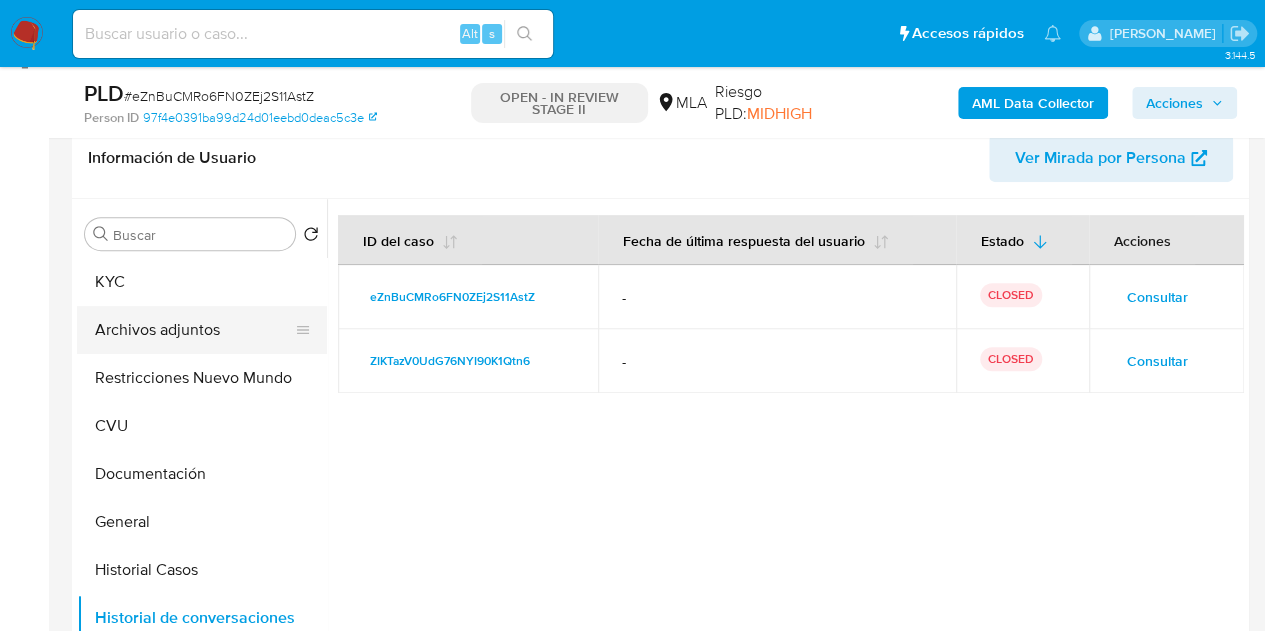 click on "Archivos adjuntos" at bounding box center [194, 330] 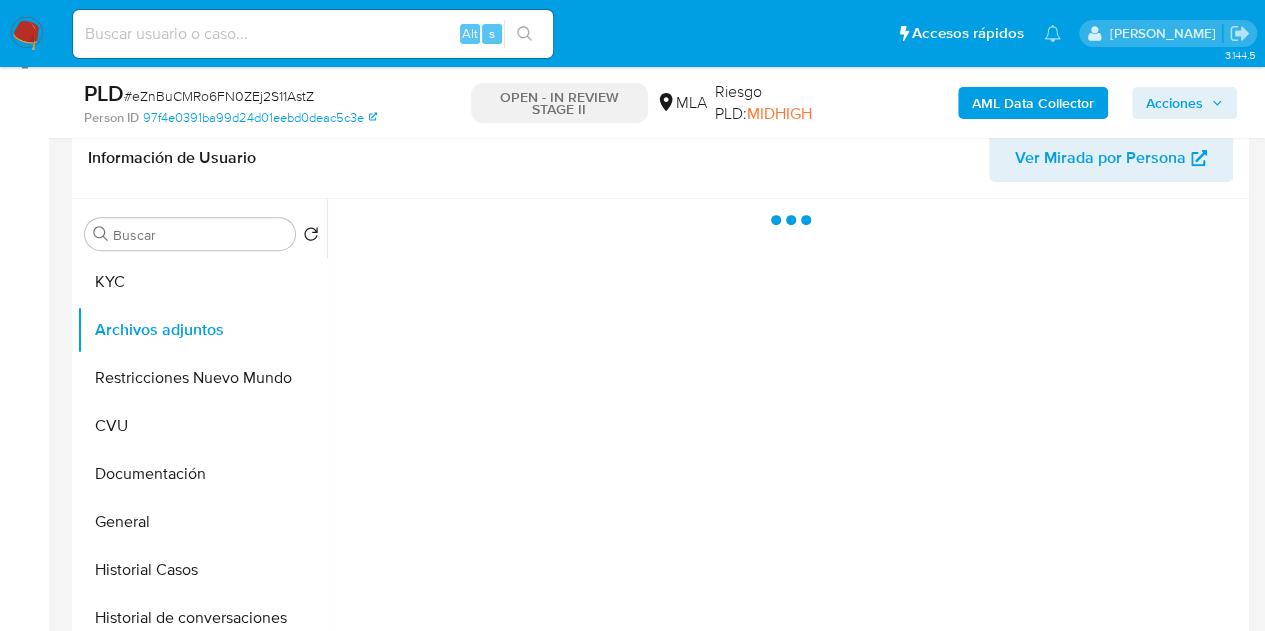 click on "Acciones" at bounding box center (1174, 103) 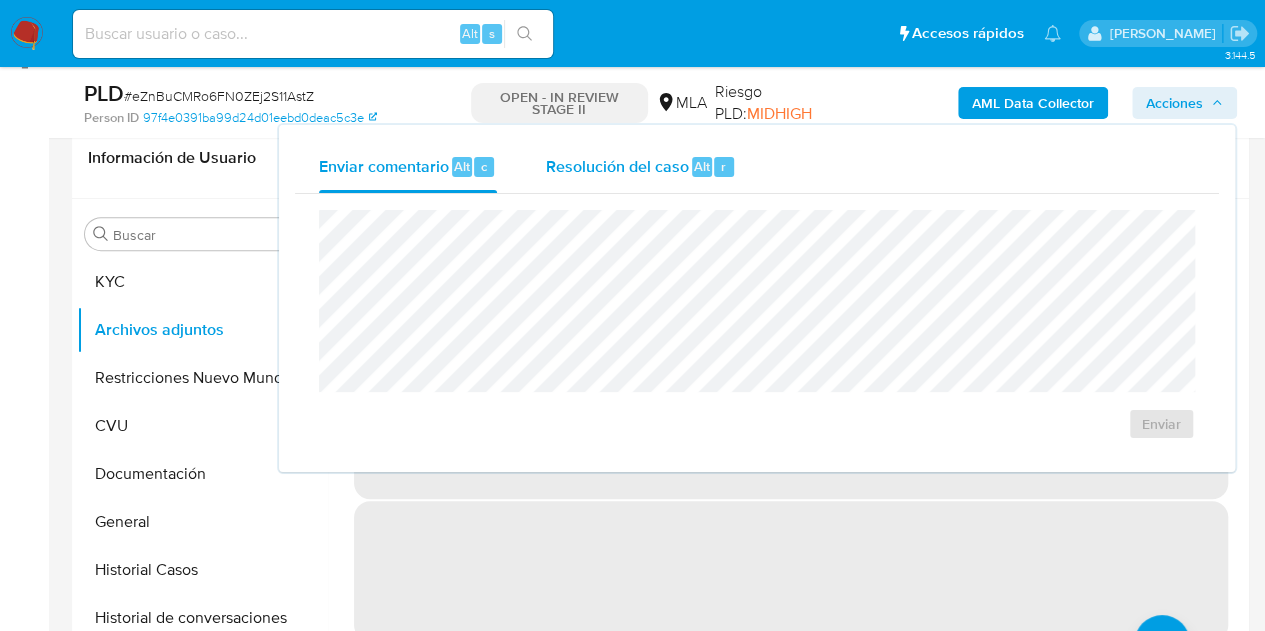 click on "Resolución del caso" at bounding box center [616, 165] 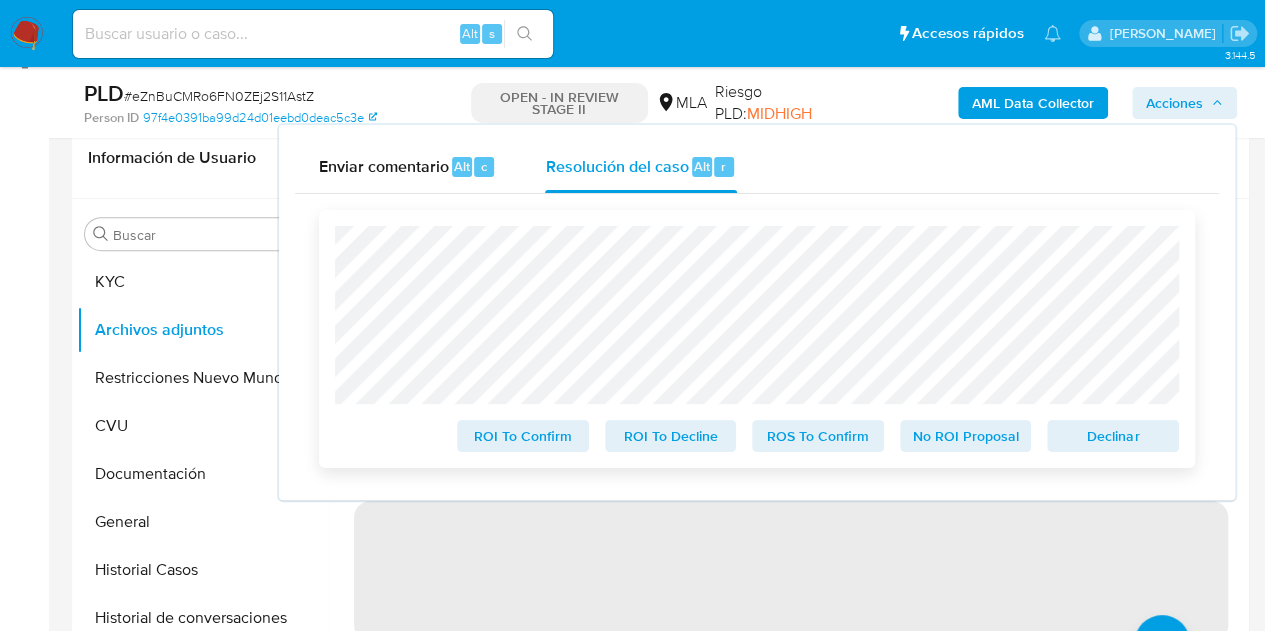 click on "No ROI Proposal" at bounding box center (966, 436) 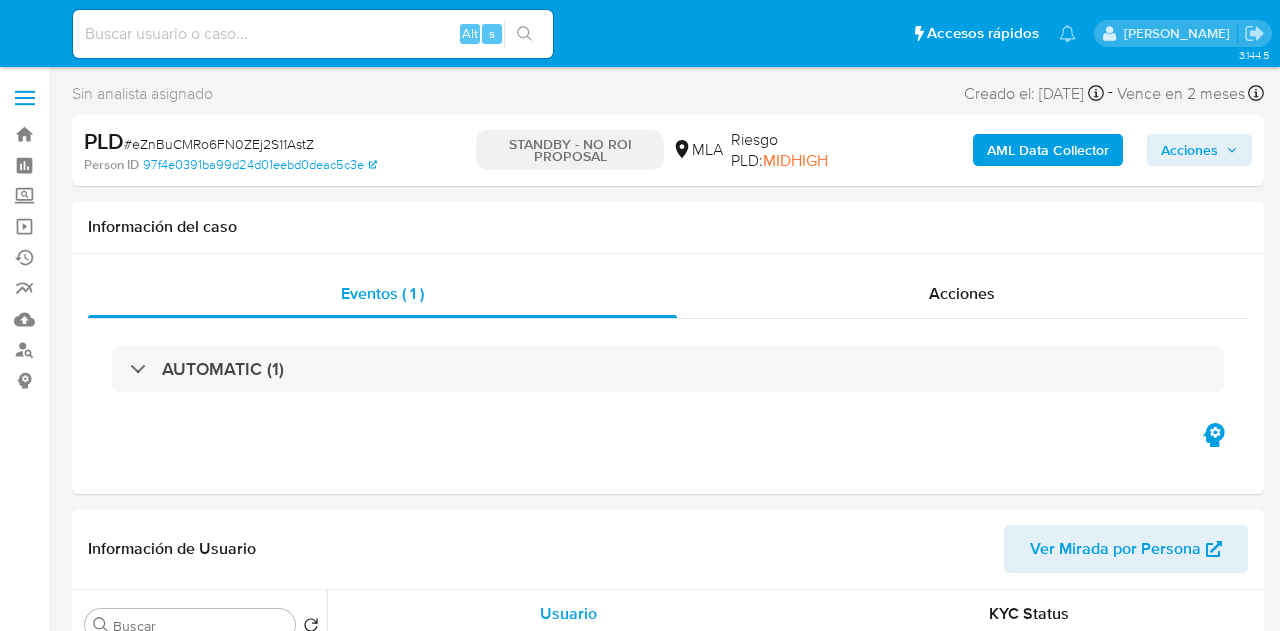 select on "10" 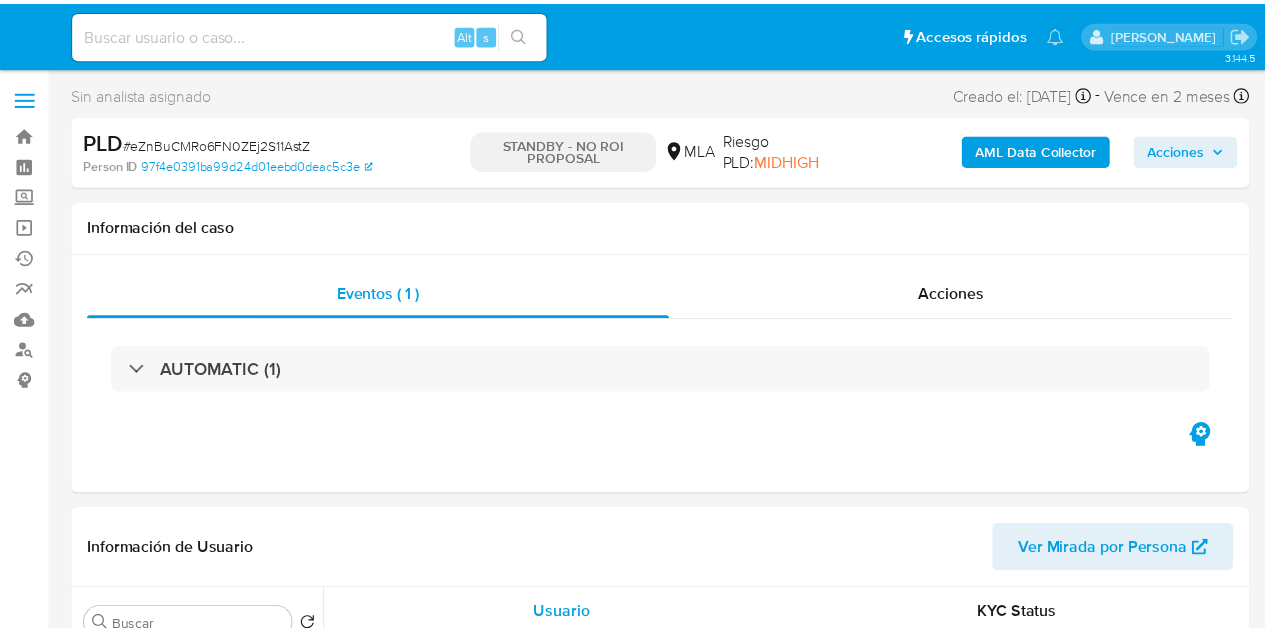 scroll, scrollTop: 0, scrollLeft: 0, axis: both 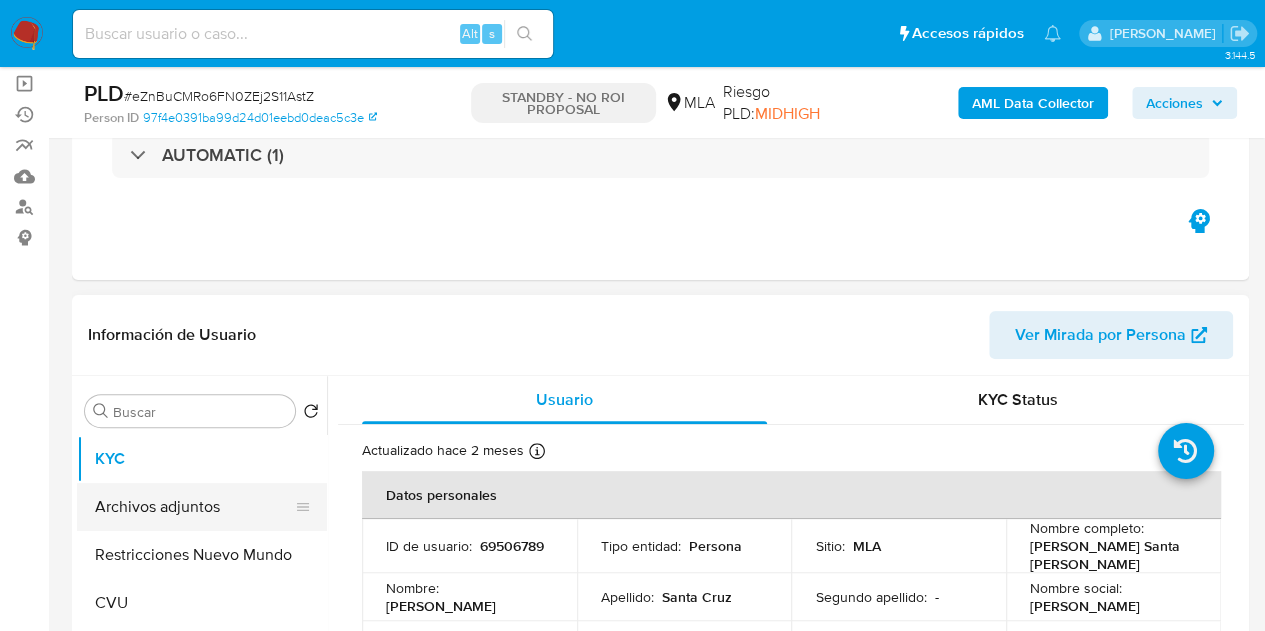 click on "Archivos adjuntos" at bounding box center (194, 507) 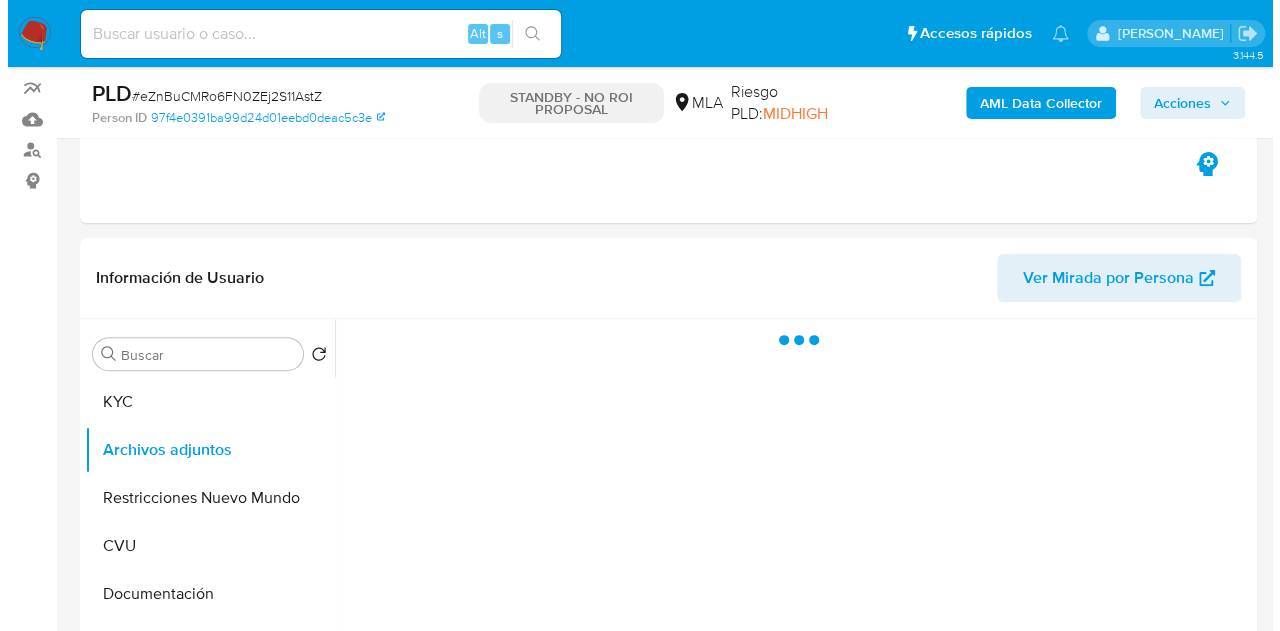 scroll, scrollTop: 226, scrollLeft: 0, axis: vertical 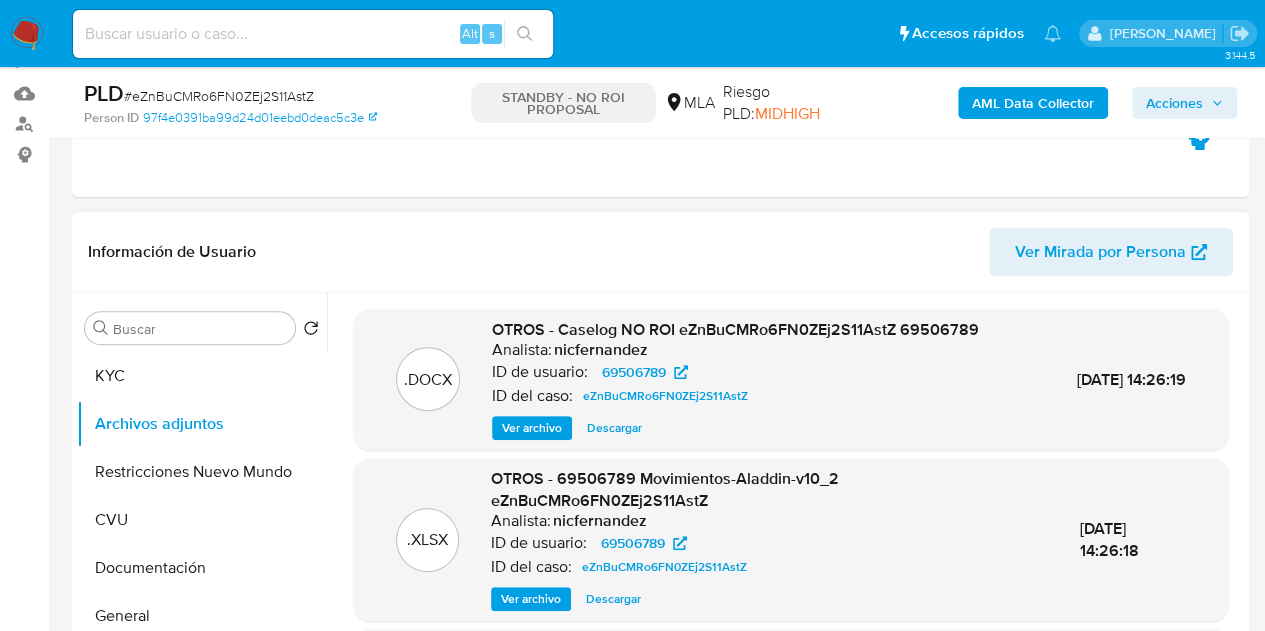click on "Ver archivo" at bounding box center [532, 428] 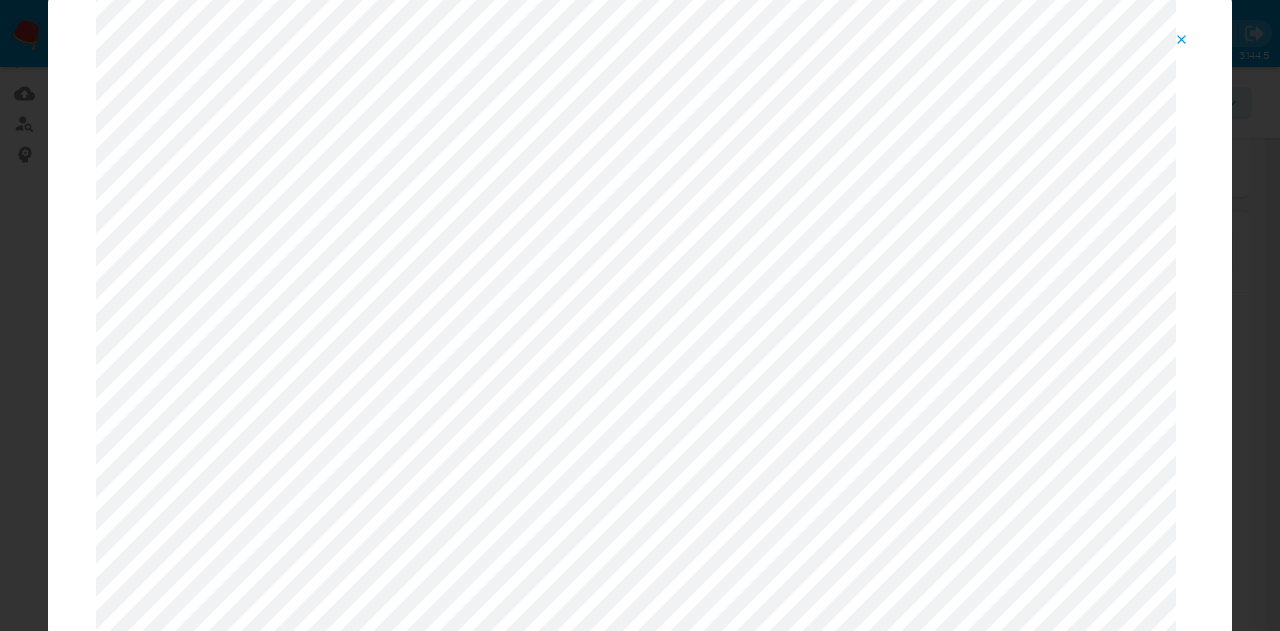 scroll, scrollTop: 0, scrollLeft: 0, axis: both 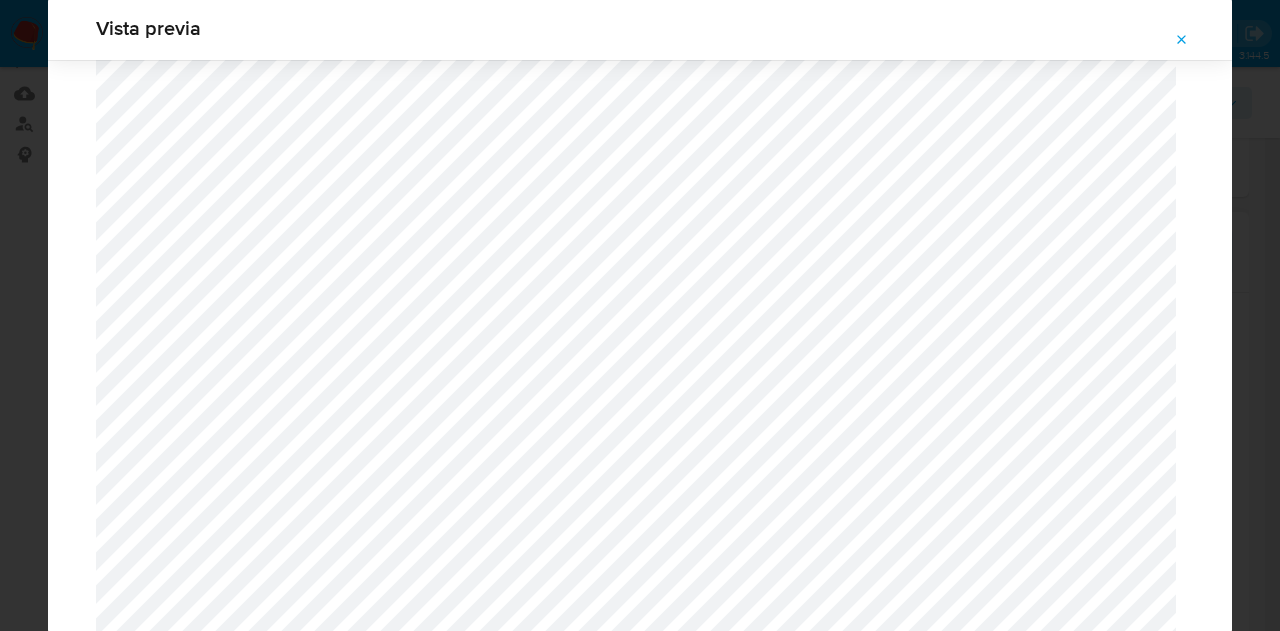 click 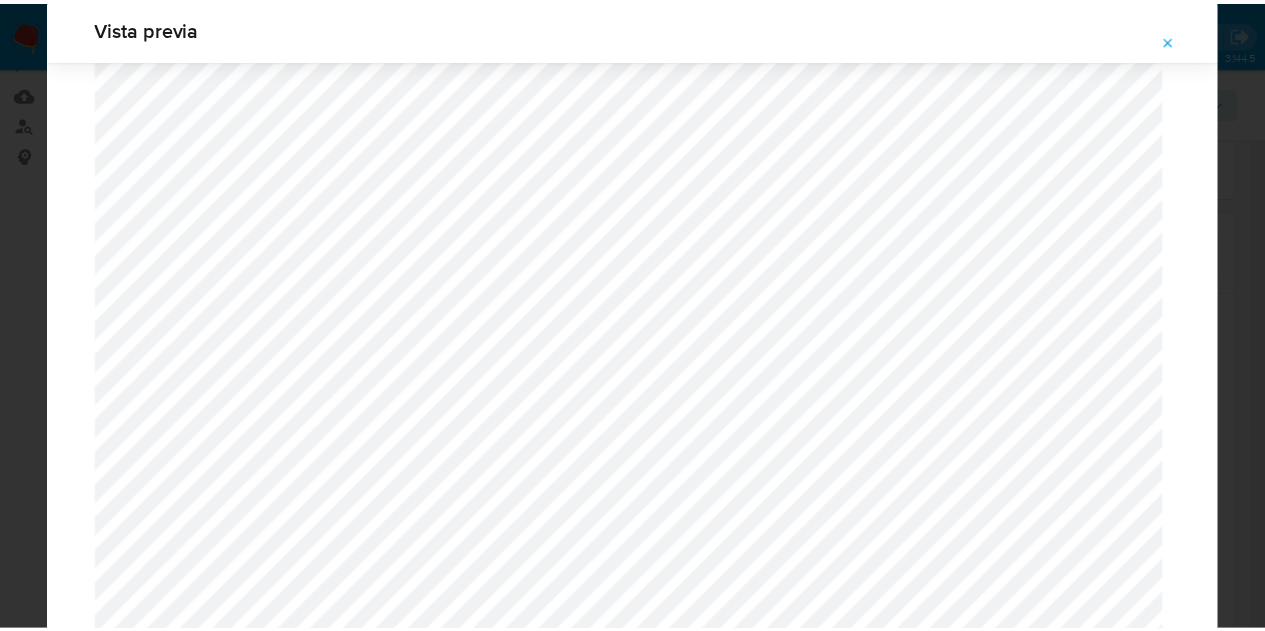 scroll, scrollTop: 64, scrollLeft: 0, axis: vertical 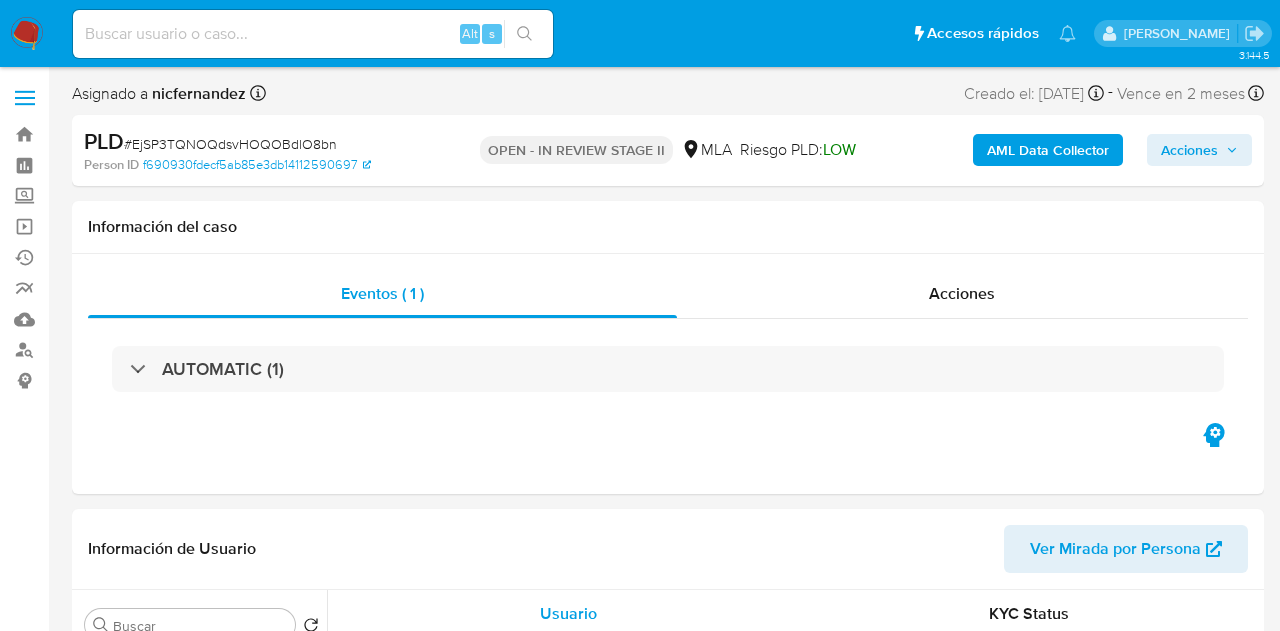 select on "10" 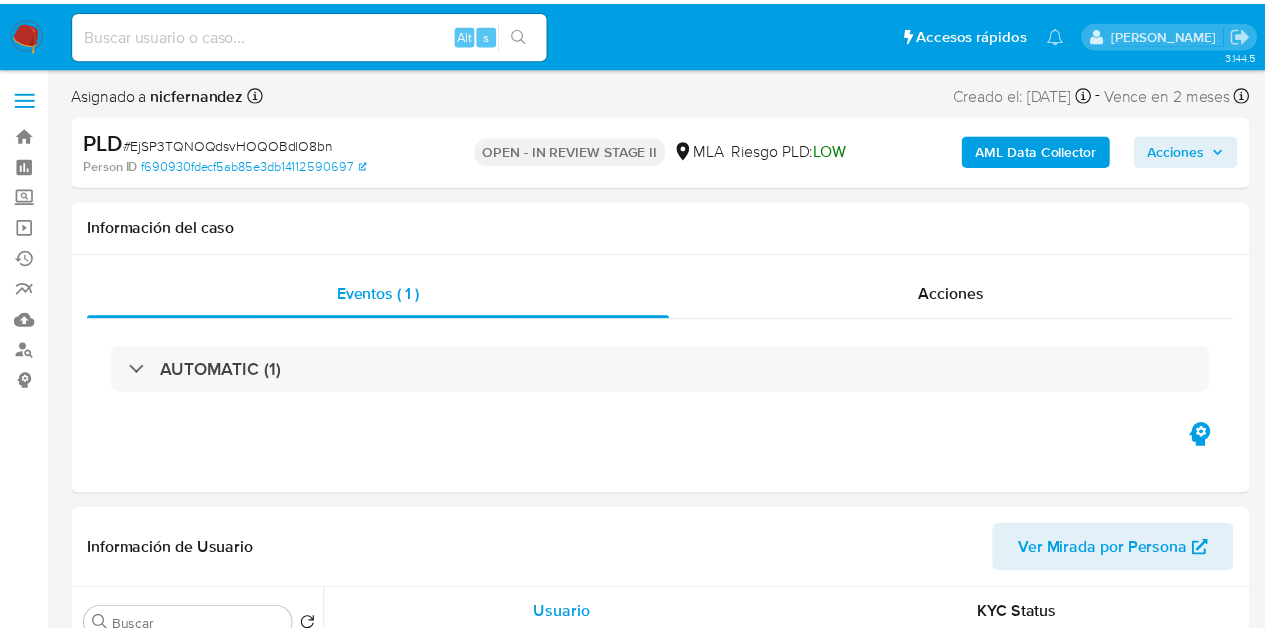 scroll, scrollTop: 0, scrollLeft: 0, axis: both 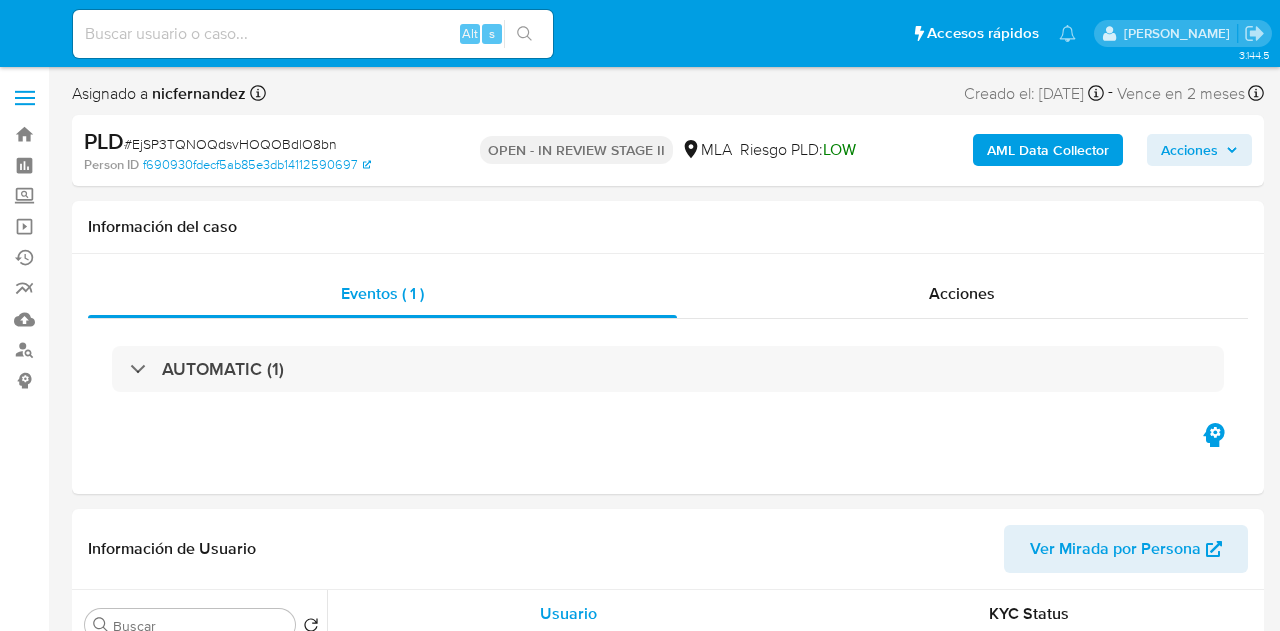 select on "10" 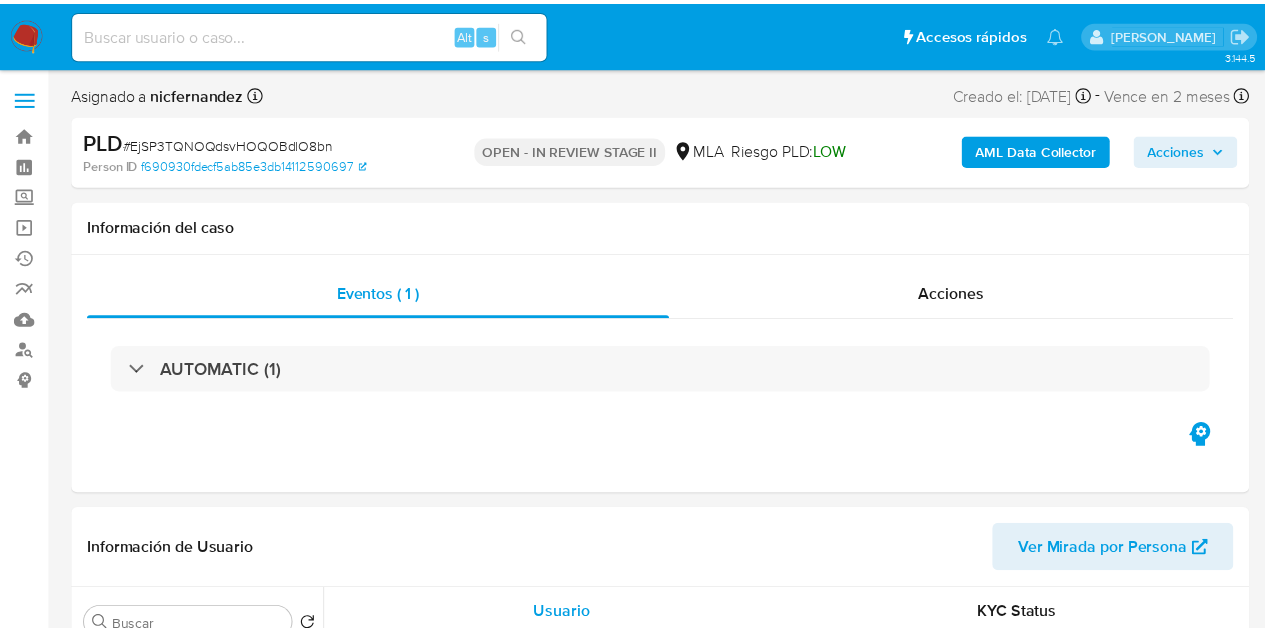 scroll, scrollTop: 0, scrollLeft: 0, axis: both 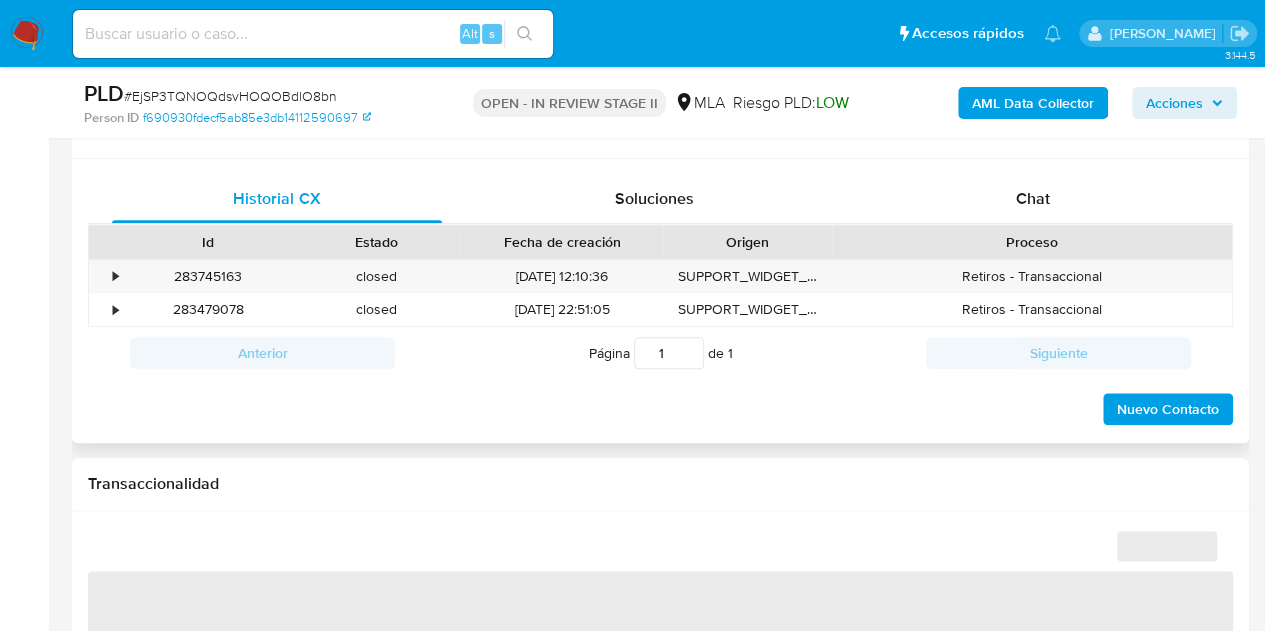 select on "10" 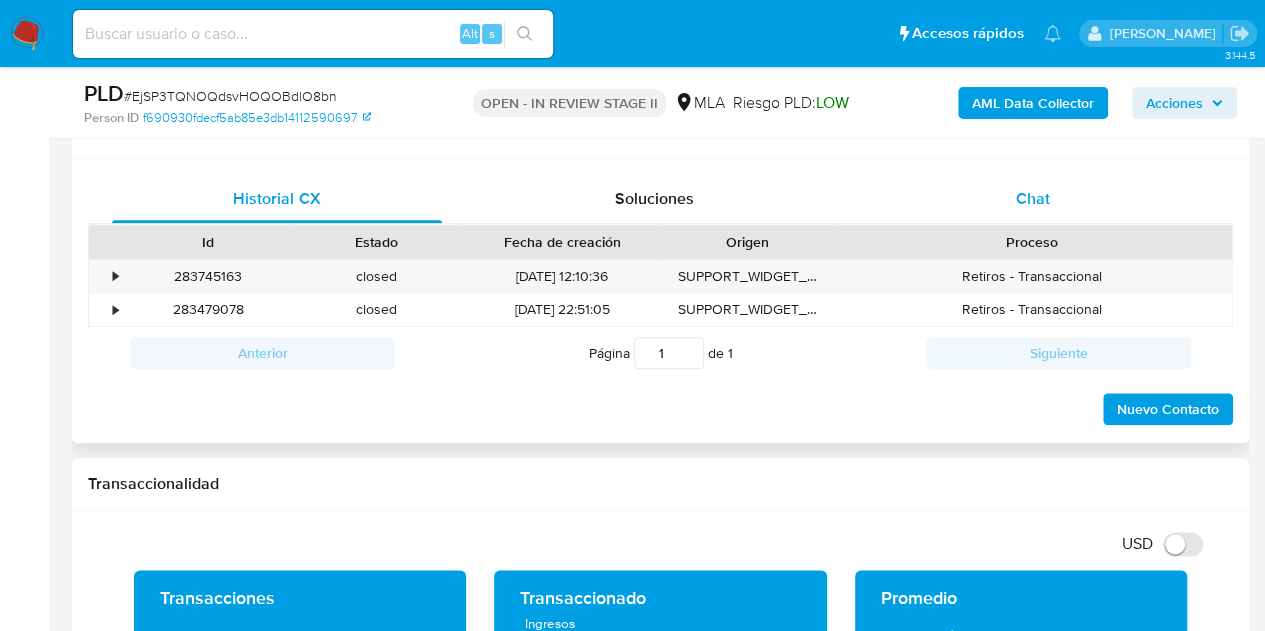 click on "Chat" at bounding box center (1033, 198) 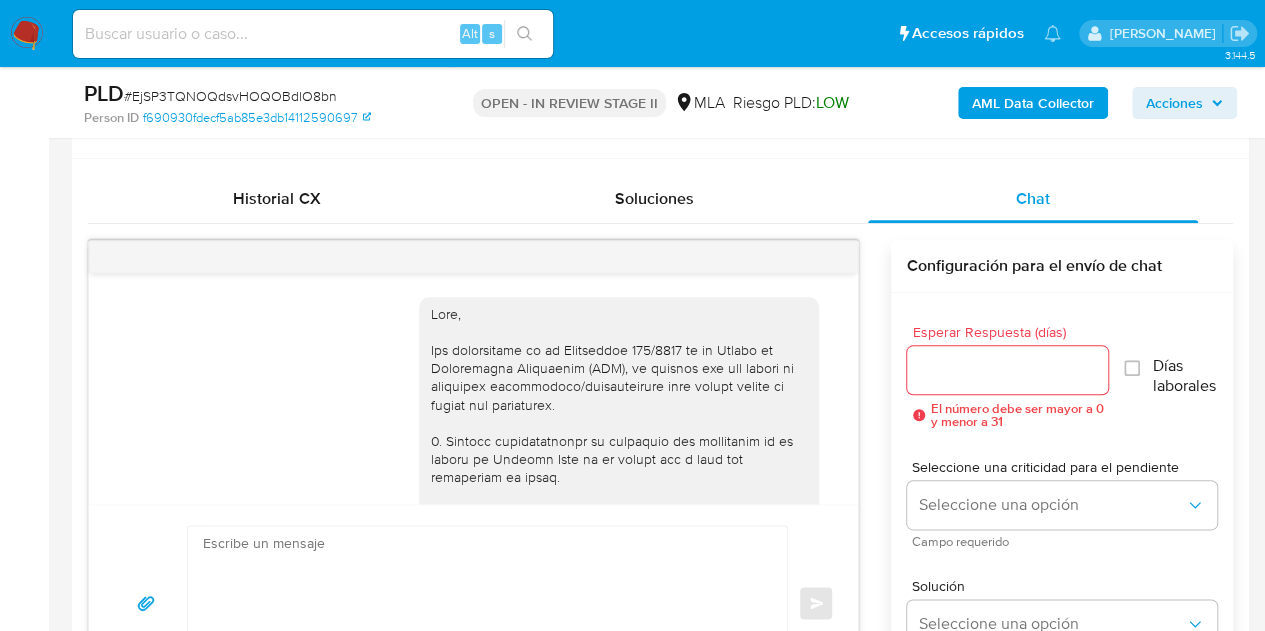 scroll, scrollTop: 1520, scrollLeft: 0, axis: vertical 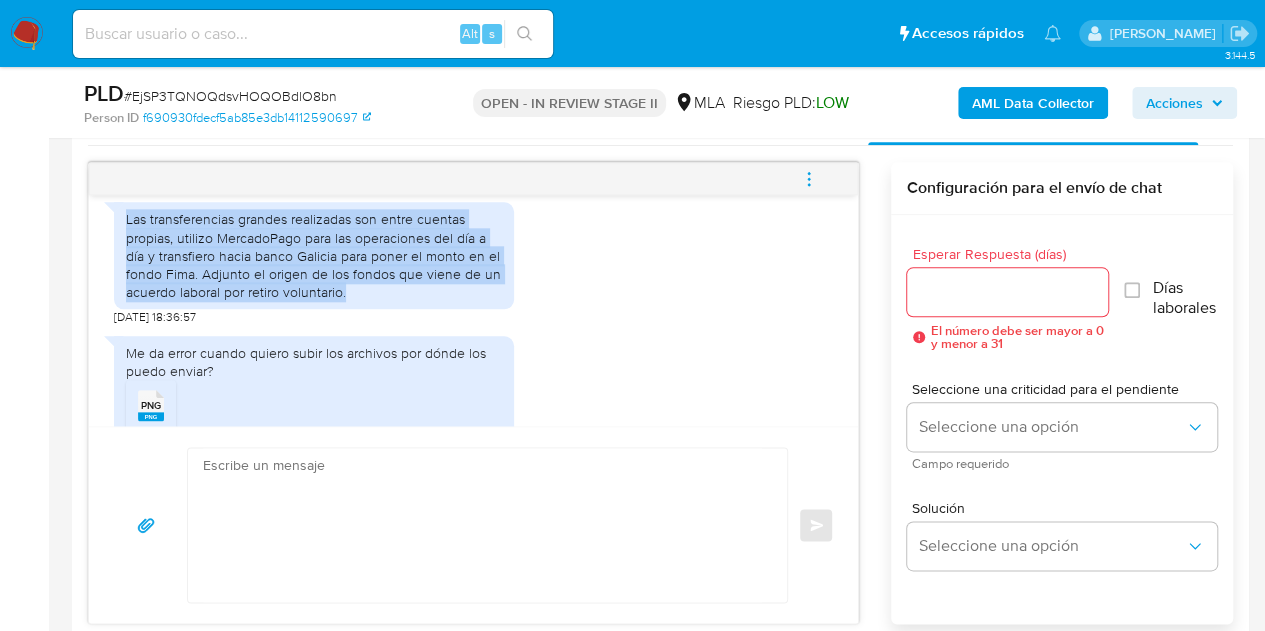 drag, startPoint x: 127, startPoint y: 253, endPoint x: 344, endPoint y: 323, distance: 228.01097 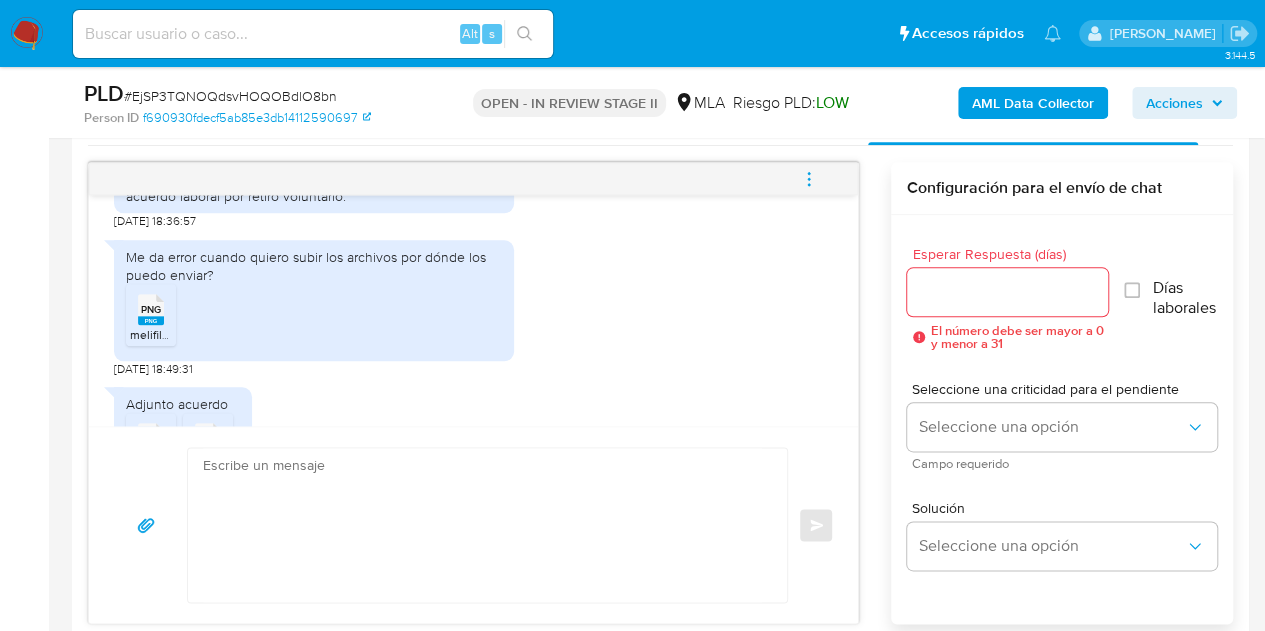scroll, scrollTop: 1209, scrollLeft: 0, axis: vertical 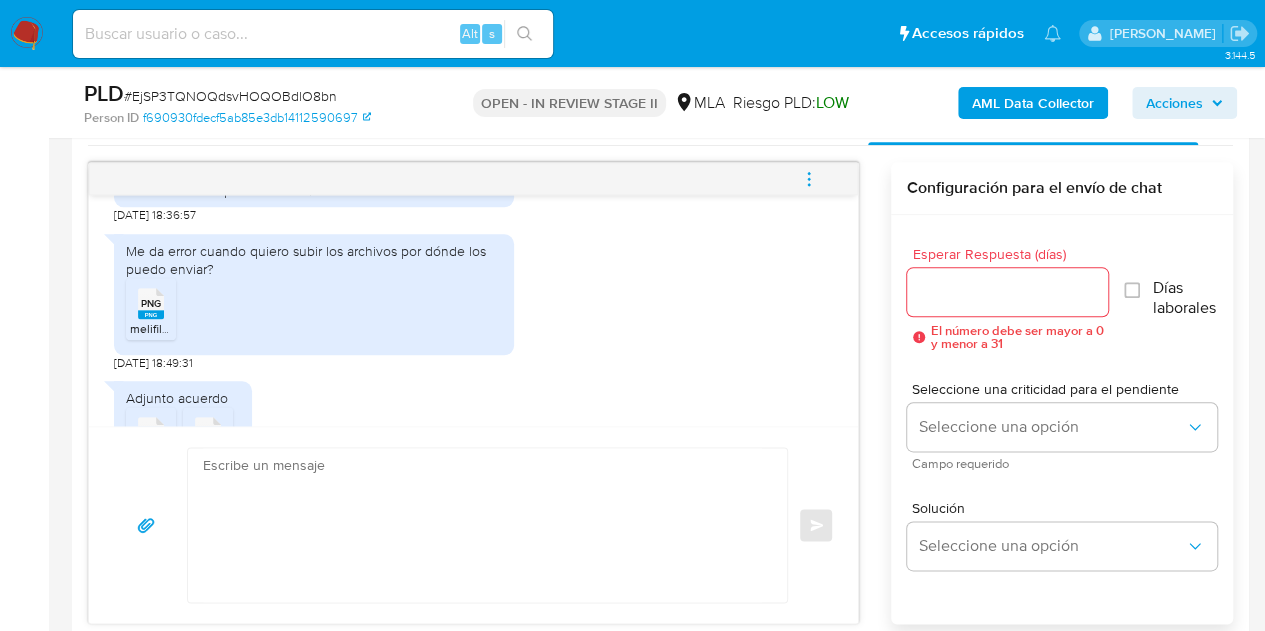 click 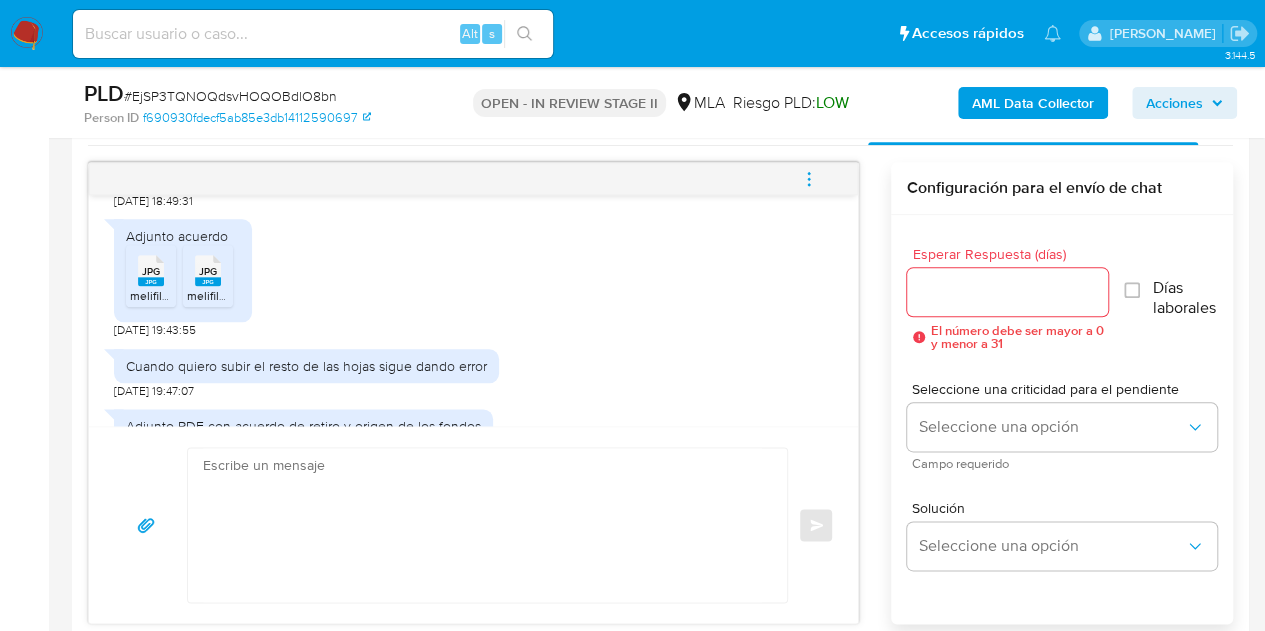 scroll, scrollTop: 1413, scrollLeft: 0, axis: vertical 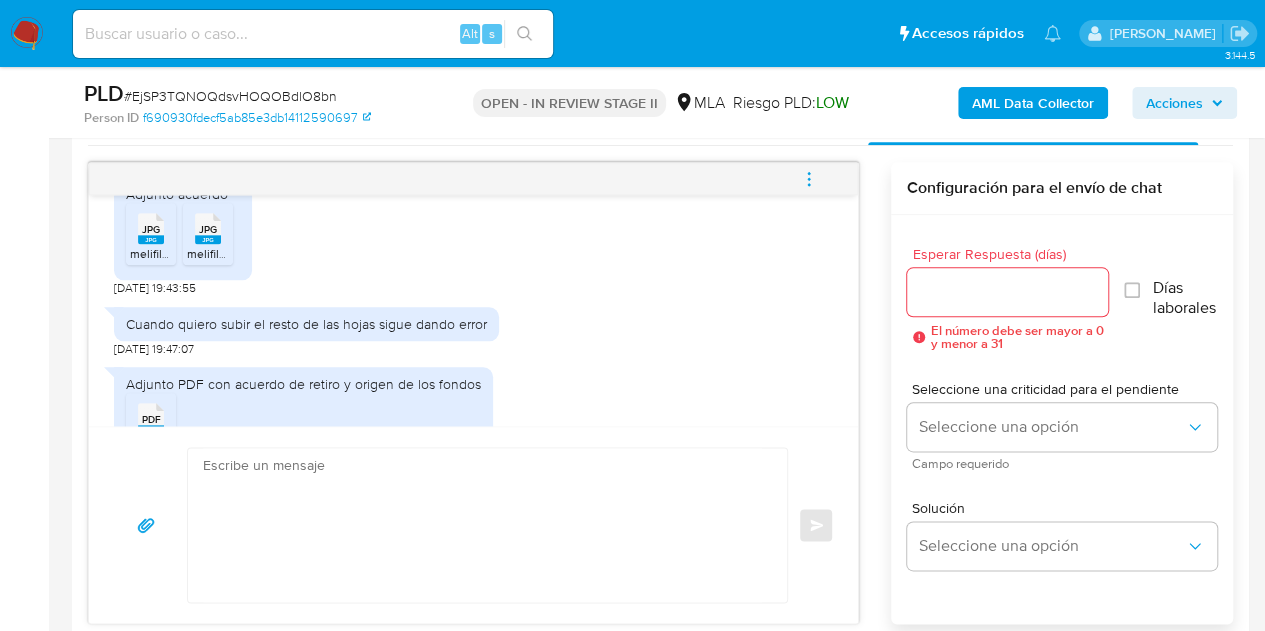 click on "JPG JPG" at bounding box center (151, 226) 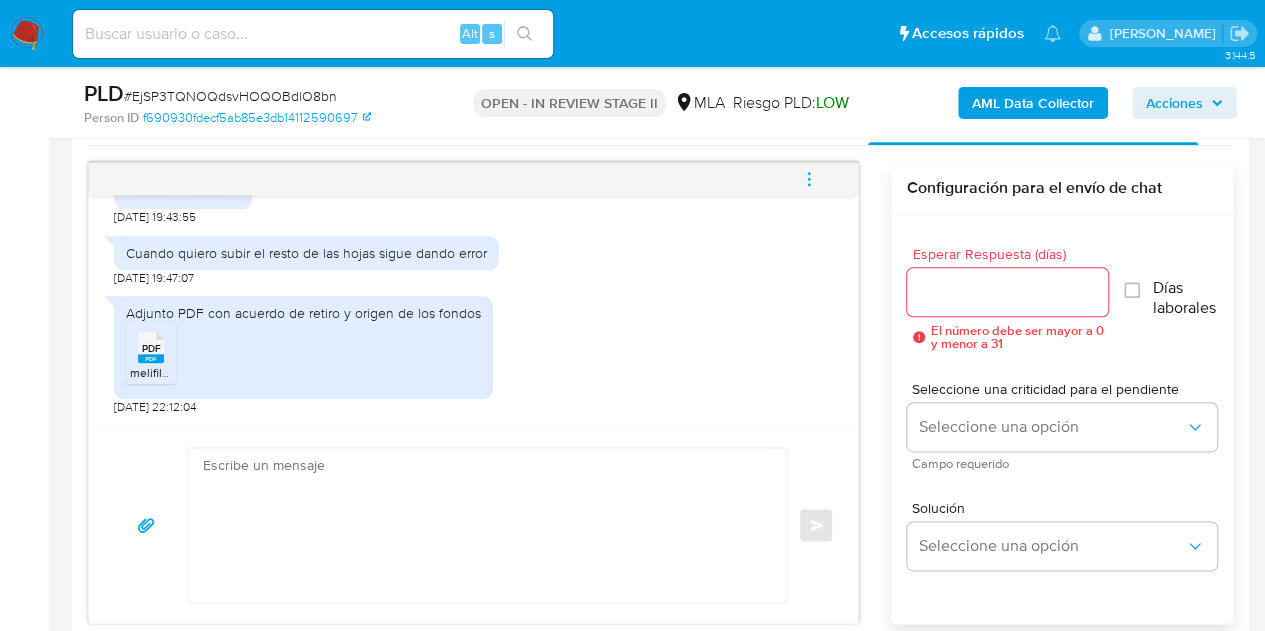click on "PDF" at bounding box center (151, 348) 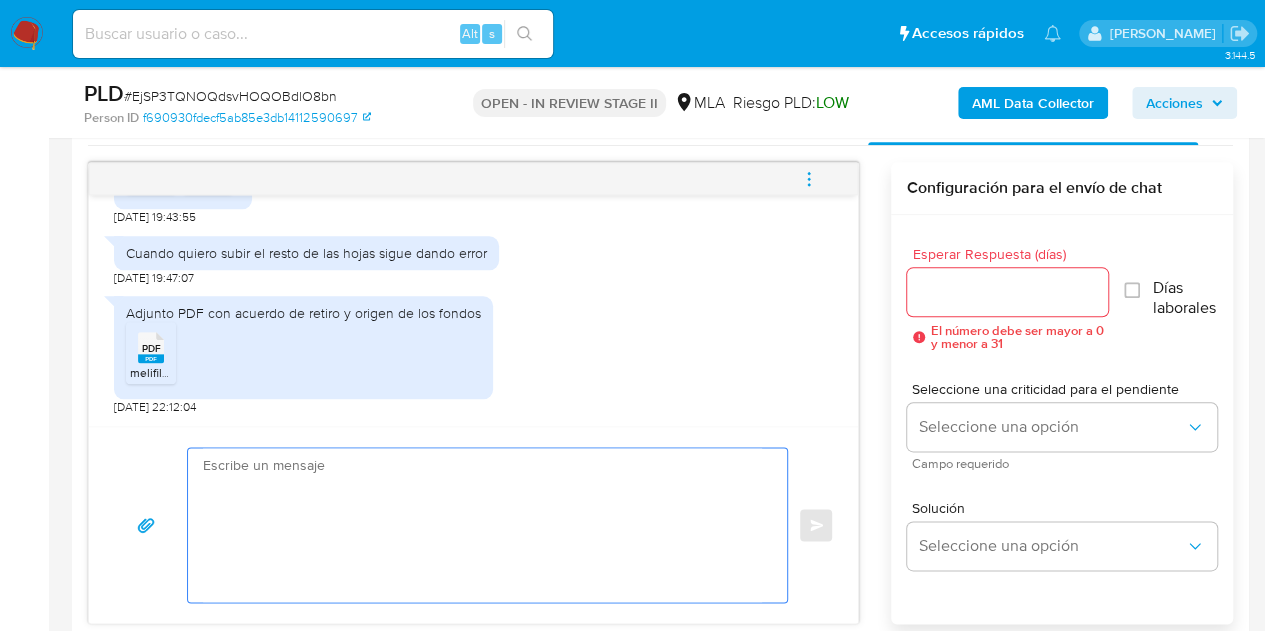 click at bounding box center [482, 525] 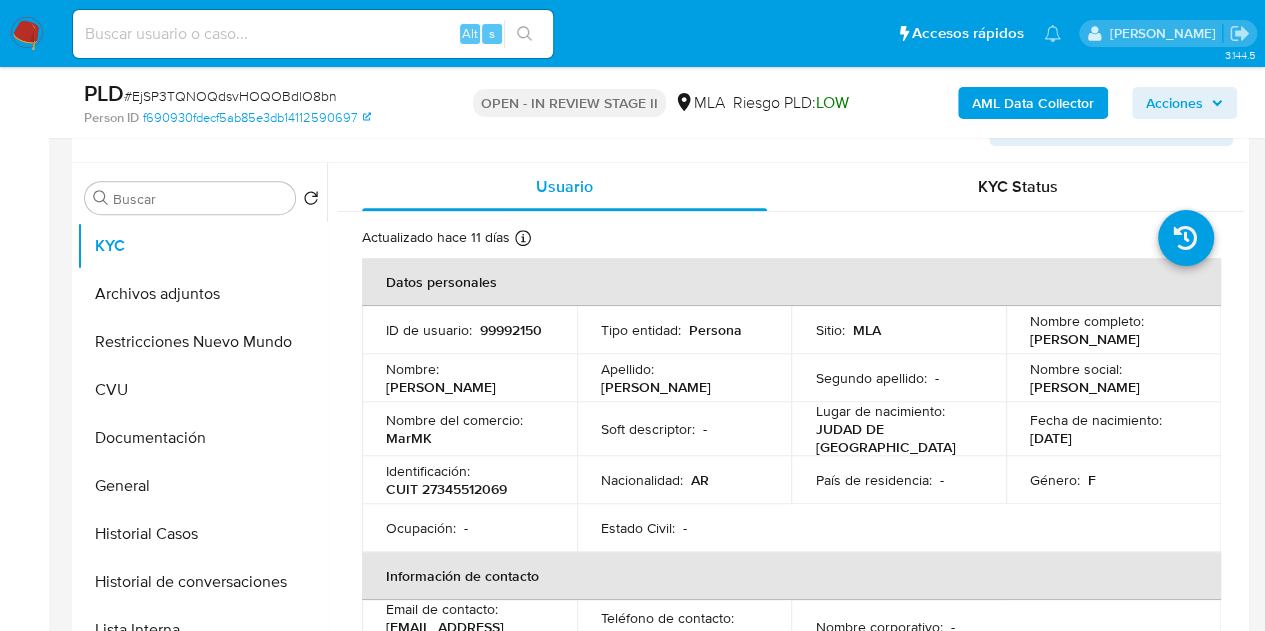 scroll, scrollTop: 365, scrollLeft: 0, axis: vertical 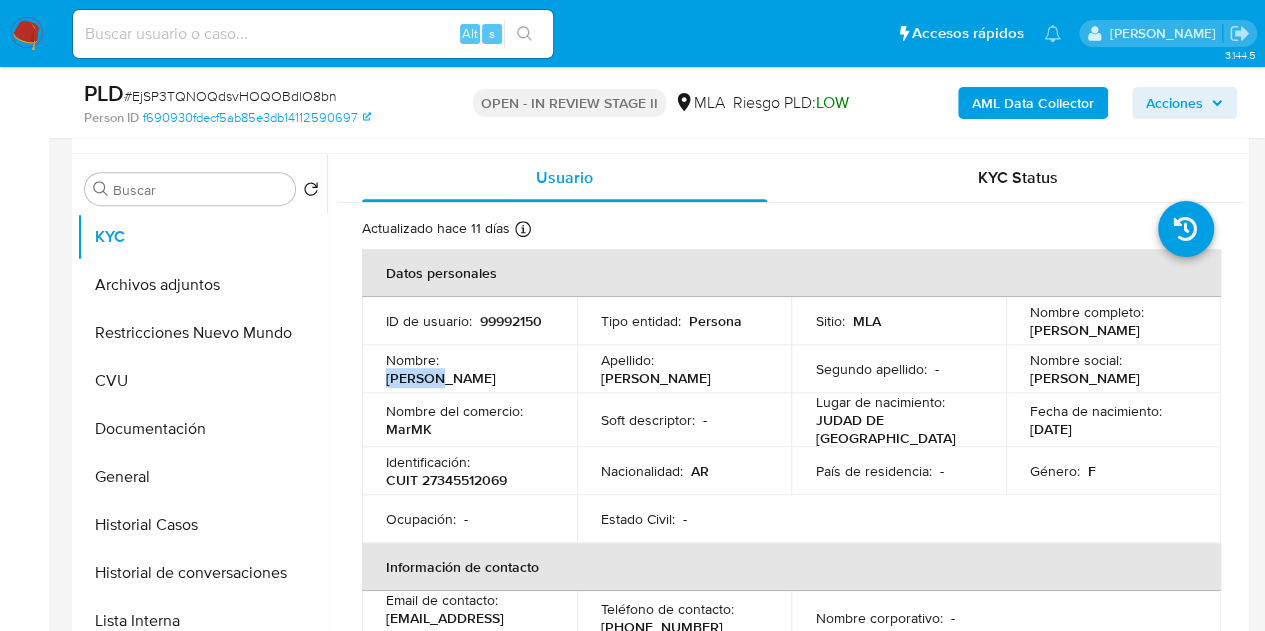 drag, startPoint x: 390, startPoint y: 389, endPoint x: 434, endPoint y: 391, distance: 44.04543 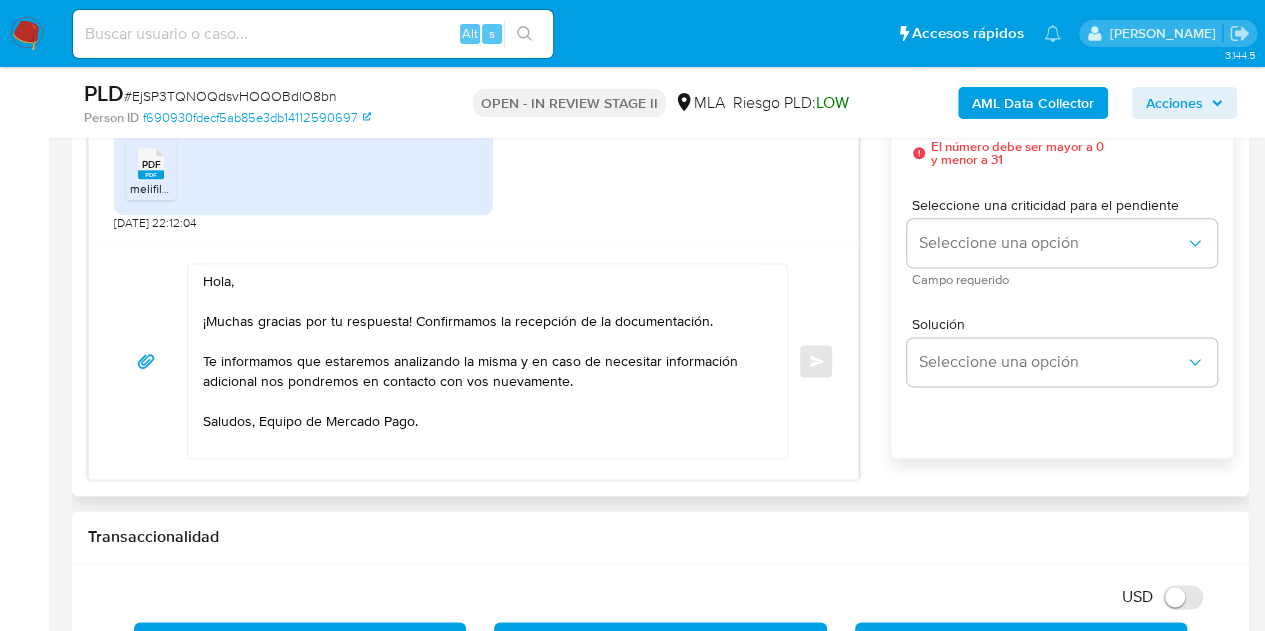scroll, scrollTop: 1196, scrollLeft: 0, axis: vertical 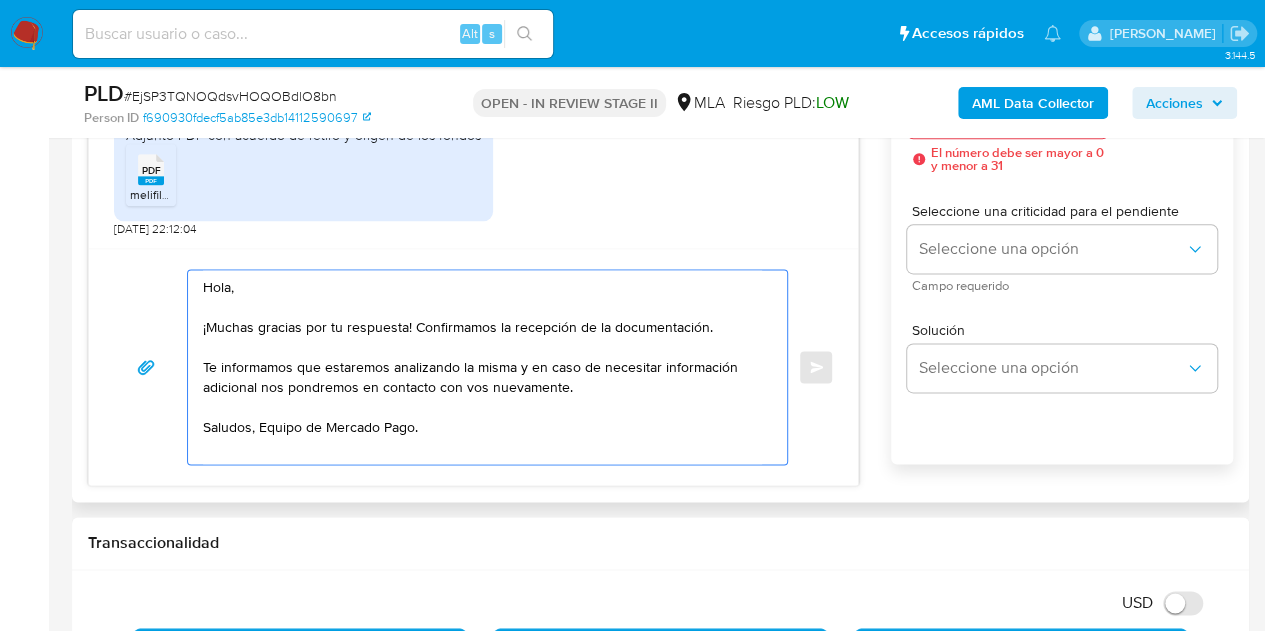 click on "Hola,
¡Muchas gracias por tu respuesta! Confirmamos la recepción de la documentación.
Te informamos que estaremos analizando la misma y en caso de necesitar información adicional nos pondremos en contacto con vos nuevamente.
Saludos, Equipo de Mercado Pago." at bounding box center (482, 367) 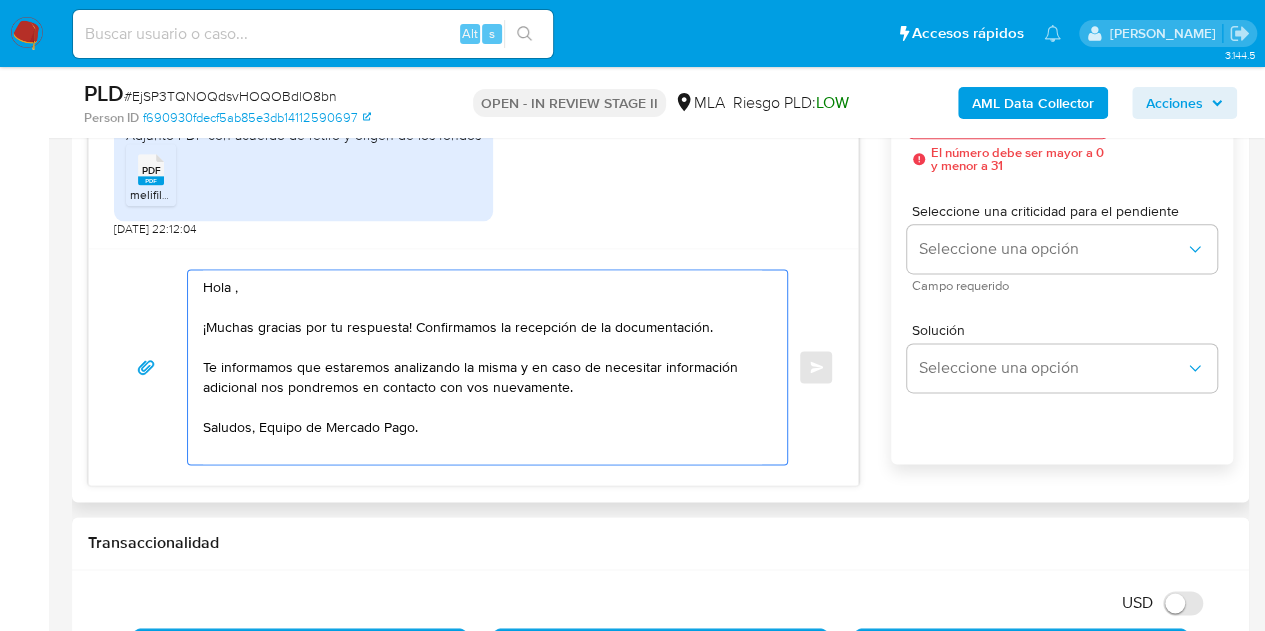 paste on "Mariana" 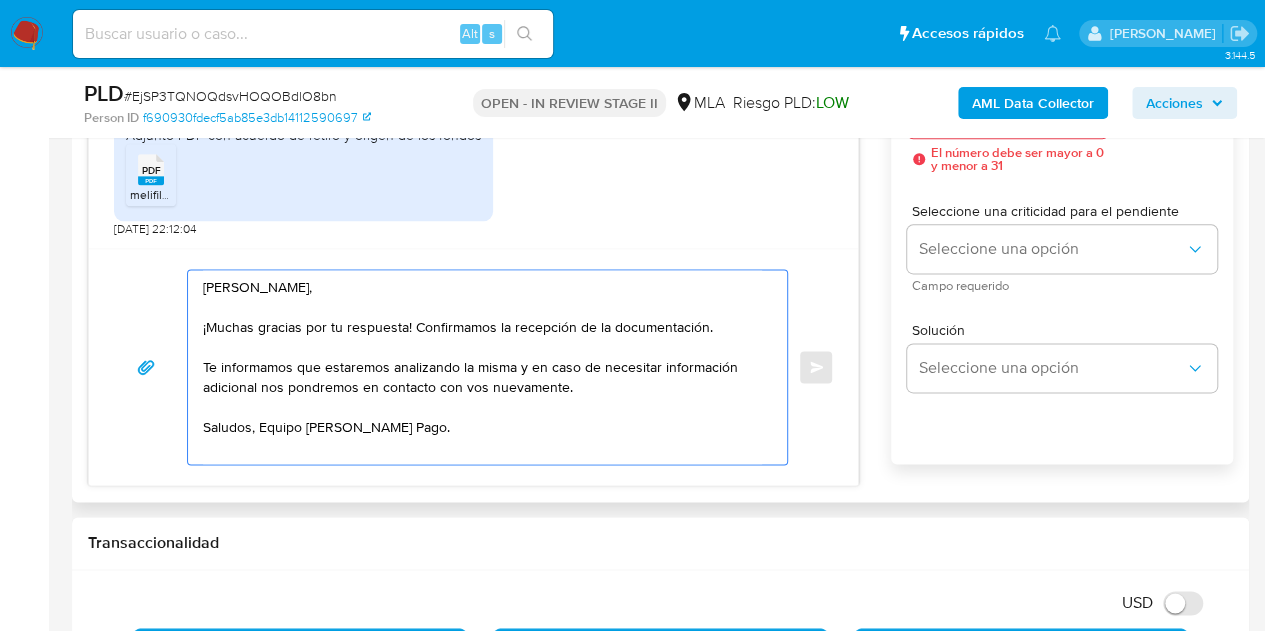 click on "Hola Mariana,
¡Muchas gracias por tu respuesta! Confirmamos la recepción de la documentación.
Te informamos que estaremos analizando la misma y en caso de necesitar información adicional nos pondremos en contacto con vos nuevamente.
Saludos, Equipo de Mercado Pago." at bounding box center [482, 367] 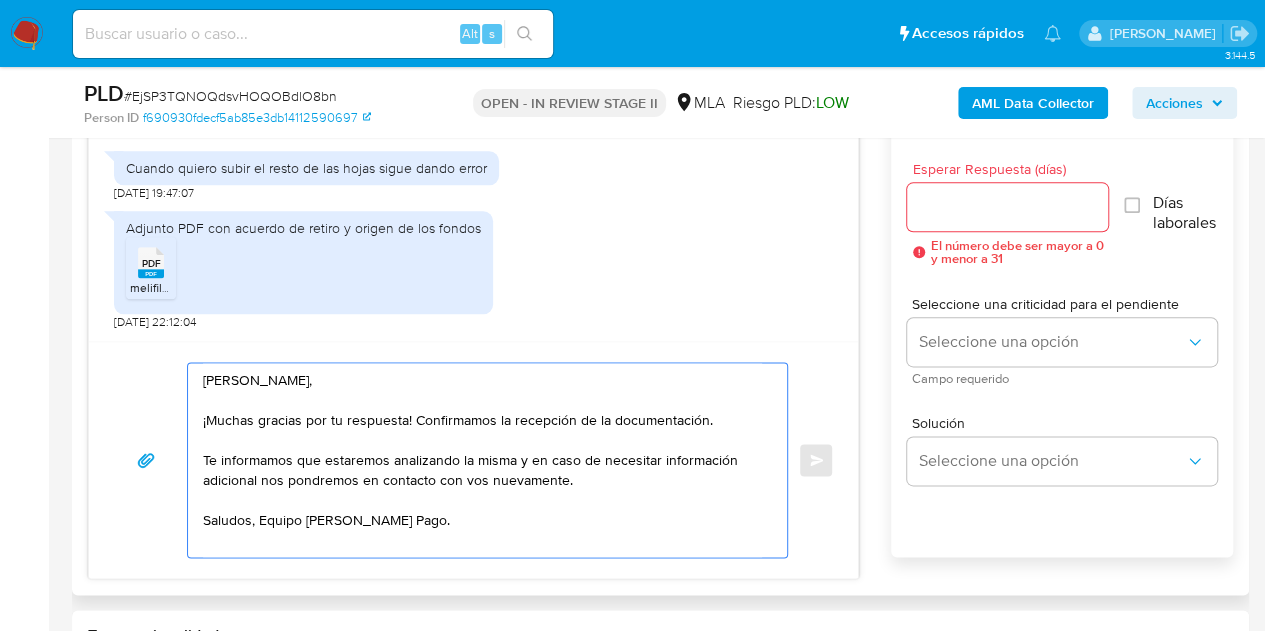 scroll, scrollTop: 1079, scrollLeft: 0, axis: vertical 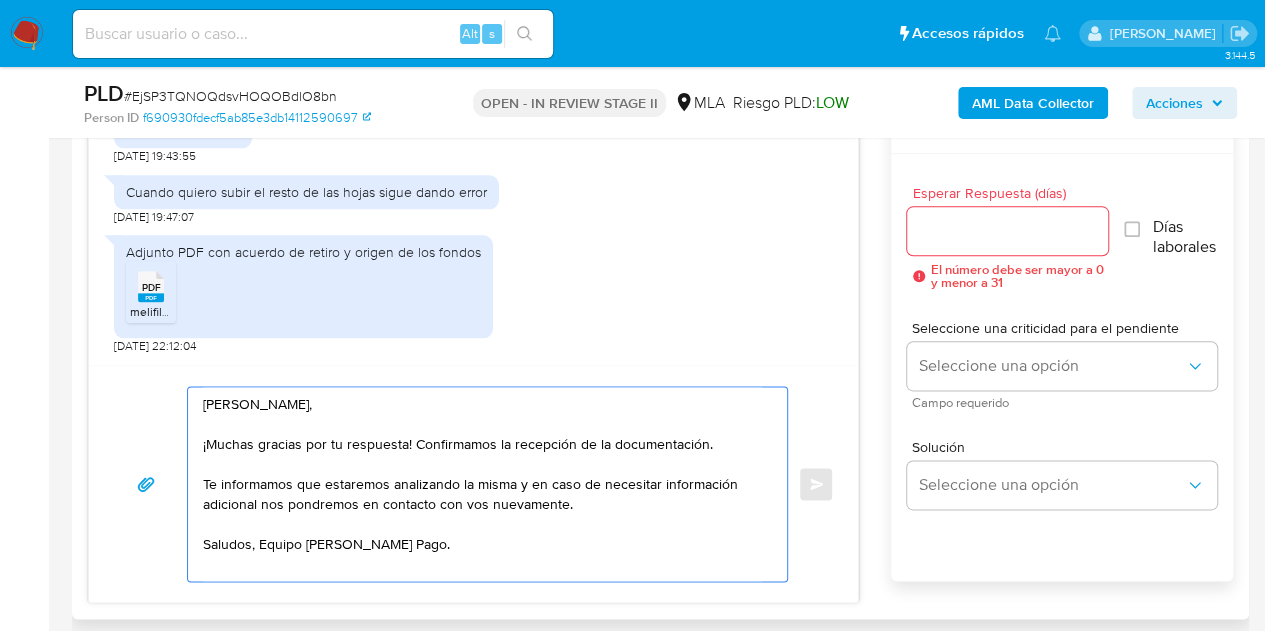 type on "Hola Mariana,
¡Muchas gracias por tu respuesta! Confirmamos la recepción de la documentación.
Te informamos que estaremos analizando la misma y en caso de necesitar información adicional nos pondremos en contacto con vos nuevamente.
Saludos, Equipo de Mercado Pago." 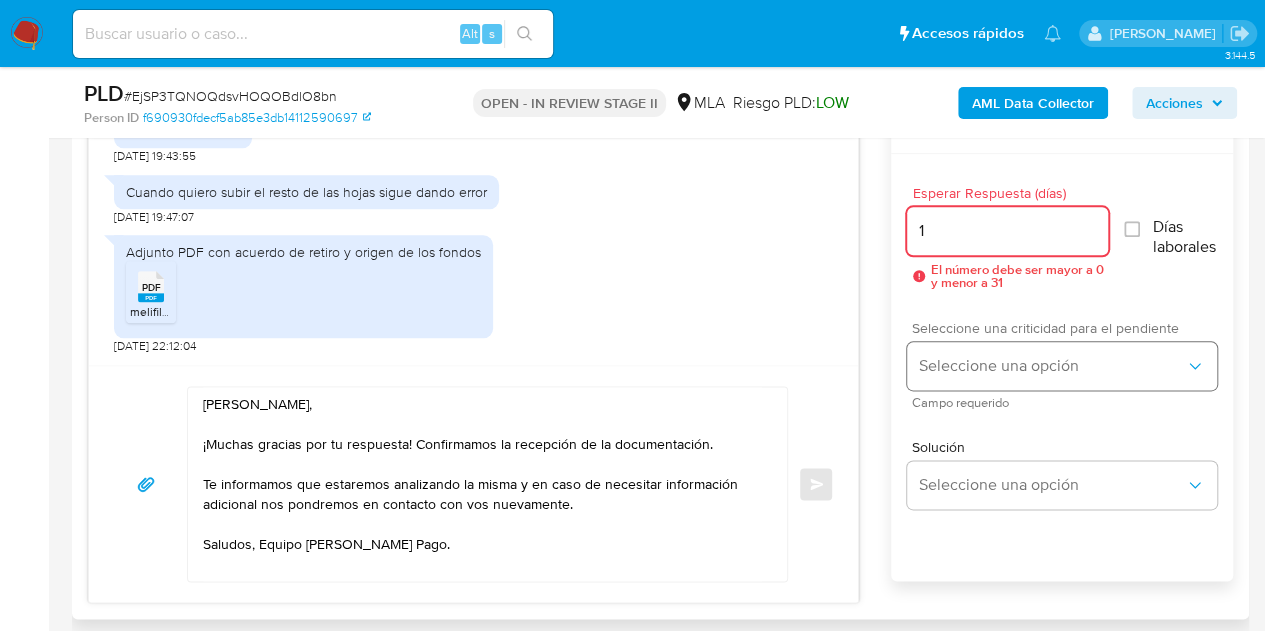 type on "1" 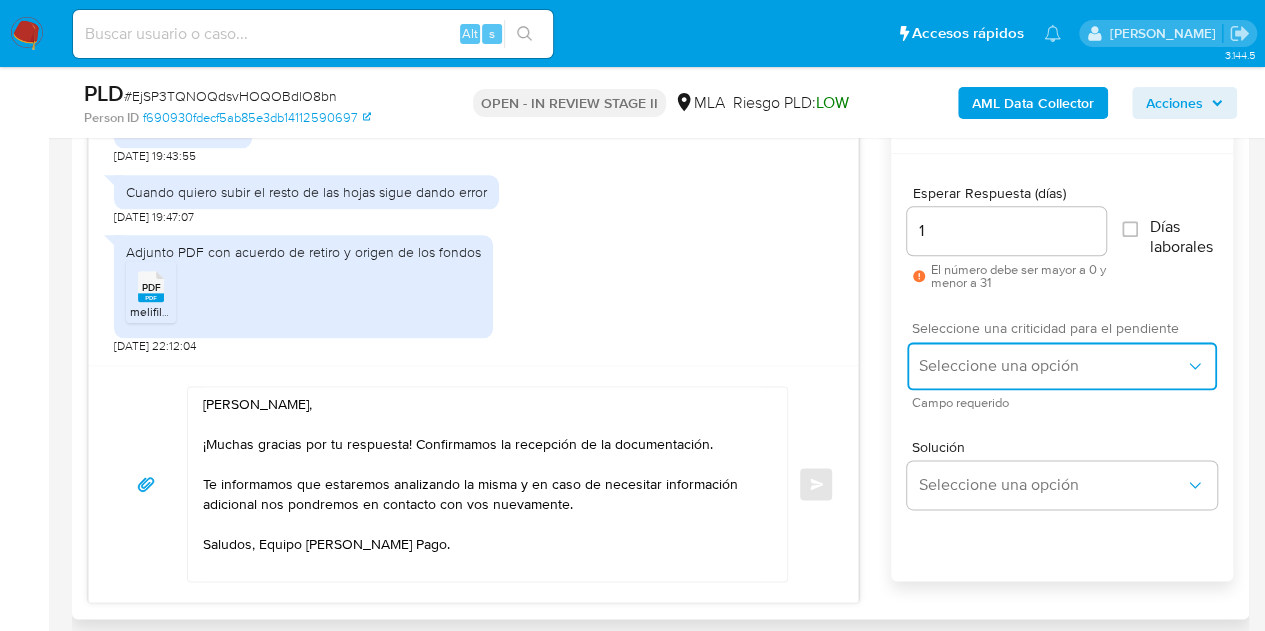 click on "Seleccione una opción" at bounding box center (1052, 366) 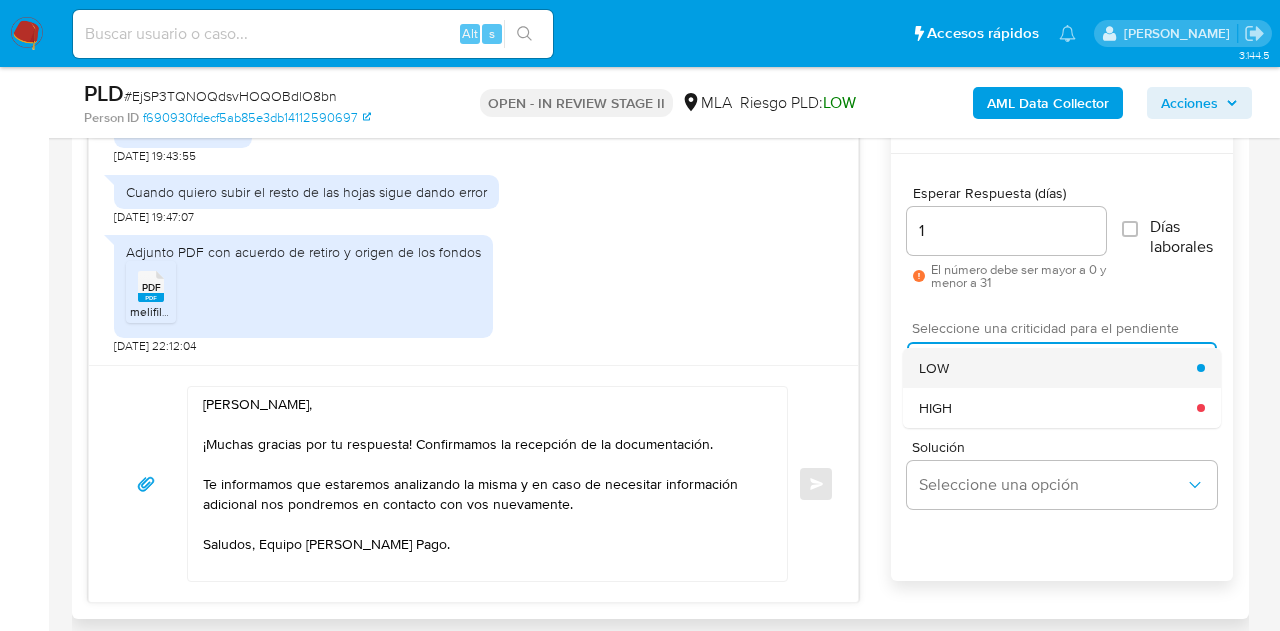 click on "LOW" at bounding box center [1058, 368] 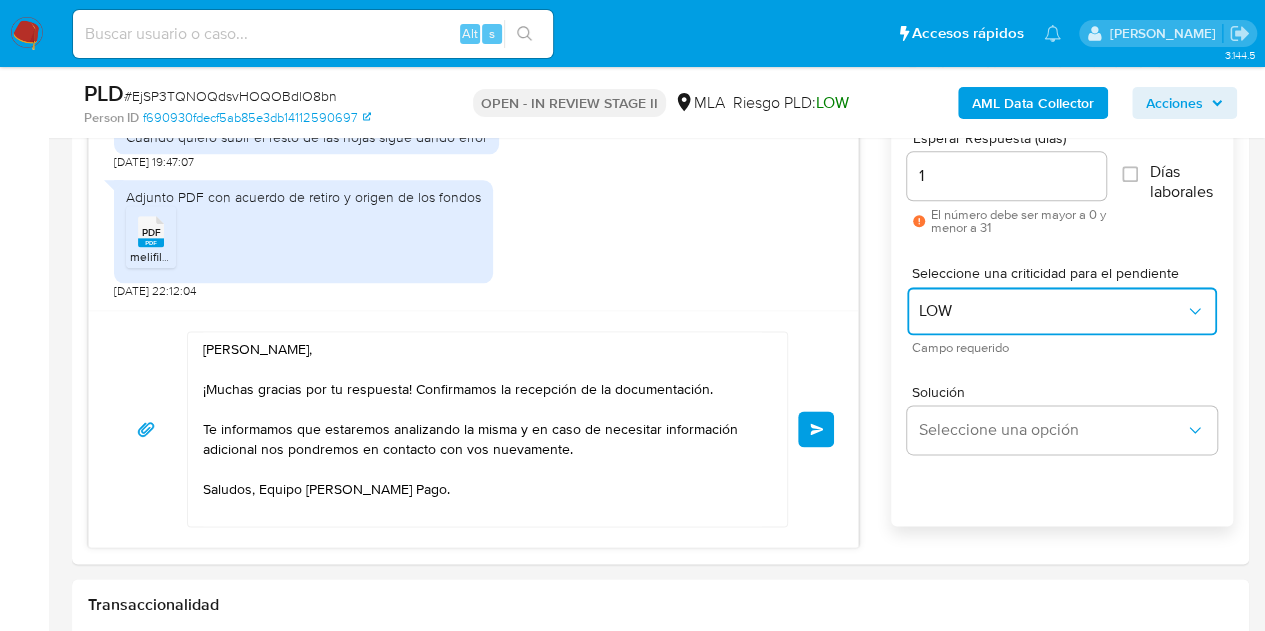 scroll, scrollTop: 1139, scrollLeft: 0, axis: vertical 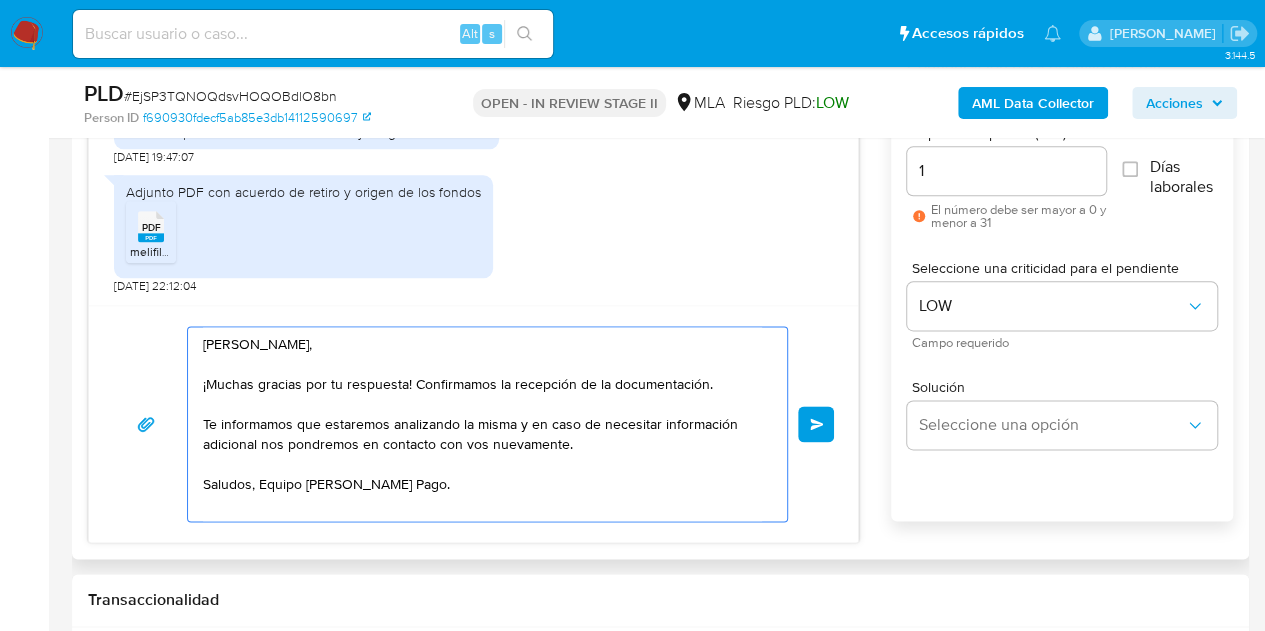 click on "Hola Mariana,
¡Muchas gracias por tu respuesta! Confirmamos la recepción de la documentación.
Te informamos que estaremos analizando la misma y en caso de necesitar información adicional nos pondremos en contacto con vos nuevamente.
Saludos, Equipo de Mercado Pago." at bounding box center (482, 424) 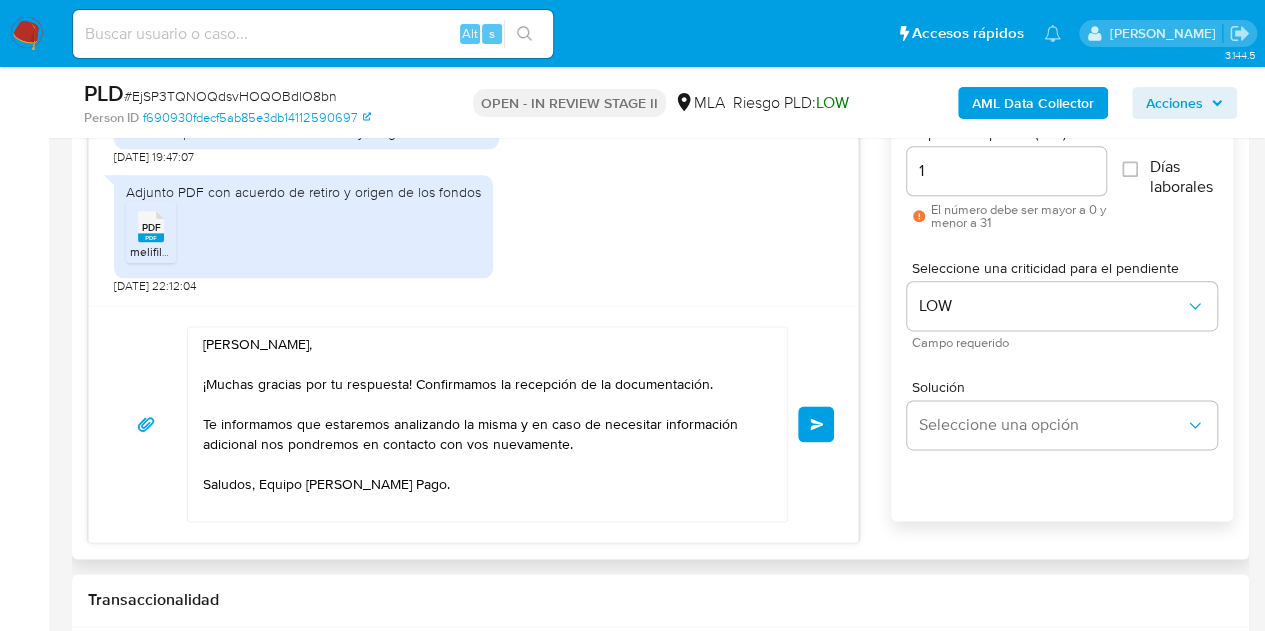 click on "Enviar" at bounding box center [816, 424] 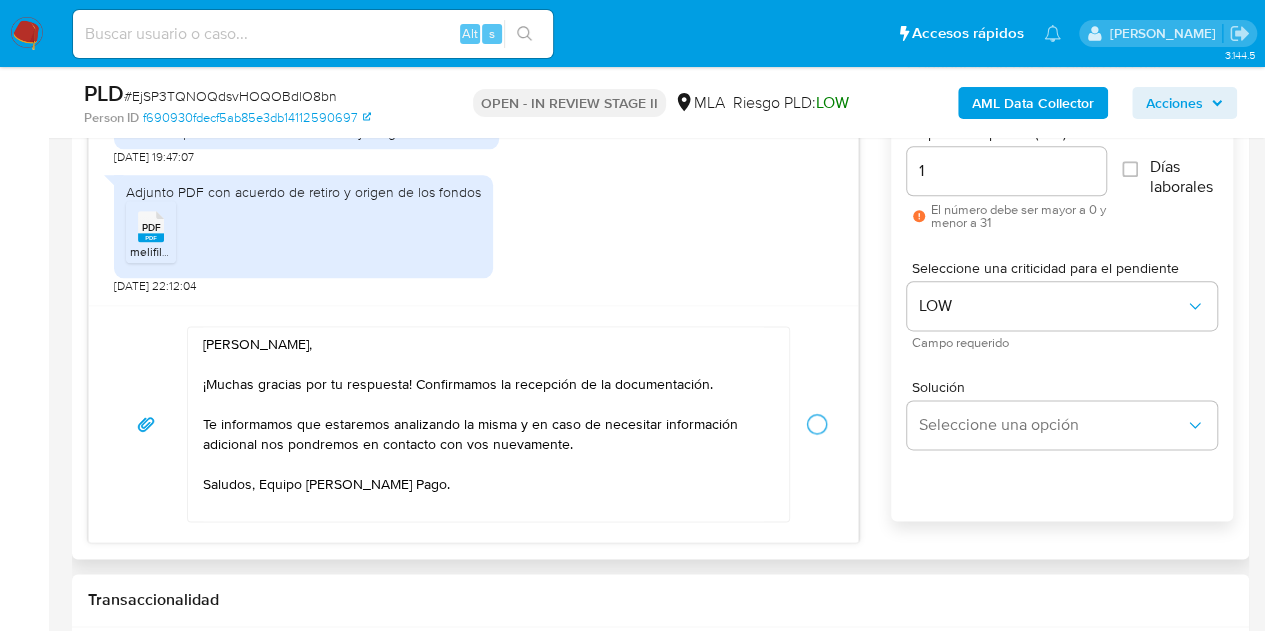 type 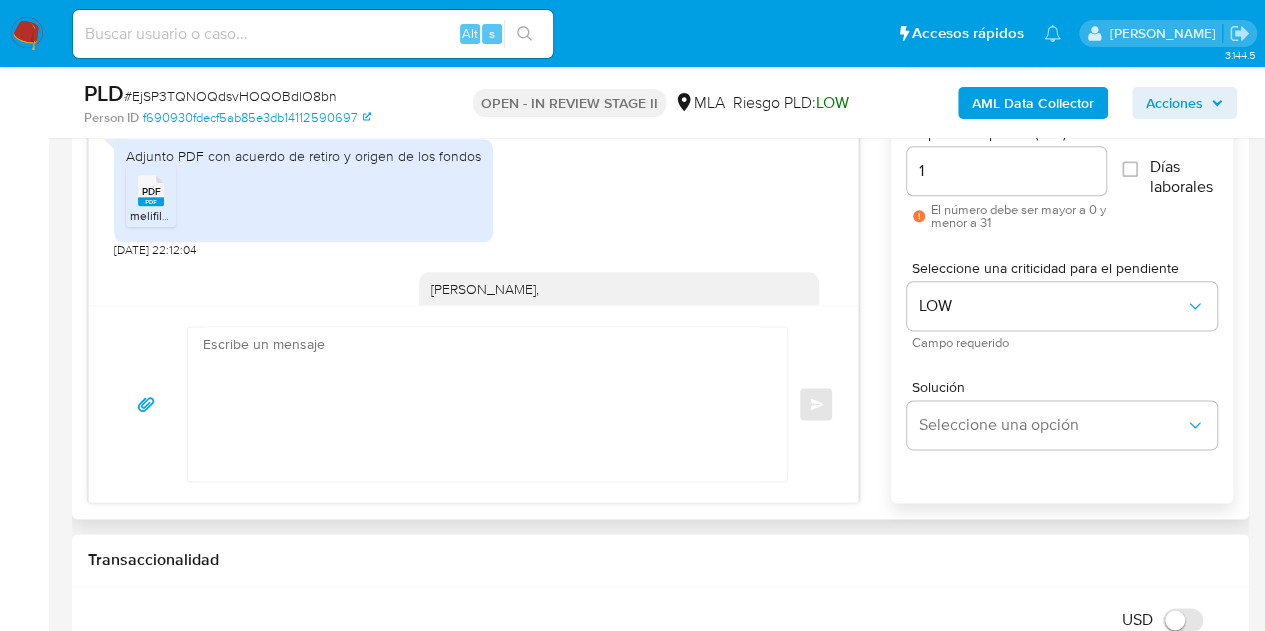 scroll, scrollTop: 1760, scrollLeft: 0, axis: vertical 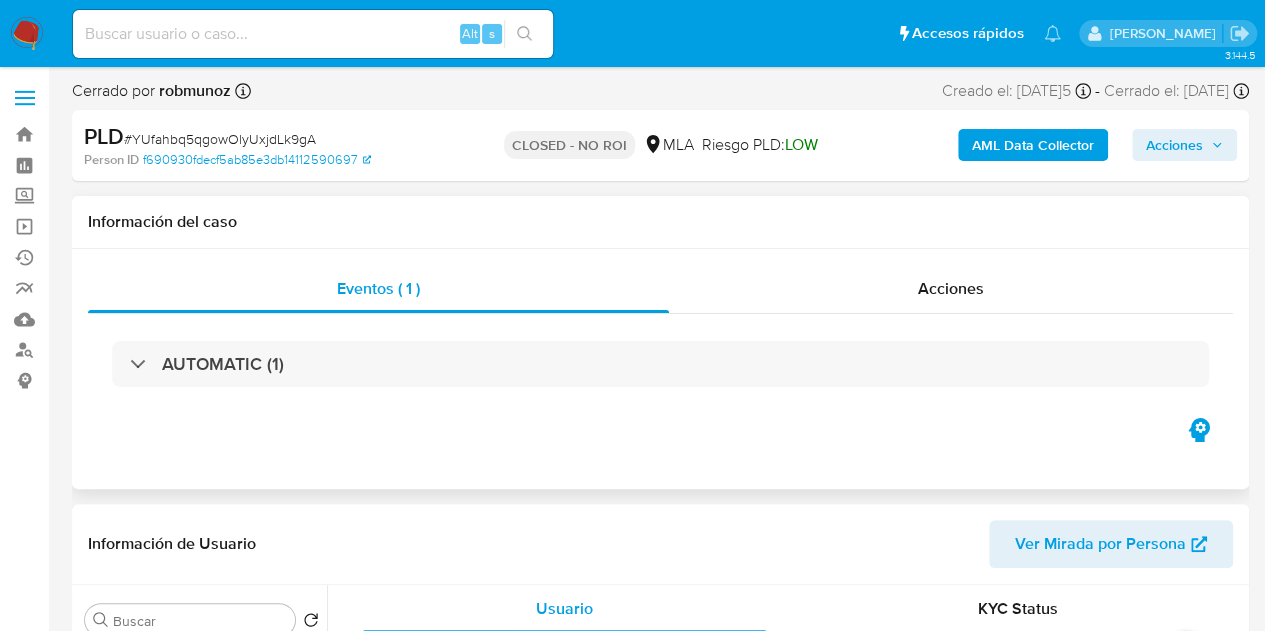 click on "Información del caso" at bounding box center (660, 222) 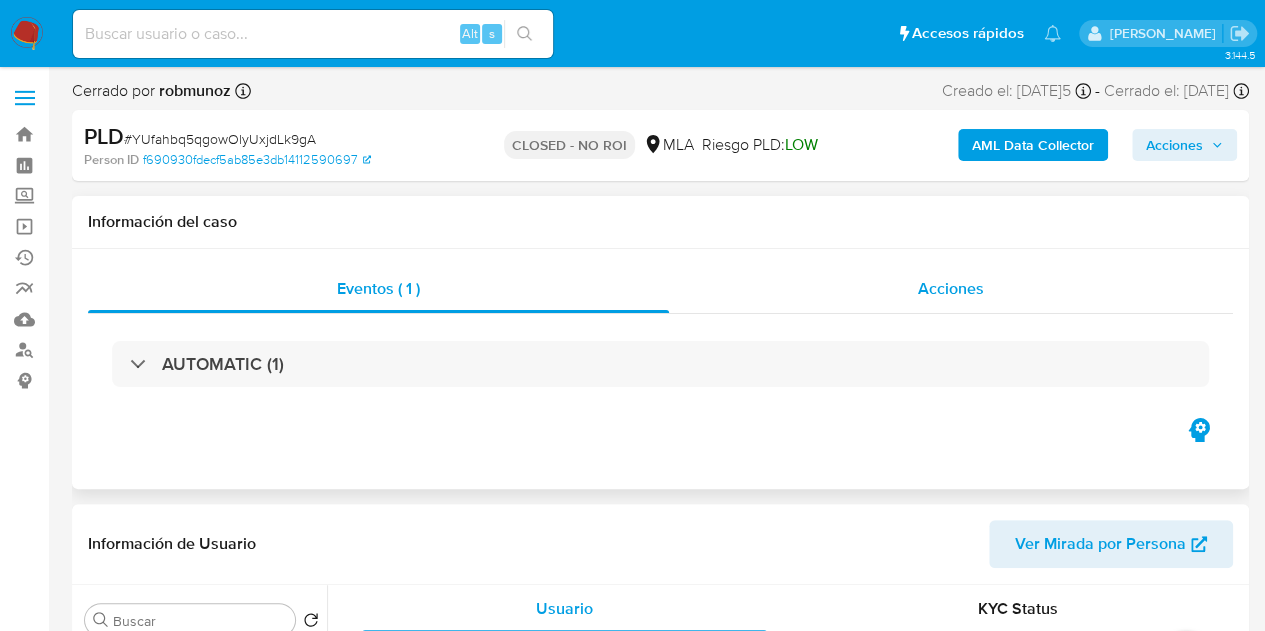 click on "Acciones" at bounding box center [951, 288] 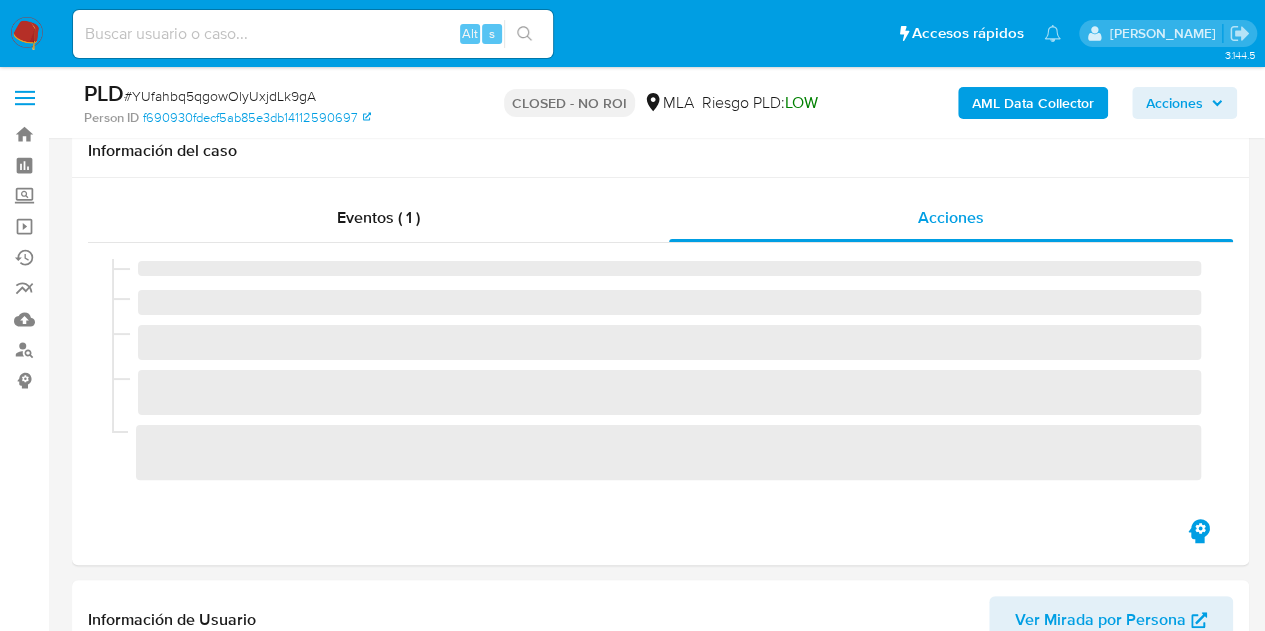scroll, scrollTop: 98, scrollLeft: 0, axis: vertical 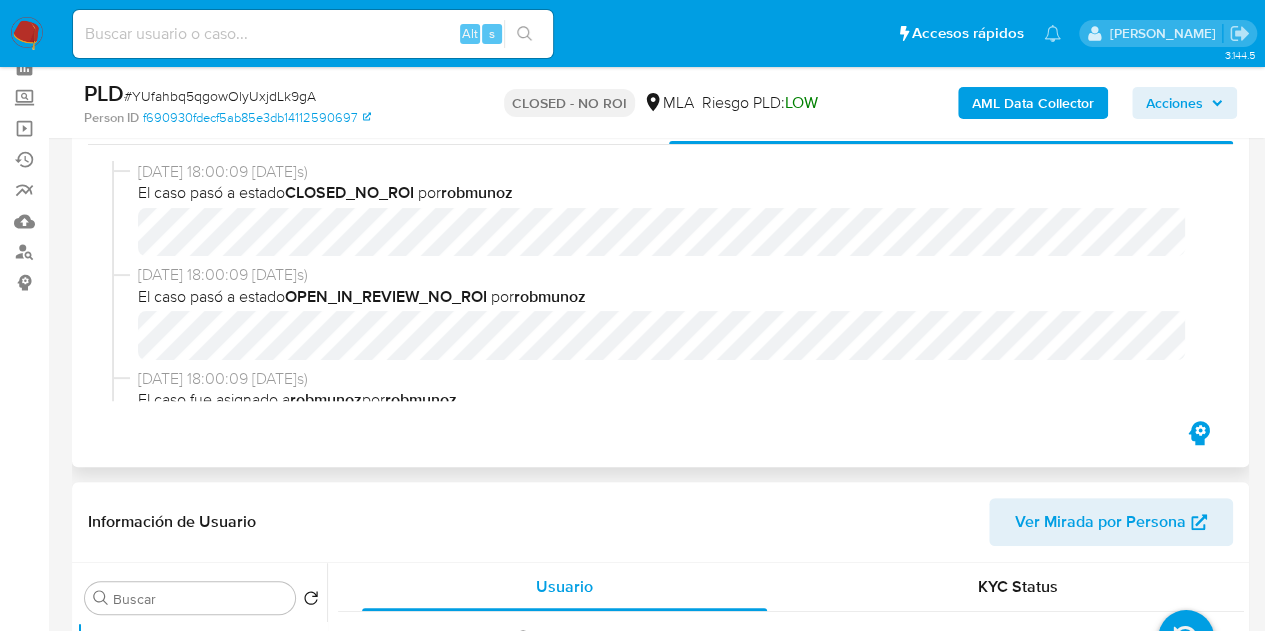 select on "10" 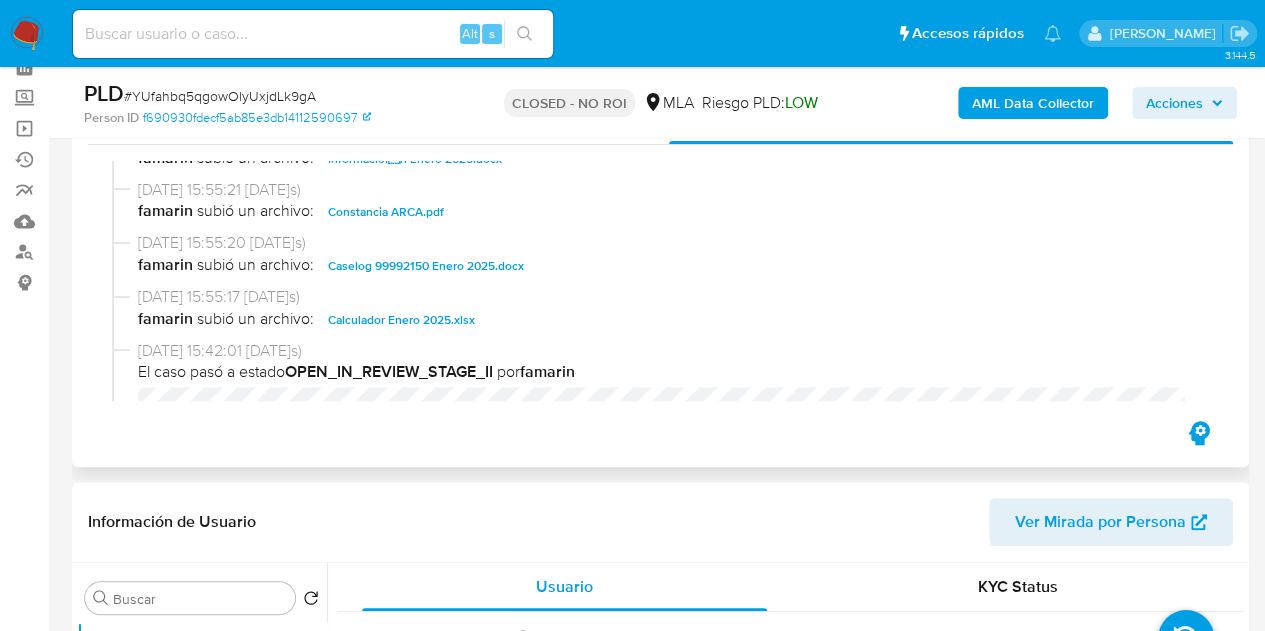 scroll, scrollTop: 574, scrollLeft: 0, axis: vertical 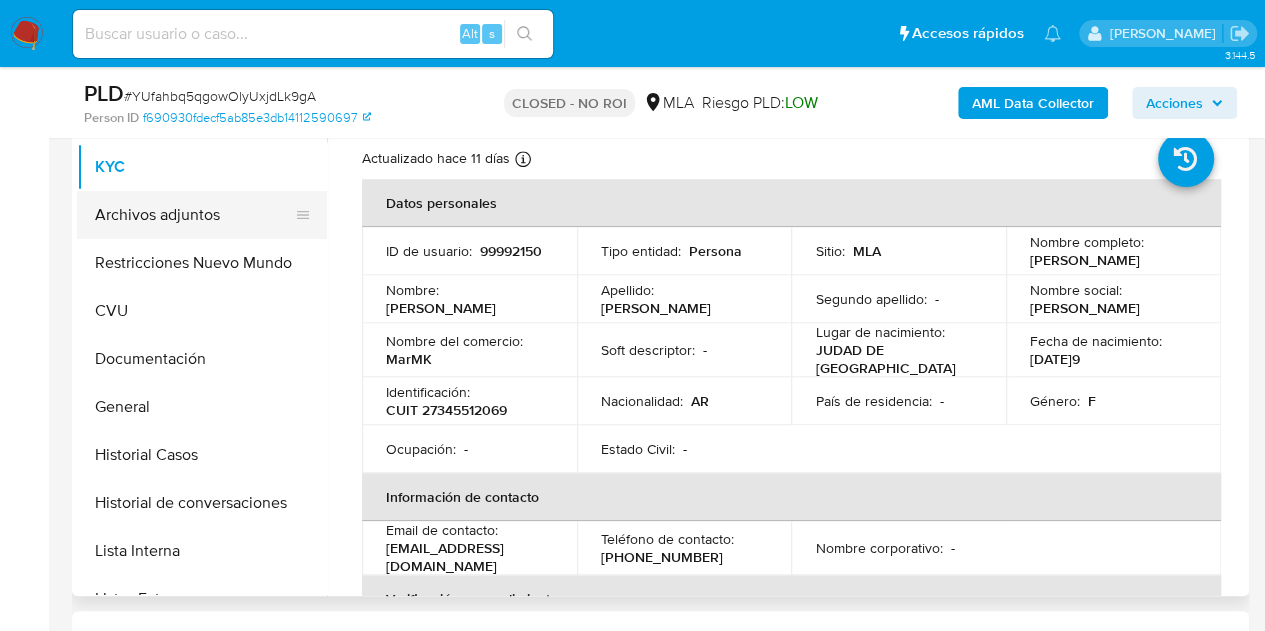click on "Archivos adjuntos" at bounding box center (194, 215) 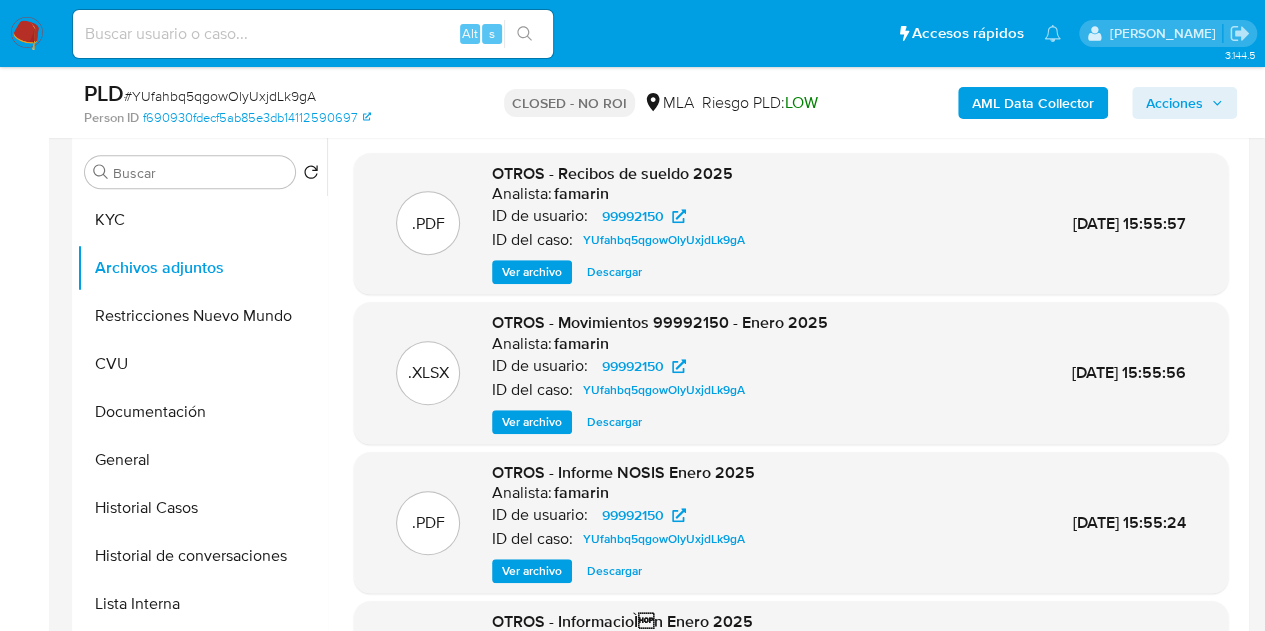 scroll, scrollTop: 595, scrollLeft: 0, axis: vertical 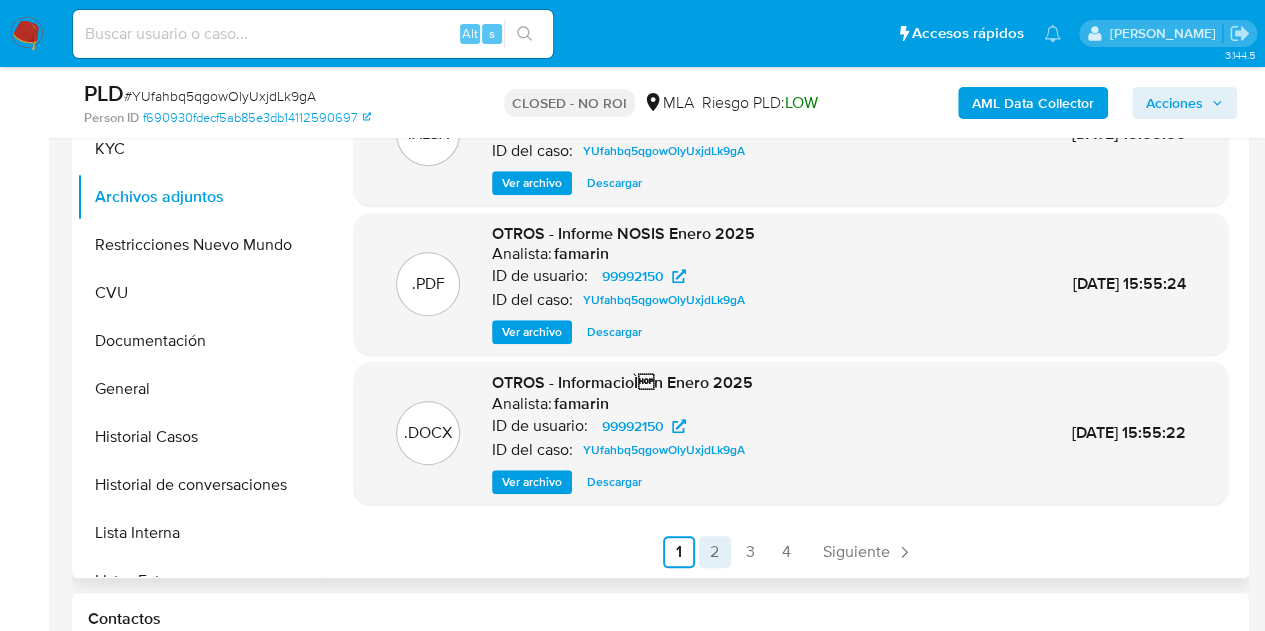 click on "2" at bounding box center [715, 552] 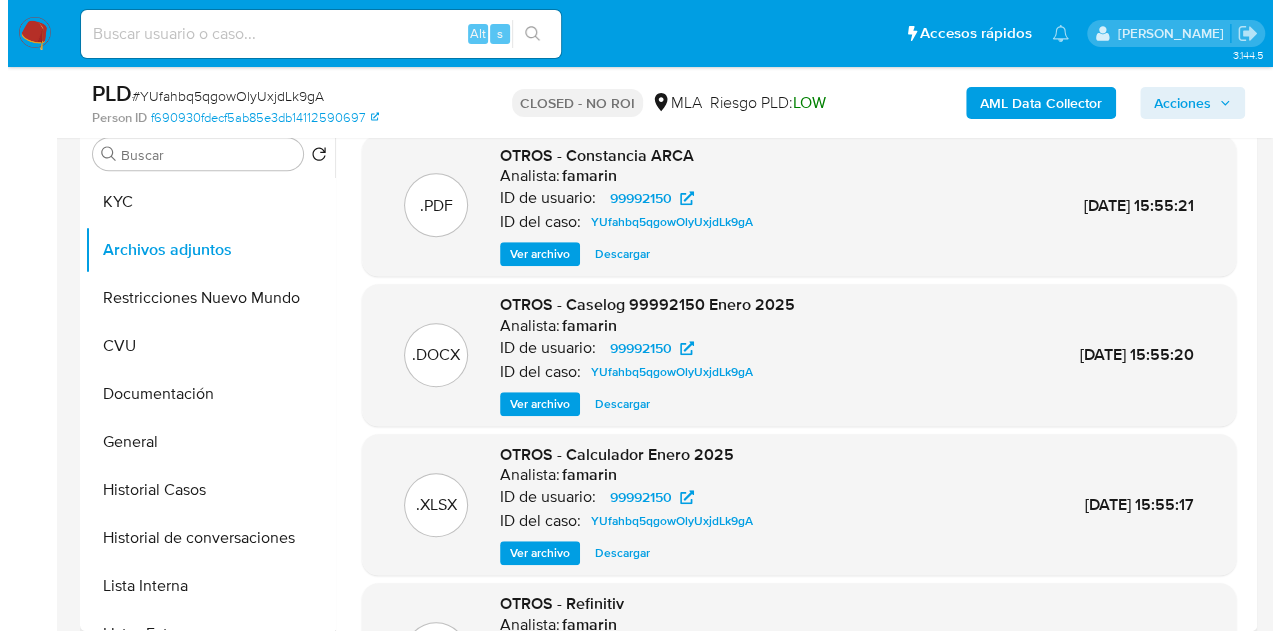 scroll, scrollTop: 470, scrollLeft: 0, axis: vertical 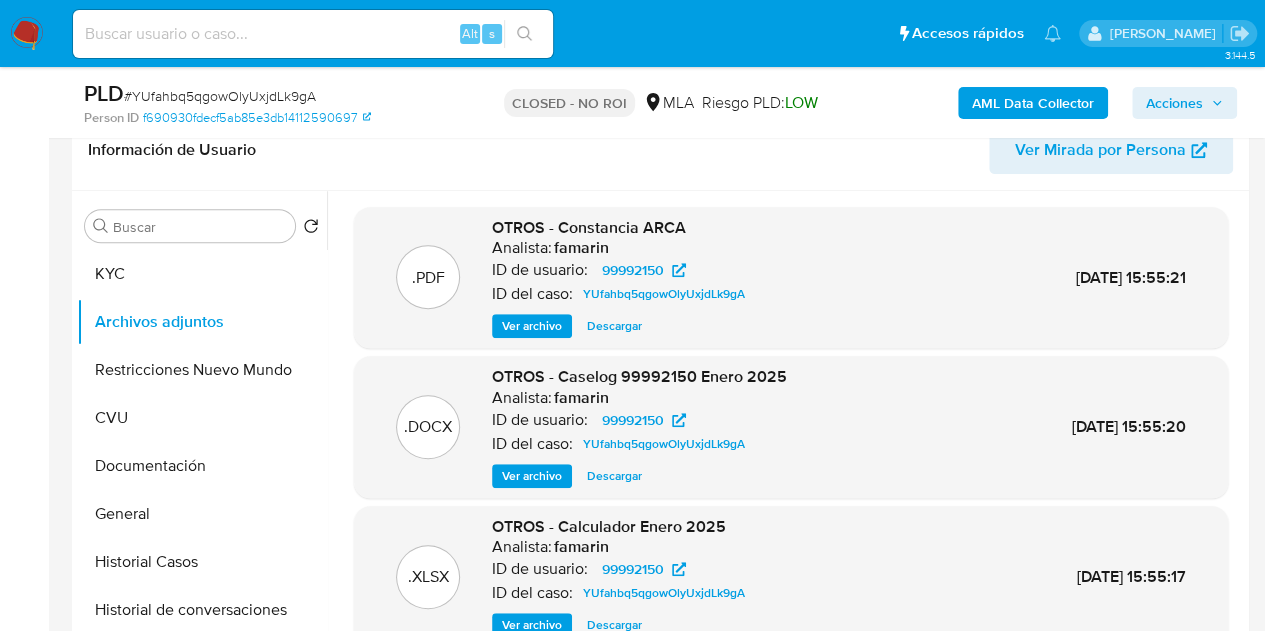 click on "Ver archivo" at bounding box center (532, 476) 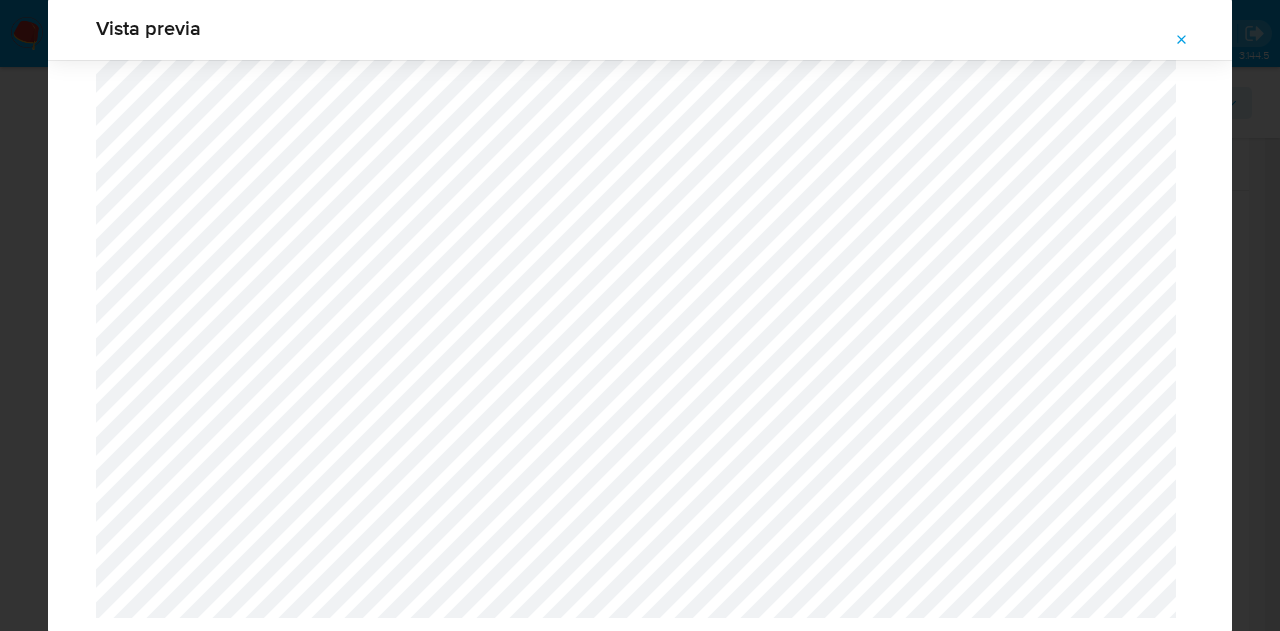 scroll, scrollTop: 1378, scrollLeft: 0, axis: vertical 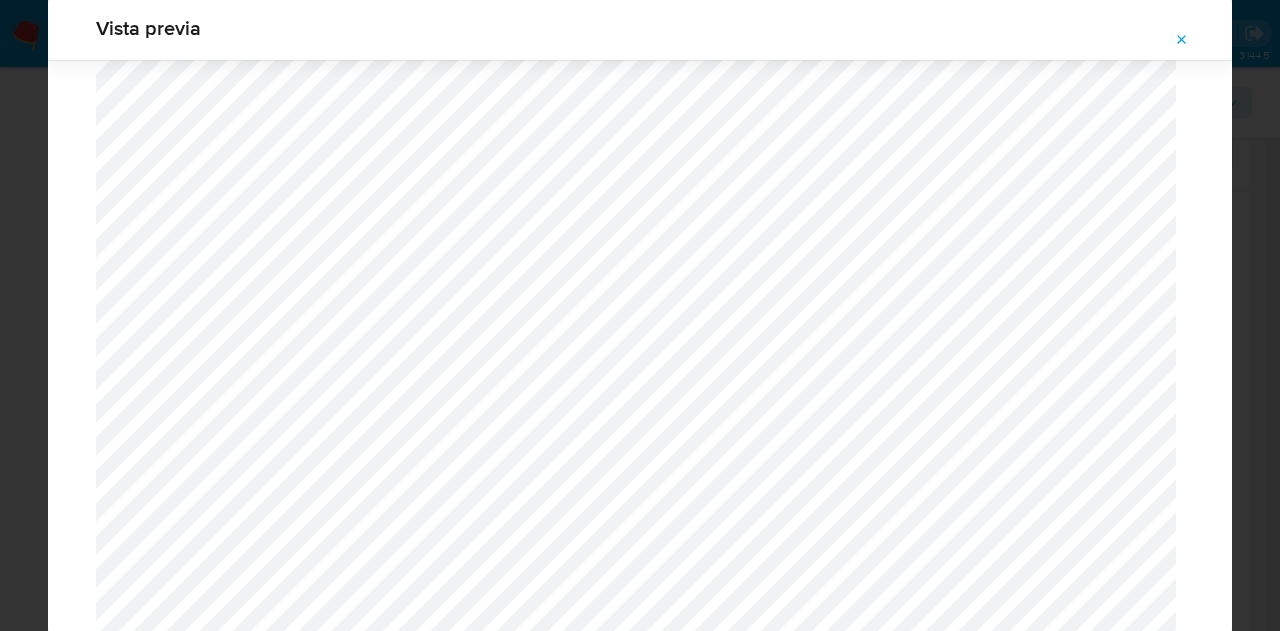 click at bounding box center [1182, 40] 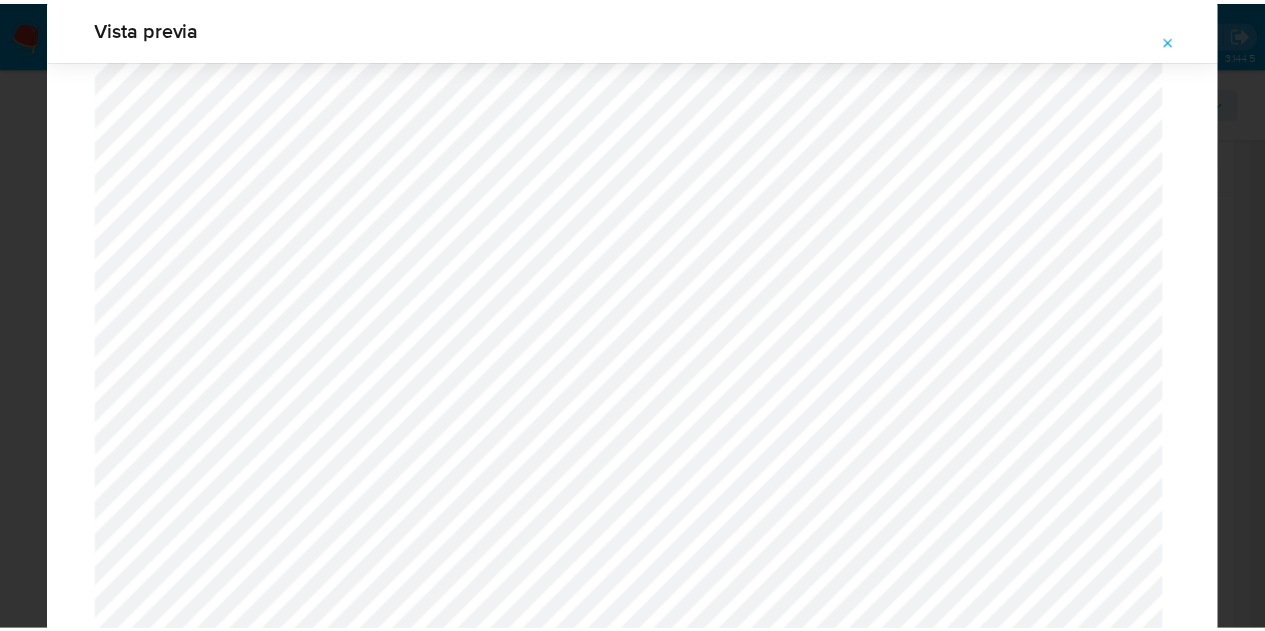 scroll, scrollTop: 64, scrollLeft: 0, axis: vertical 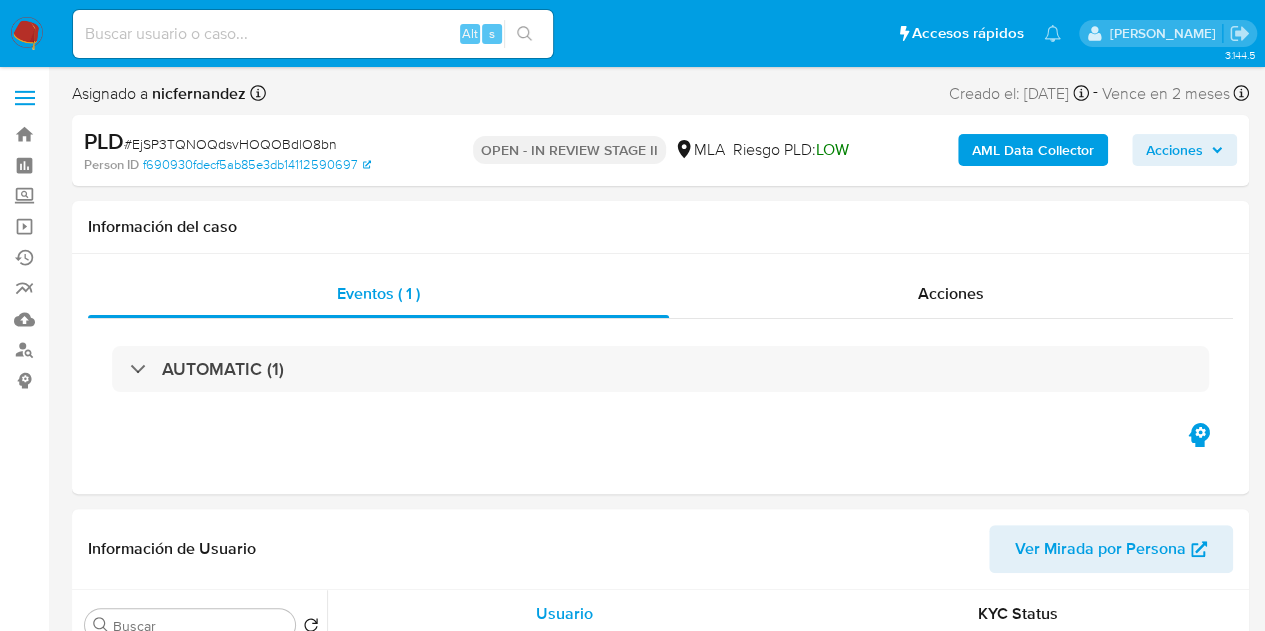 select on "10" 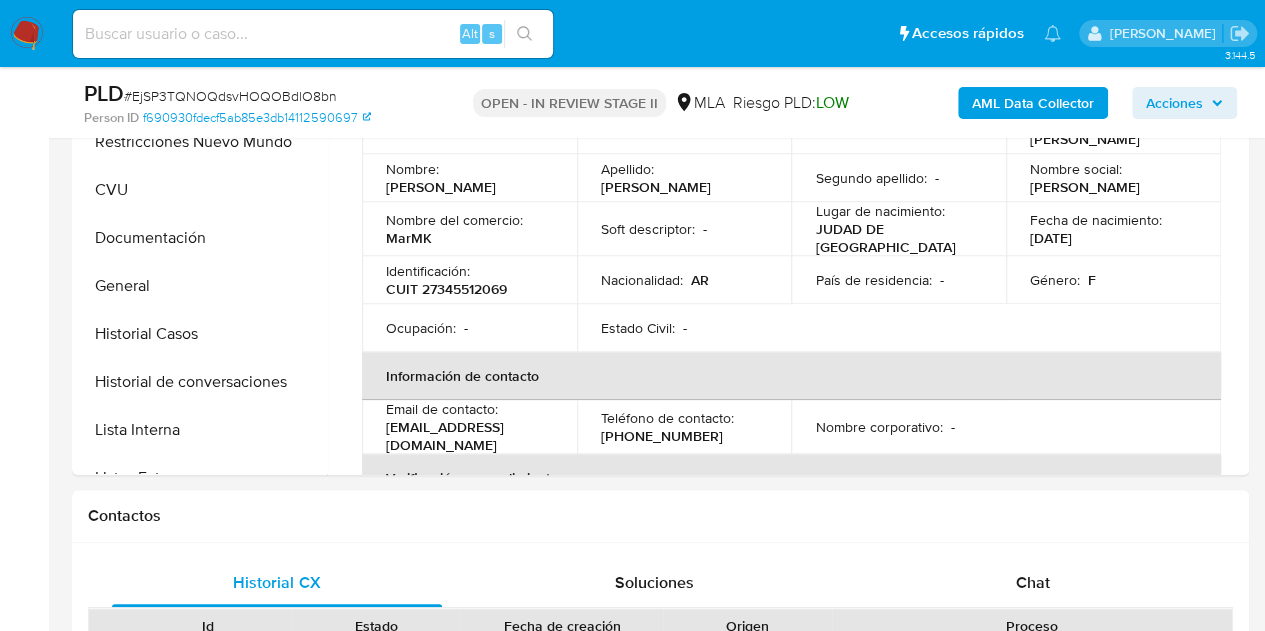 scroll, scrollTop: 951, scrollLeft: 0, axis: vertical 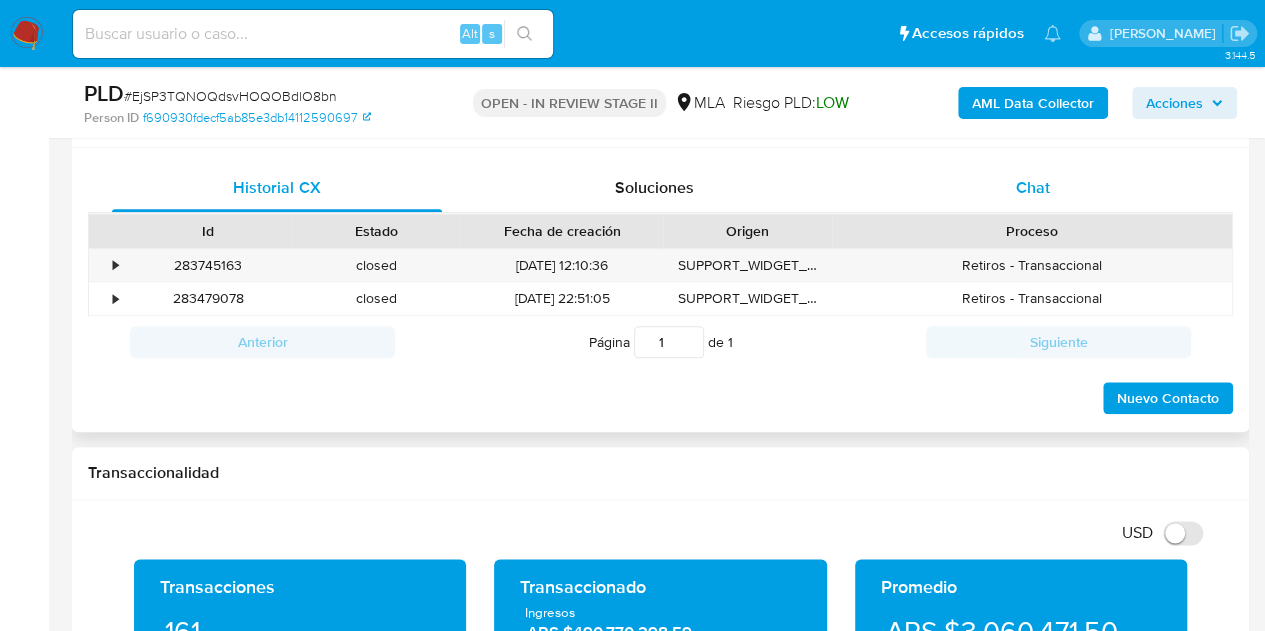 click on "Chat" at bounding box center [1033, 188] 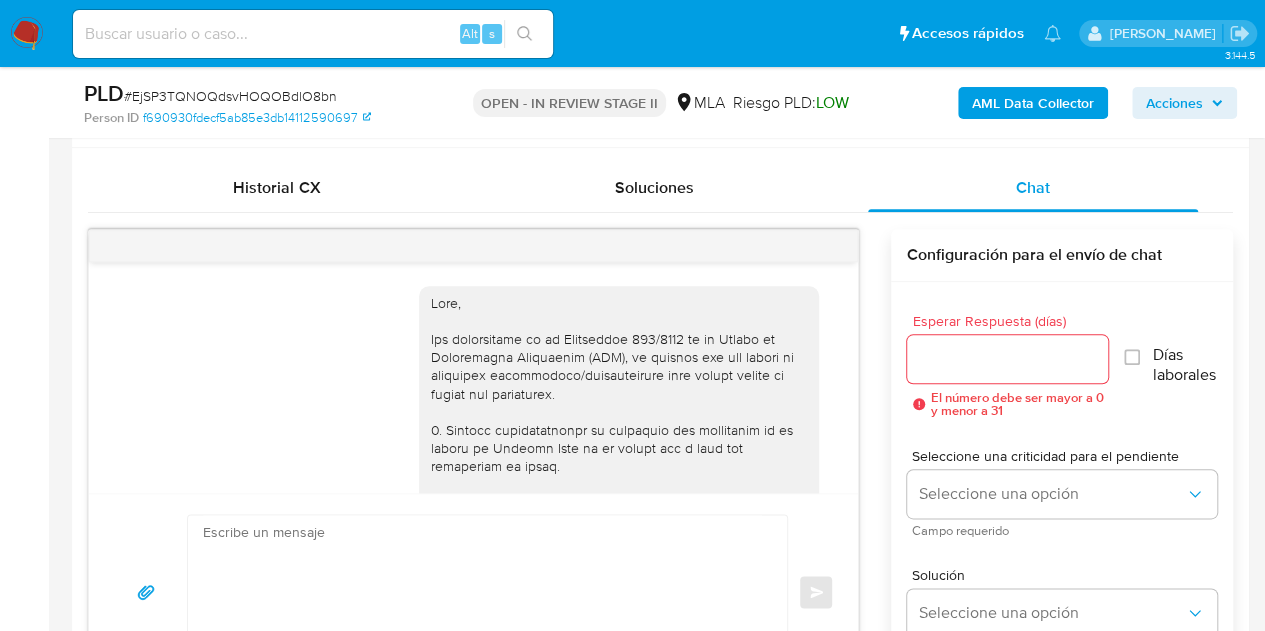 scroll, scrollTop: 1760, scrollLeft: 0, axis: vertical 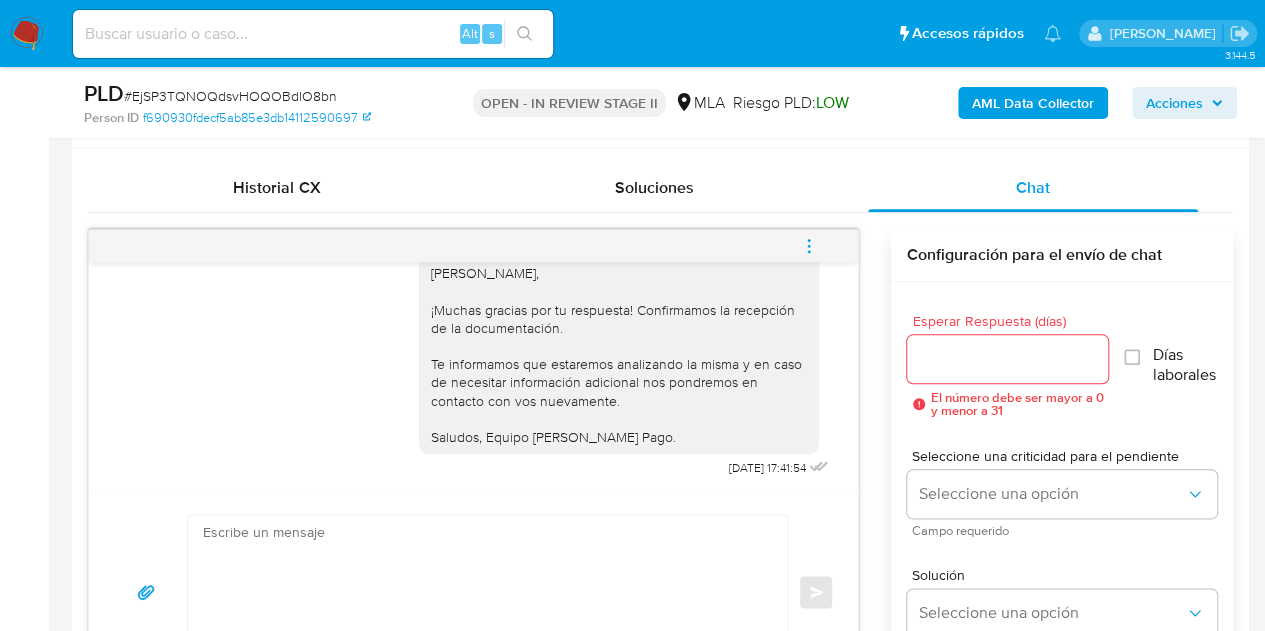 click 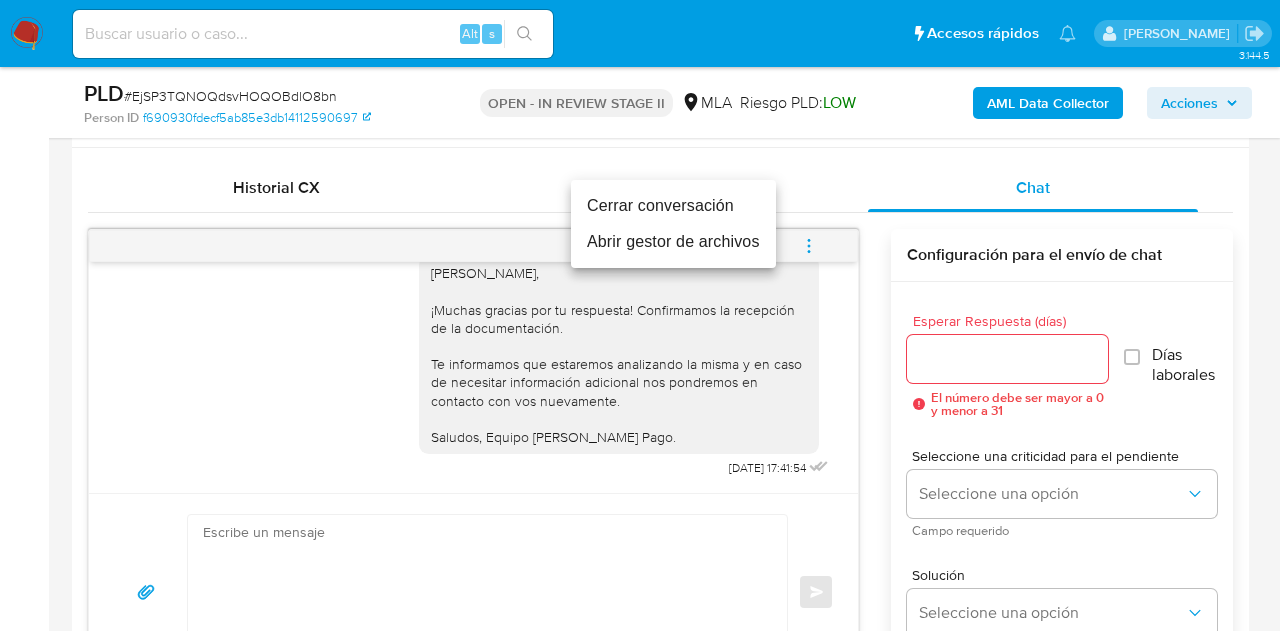 click on "Cerrar conversación" at bounding box center [673, 206] 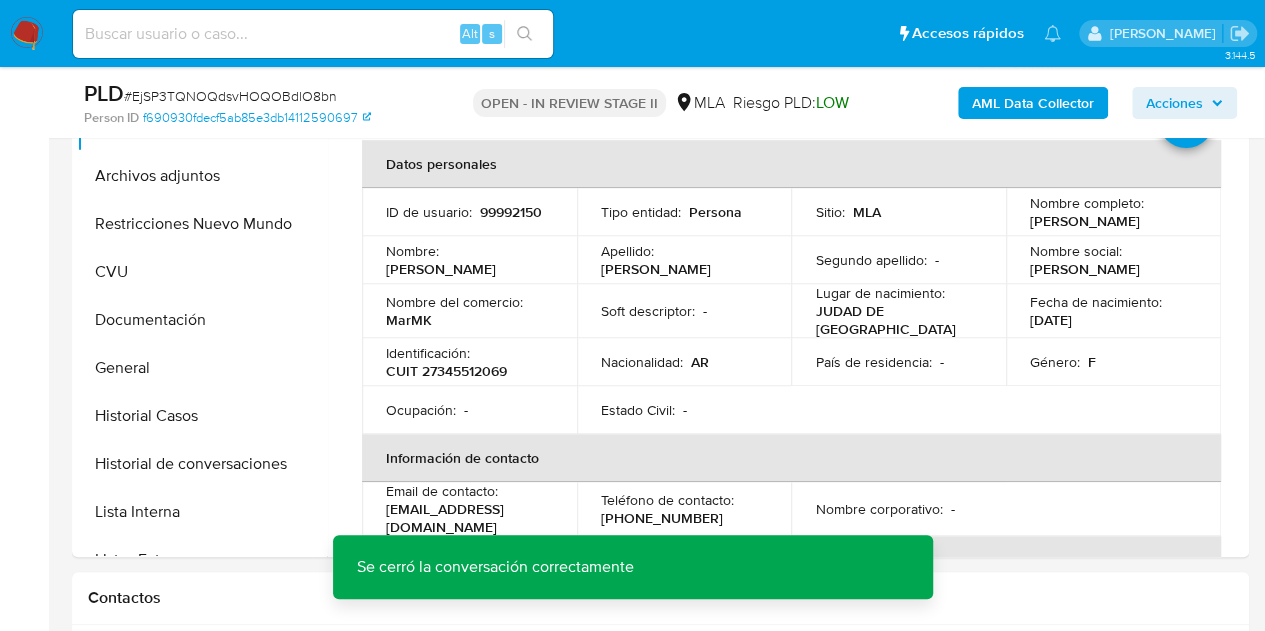 scroll, scrollTop: 374, scrollLeft: 0, axis: vertical 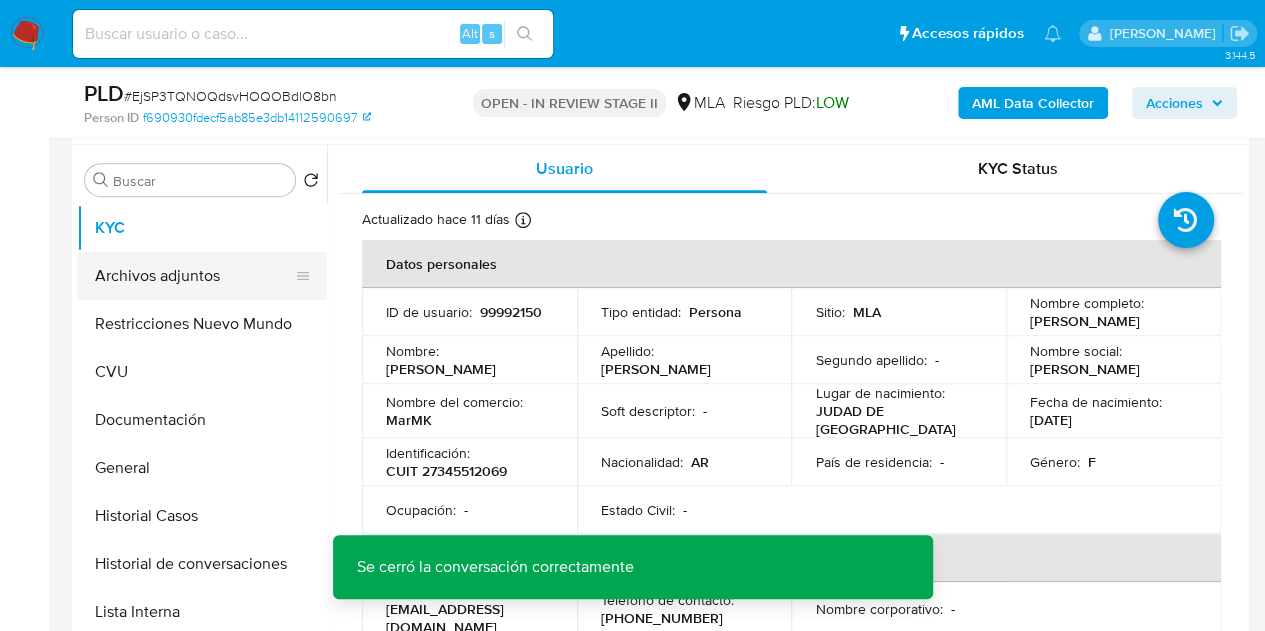 click on "Archivos adjuntos" at bounding box center (194, 276) 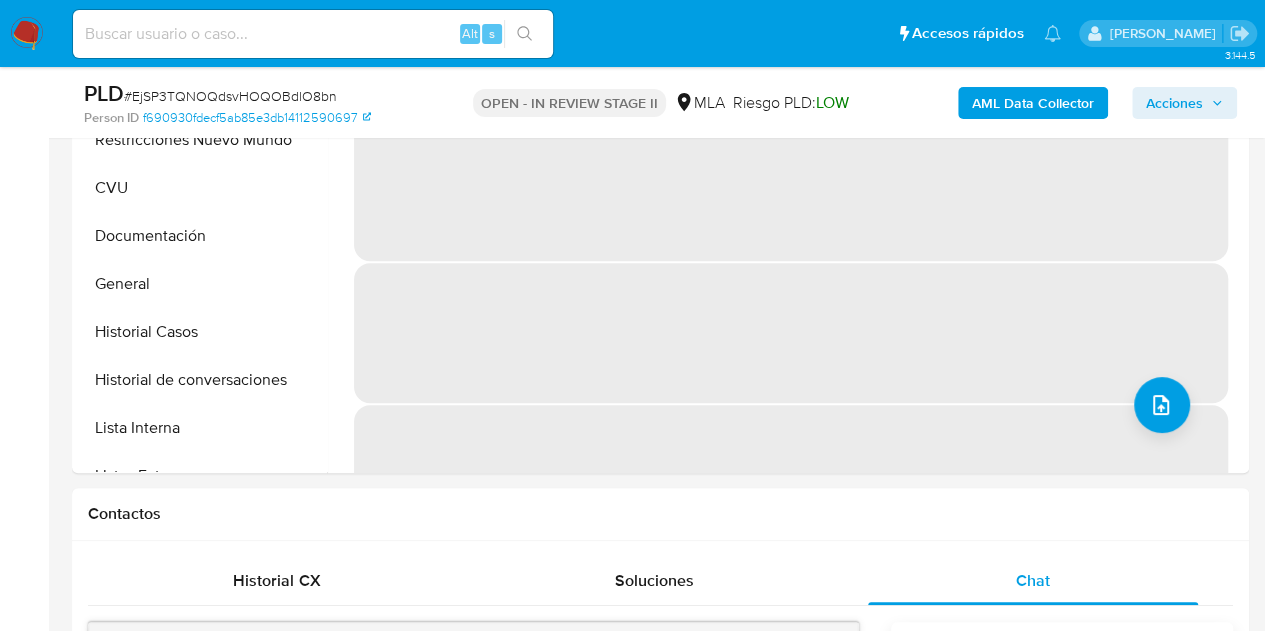scroll, scrollTop: 374, scrollLeft: 0, axis: vertical 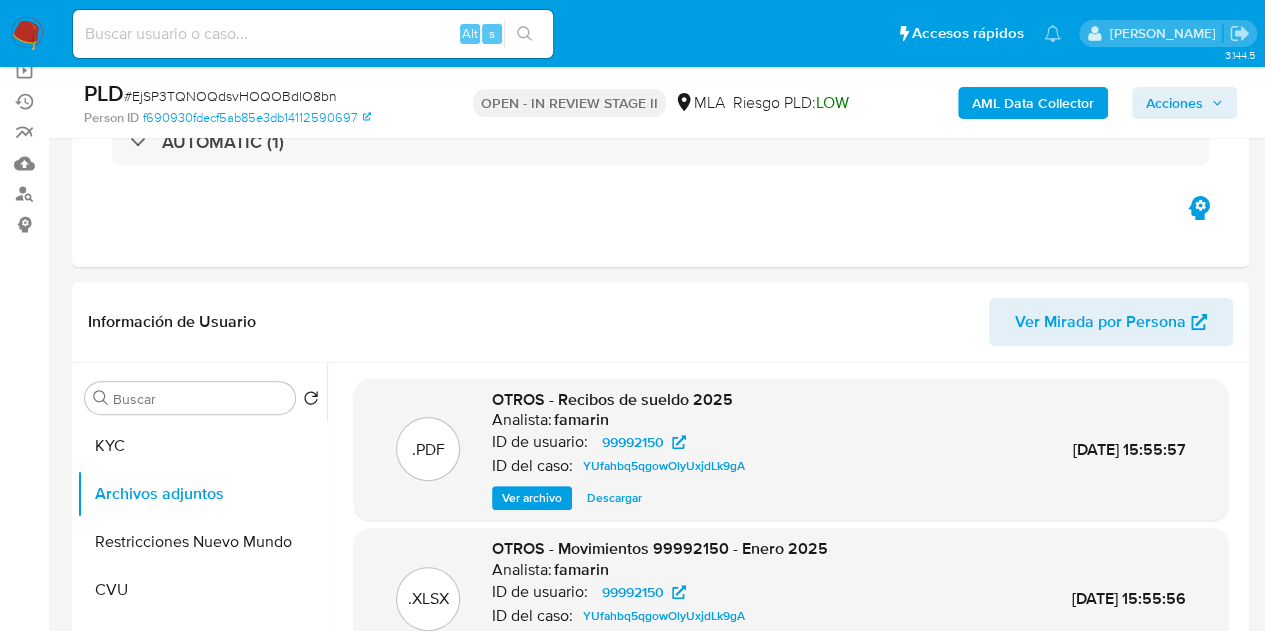 click on "PLD # EjSP3TQNOQdsvHOQOBdlO8bn Person ID f690930fdecf5ab85e3db14112590697 OPEN - IN REVIEW STAGE II  MLA Riesgo PLD:  LOW AML Data Collector Acciones" at bounding box center [660, 102] 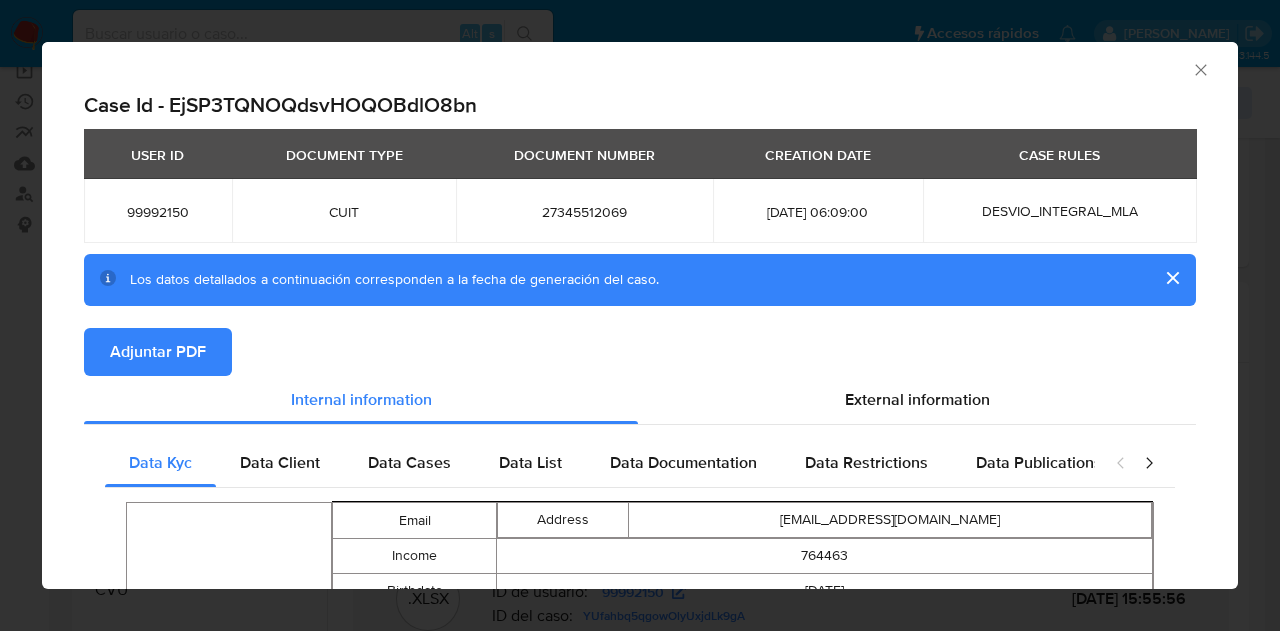 click 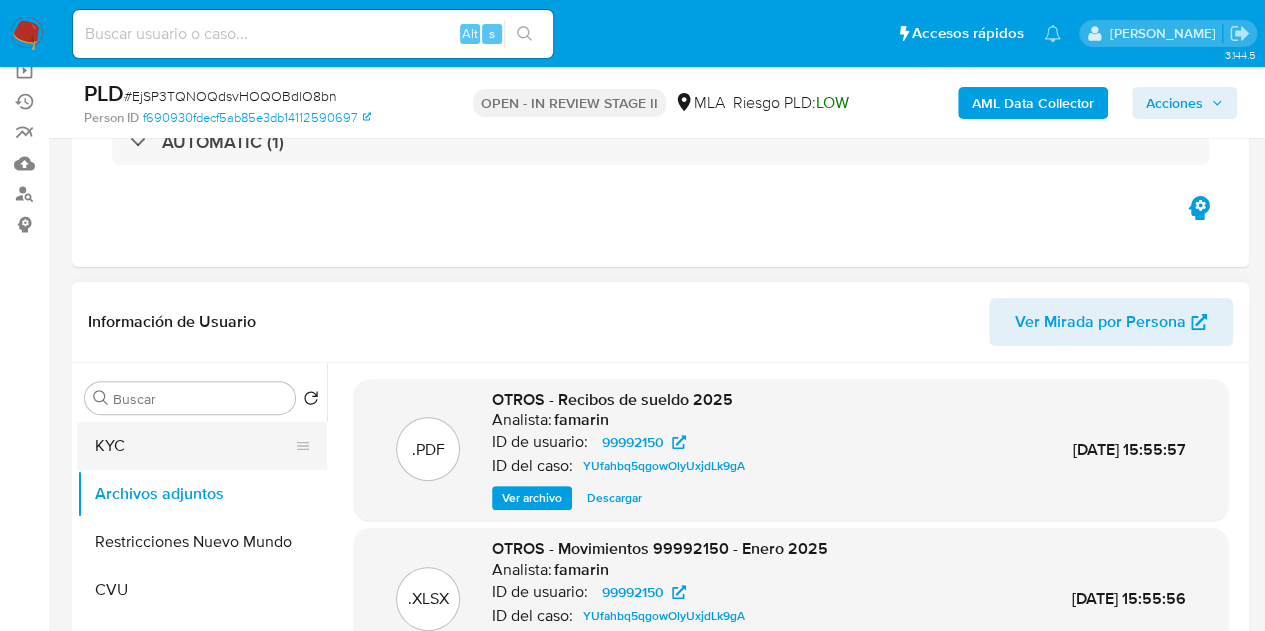 click on "KYC" at bounding box center (194, 446) 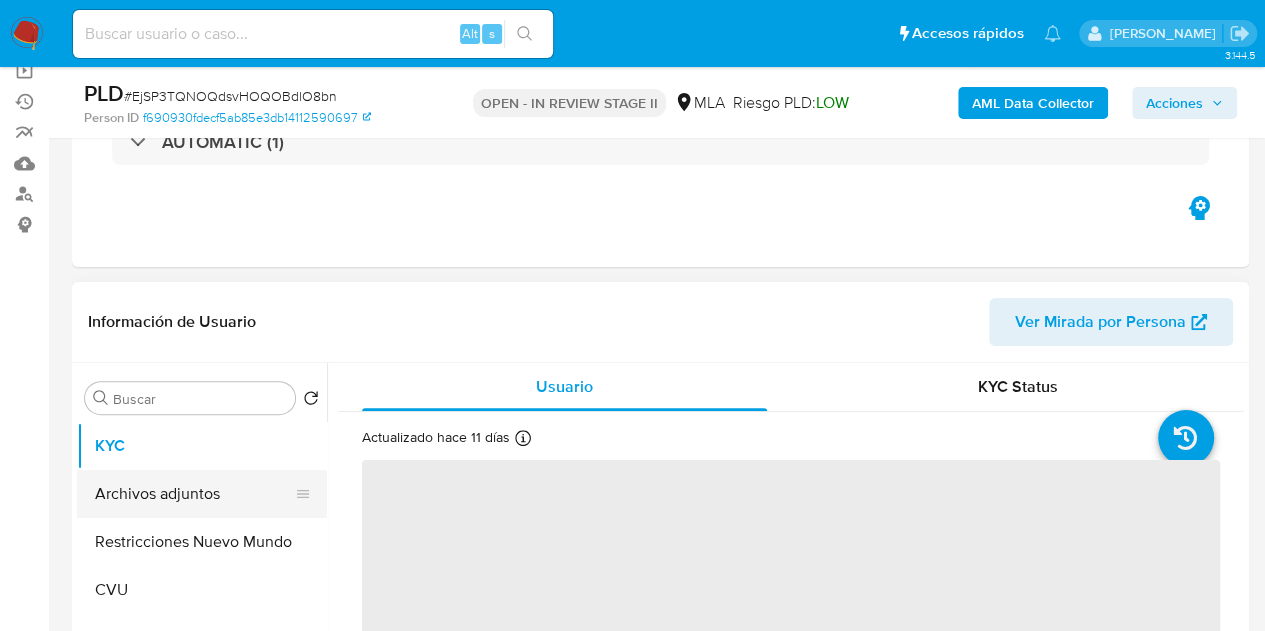 click on "Archivos adjuntos" at bounding box center [194, 494] 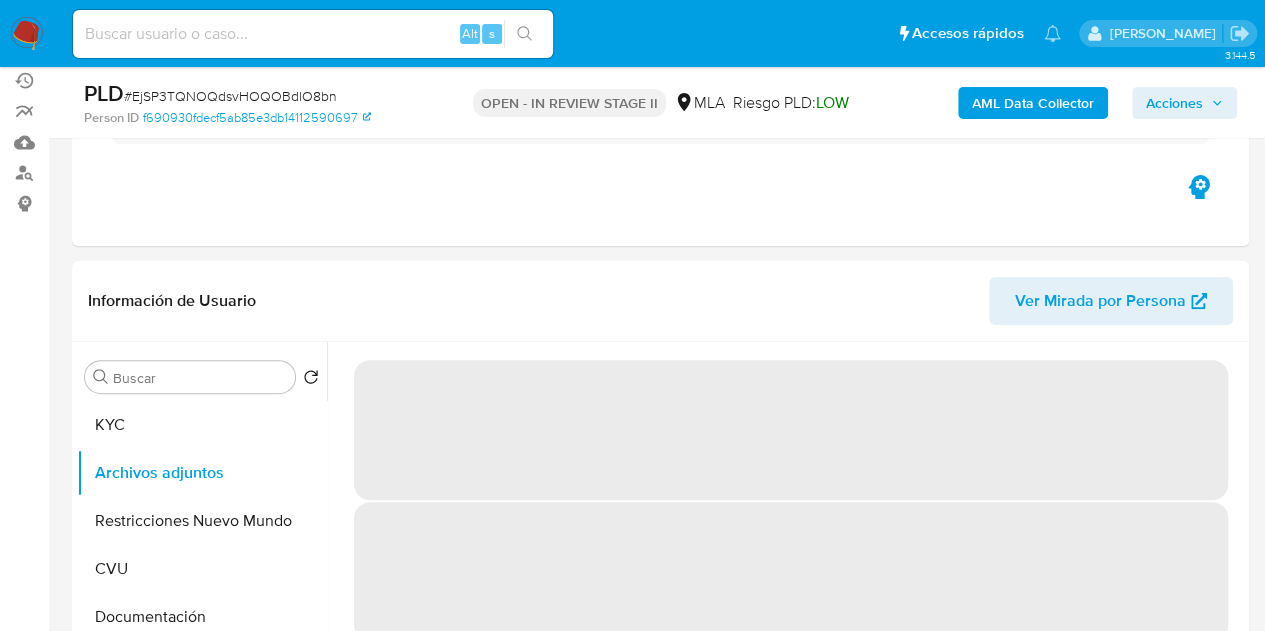 scroll, scrollTop: 172, scrollLeft: 0, axis: vertical 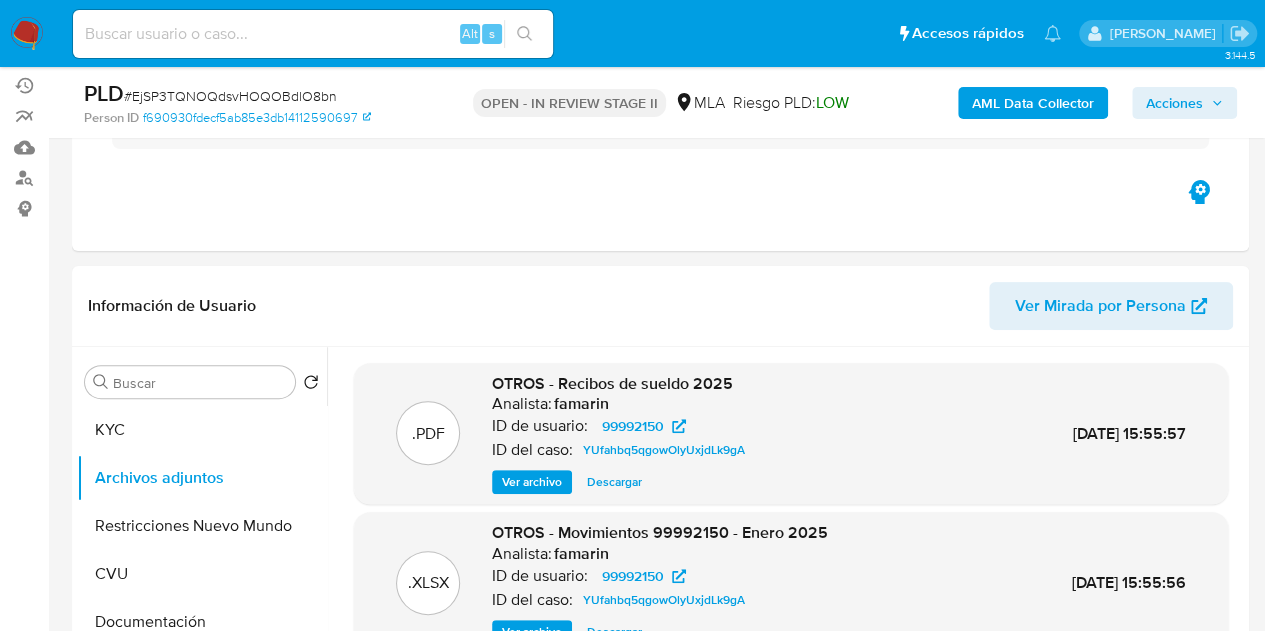 click on "AML Data Collector" at bounding box center (1033, 103) 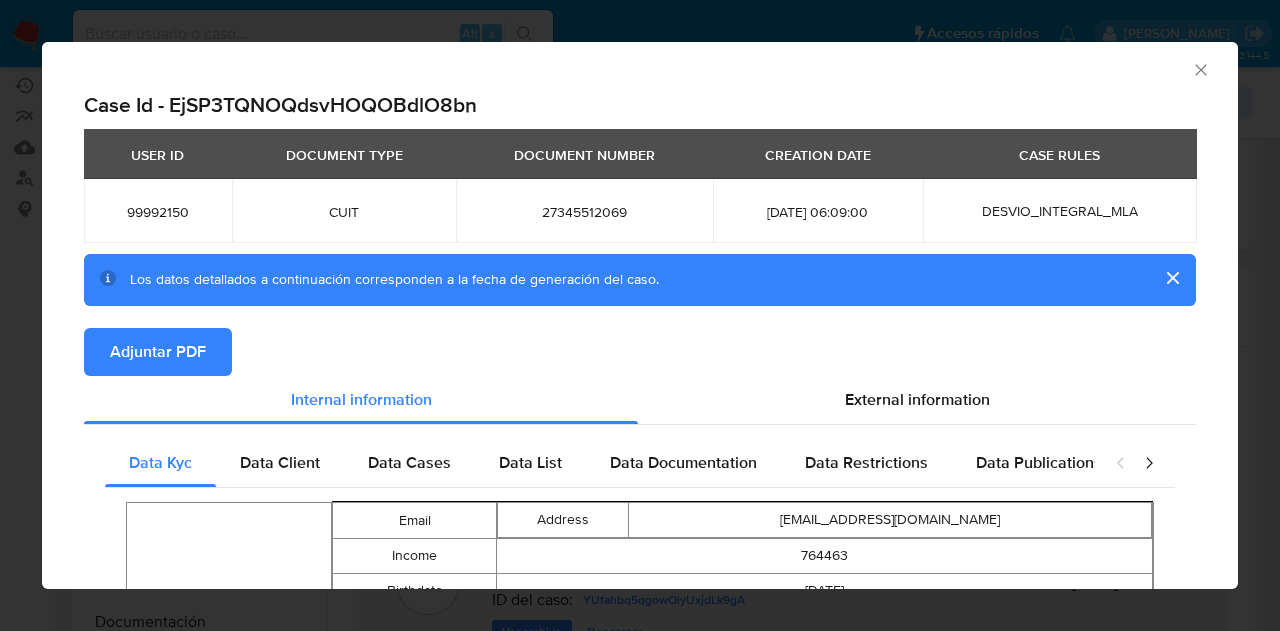 click on "Adjuntar PDF" at bounding box center [158, 352] 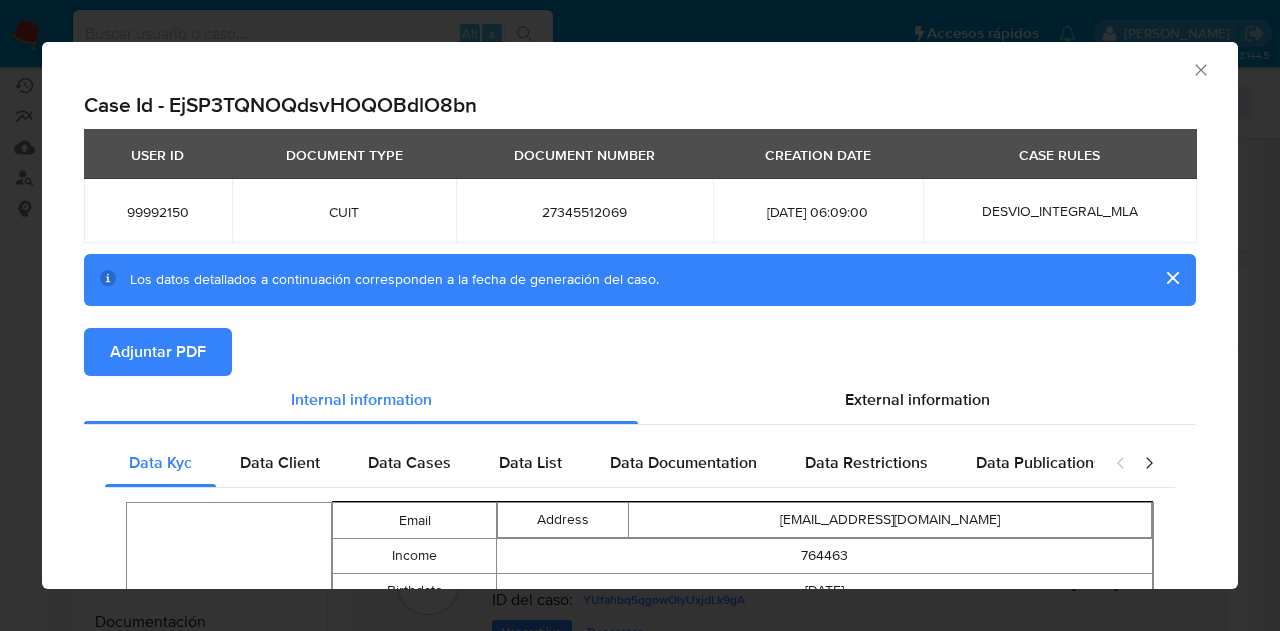 click 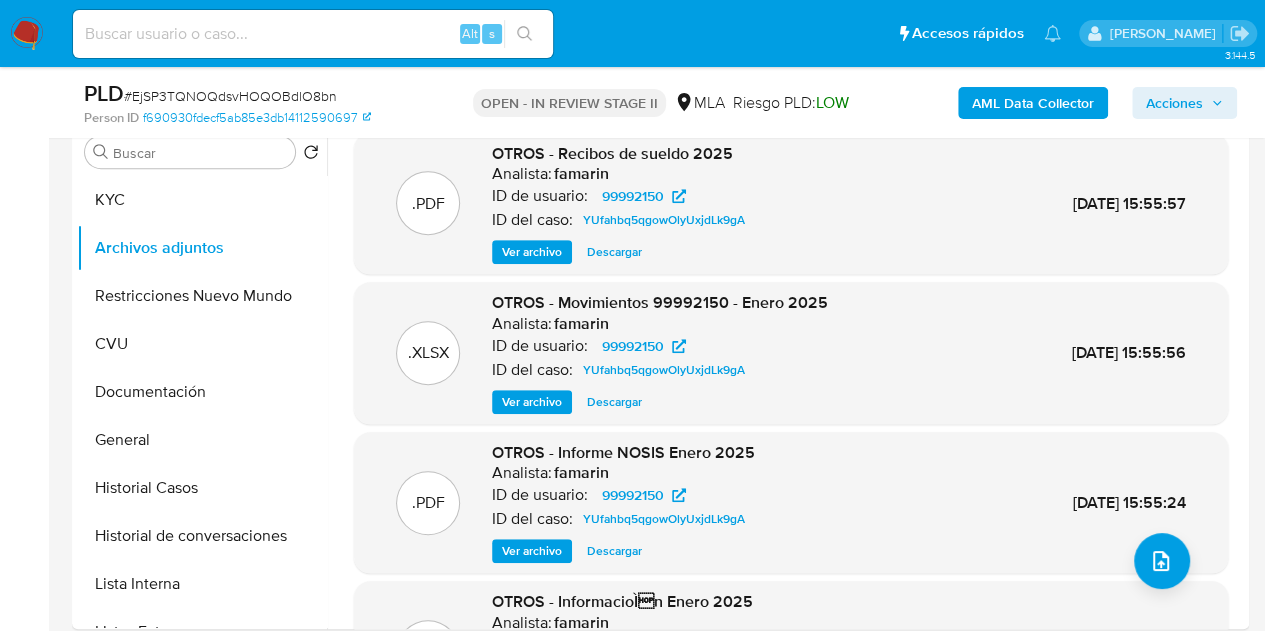 scroll, scrollTop: 493, scrollLeft: 0, axis: vertical 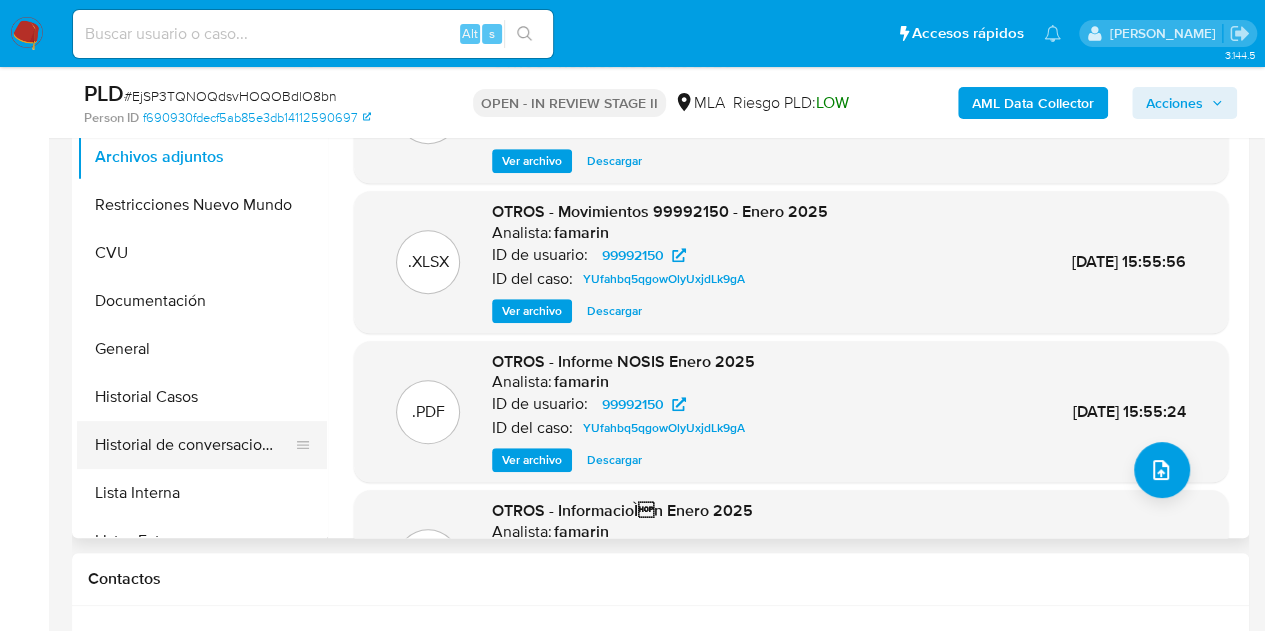 click on "Historial de conversaciones" at bounding box center [194, 445] 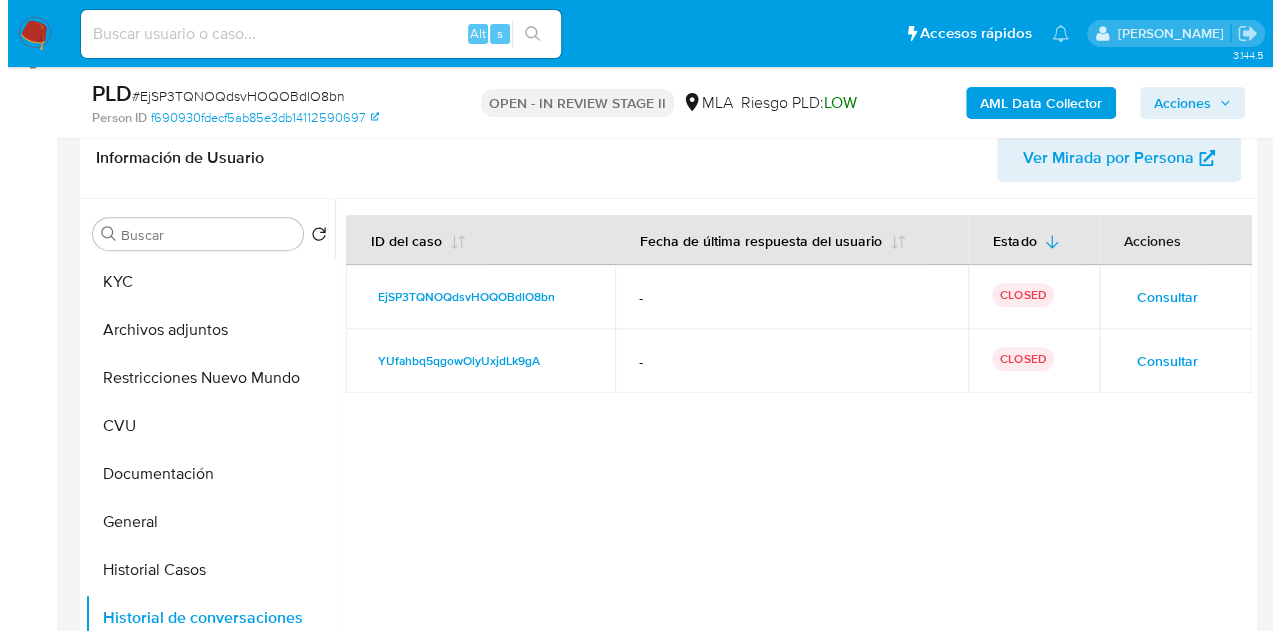 scroll, scrollTop: 343, scrollLeft: 0, axis: vertical 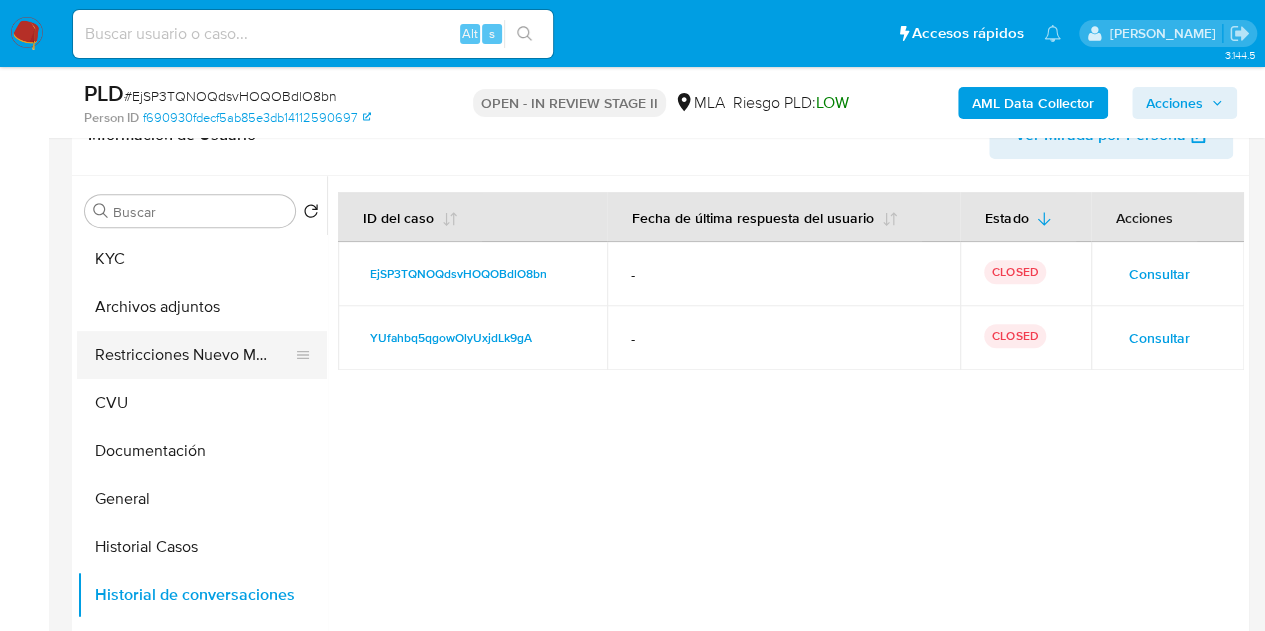 click on "Restricciones Nuevo Mundo" at bounding box center (194, 355) 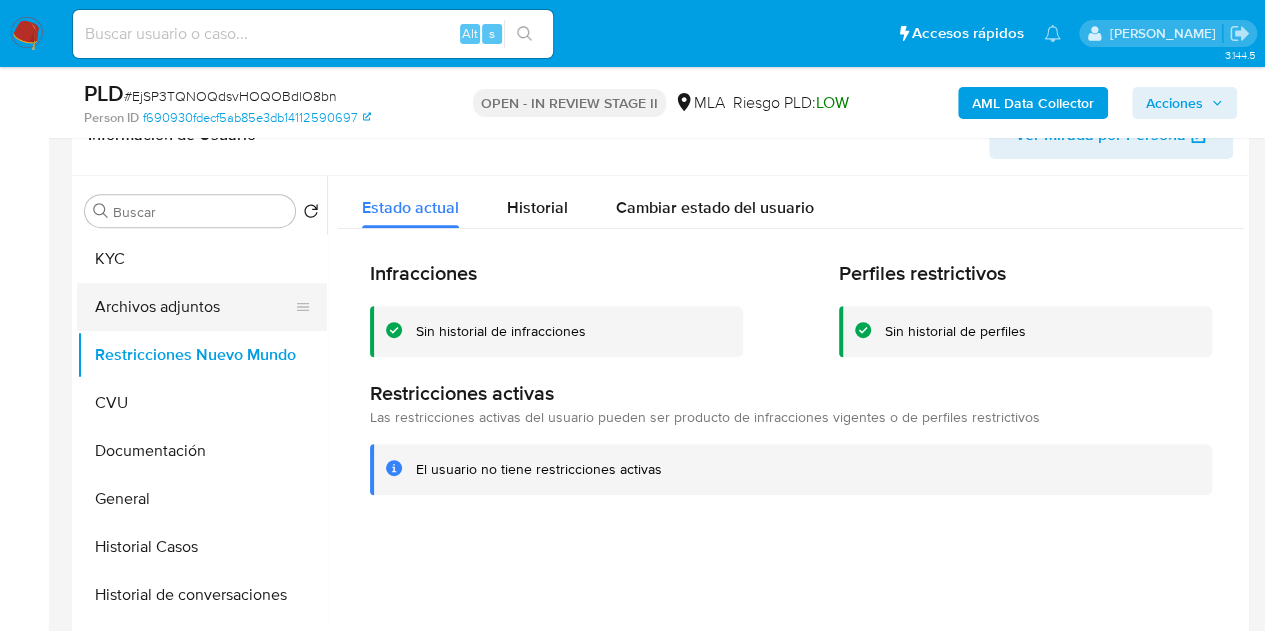 click on "Archivos adjuntos" at bounding box center (194, 307) 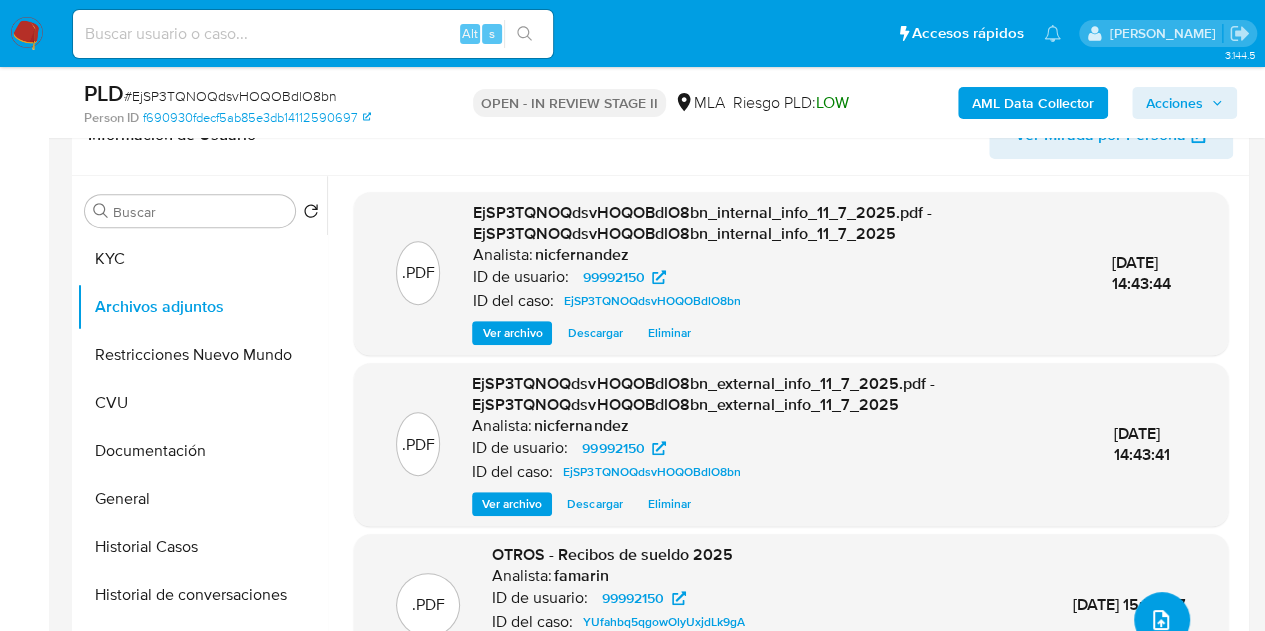 click 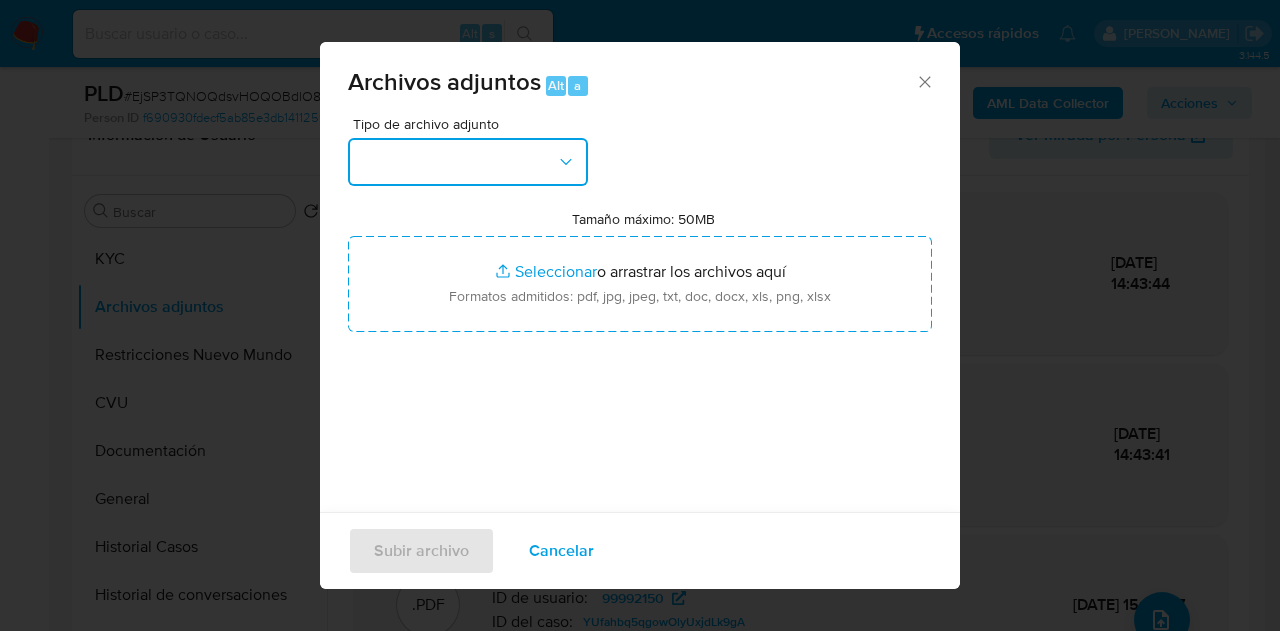 click at bounding box center (468, 162) 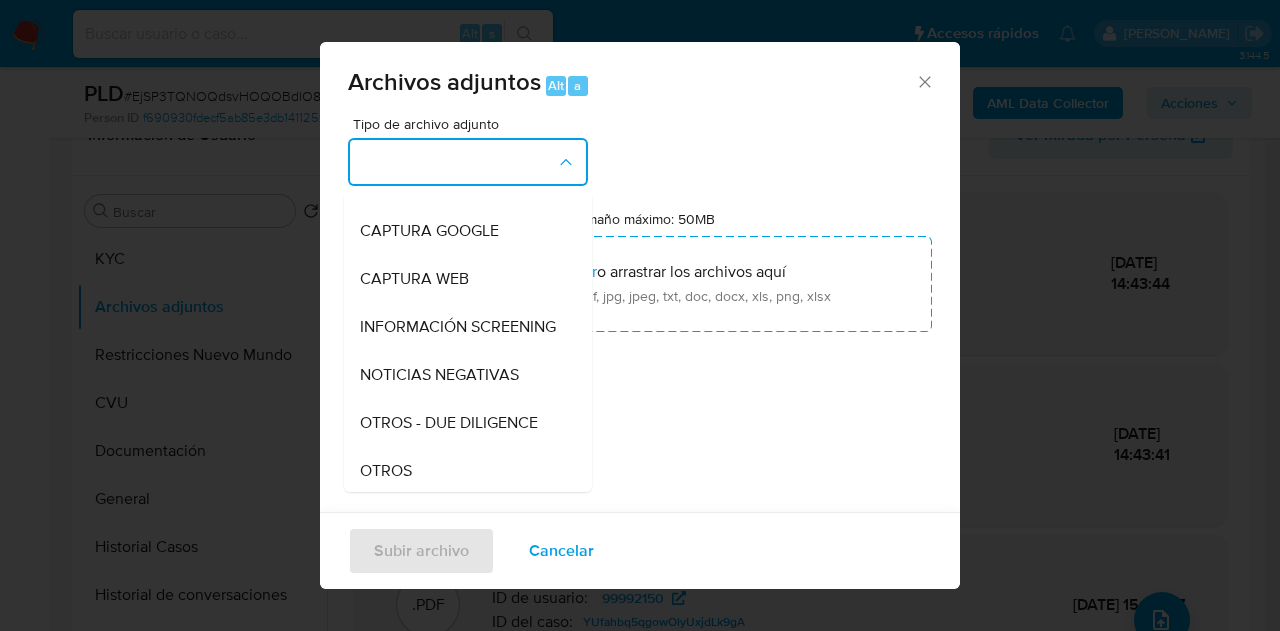 scroll, scrollTop: 225, scrollLeft: 0, axis: vertical 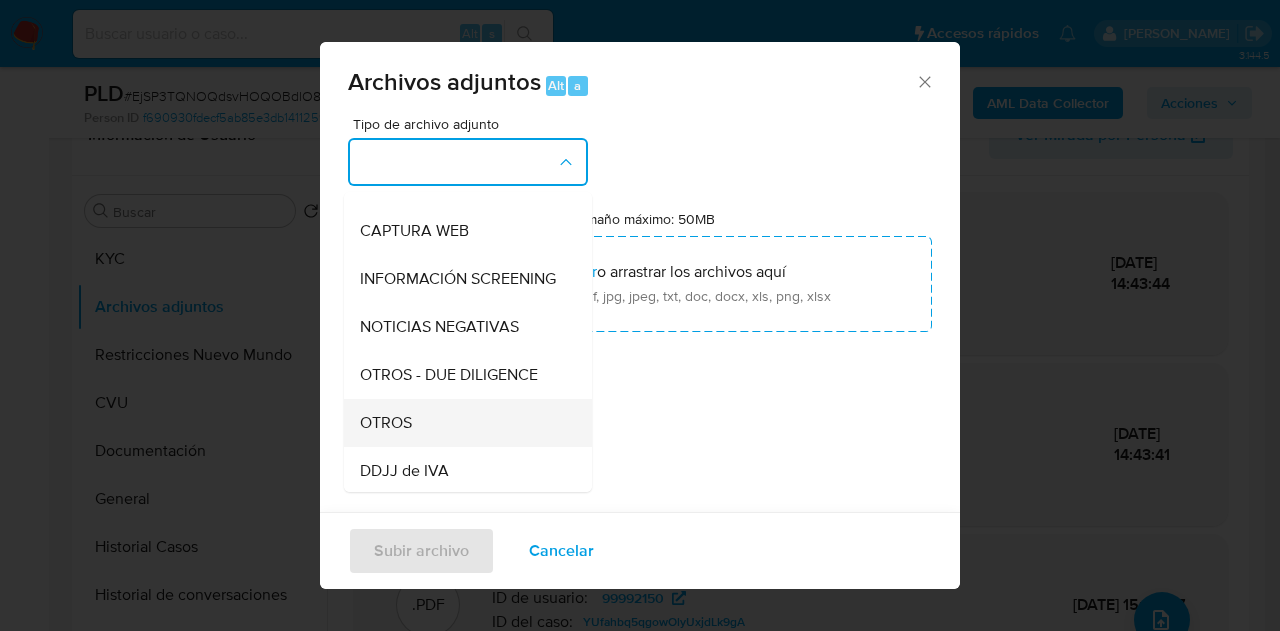 click on "OTROS" at bounding box center [462, 423] 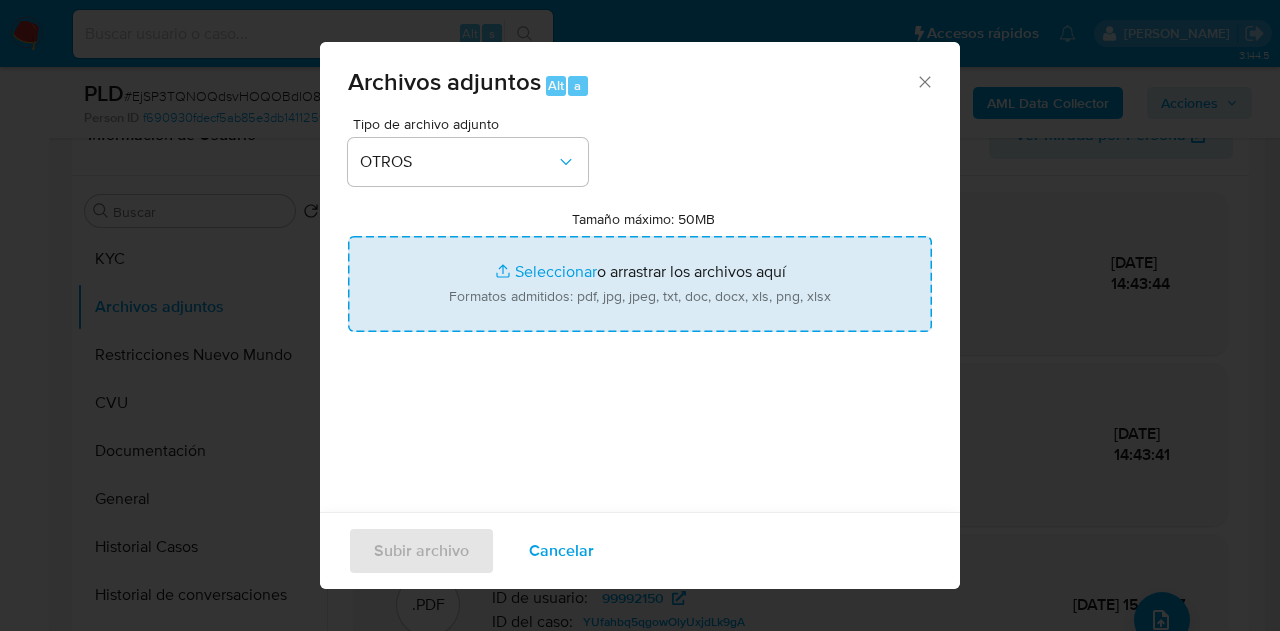 click on "Tamaño máximo: 50MB Seleccionar archivos" at bounding box center [640, 284] 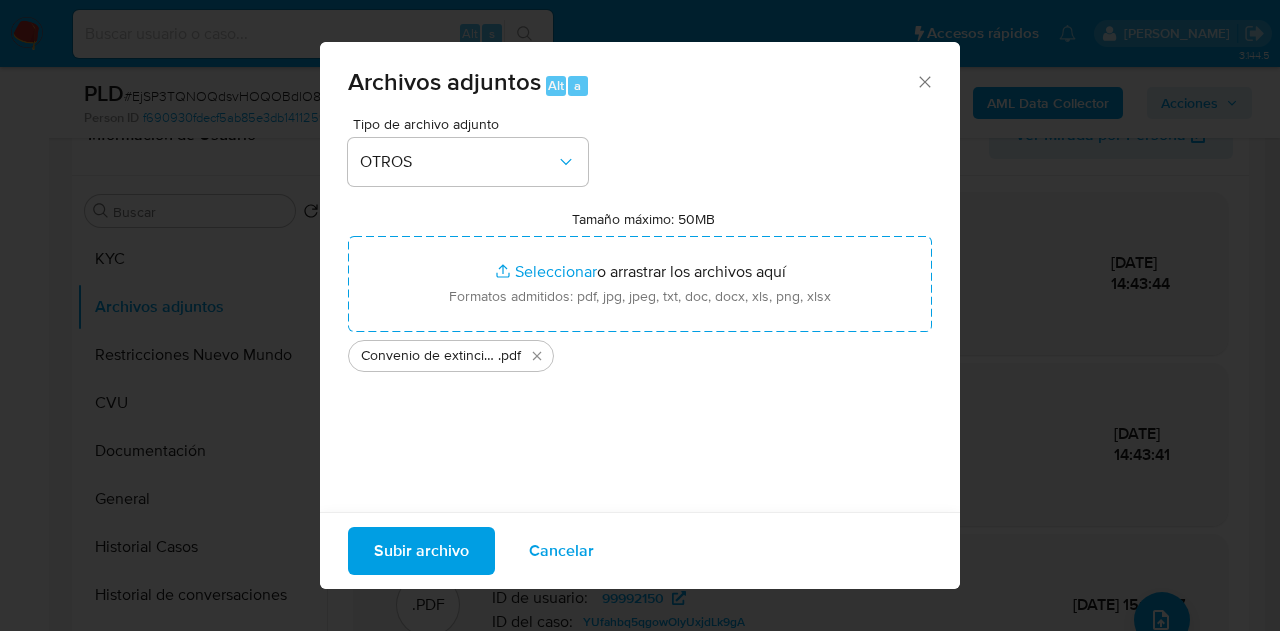 click on "Subir archivo" at bounding box center (421, 551) 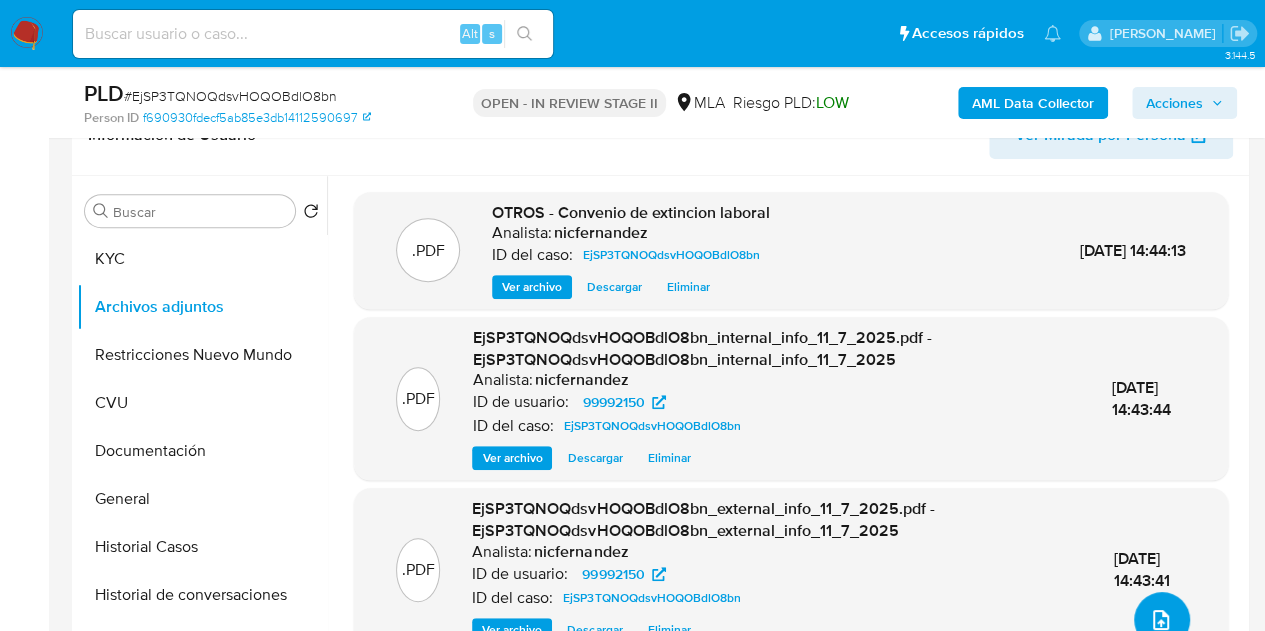 click 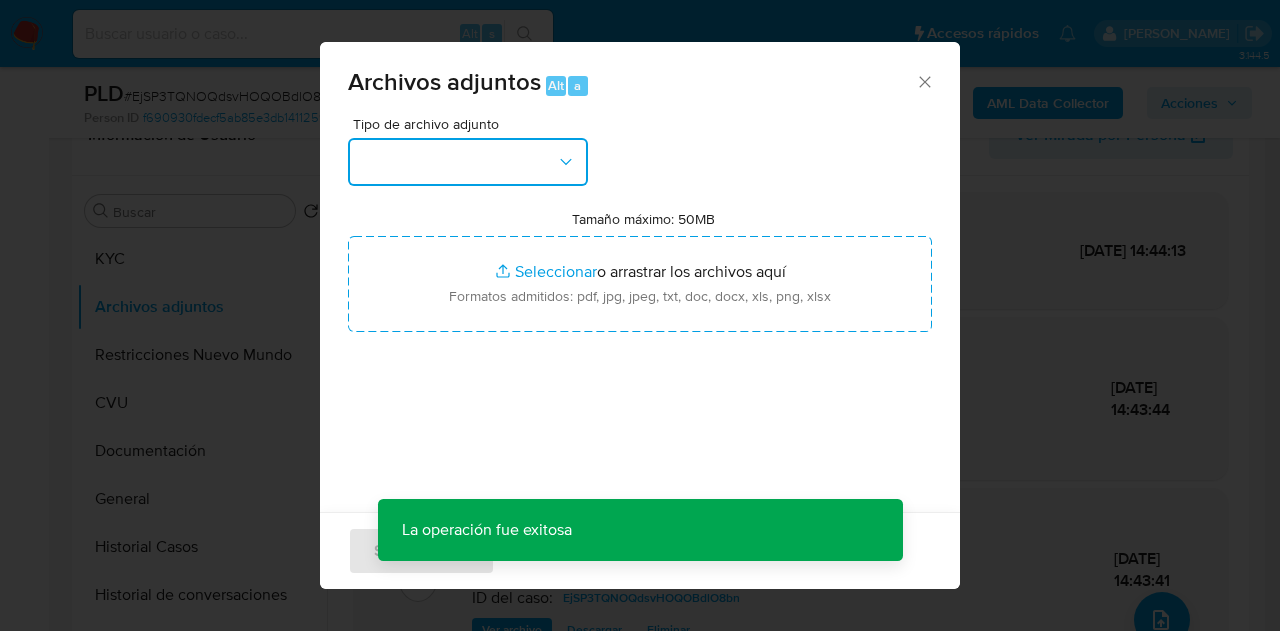 click at bounding box center [468, 162] 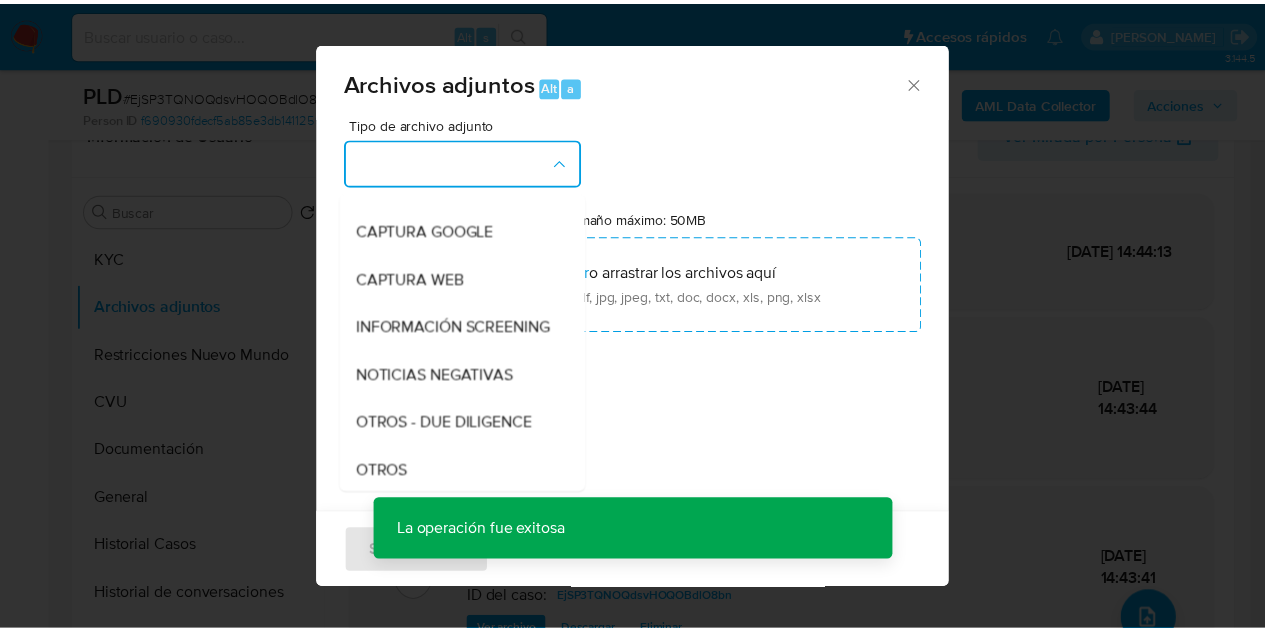 scroll, scrollTop: 211, scrollLeft: 0, axis: vertical 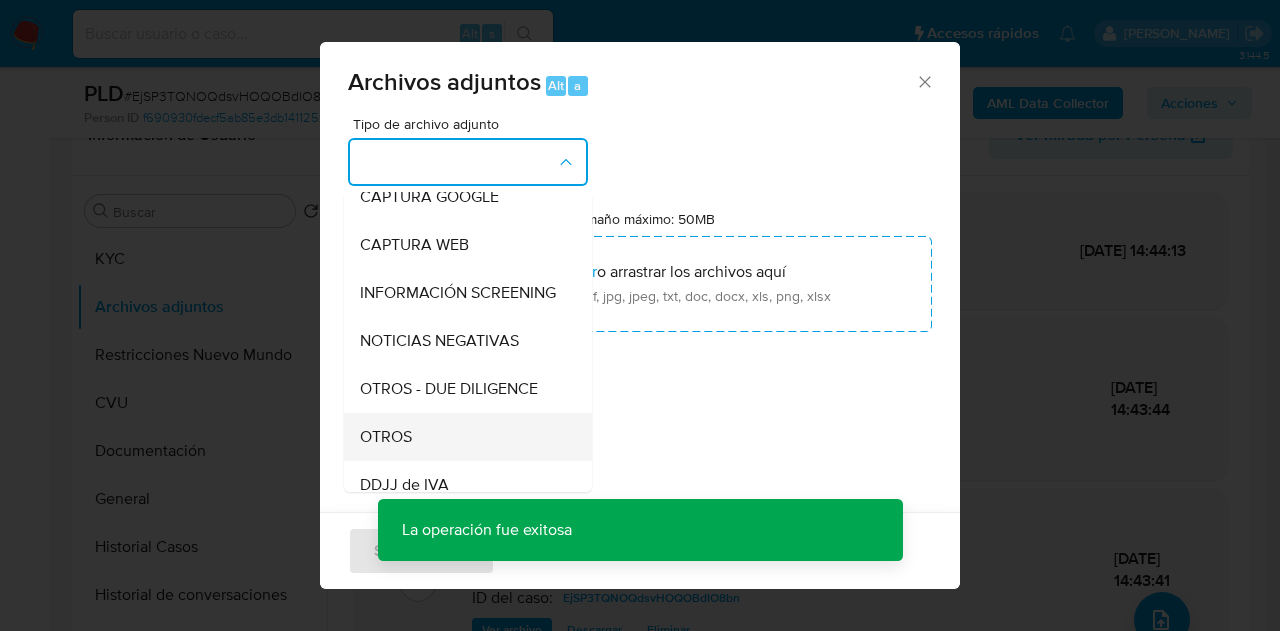 click on "OTROS" at bounding box center [462, 437] 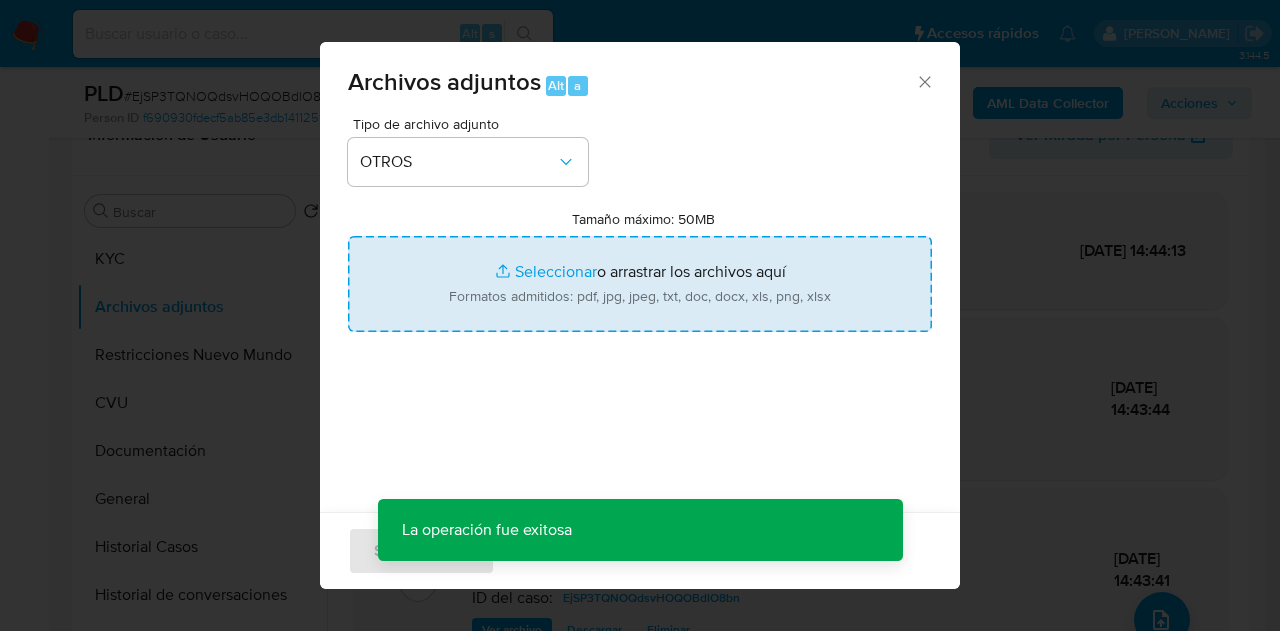 click on "Tamaño máximo: 50MB Seleccionar archivos" at bounding box center [640, 284] 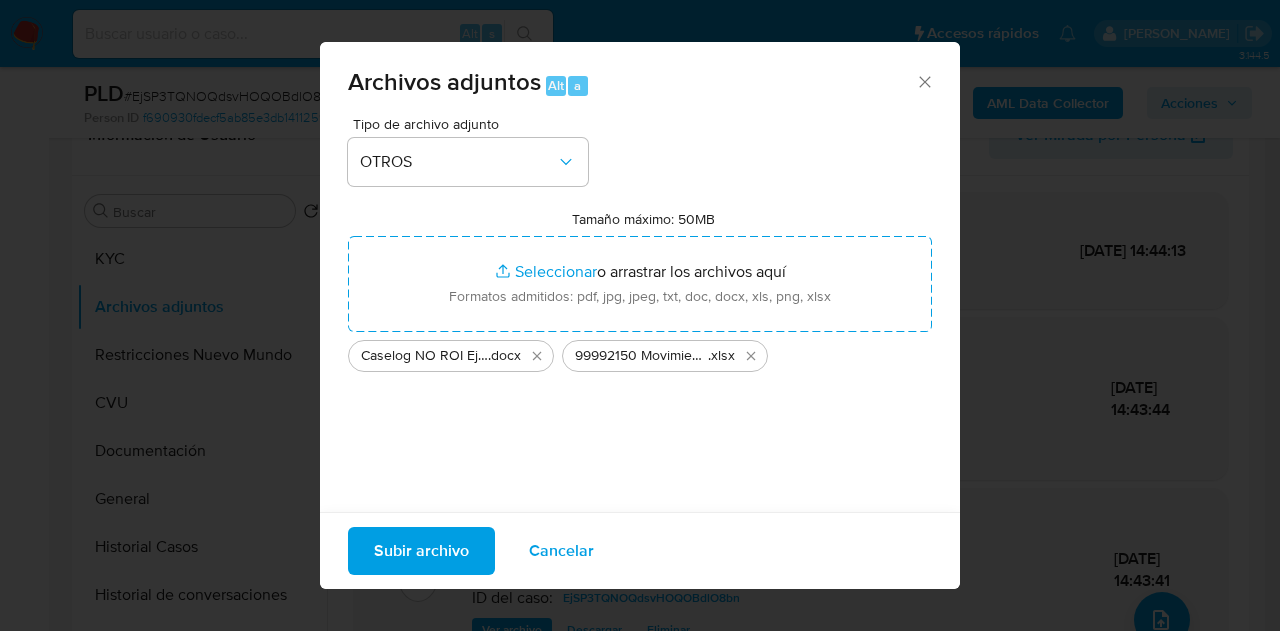 click on "Subir archivo" at bounding box center (421, 551) 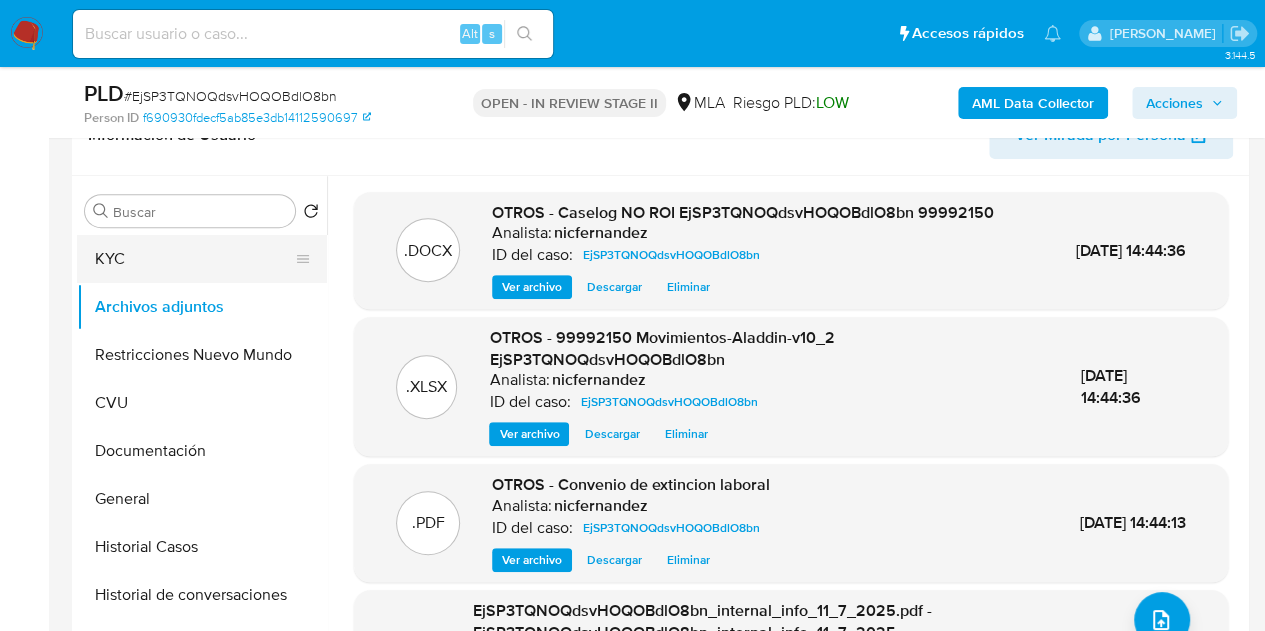 click on "KYC" at bounding box center [194, 259] 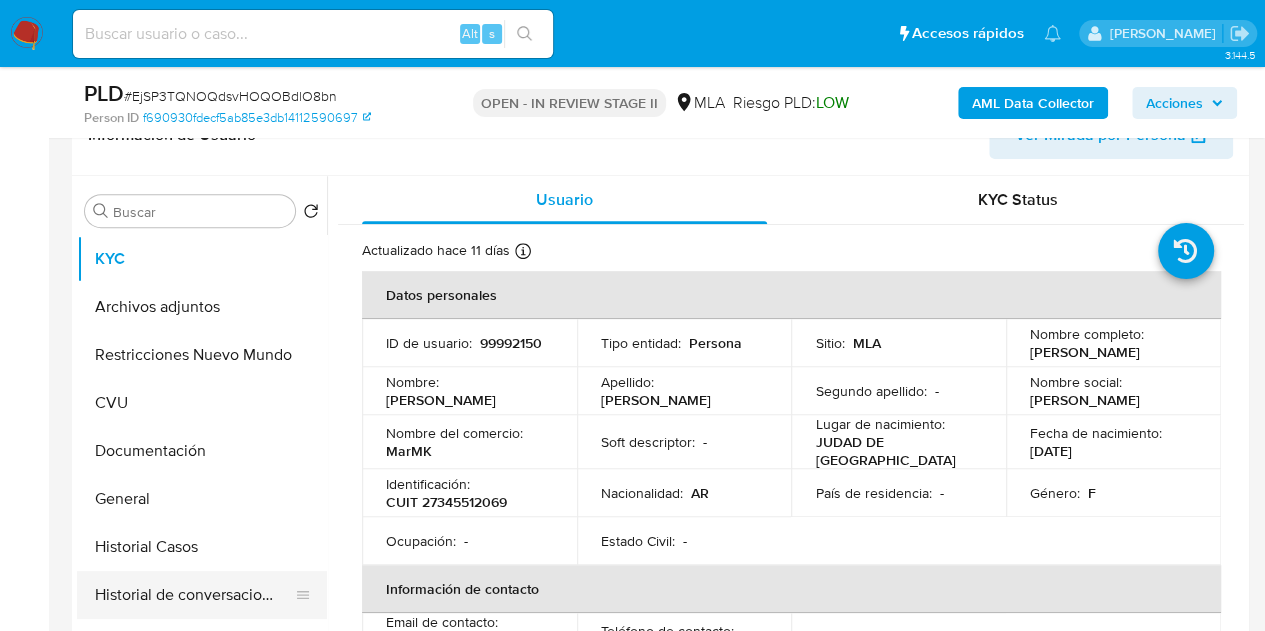 click on "Historial de conversaciones" at bounding box center (194, 595) 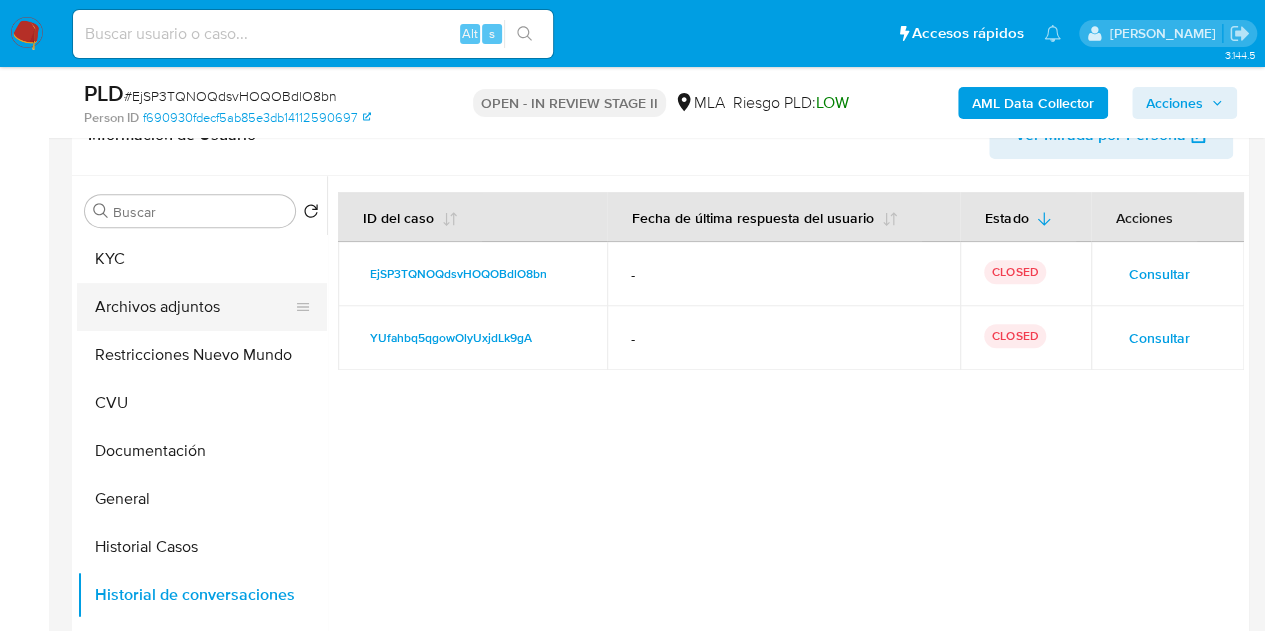 click on "Archivos adjuntos" at bounding box center [194, 307] 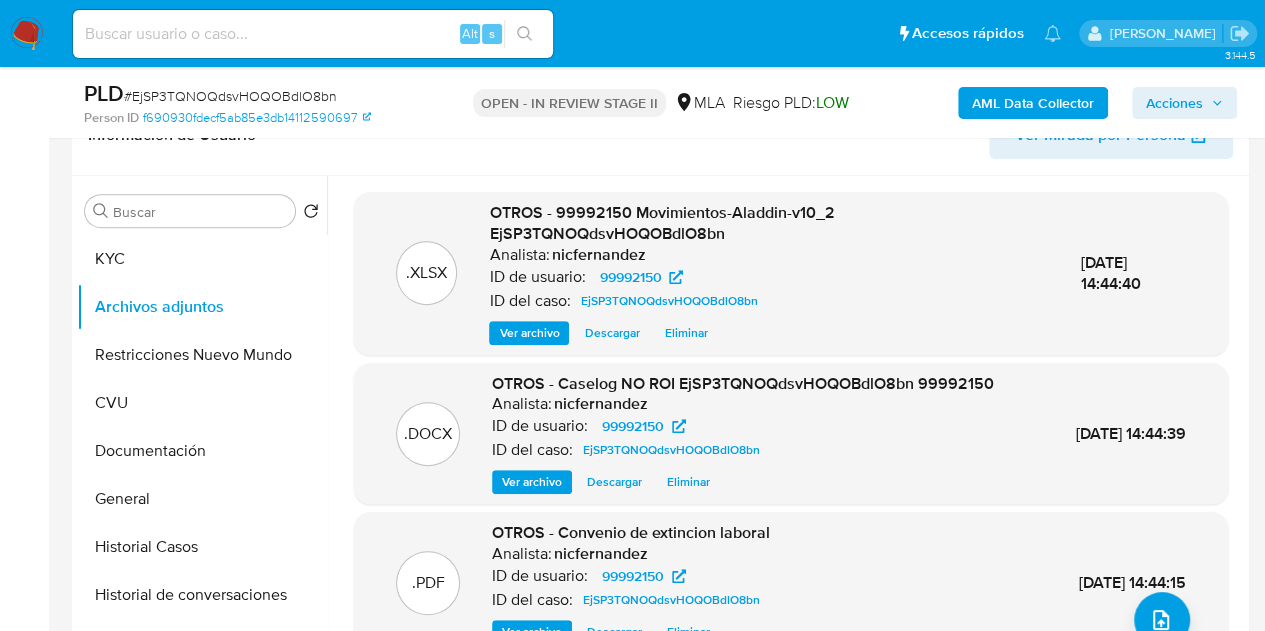 drag, startPoint x: 1181, startPoint y: 107, endPoint x: 1151, endPoint y: 118, distance: 31.95309 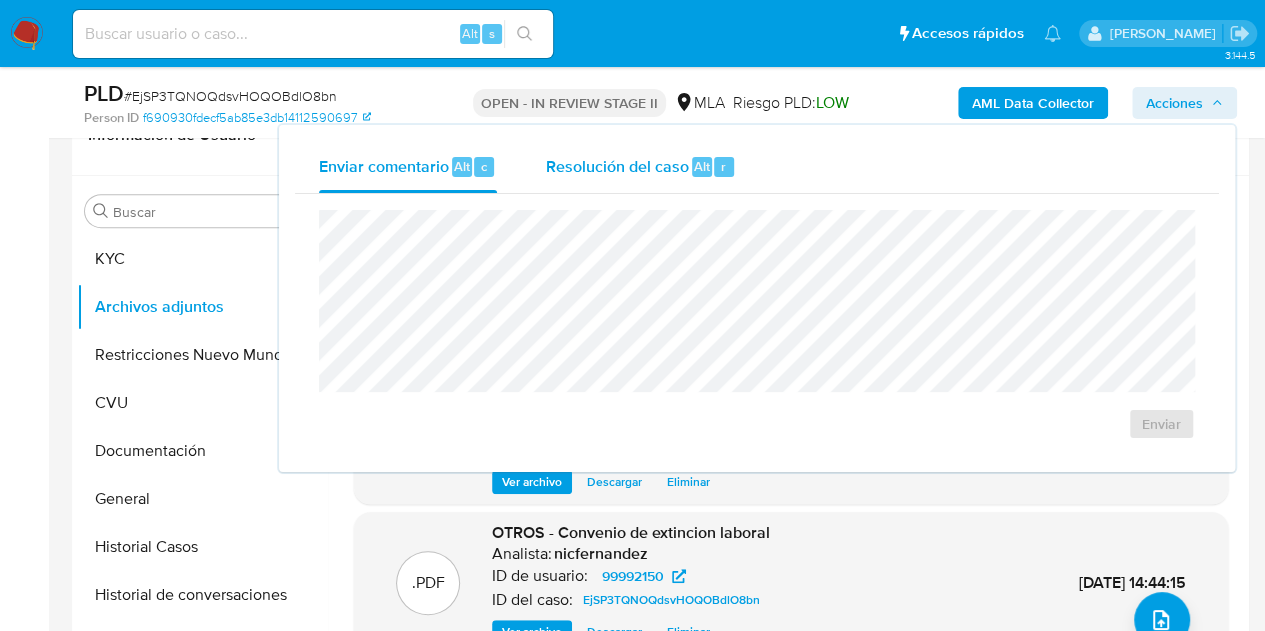 click on "r" at bounding box center (724, 167) 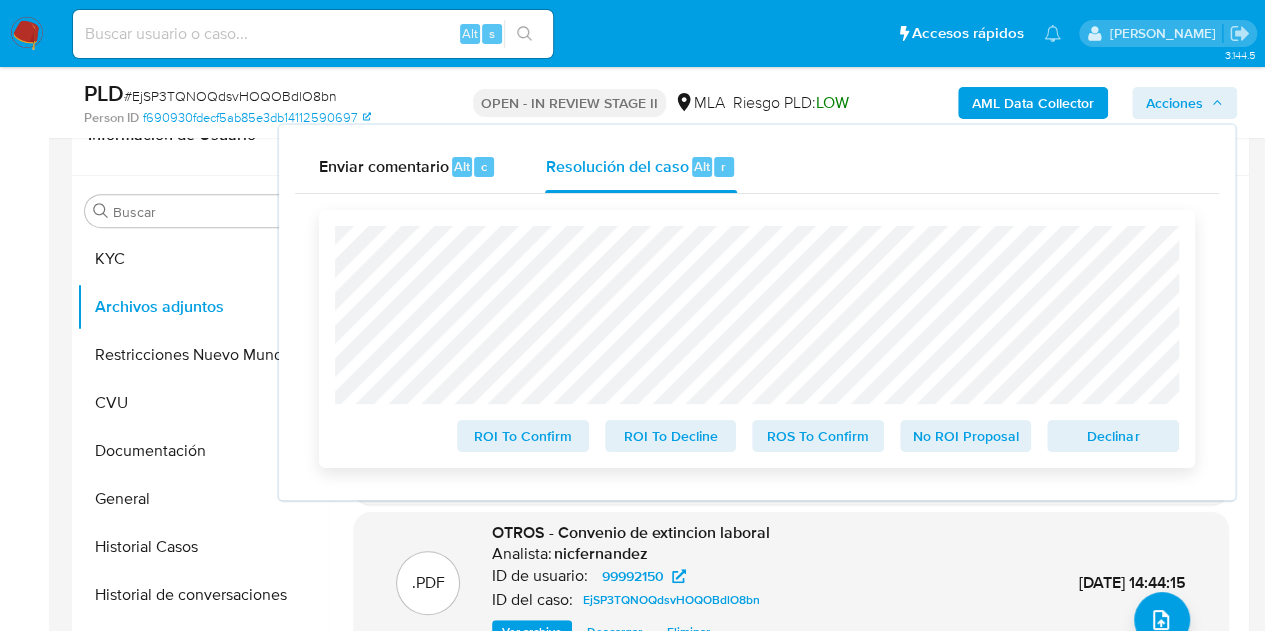 click on "No ROI Proposal" at bounding box center (966, 436) 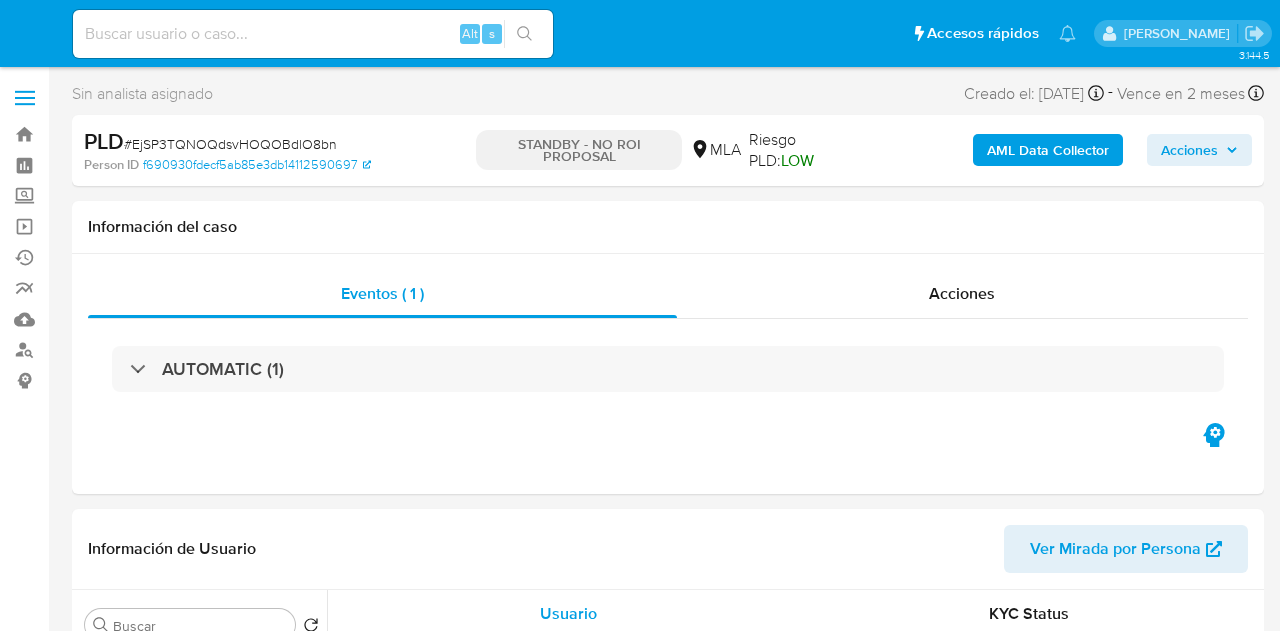 select on "10" 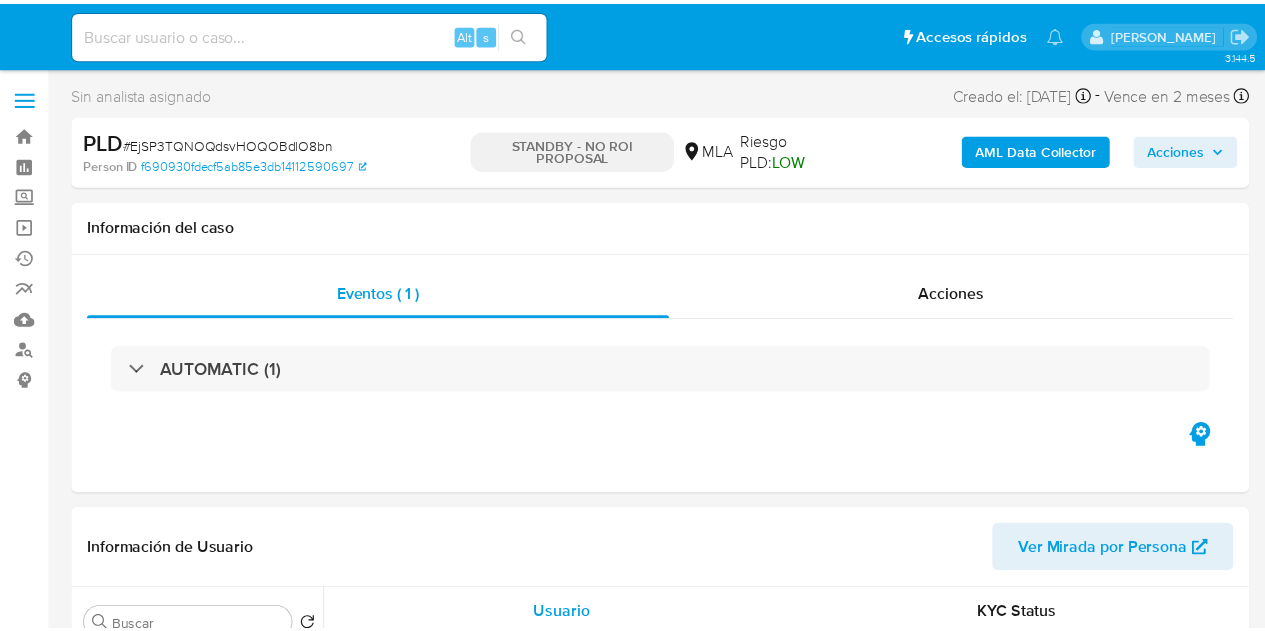 scroll, scrollTop: 0, scrollLeft: 0, axis: both 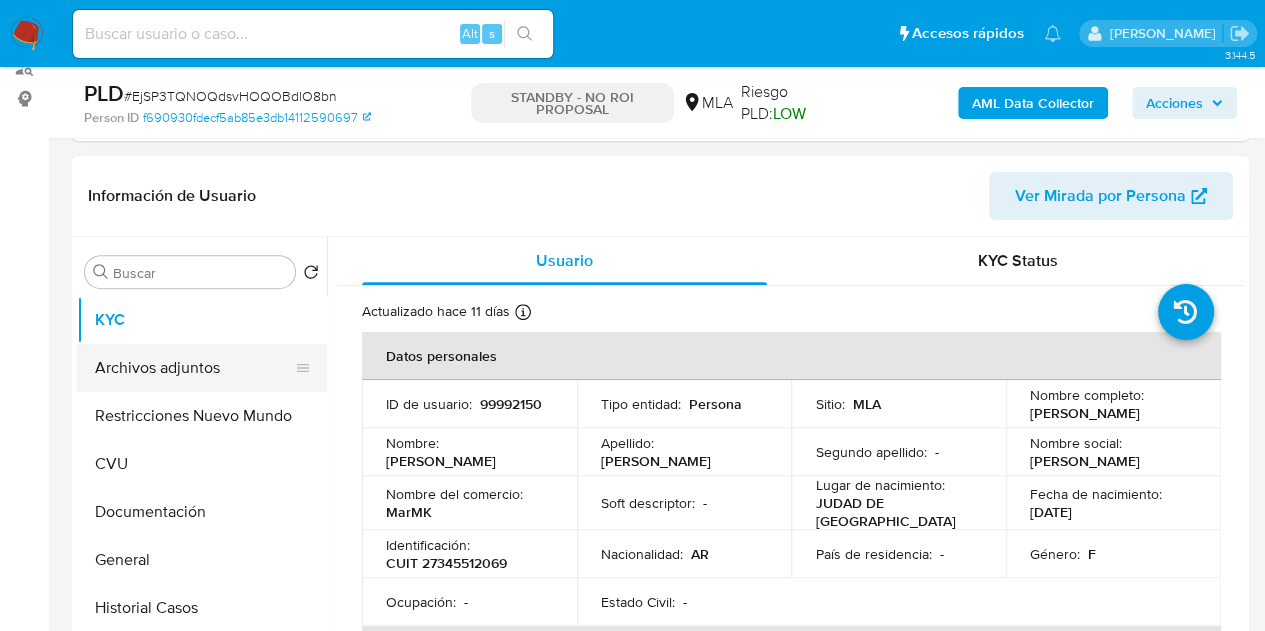 click on "Archivos adjuntos" at bounding box center (194, 368) 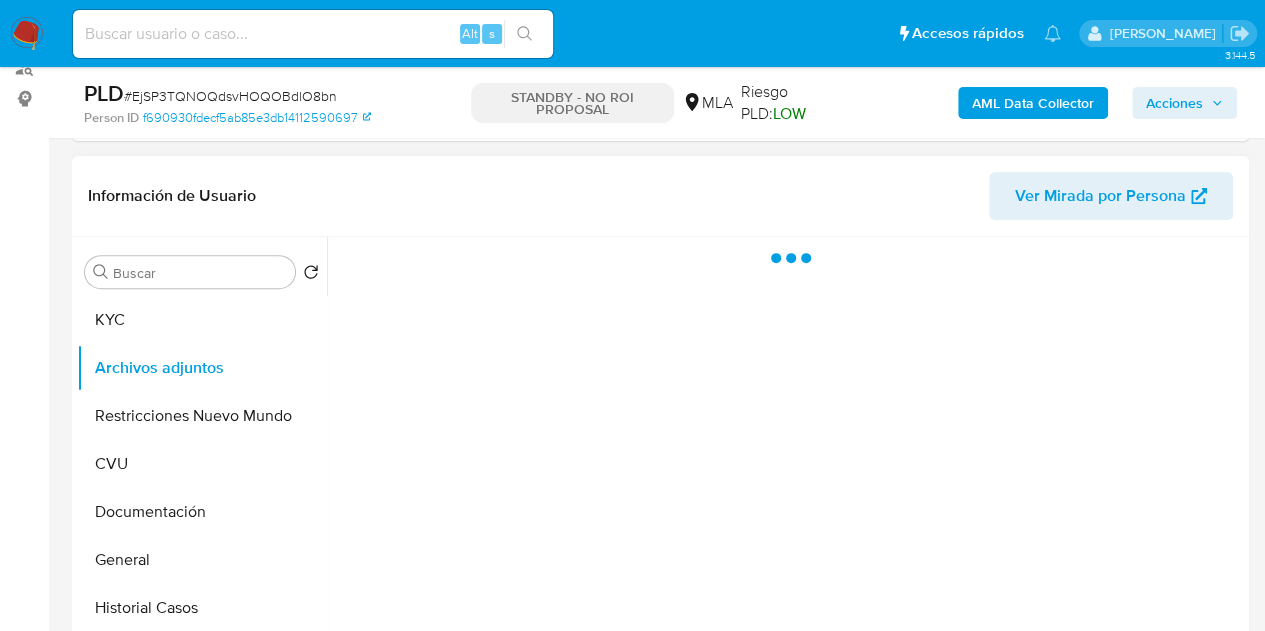 select on "10" 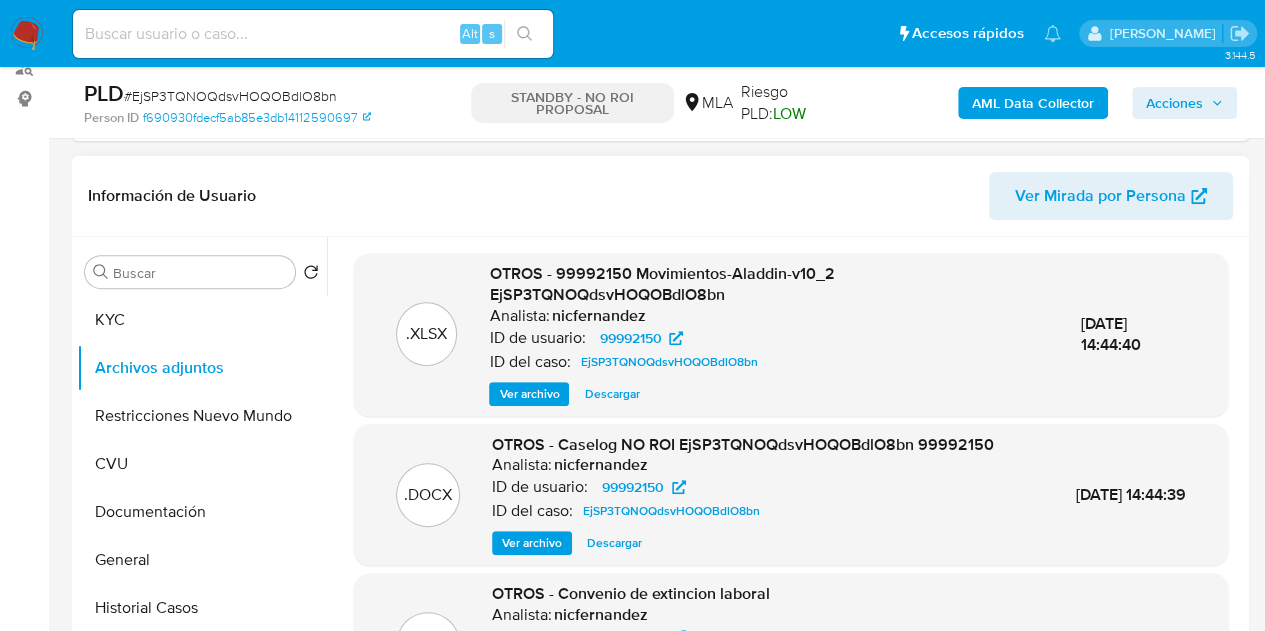 drag, startPoint x: 488, startPoint y: 306, endPoint x: 500, endPoint y: 315, distance: 15 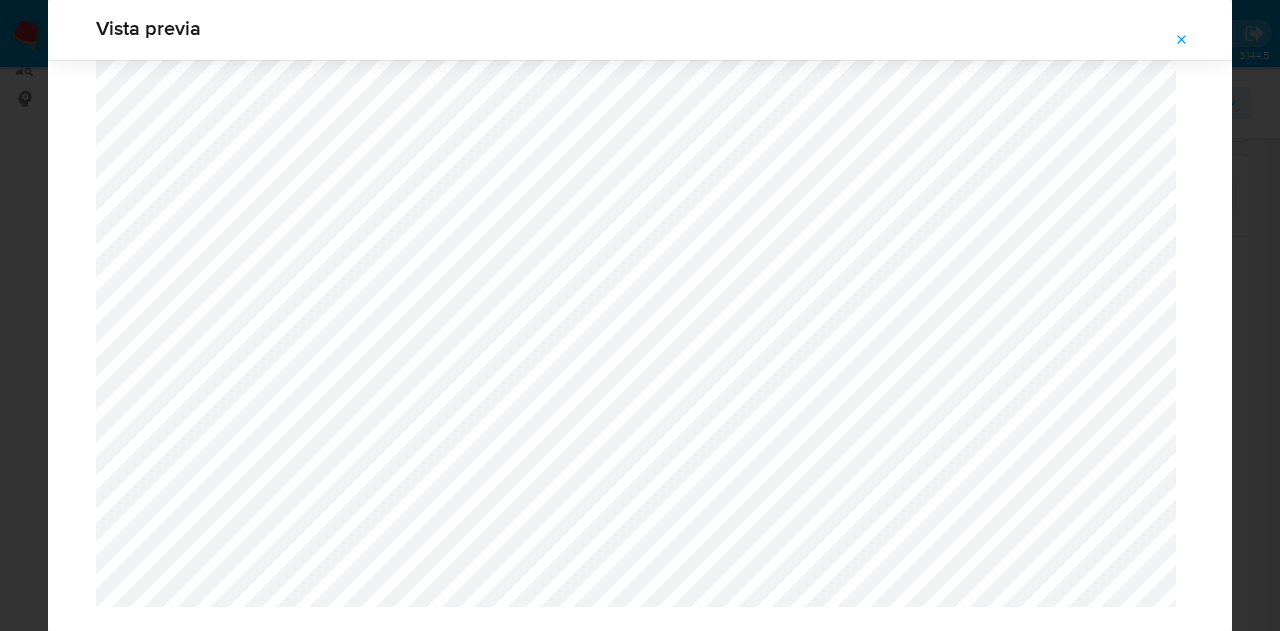 scroll, scrollTop: 1767, scrollLeft: 0, axis: vertical 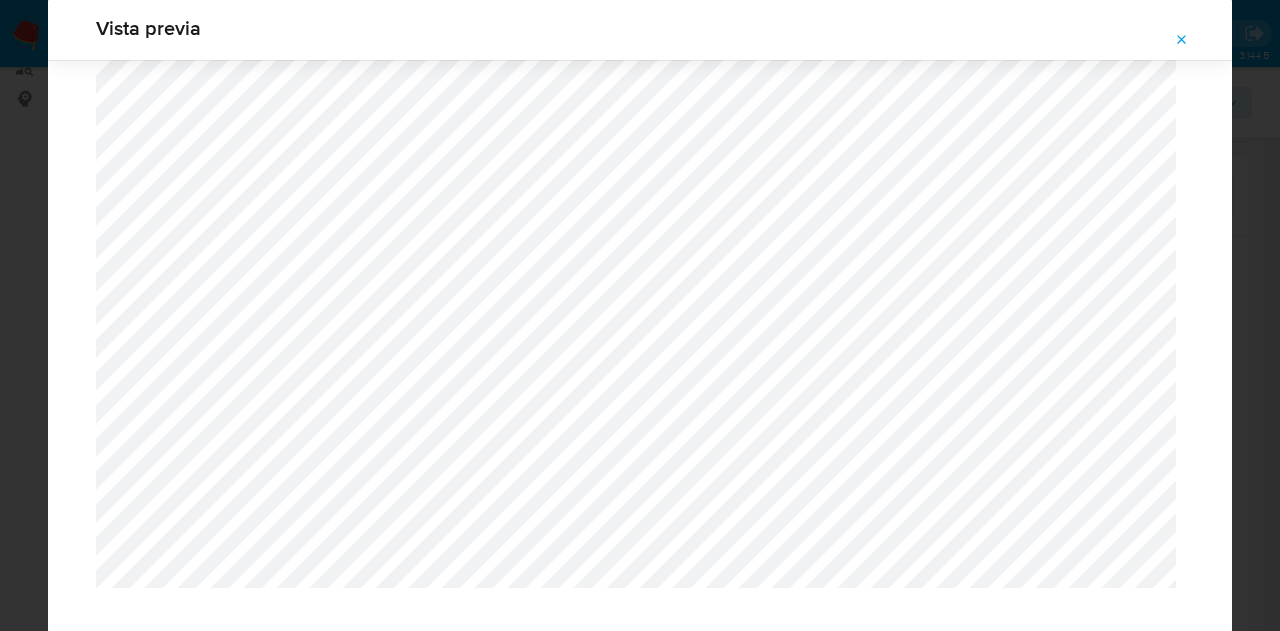 click 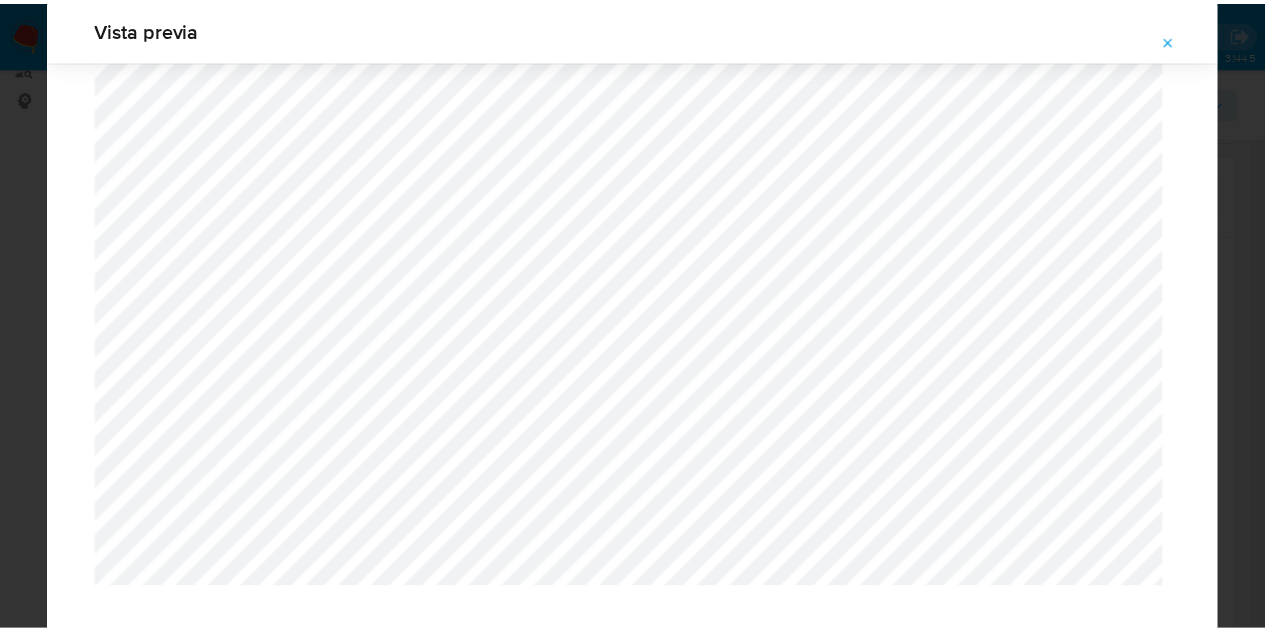 scroll, scrollTop: 64, scrollLeft: 0, axis: vertical 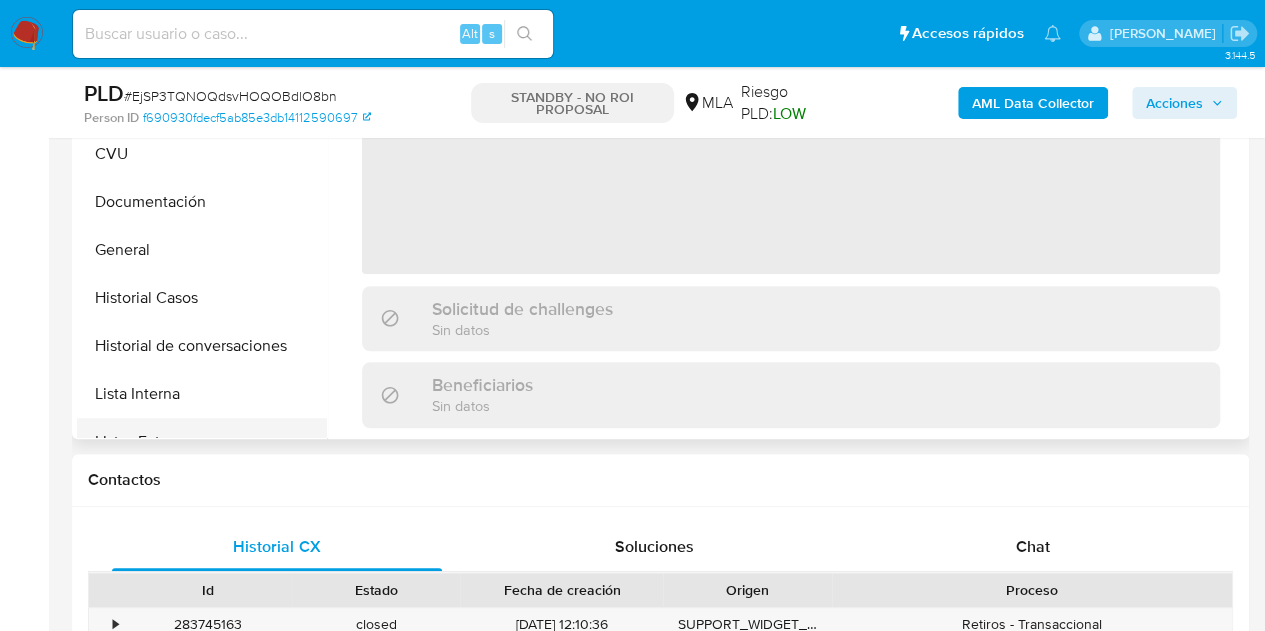 click on "Listas Externas" at bounding box center (194, 442) 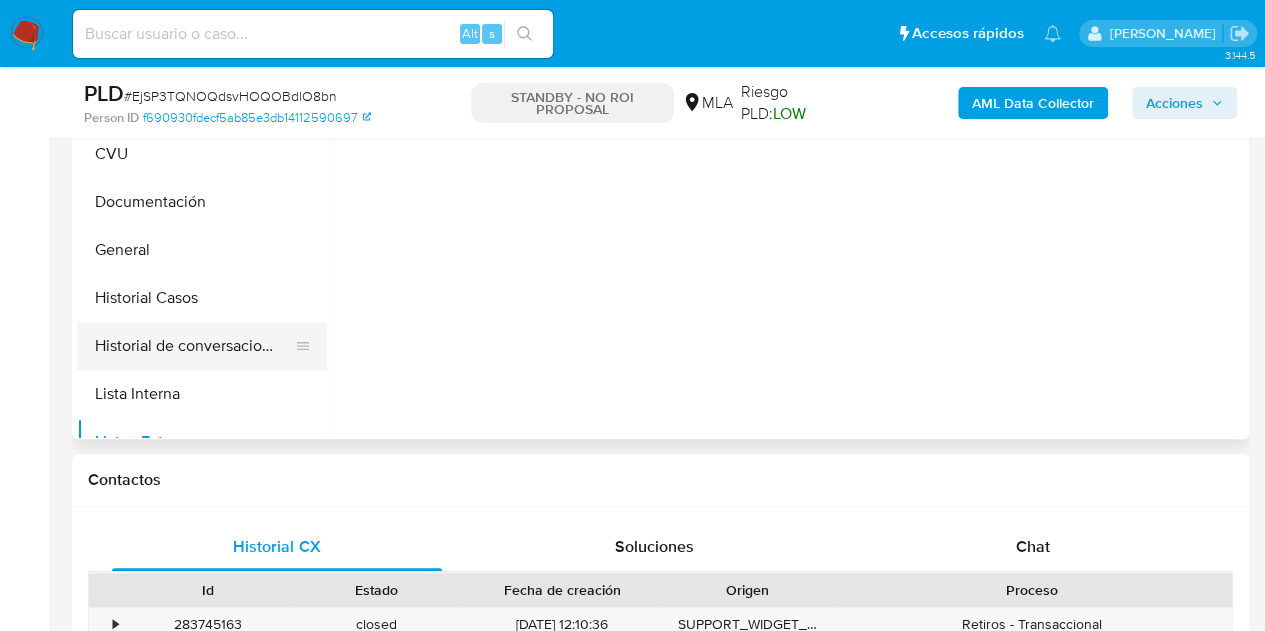 click on "Historial de conversaciones" at bounding box center (194, 346) 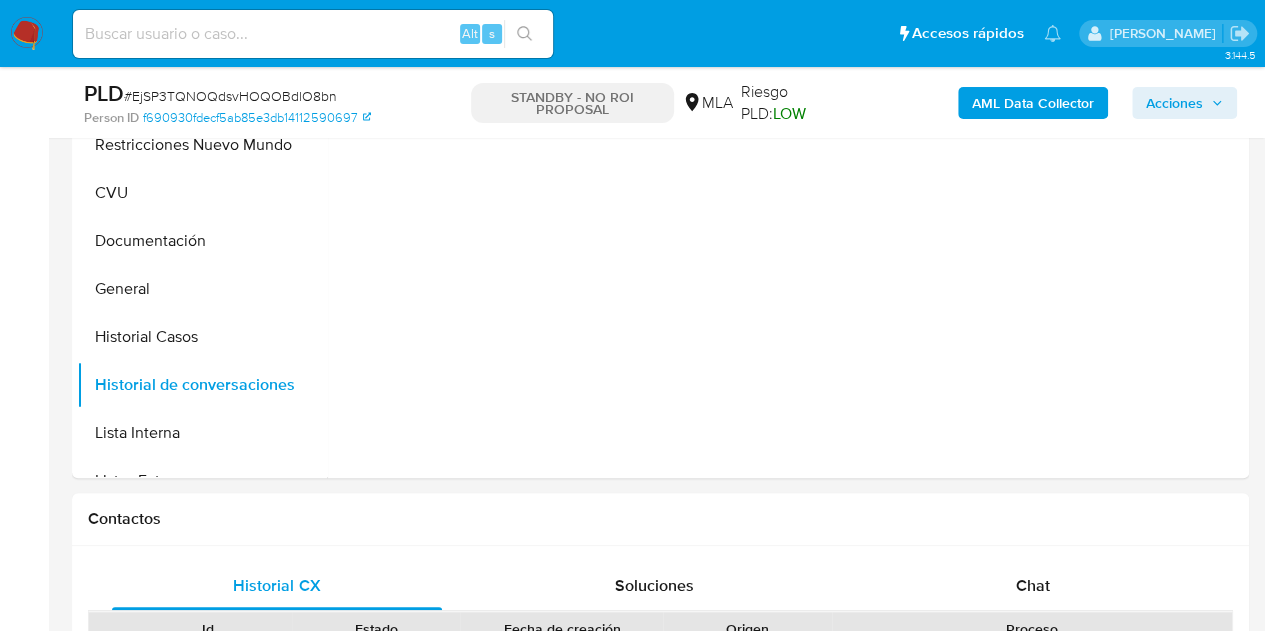 select on "10" 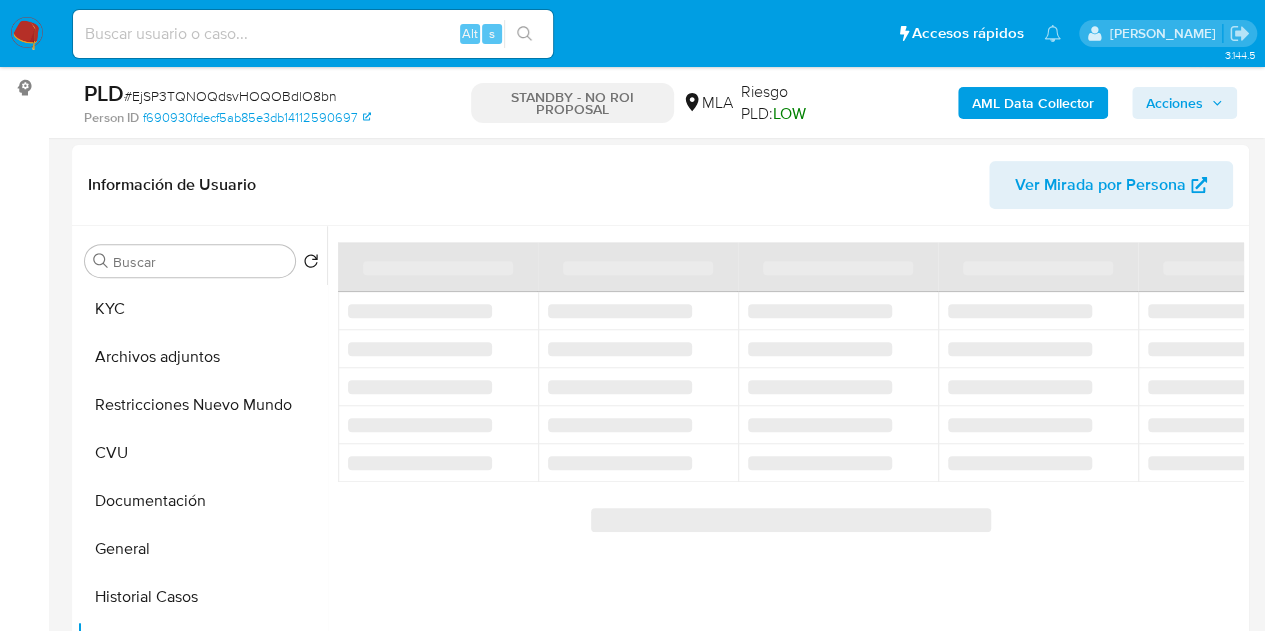 scroll, scrollTop: 331, scrollLeft: 0, axis: vertical 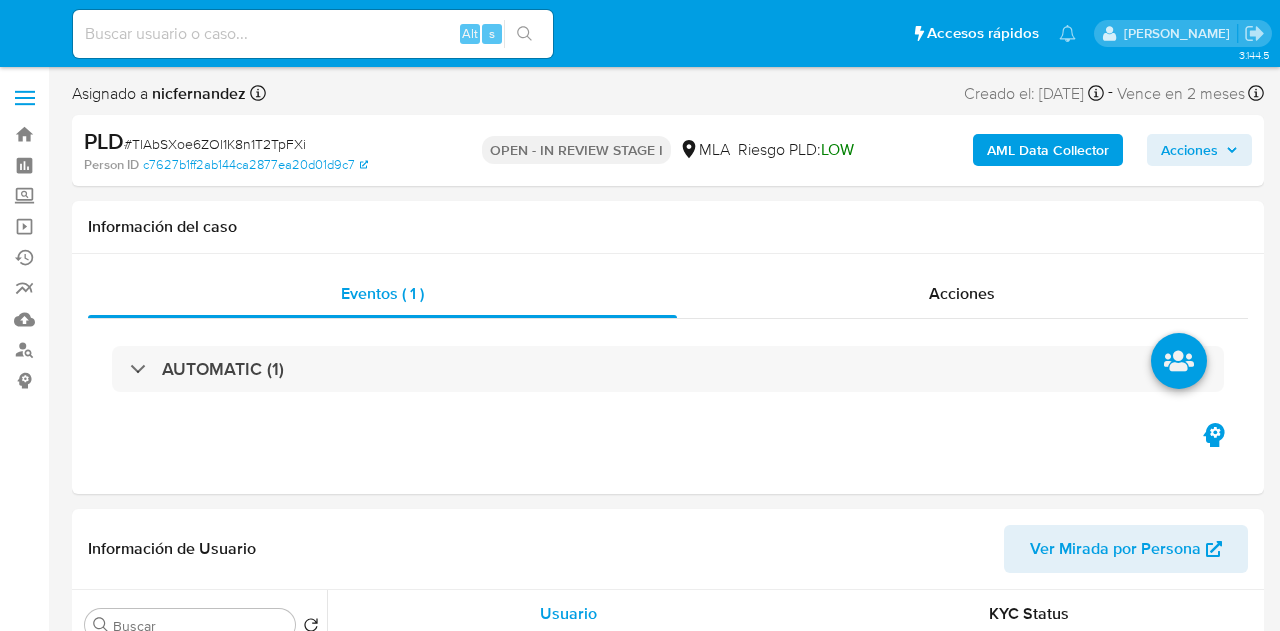 select on "10" 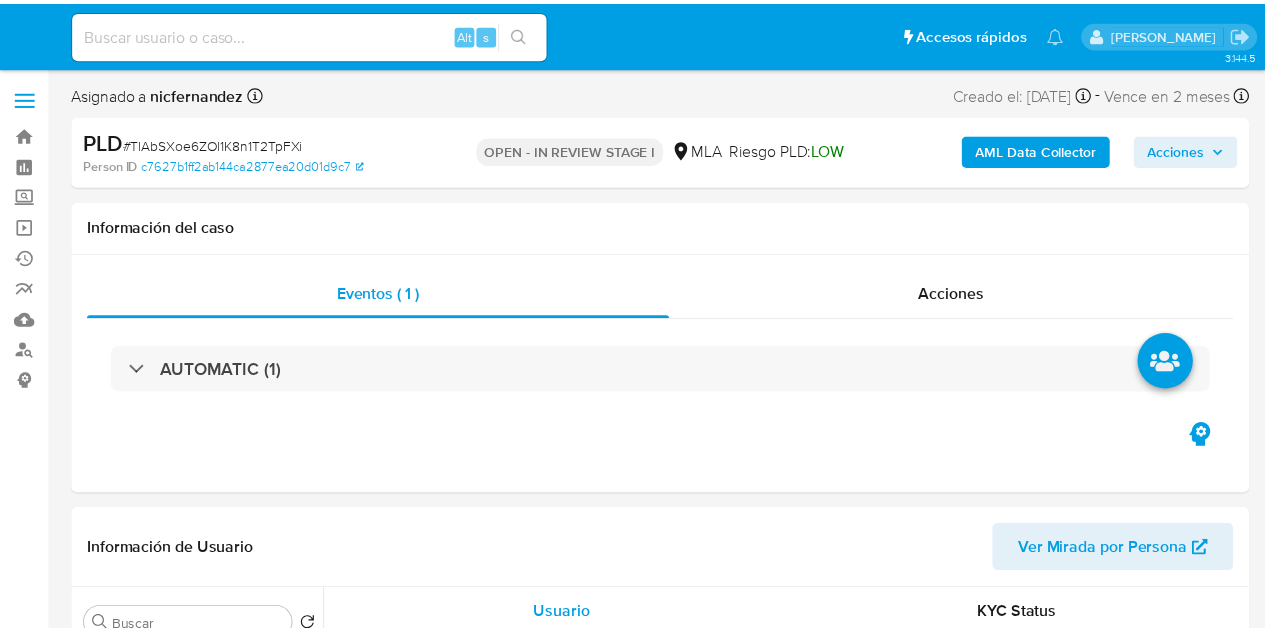 scroll, scrollTop: 0, scrollLeft: 0, axis: both 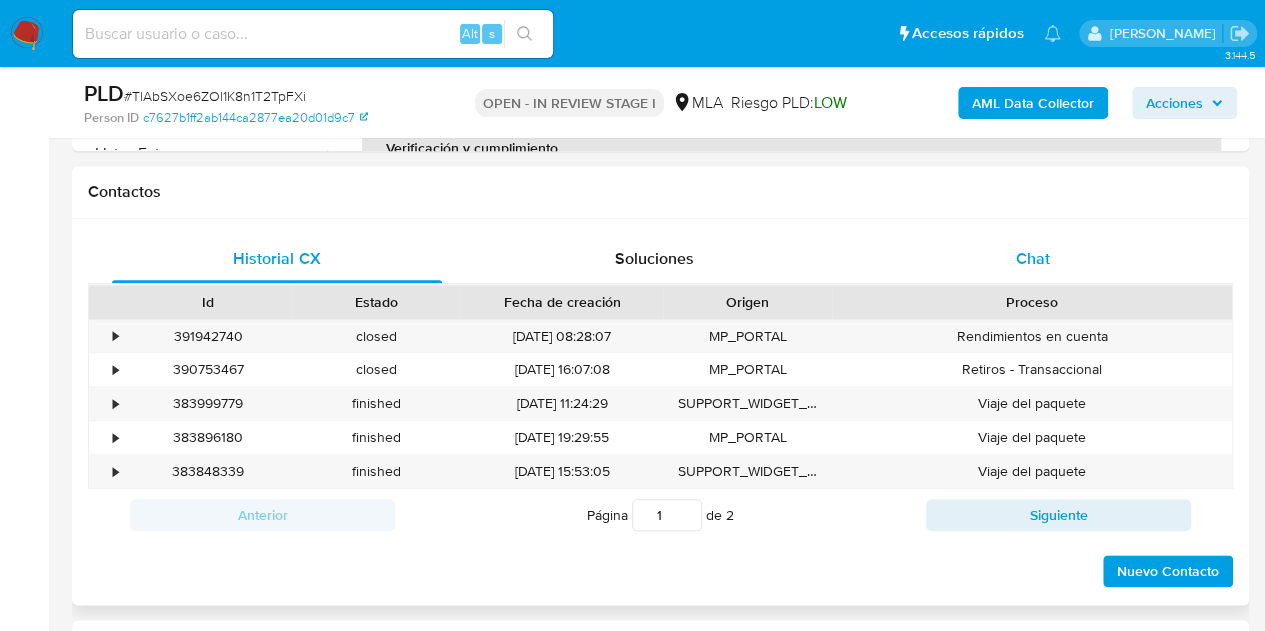 click on "Chat" at bounding box center [1033, 259] 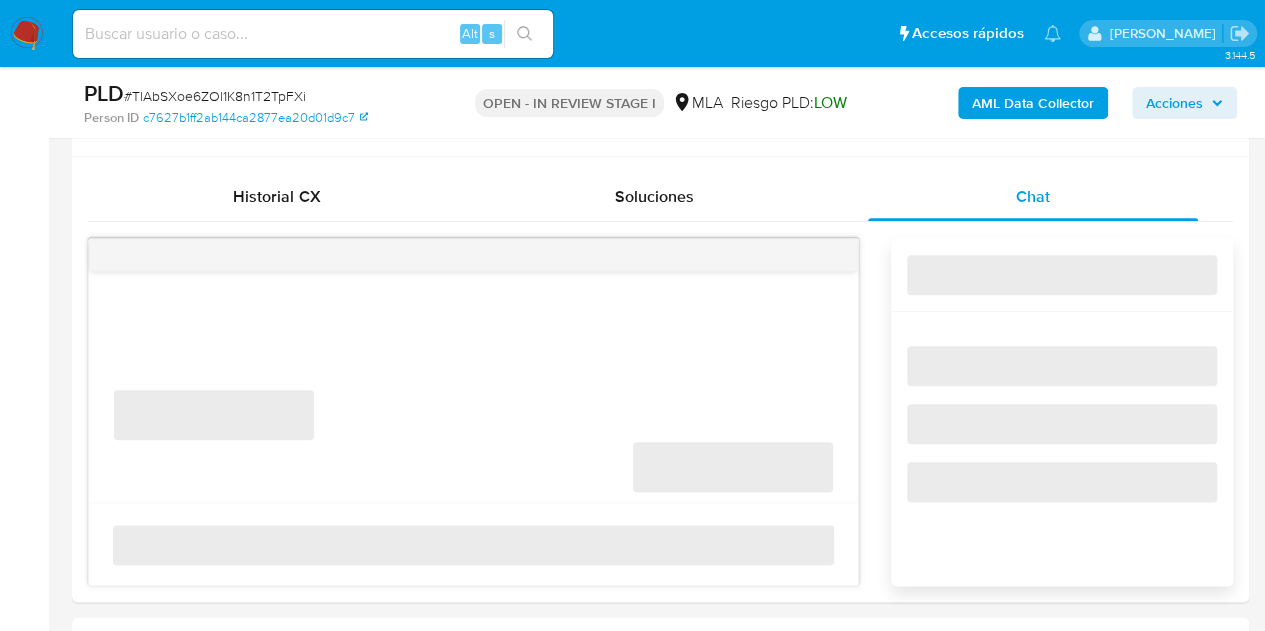 scroll, scrollTop: 947, scrollLeft: 0, axis: vertical 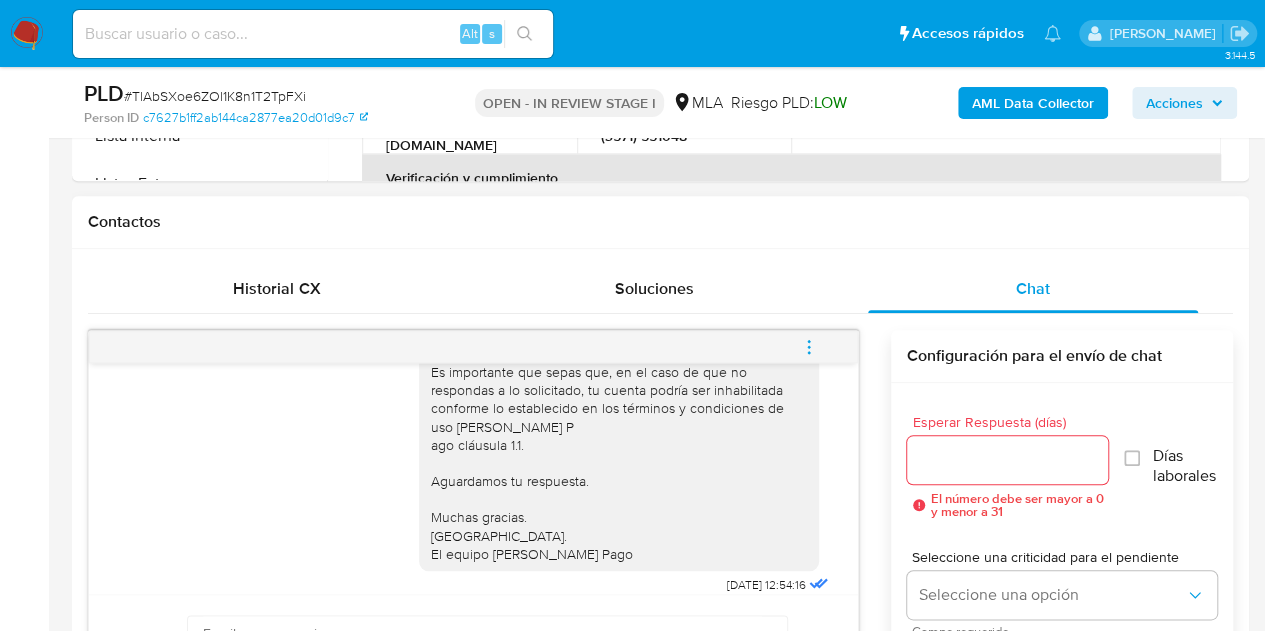 click 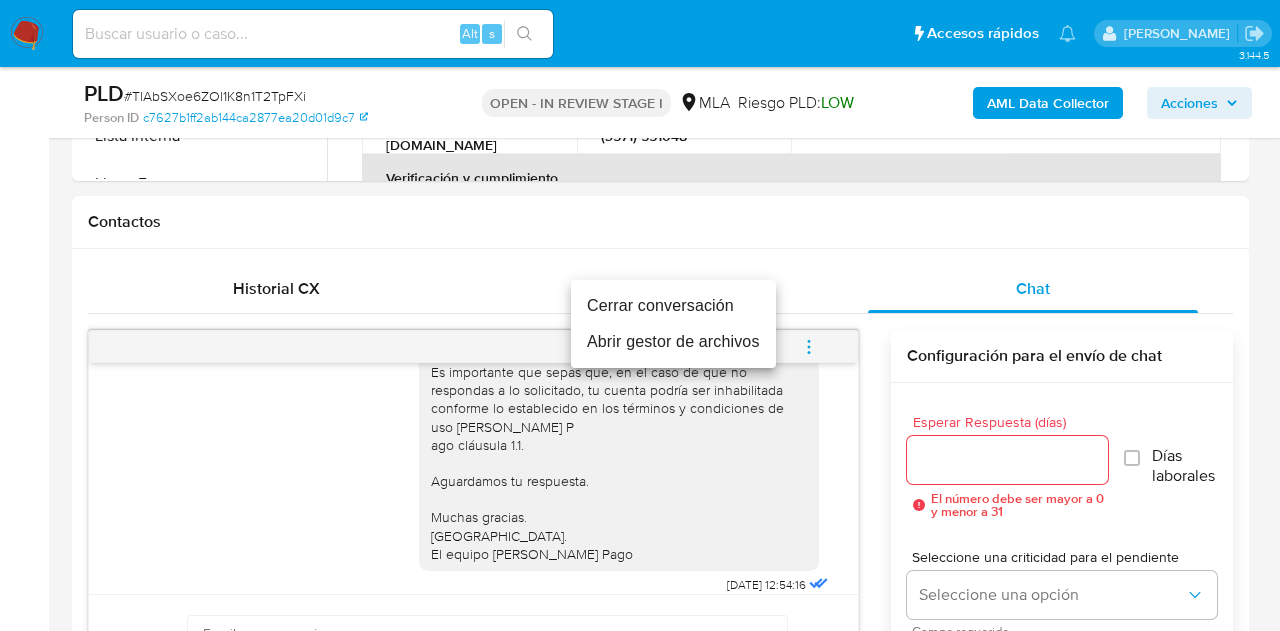 click on "Cerrar conversación" at bounding box center (673, 306) 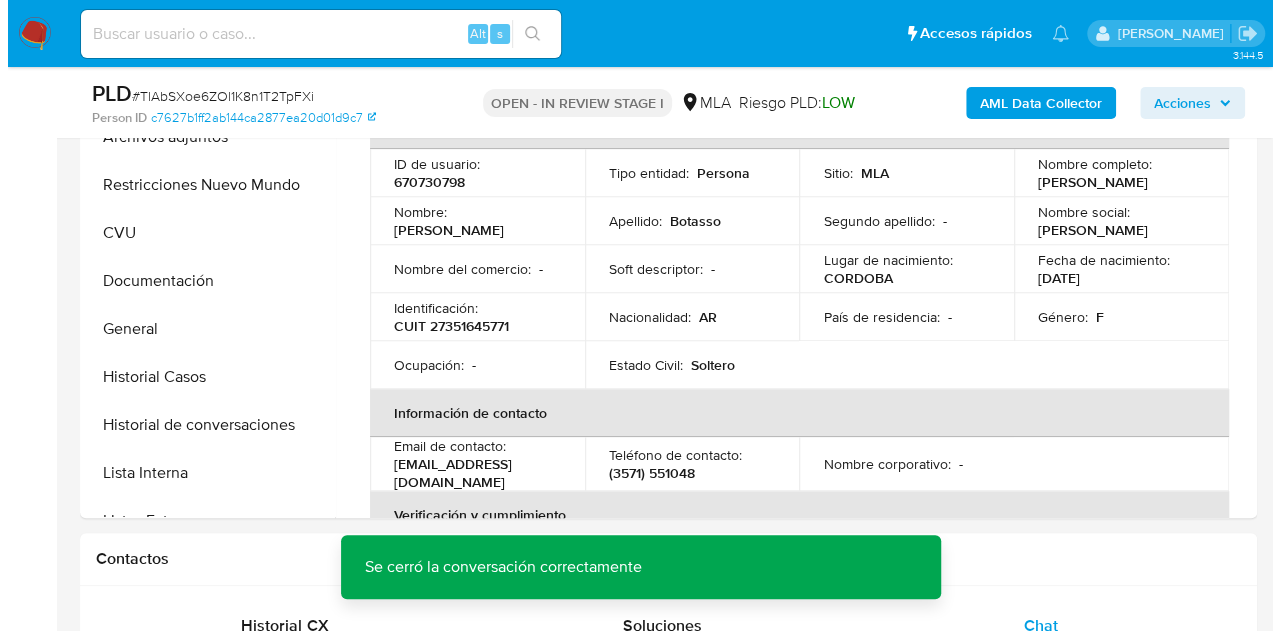 scroll, scrollTop: 395, scrollLeft: 0, axis: vertical 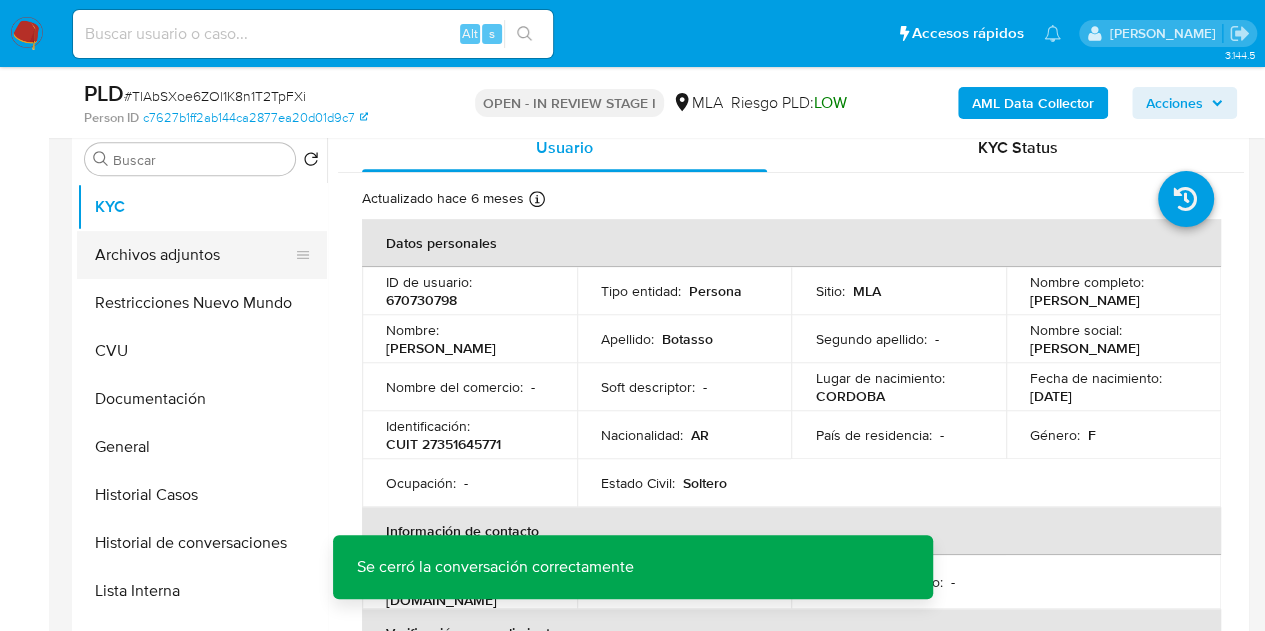 click on "Archivos adjuntos" at bounding box center [194, 255] 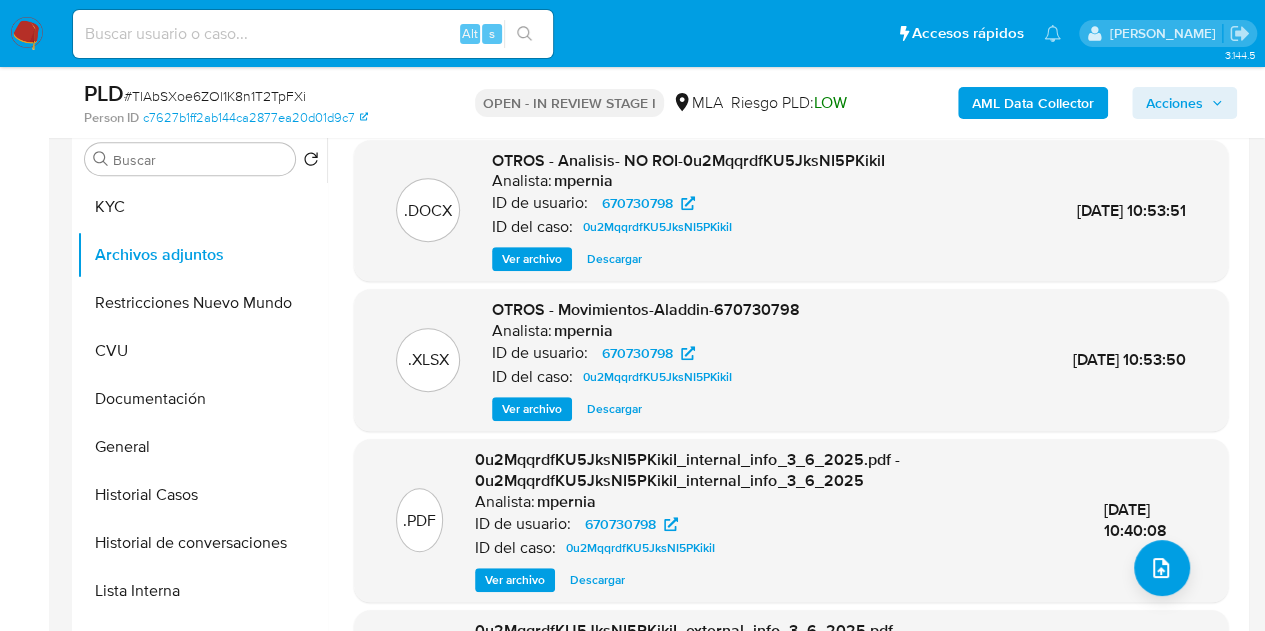 click on "Ver archivo" at bounding box center (532, 259) 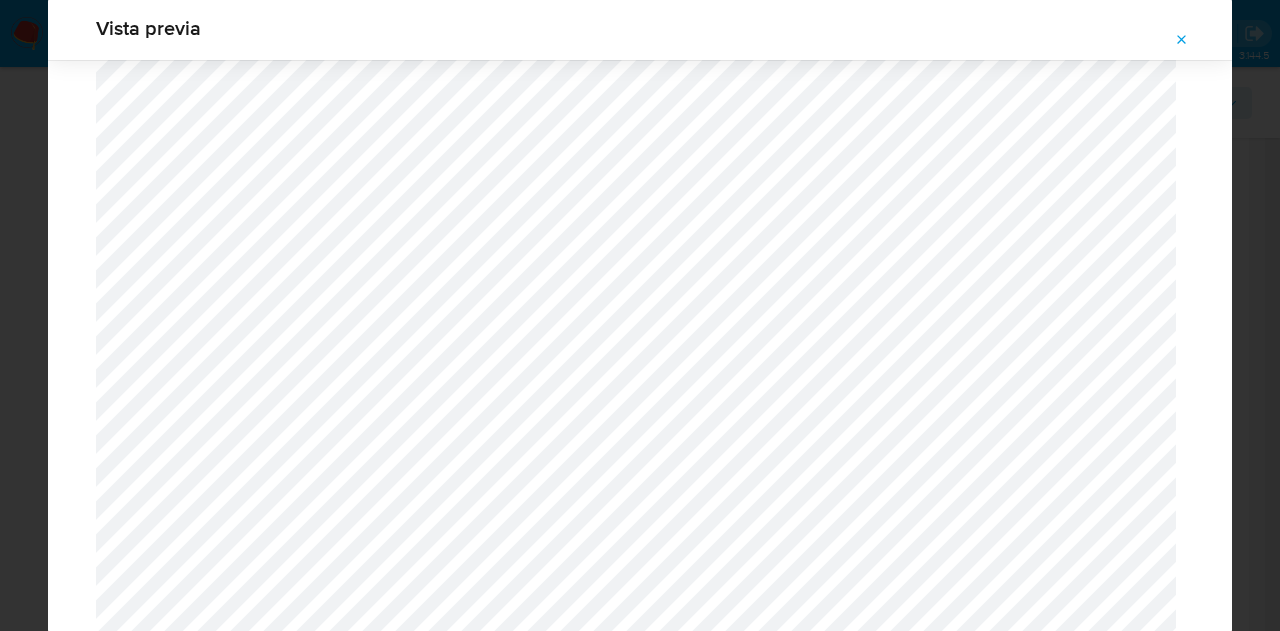 scroll, scrollTop: 1562, scrollLeft: 0, axis: vertical 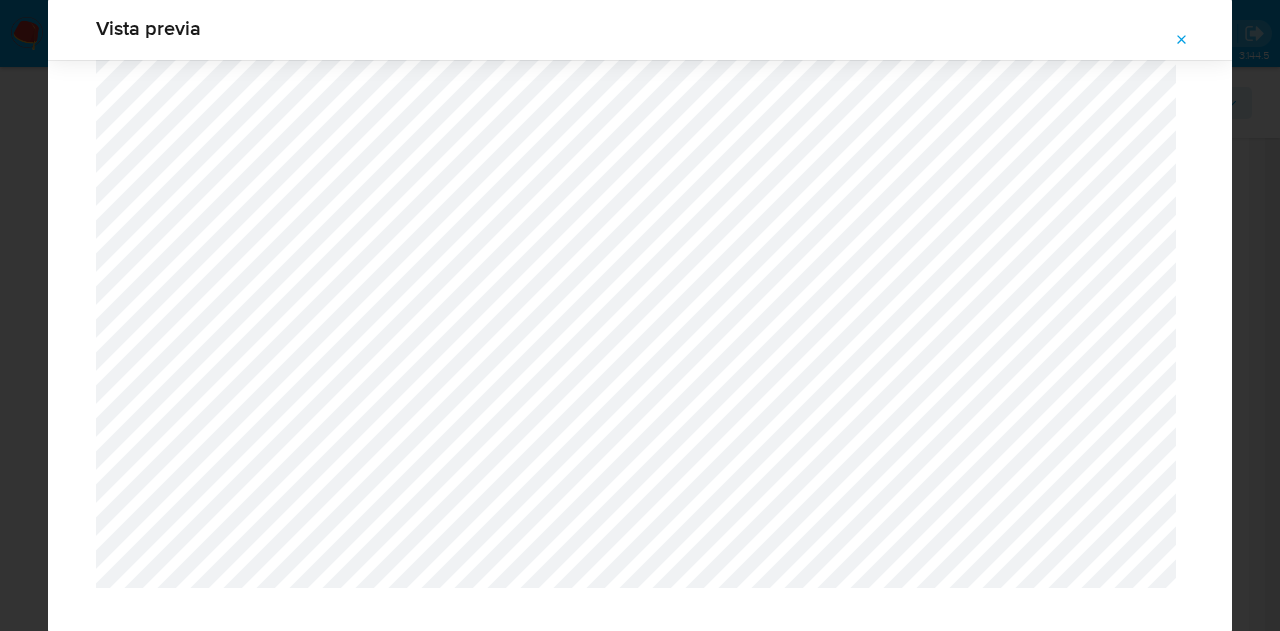 click 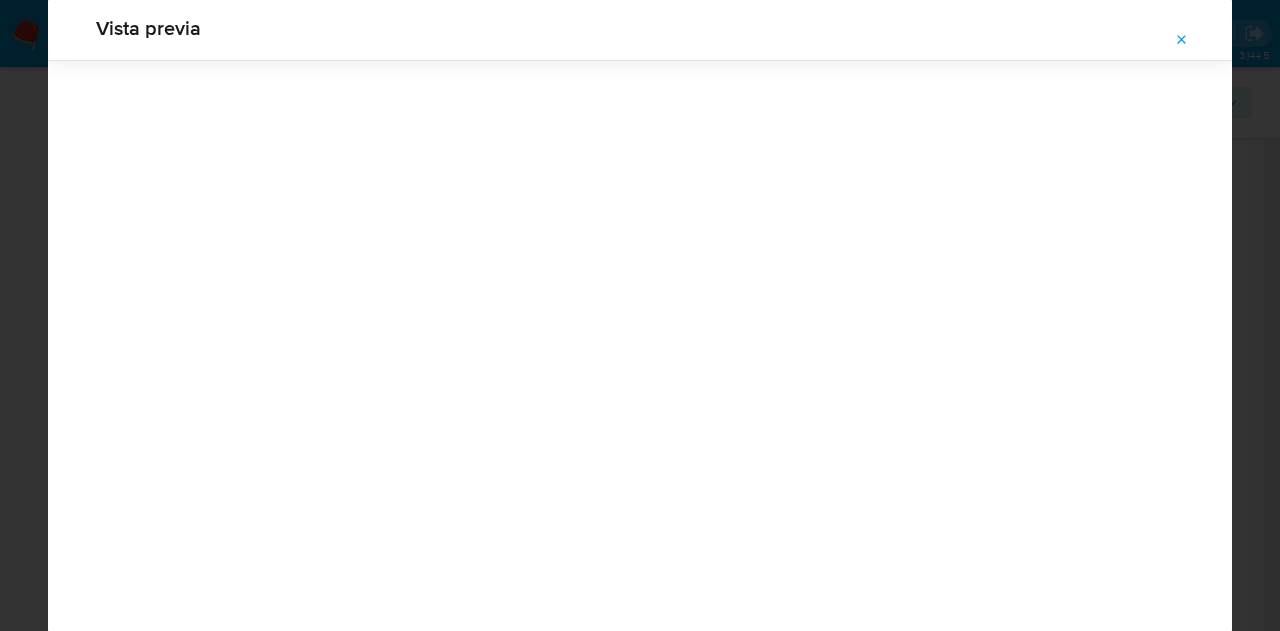 scroll, scrollTop: 64, scrollLeft: 0, axis: vertical 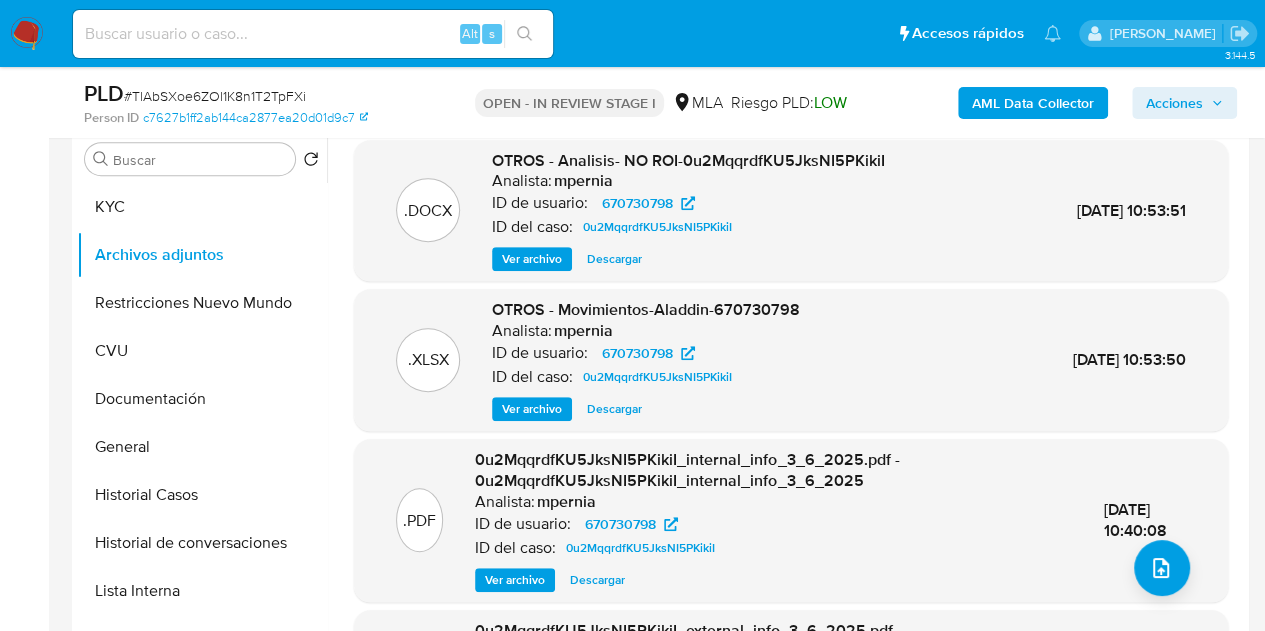 click on ".PDF 0u2MqqrdfKU5JksNI5PKikiI_internal_info_3_6_2025.pdf - 0u2MqqrdfKU5JksNI5PKikiI_internal_info_3_6_2025 Analista: mpernia ID de usuario: 670730798 ID del caso: 0u2MqqrdfKU5JksNI5PKikiI Ver archivo Descargar 03/Jun/2025 10:40:08" at bounding box center [791, 520] 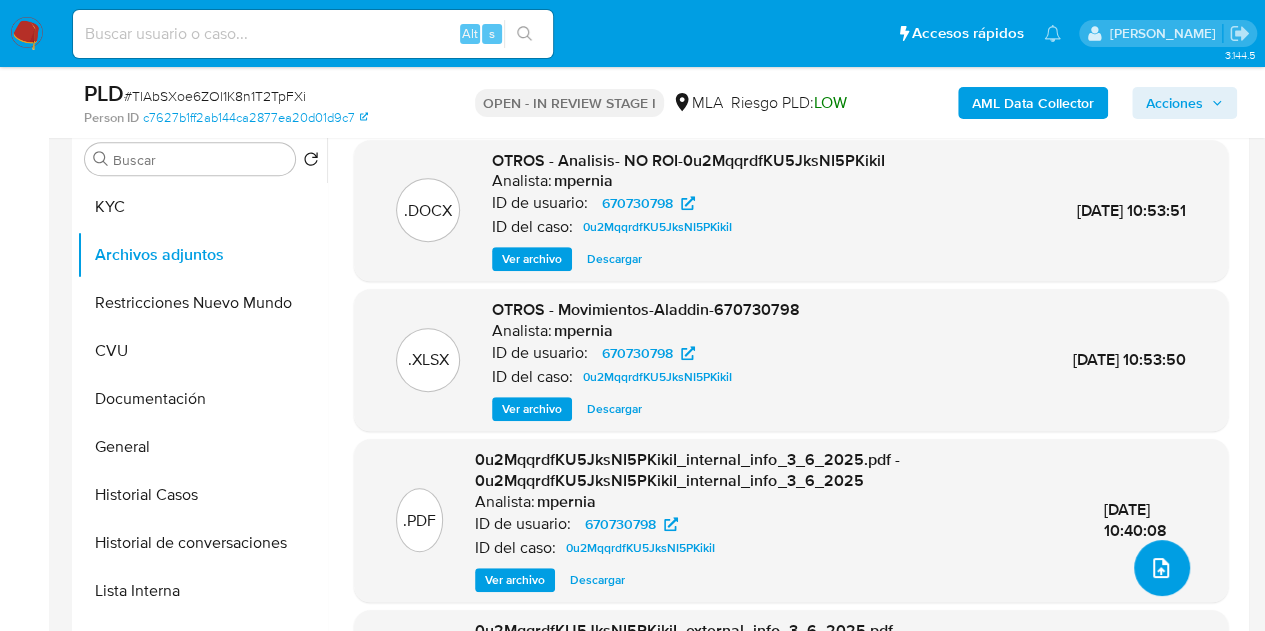 click 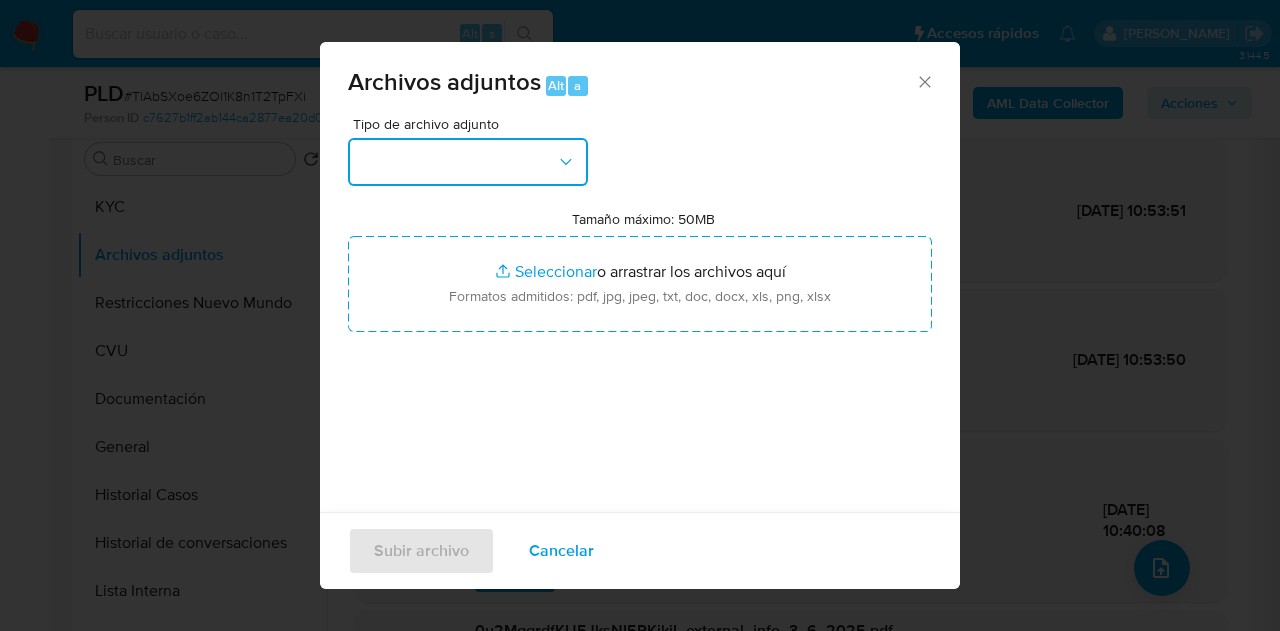 click at bounding box center [468, 162] 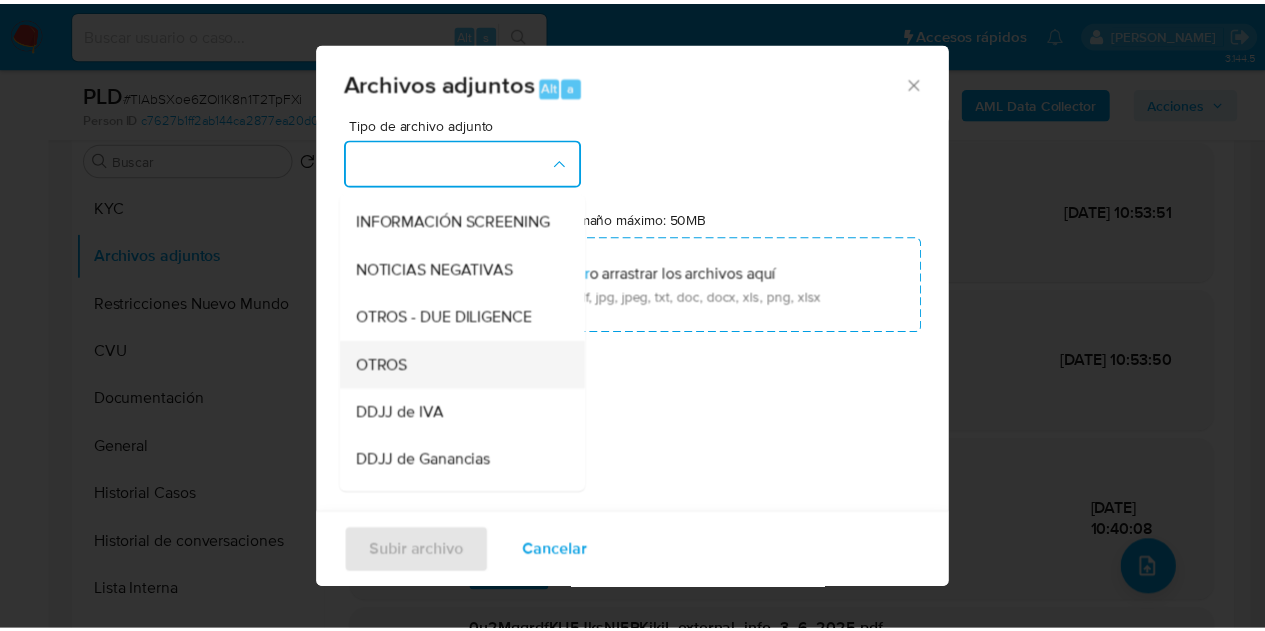 scroll, scrollTop: 289, scrollLeft: 0, axis: vertical 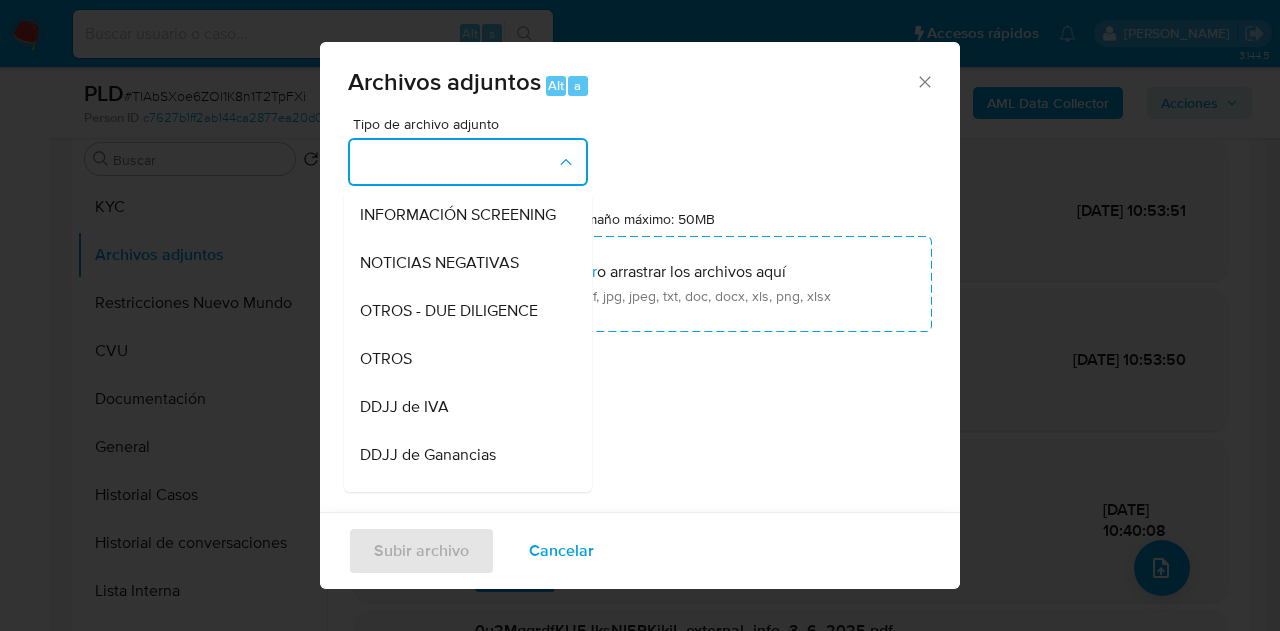 click on "OTROS" at bounding box center (462, 359) 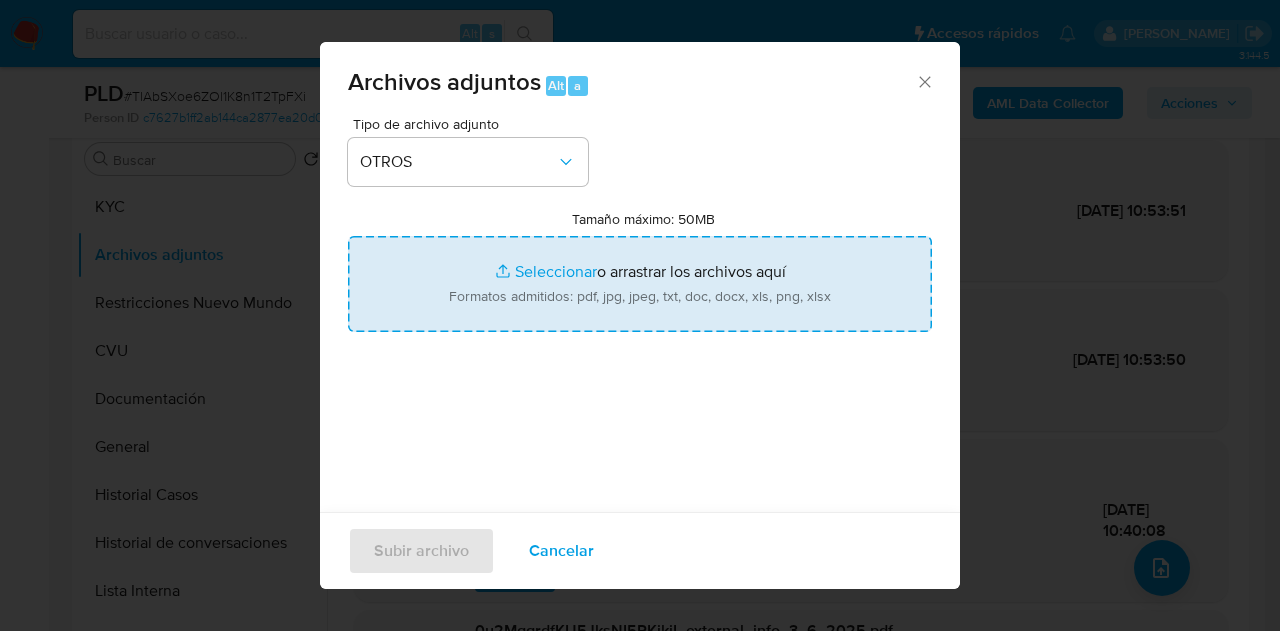click on "Tamaño máximo: 50MB Seleccionar archivos" at bounding box center [640, 284] 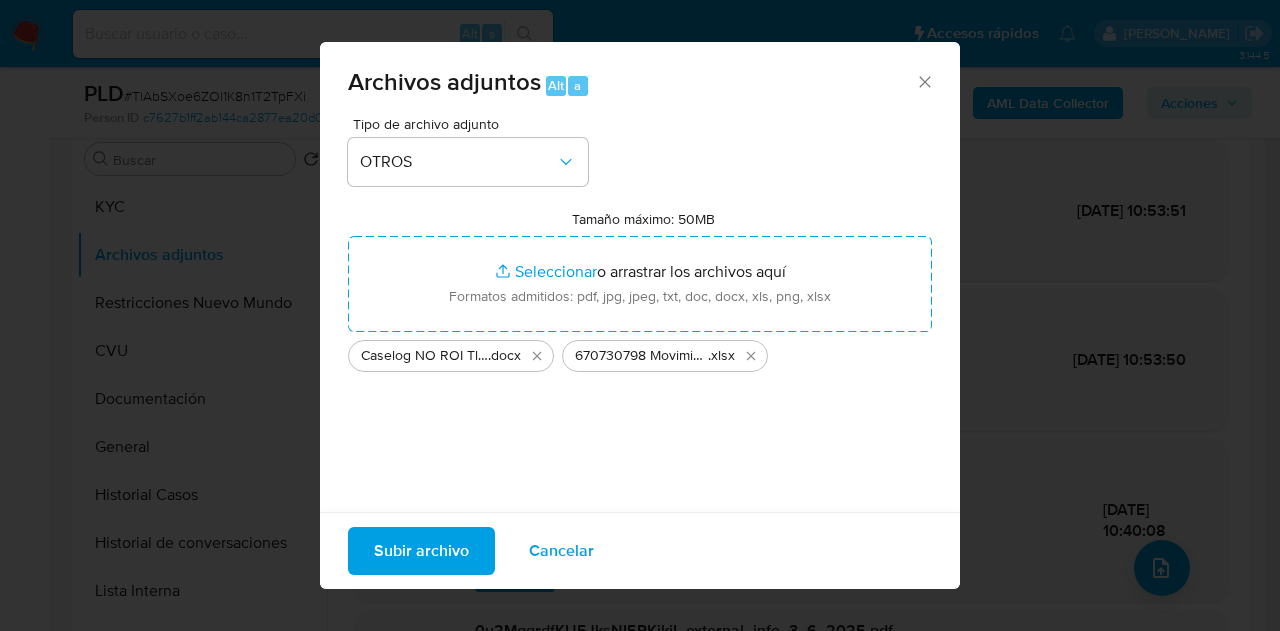 click on "Subir archivo" at bounding box center [421, 551] 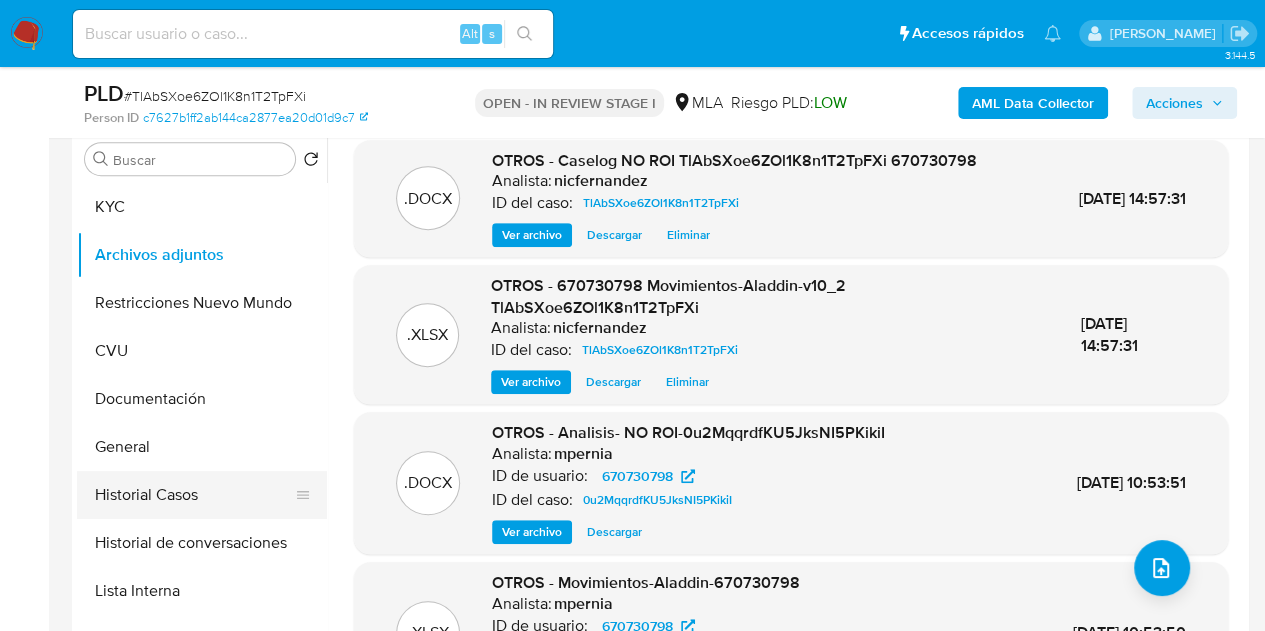 click on "Historial Casos" at bounding box center (194, 495) 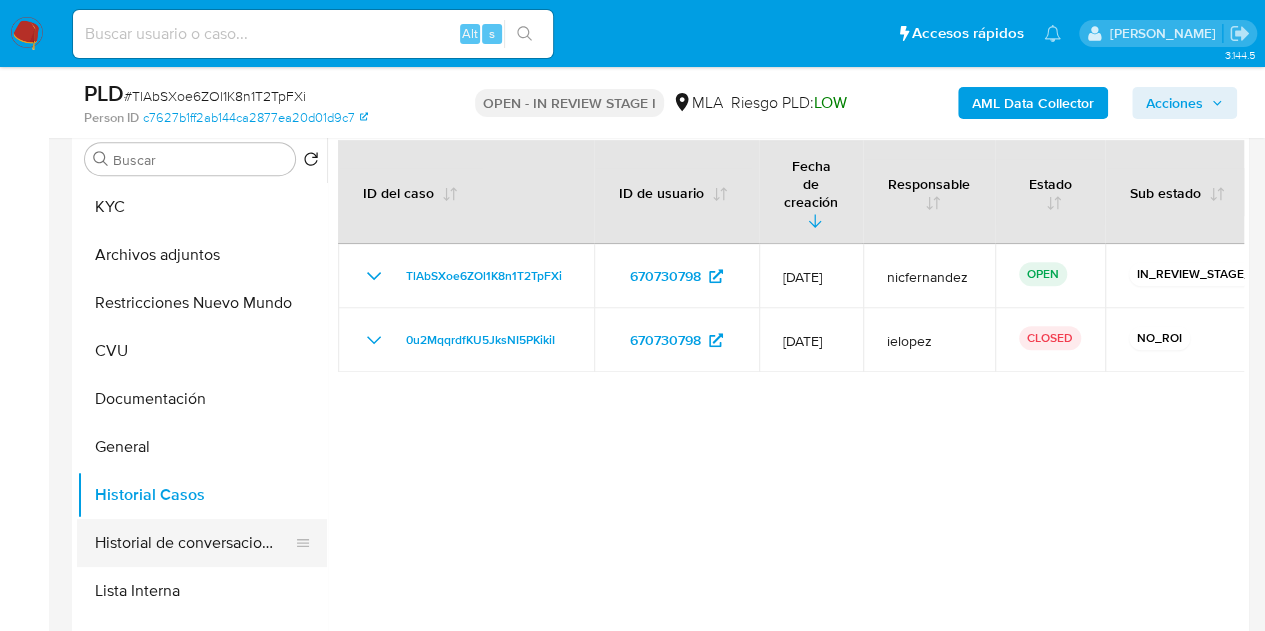 click on "Historial de conversaciones" at bounding box center [194, 543] 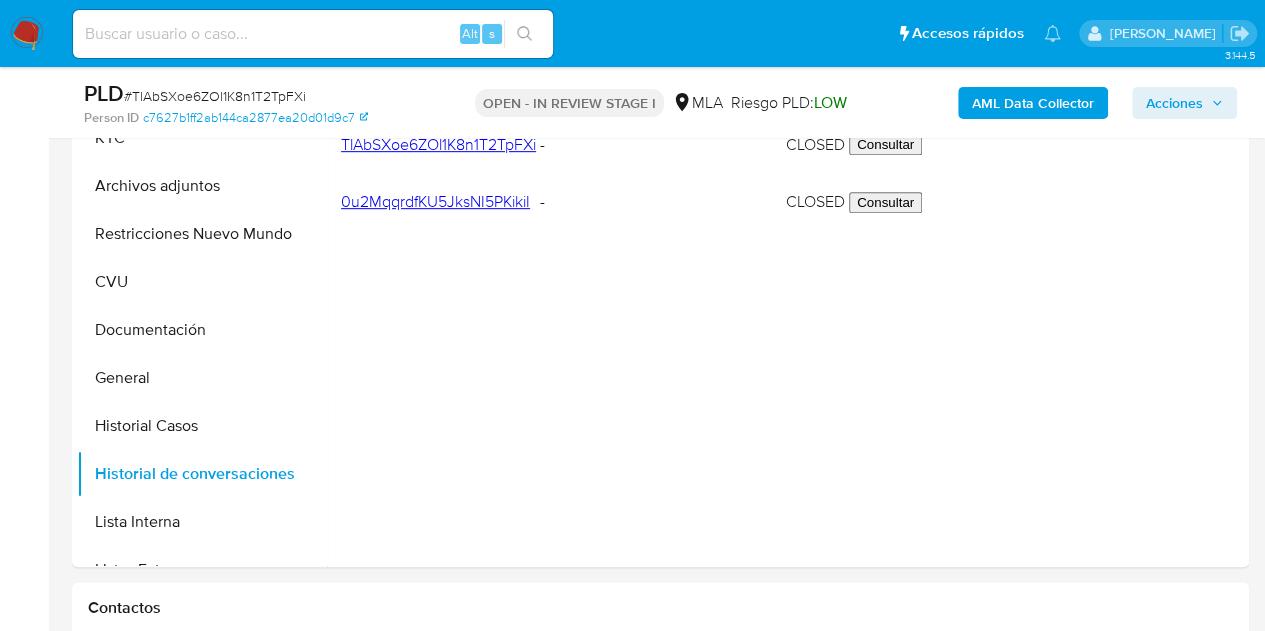 scroll, scrollTop: 341, scrollLeft: 0, axis: vertical 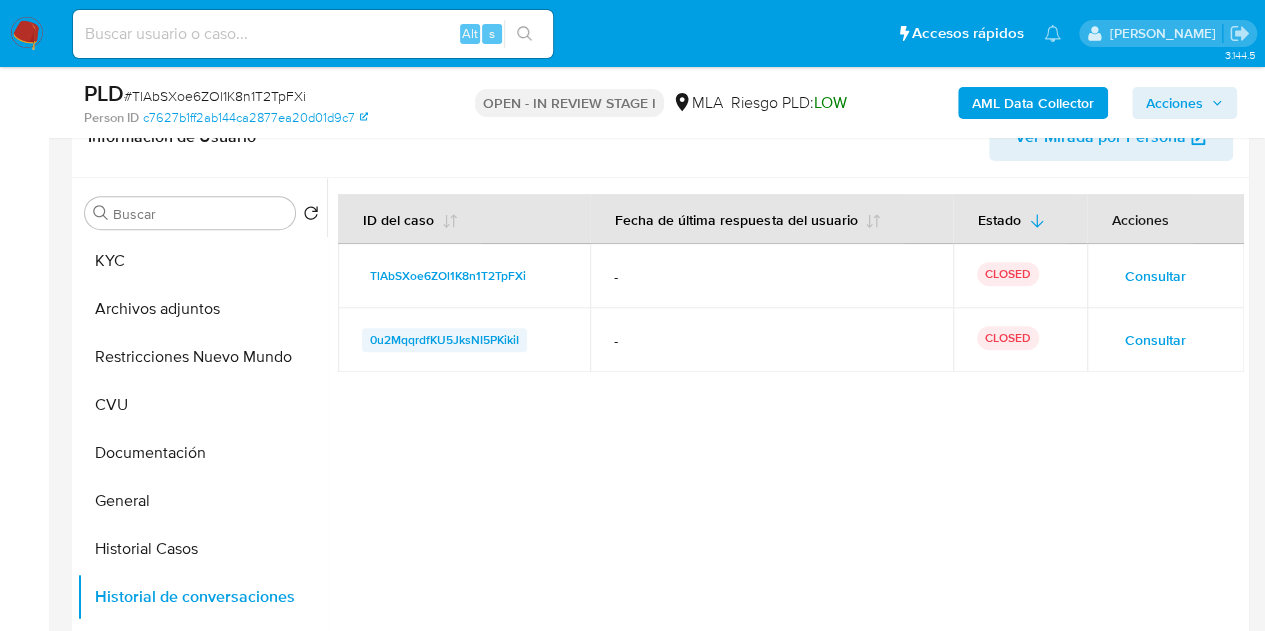 click on "0u2MqqrdfKU5JksNI5PKikiI" at bounding box center [444, 340] 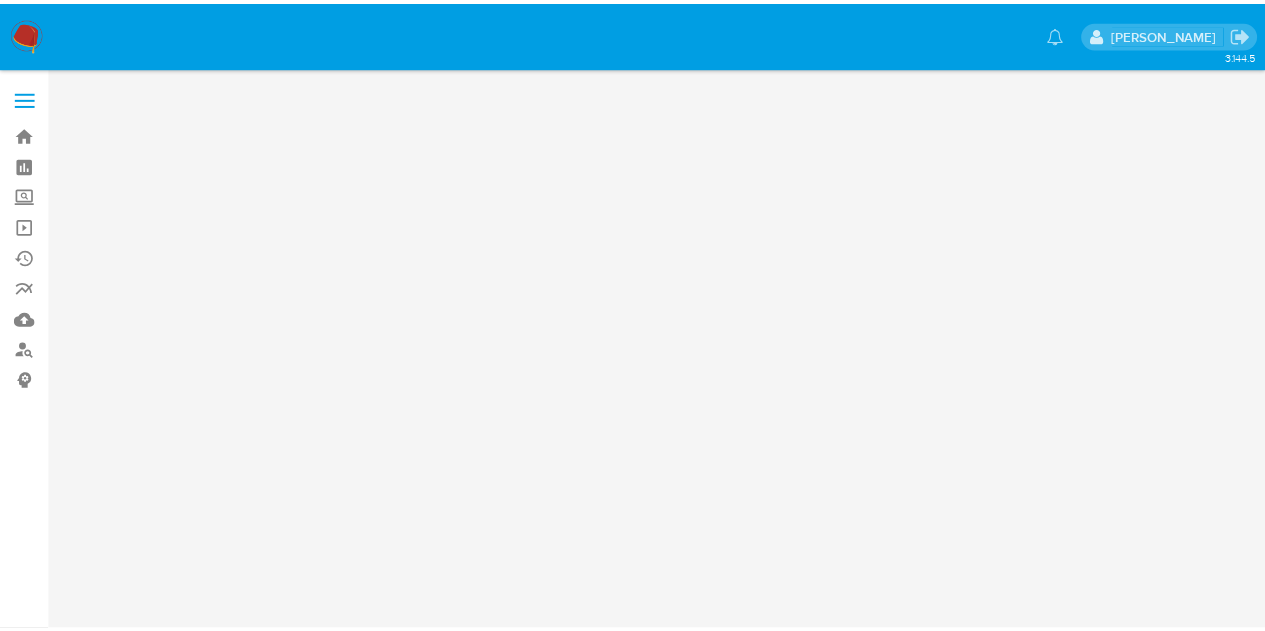 scroll, scrollTop: 0, scrollLeft: 0, axis: both 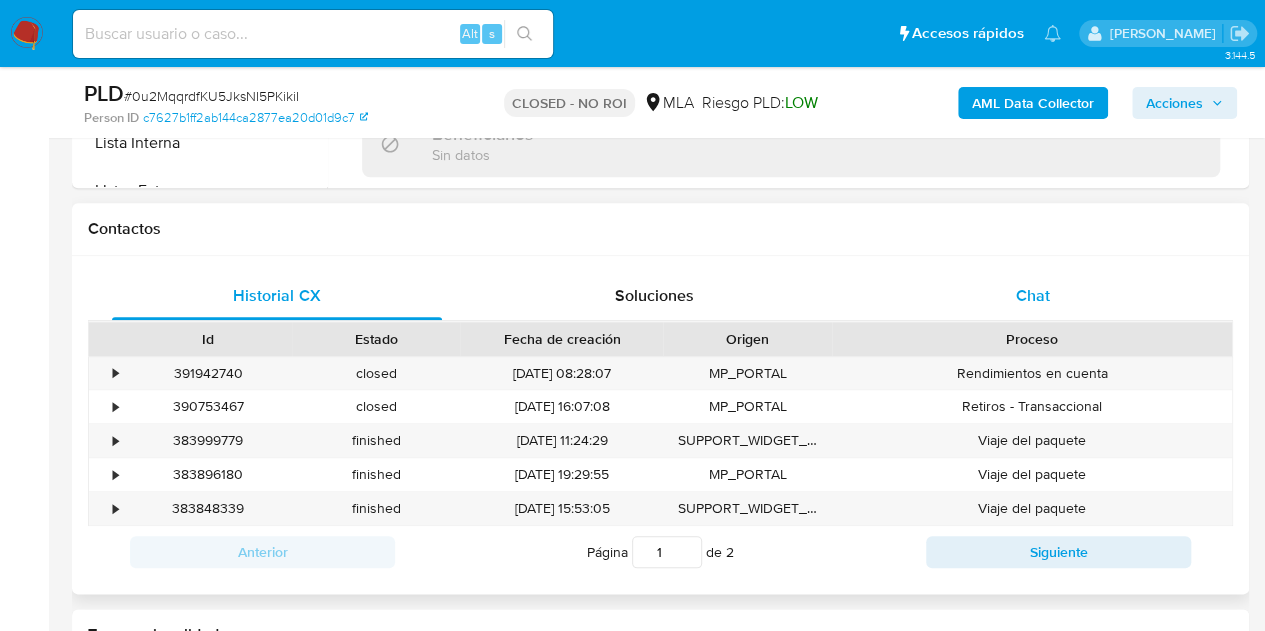 click on "Chat" at bounding box center [1033, 295] 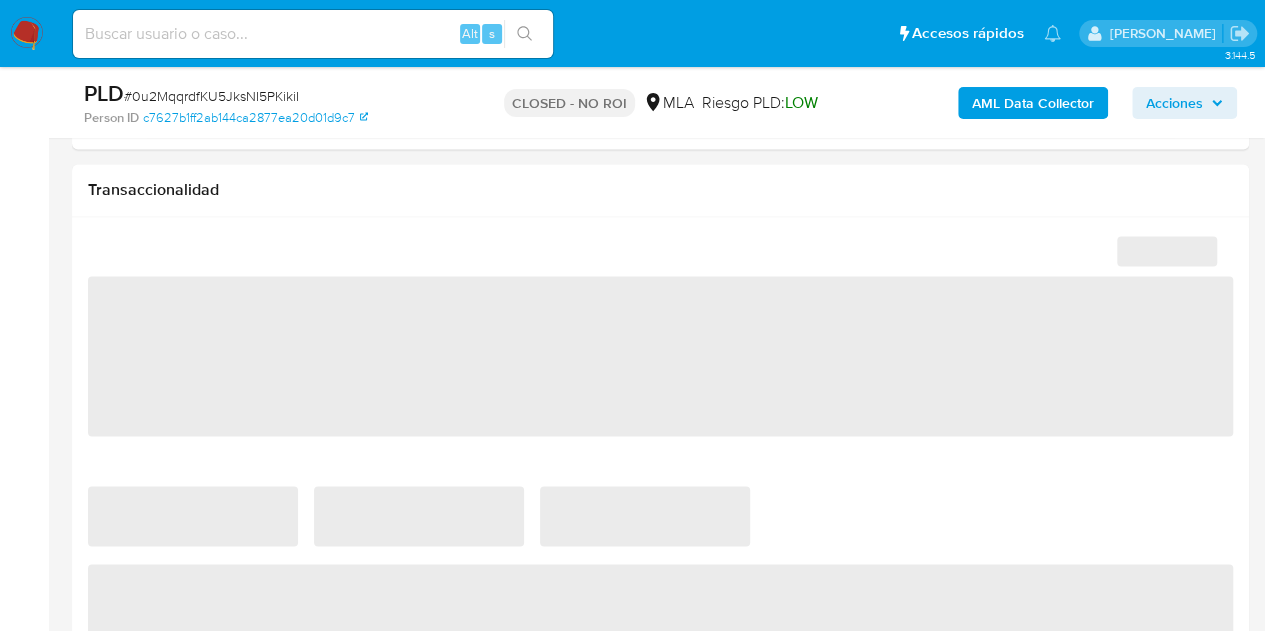scroll, scrollTop: 838, scrollLeft: 0, axis: vertical 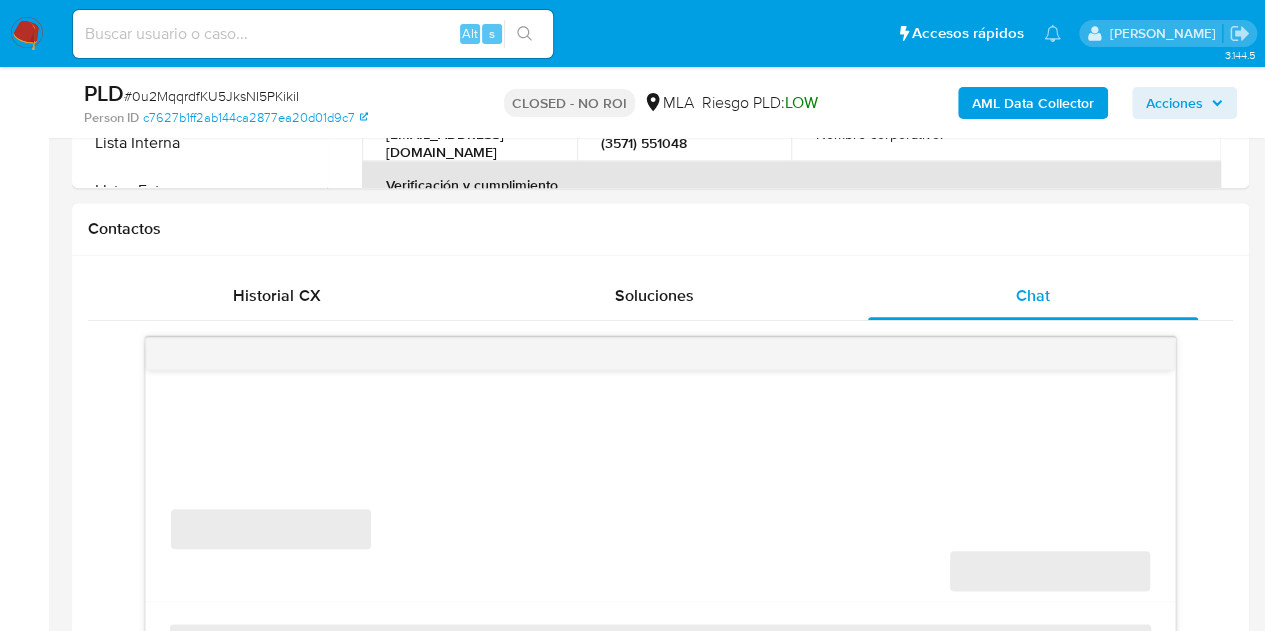 select on "10" 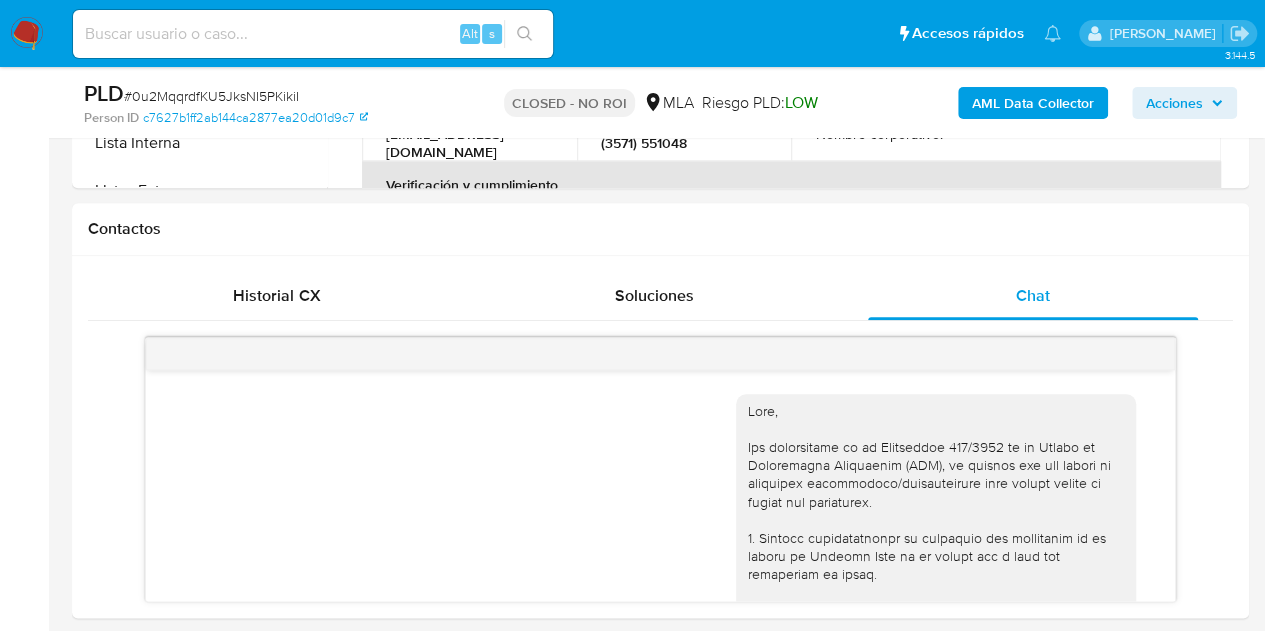 scroll, scrollTop: 979, scrollLeft: 0, axis: vertical 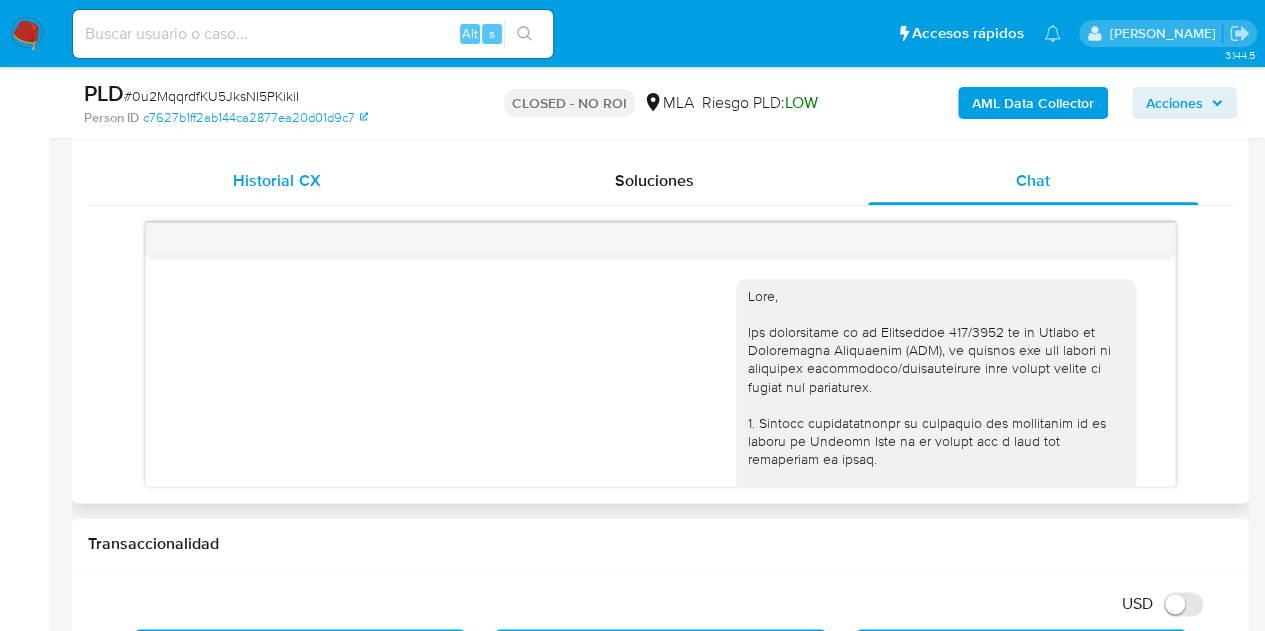 click on "Historial CX" at bounding box center [277, 181] 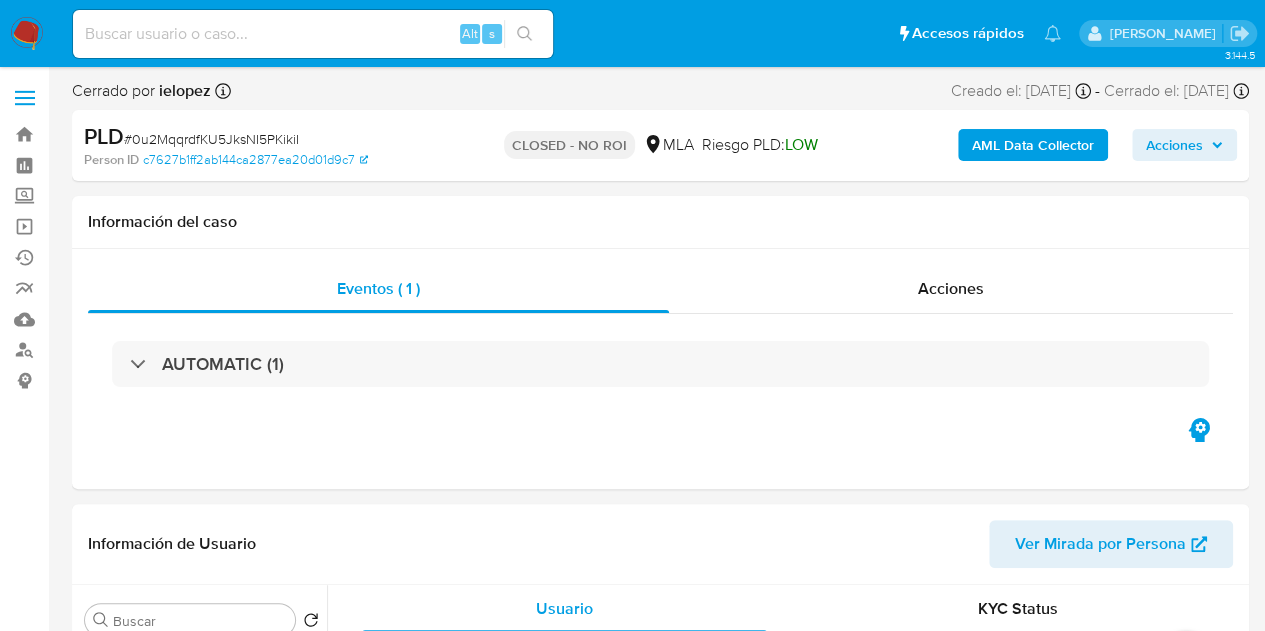 scroll, scrollTop: 404, scrollLeft: 0, axis: vertical 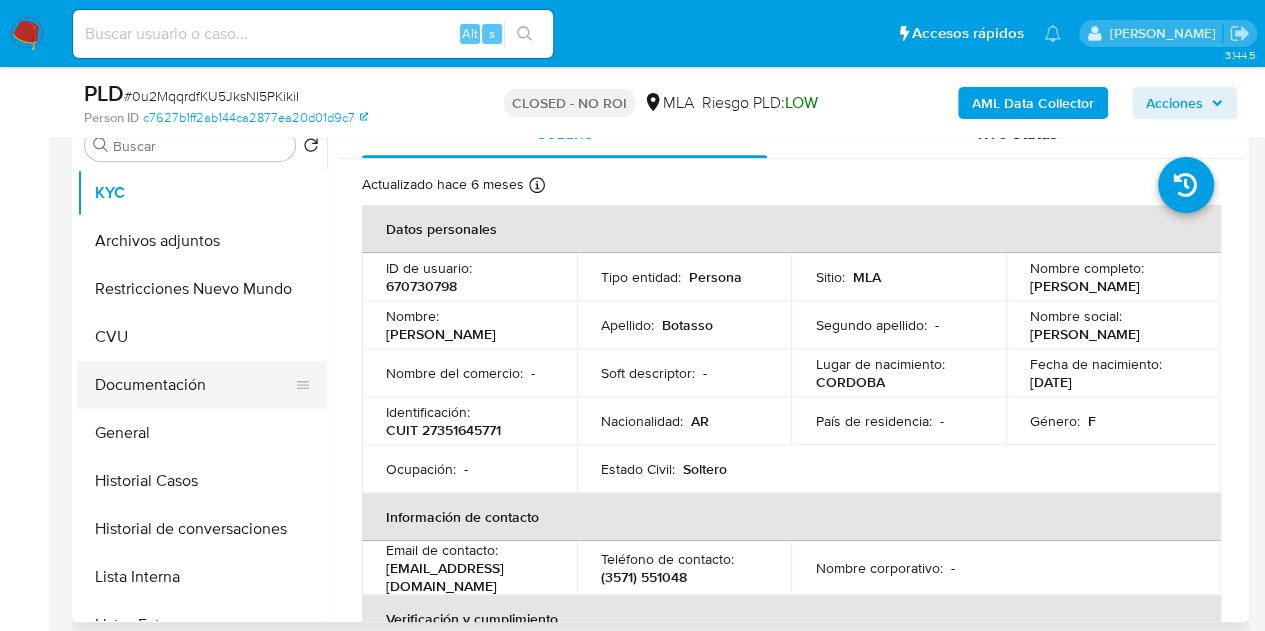 click on "Documentación" at bounding box center (194, 385) 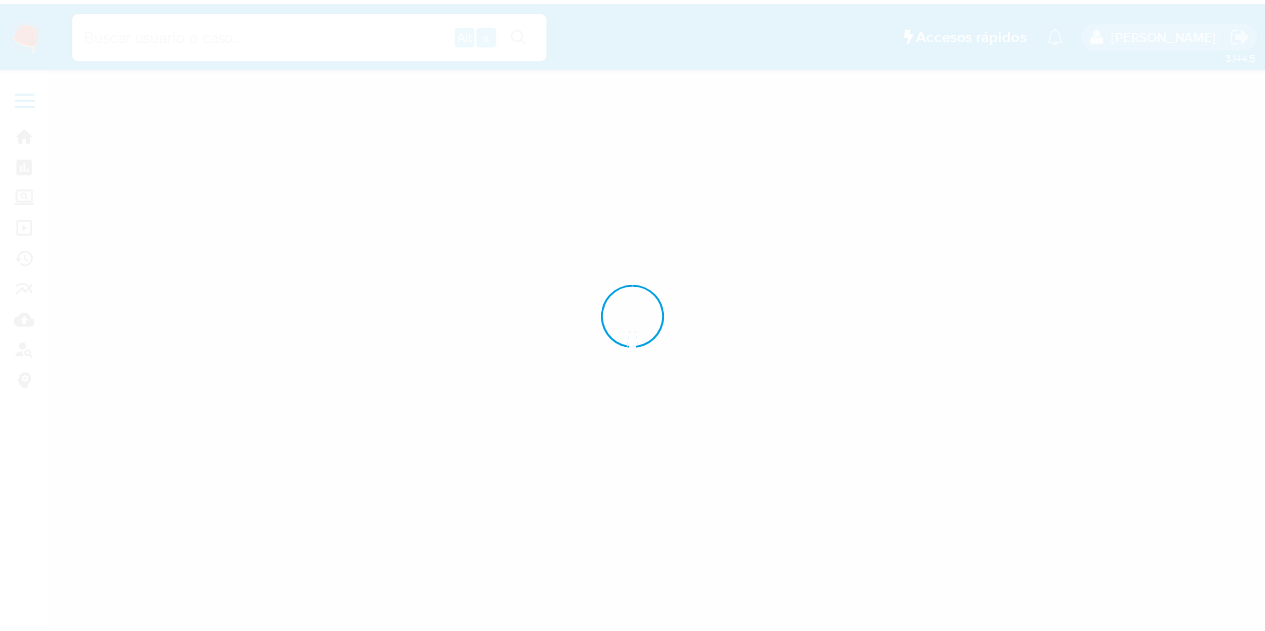 scroll, scrollTop: 0, scrollLeft: 0, axis: both 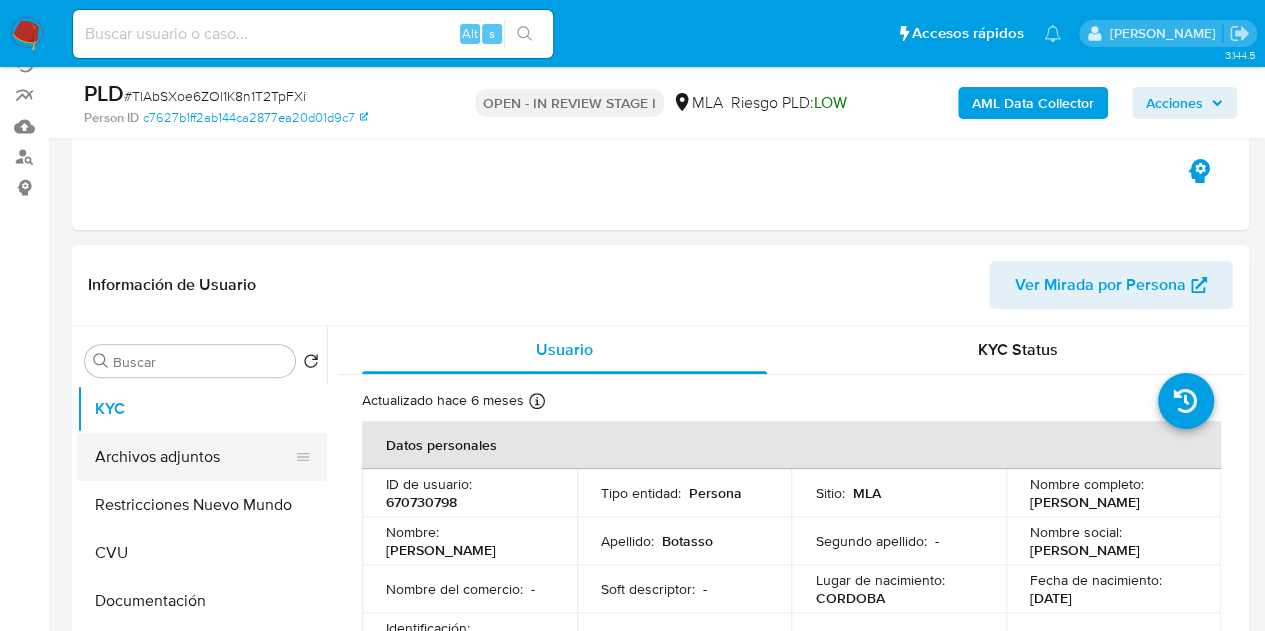 select on "10" 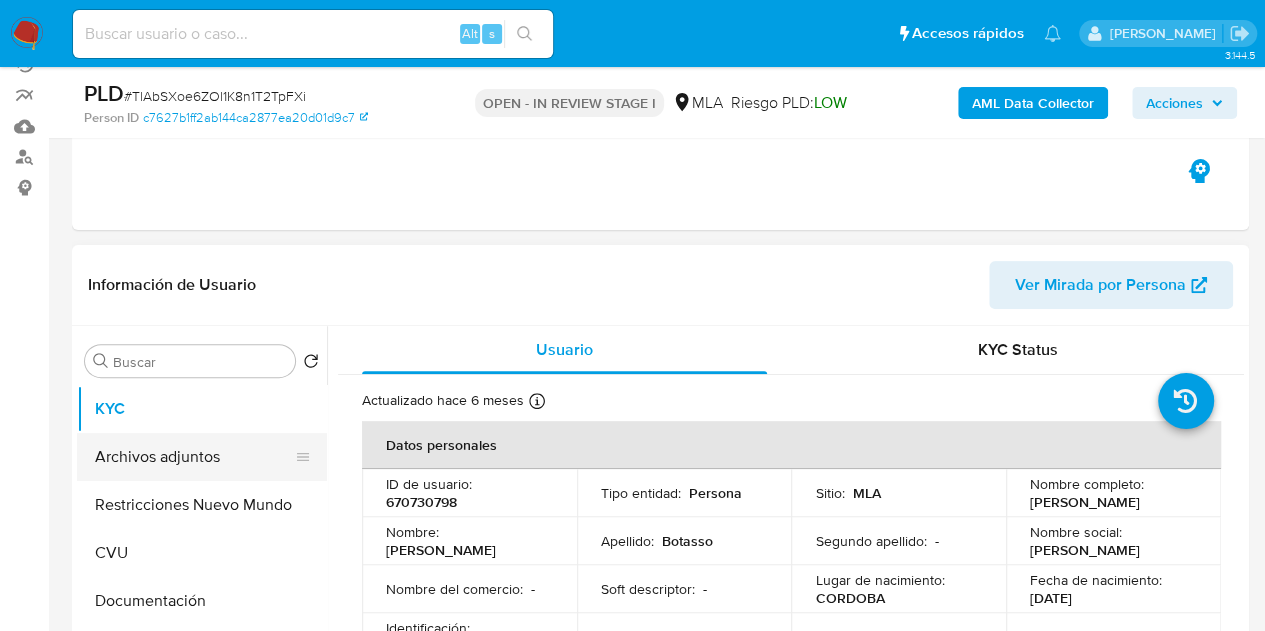 click on "Archivos adjuntos" at bounding box center [194, 457] 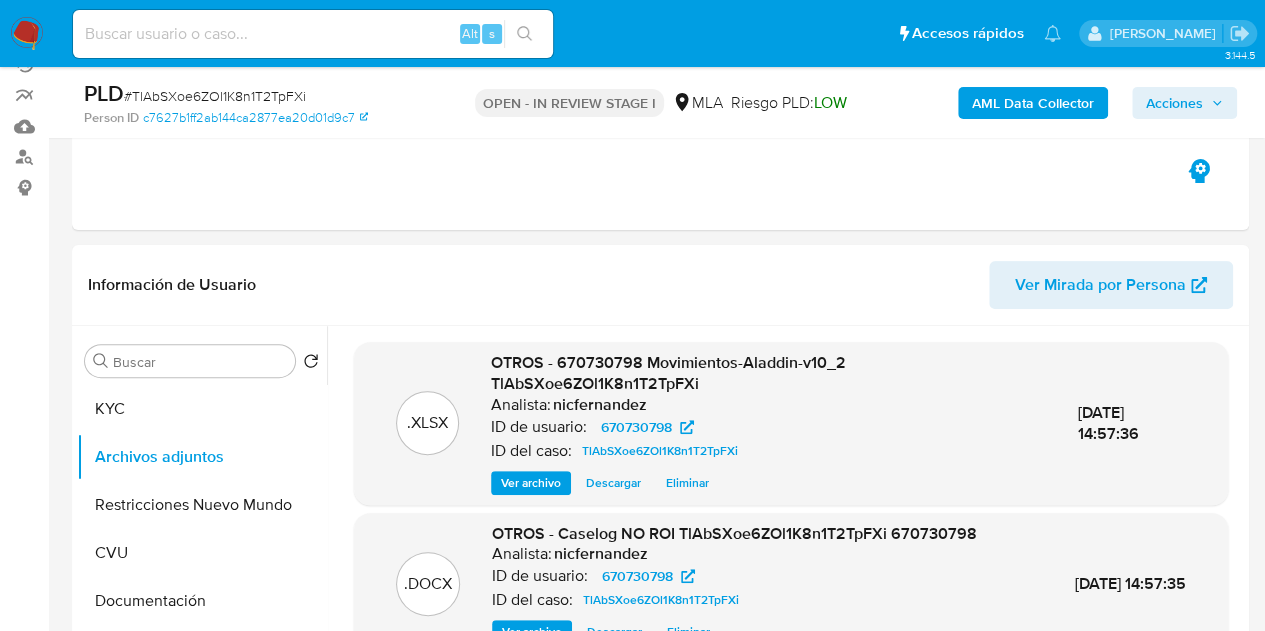 click on "Acciones" at bounding box center (1174, 103) 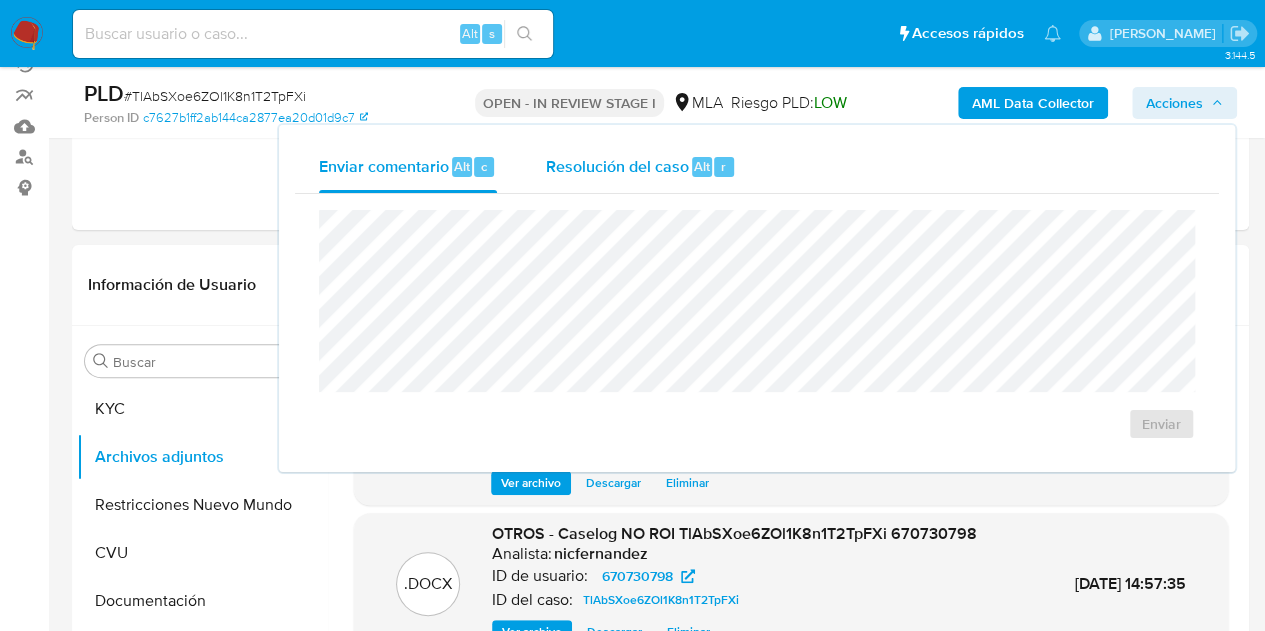 click on "Resolución del caso" at bounding box center (616, 165) 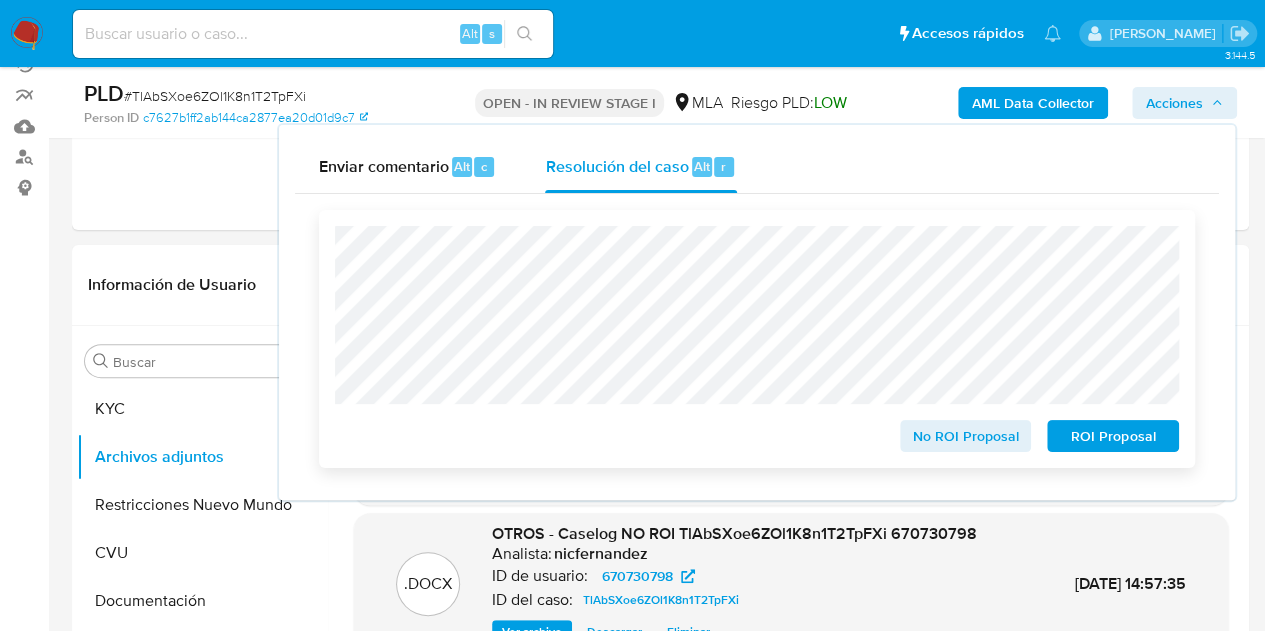 click on "No ROI Proposal" at bounding box center [966, 436] 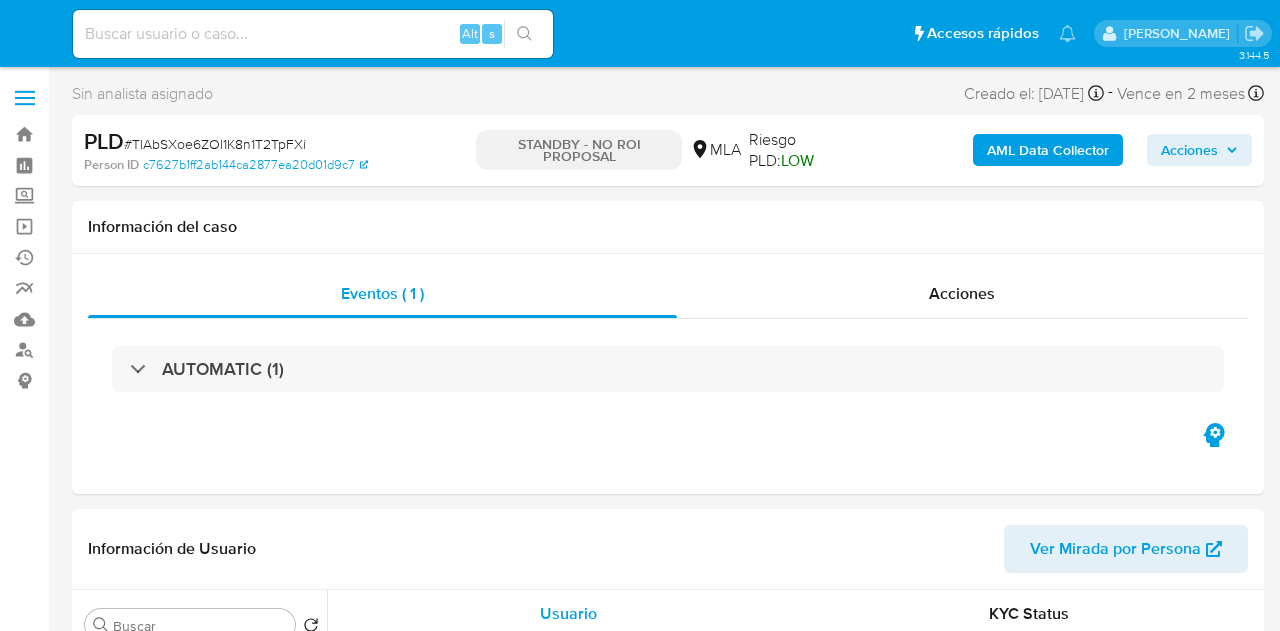 select on "10" 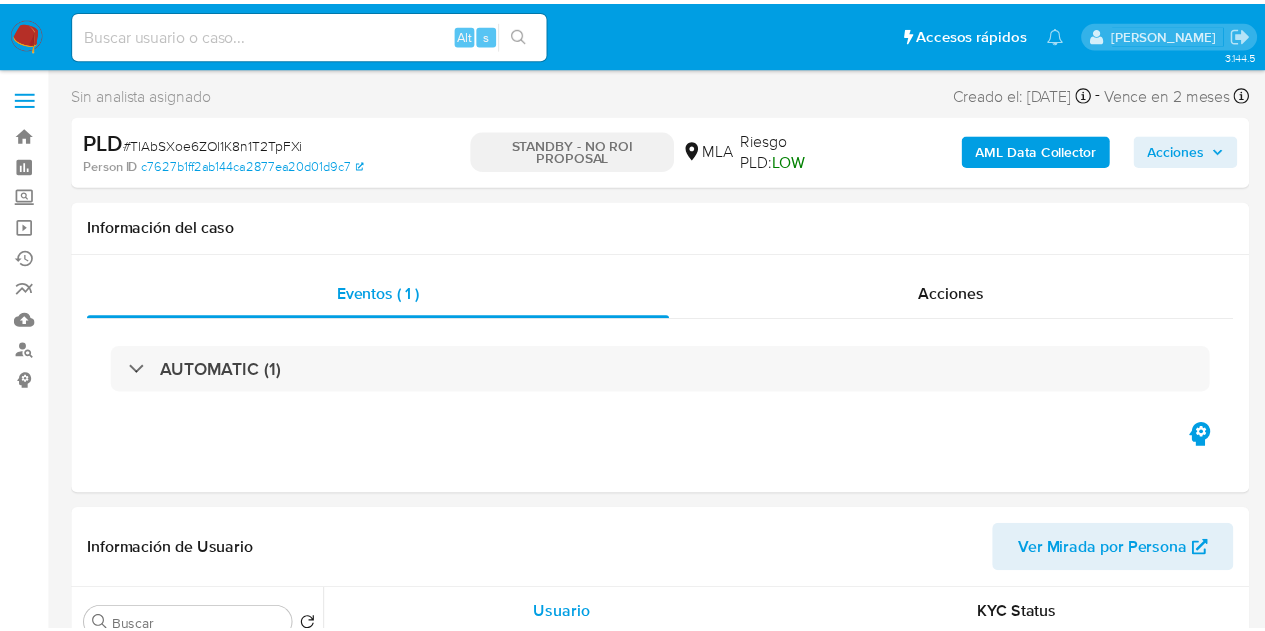 scroll, scrollTop: 0, scrollLeft: 0, axis: both 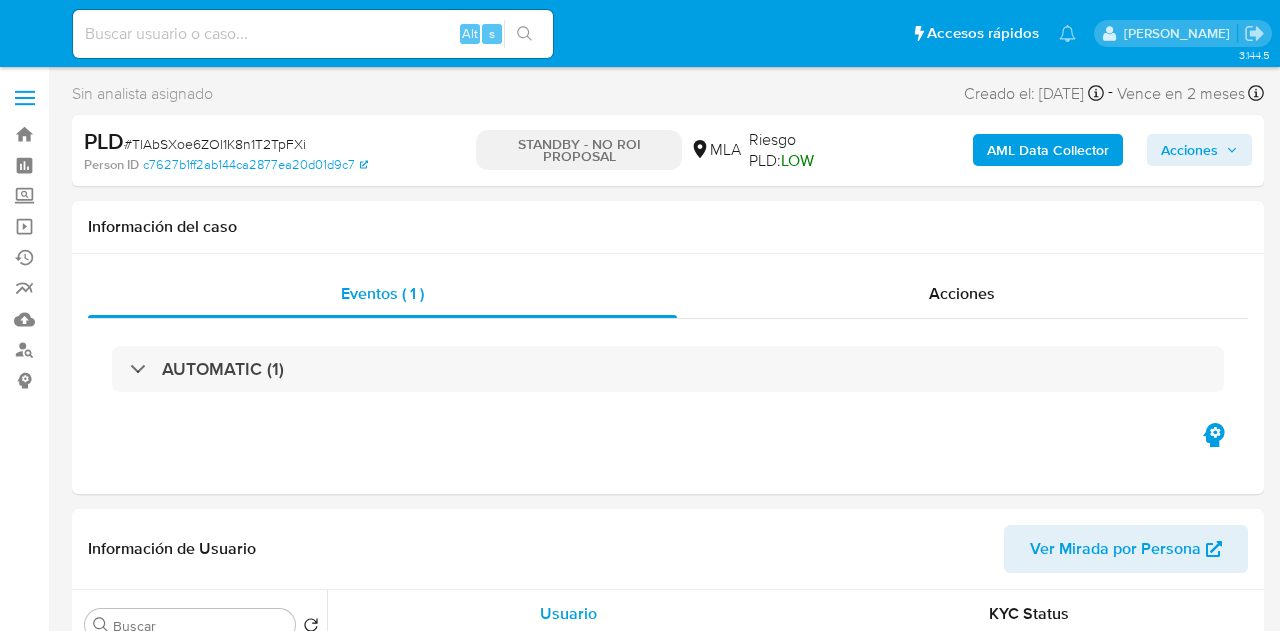 select on "10" 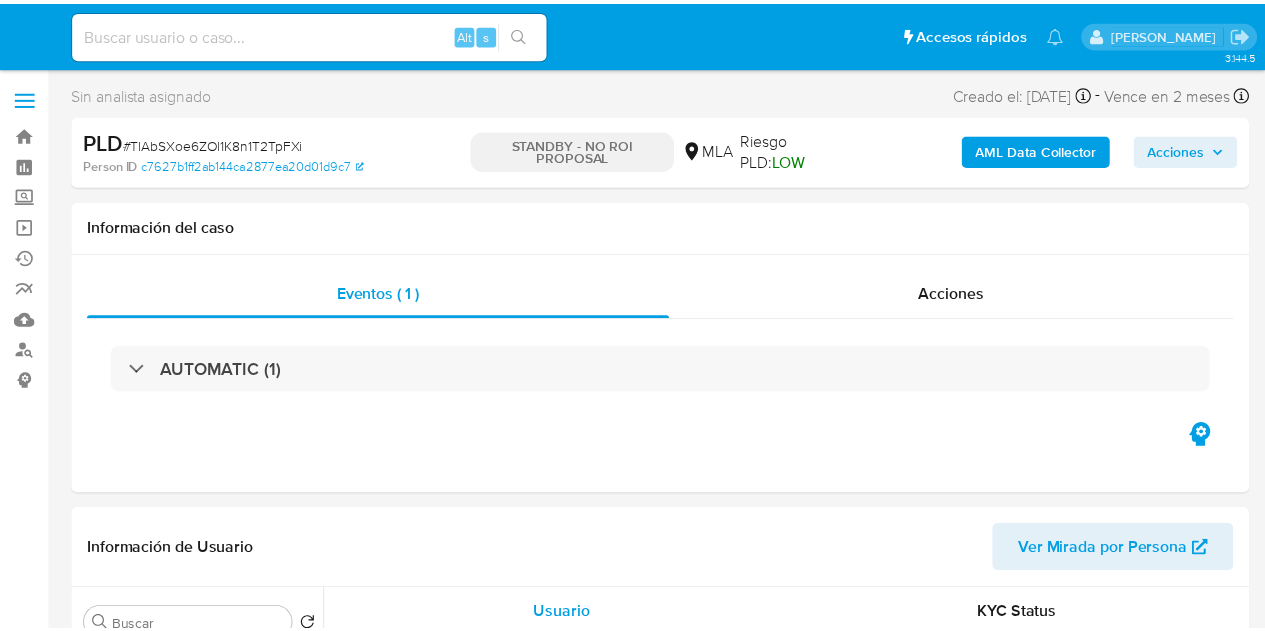 scroll, scrollTop: 0, scrollLeft: 0, axis: both 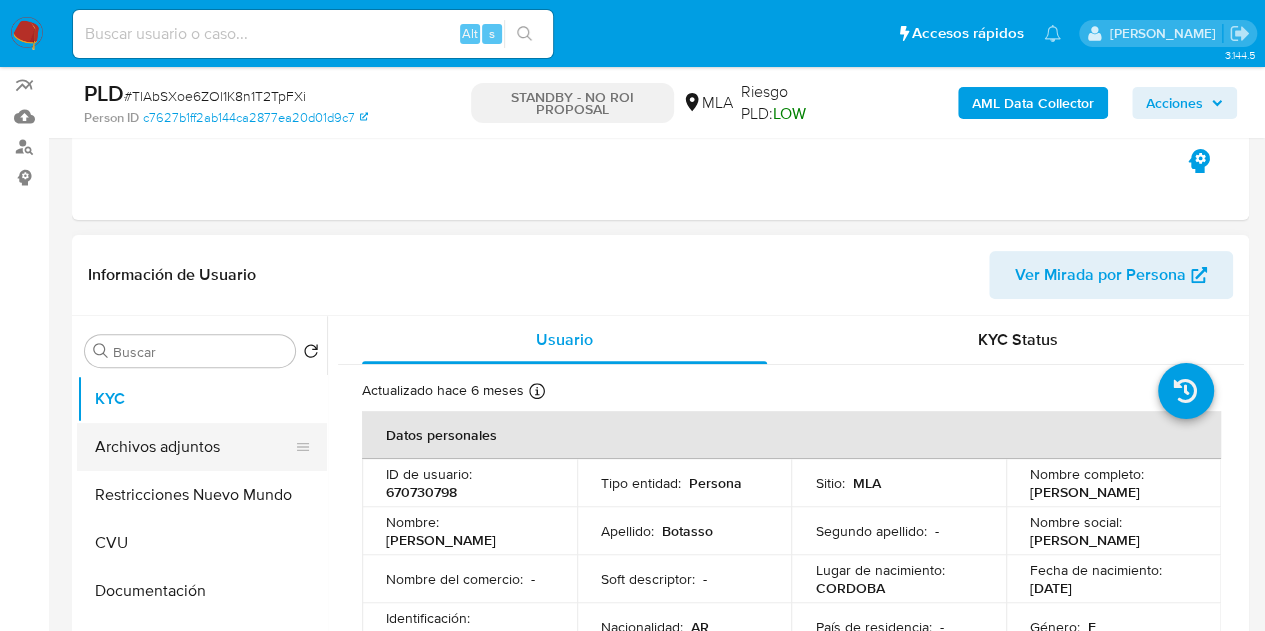 click on "Archivos adjuntos" at bounding box center (194, 447) 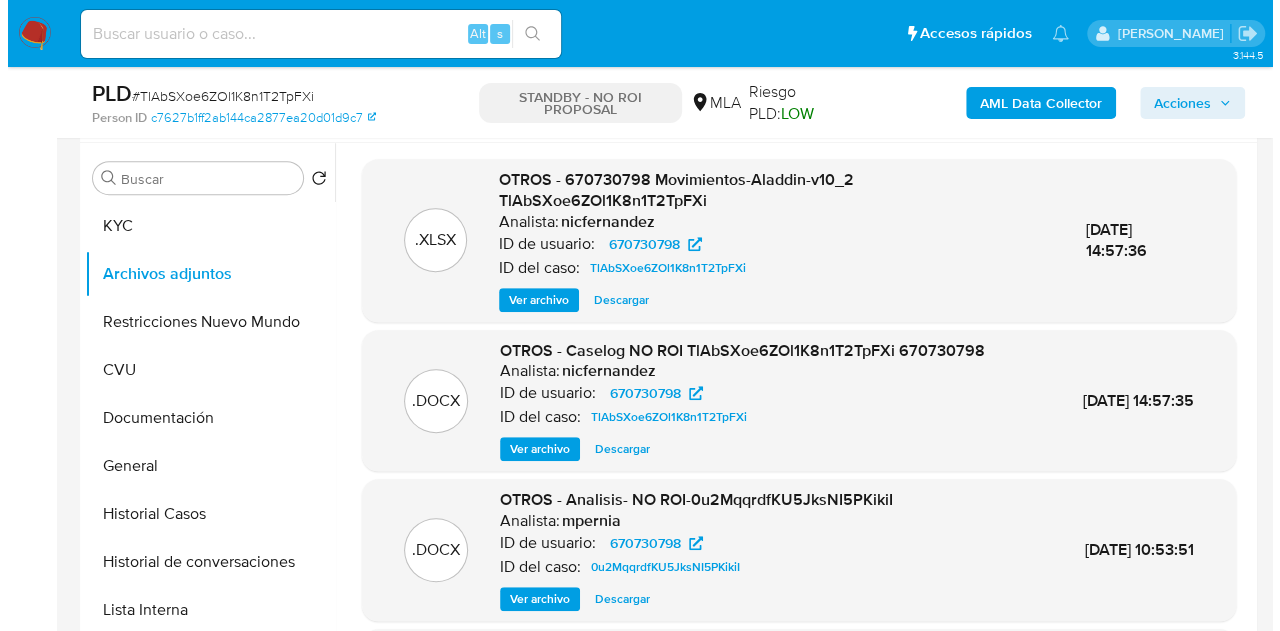 scroll, scrollTop: 356, scrollLeft: 0, axis: vertical 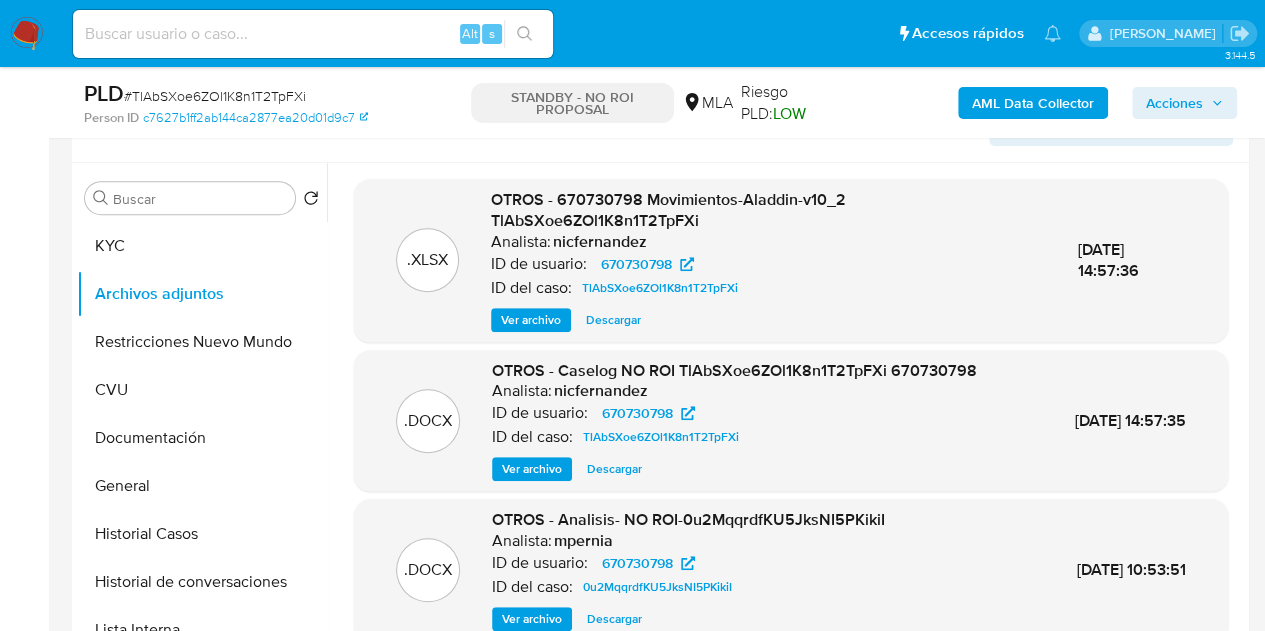 click on "Ver archivo" at bounding box center (532, 469) 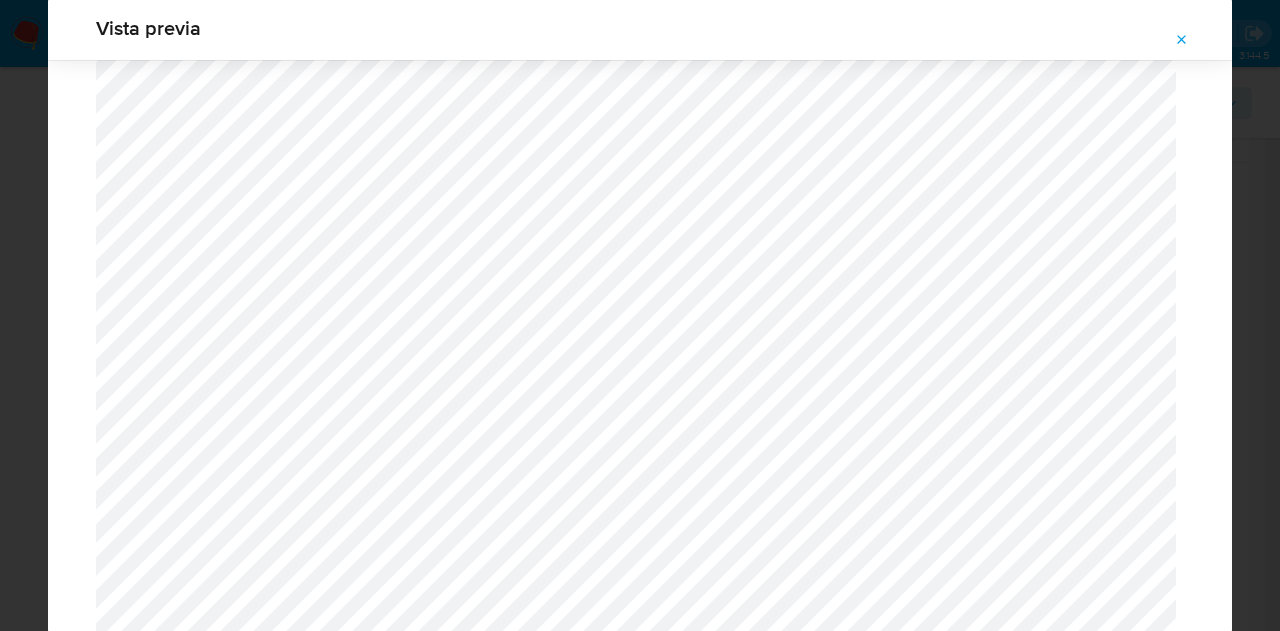 scroll, scrollTop: 1493, scrollLeft: 0, axis: vertical 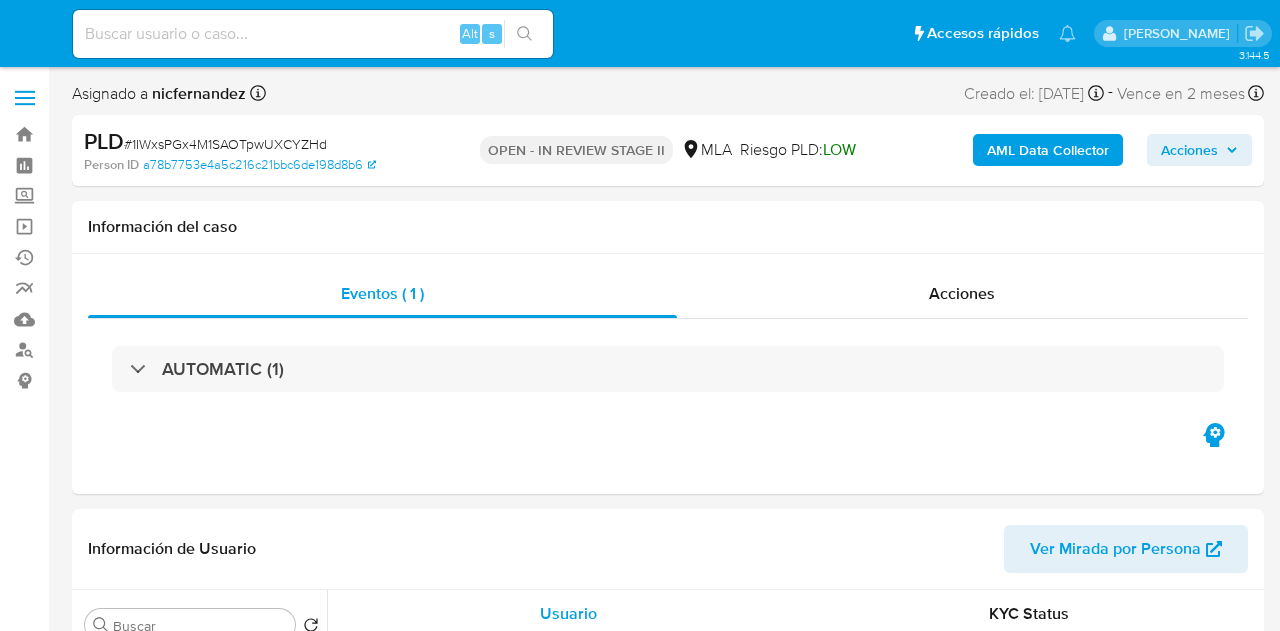 select on "10" 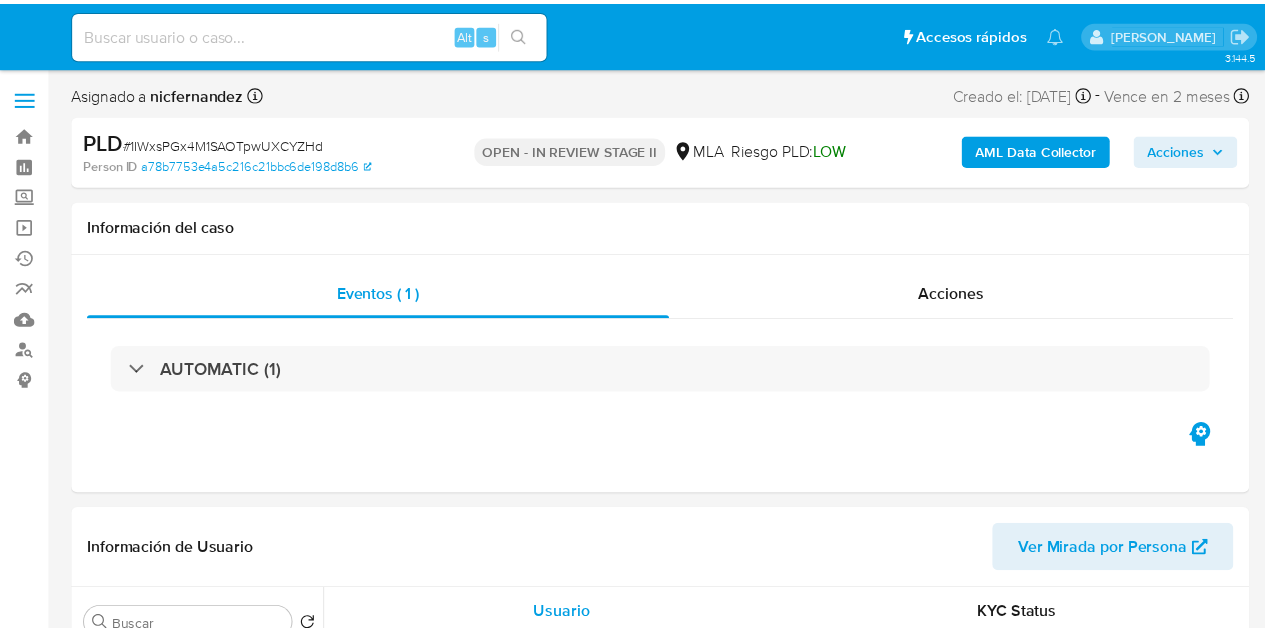 scroll, scrollTop: 0, scrollLeft: 0, axis: both 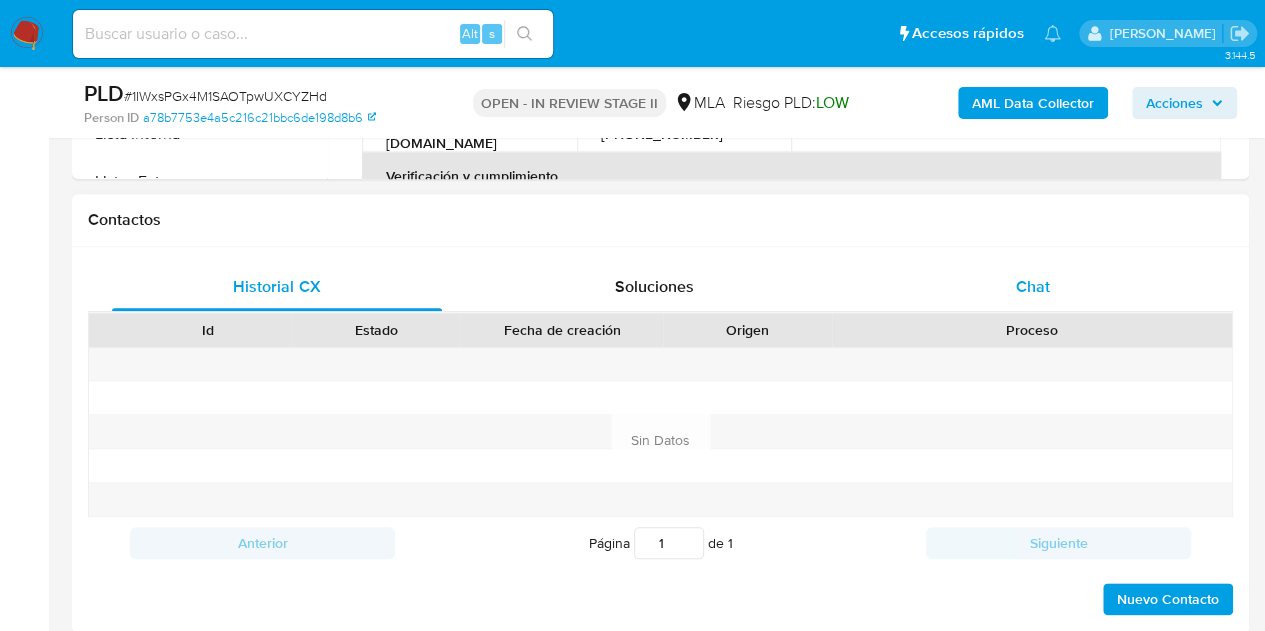 click on "Chat" at bounding box center [1033, 287] 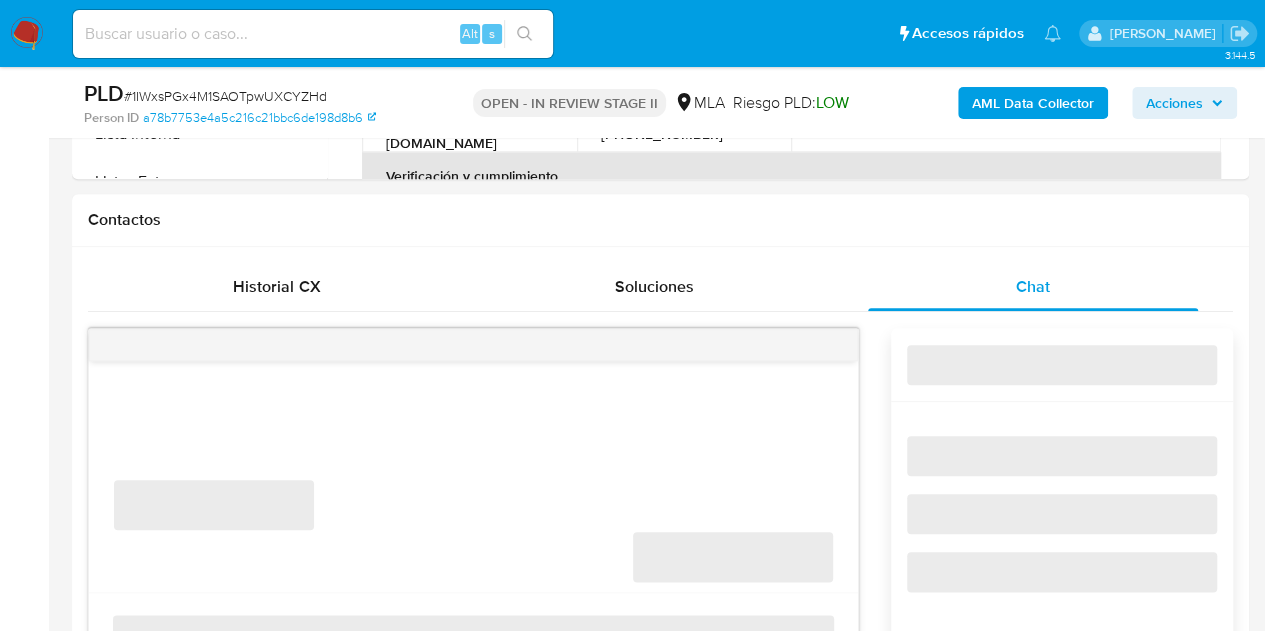 scroll, scrollTop: 942, scrollLeft: 0, axis: vertical 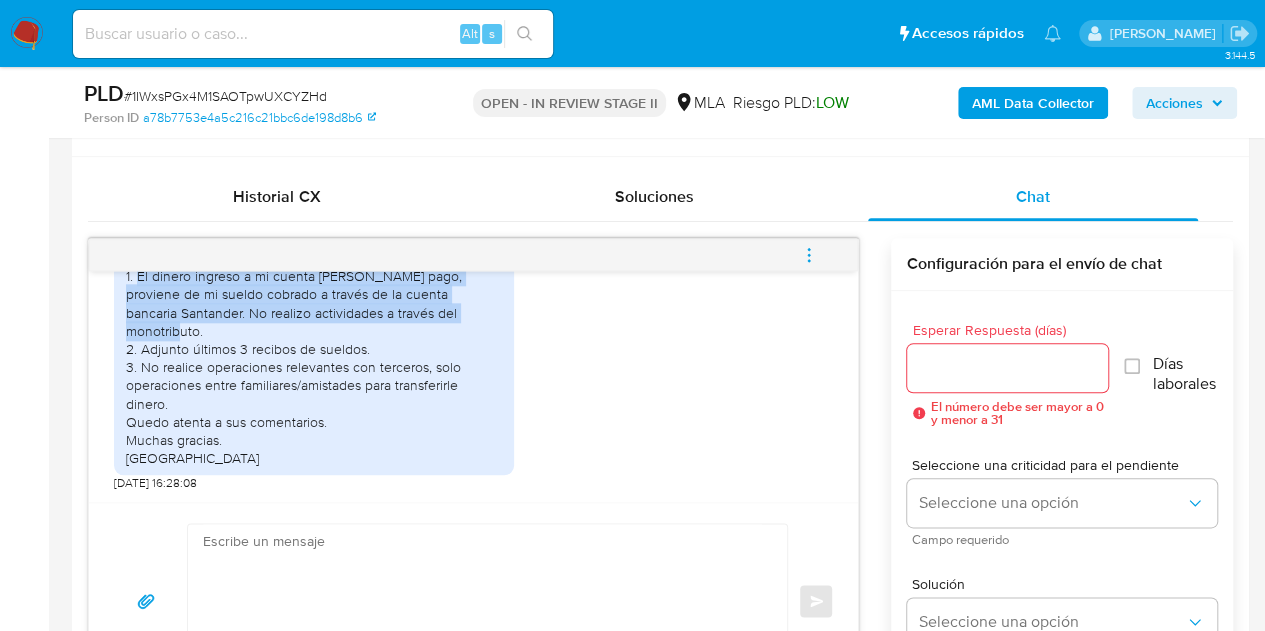 drag, startPoint x: 139, startPoint y: 291, endPoint x: 475, endPoint y: 331, distance: 338.3726 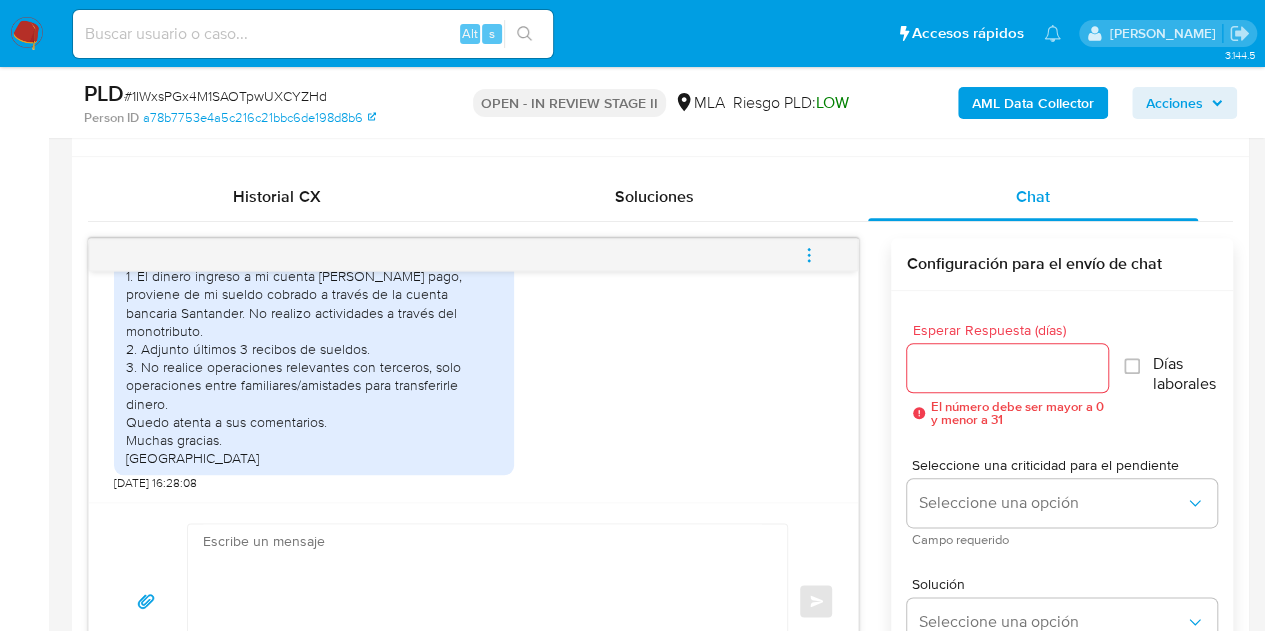 click on "1. El dinero ingreso a mi cuenta de mercado pago, proviene de mi sueldo cobrado a través de la cuenta bancaria Santander. No realizo actividades a través del monotributo.
2. Adjunto últimos 3 recibos de sueldos.
3. No realice operaciones relevantes con terceros, solo operaciones entre familiares/amistades para transferirle dinero.
Quedo atenta a sus comentarios.
Muchas gracias.
Saludos 19/06/2025 16:28:08" at bounding box center (473, 370) 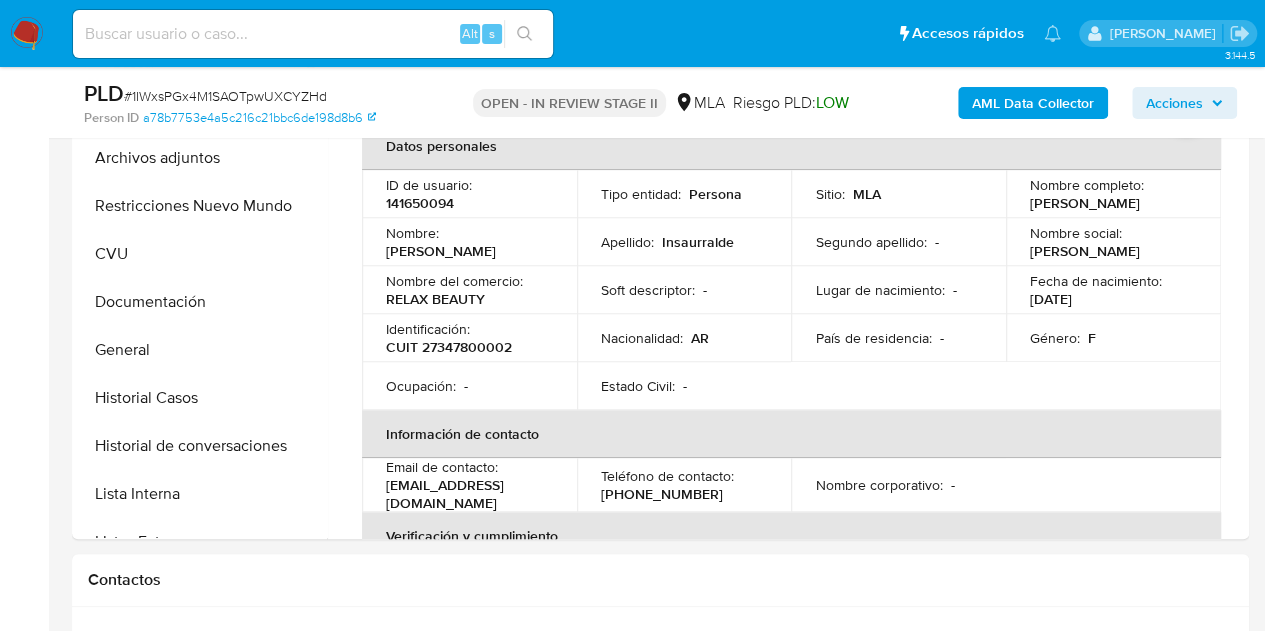 scroll, scrollTop: 468, scrollLeft: 0, axis: vertical 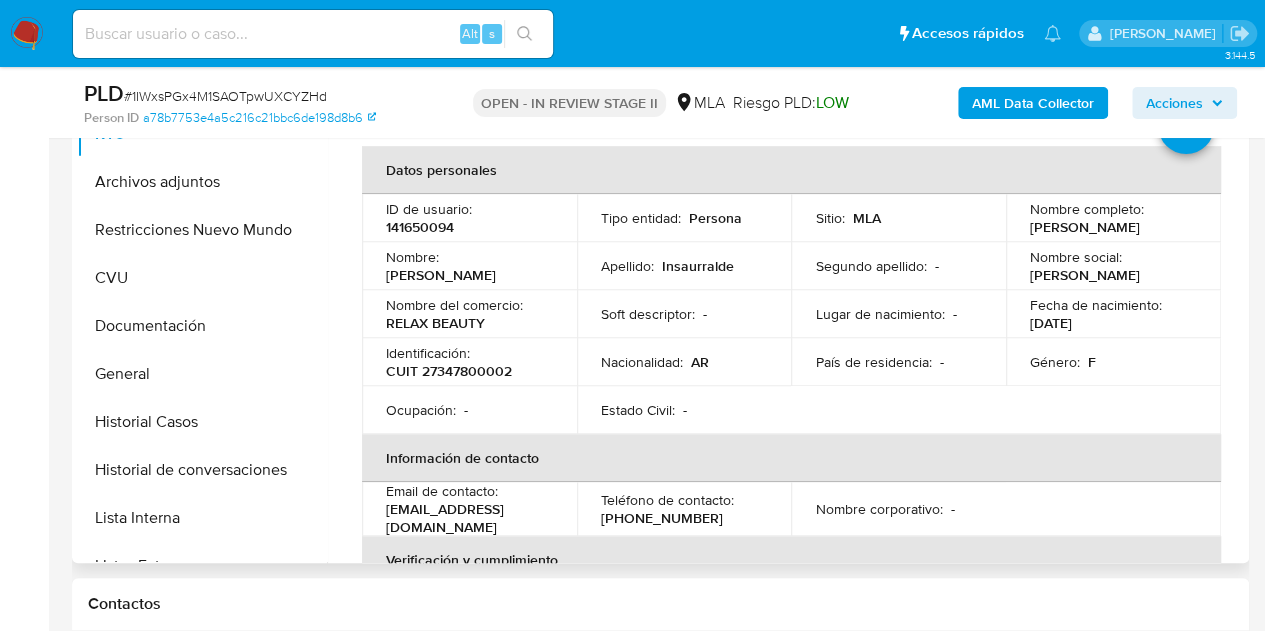 click on "Ocupación :    -" at bounding box center [469, 410] 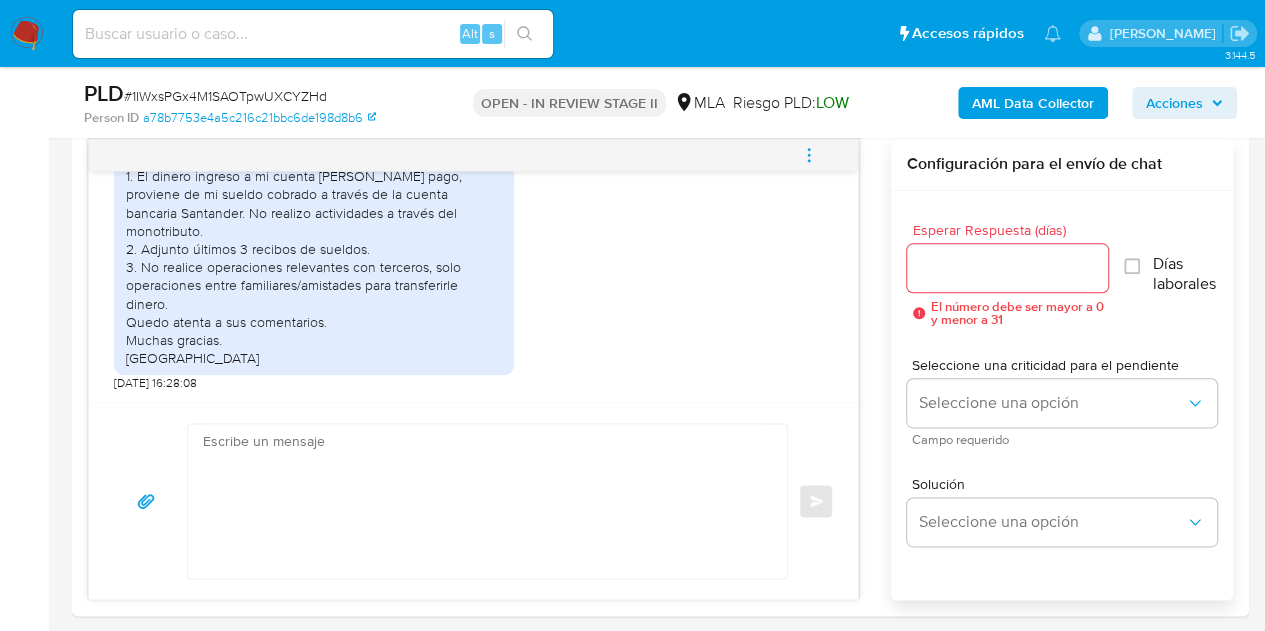 scroll, scrollTop: 1075, scrollLeft: 0, axis: vertical 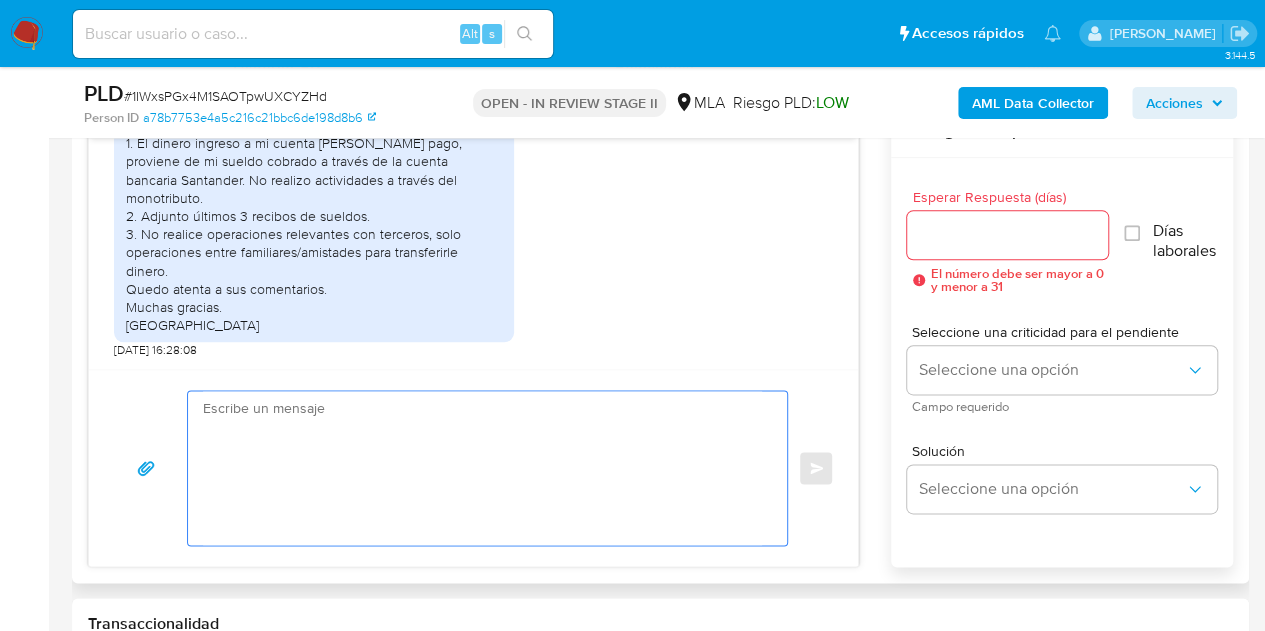 click at bounding box center [482, 468] 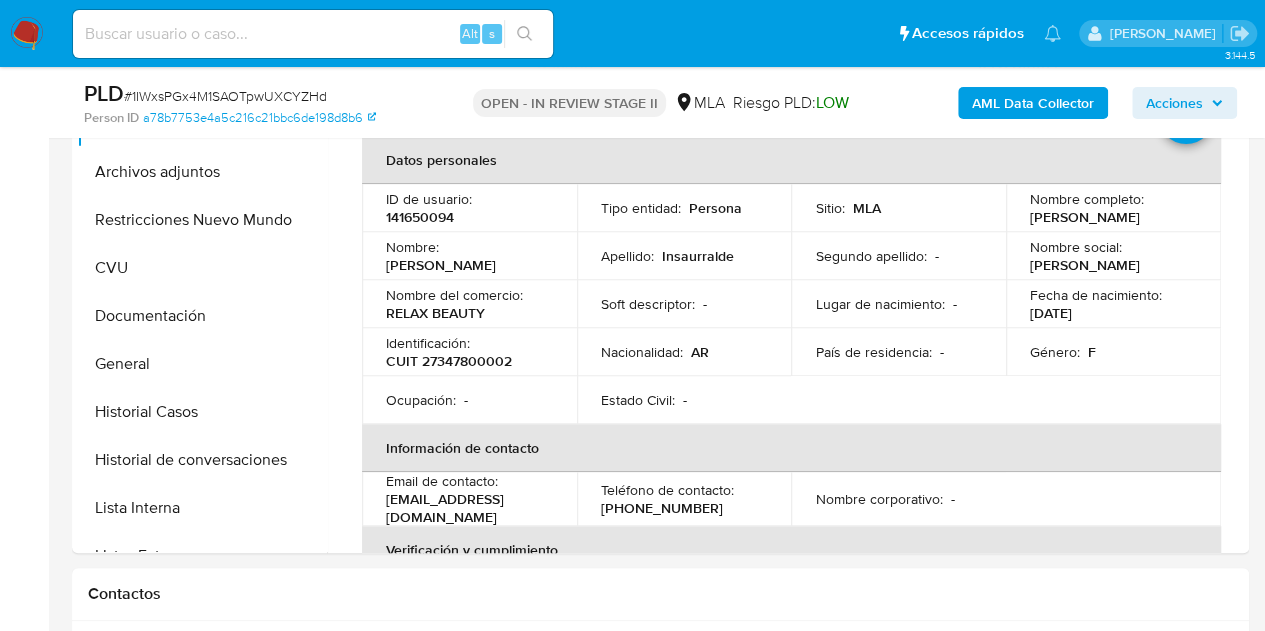 scroll, scrollTop: 463, scrollLeft: 0, axis: vertical 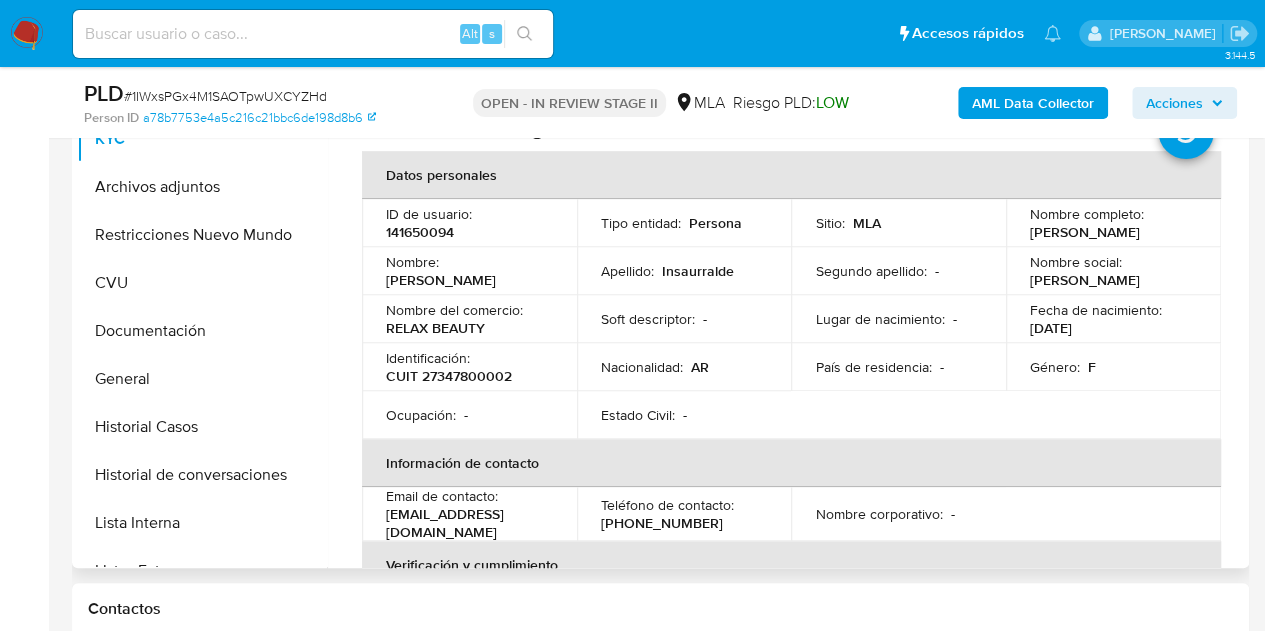 drag, startPoint x: 386, startPoint y: 286, endPoint x: 508, endPoint y: 283, distance: 122.03688 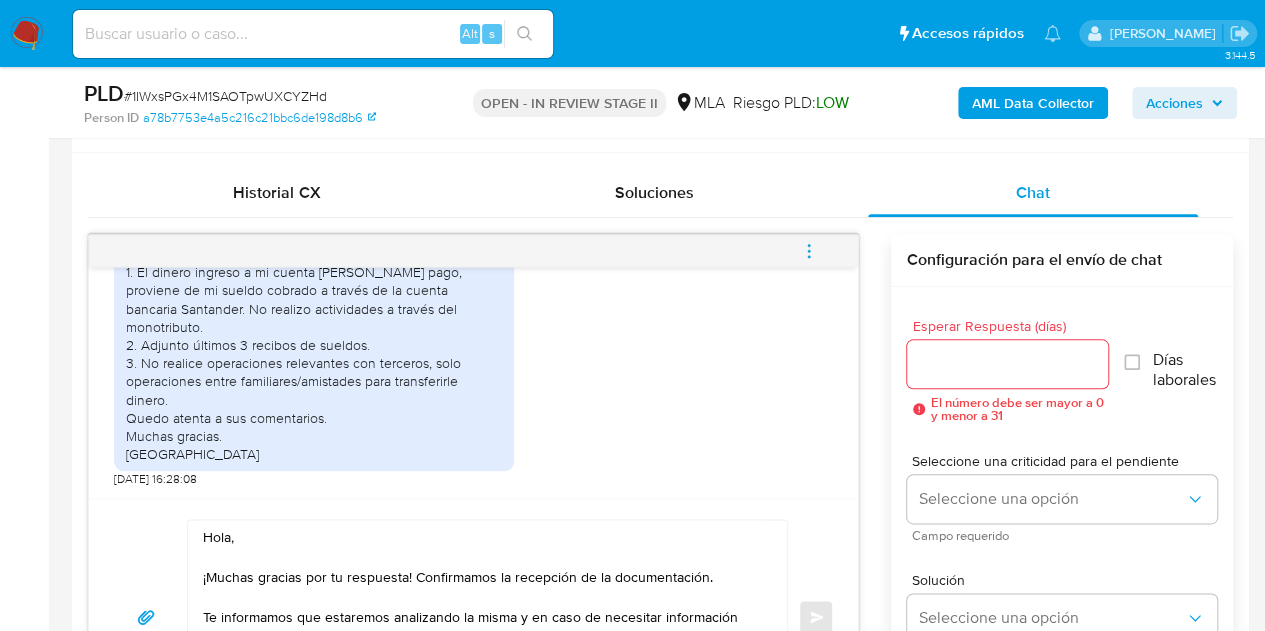 scroll, scrollTop: 970, scrollLeft: 0, axis: vertical 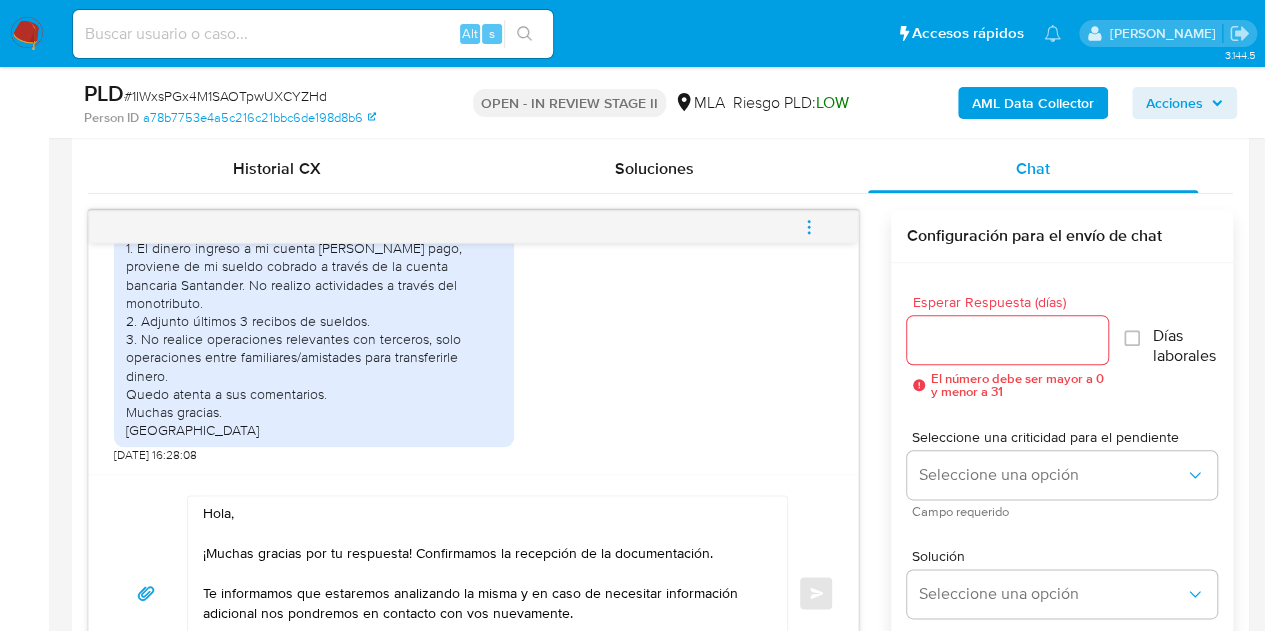 click on "Hola,
¡Muchas gracias por tu respuesta! Confirmamos la recepción de la documentación.
Te informamos que estaremos analizando la misma y en caso de necesitar información adicional nos pondremos en contacto con vos nuevamente.
Saludos, Equipo de Mercado Pago." at bounding box center (482, 593) 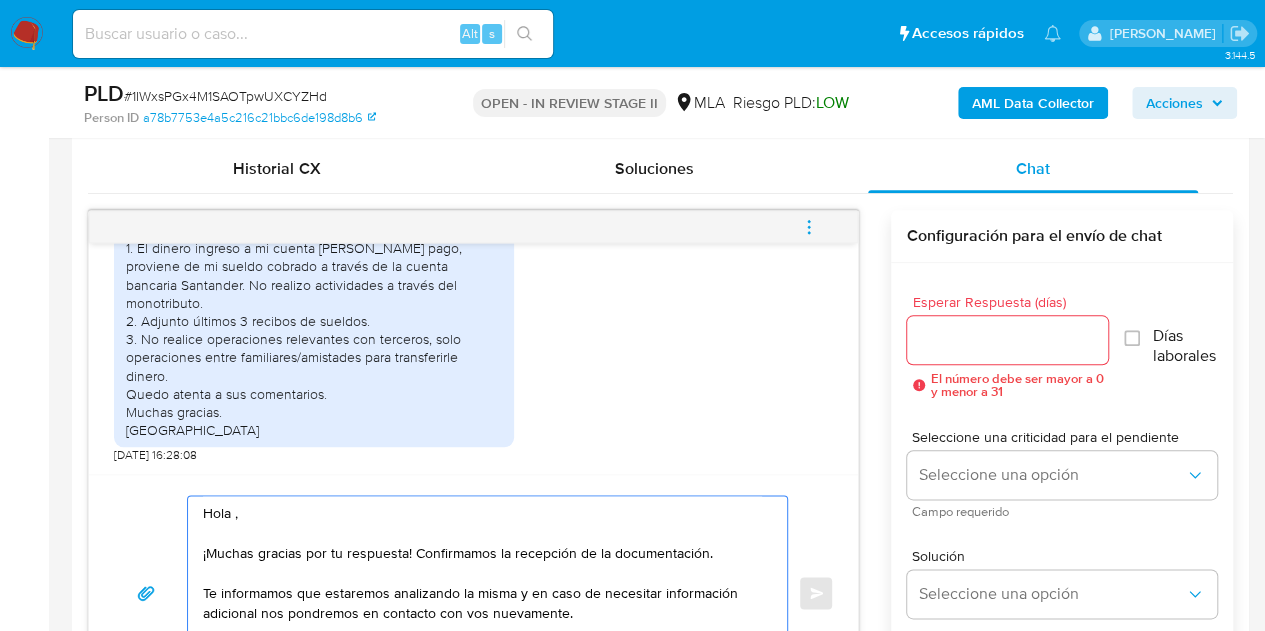 paste on "Tamara Soledad" 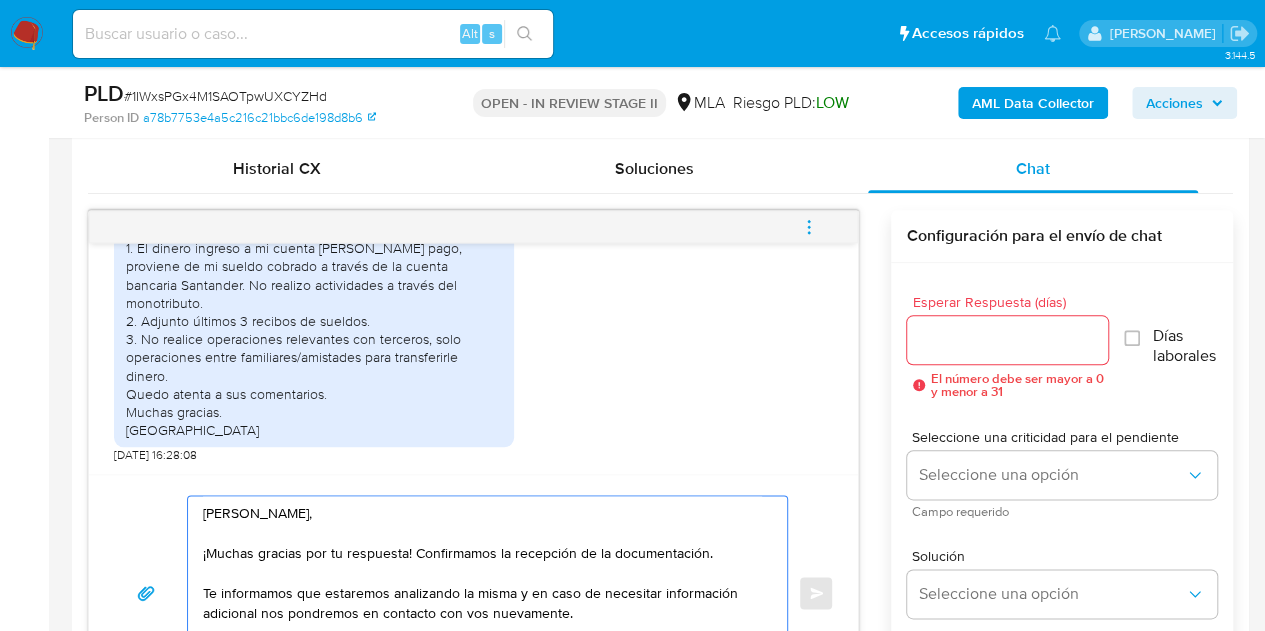 click on "Hola Tamara Soledad,
¡Muchas gracias por tu respuesta! Confirmamos la recepción de la documentación.
Te informamos que estaremos analizando la misma y en caso de necesitar información adicional nos pondremos en contacto con vos nuevamente.
Saludos, Equipo de Mercado Pago." at bounding box center (482, 593) 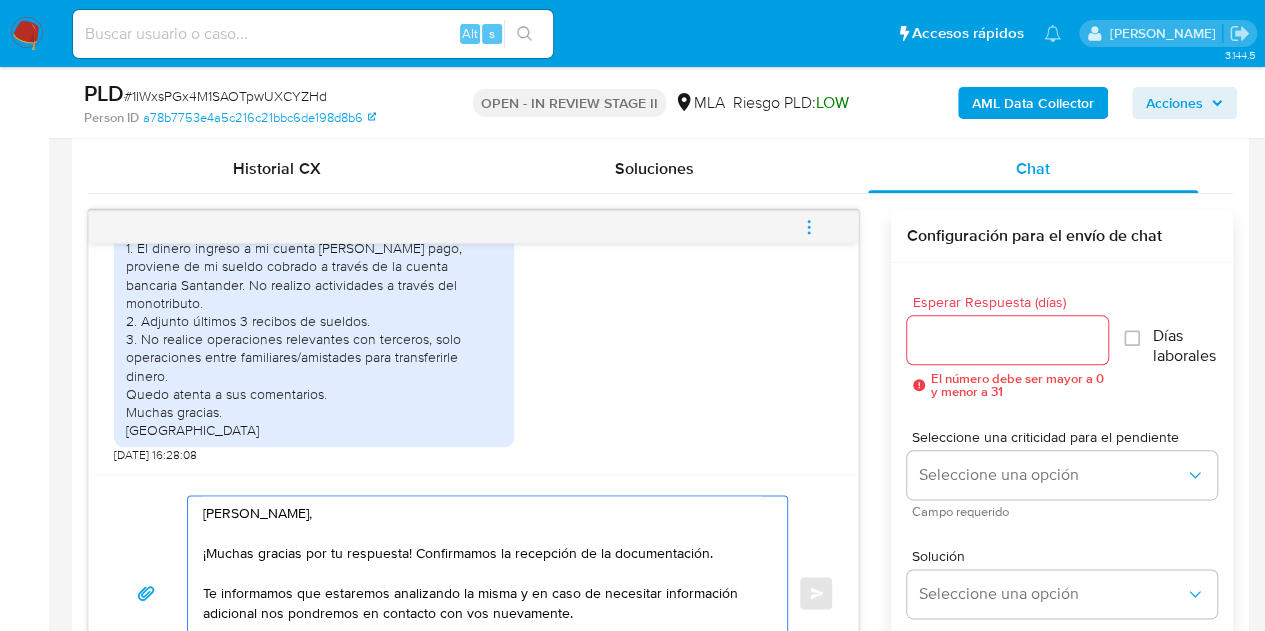 scroll, scrollTop: 1034, scrollLeft: 0, axis: vertical 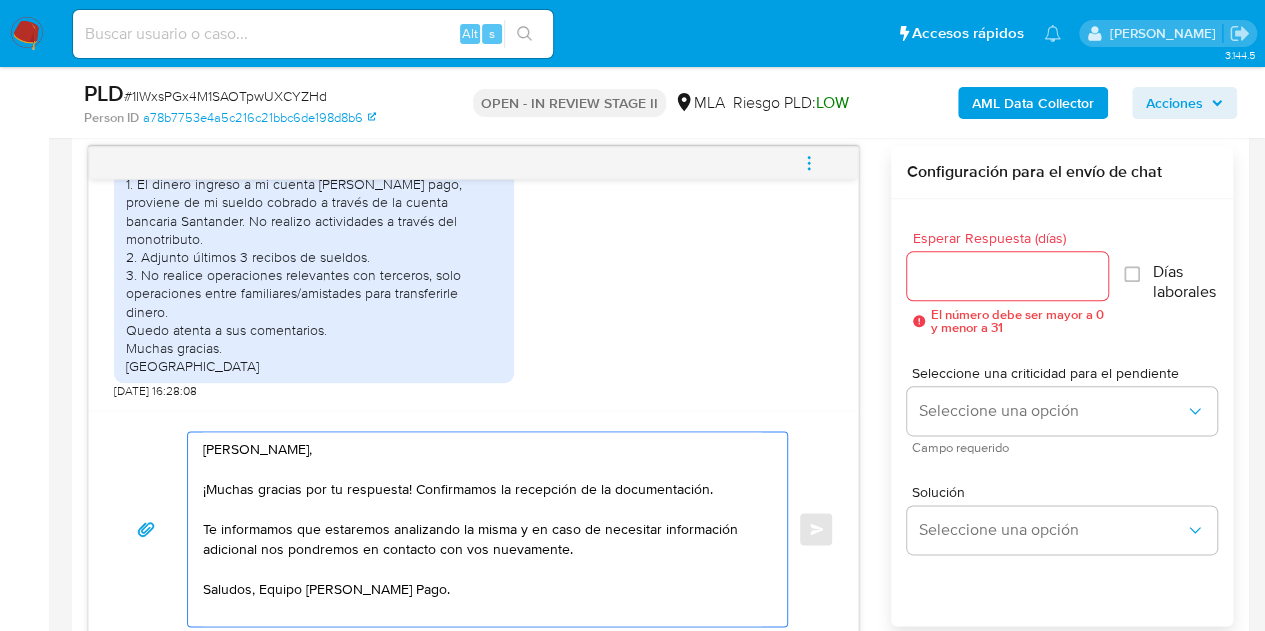 type on "Hola Tamara Soledad,
¡Muchas gracias por tu respuesta! Confirmamos la recepción de la documentación.
Te informamos que estaremos analizando la misma y en caso de necesitar información adicional nos pondremos en contacto con vos nuevamente.
Saludos, Equipo de Mercado Pago." 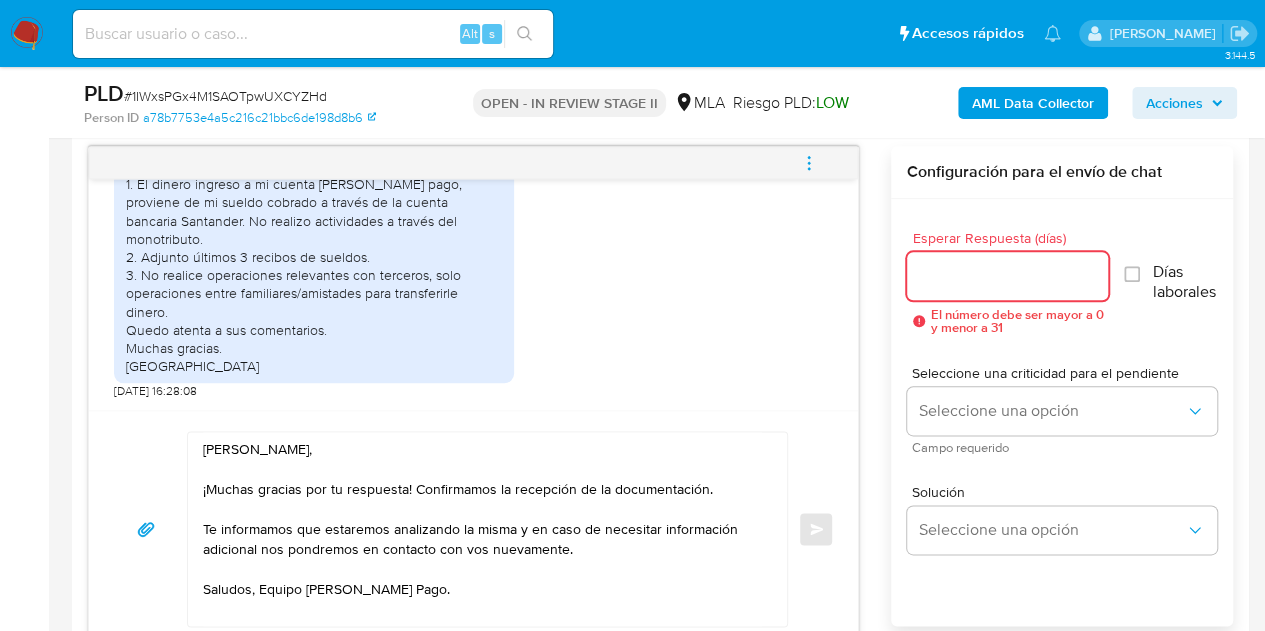 click on "Esperar Respuesta (días)" at bounding box center (1008, 276) 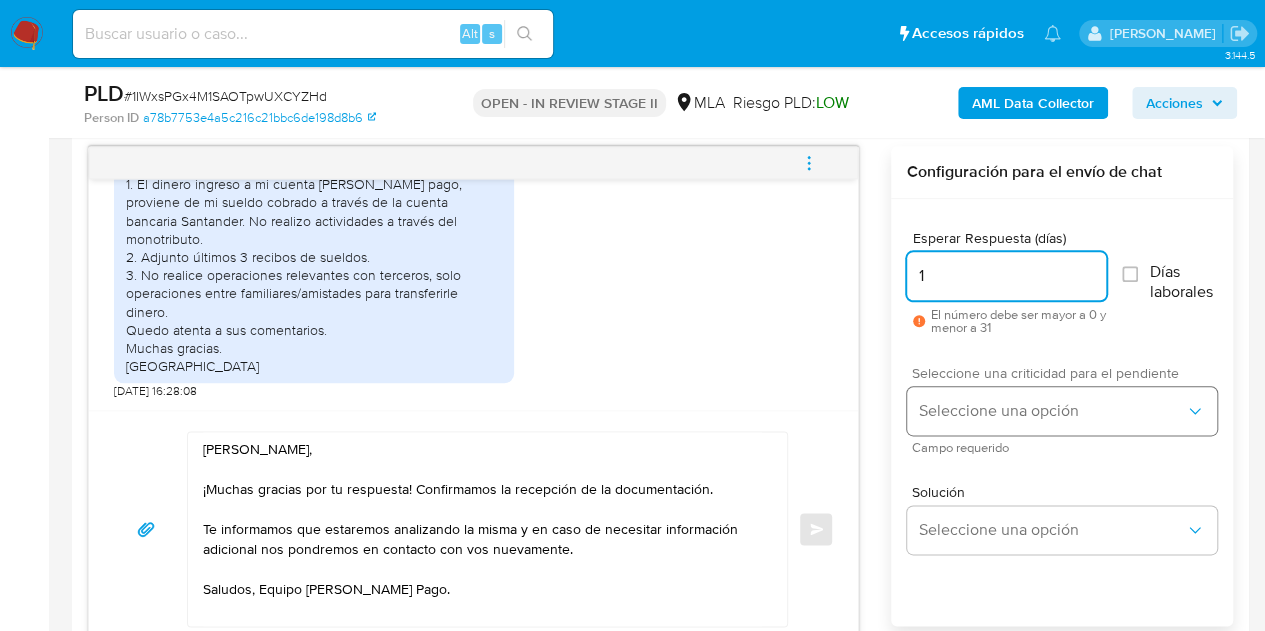 type on "1" 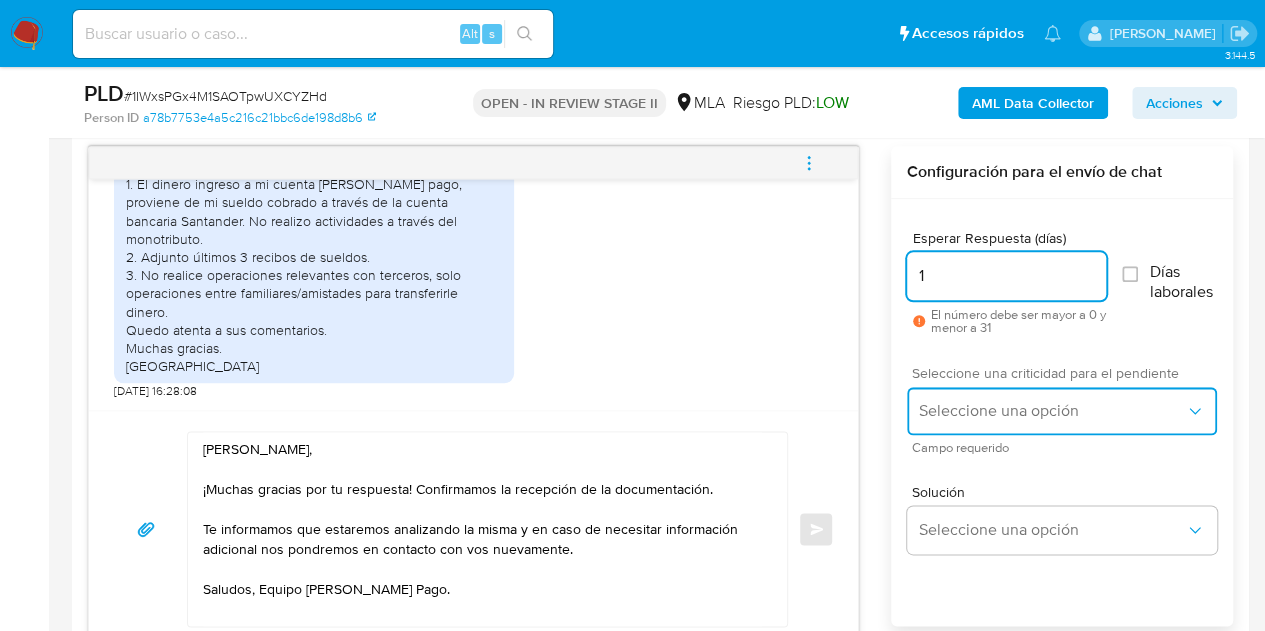 click on "Seleccione una opción" at bounding box center (1052, 411) 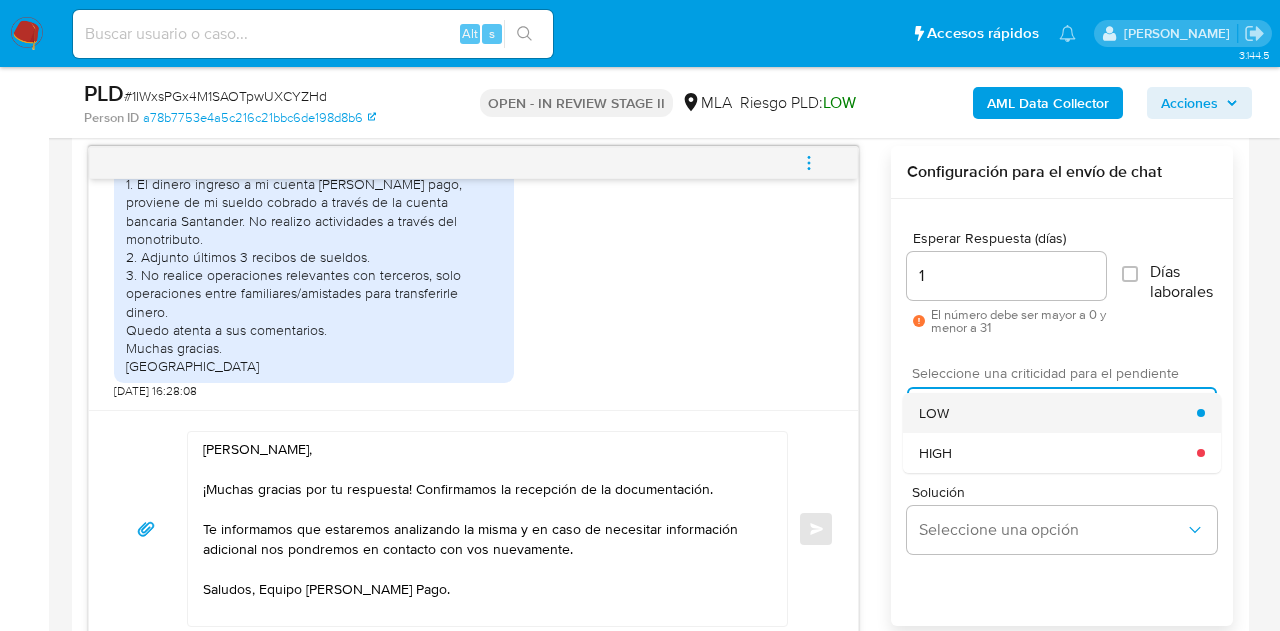 click on "LOW" at bounding box center (1058, 413) 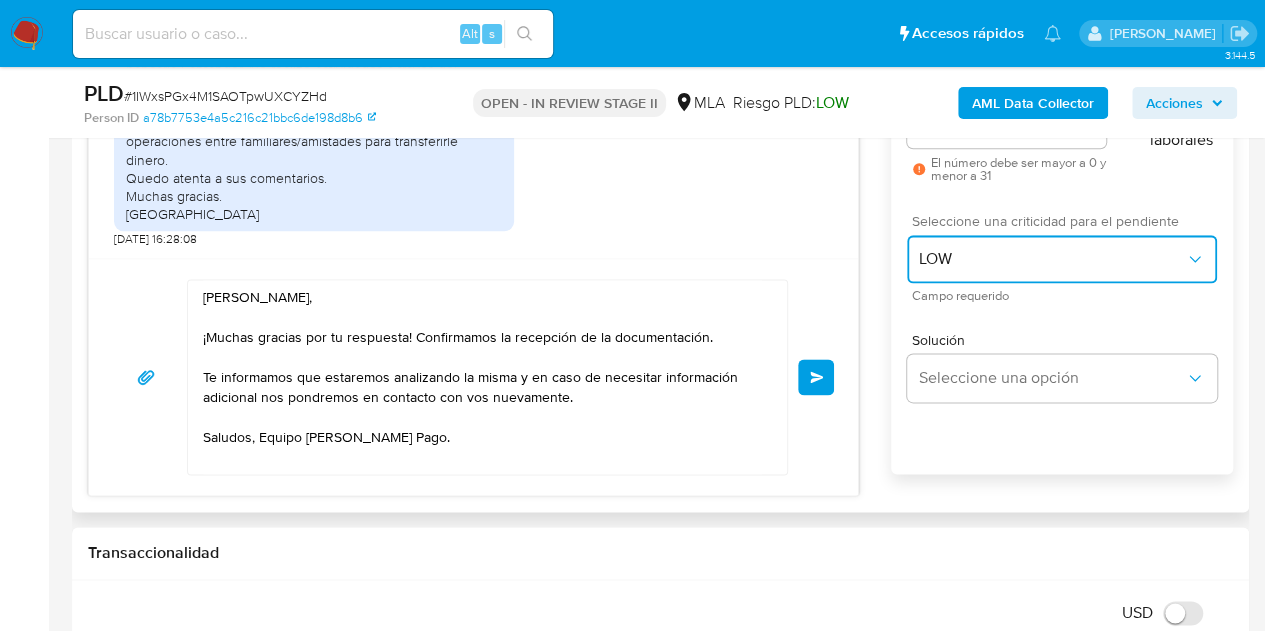 scroll, scrollTop: 1157, scrollLeft: 0, axis: vertical 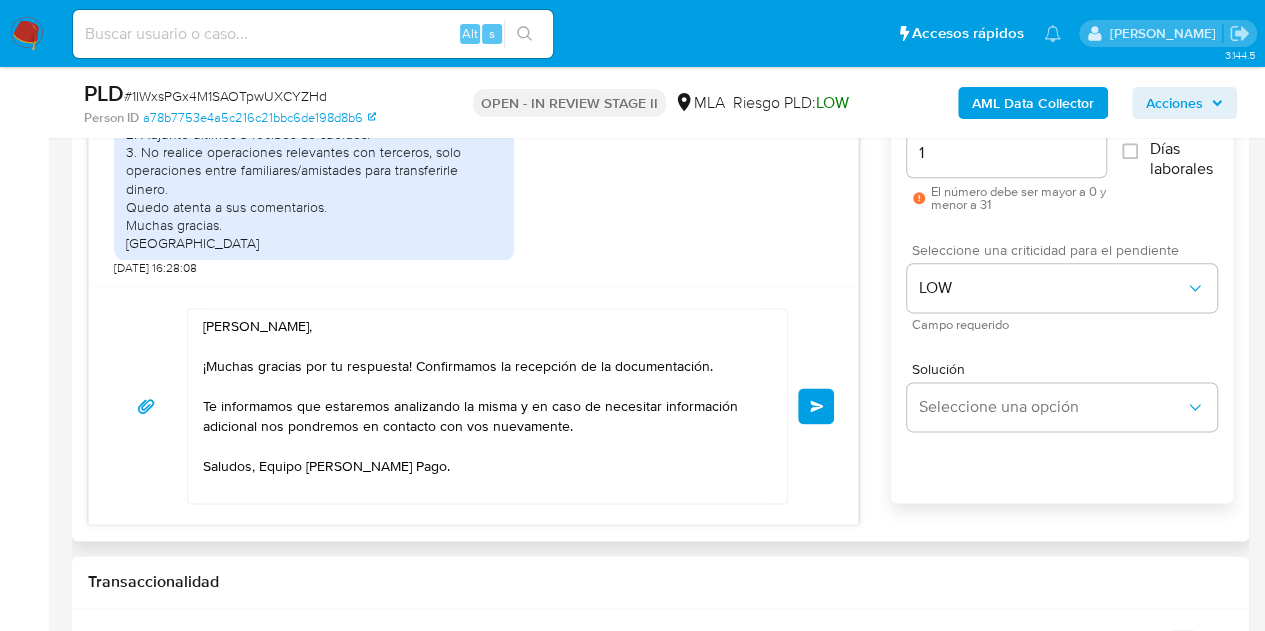 click on "Enviar" at bounding box center (816, 406) 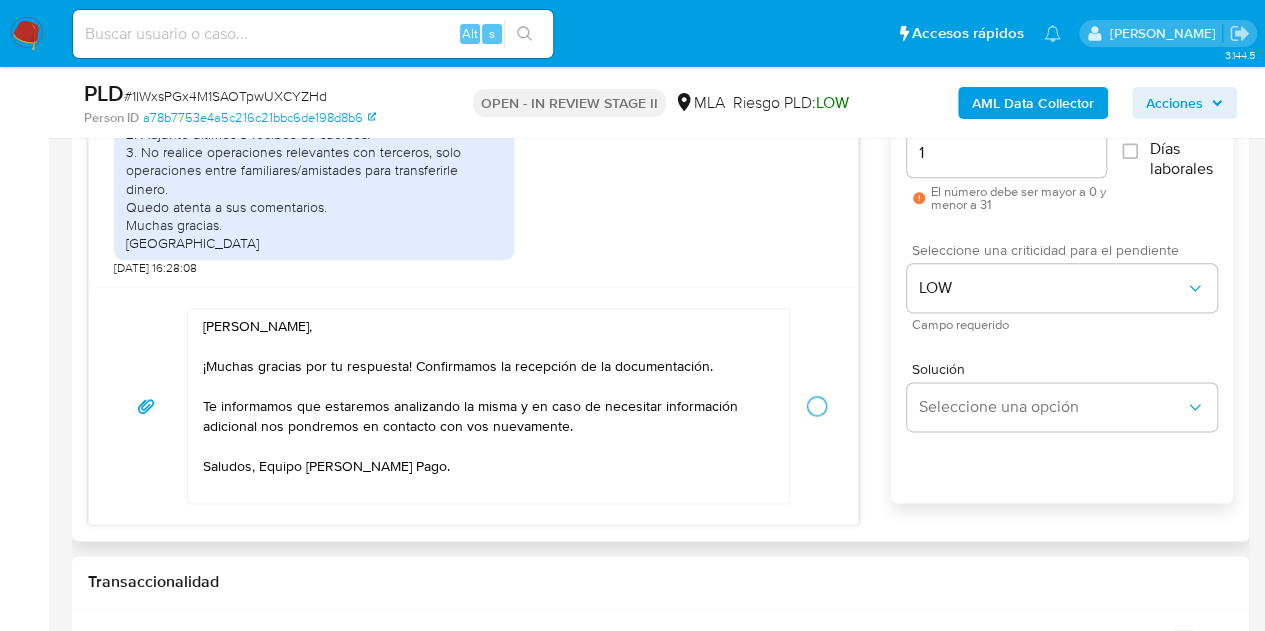 type 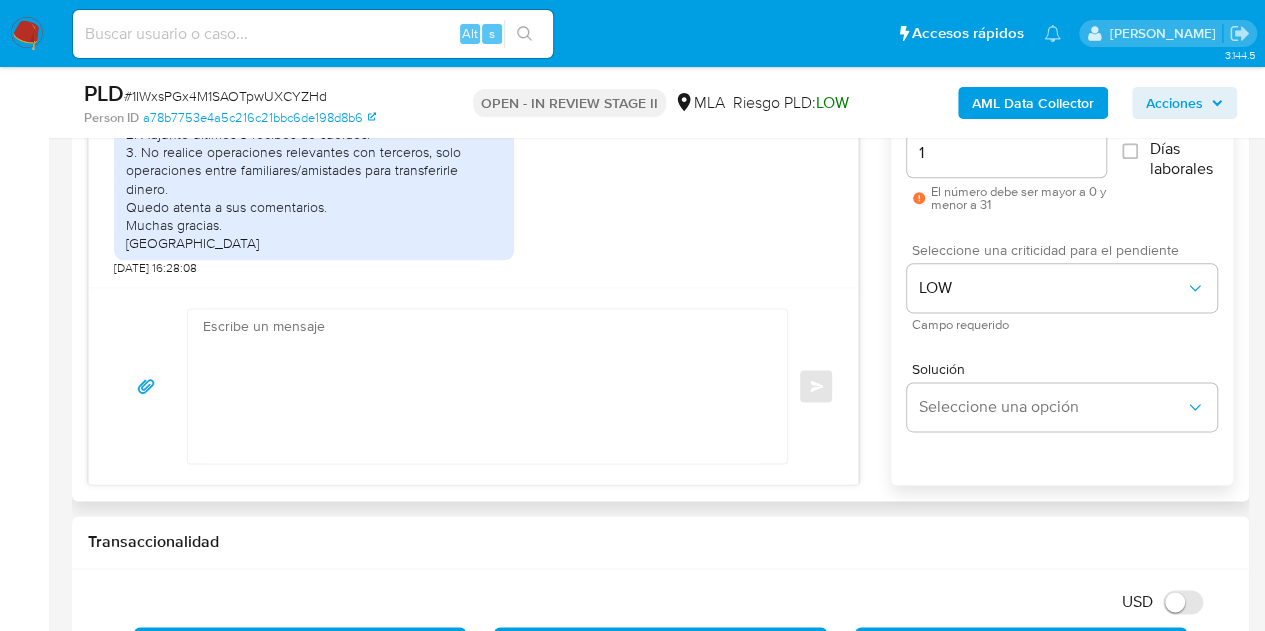 scroll, scrollTop: 1556, scrollLeft: 0, axis: vertical 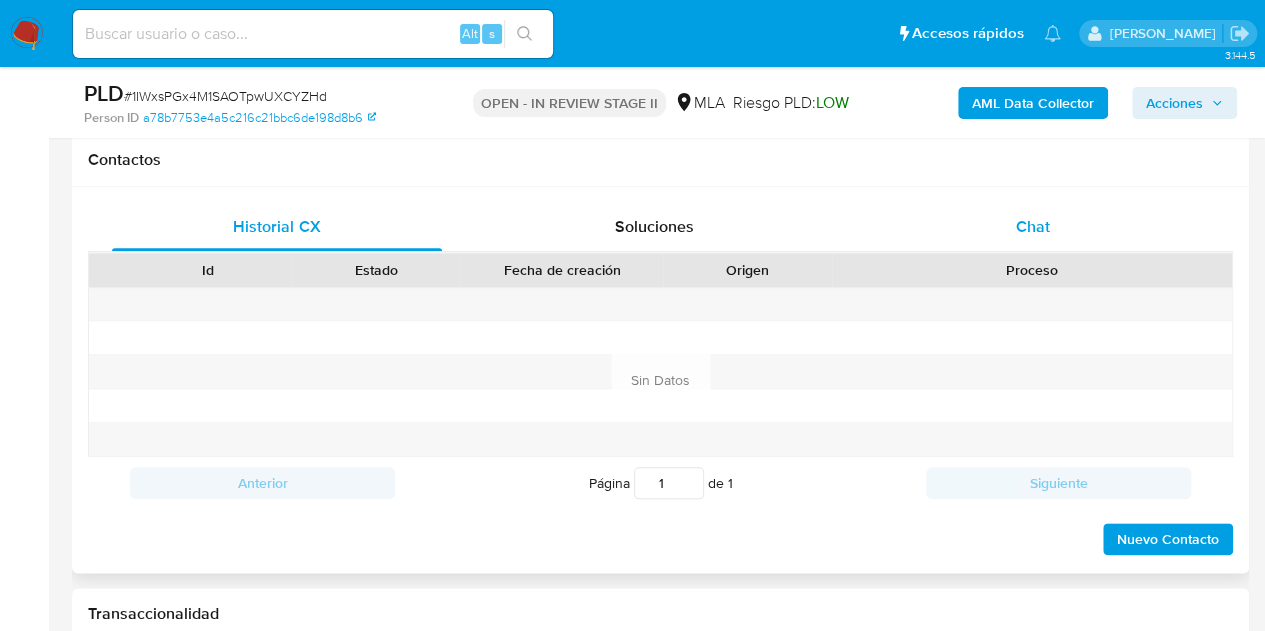 click on "Chat" at bounding box center (1033, 227) 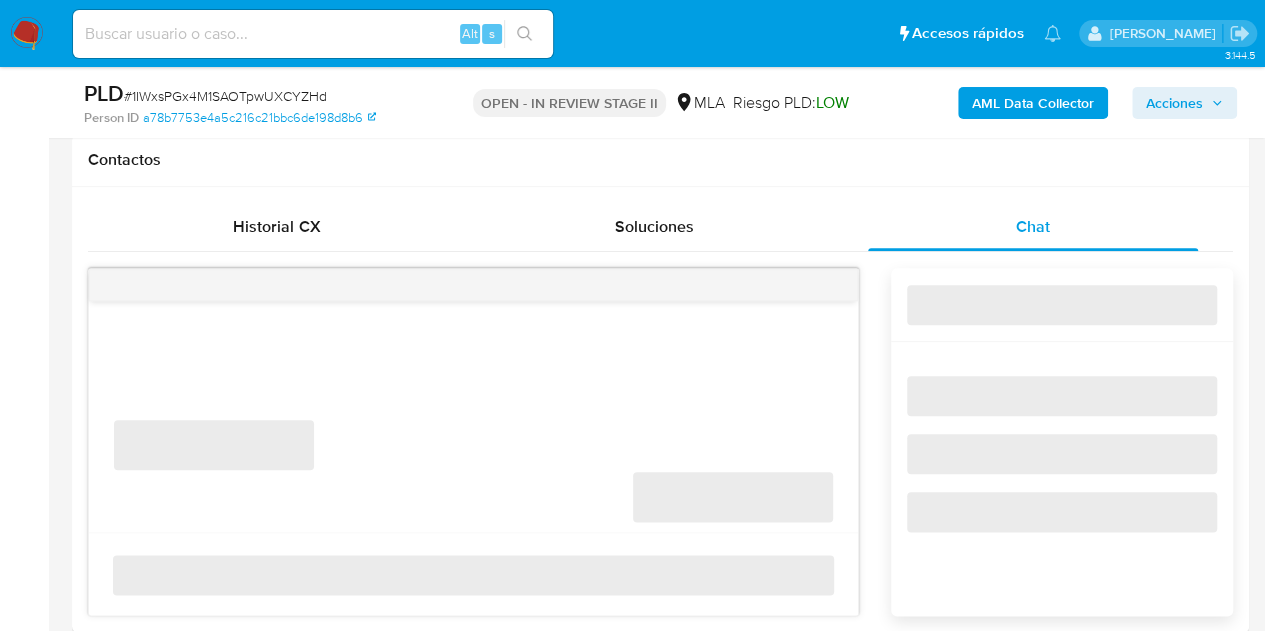 scroll, scrollTop: 972, scrollLeft: 0, axis: vertical 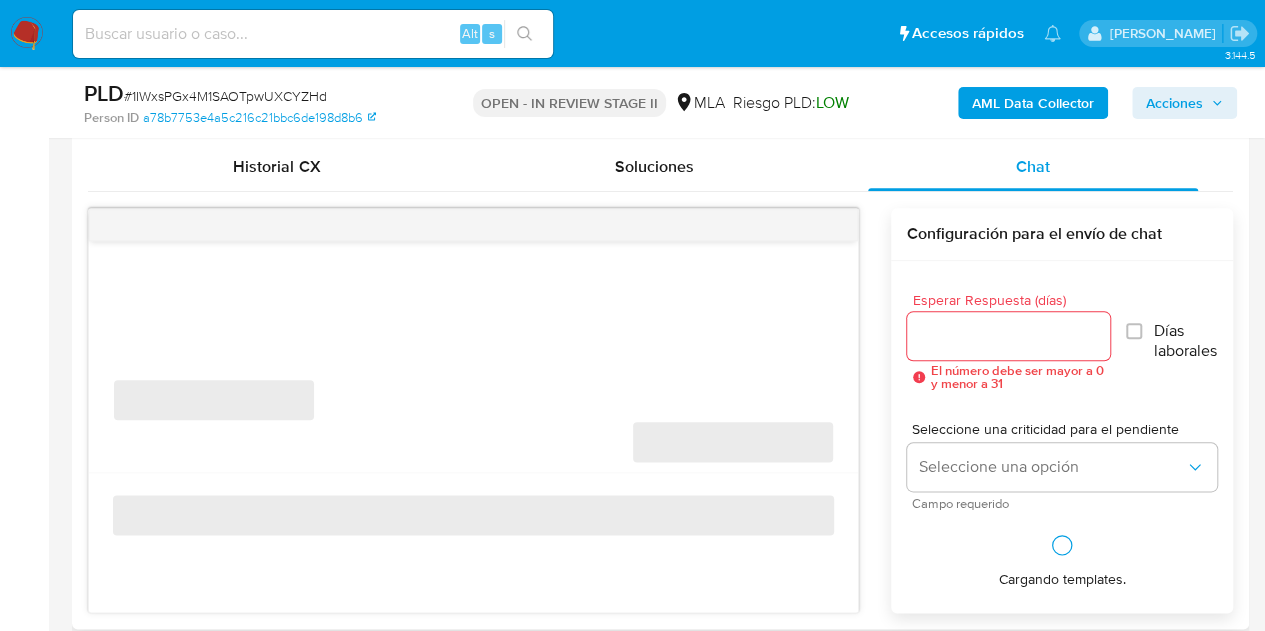 select on "10" 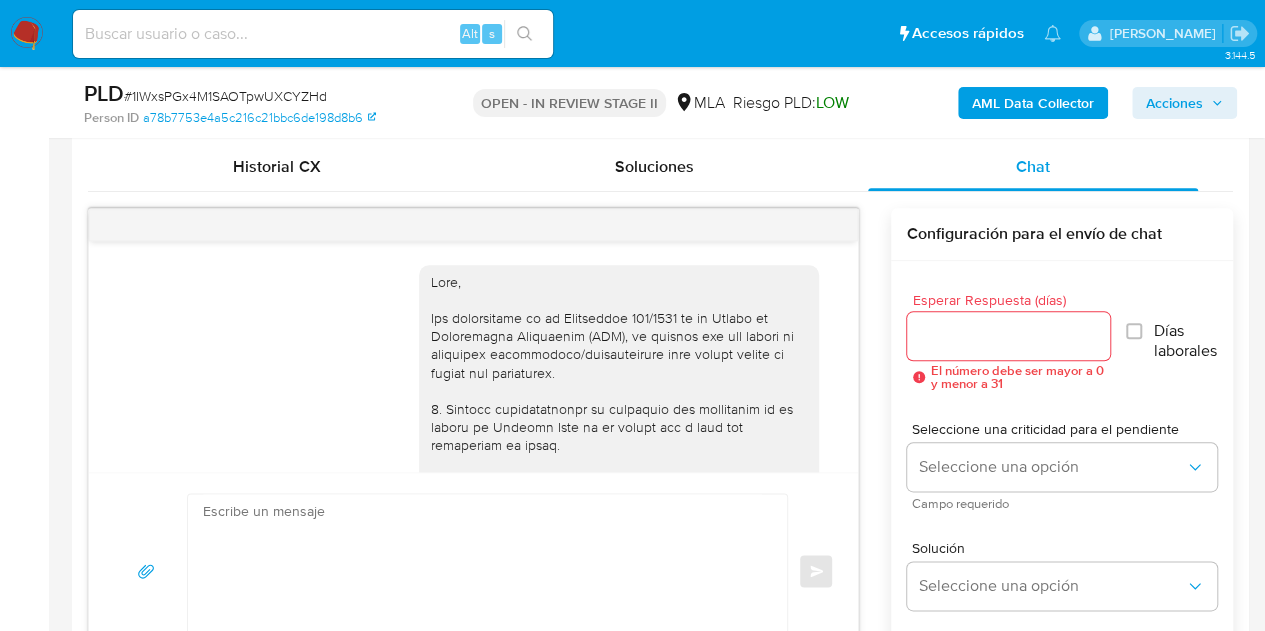 scroll, scrollTop: 1556, scrollLeft: 0, axis: vertical 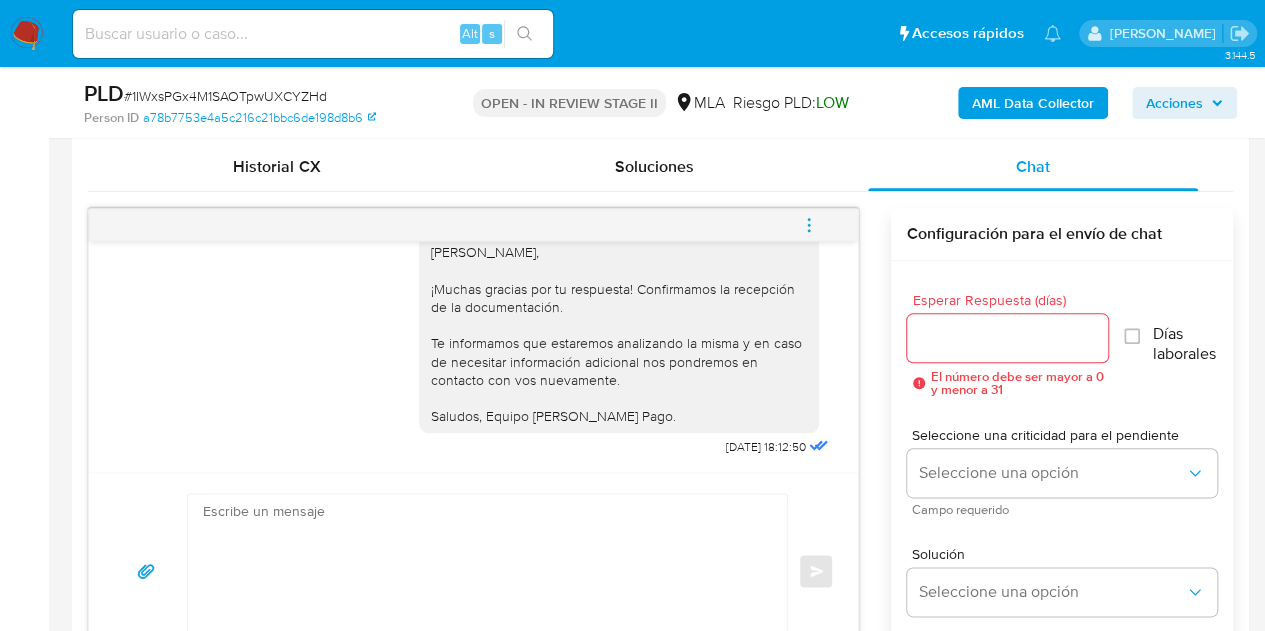 click 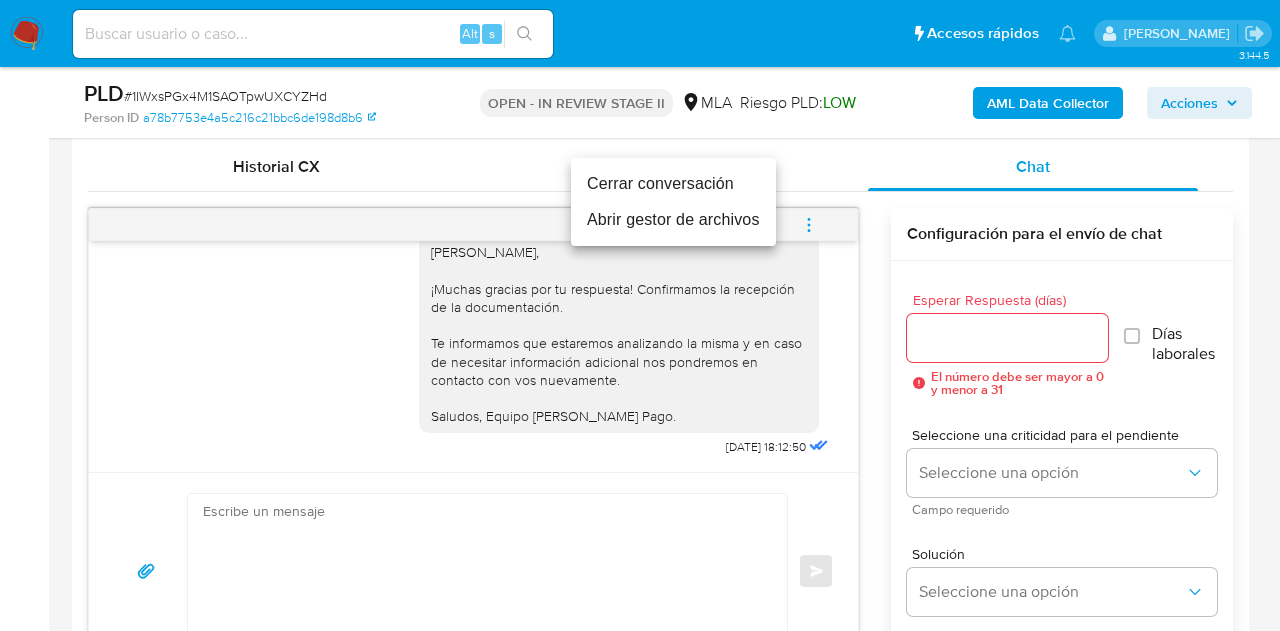click on "Cerrar conversación" at bounding box center [673, 184] 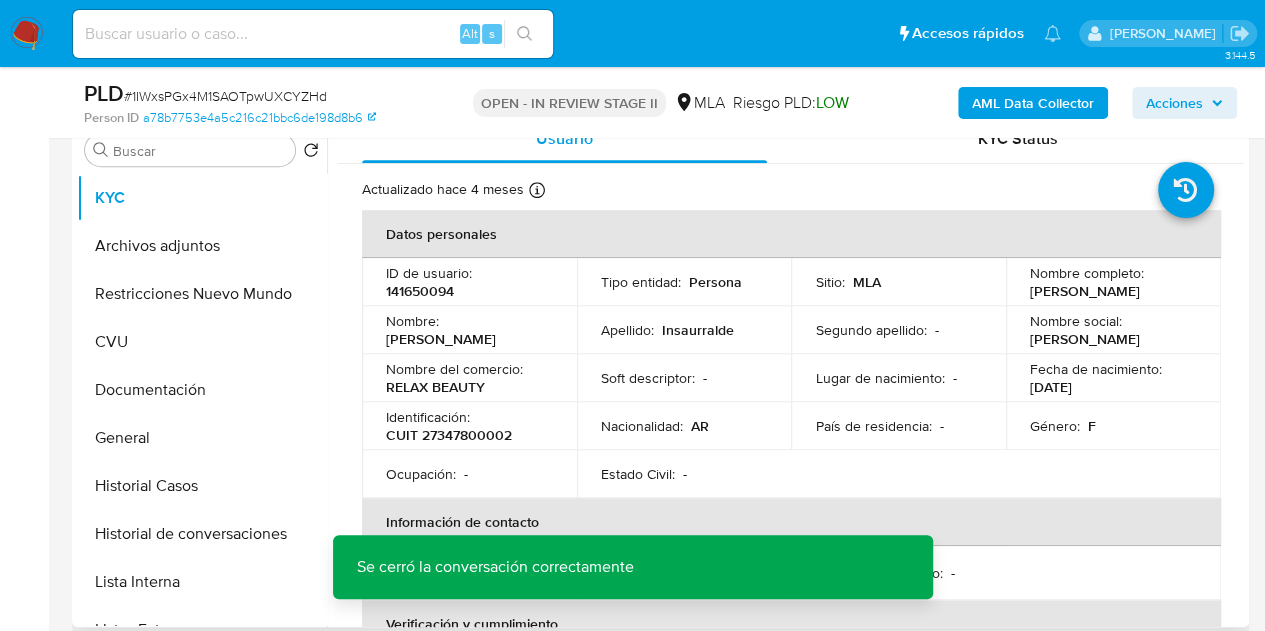 scroll, scrollTop: 399, scrollLeft: 0, axis: vertical 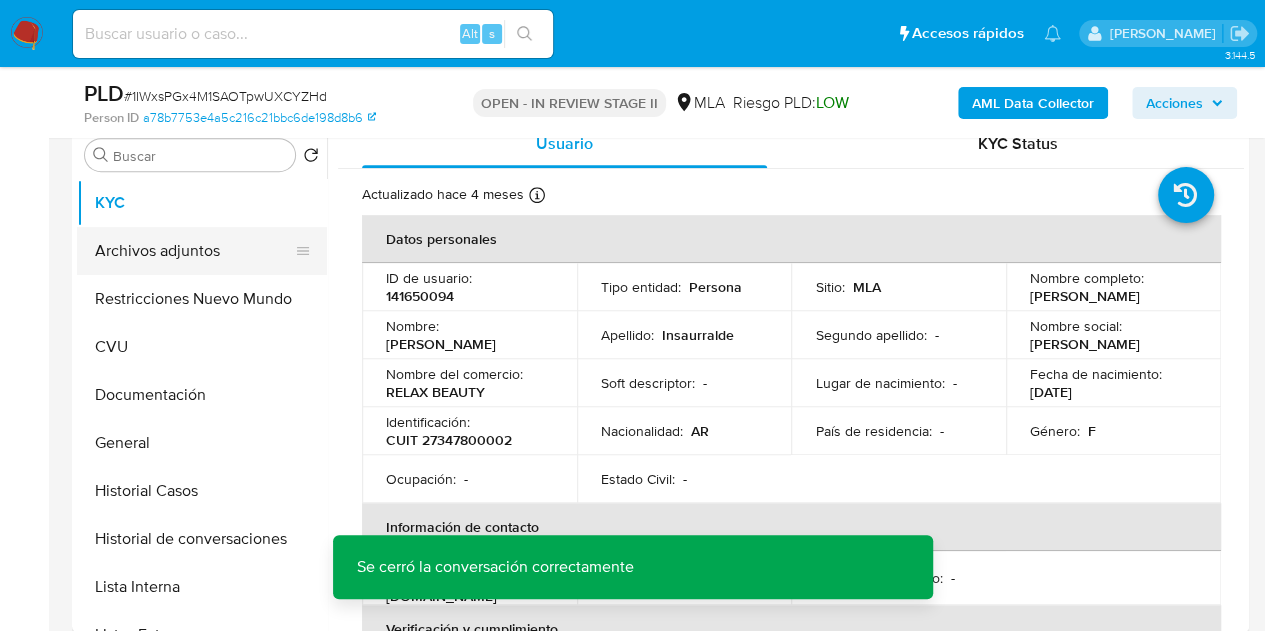 click on "Archivos adjuntos" at bounding box center (194, 251) 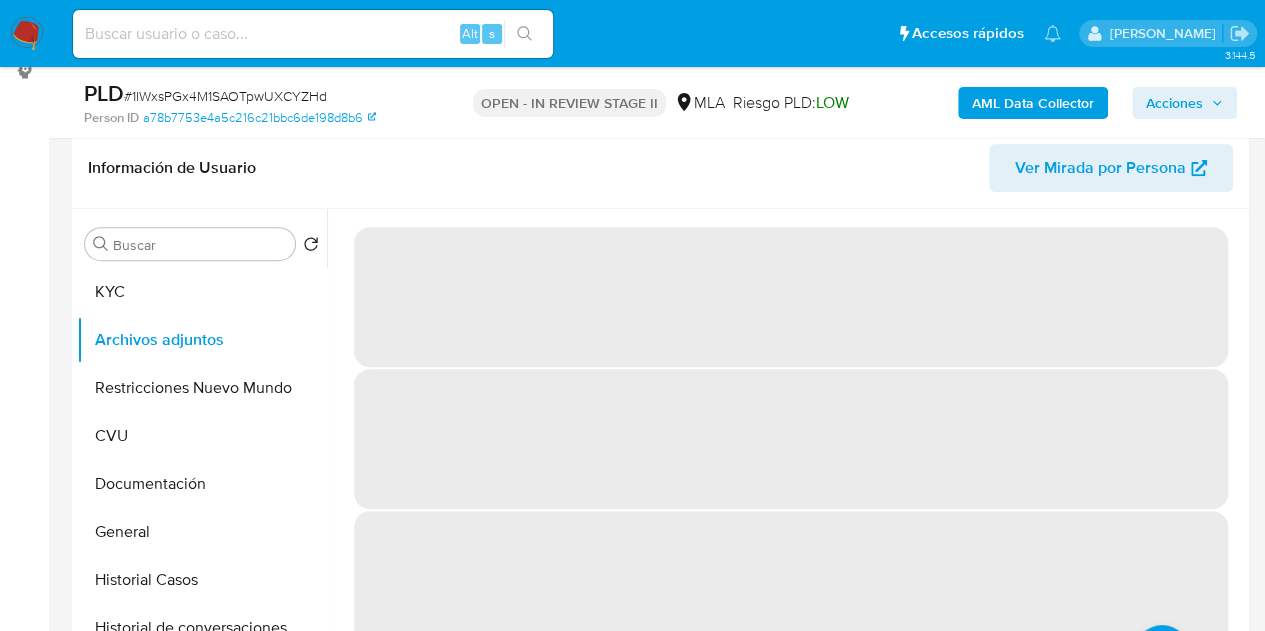 scroll, scrollTop: 301, scrollLeft: 0, axis: vertical 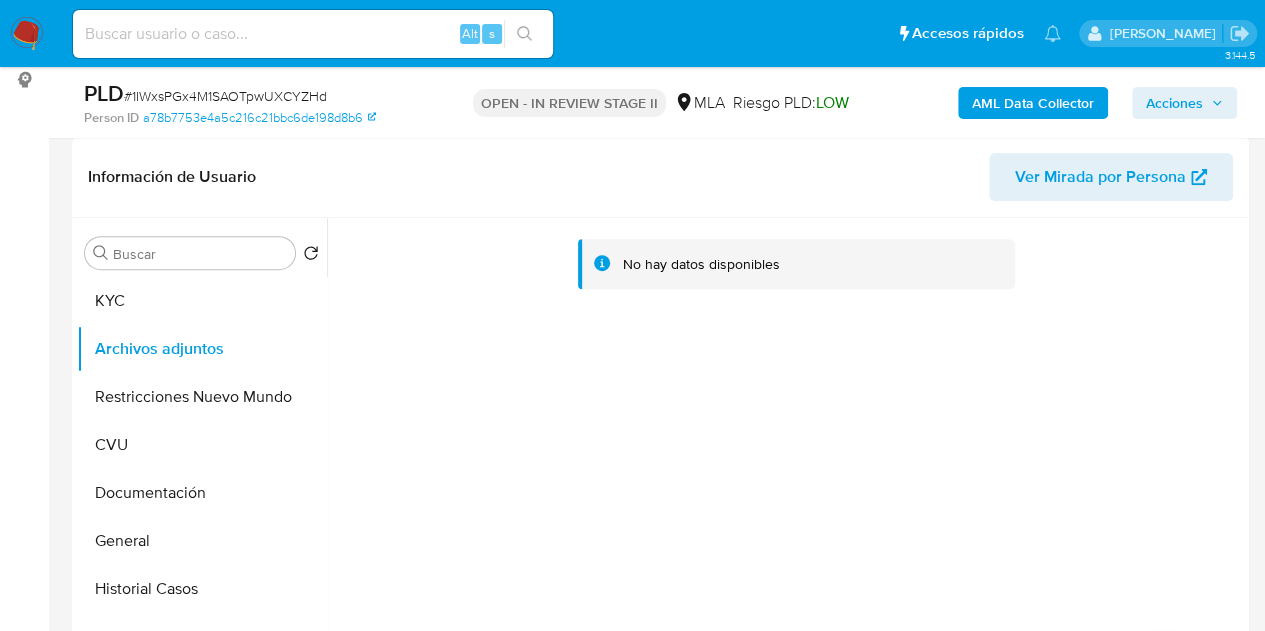 click on "AML Data Collector" at bounding box center (1033, 103) 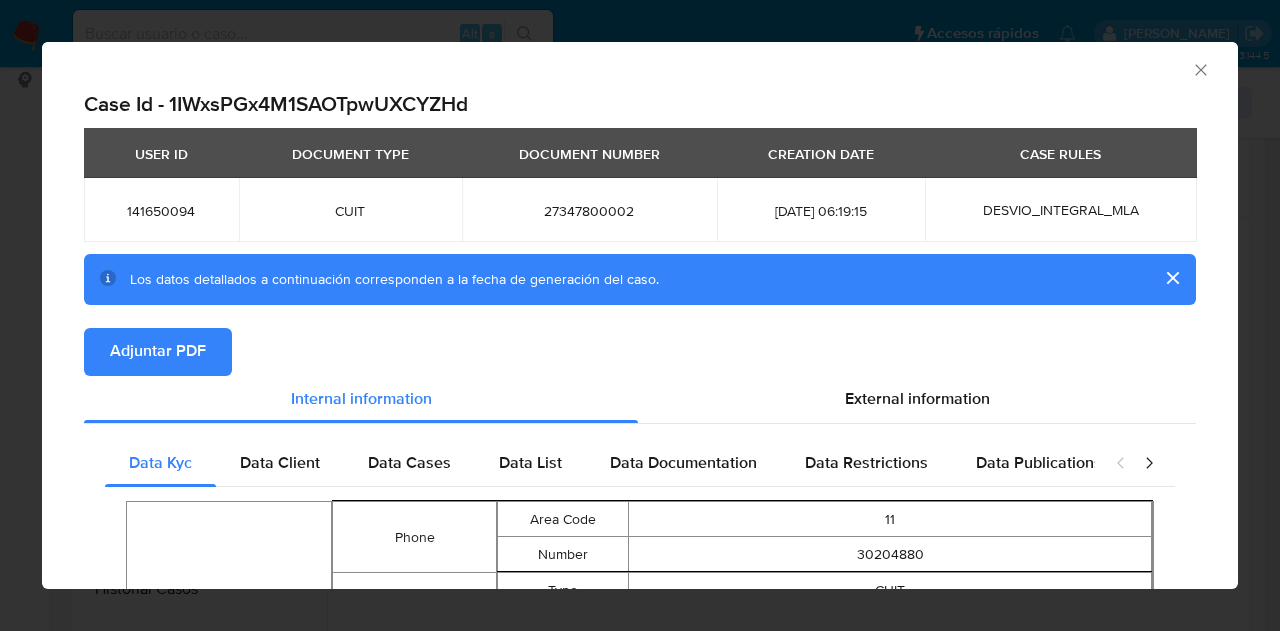 click on "Adjuntar PDF" at bounding box center (158, 352) 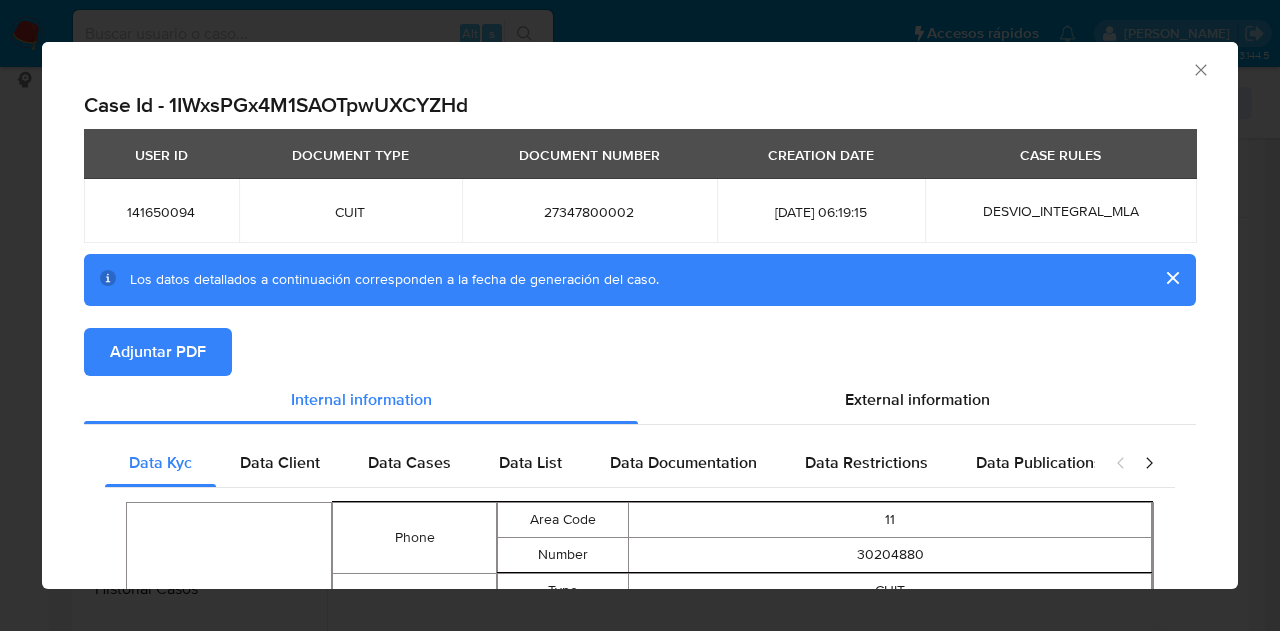 click 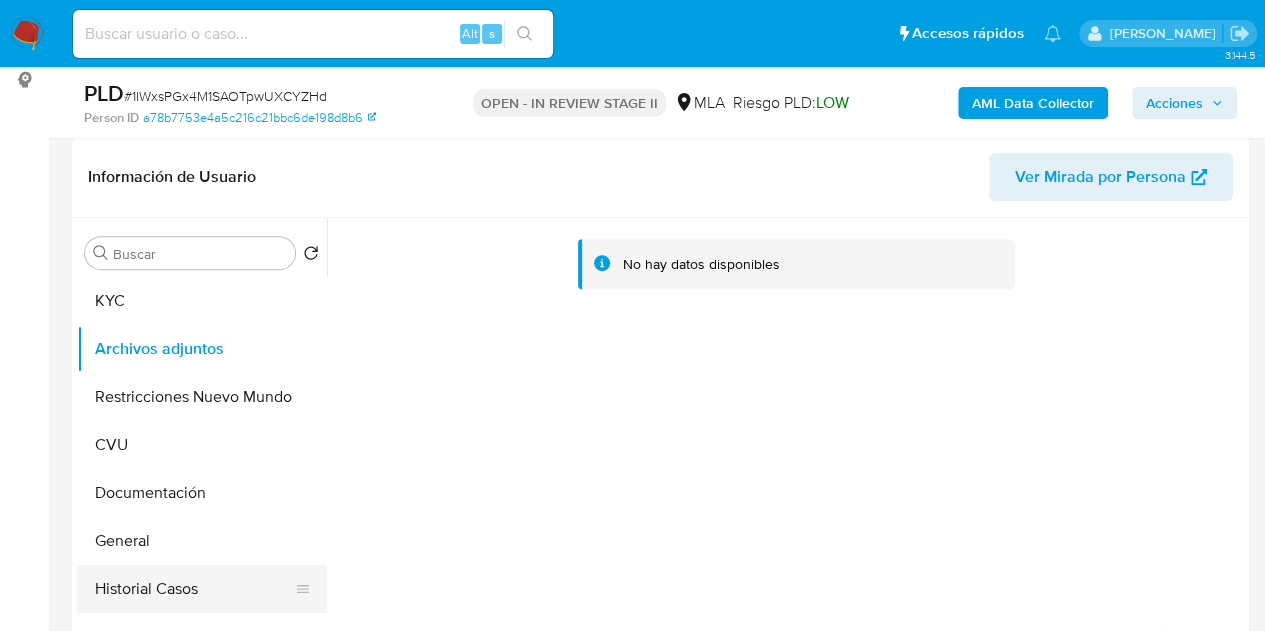 click on "Historial Casos" at bounding box center [194, 589] 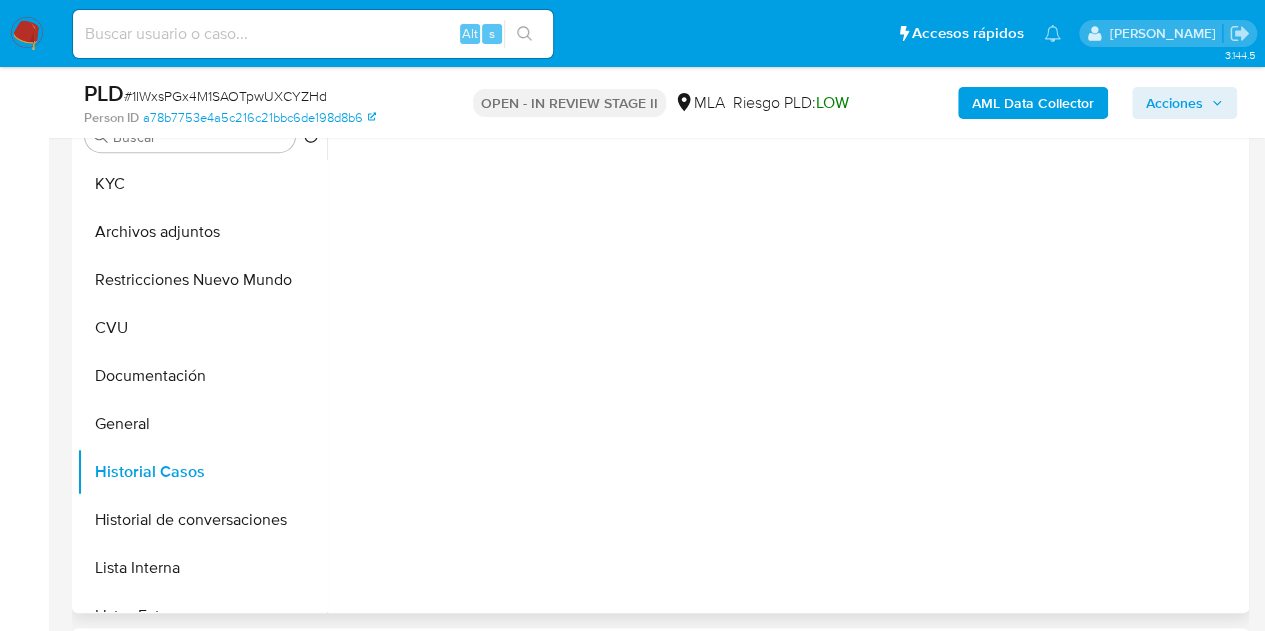 scroll, scrollTop: 432, scrollLeft: 0, axis: vertical 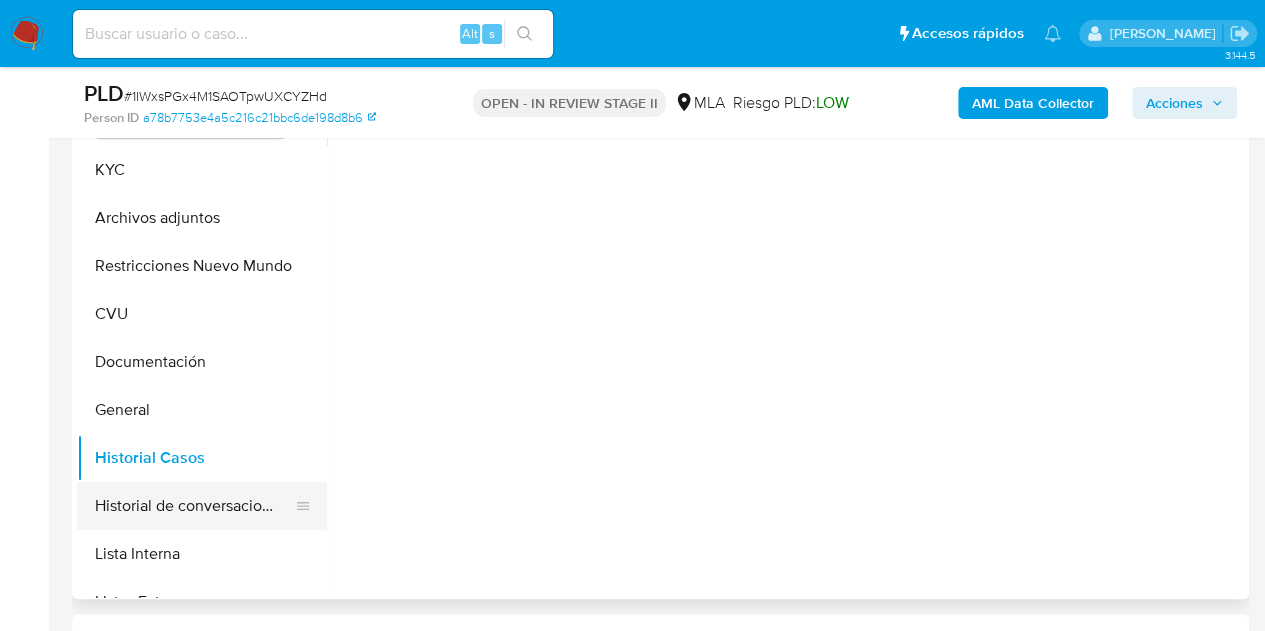 click on "Historial de conversaciones" at bounding box center [194, 506] 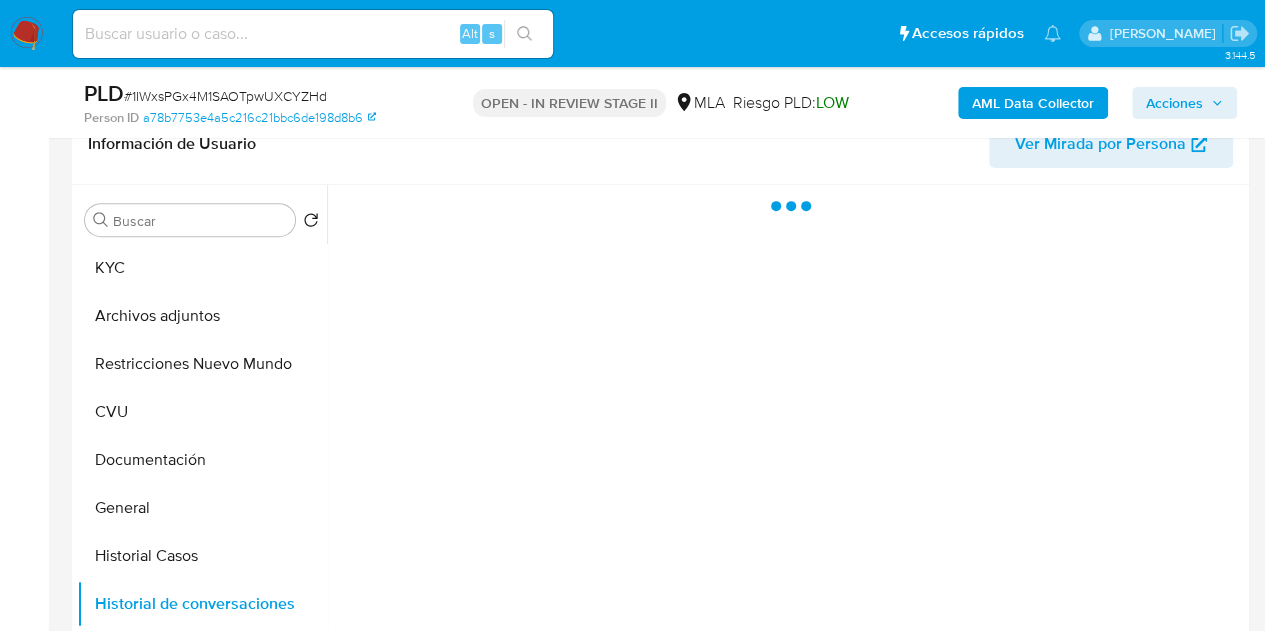 scroll, scrollTop: 325, scrollLeft: 0, axis: vertical 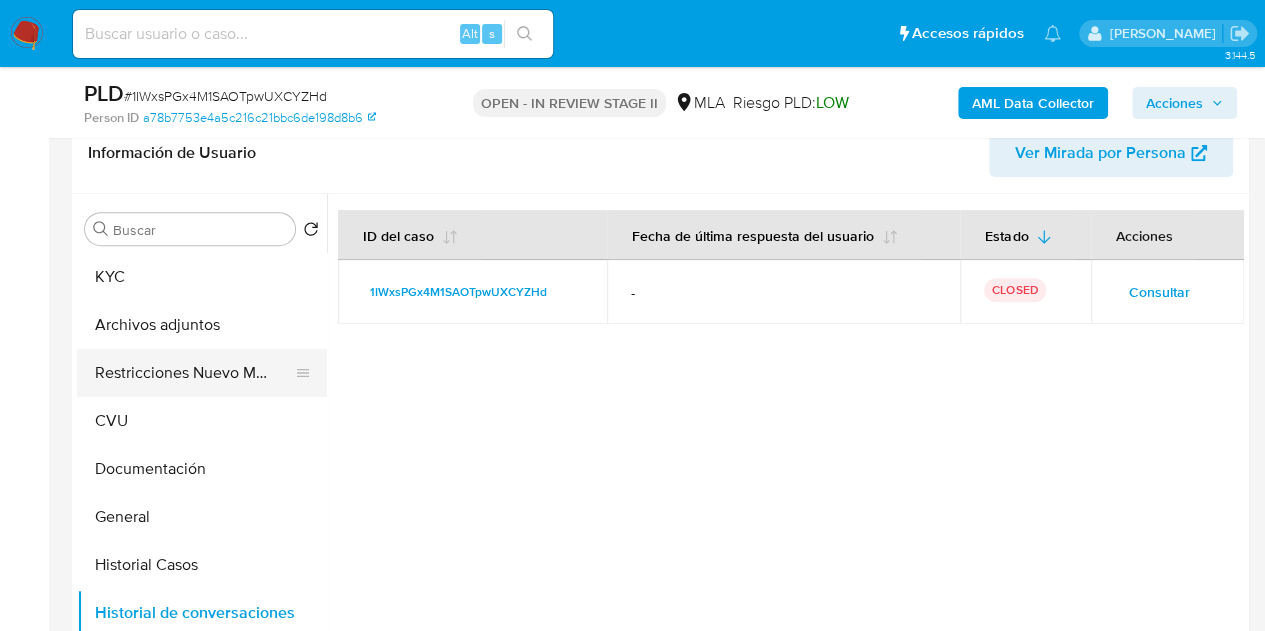 click on "Restricciones Nuevo Mundo" at bounding box center (194, 373) 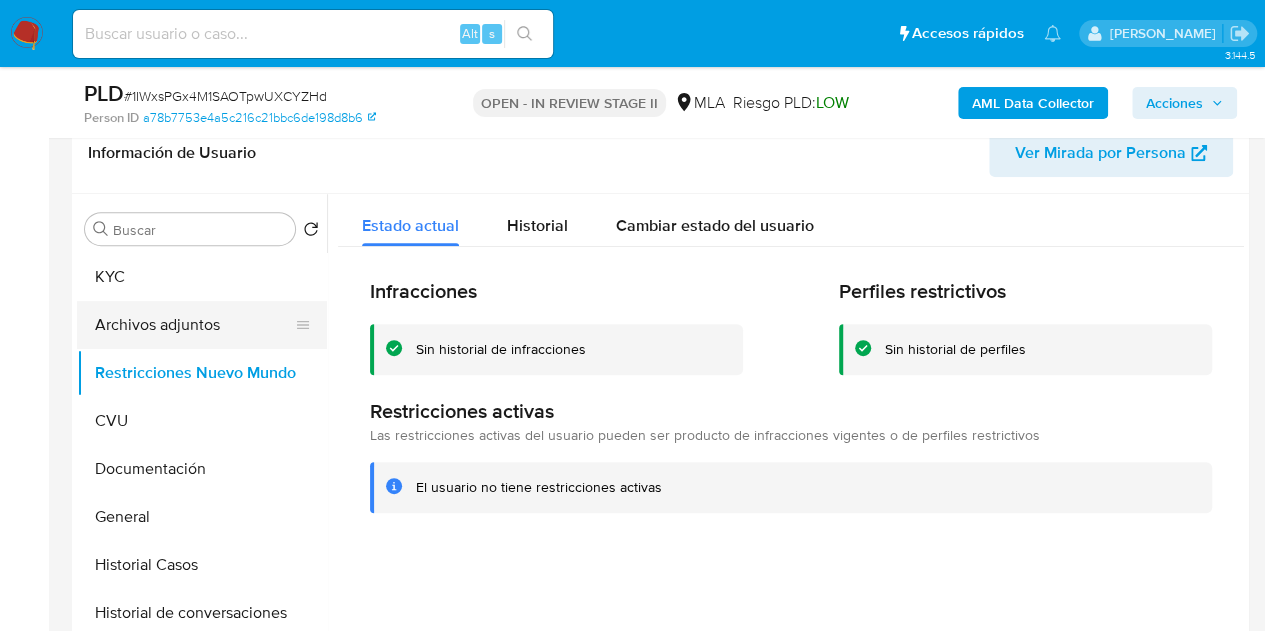 click on "Archivos adjuntos" at bounding box center [194, 325] 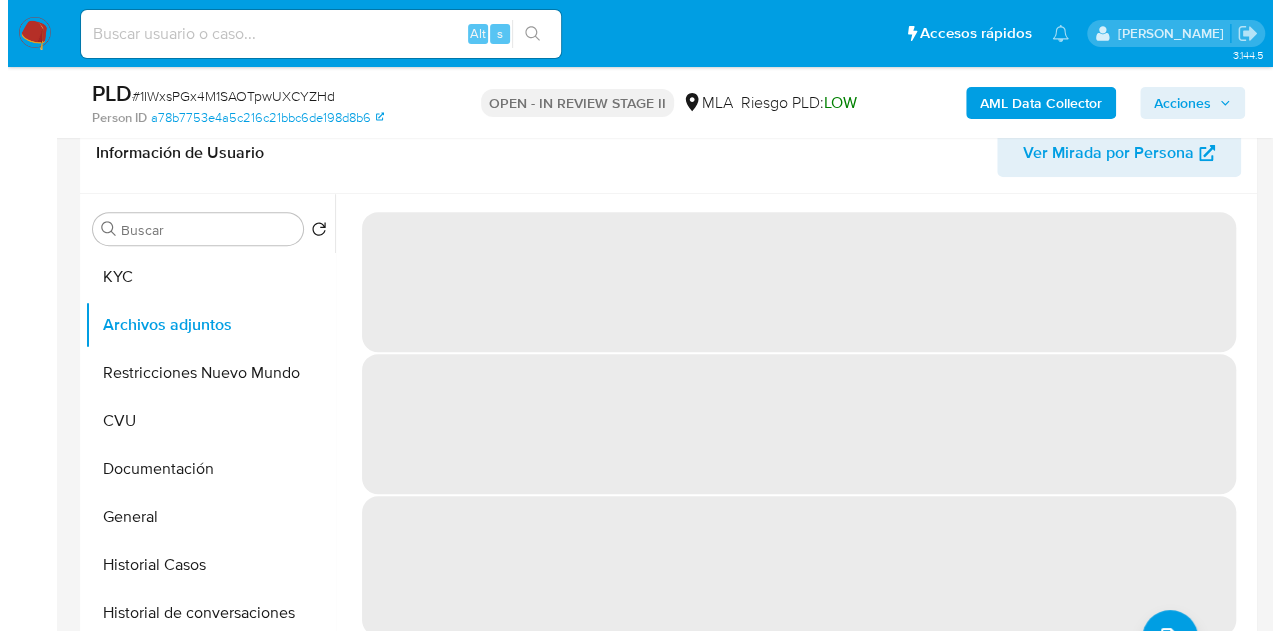 scroll, scrollTop: 432, scrollLeft: 0, axis: vertical 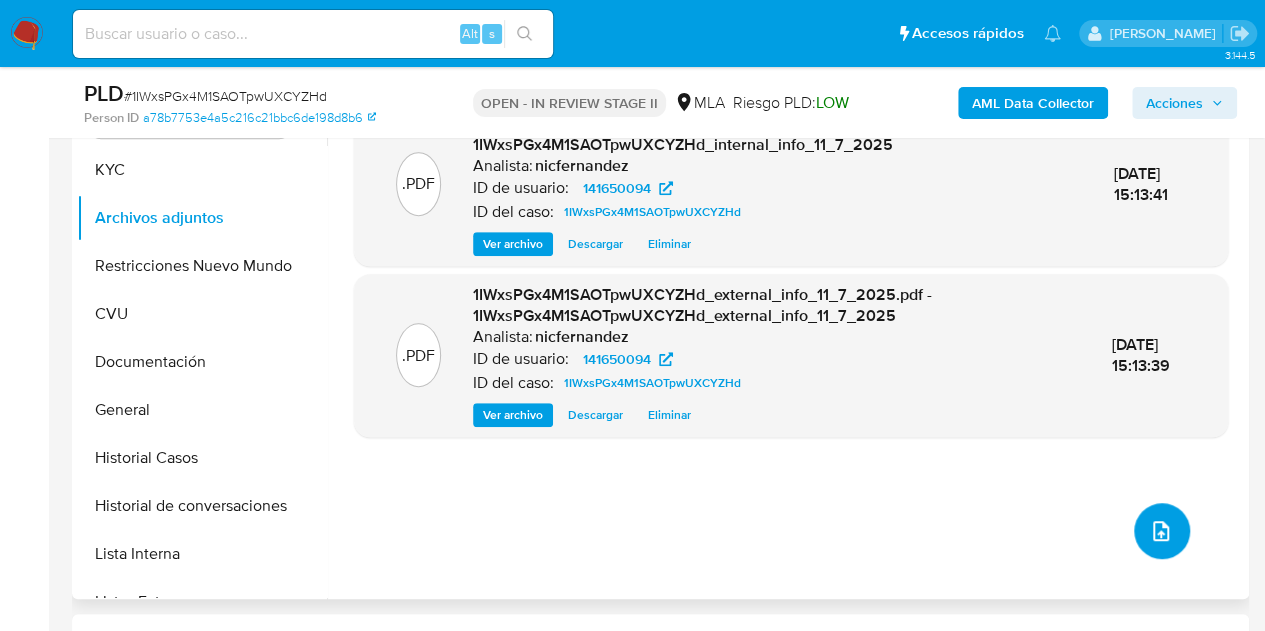 click 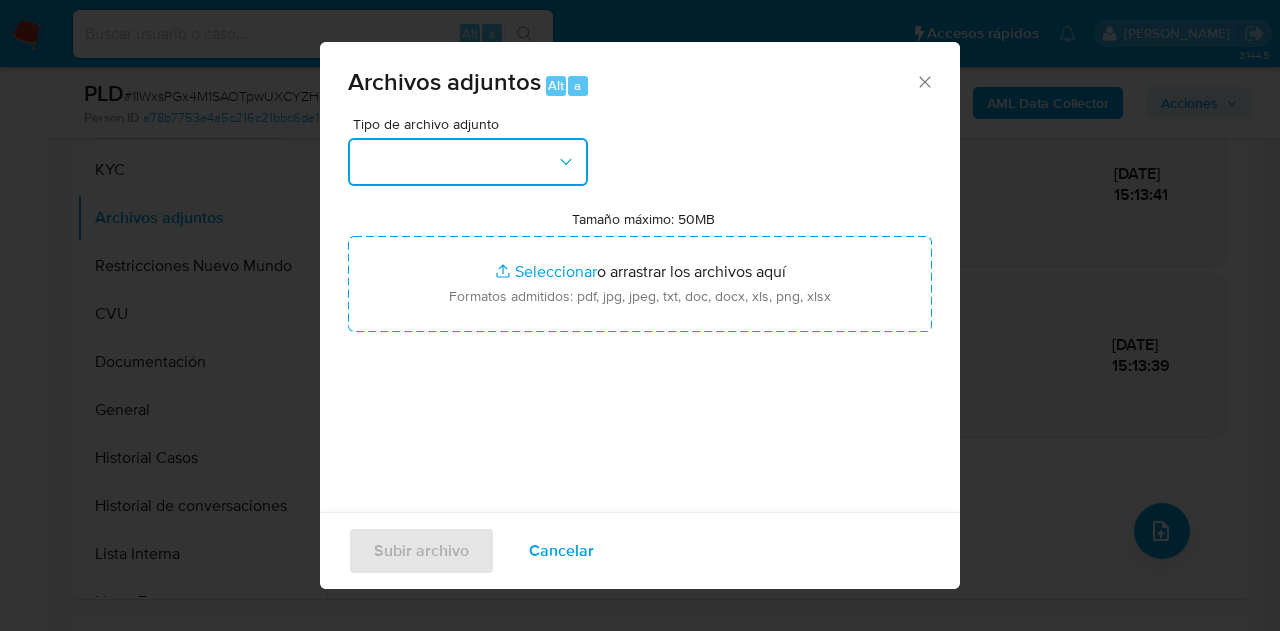 click at bounding box center (468, 162) 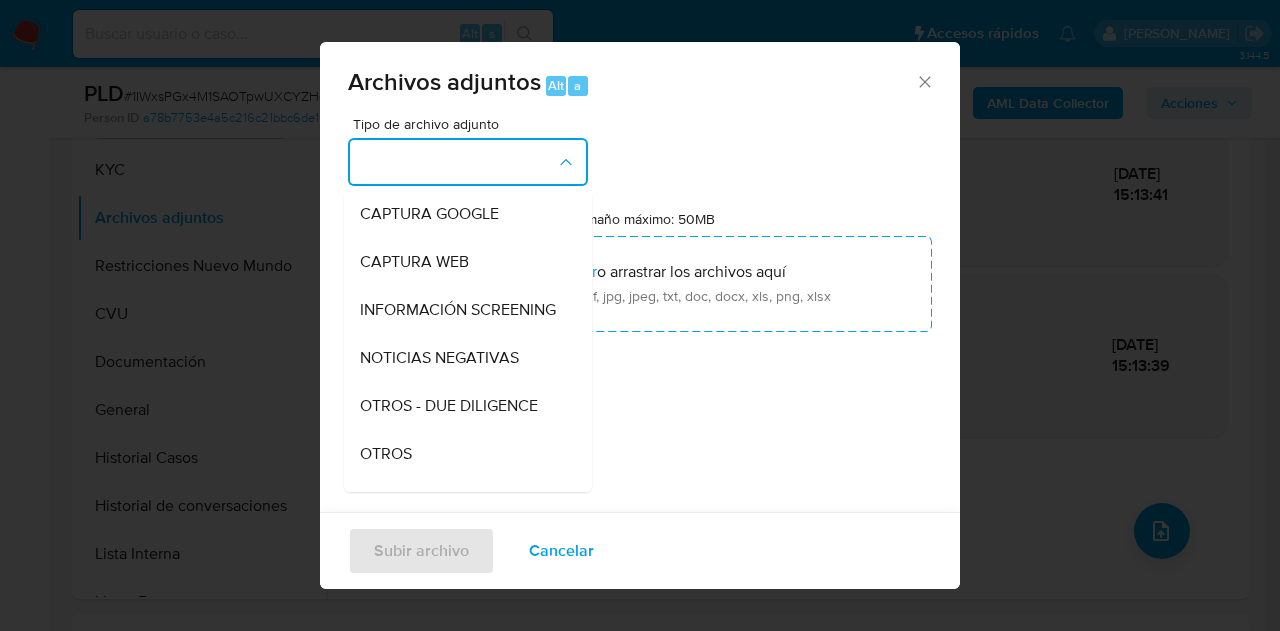 scroll, scrollTop: 228, scrollLeft: 0, axis: vertical 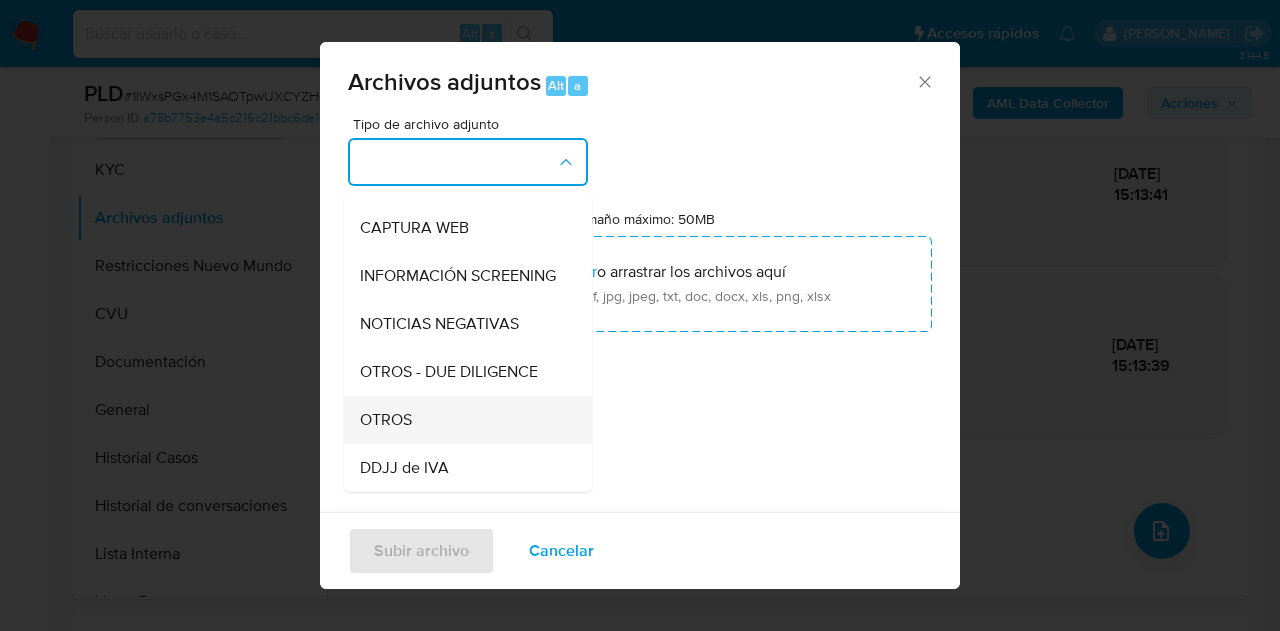 click on "OTROS" at bounding box center (462, 420) 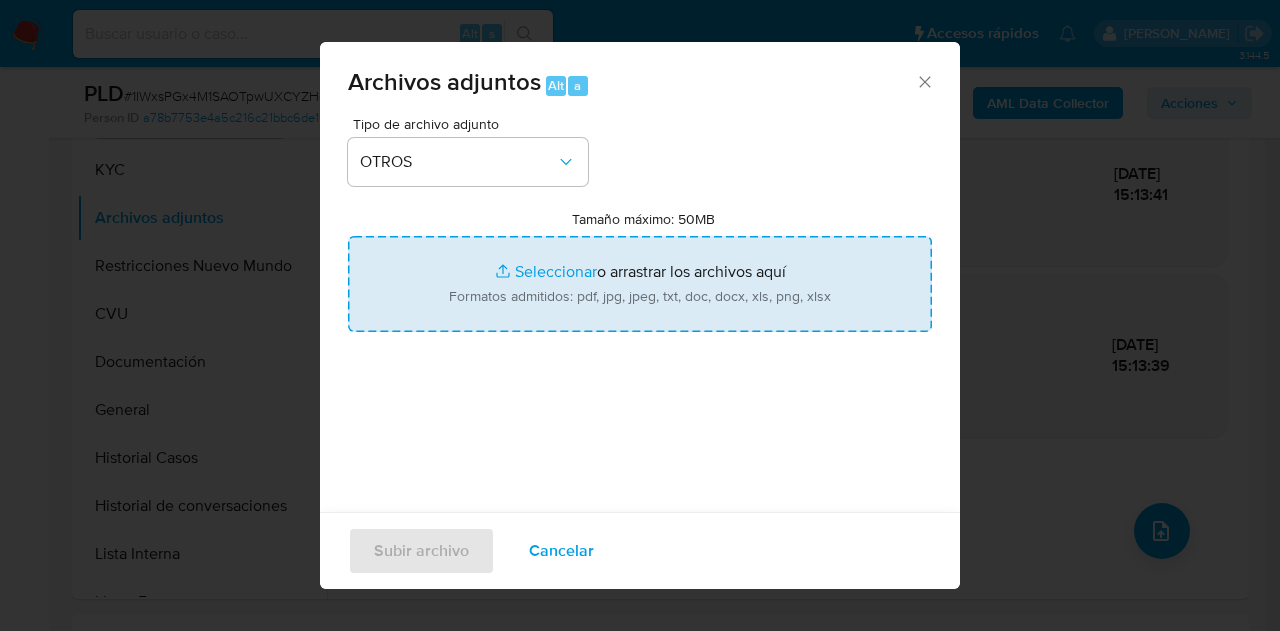 click on "Tamaño máximo: 50MB Seleccionar archivos" at bounding box center [640, 284] 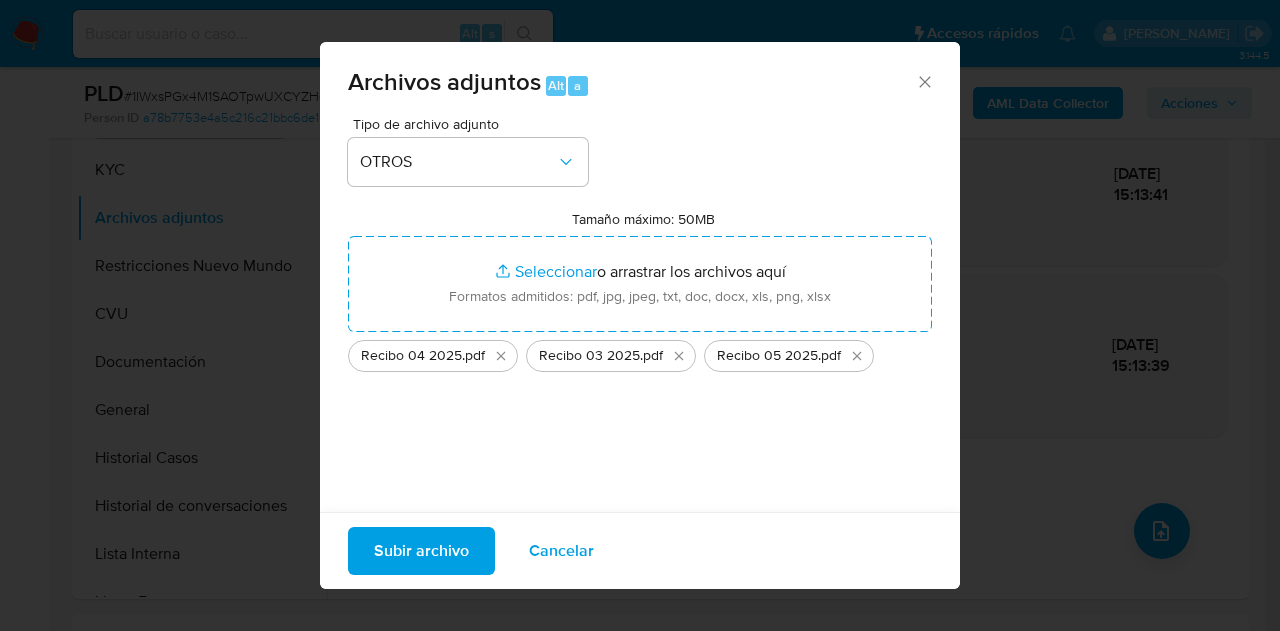 click on "Subir archivo" at bounding box center [421, 551] 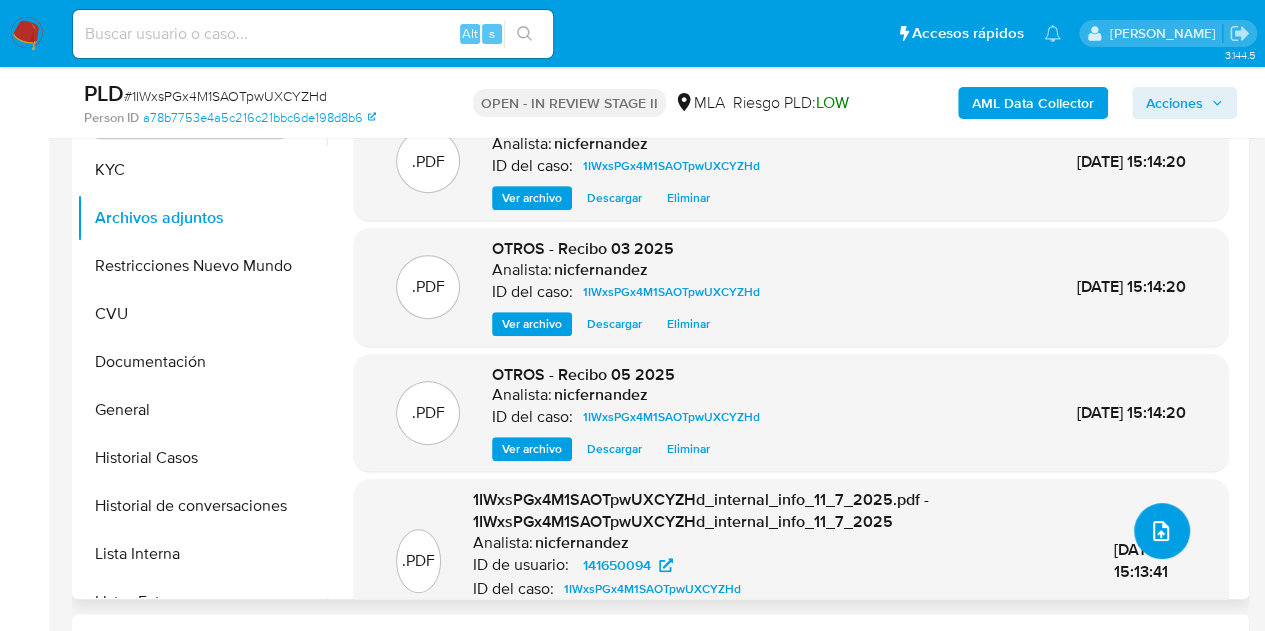 click 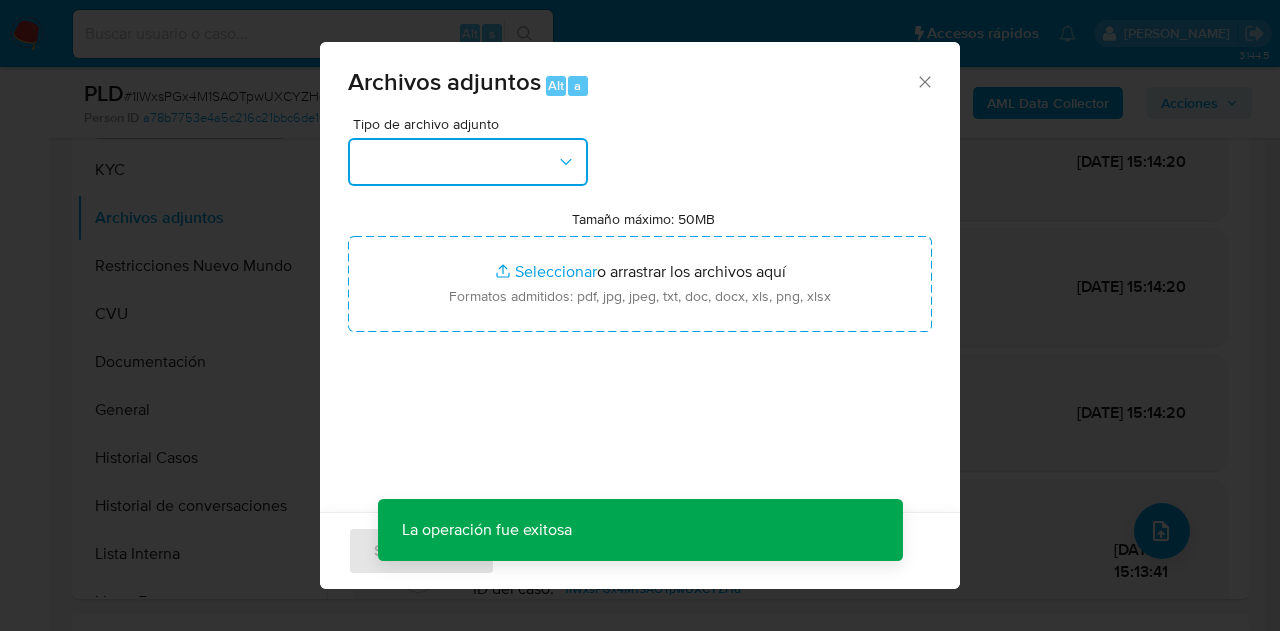 drag, startPoint x: 550, startPoint y: 167, endPoint x: 621, endPoint y: 251, distance: 109.98637 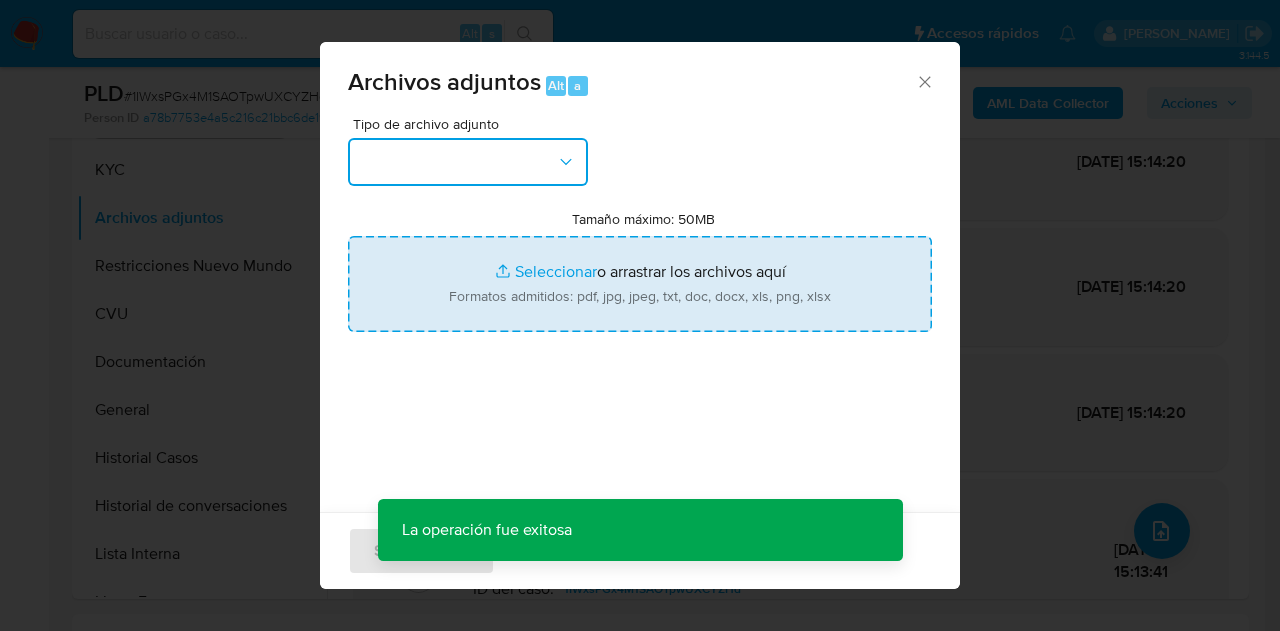 click at bounding box center [468, 162] 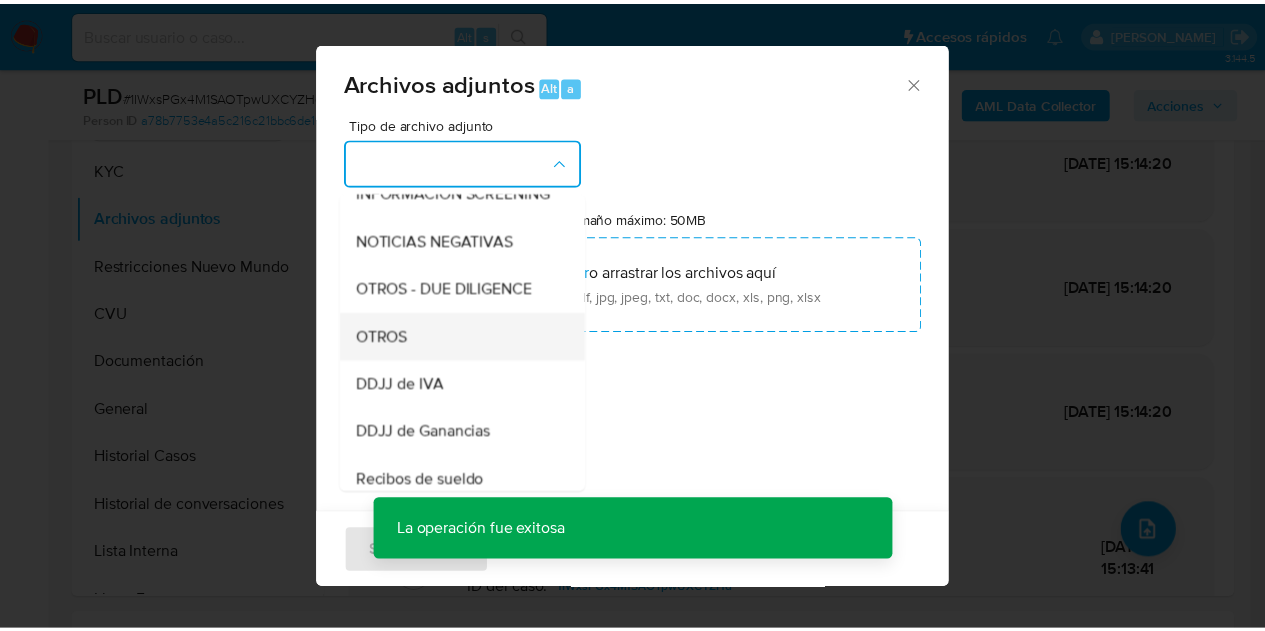 scroll, scrollTop: 331, scrollLeft: 0, axis: vertical 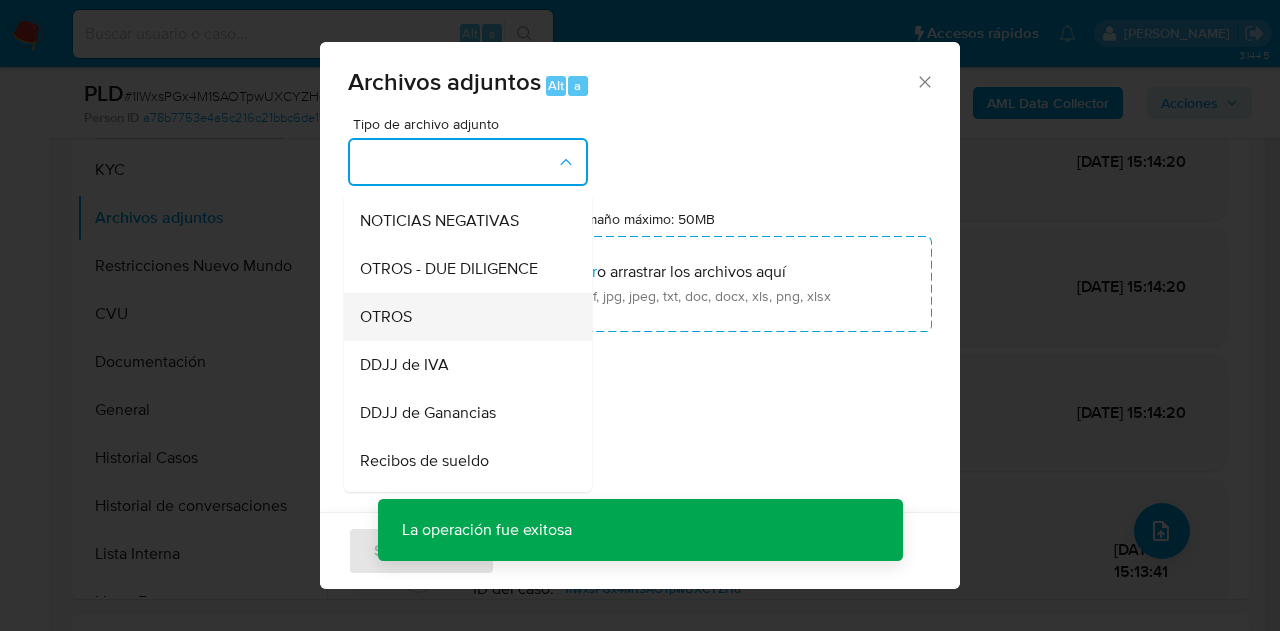 click on "OTROS" at bounding box center (462, 317) 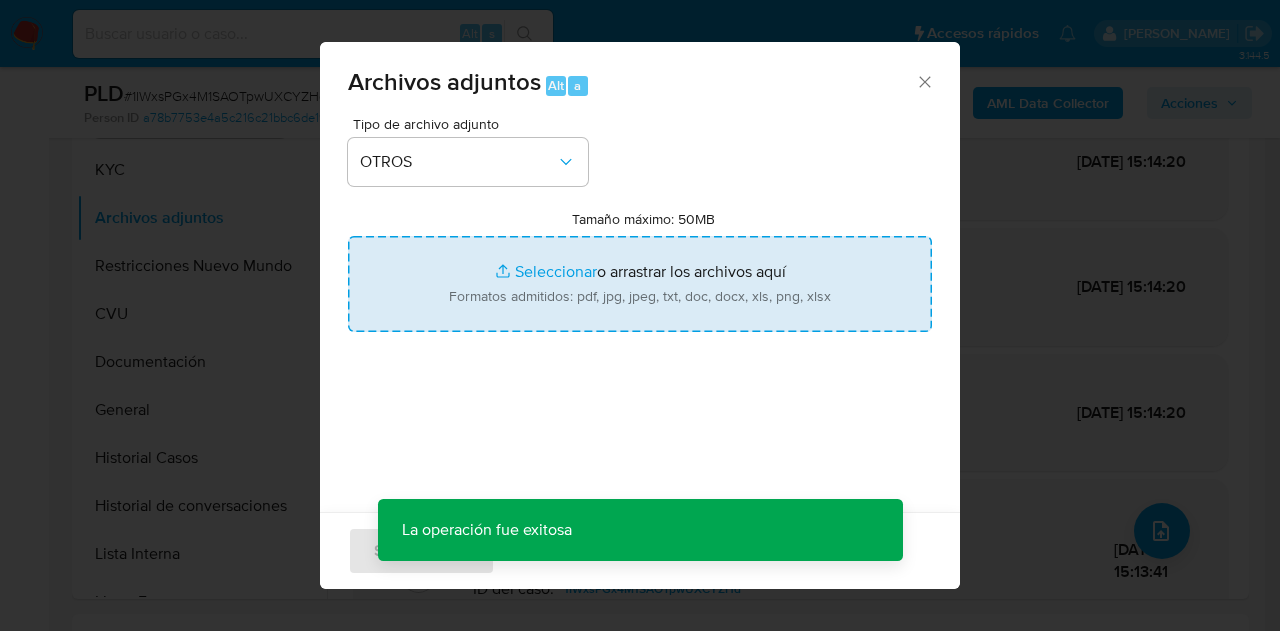 click on "Tamaño máximo: 50MB Seleccionar archivos" at bounding box center (640, 284) 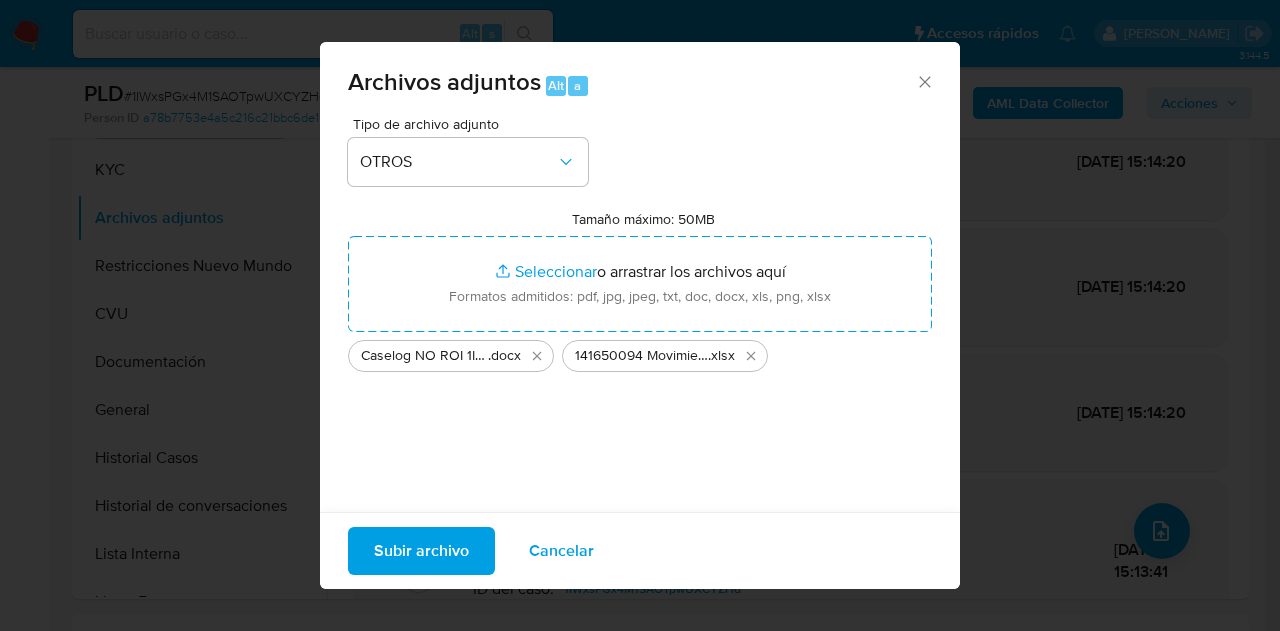 click on "Subir archivo" at bounding box center [421, 551] 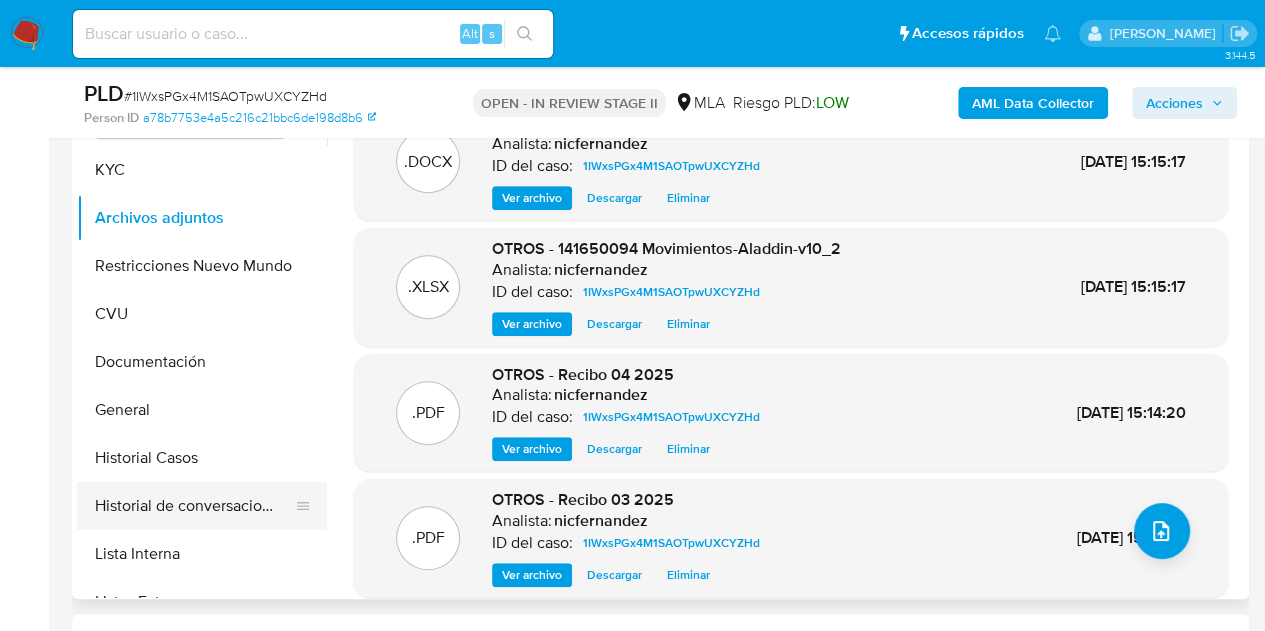 click on "Historial de conversaciones" at bounding box center (194, 506) 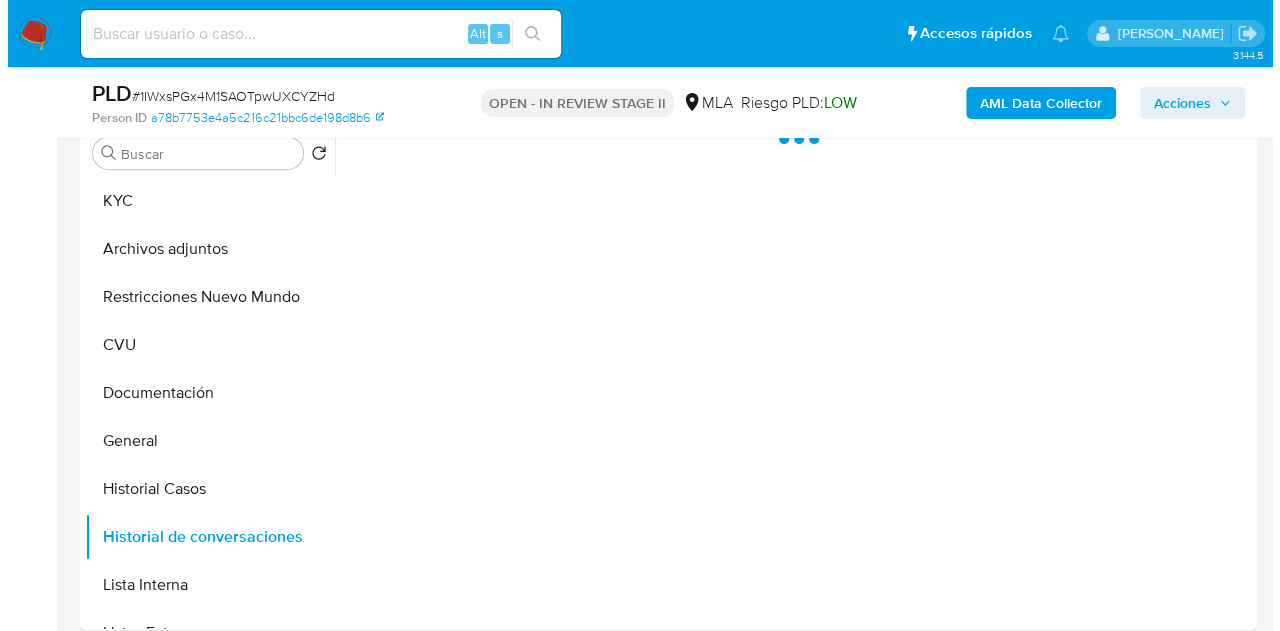 scroll, scrollTop: 349, scrollLeft: 0, axis: vertical 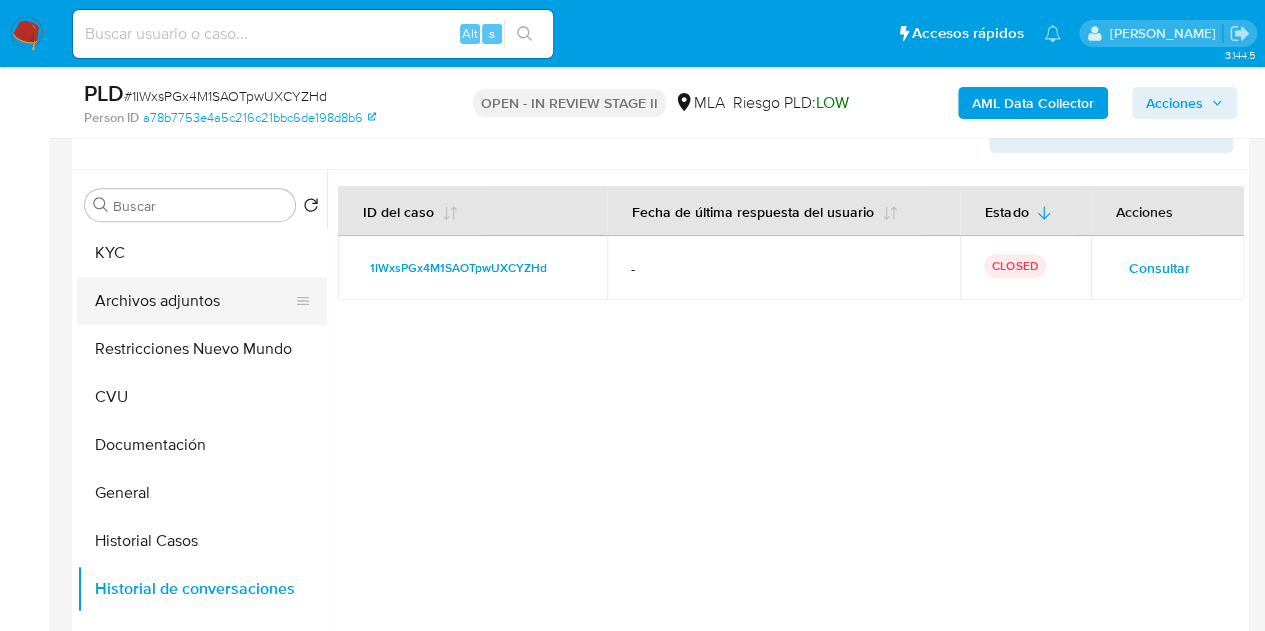 click on "Archivos adjuntos" at bounding box center (194, 301) 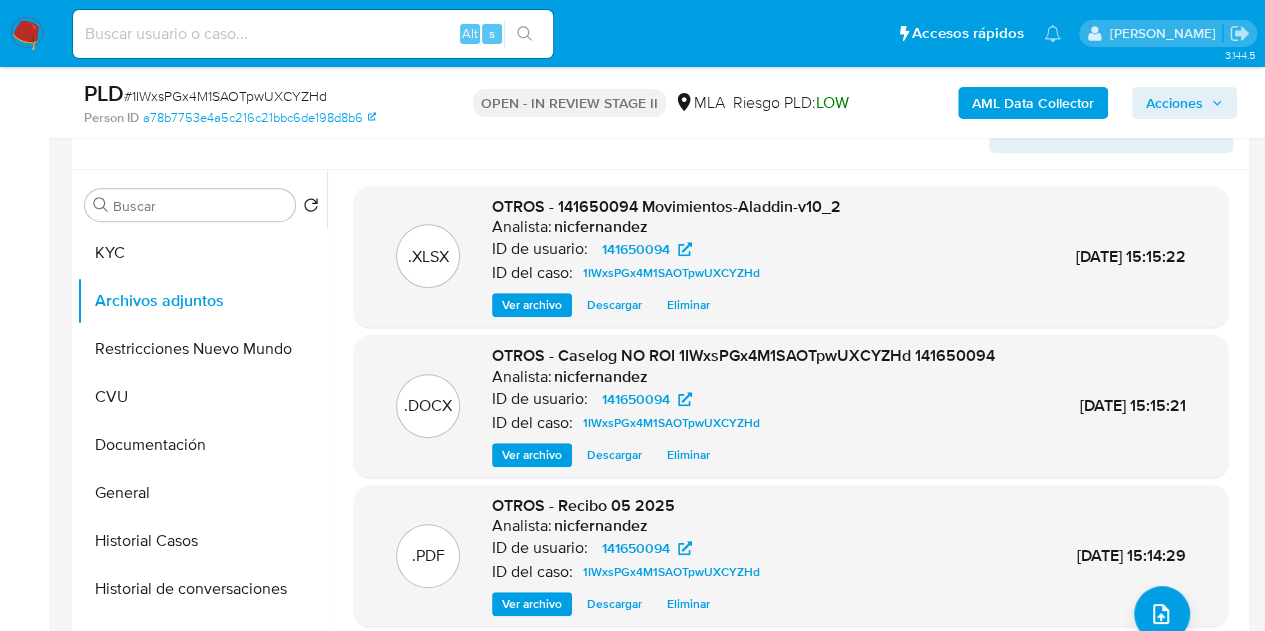 click on "Ver archivo" at bounding box center (532, 455) 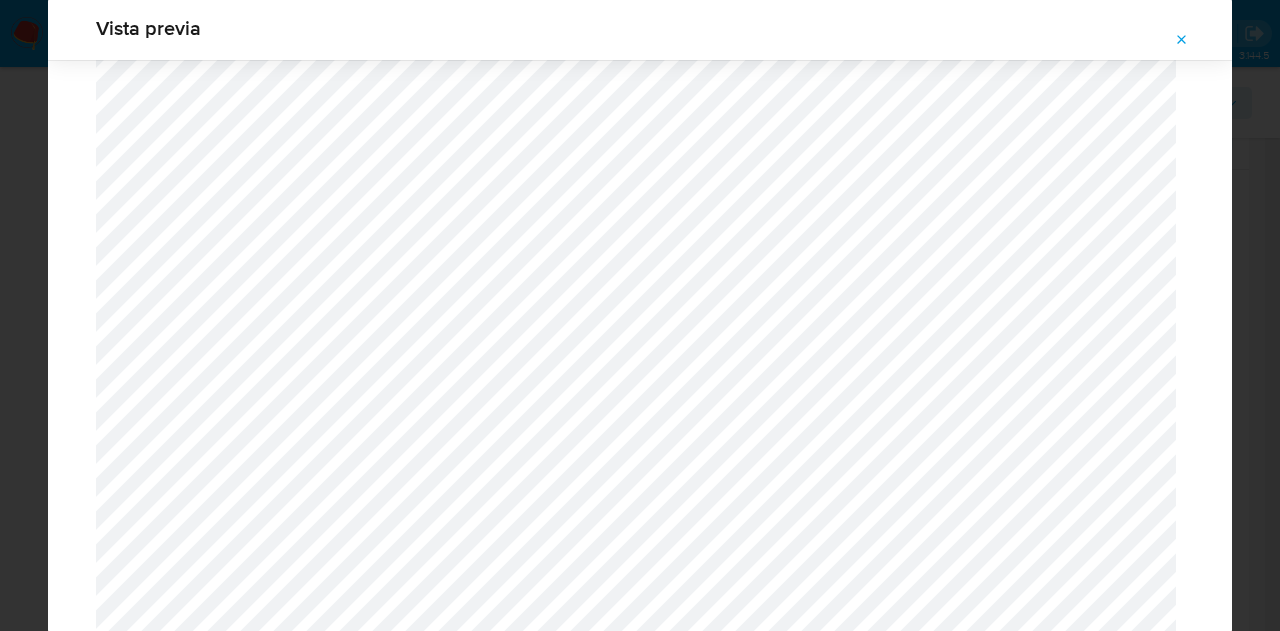 scroll, scrollTop: 1176, scrollLeft: 0, axis: vertical 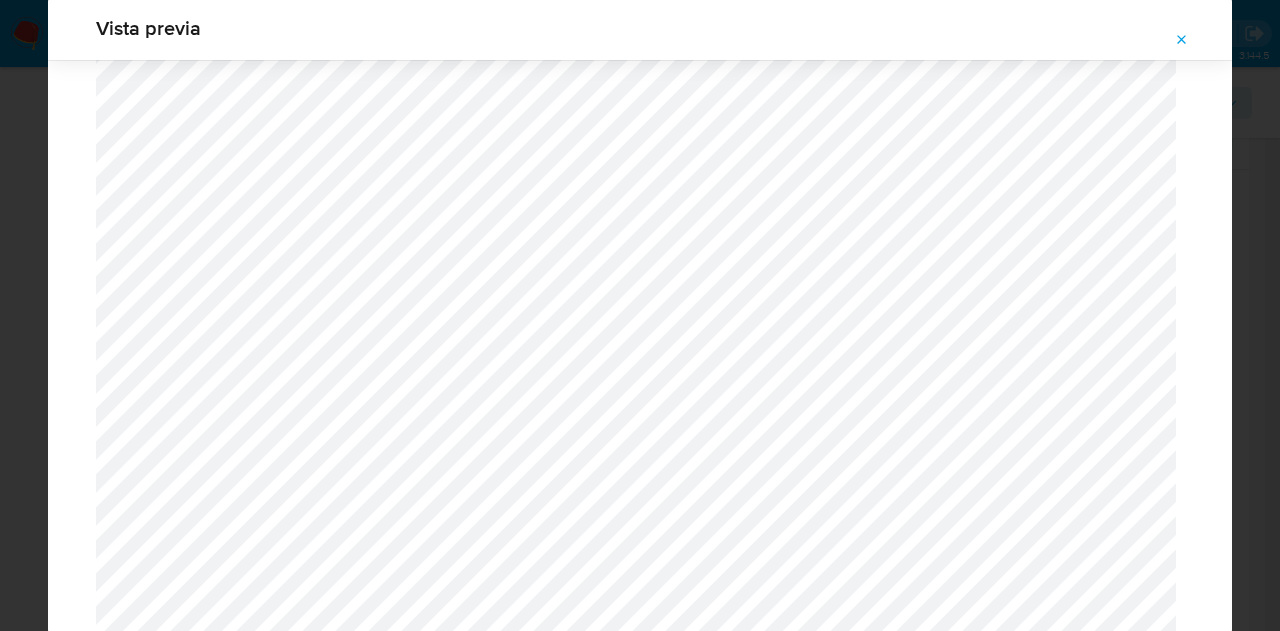 click at bounding box center [1182, 40] 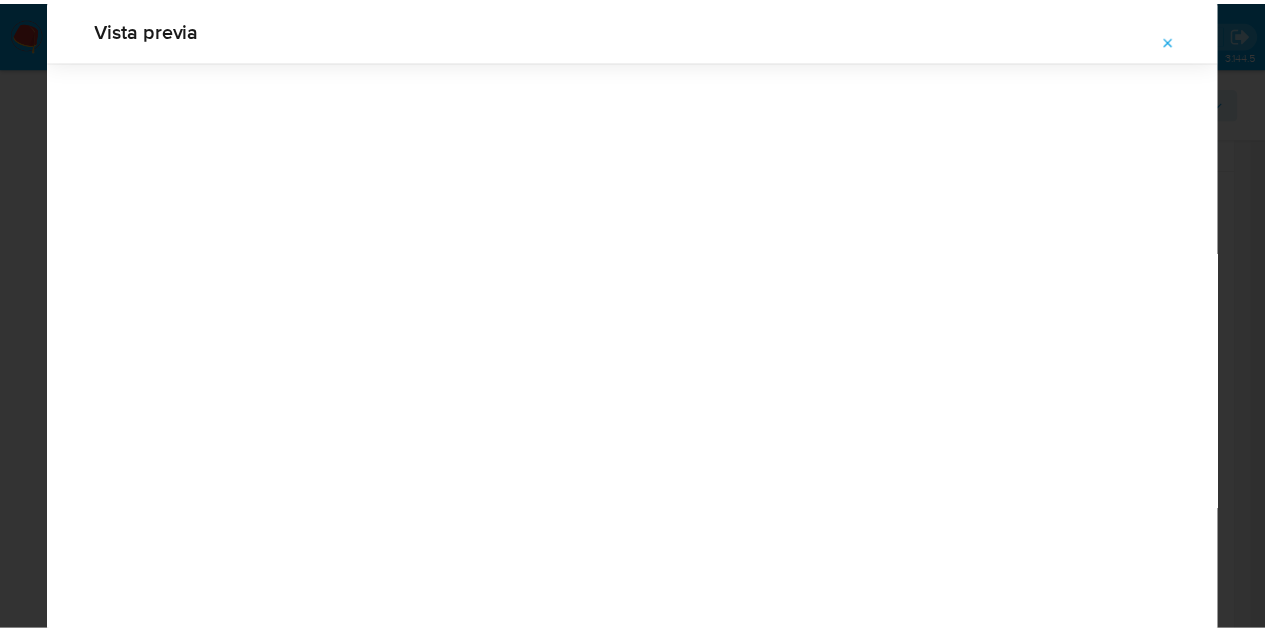 scroll, scrollTop: 64, scrollLeft: 0, axis: vertical 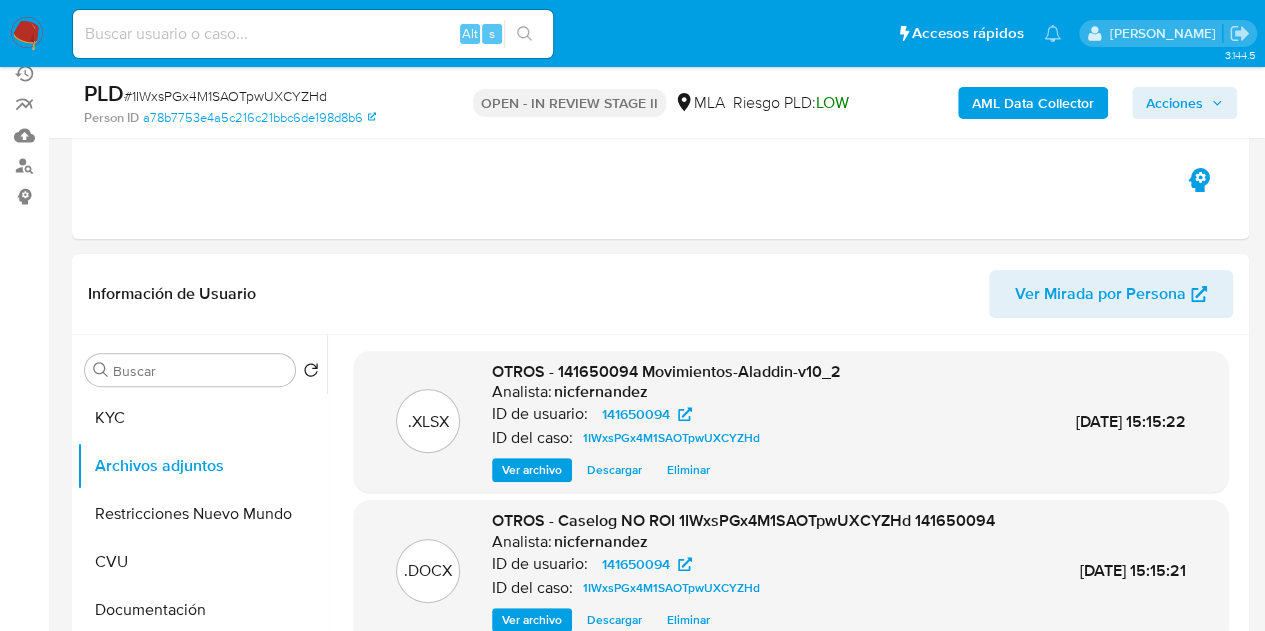 click on "Acciones" at bounding box center [1174, 103] 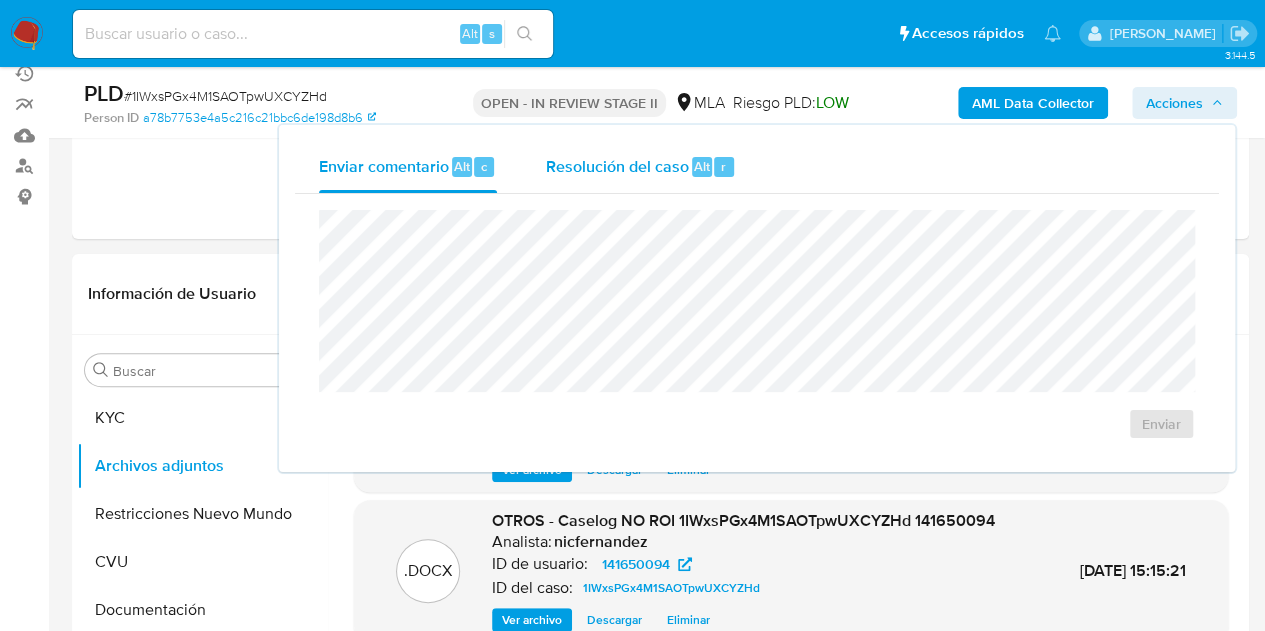click on "Resolución del caso Alt r" at bounding box center (640, 167) 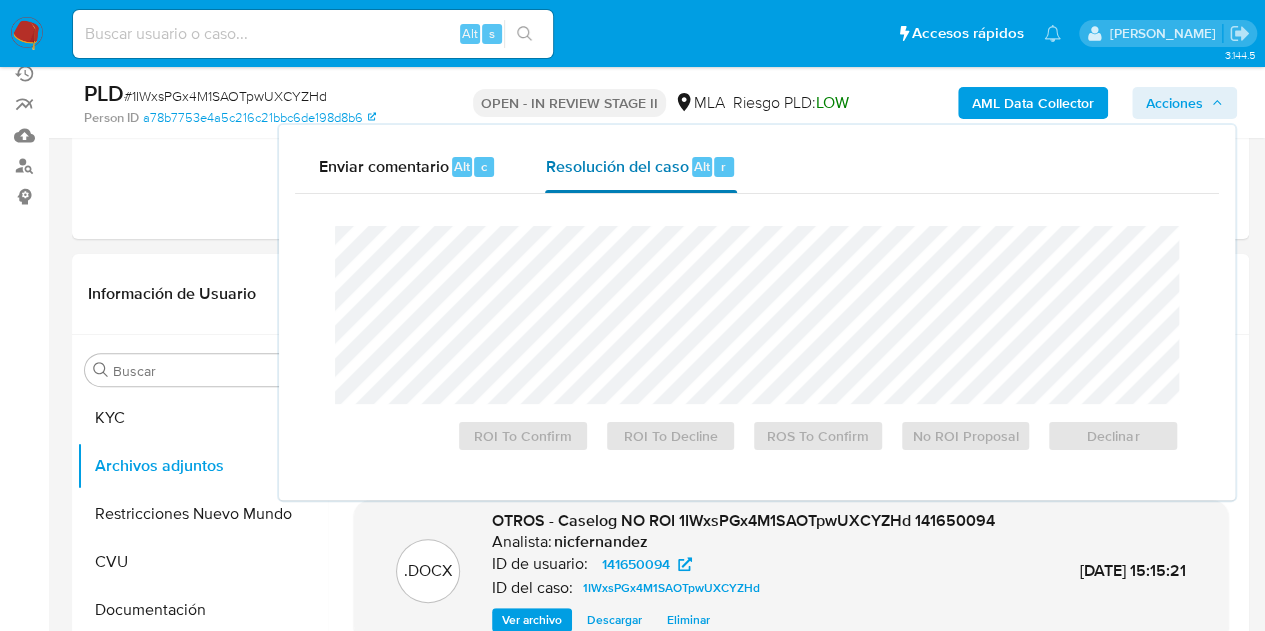 click on "r" at bounding box center [723, 166] 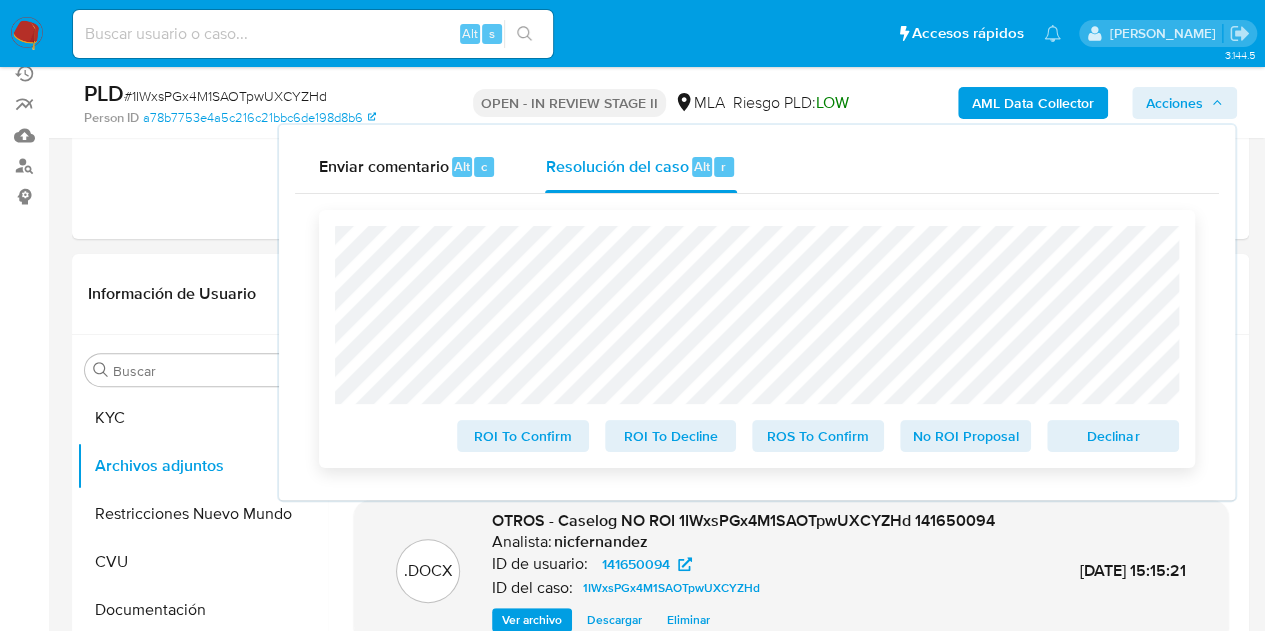 click on "No ROI Proposal" at bounding box center (966, 436) 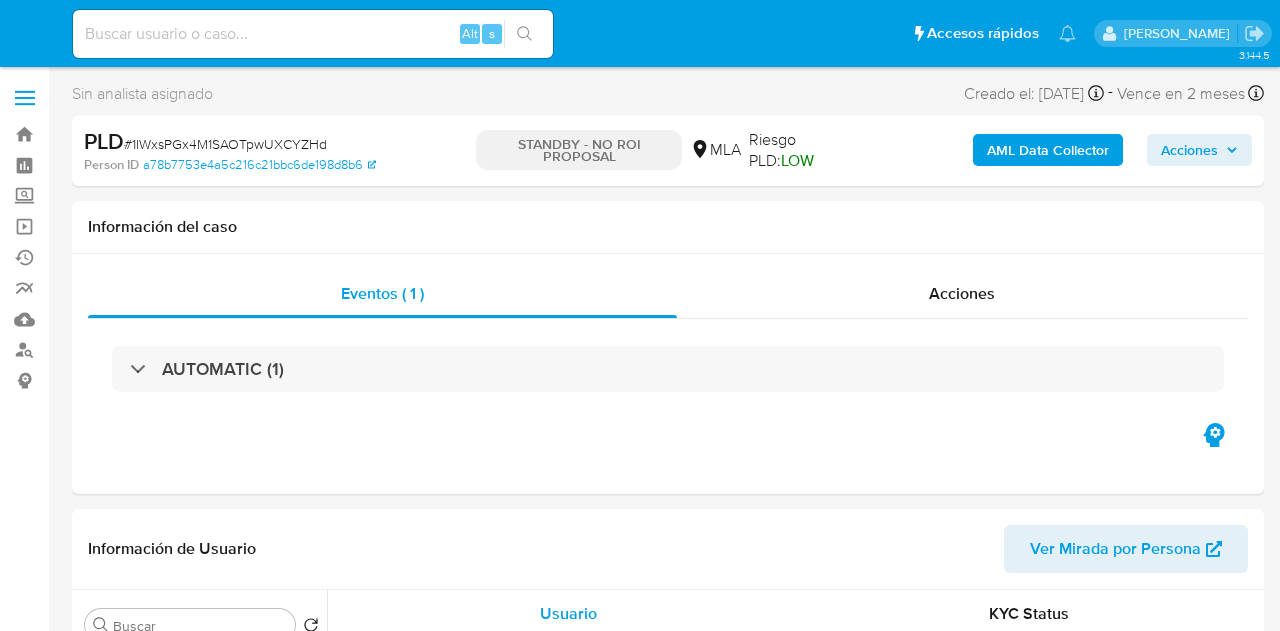 select on "10" 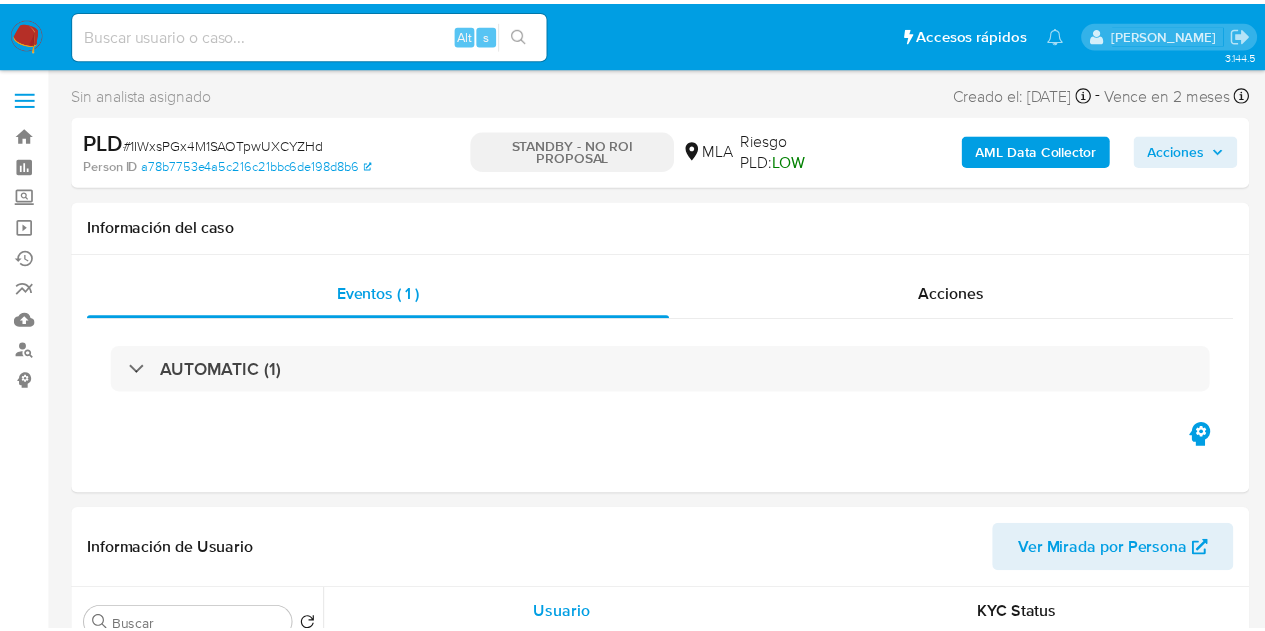 scroll, scrollTop: 0, scrollLeft: 0, axis: both 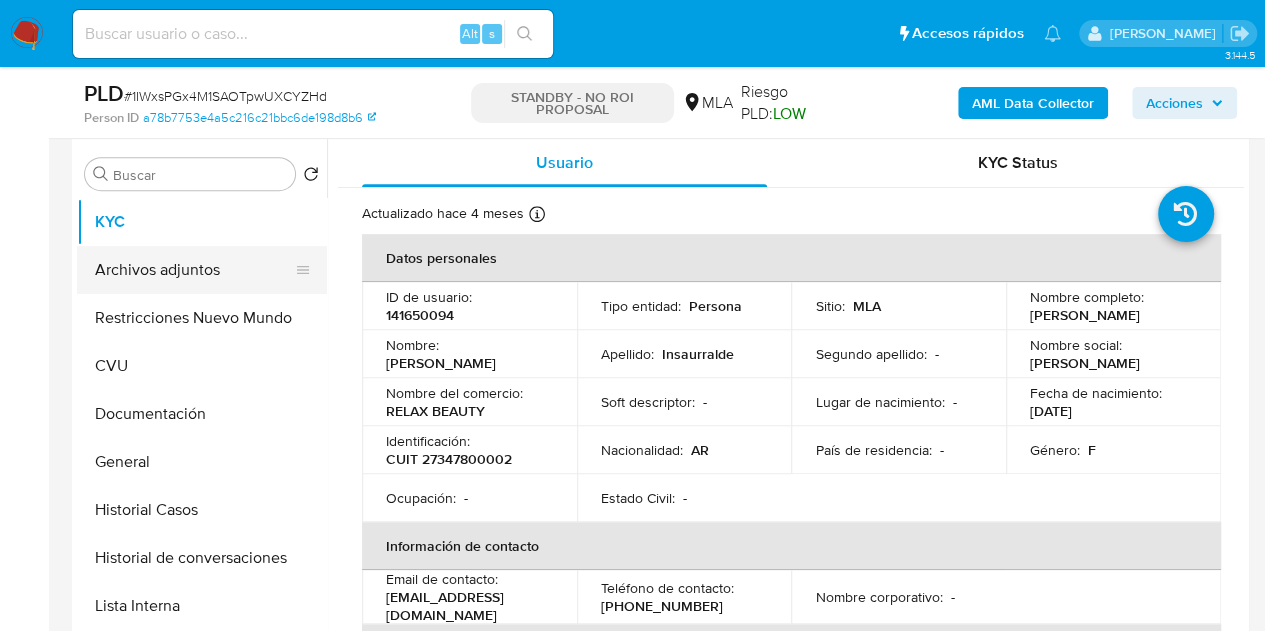 click on "Archivos adjuntos" at bounding box center (194, 270) 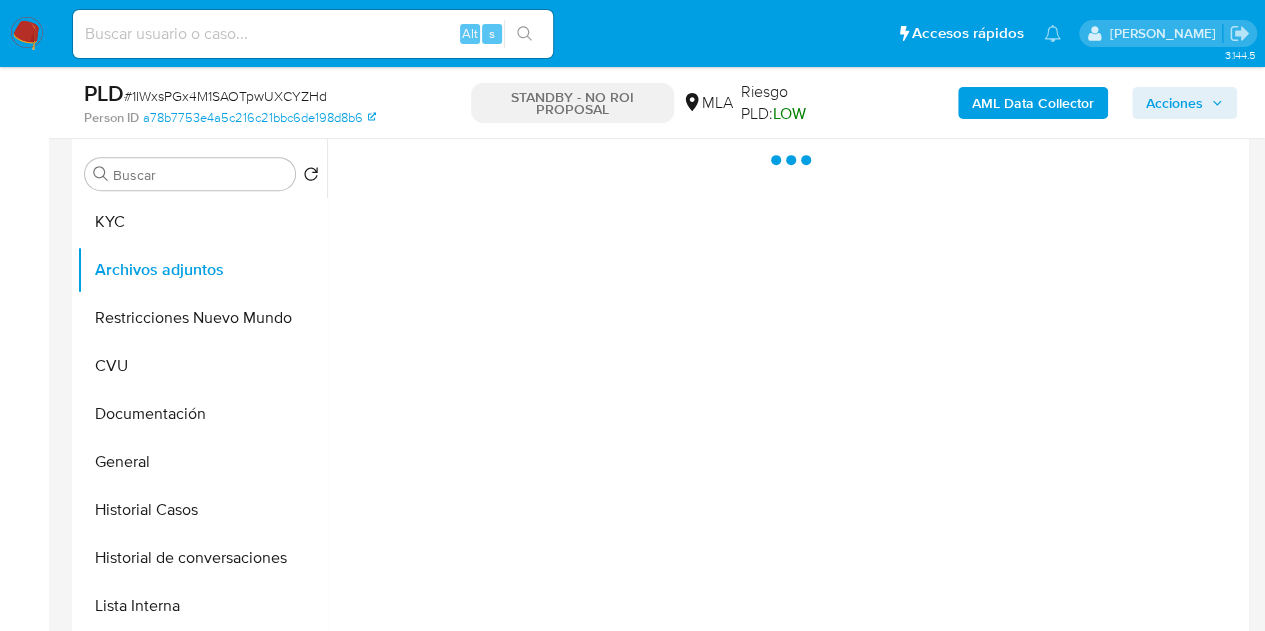 select on "10" 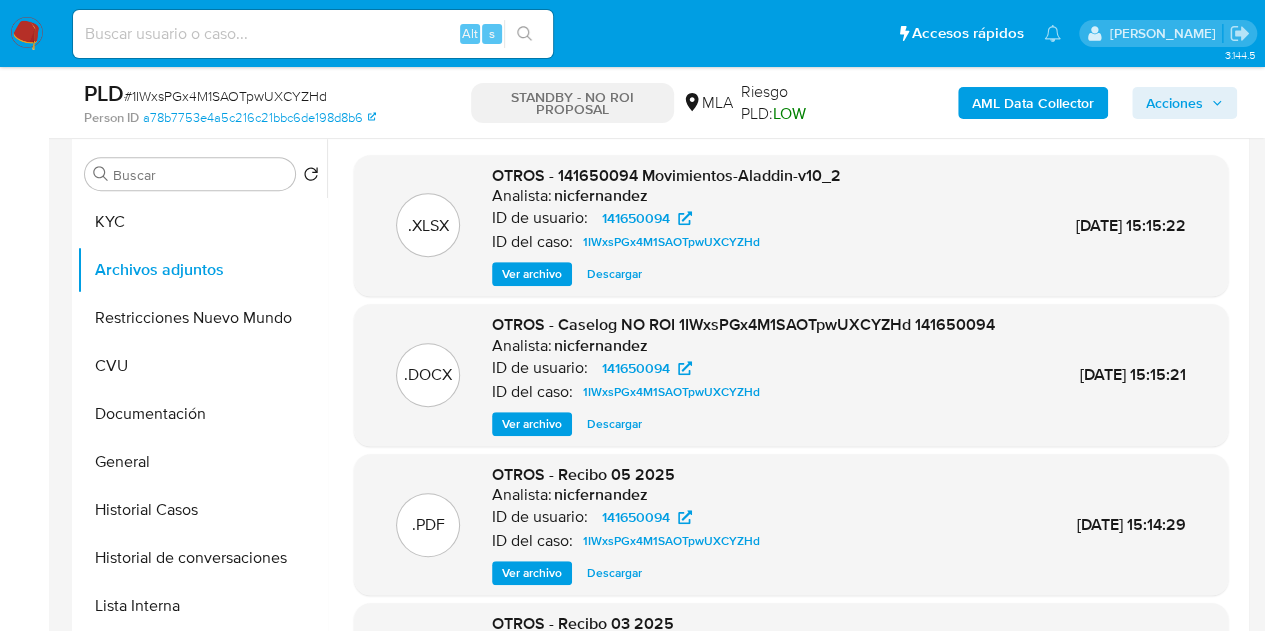 click on "Ver archivo" at bounding box center [532, 424] 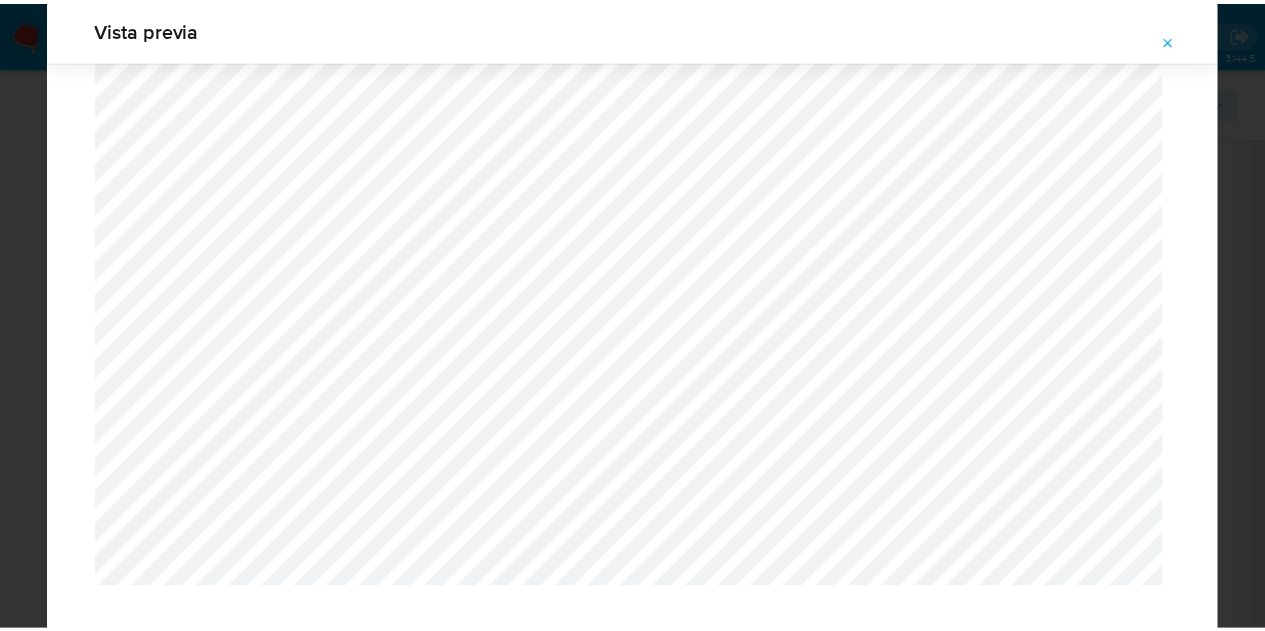 scroll, scrollTop: 0, scrollLeft: 0, axis: both 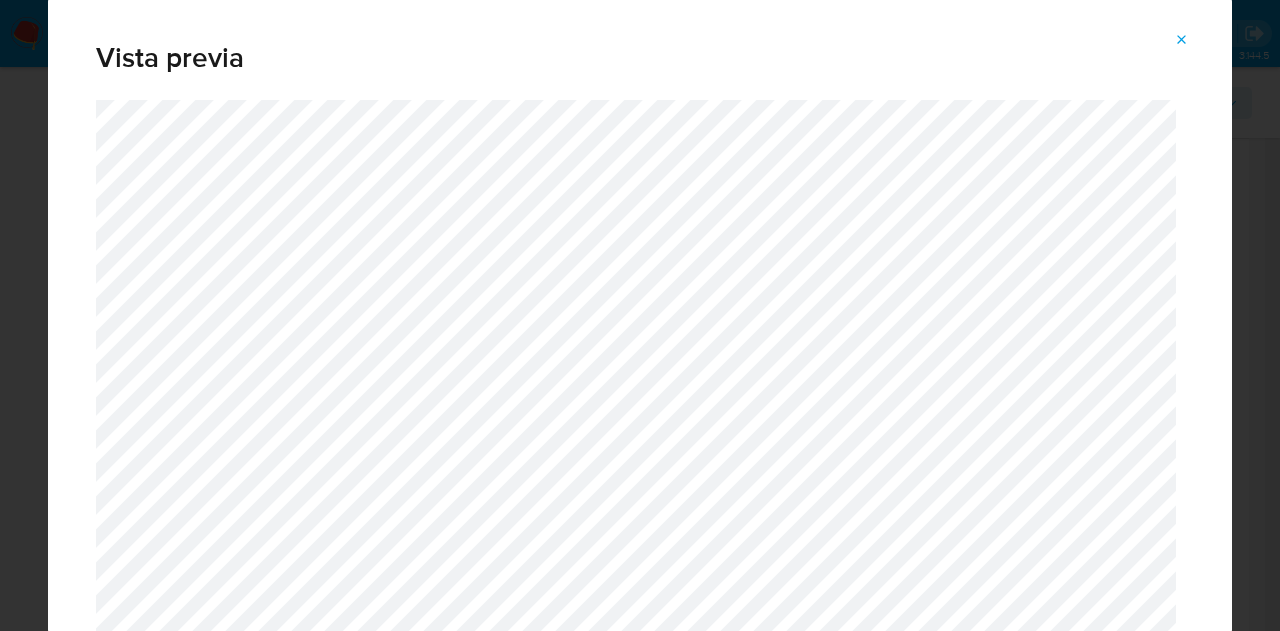 click at bounding box center [1182, 40] 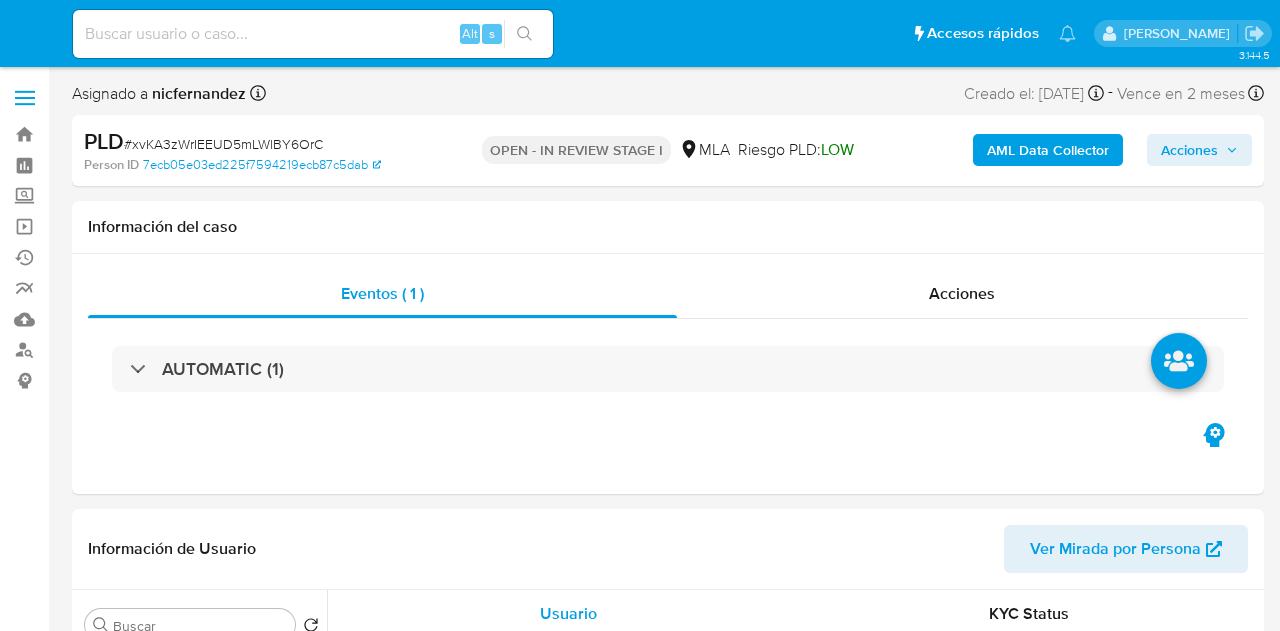 select on "10" 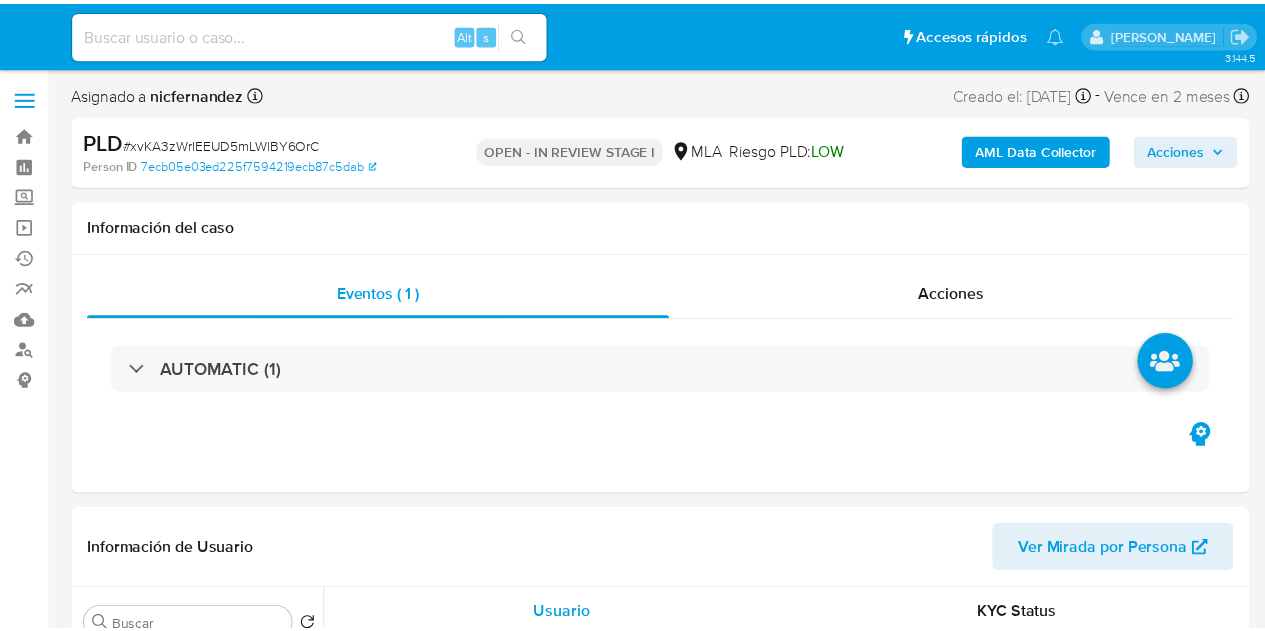 scroll, scrollTop: 0, scrollLeft: 0, axis: both 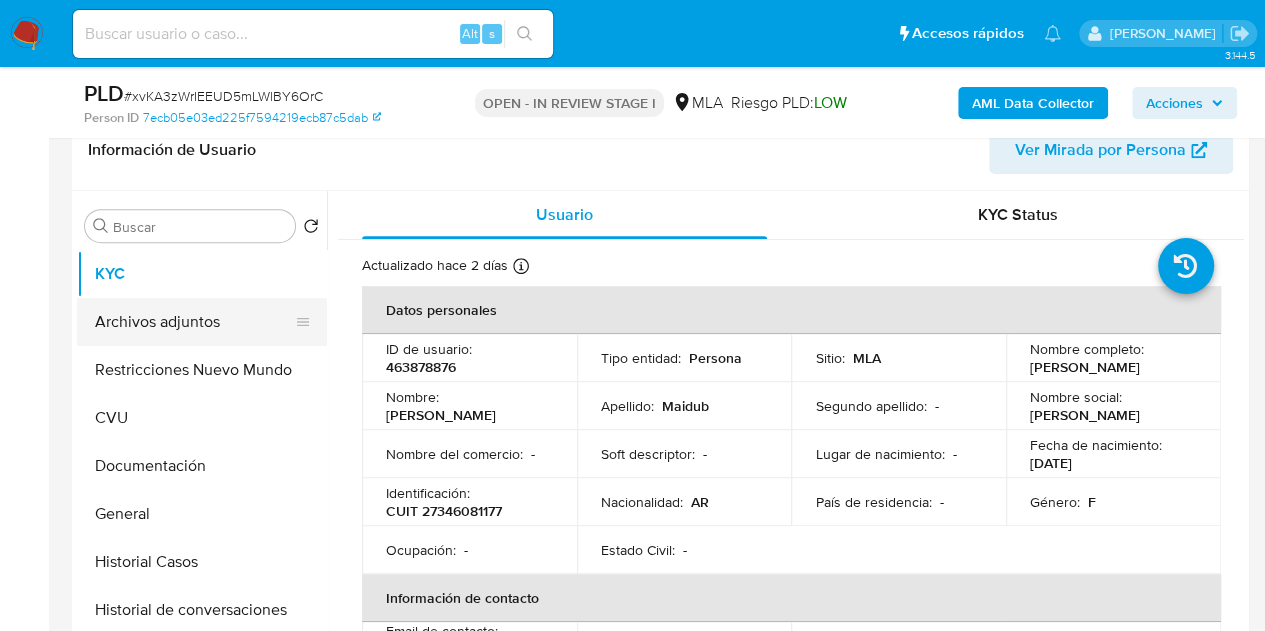 click on "Archivos adjuntos" at bounding box center (194, 322) 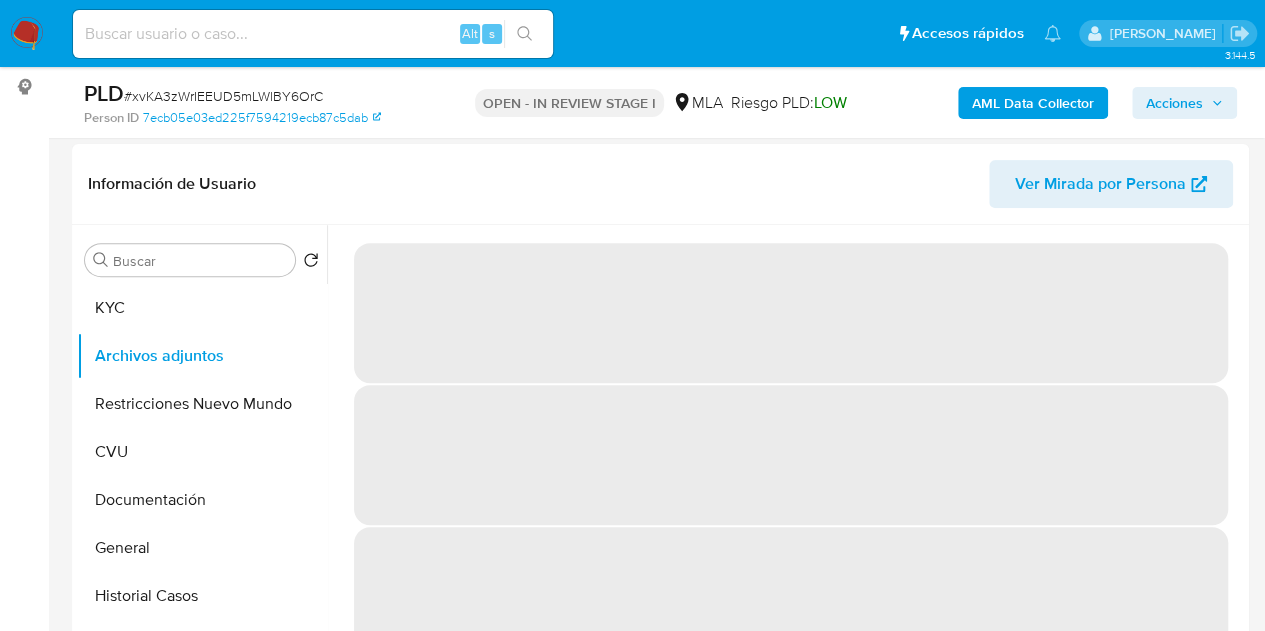 scroll, scrollTop: 270, scrollLeft: 0, axis: vertical 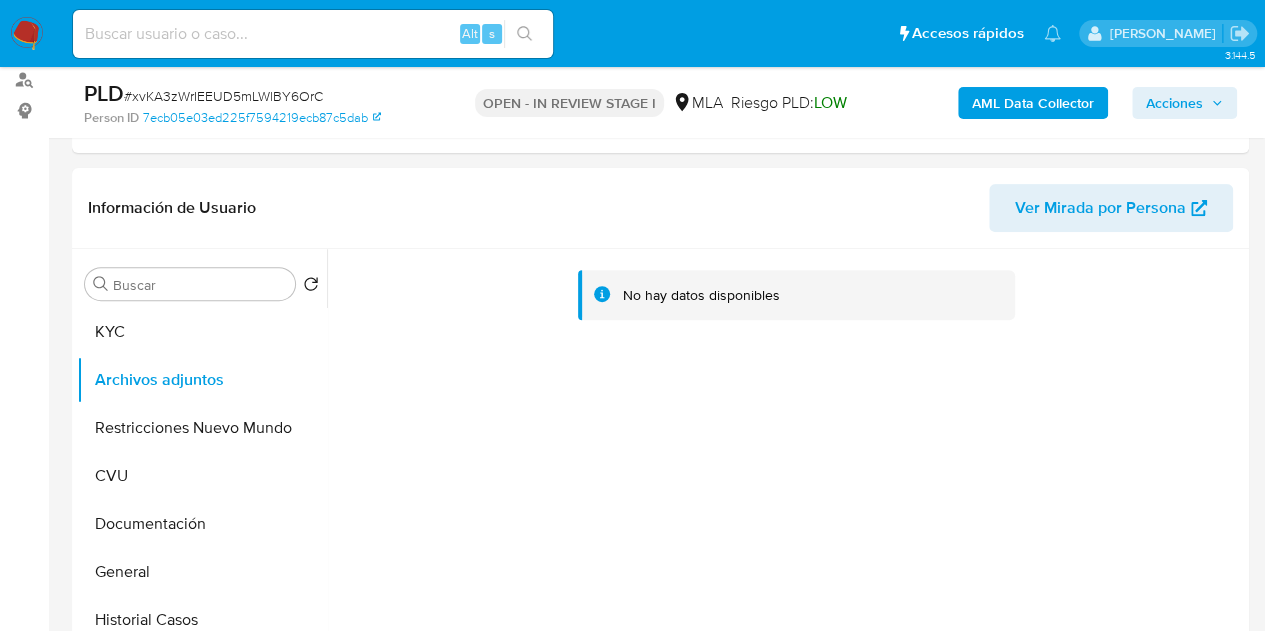 click on "AML Data Collector" at bounding box center (1033, 103) 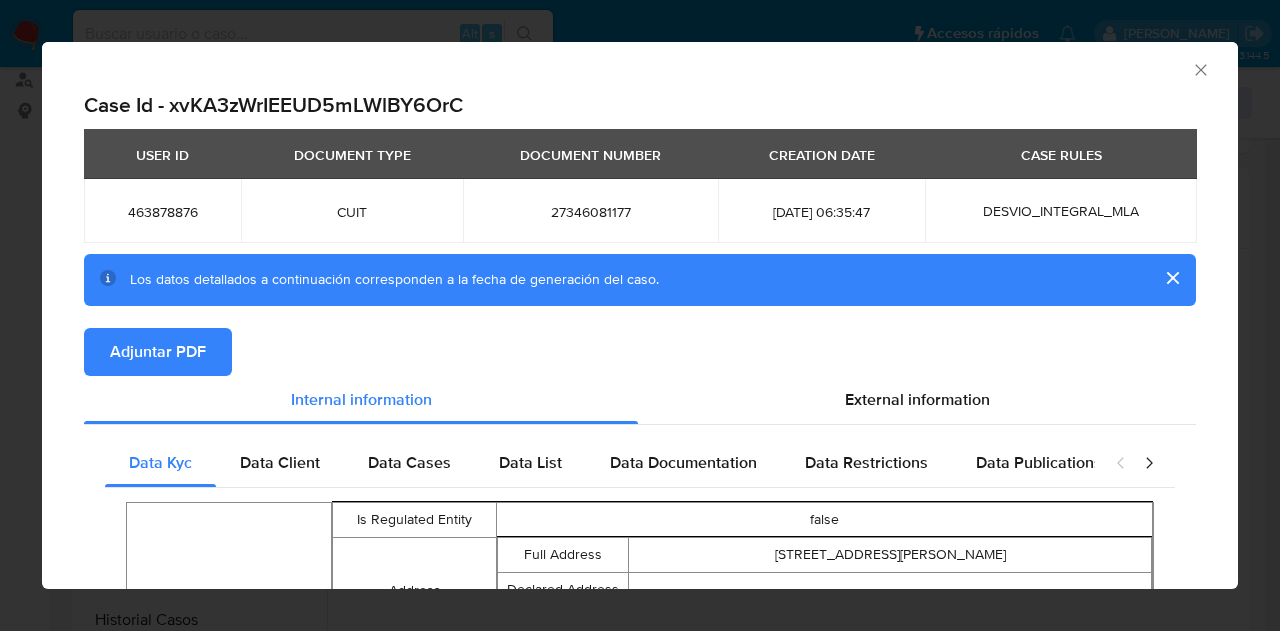 click on "Adjuntar PDF" at bounding box center (158, 352) 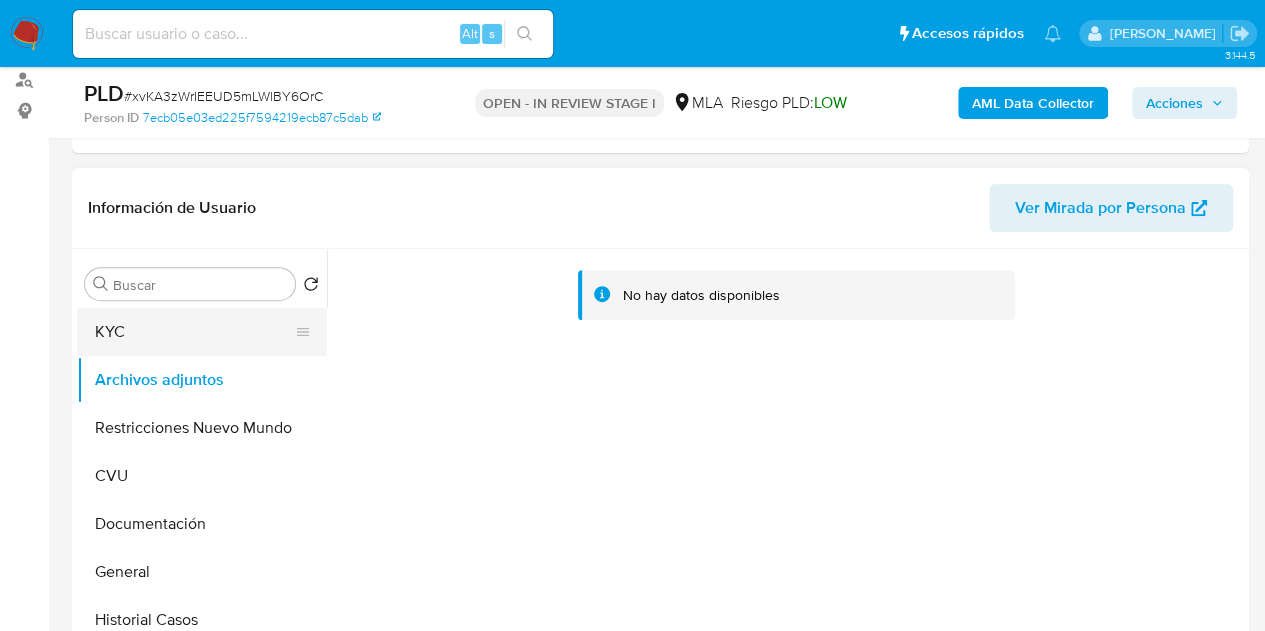 click on "KYC" at bounding box center (194, 332) 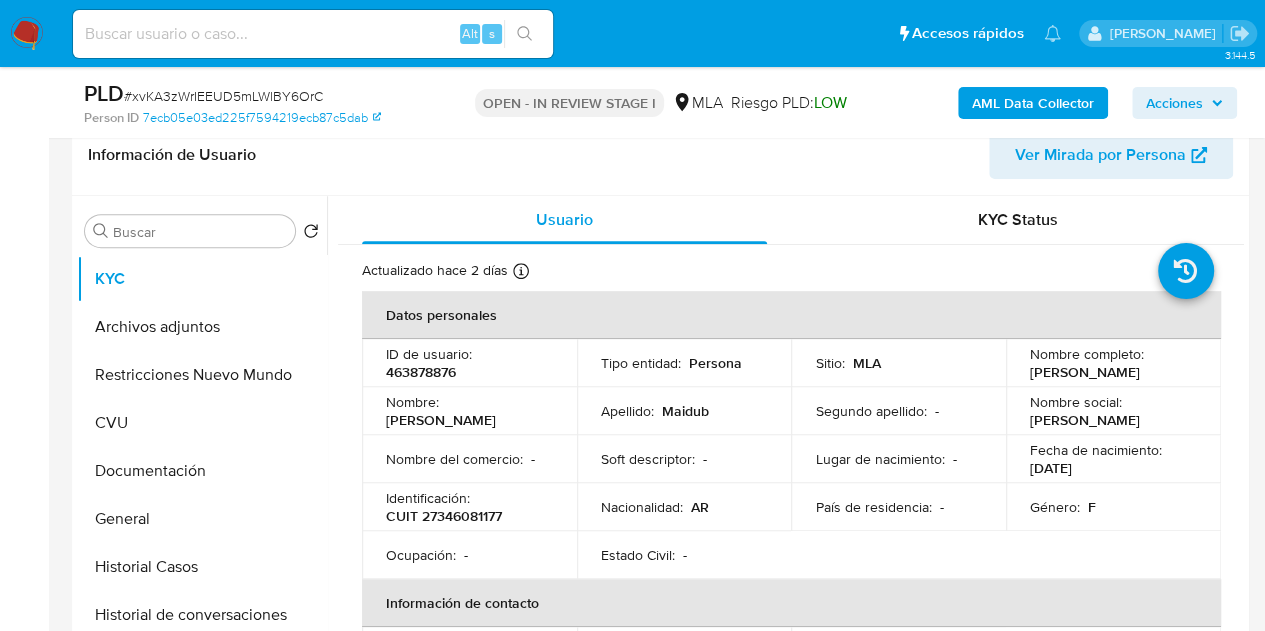 scroll, scrollTop: 332, scrollLeft: 0, axis: vertical 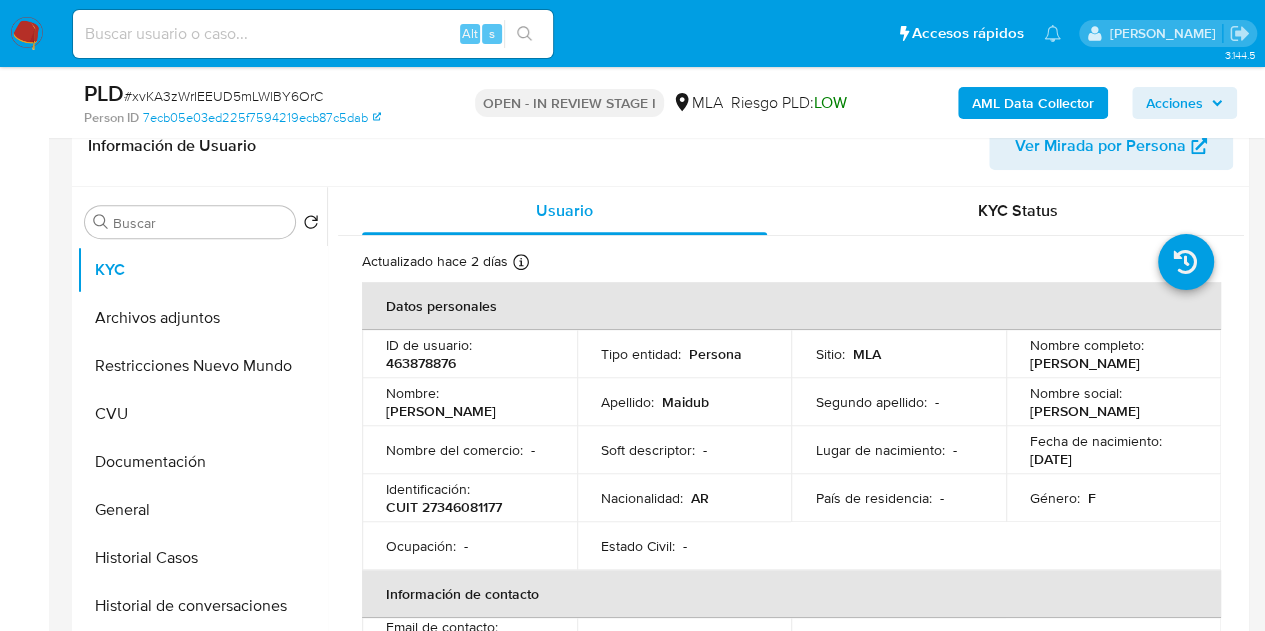 click on "Información de contacto" at bounding box center (791, 594) 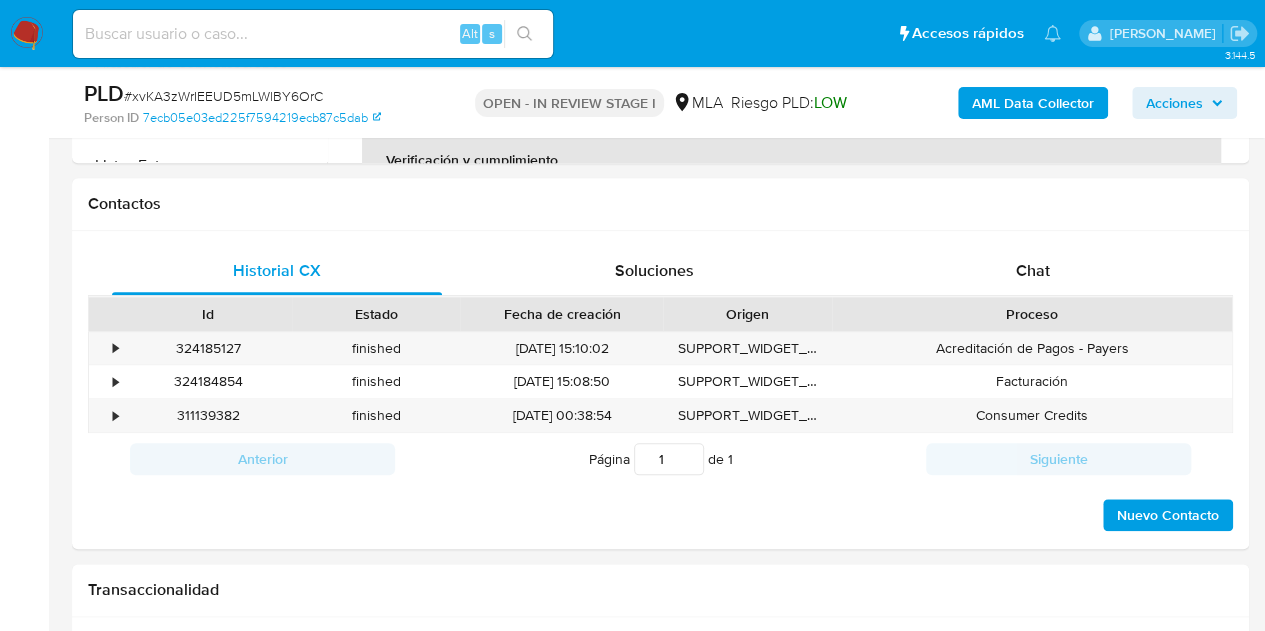 scroll, scrollTop: 936, scrollLeft: 0, axis: vertical 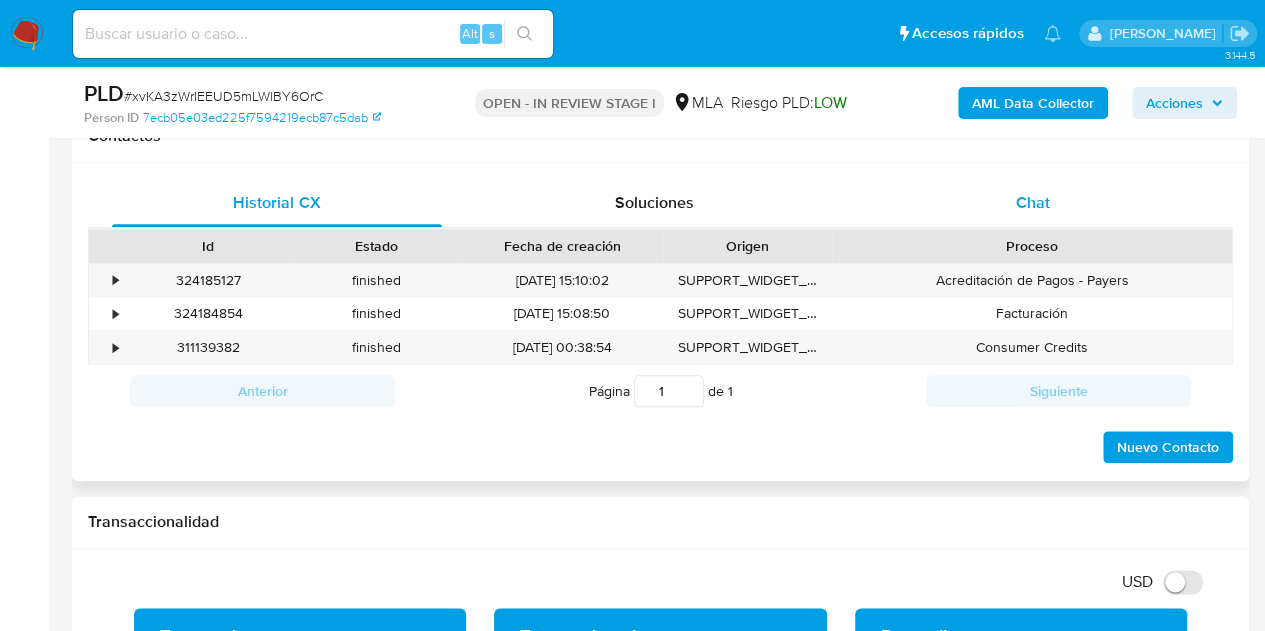 click on "Chat" at bounding box center [1033, 203] 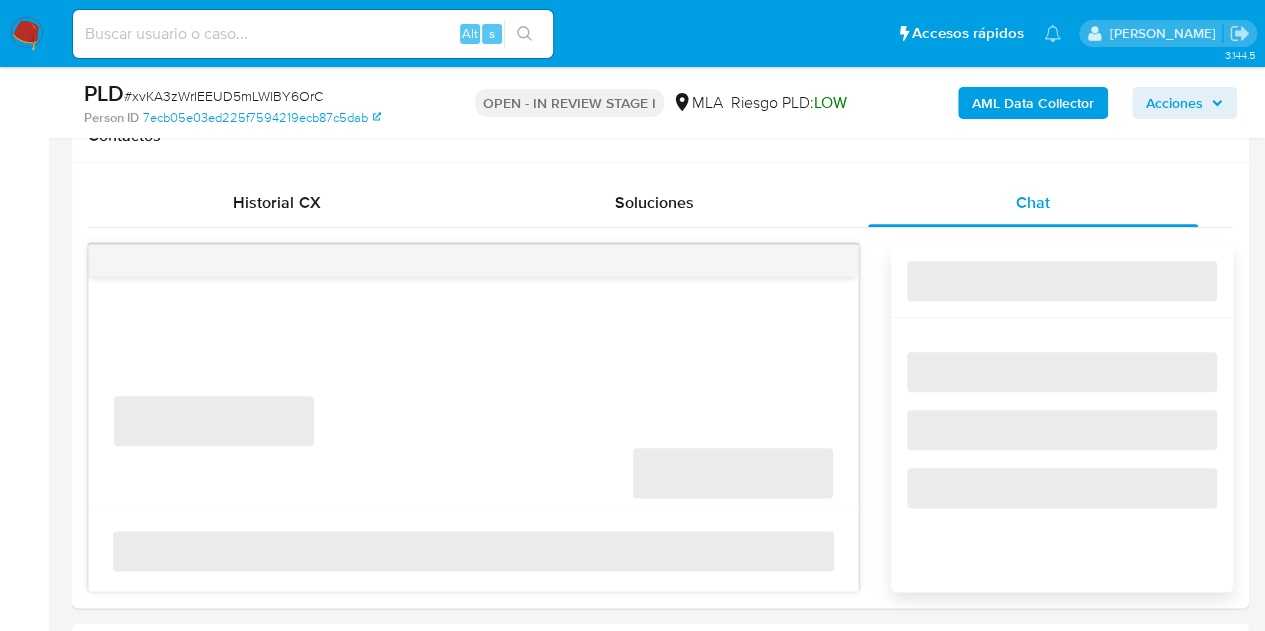 scroll, scrollTop: 962, scrollLeft: 0, axis: vertical 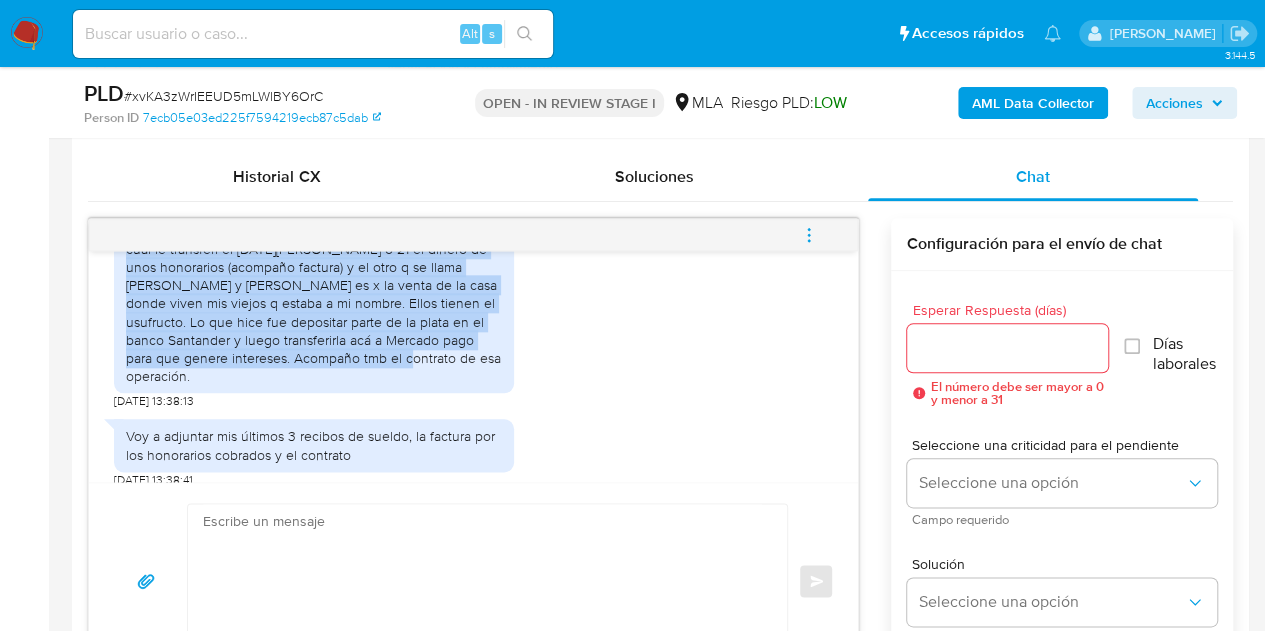 drag, startPoint x: 142, startPoint y: 273, endPoint x: 394, endPoint y: 393, distance: 279.11288 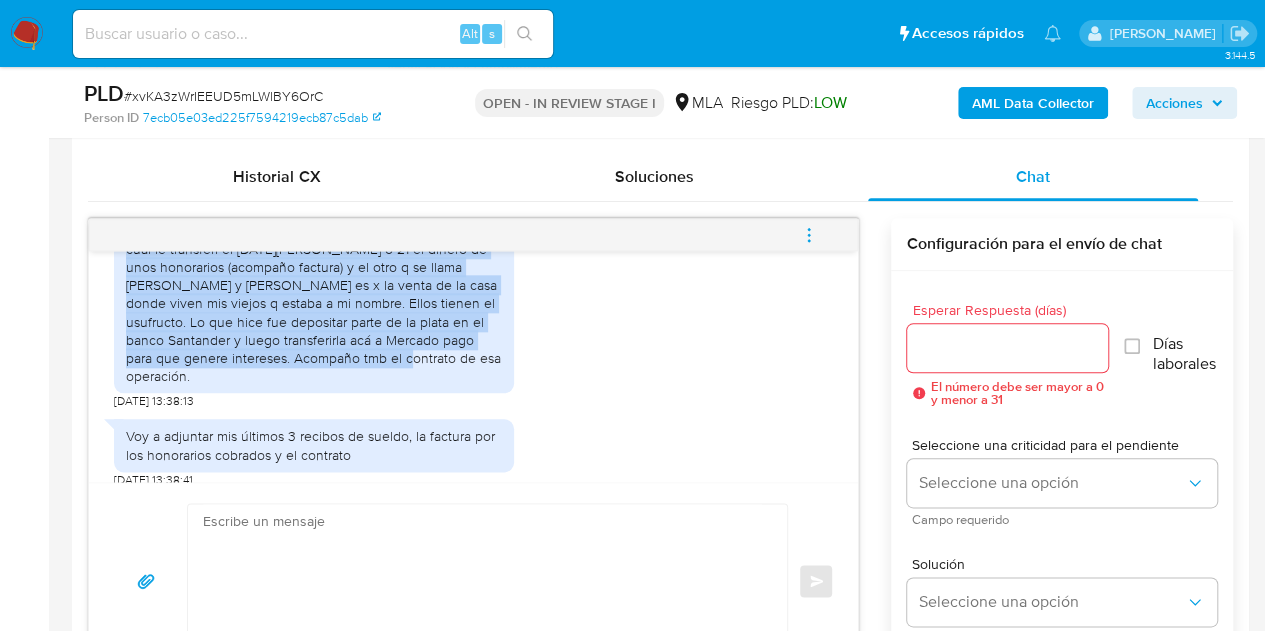 copy on "tilizo mercado pago para las operaciones diarias. Transfiero todo mi sueldo y me transfieren algunos clientes y solo utilizo esta billetera virtual. Uso muy poco los bancos, solo para ciertos débitos automáticos. Aquí tengo el dinero para absolutamente todos mis gastos (alquiler, comida, salud, expensas, pagos de algunos servicios). Además de ello tengo dos fondos, uno que lo arme con el objetivo de ahorrar y al cual le transferí el 20 de mayo o 21 el dinero de unos honorarios (acompaño factura) y el otro q se llama Danito y Norma es x la venta de la casa donde viven mis viejos q estaba a mi nombre. Ellos tienen el usufructo. Lo que hice fue depositar parte de la plata en el banco Santander y luego transferirla acá a Mercado pago para que genere intereses. Acompaño tmb el contrato de esa operación" 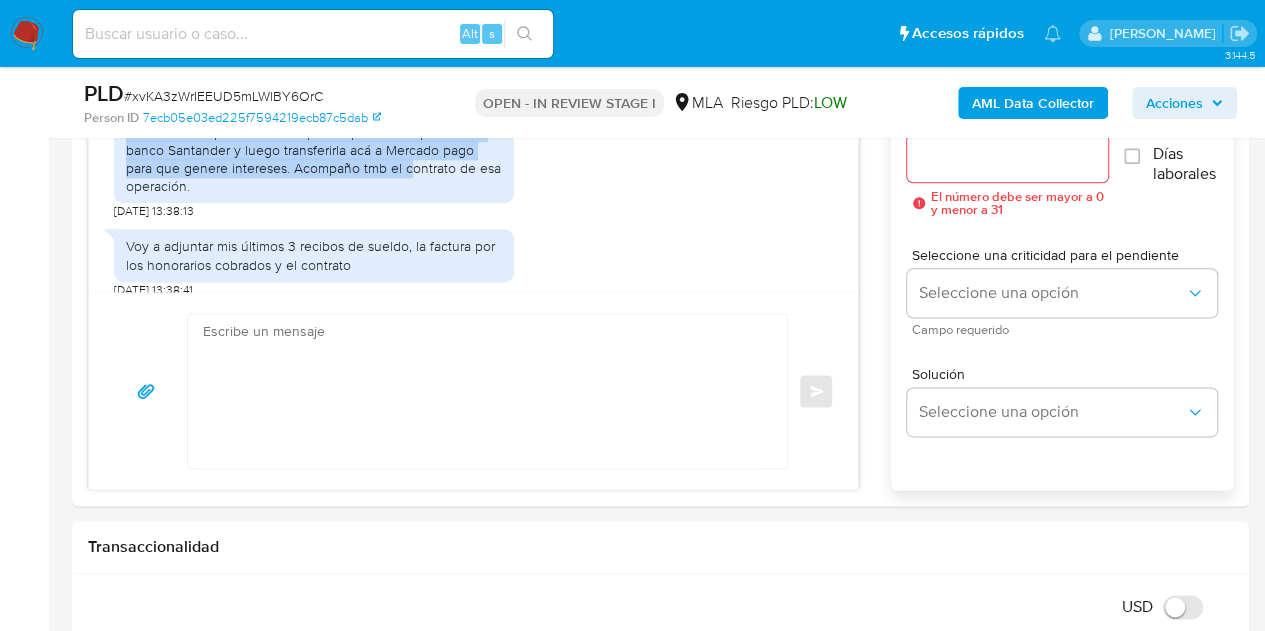 scroll, scrollTop: 1142, scrollLeft: 0, axis: vertical 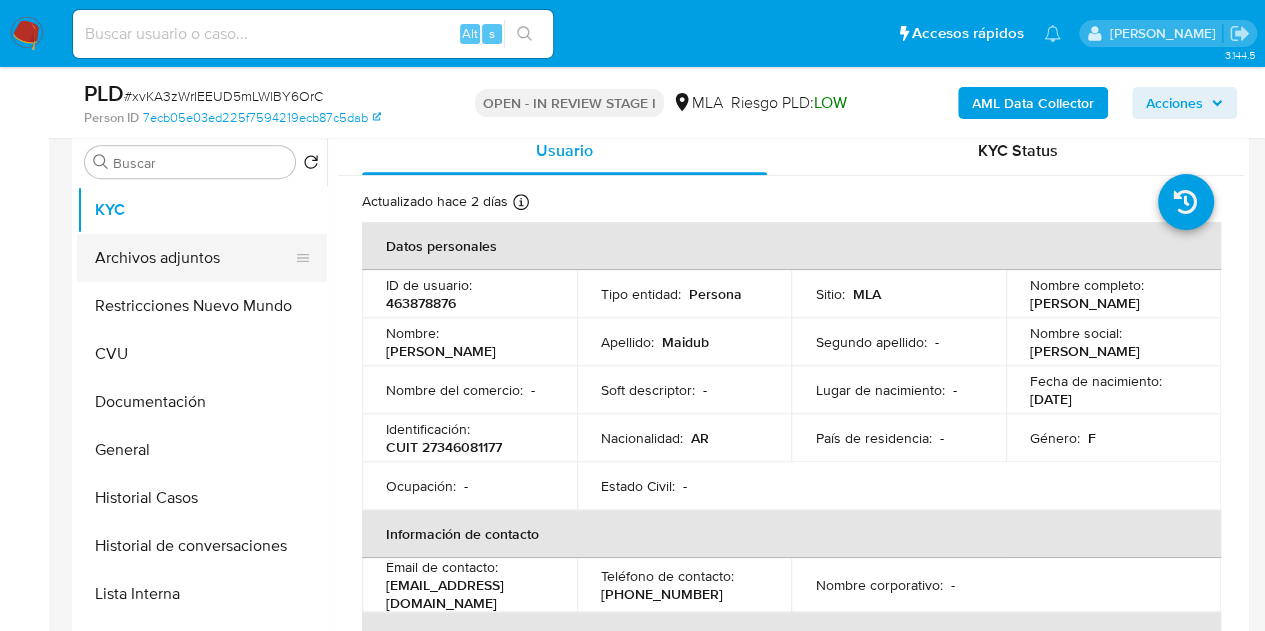 click on "Archivos adjuntos" at bounding box center (194, 258) 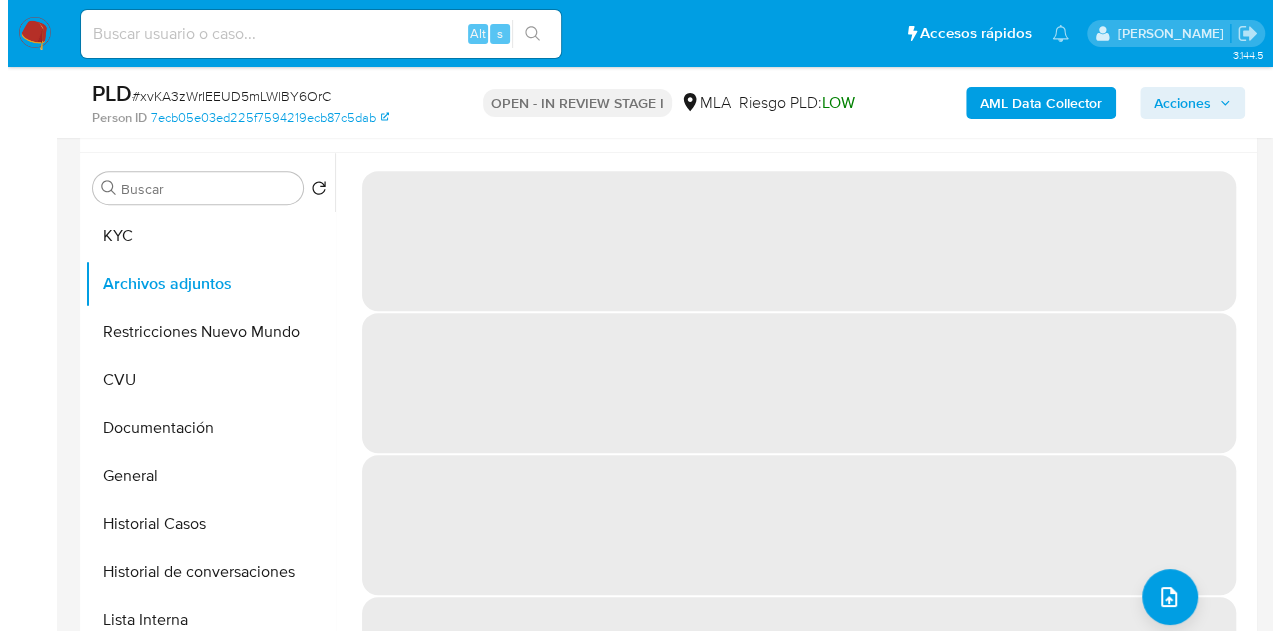 scroll, scrollTop: 371, scrollLeft: 0, axis: vertical 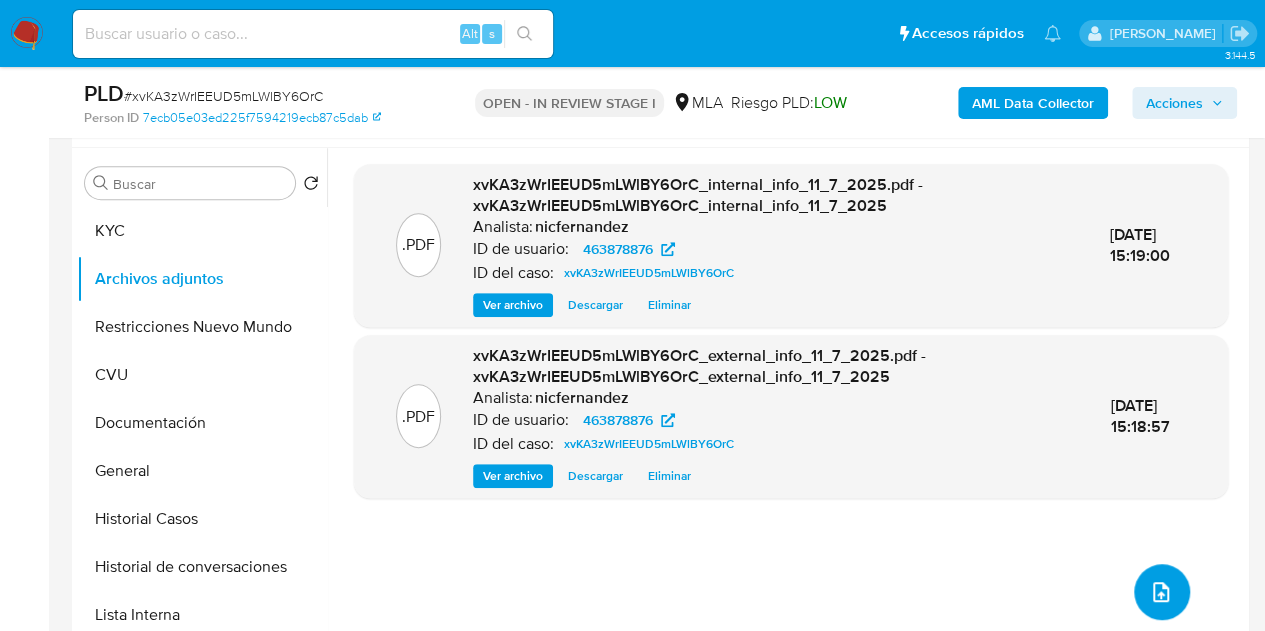 click 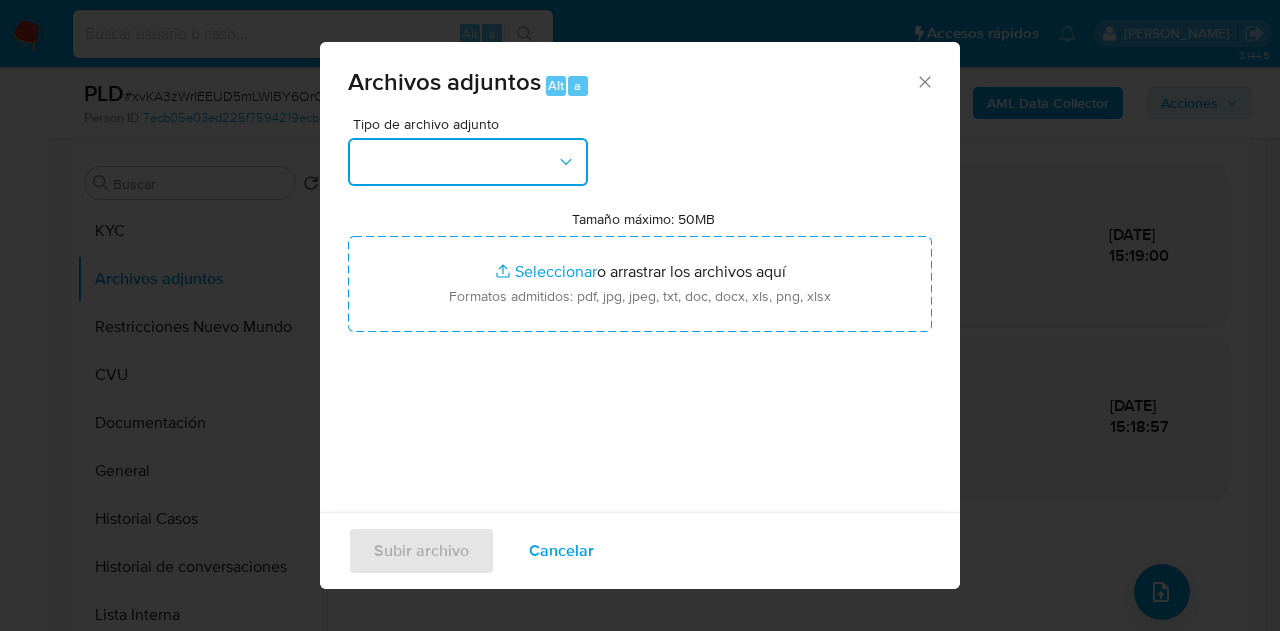 click at bounding box center (468, 162) 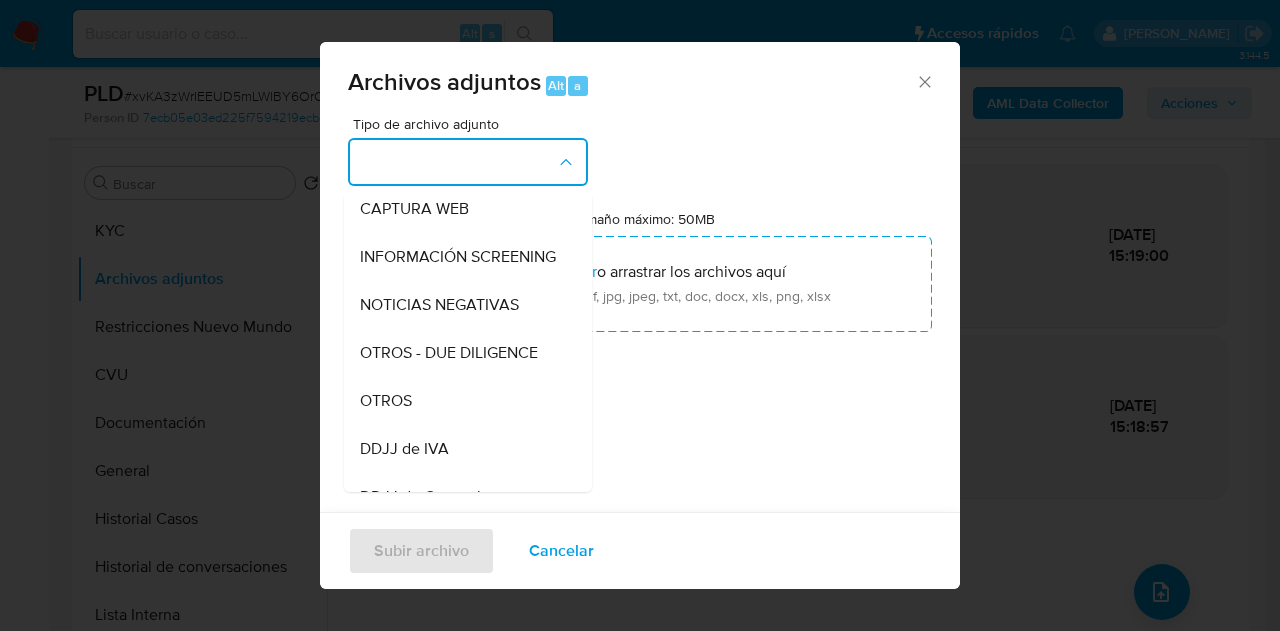 scroll, scrollTop: 312, scrollLeft: 0, axis: vertical 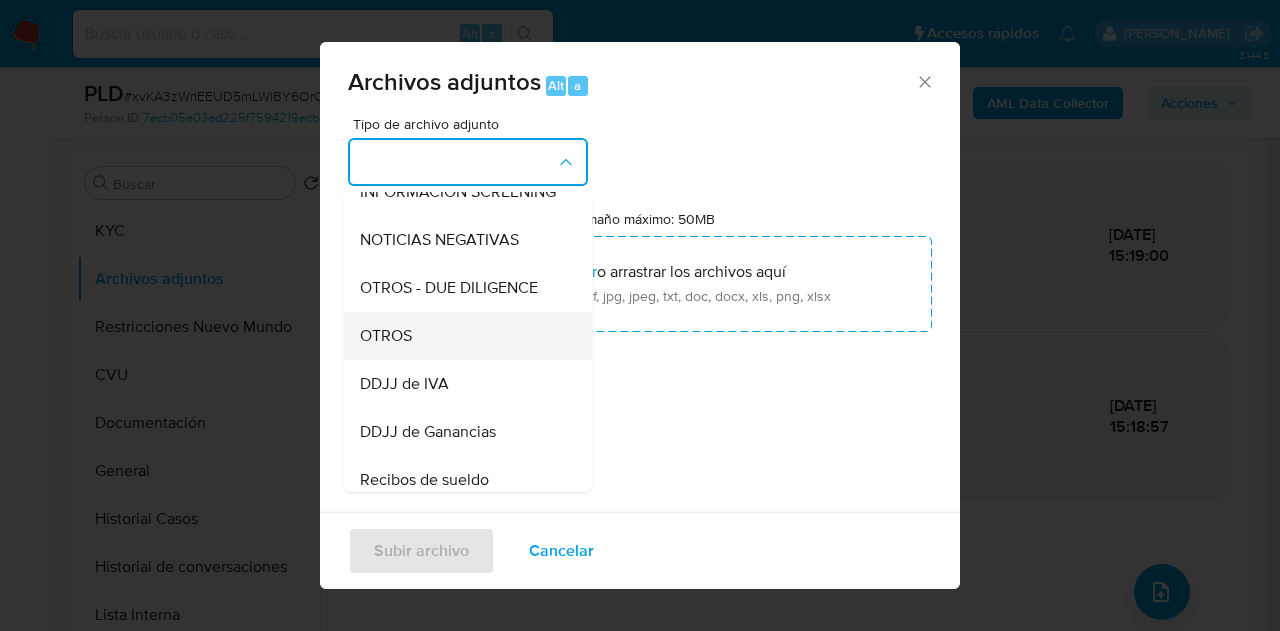 click on "OTROS" at bounding box center (462, 336) 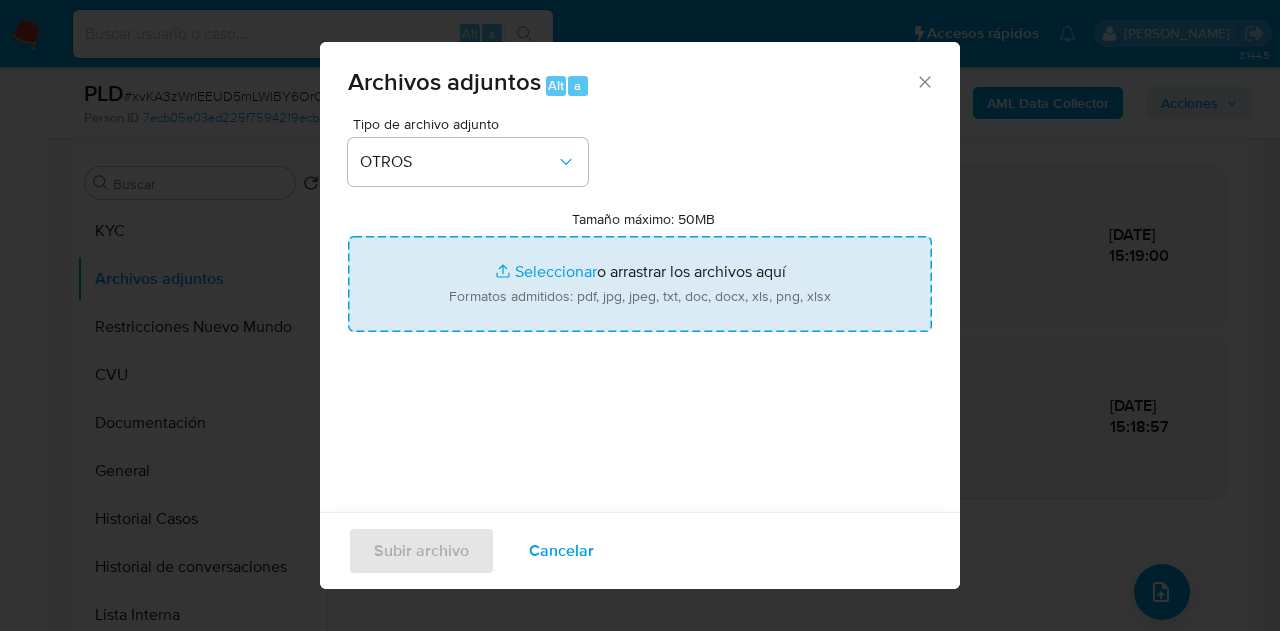 click on "Tamaño máximo: 50MB Seleccionar archivos" at bounding box center [640, 284] 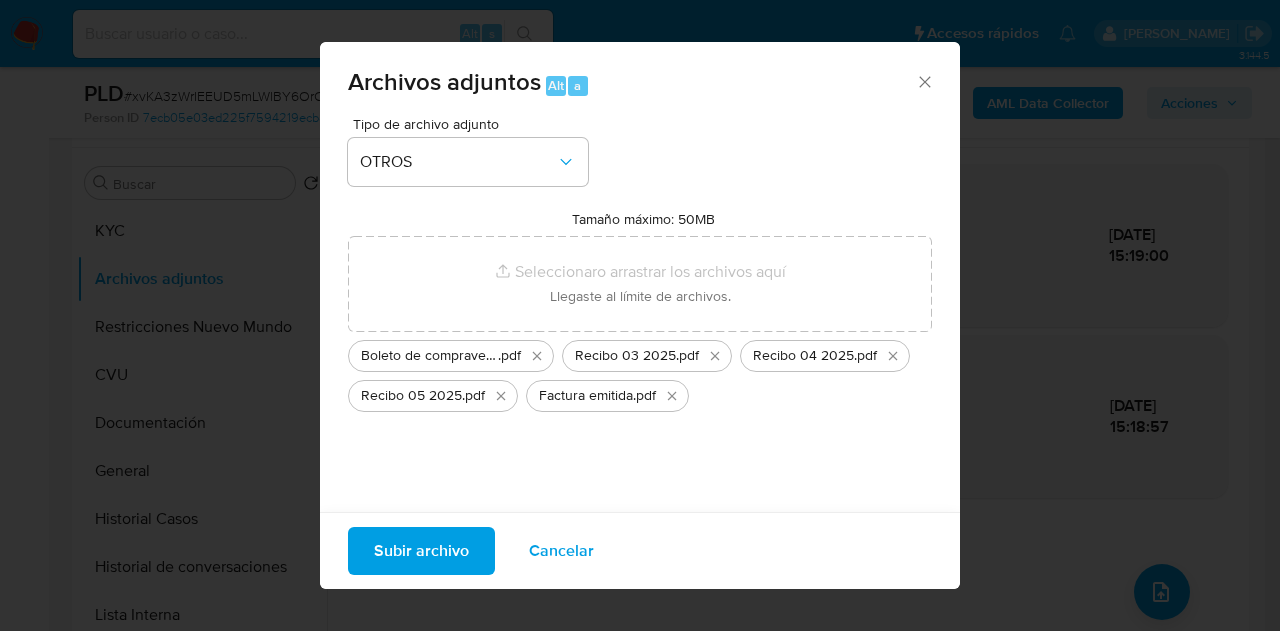 click on "Subir archivo" at bounding box center (421, 551) 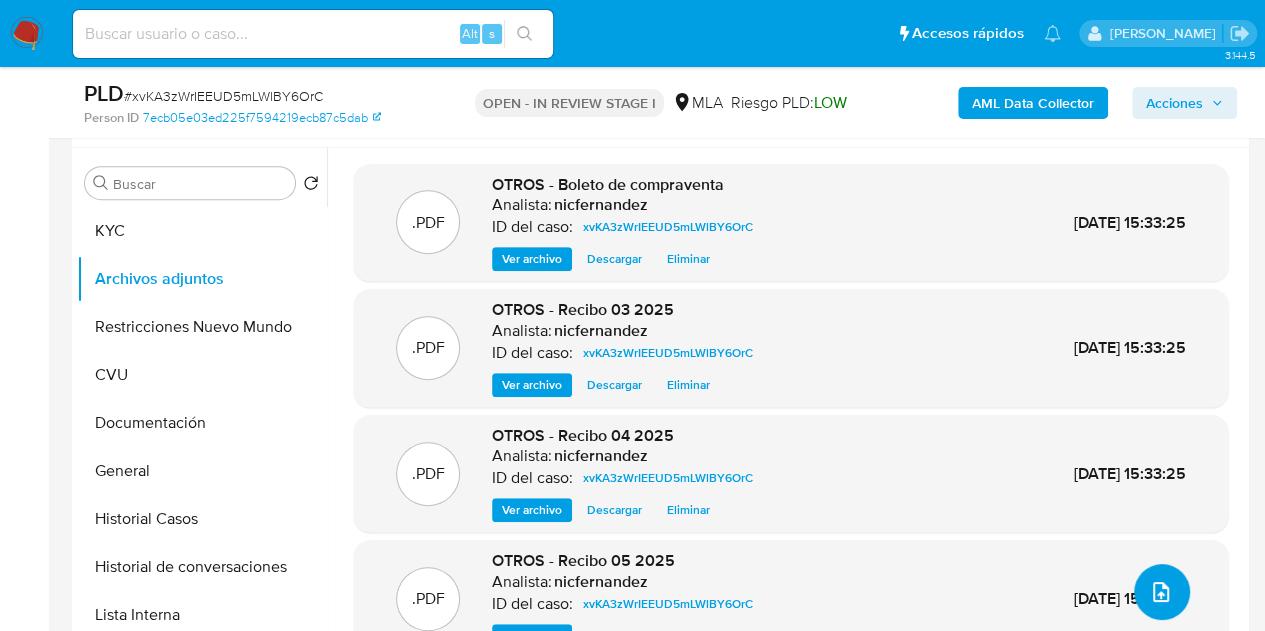 click 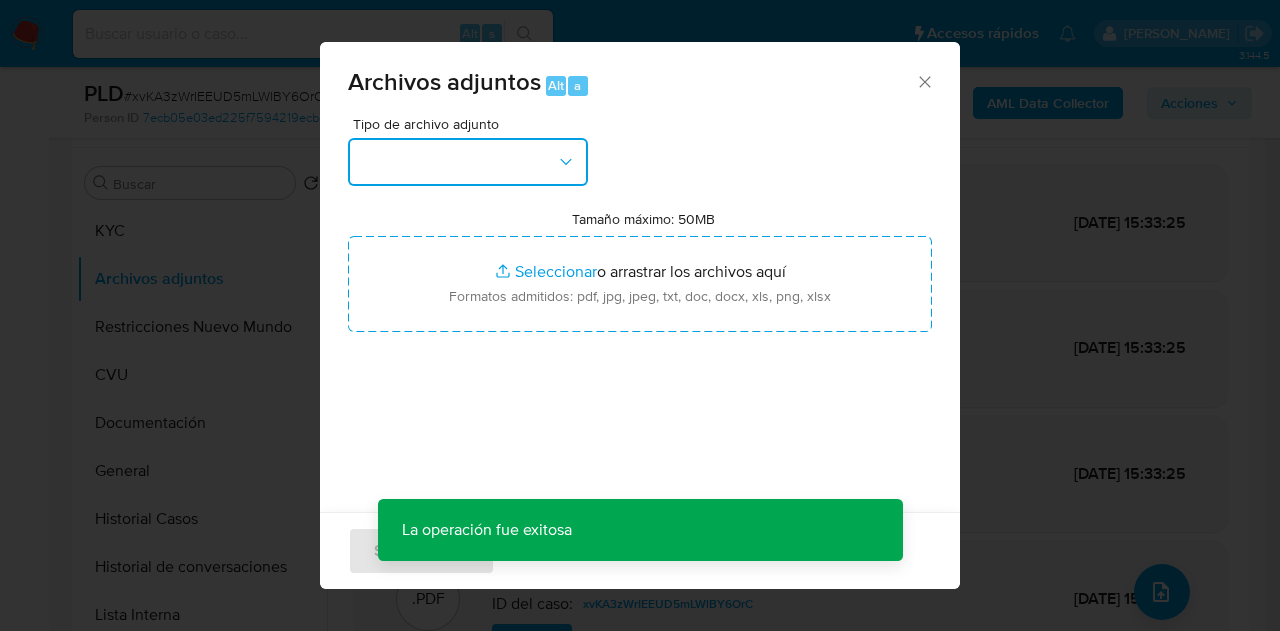 click at bounding box center (468, 162) 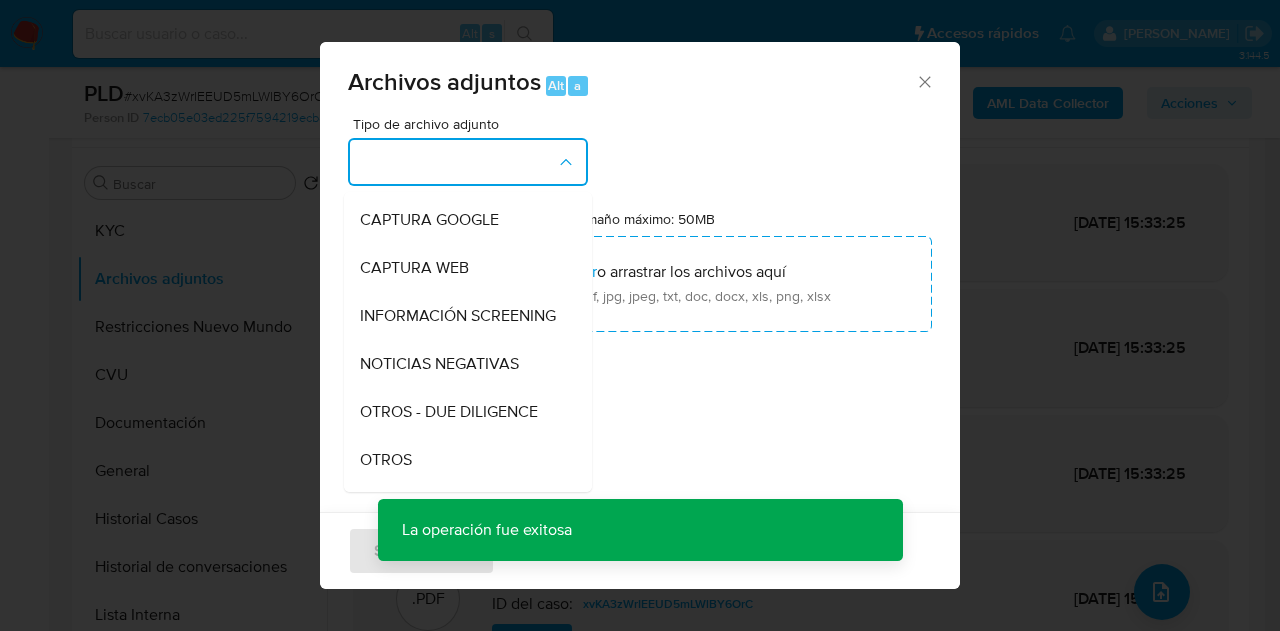 scroll, scrollTop: 219, scrollLeft: 0, axis: vertical 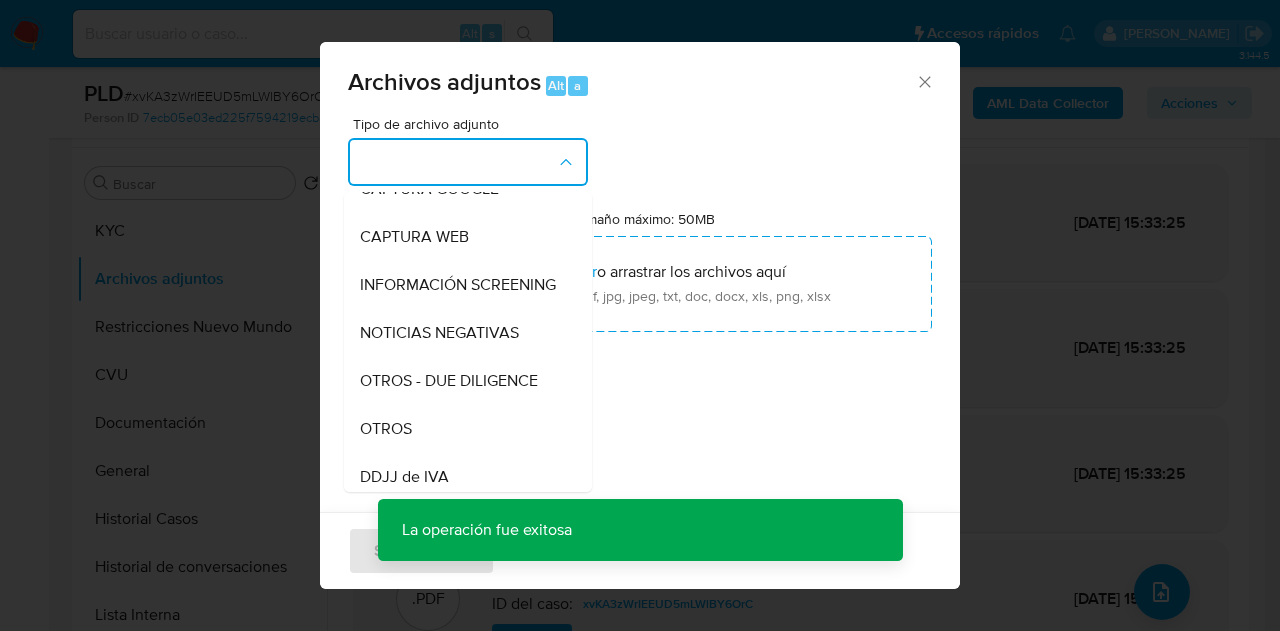 drag, startPoint x: 461, startPoint y: 446, endPoint x: 489, endPoint y: 357, distance: 93.30059 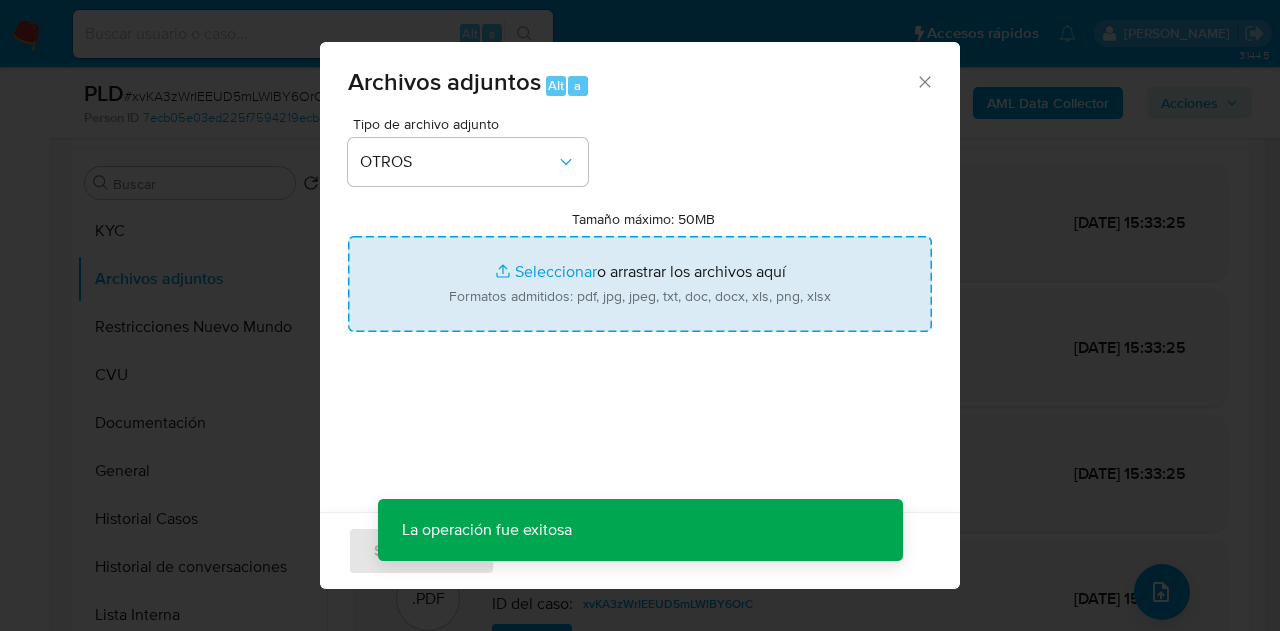 click on "Tamaño máximo: 50MB Seleccionar archivos" at bounding box center [640, 284] 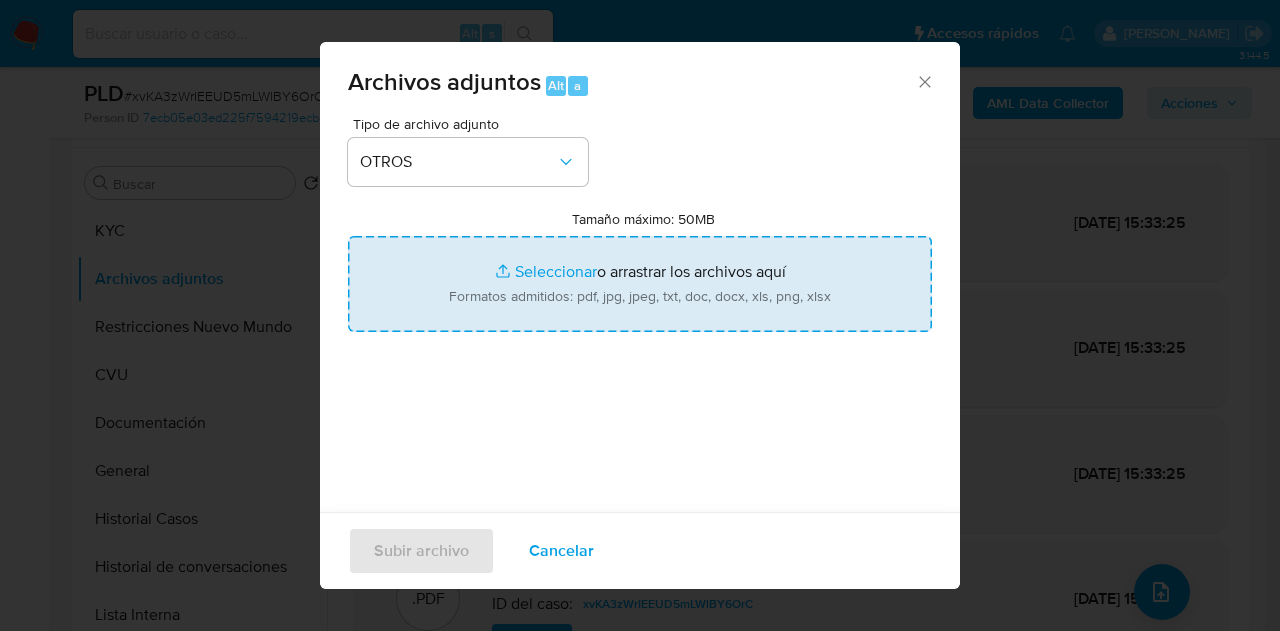 type on "C:\fakepath\Constancia de monotributo.pdf" 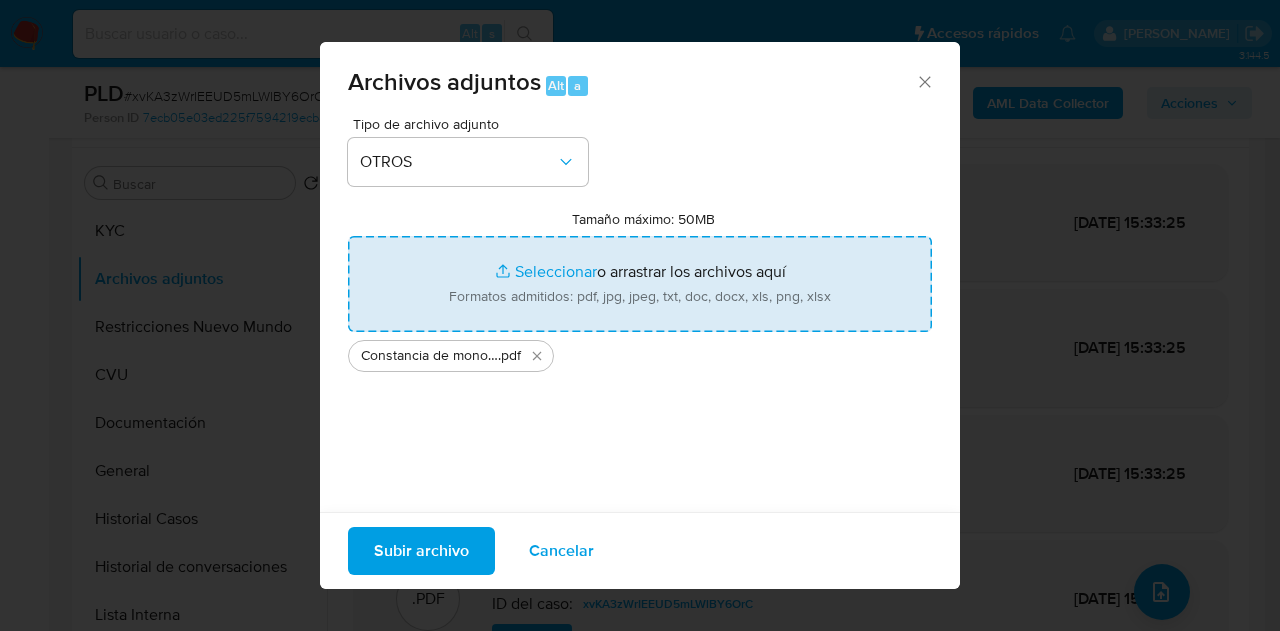 click on "Subir archivo" at bounding box center (421, 551) 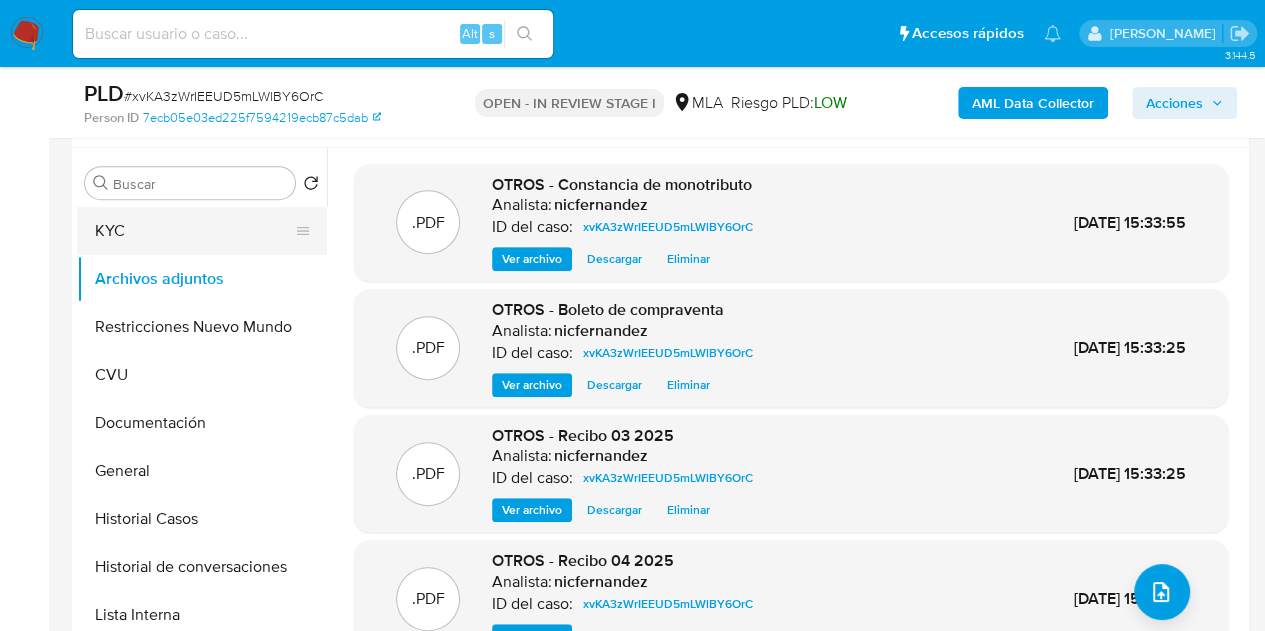 click on "KYC" at bounding box center (194, 231) 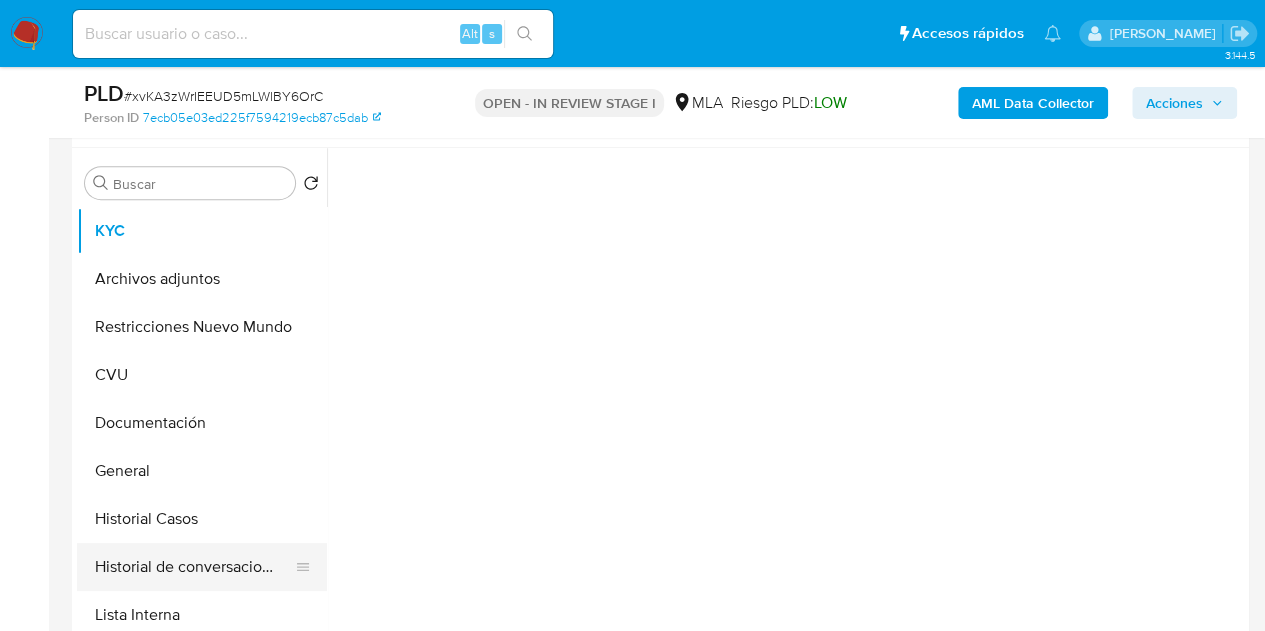 click on "Historial de conversaciones" at bounding box center [194, 567] 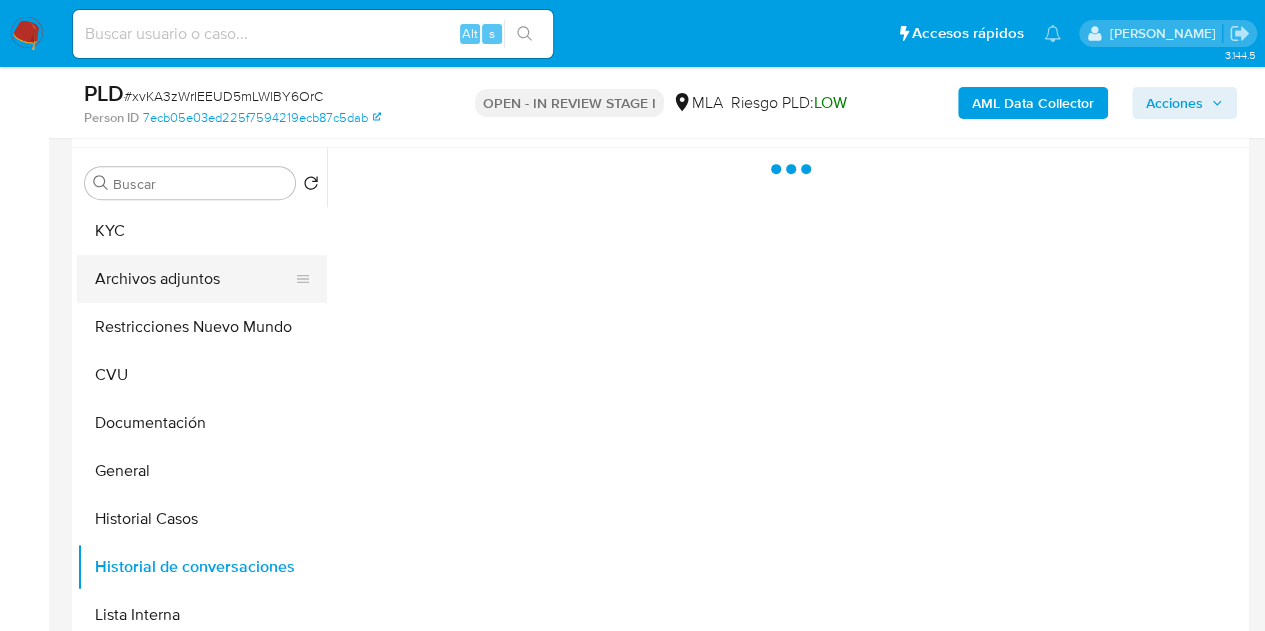 click on "Archivos adjuntos" at bounding box center (194, 279) 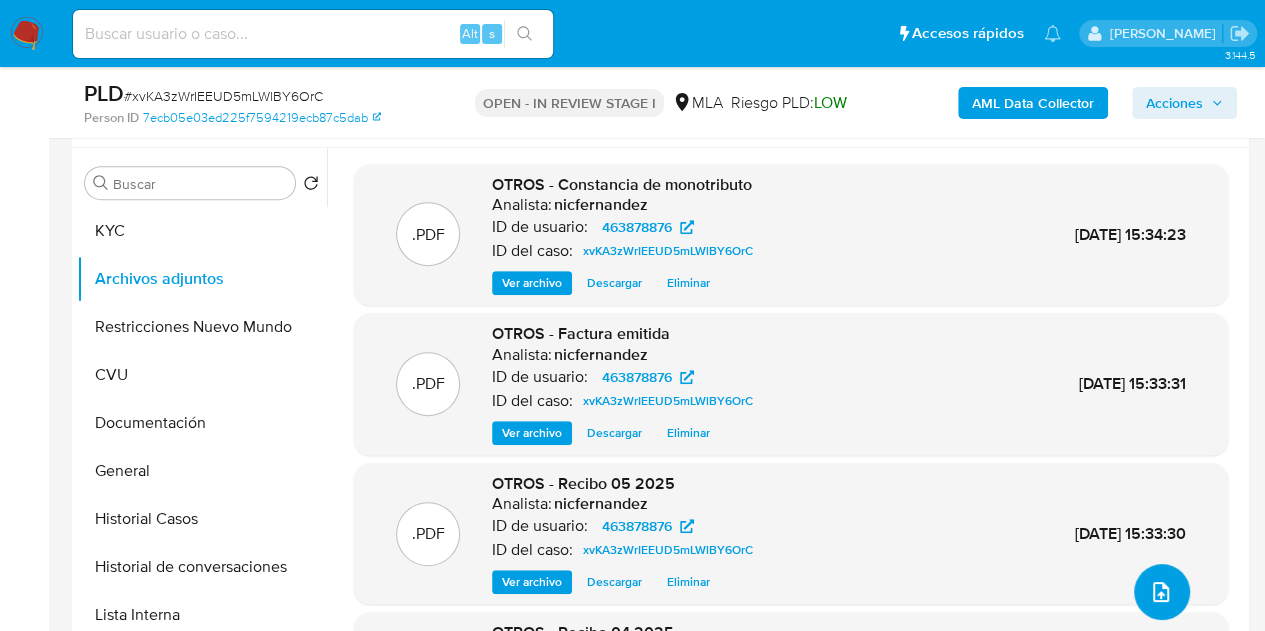 click 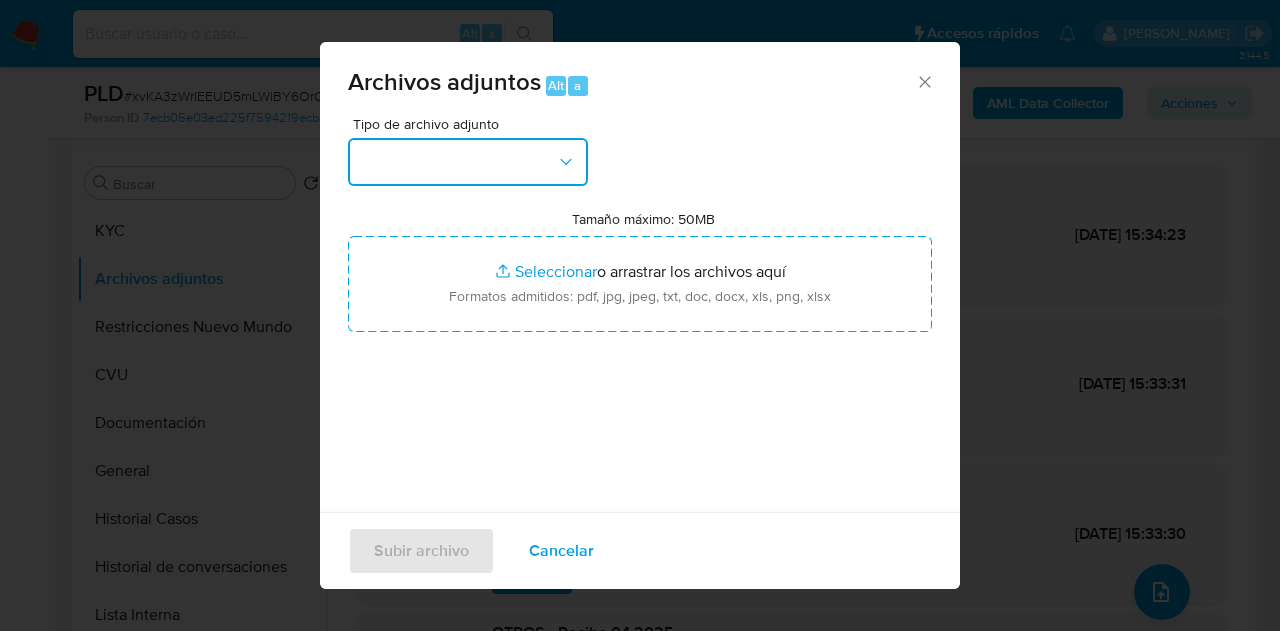 drag, startPoint x: 592, startPoint y: 177, endPoint x: 567, endPoint y: 174, distance: 25.179358 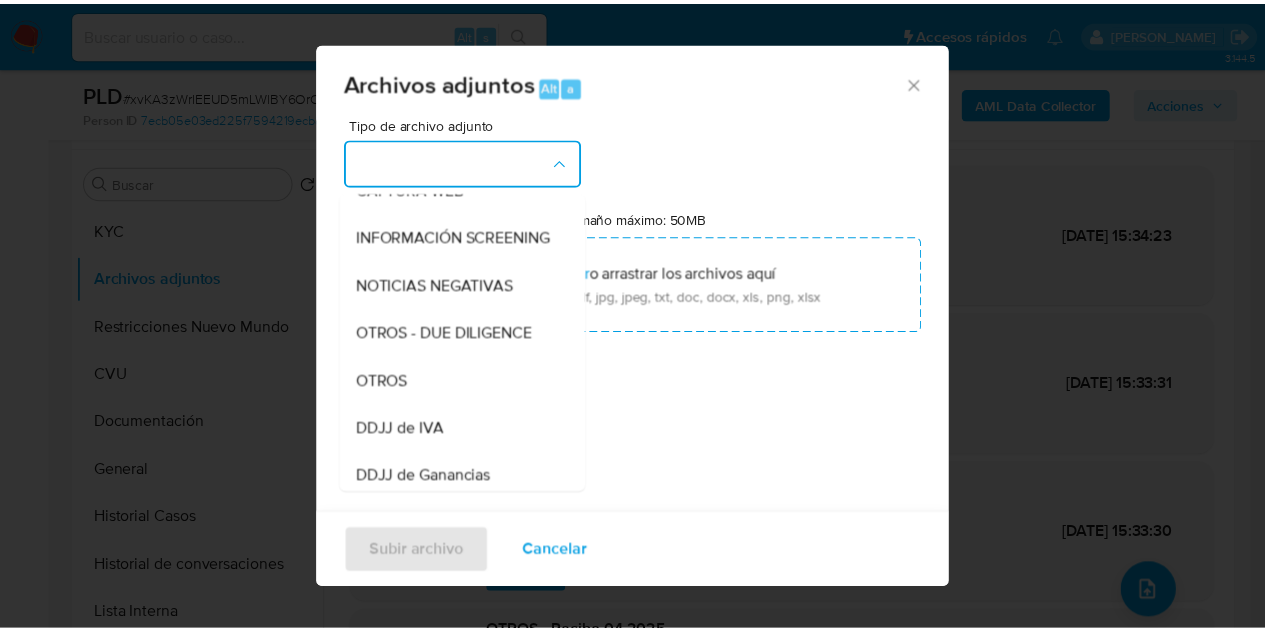 scroll, scrollTop: 284, scrollLeft: 0, axis: vertical 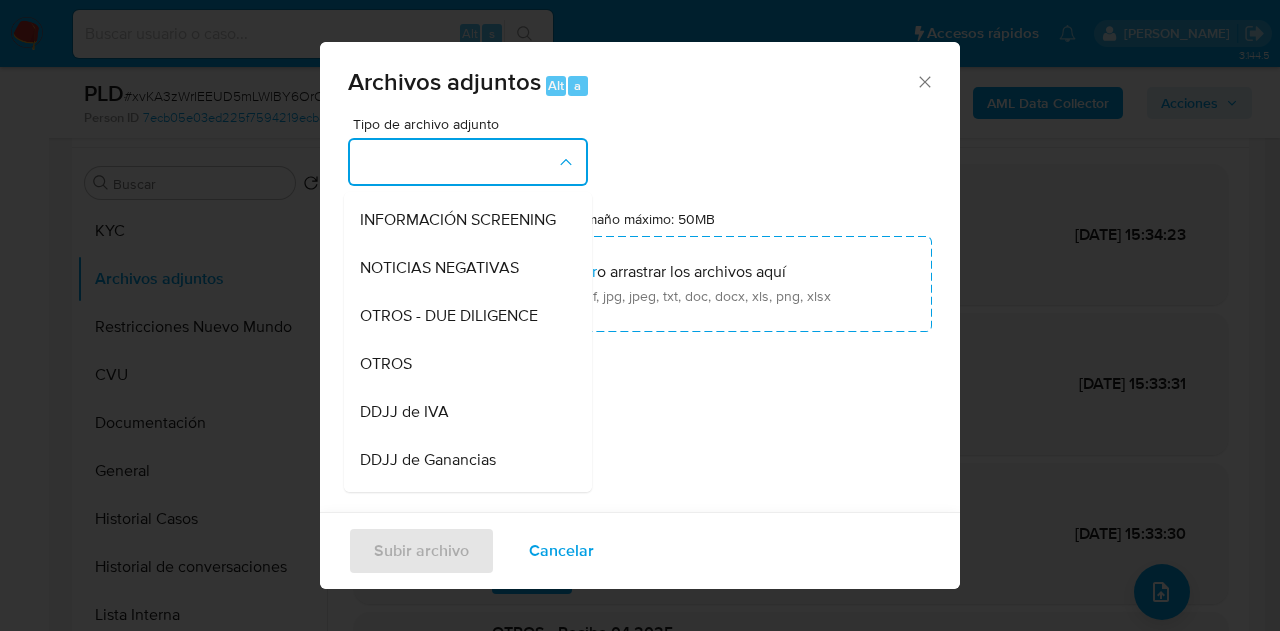 drag, startPoint x: 468, startPoint y: 383, endPoint x: 482, endPoint y: 367, distance: 21.260292 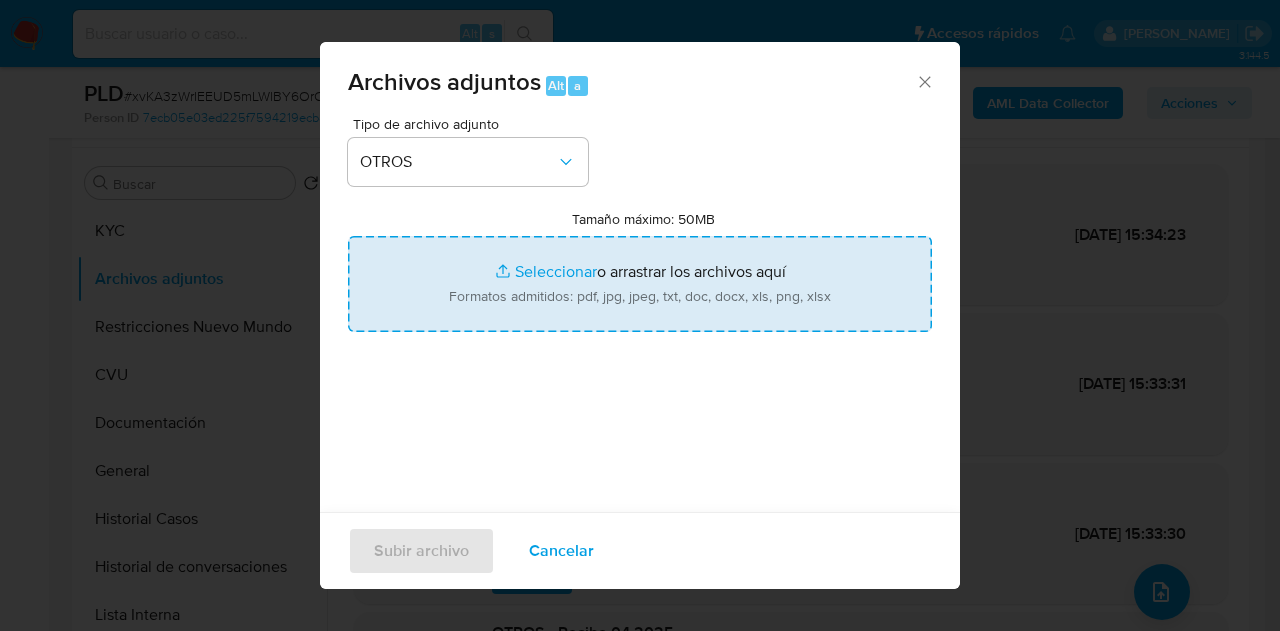 click on "Tamaño máximo: 50MB Seleccionar archivos" at bounding box center [640, 284] 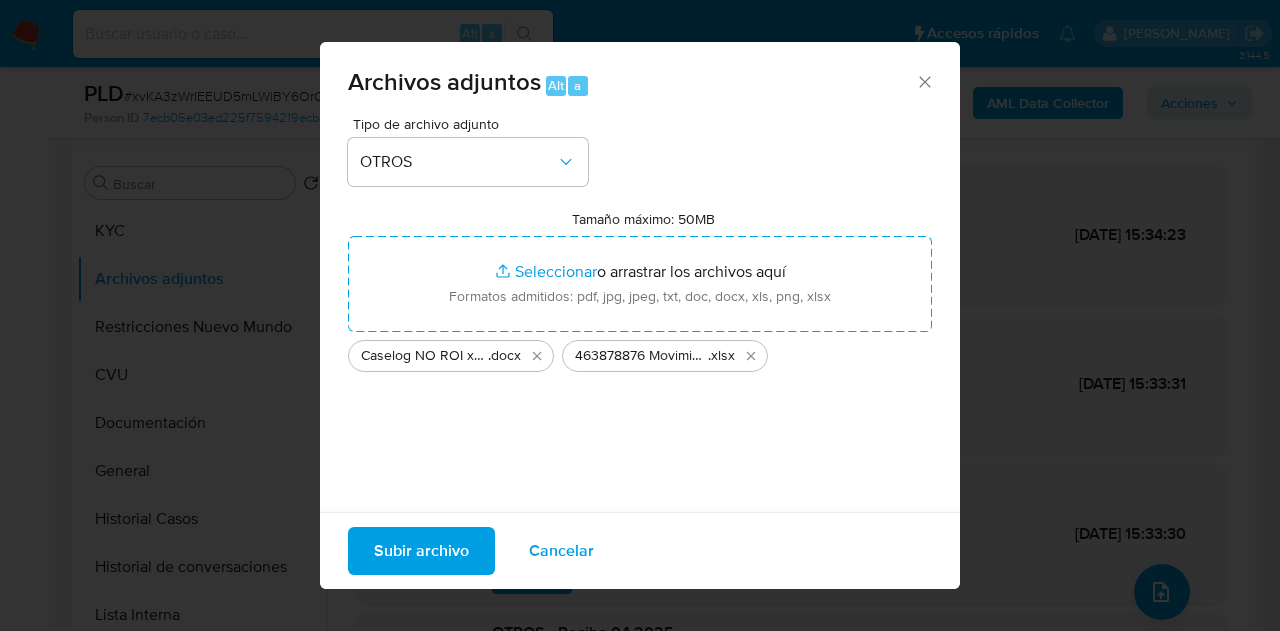 click on "Subir archivo" at bounding box center (421, 551) 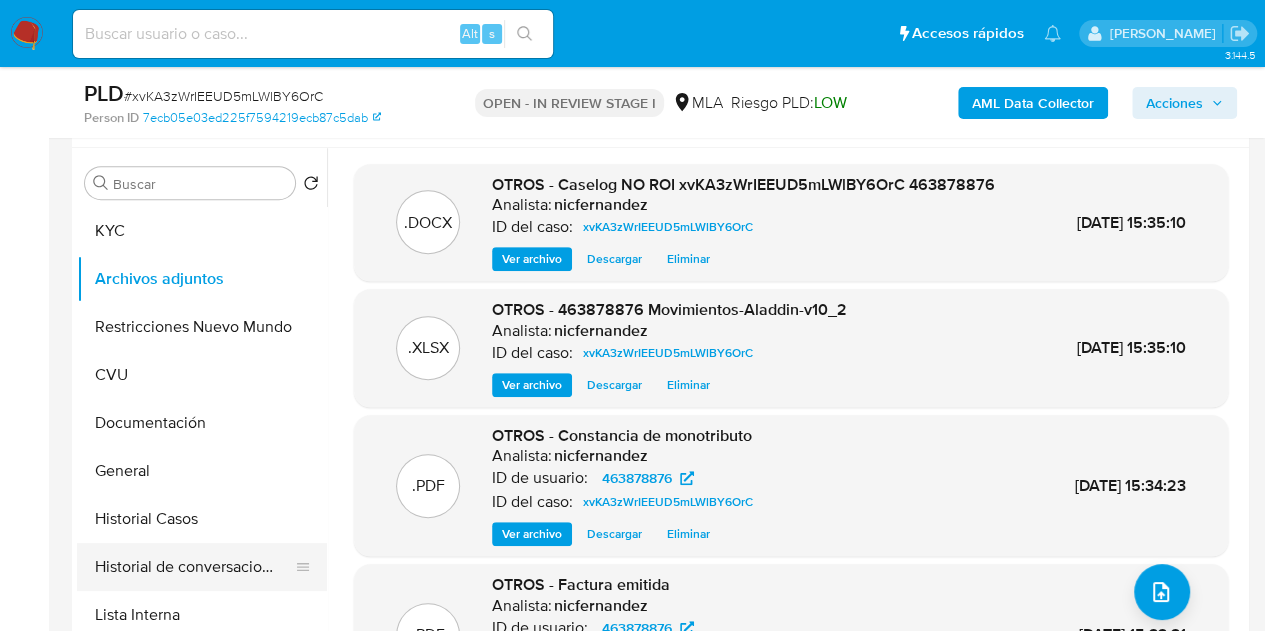 click on "Historial de conversaciones" at bounding box center [194, 567] 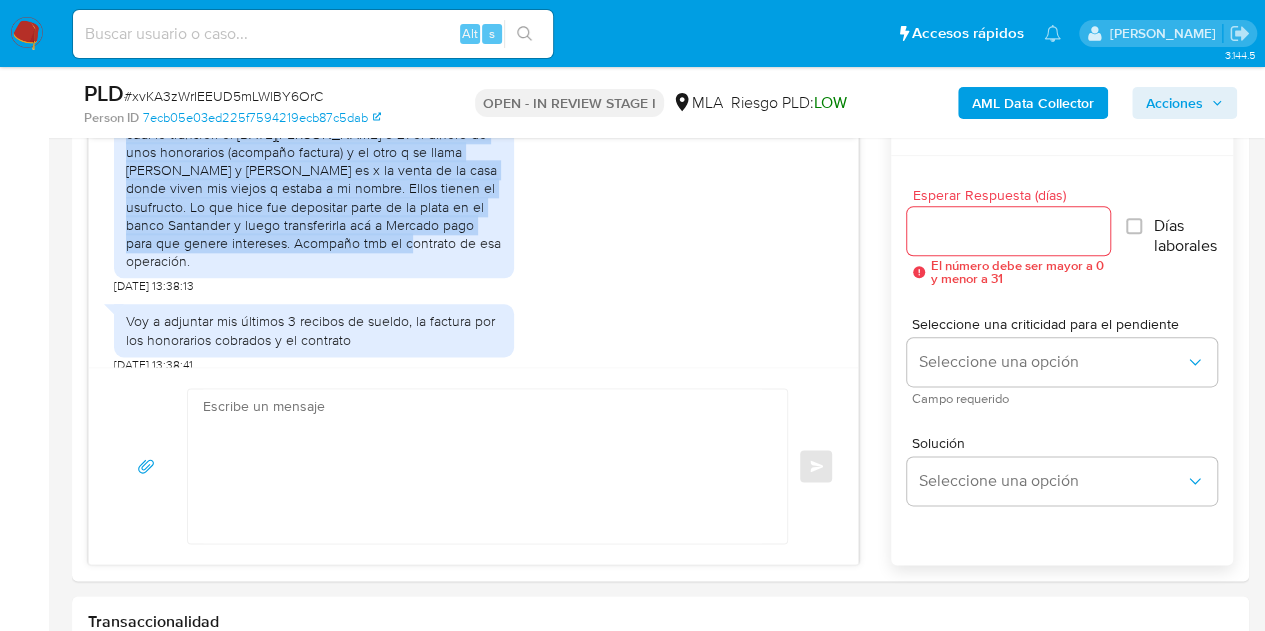 scroll, scrollTop: 1044, scrollLeft: 0, axis: vertical 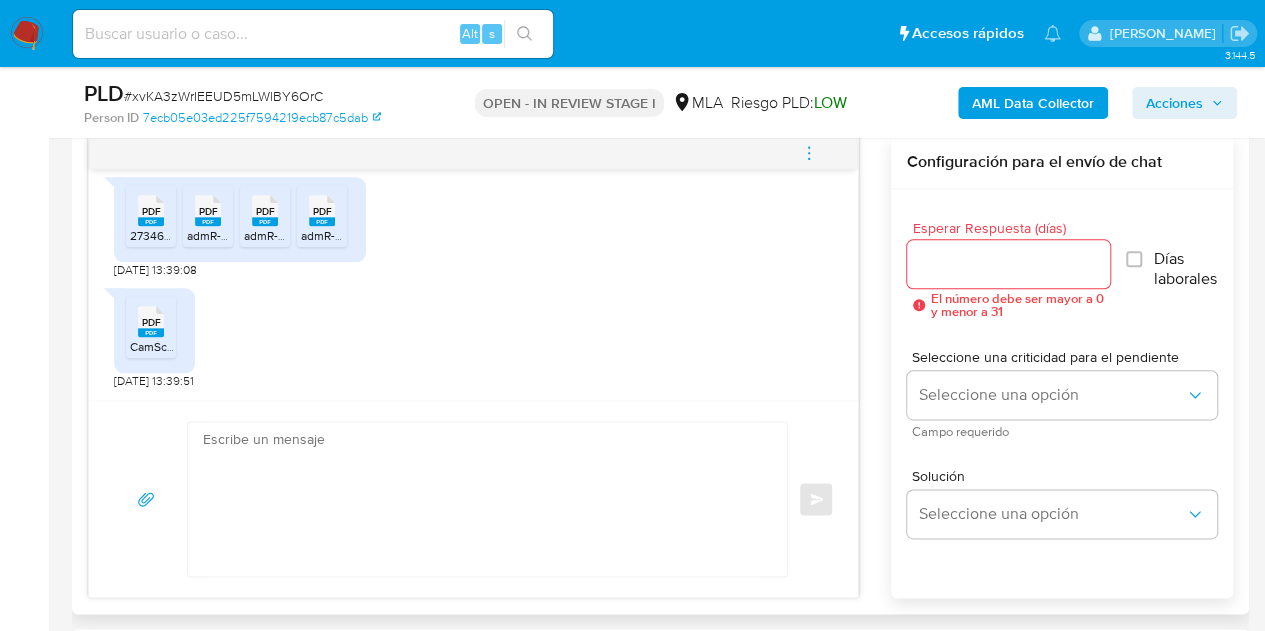 click on "PDF PDF CamScanner 26-05-2025 18.33.pdf 20/06/2025 13:39:51" at bounding box center [473, 333] 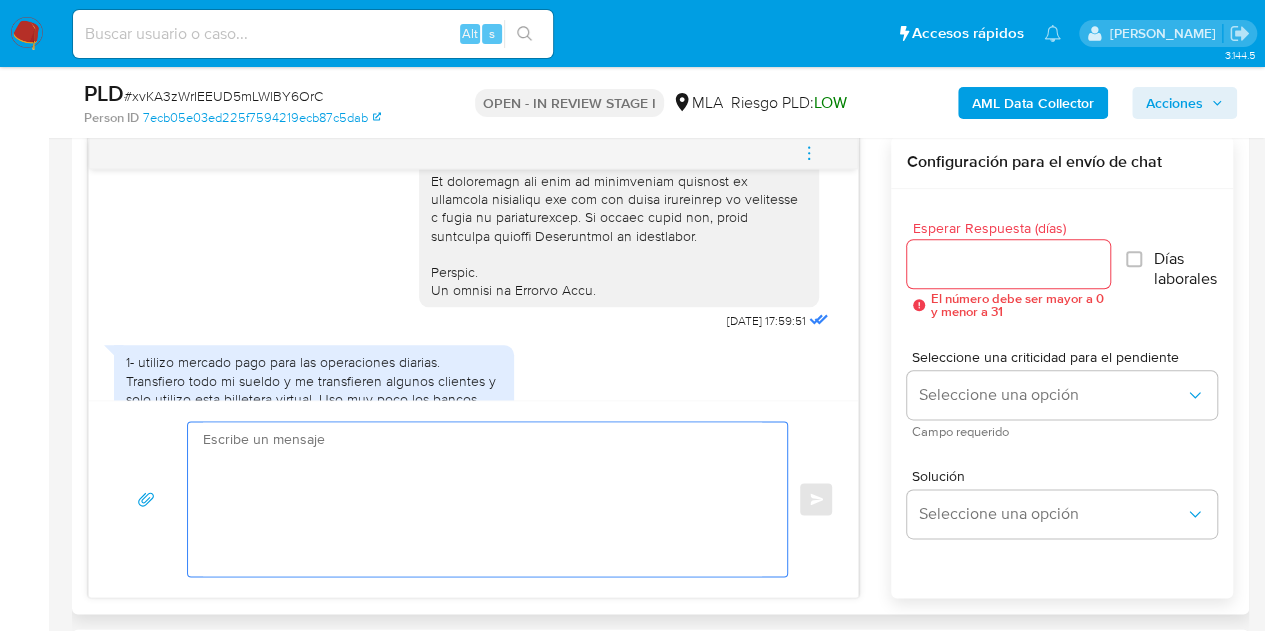 scroll, scrollTop: 1518, scrollLeft: 0, axis: vertical 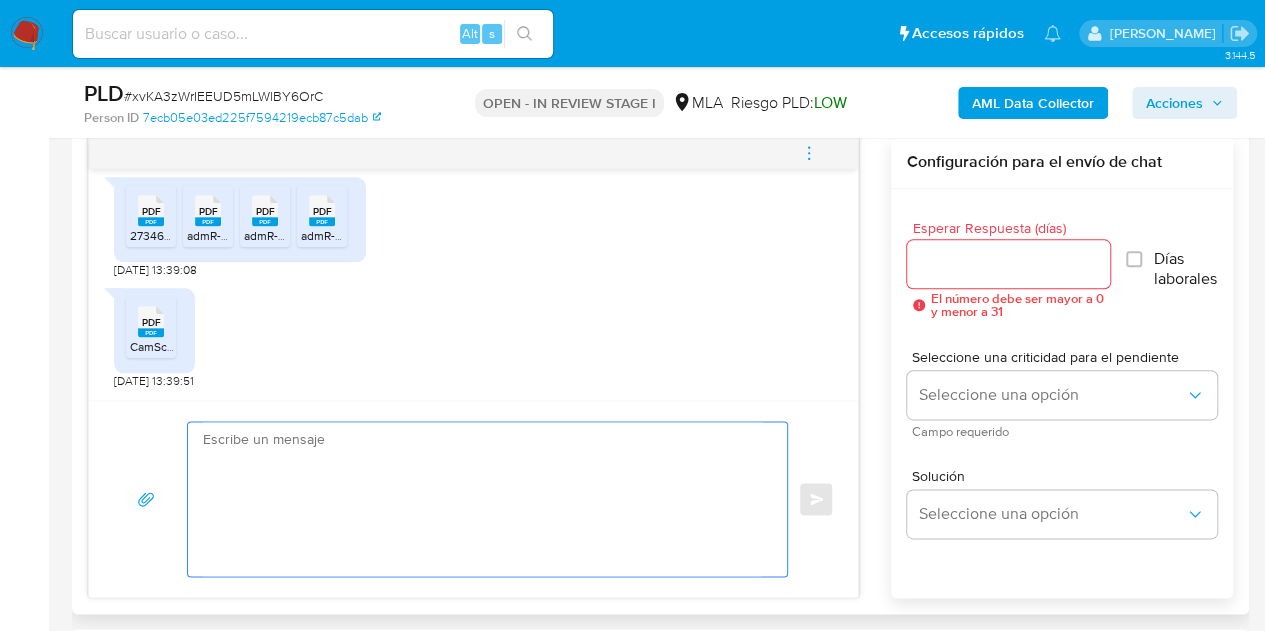 click on "PDF PDF CamScanner 26-05-2025 18.33.pdf 20/06/2025 13:39:51" at bounding box center (473, 333) 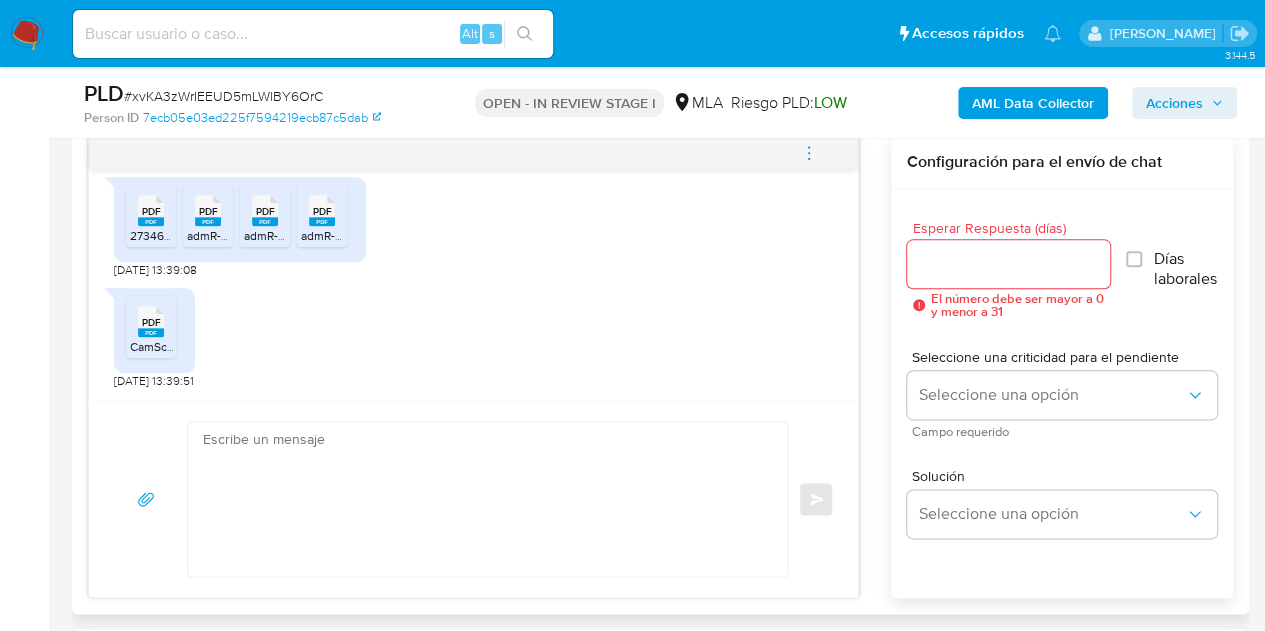 click at bounding box center [482, 499] 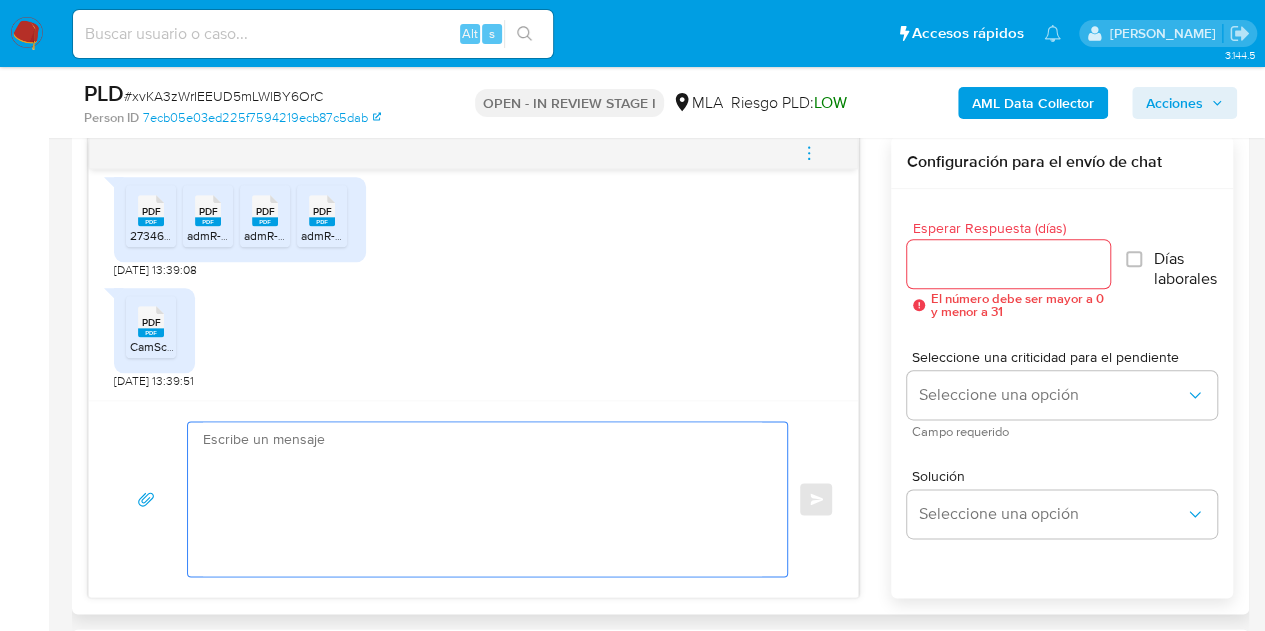 paste on "Hola,
¡Muchas gracias por tu respuesta! Confirmamos la recepción de la documentación.
Te informamos que estaremos analizando la misma y en caso de necesitar información adicional nos pondremos en contacto con vos nuevamente.
Saludos, Equipo de Mercado Pago." 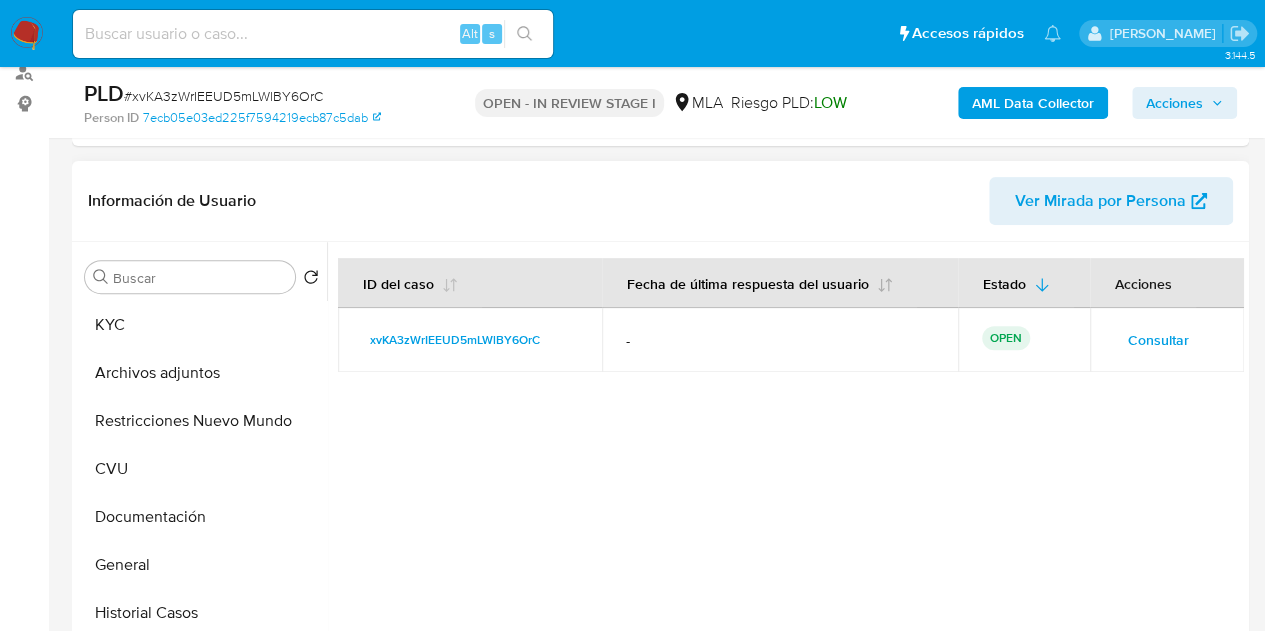 scroll, scrollTop: 286, scrollLeft: 0, axis: vertical 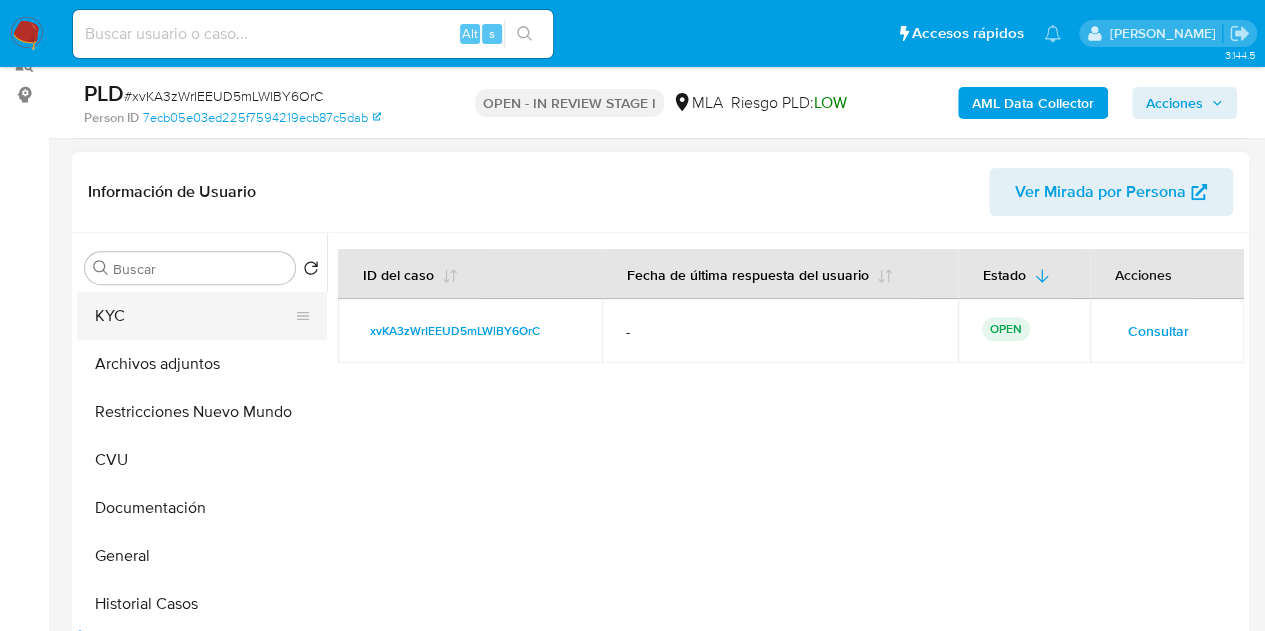 click on "KYC" at bounding box center [194, 316] 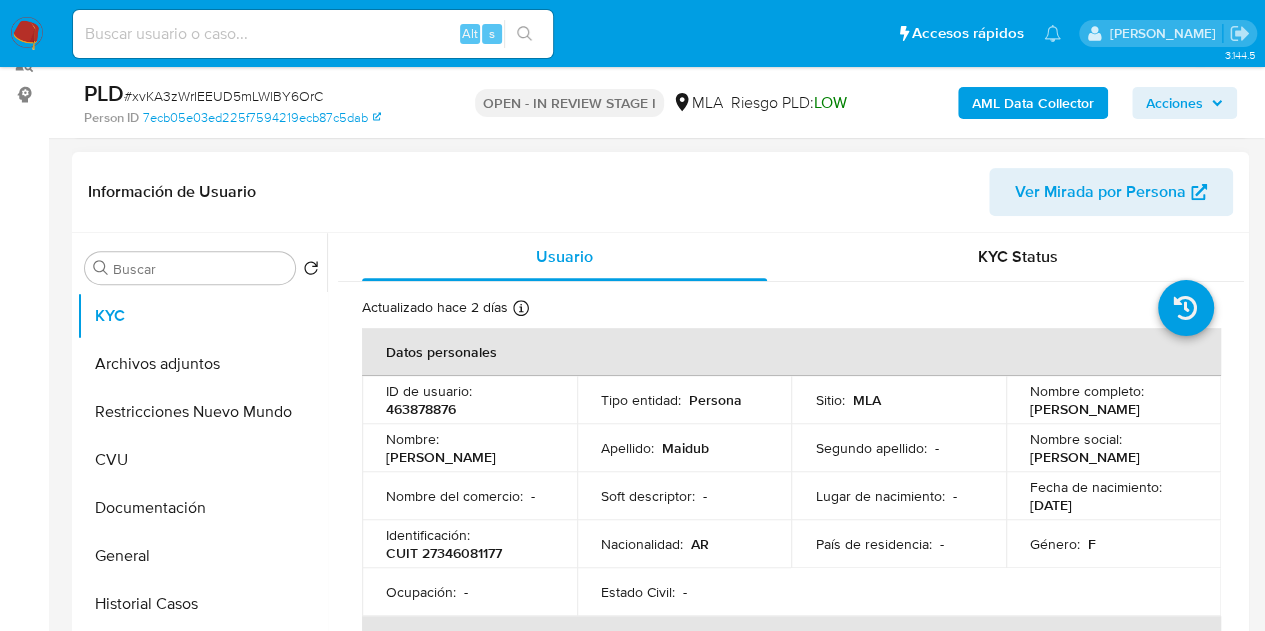 drag, startPoint x: 447, startPoint y: 451, endPoint x: 545, endPoint y: 459, distance: 98.32599 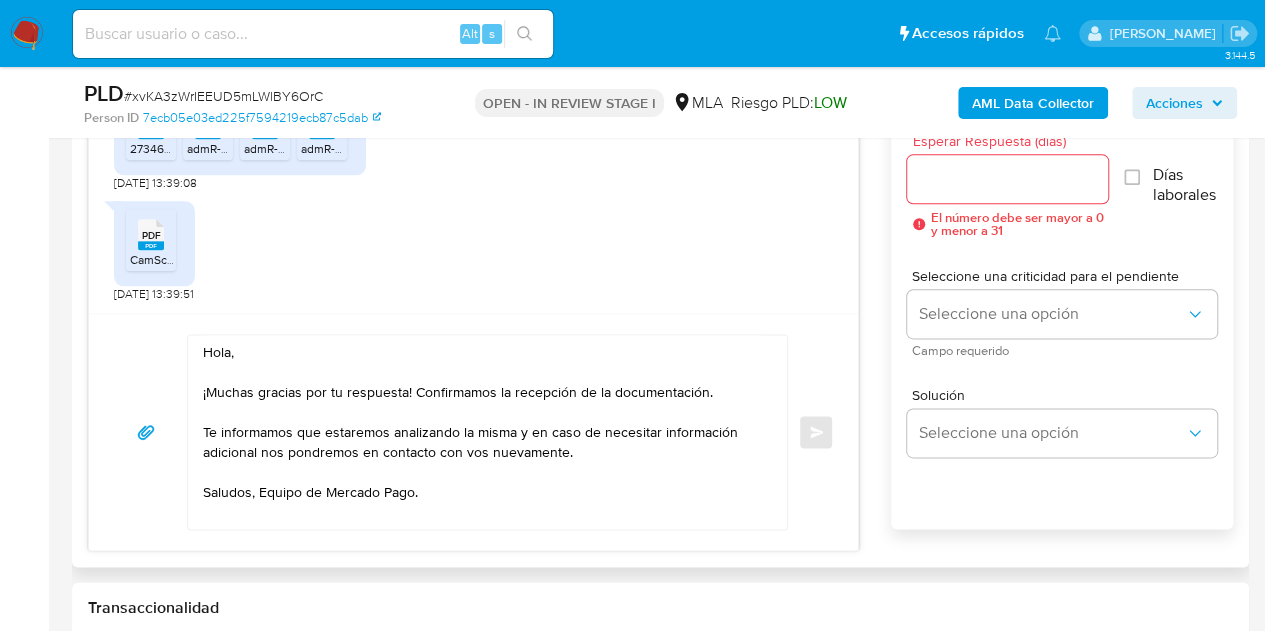 scroll, scrollTop: 1136, scrollLeft: 0, axis: vertical 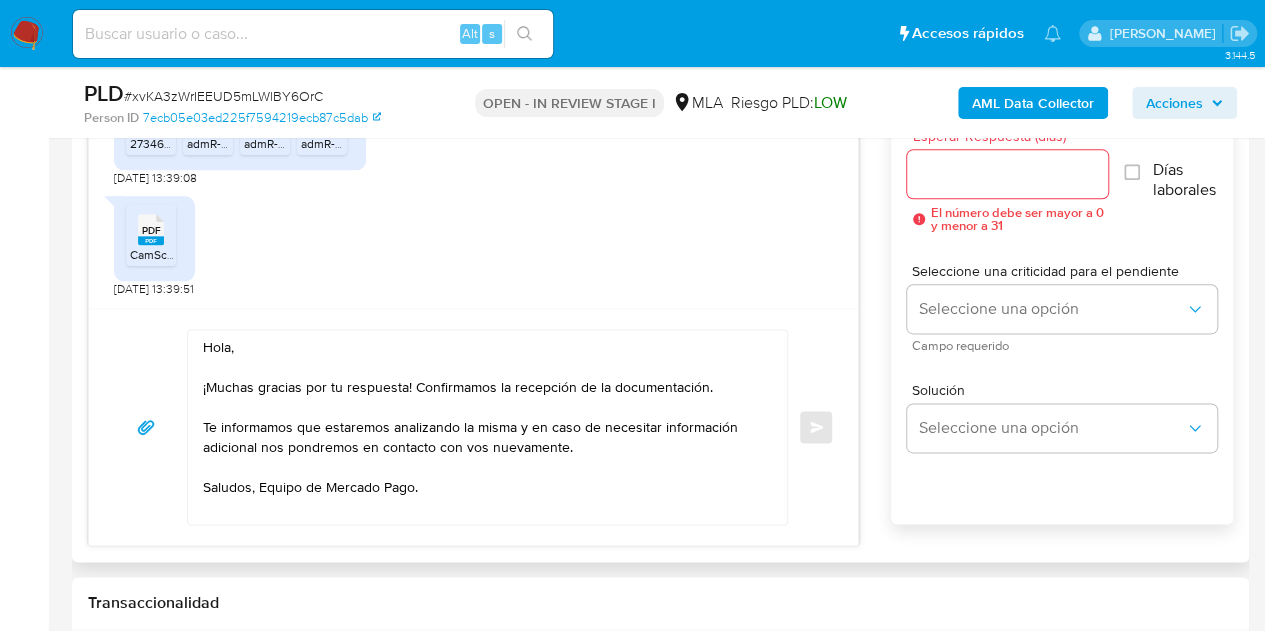 click on "Hola,
¡Muchas gracias por tu respuesta! Confirmamos la recepción de la documentación.
Te informamos que estaremos analizando la misma y en caso de necesitar información adicional nos pondremos en contacto con vos nuevamente.
Saludos, Equipo de Mercado Pago." at bounding box center [482, 427] 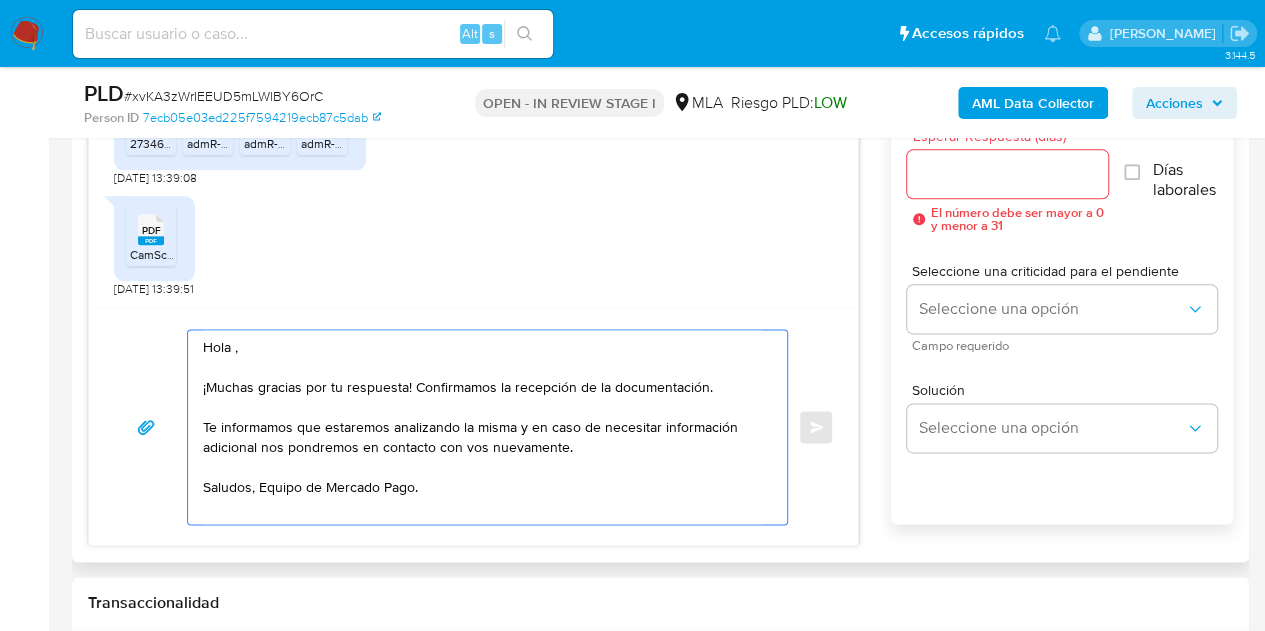 paste on "Maria Florencia" 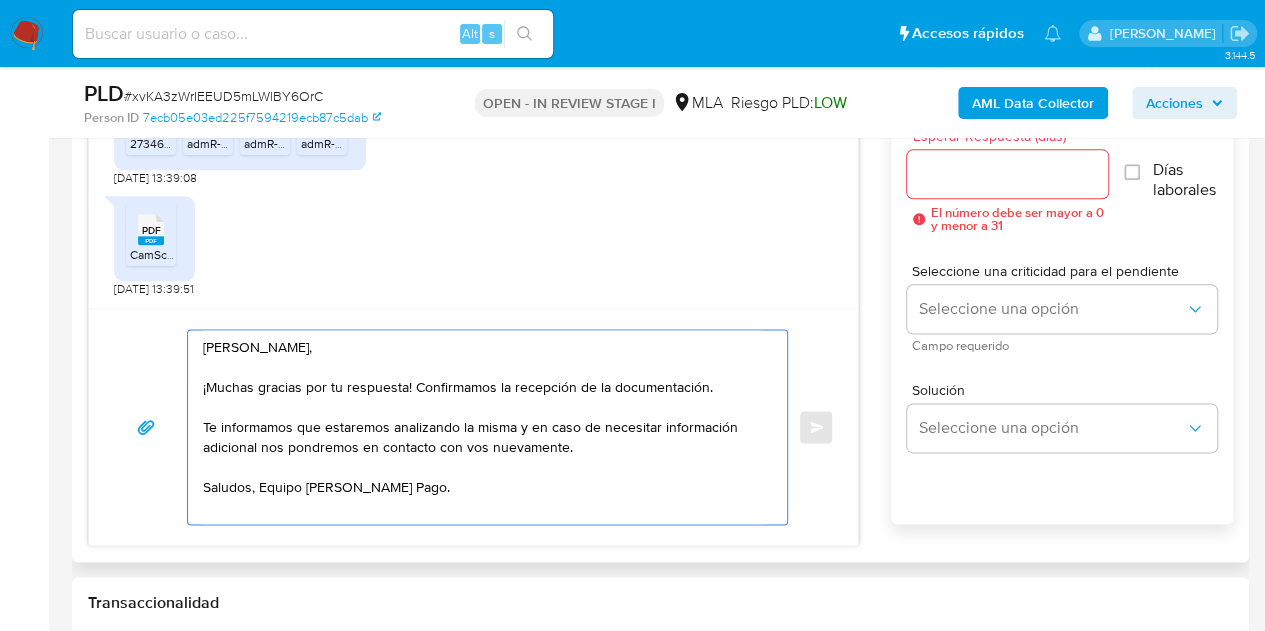 click on "Hola Maria Florencia,
¡Muchas gracias por tu respuesta! Confirmamos la recepción de la documentación.
Te informamos que estaremos analizando la misma y en caso de necesitar información adicional nos pondremos en contacto con vos nuevamente.
Saludos, Equipo de Mercado Pago." at bounding box center [482, 427] 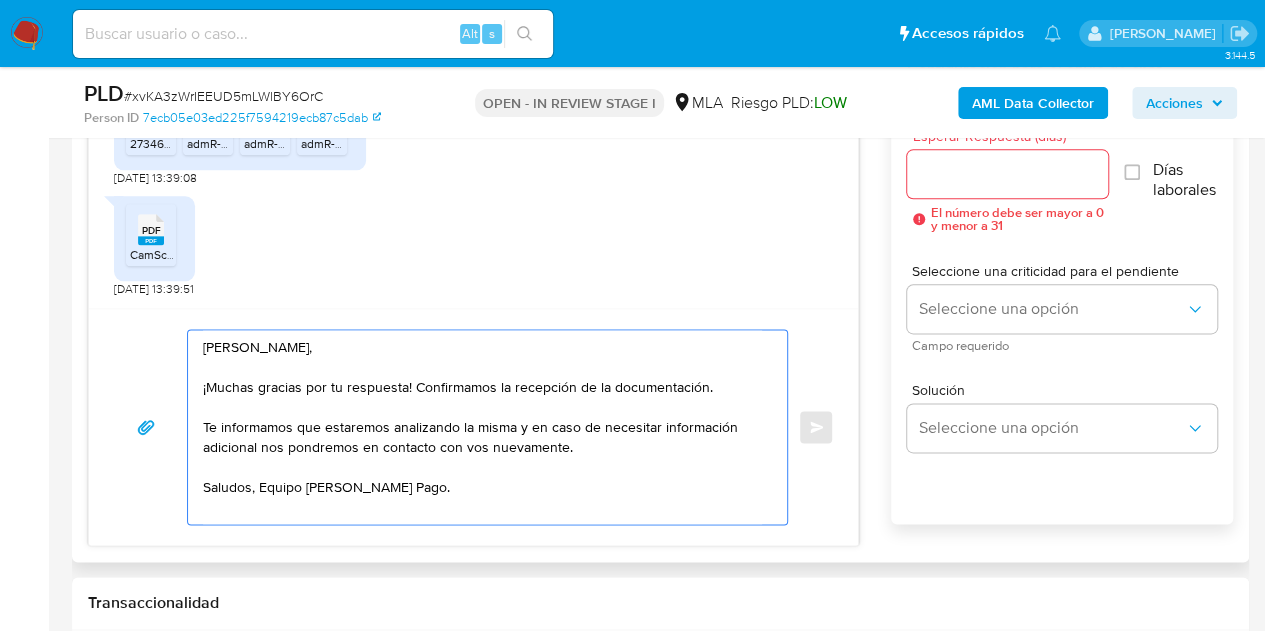 type on "Hola Maria Florencia,
¡Muchas gracias por tu respuesta! Confirmamos la recepción de la documentación.
Te informamos que estaremos analizando la misma y en caso de necesitar información adicional nos pondremos en contacto con vos nuevamente.
Saludos, Equipo de Mercado Pago." 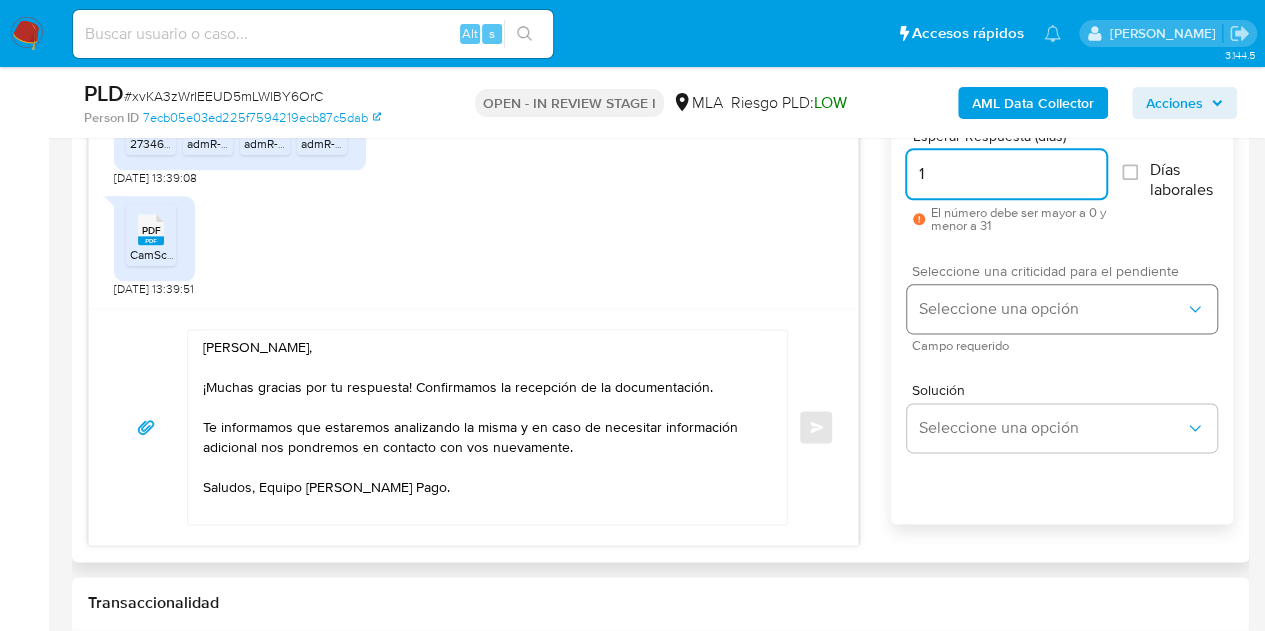 type on "1" 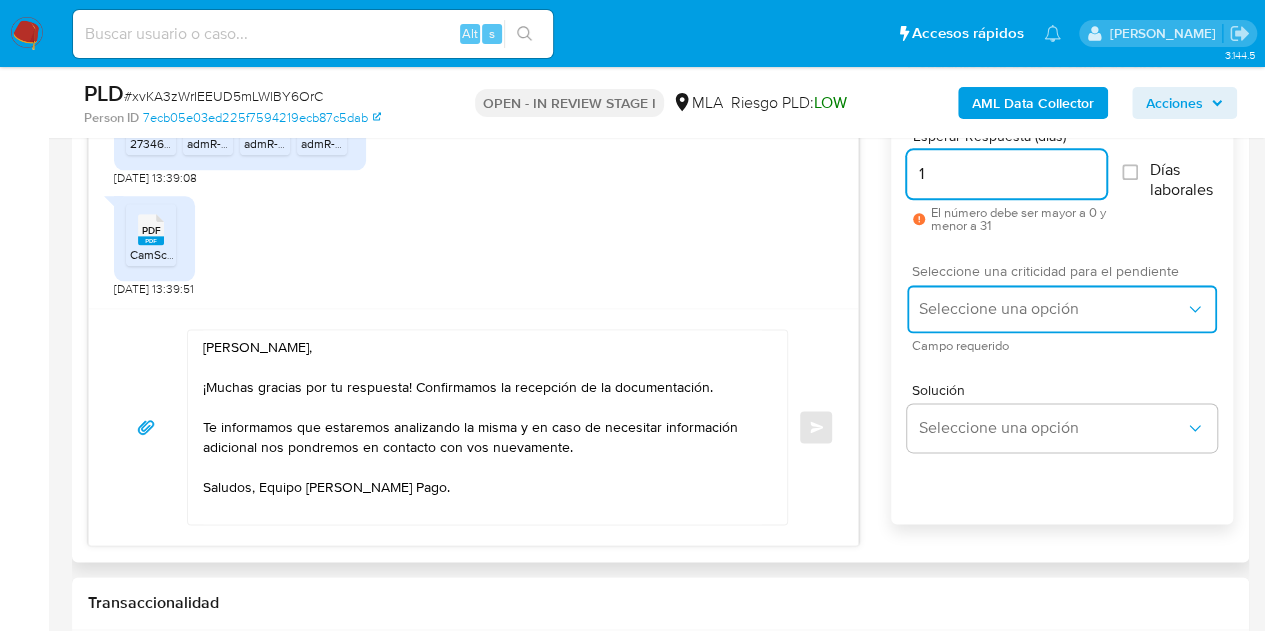 click on "Seleccione una opción" at bounding box center [1062, 309] 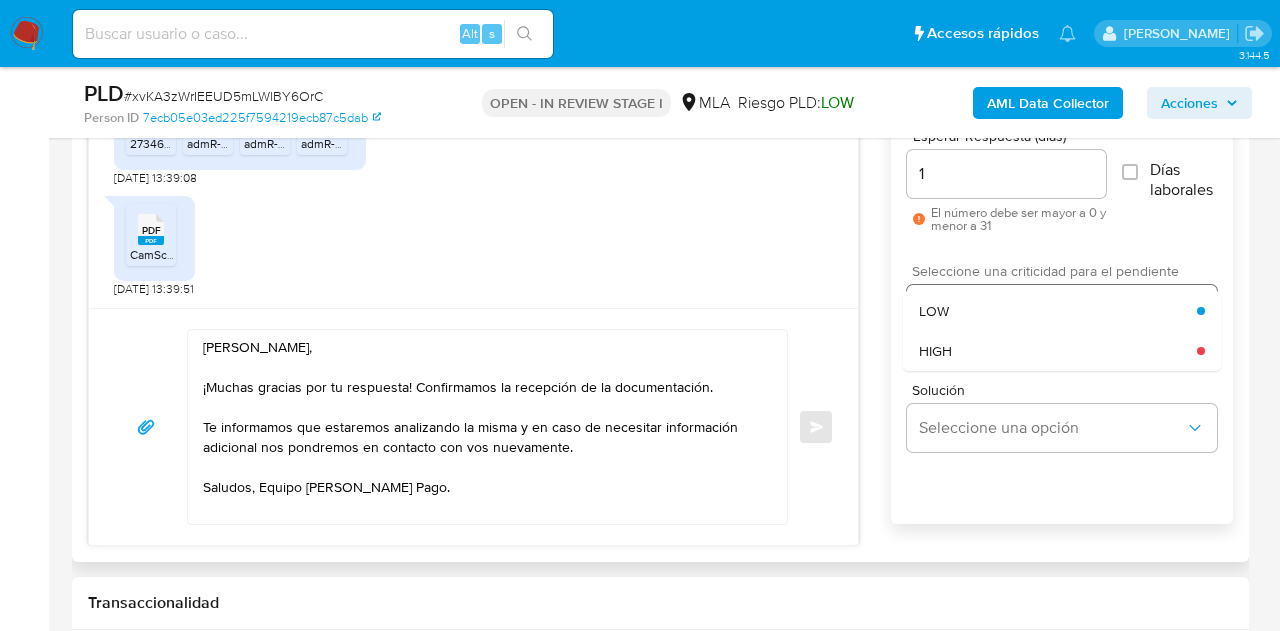 click on "LOW" at bounding box center (1058, 311) 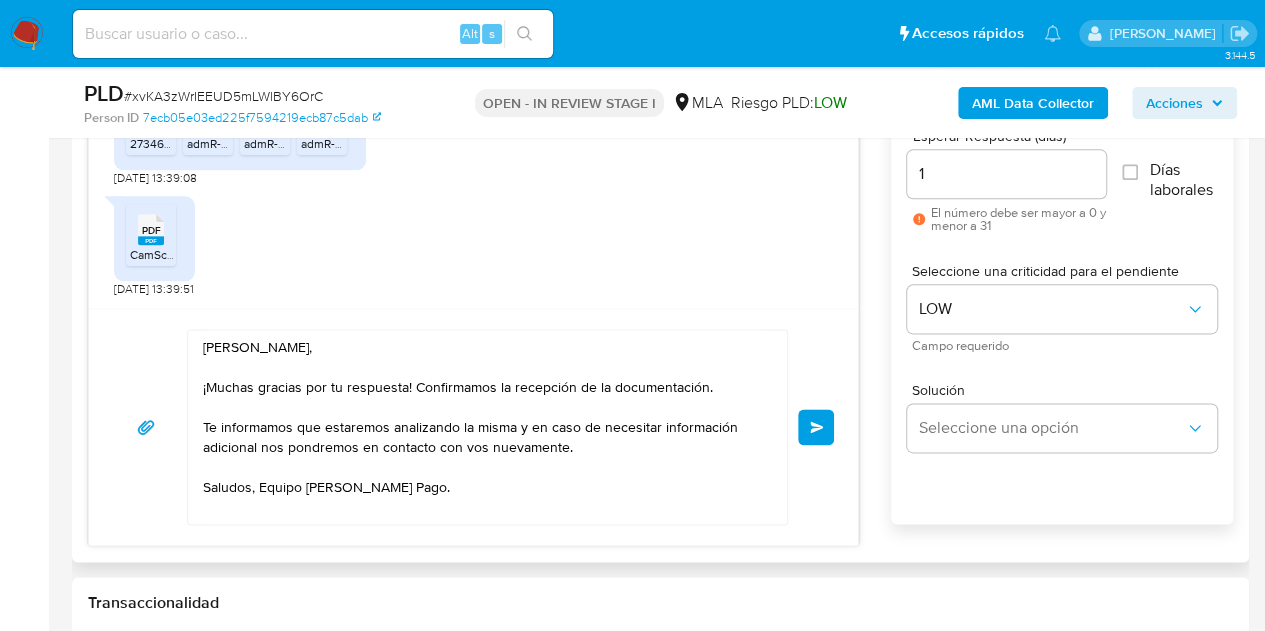 click on "Hola Maria Florencia,
¡Muchas gracias por tu respuesta! Confirmamos la recepción de la documentación.
Te informamos que estaremos analizando la misma y en caso de necesitar información adicional nos pondremos en contacto con vos nuevamente.
Saludos, Equipo de Mercado Pago." at bounding box center [482, 427] 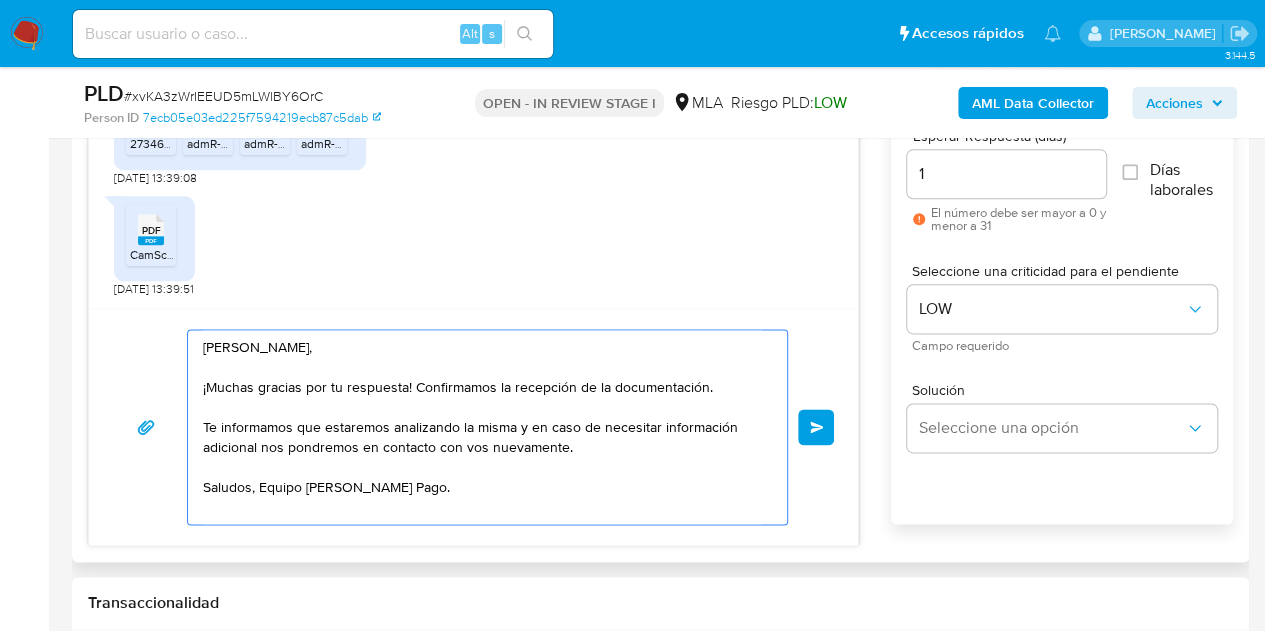 click on "Enviar" at bounding box center [816, 427] 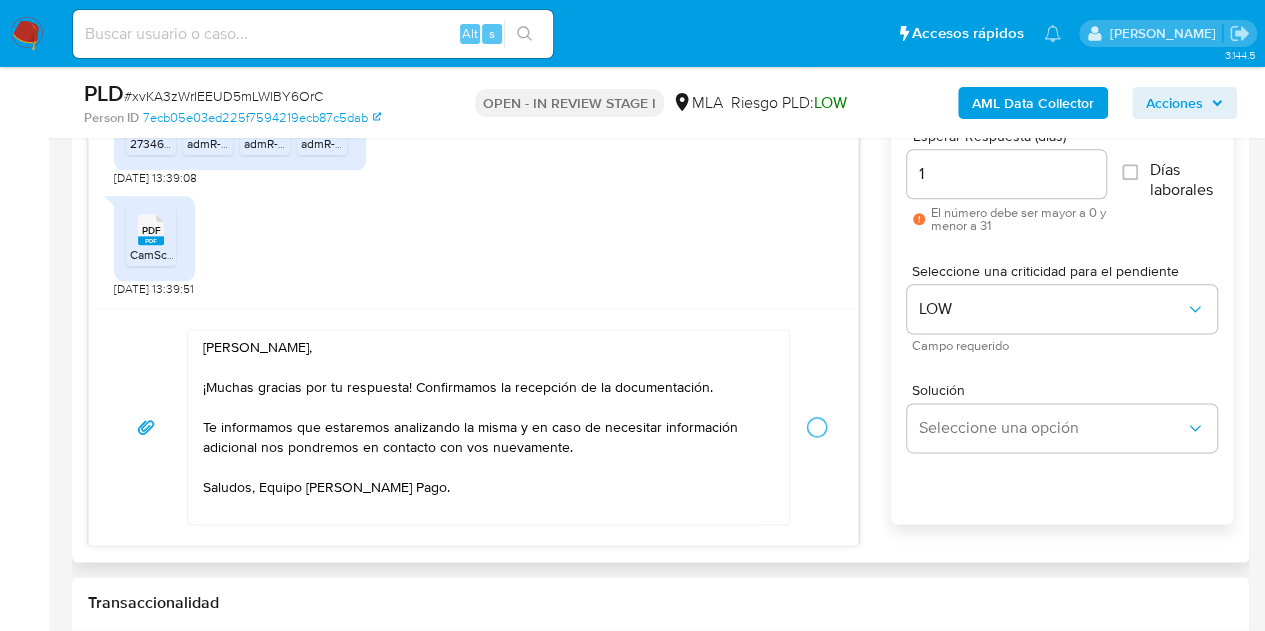 type 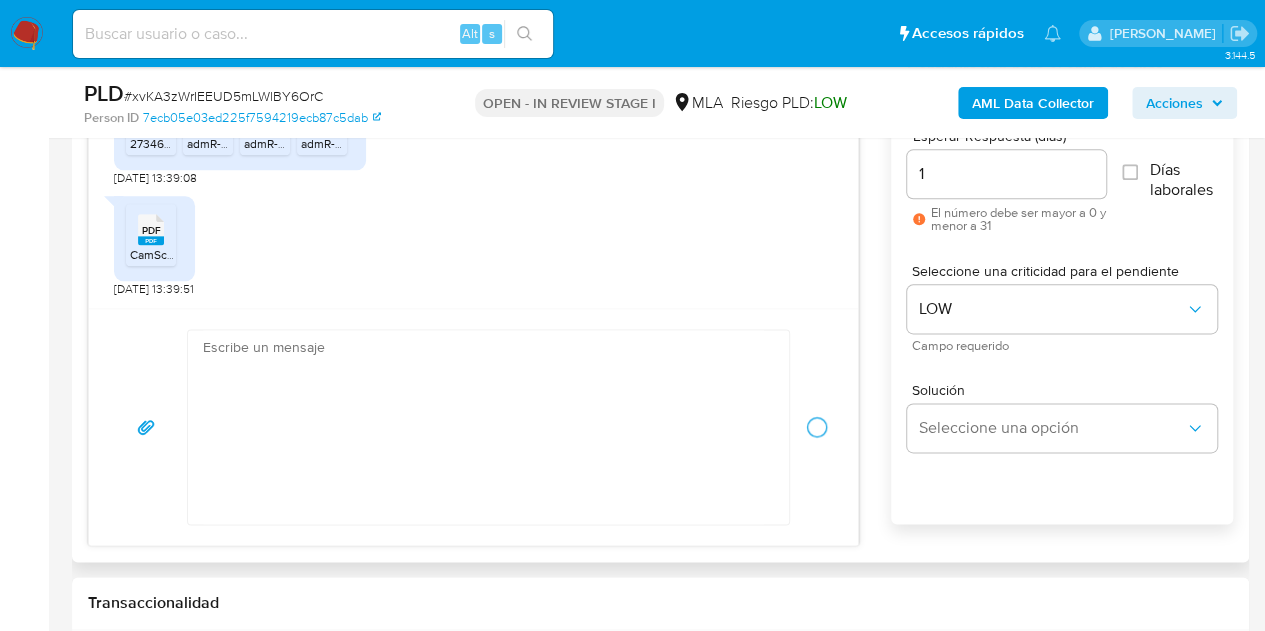 scroll, scrollTop: 1758, scrollLeft: 0, axis: vertical 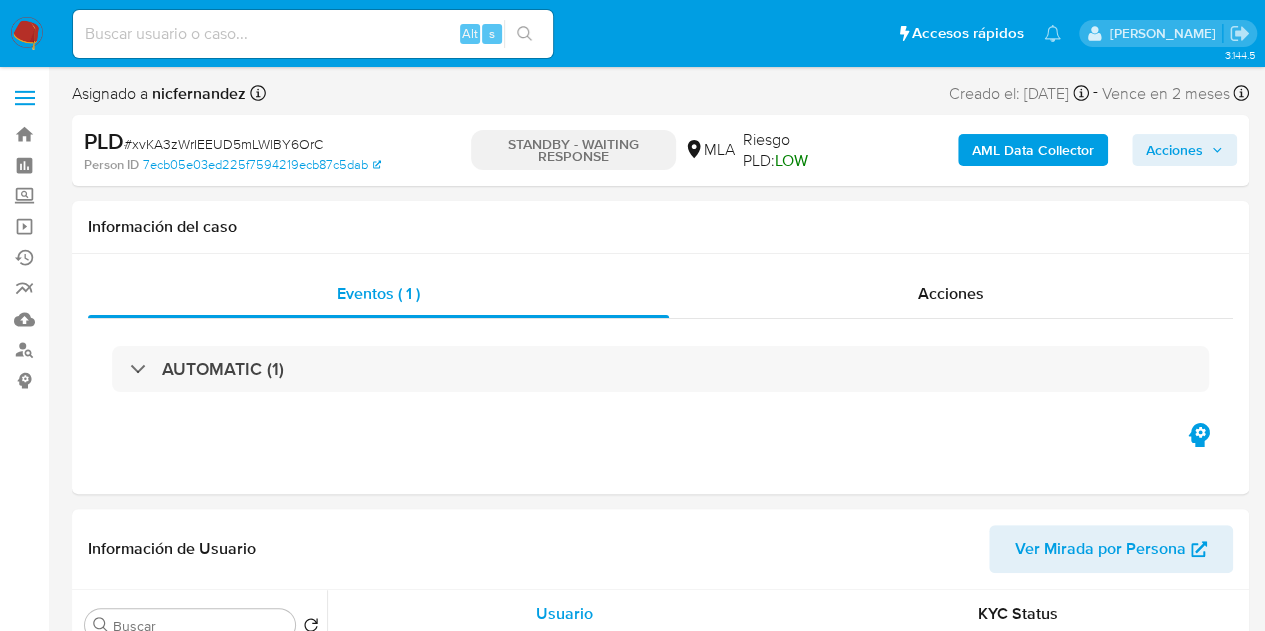 select on "10" 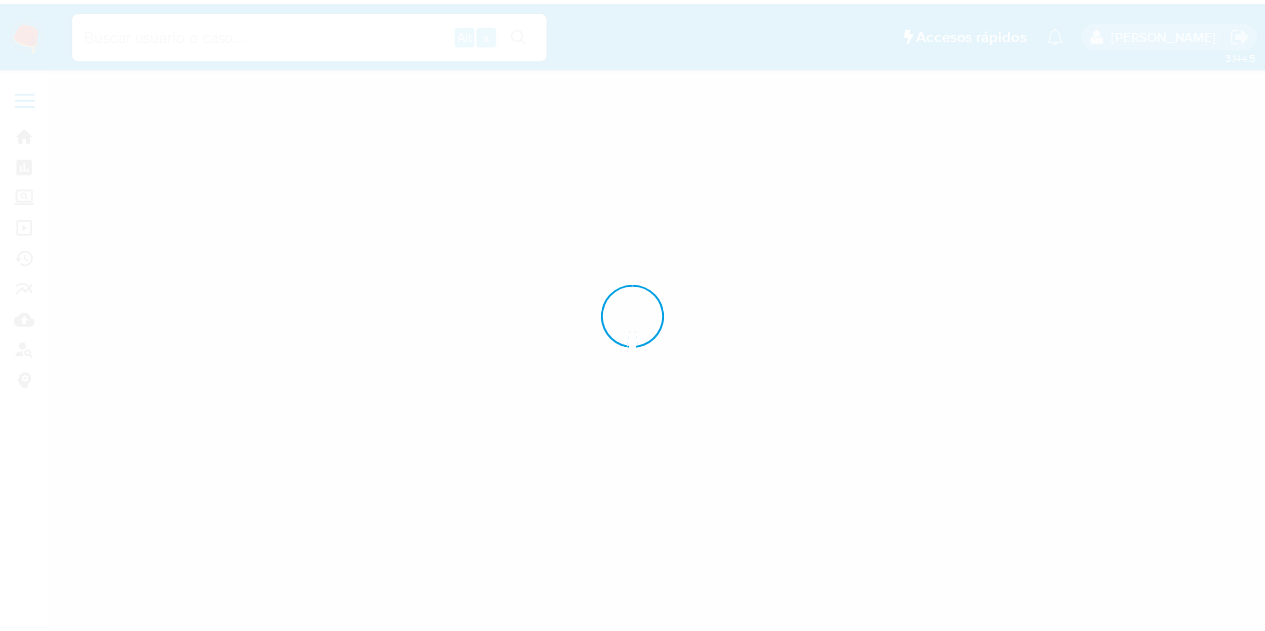 scroll, scrollTop: 0, scrollLeft: 0, axis: both 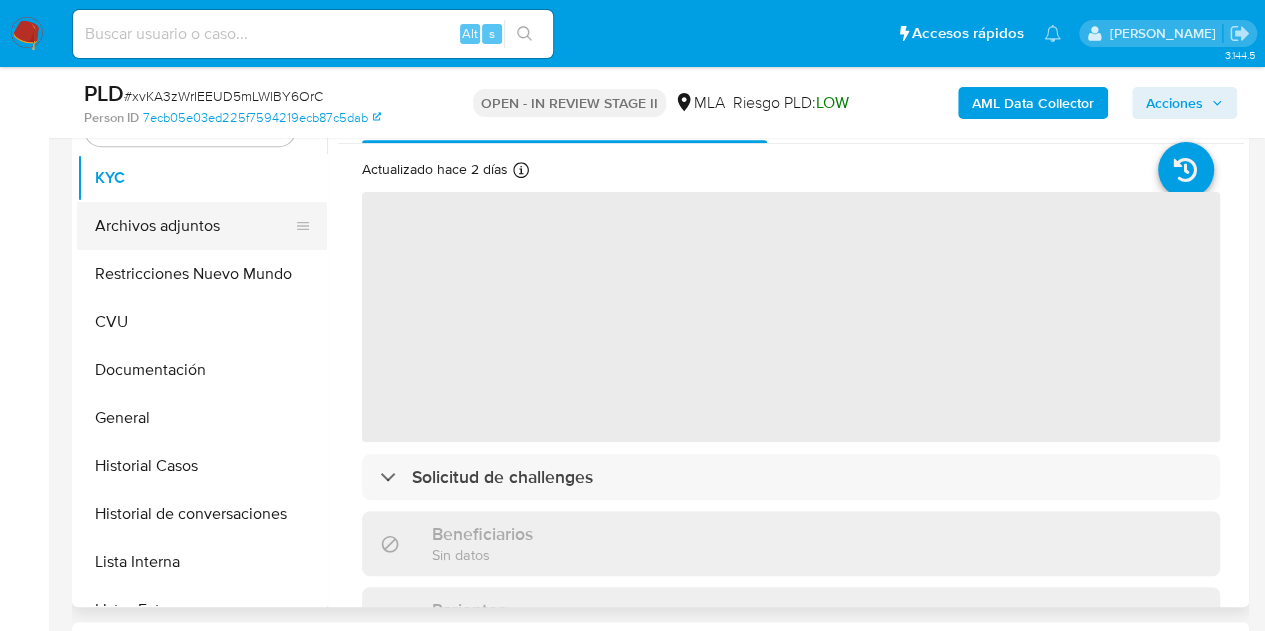 click on "Archivos adjuntos" at bounding box center (194, 226) 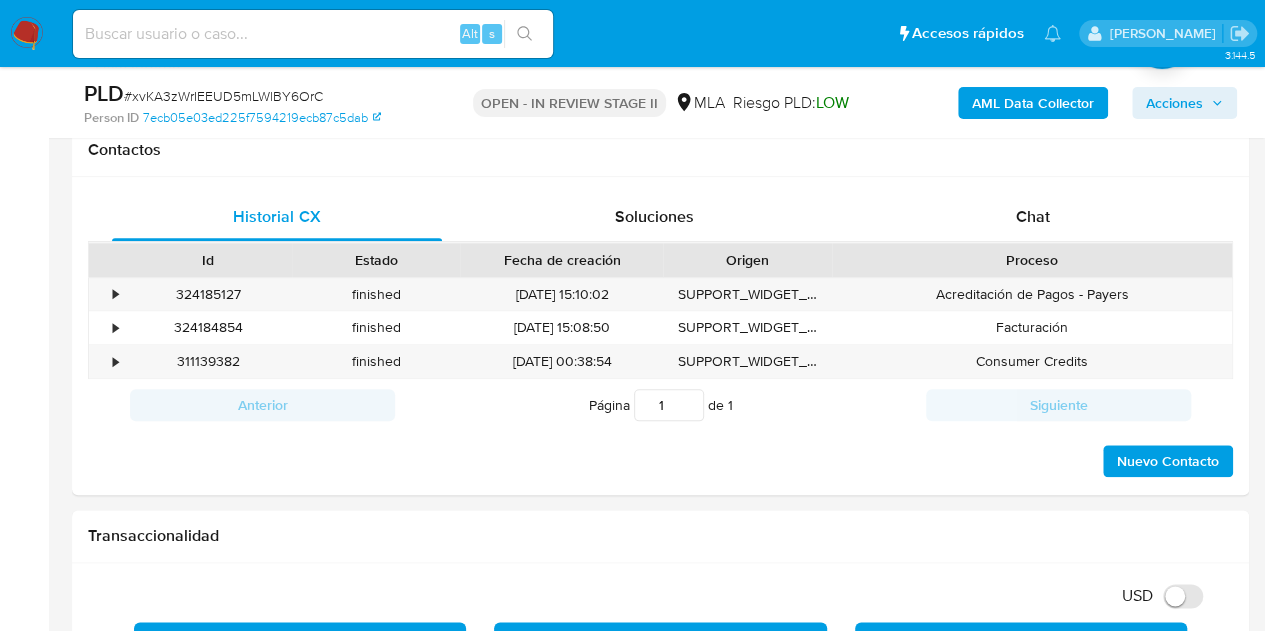 scroll, scrollTop: 986, scrollLeft: 0, axis: vertical 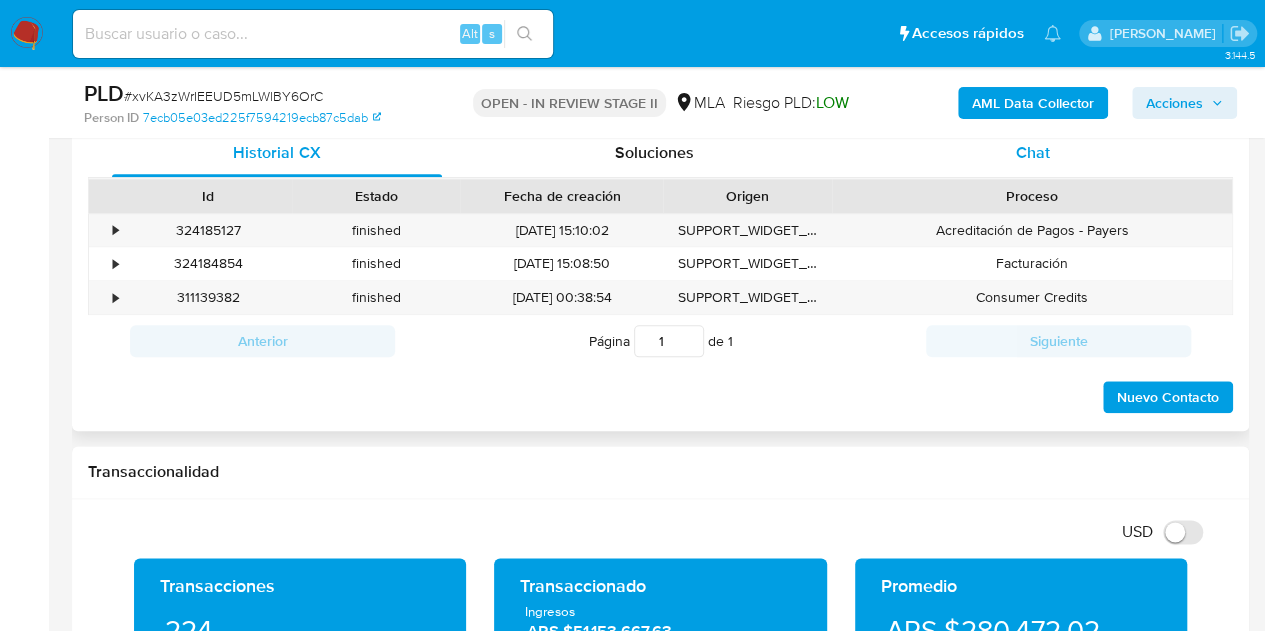 click on "Chat" at bounding box center (1033, 153) 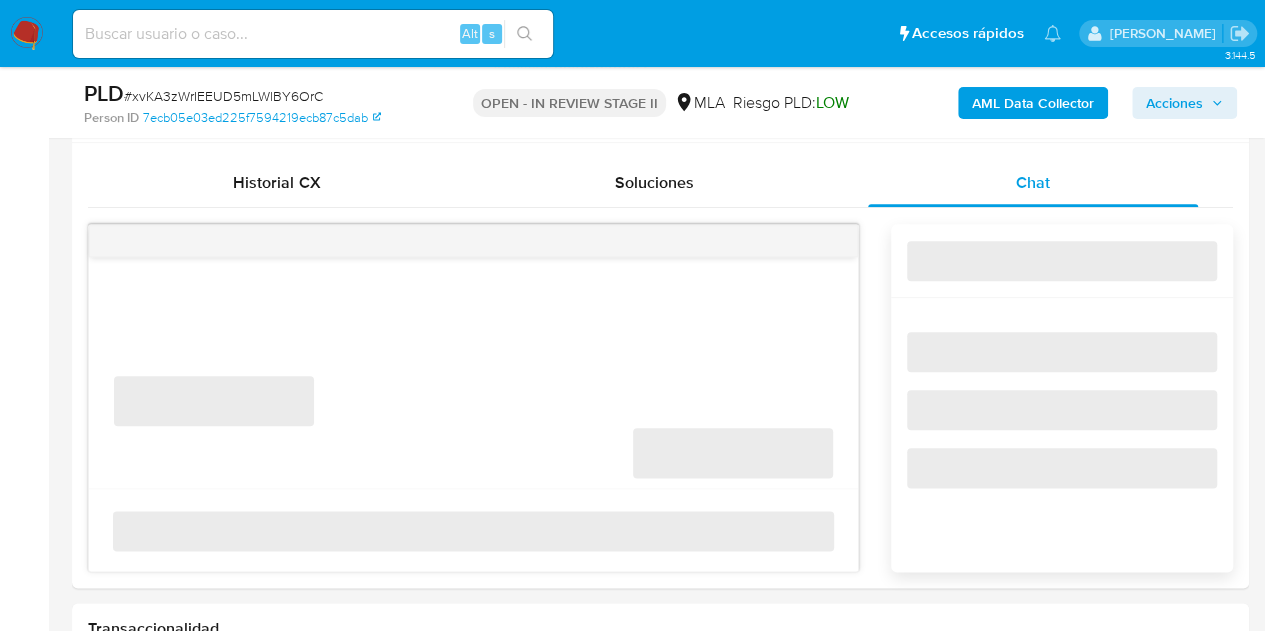 scroll, scrollTop: 946, scrollLeft: 0, axis: vertical 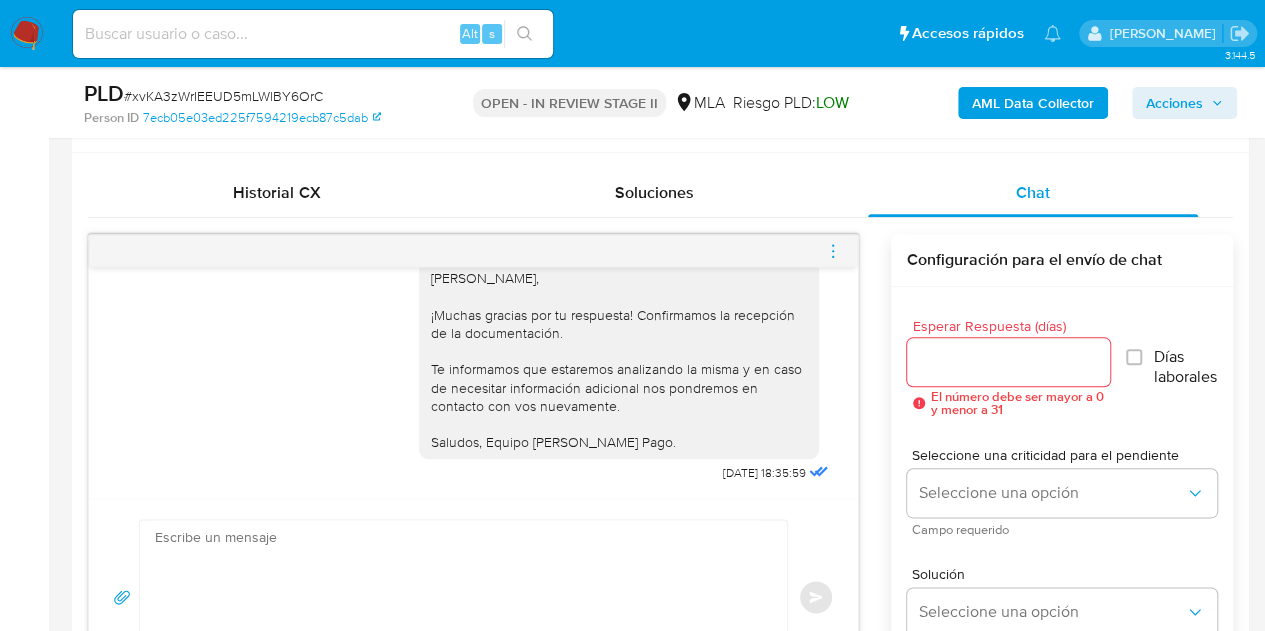 click 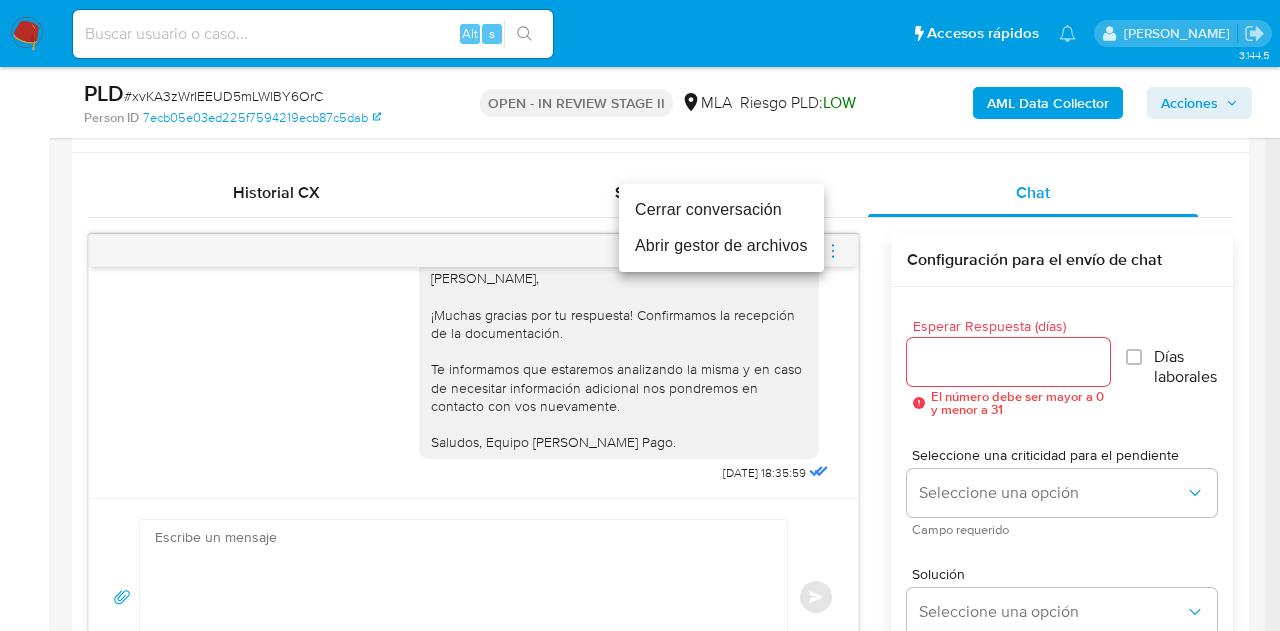 click on "Cerrar conversación" at bounding box center [721, 210] 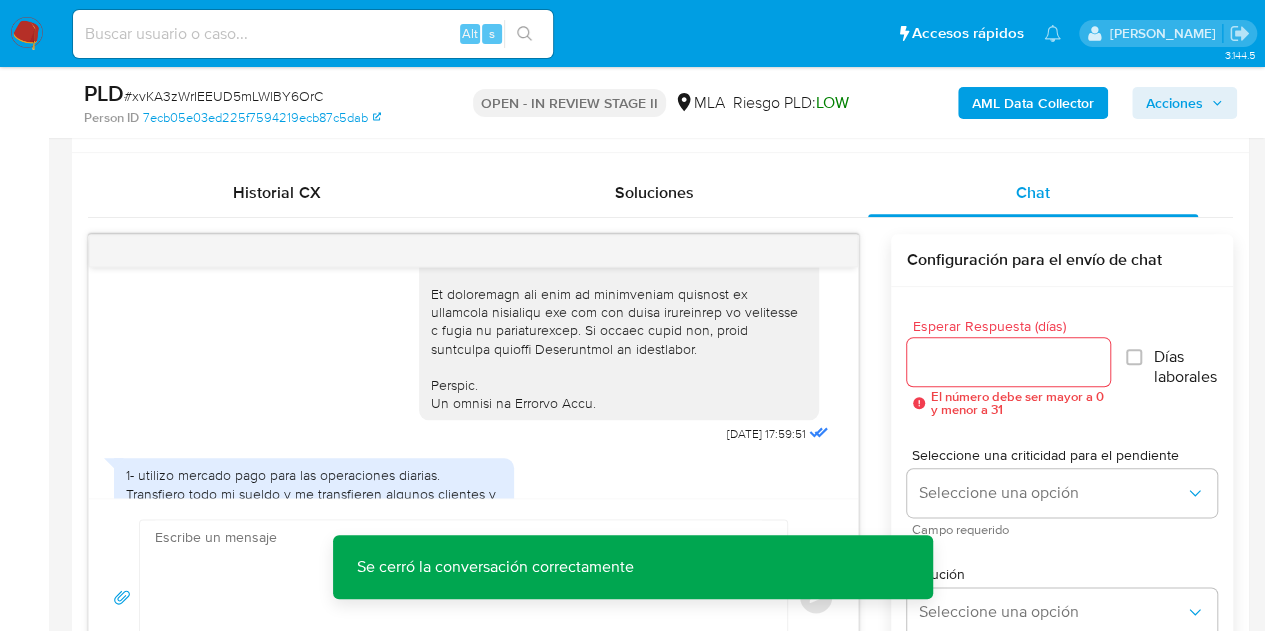 scroll, scrollTop: 1758, scrollLeft: 0, axis: vertical 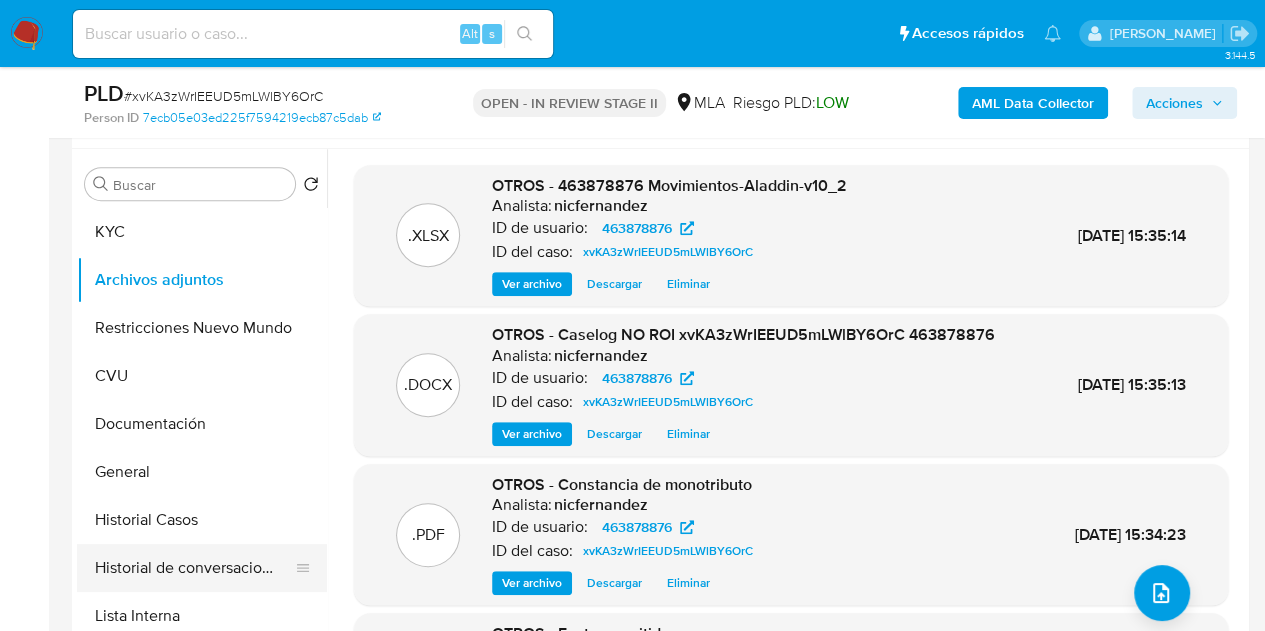 click on "Historial de conversaciones" at bounding box center [194, 568] 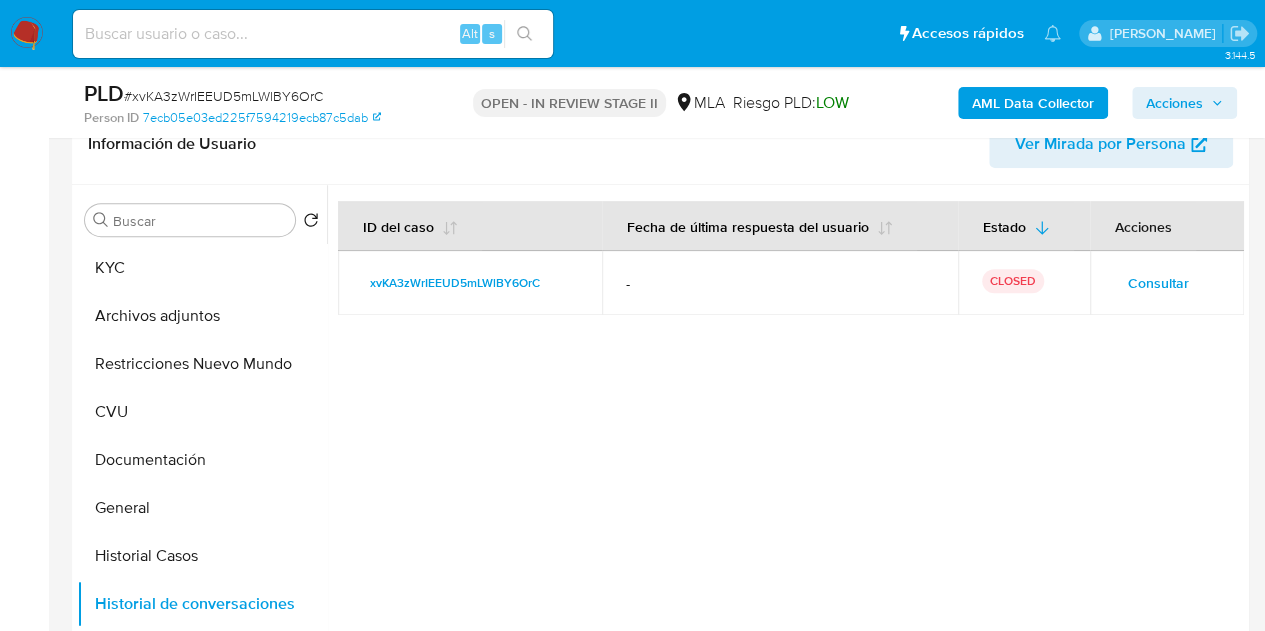 scroll, scrollTop: 339, scrollLeft: 0, axis: vertical 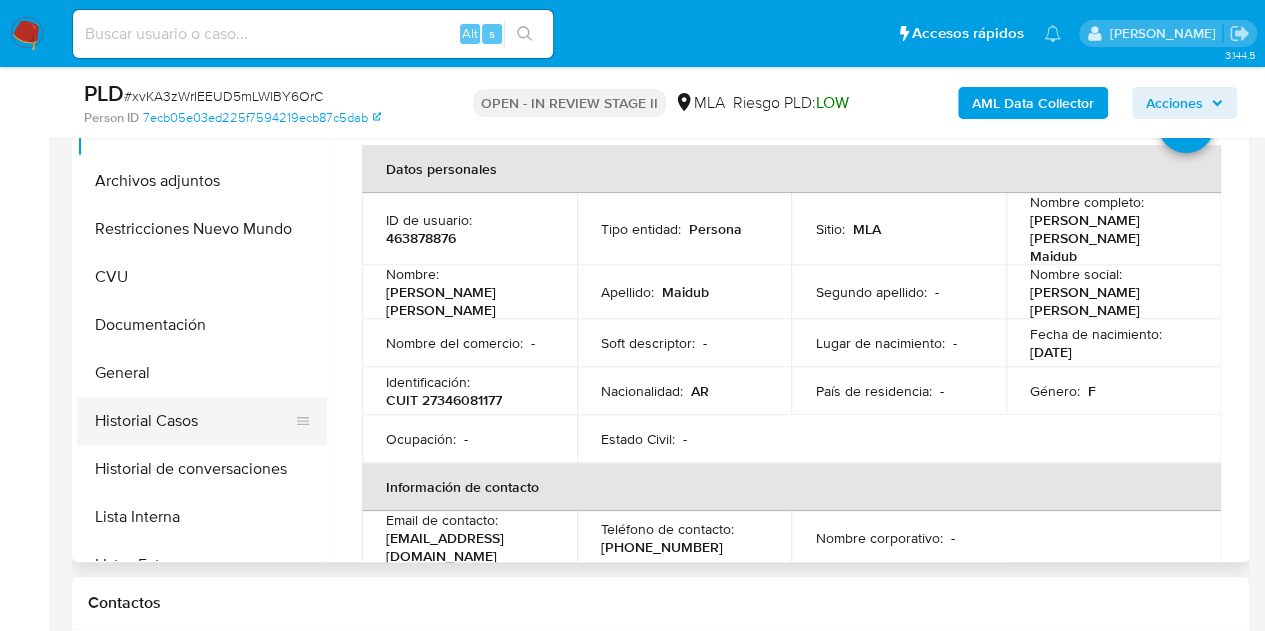 select on "10" 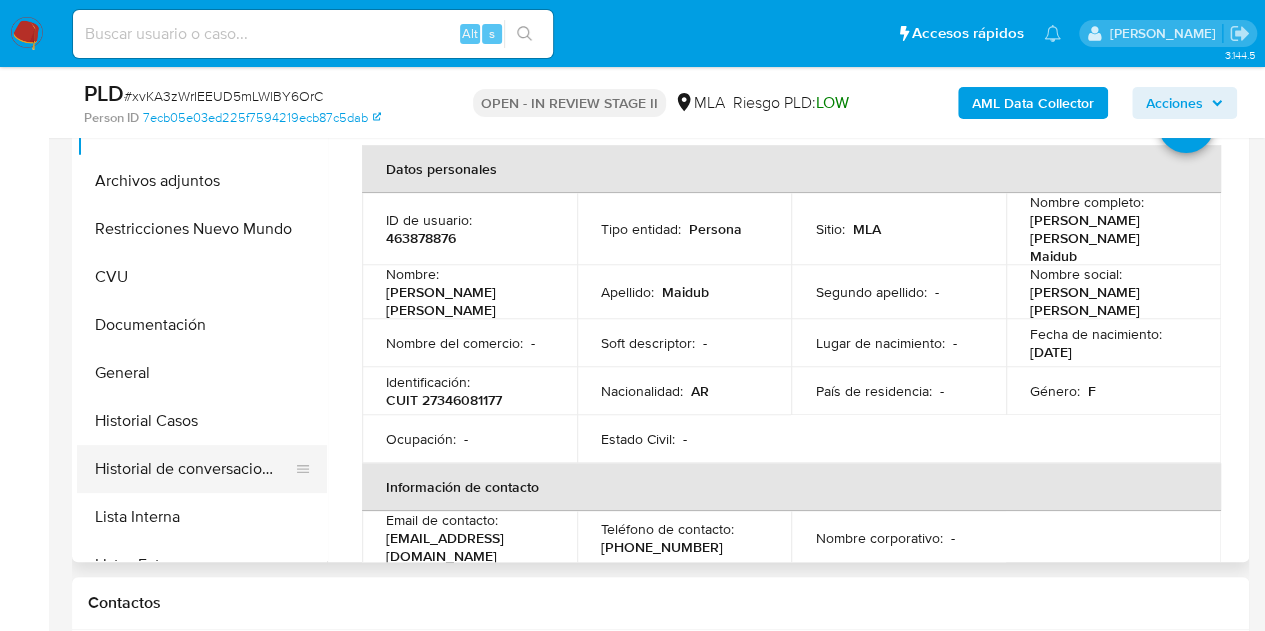 click on "Historial de conversaciones" at bounding box center (194, 469) 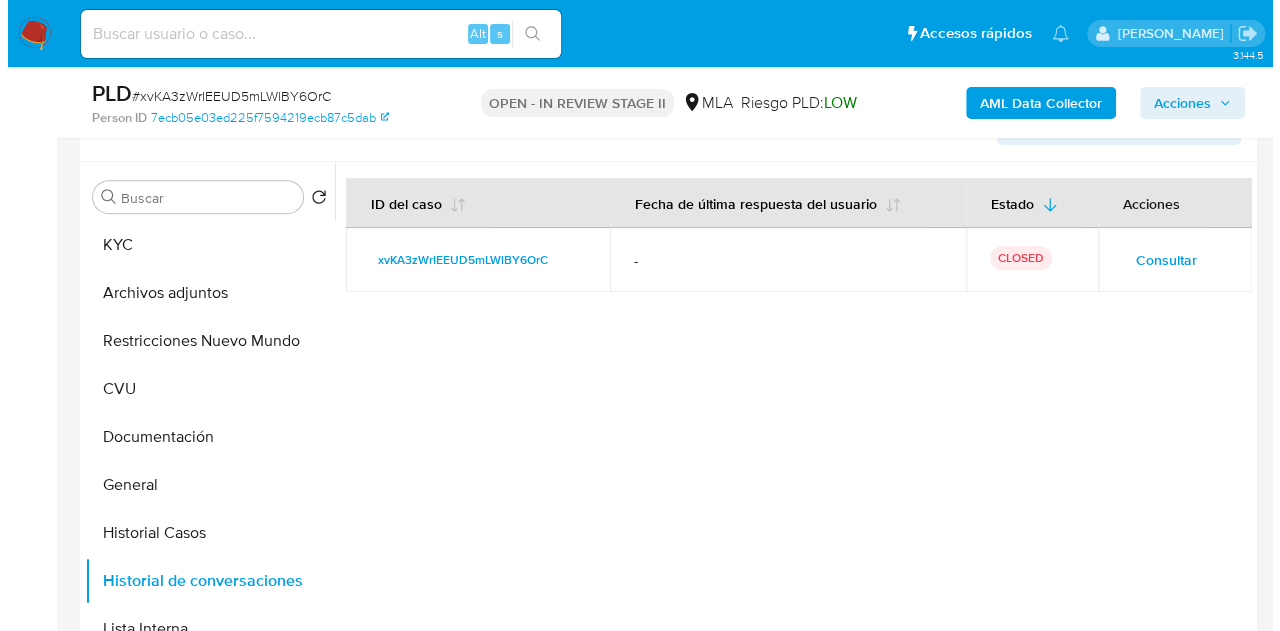 scroll, scrollTop: 371, scrollLeft: 0, axis: vertical 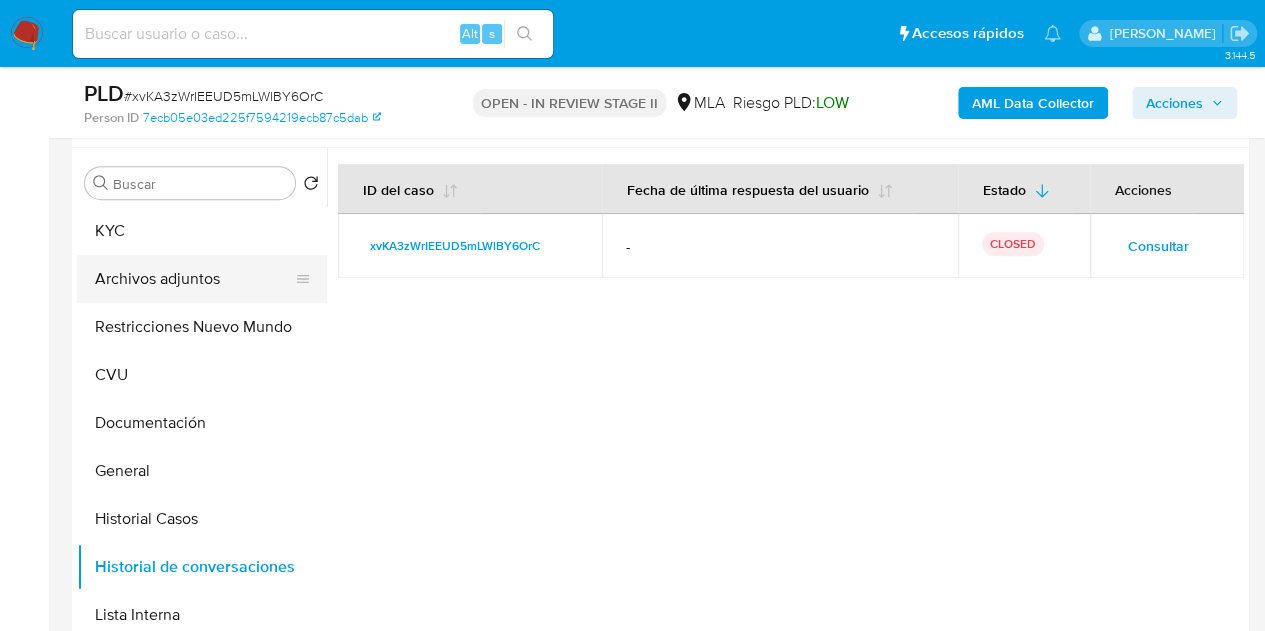 click on "Archivos adjuntos" at bounding box center (194, 279) 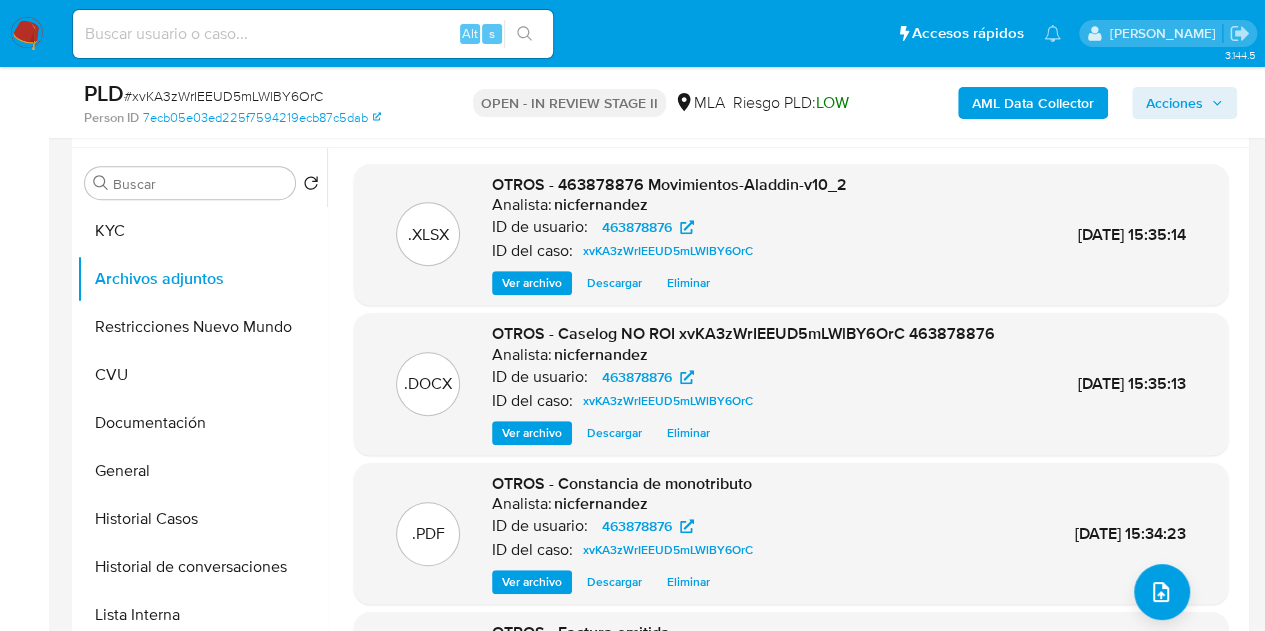 click on "Ver archivo" at bounding box center (532, 433) 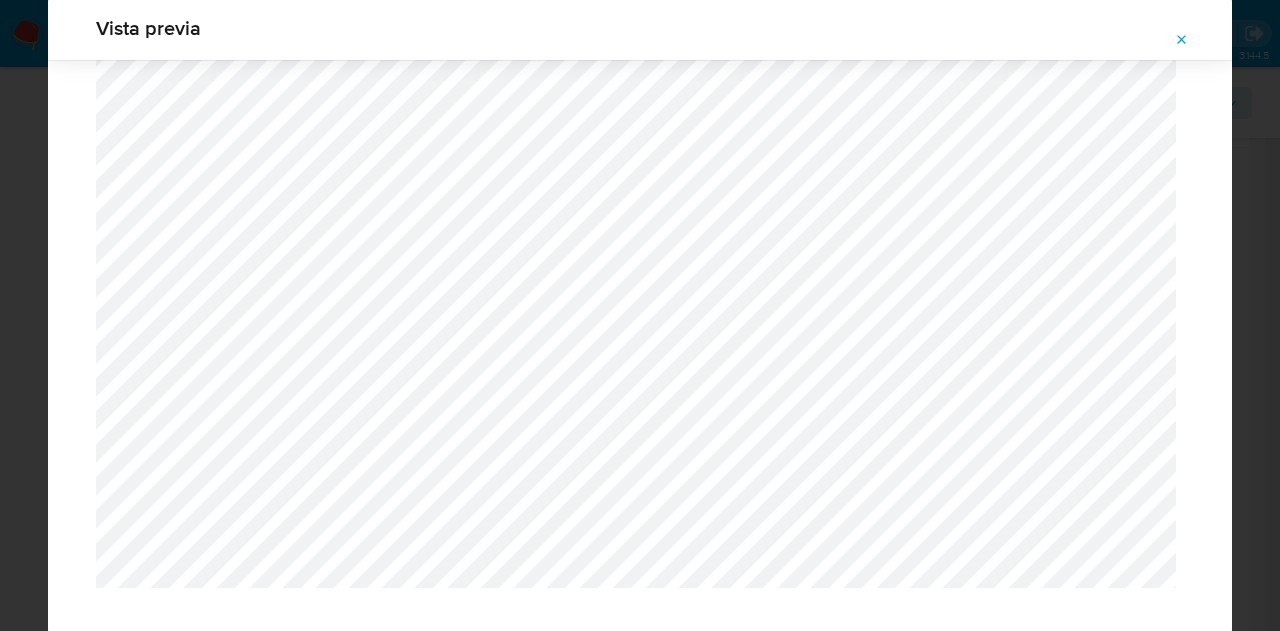 scroll, scrollTop: 125, scrollLeft: 0, axis: vertical 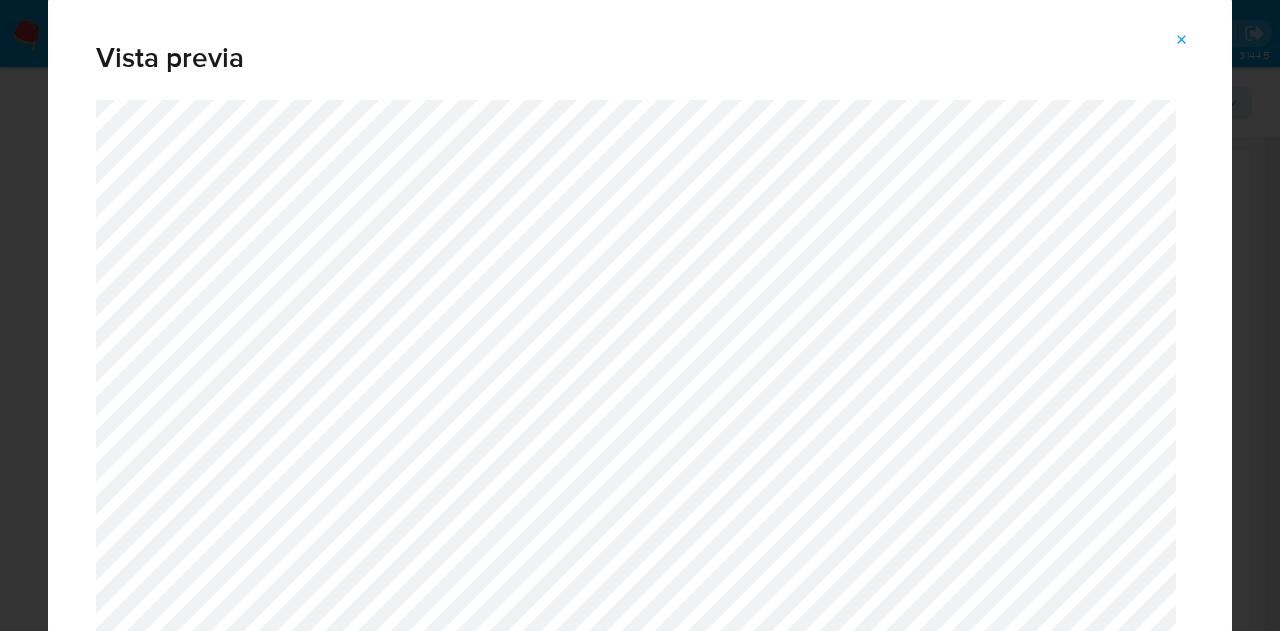 click at bounding box center (1182, 40) 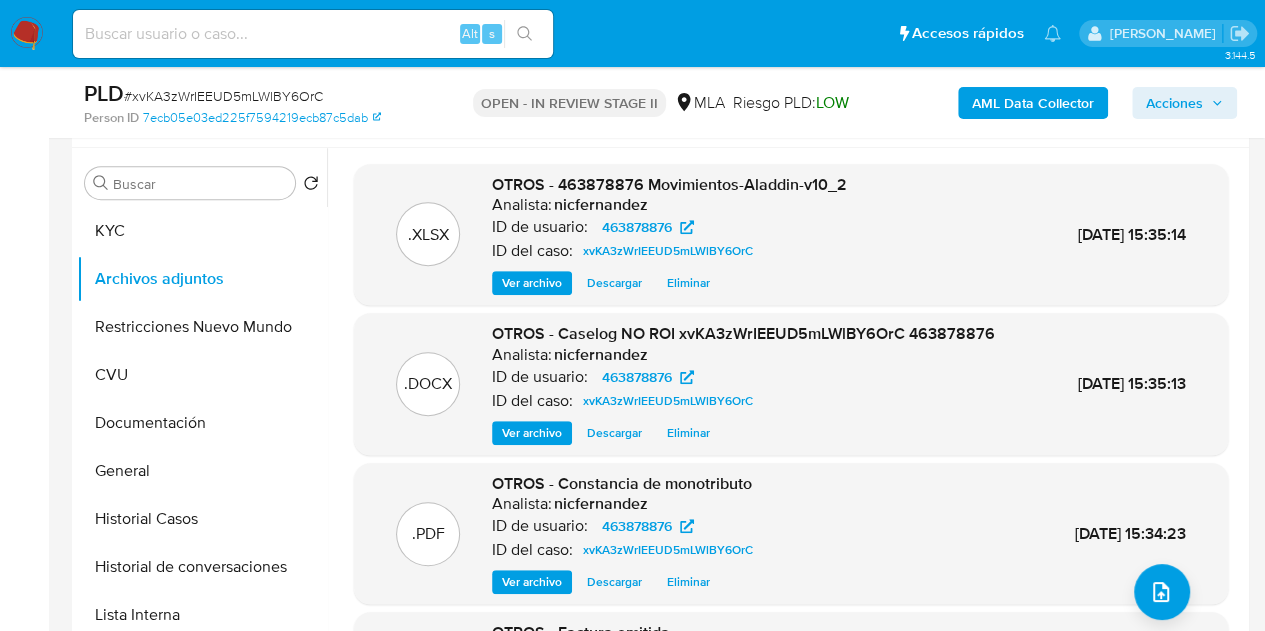 click 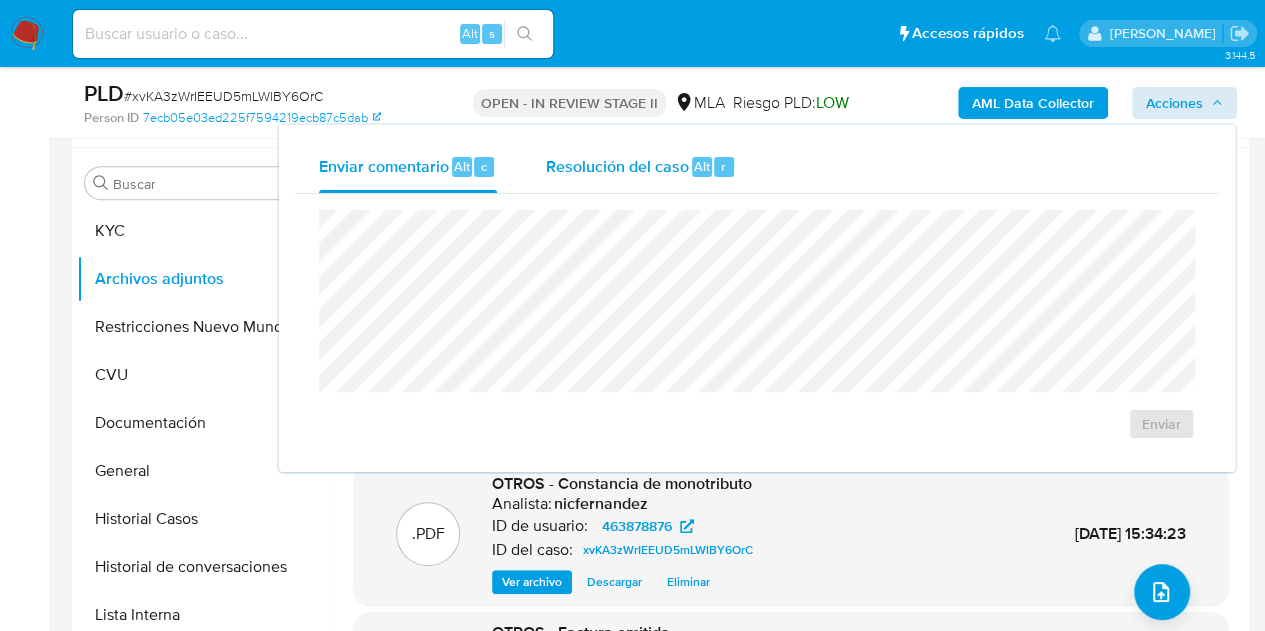 click on "Alt" at bounding box center (702, 167) 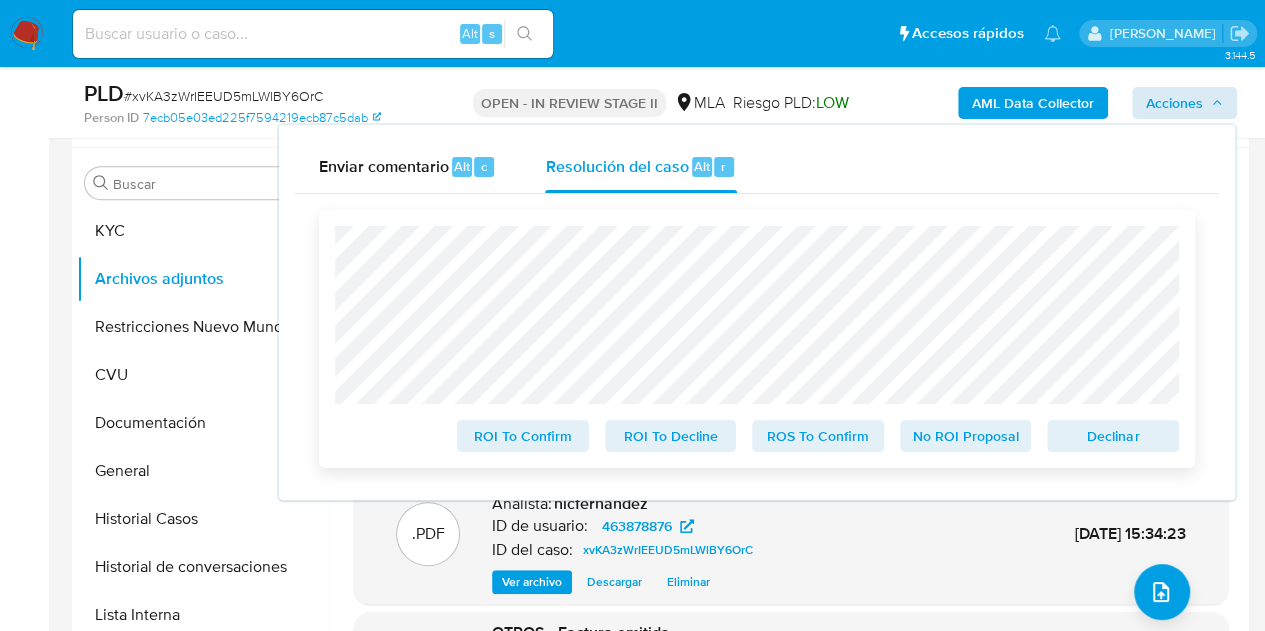 click on "No ROI Proposal" at bounding box center (966, 436) 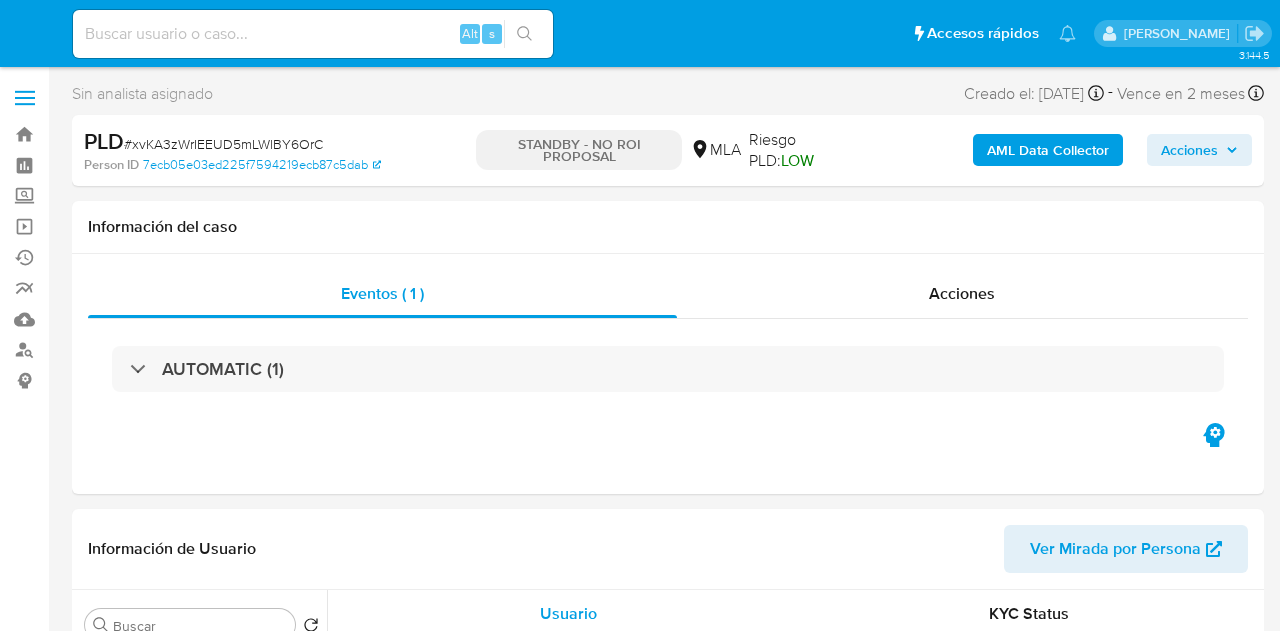 select on "10" 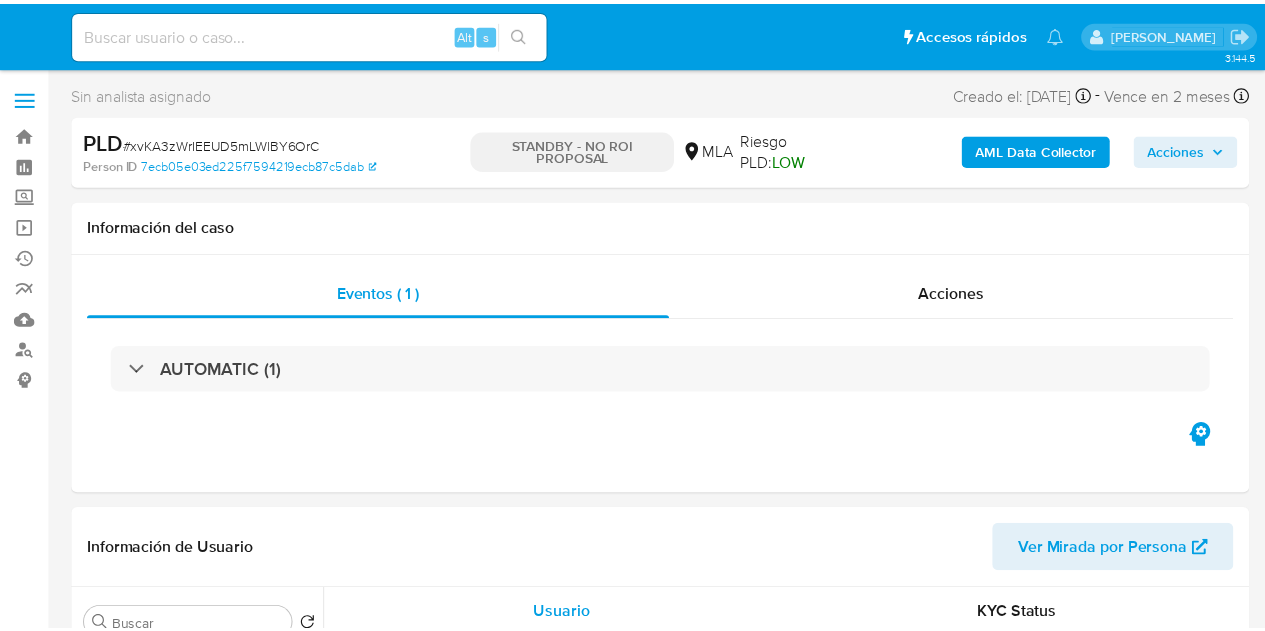scroll, scrollTop: 0, scrollLeft: 0, axis: both 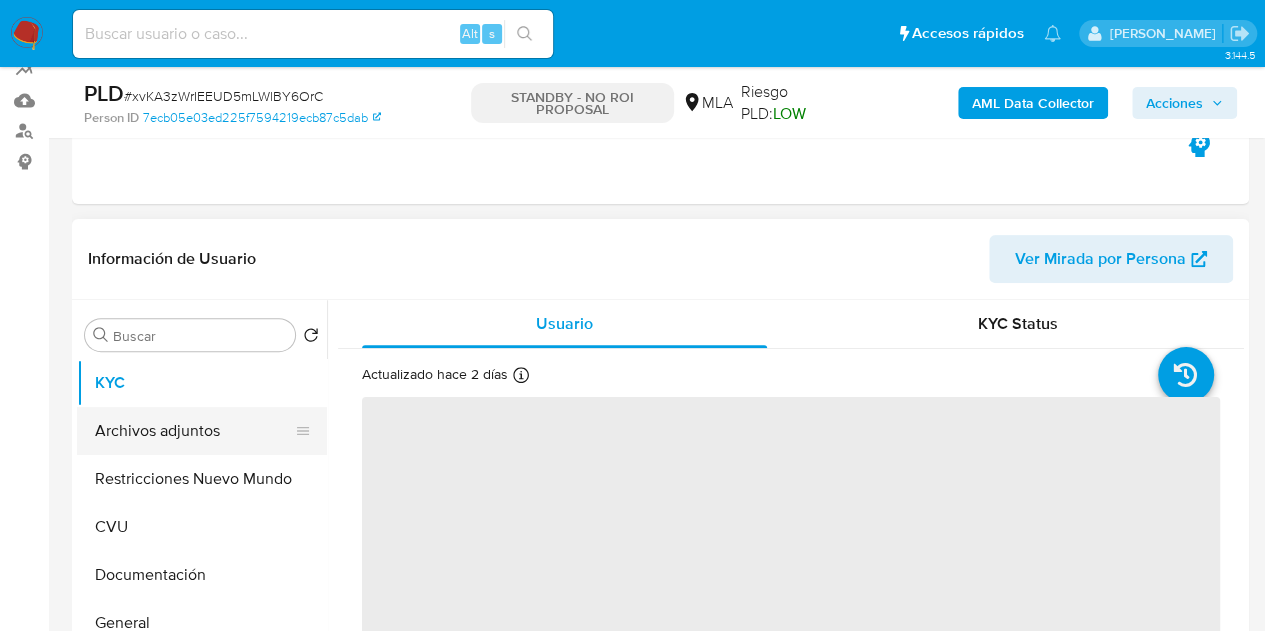 click on "Archivos adjuntos" at bounding box center (194, 431) 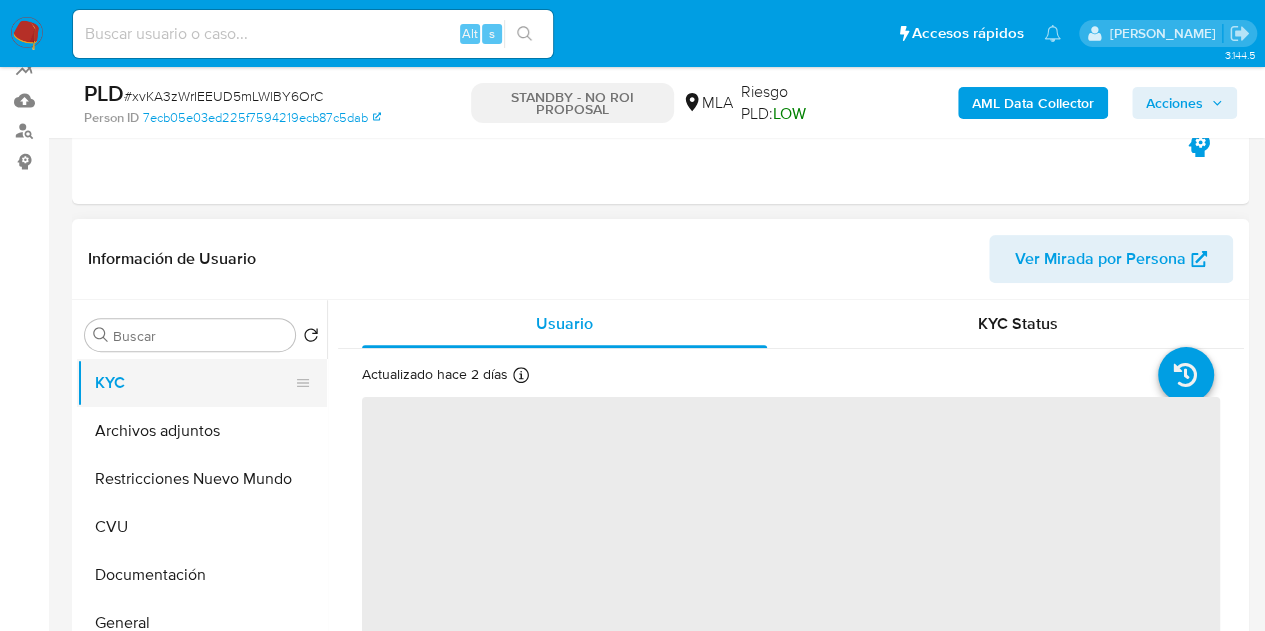 select on "10" 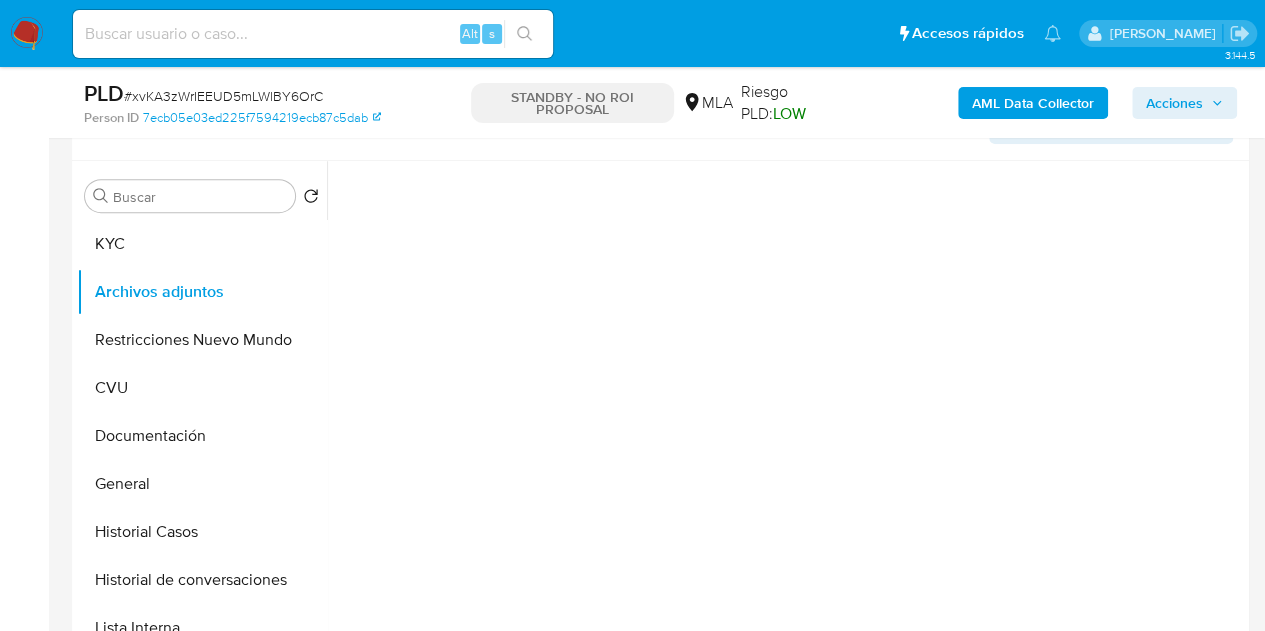 scroll, scrollTop: 346, scrollLeft: 0, axis: vertical 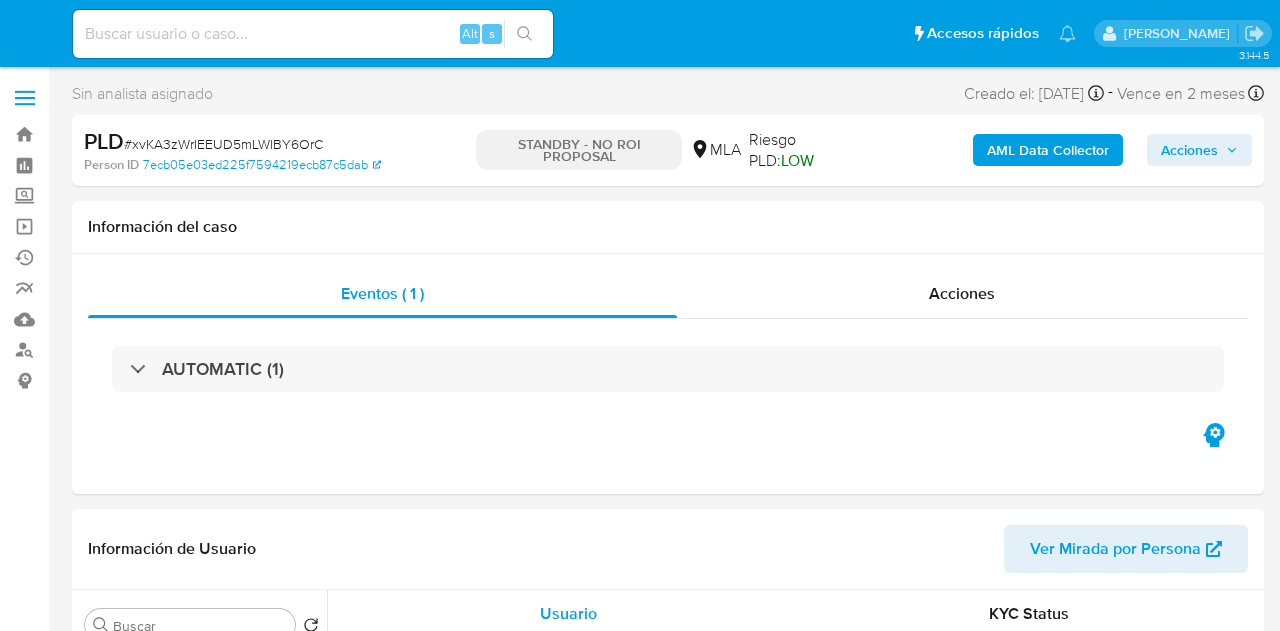 select on "10" 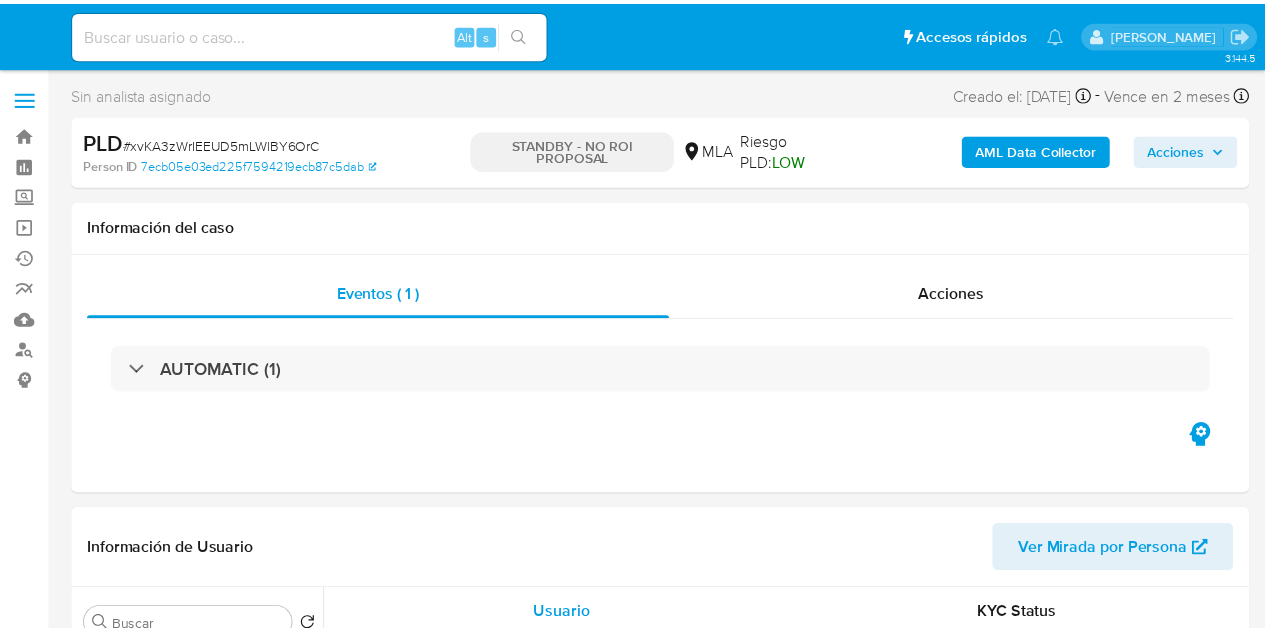 scroll, scrollTop: 0, scrollLeft: 0, axis: both 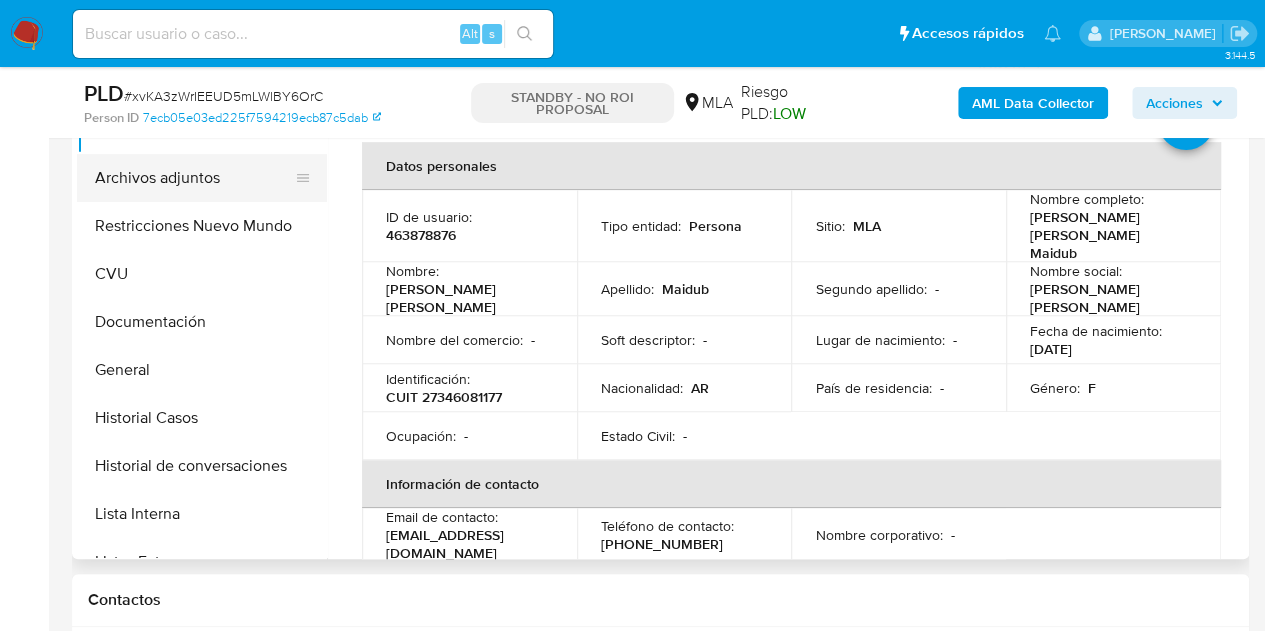 click on "Archivos adjuntos" at bounding box center [194, 178] 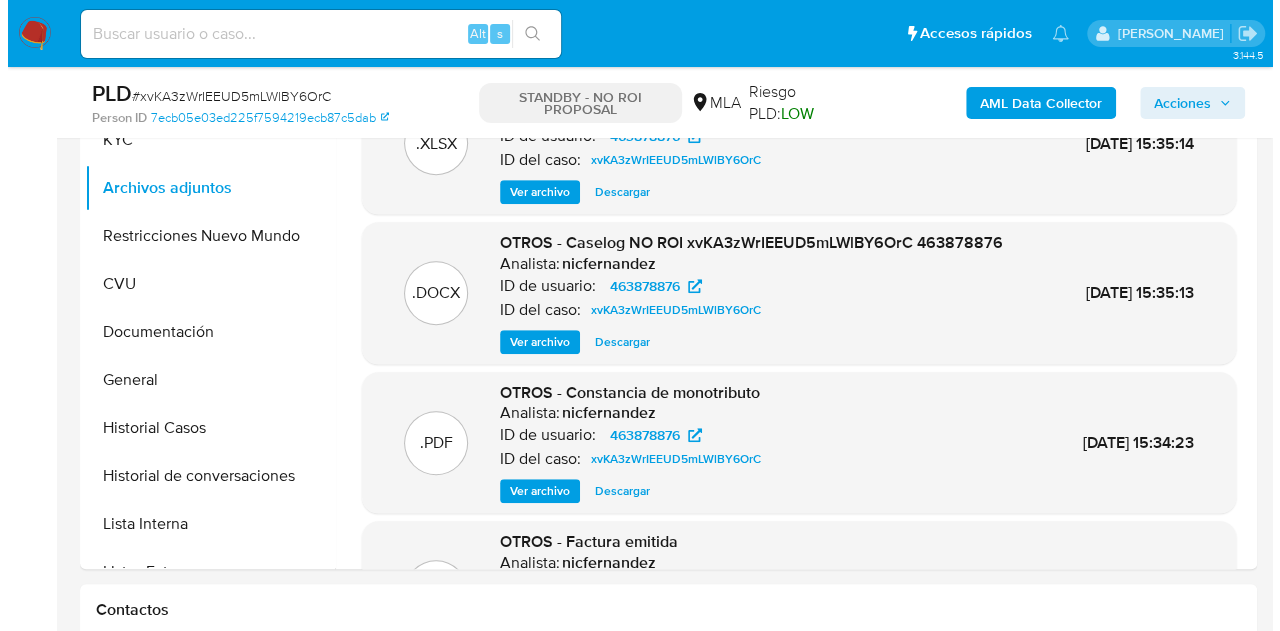 scroll, scrollTop: 423, scrollLeft: 0, axis: vertical 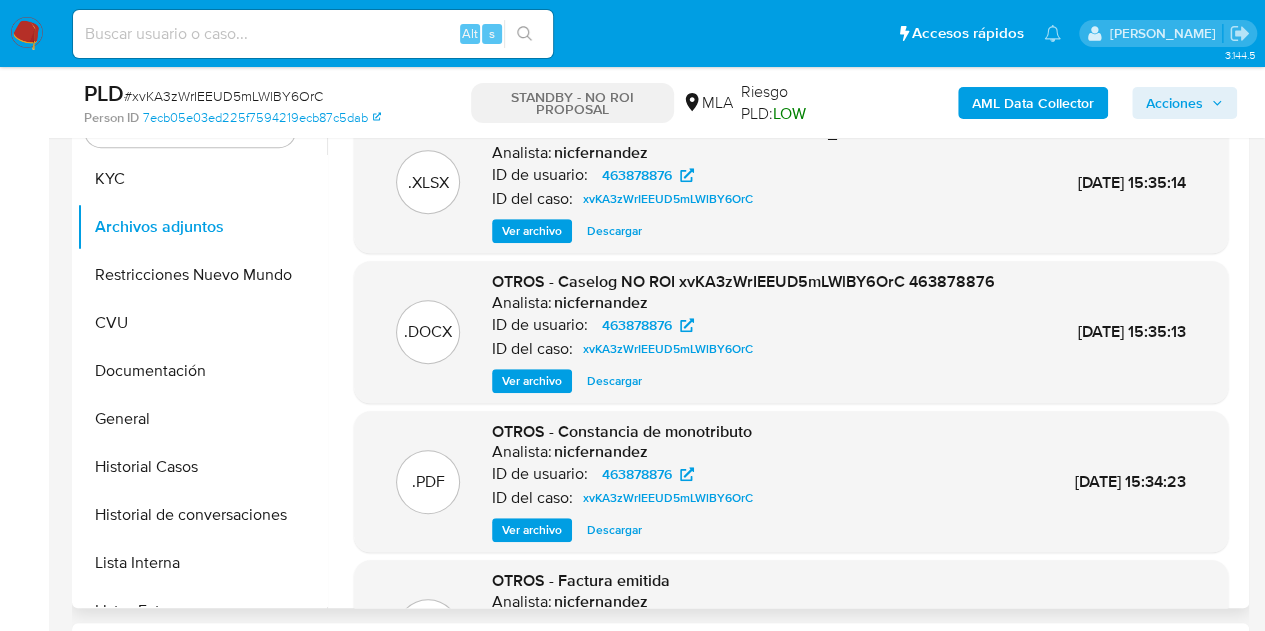 click on "Ver archivo" at bounding box center [532, 381] 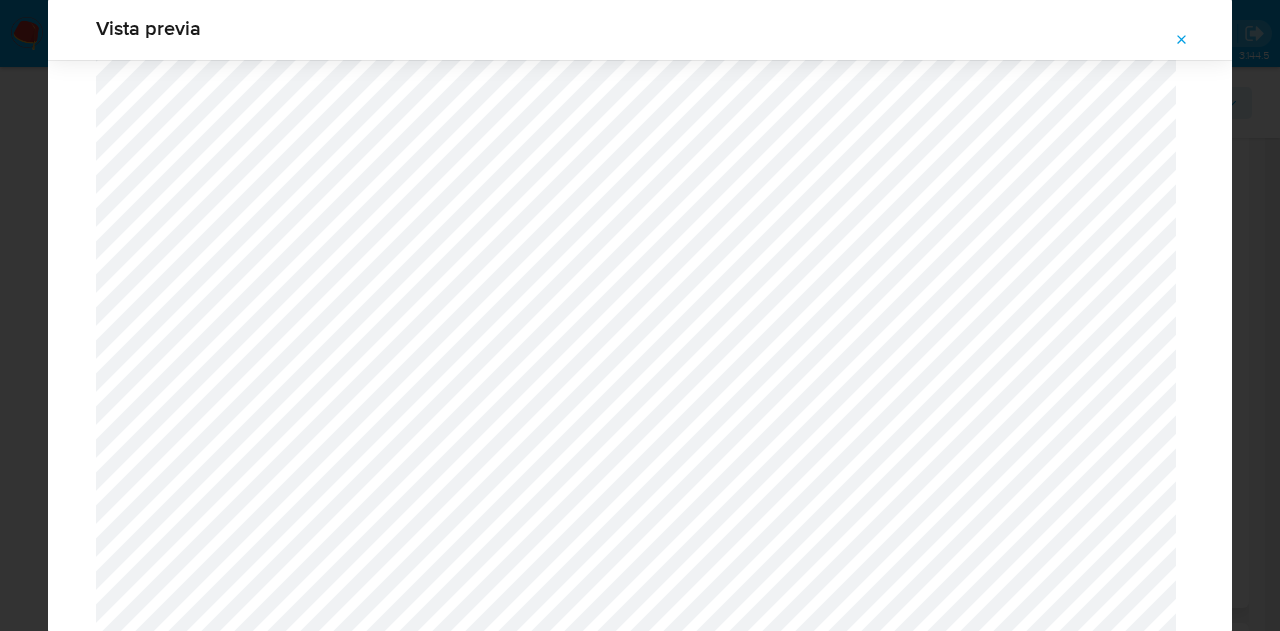 click 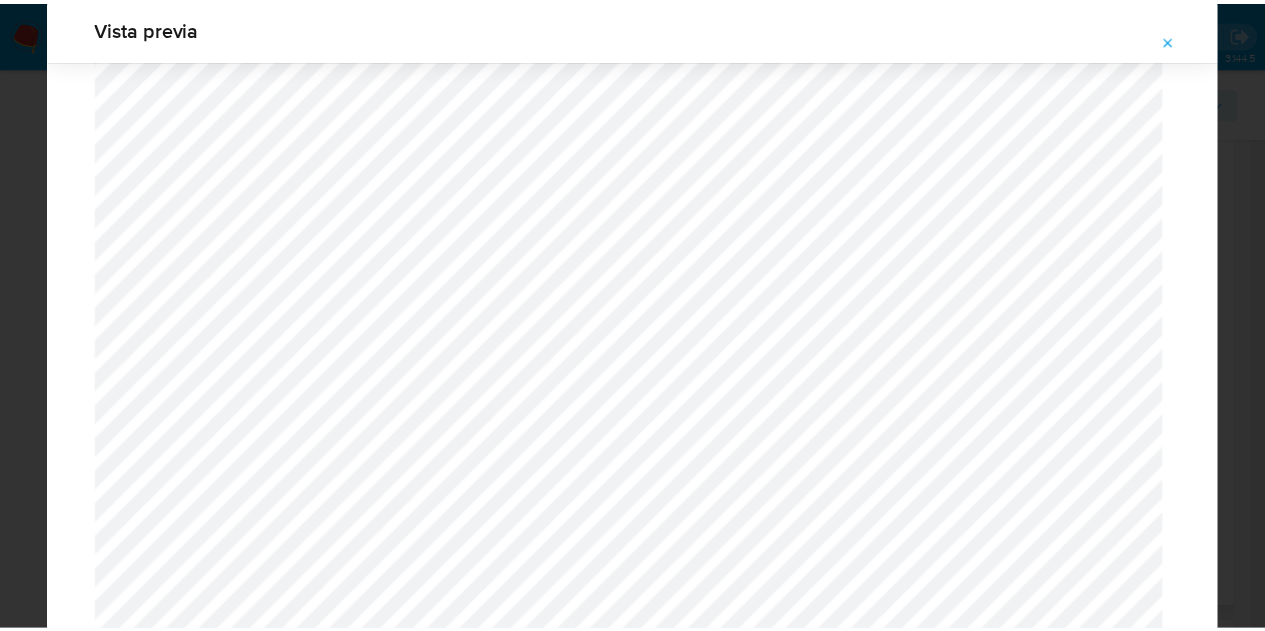 scroll, scrollTop: 64, scrollLeft: 0, axis: vertical 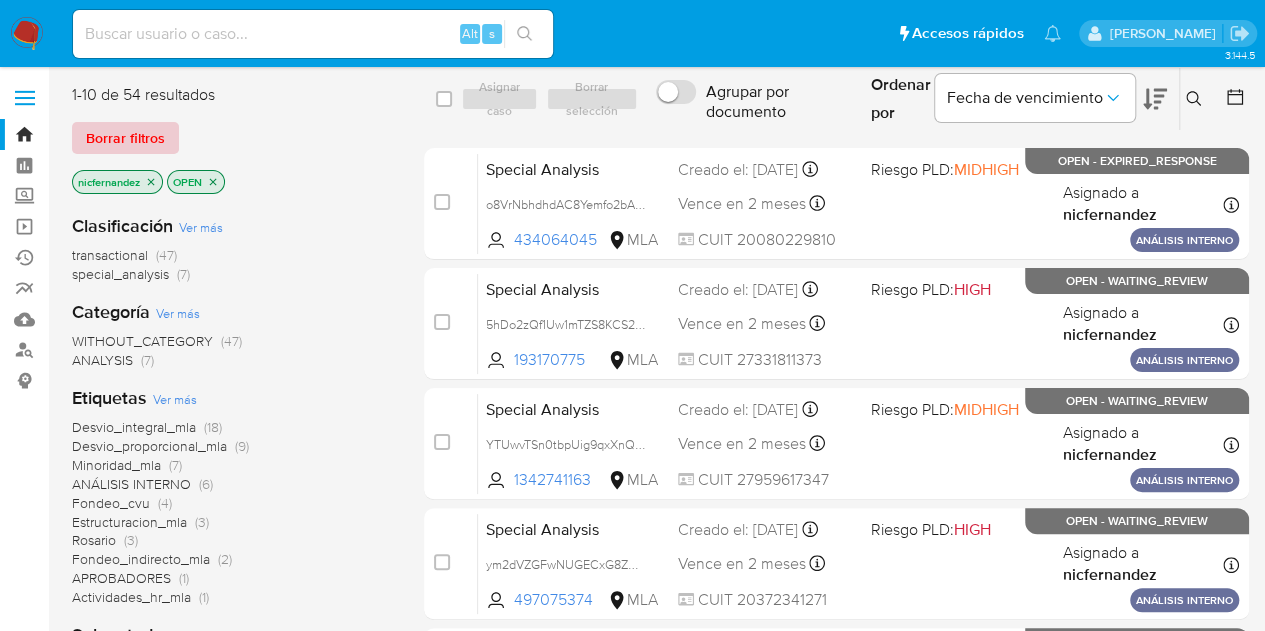 click on "Borrar filtros" at bounding box center [125, 138] 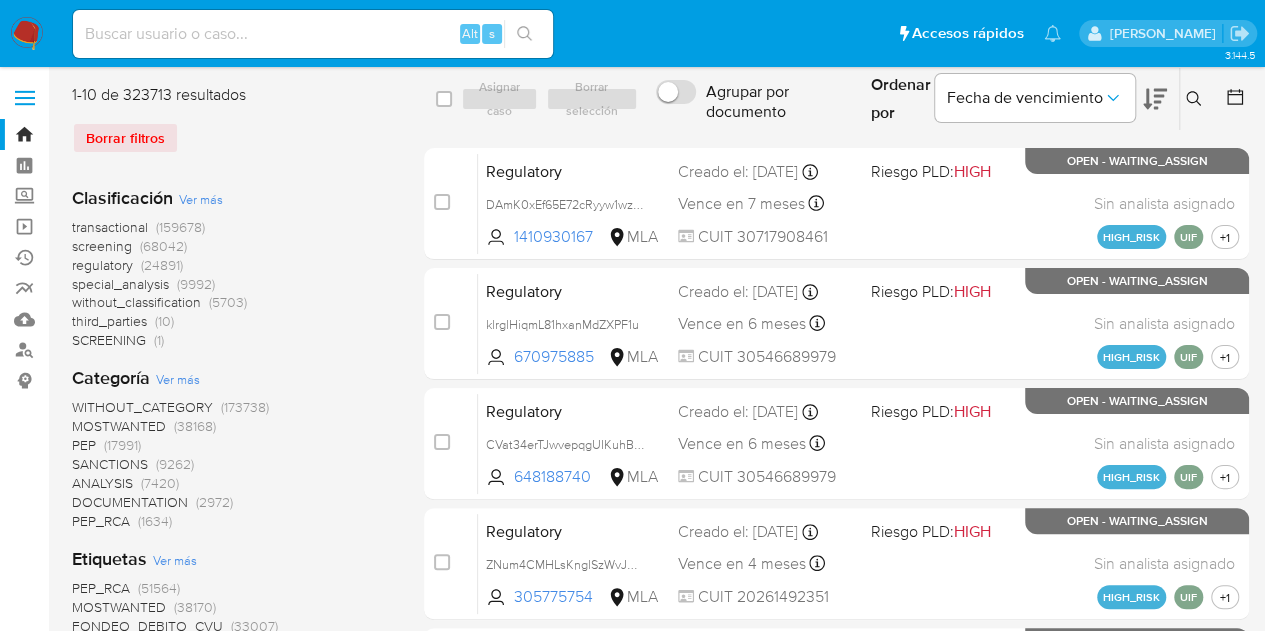 click at bounding box center [1196, 99] 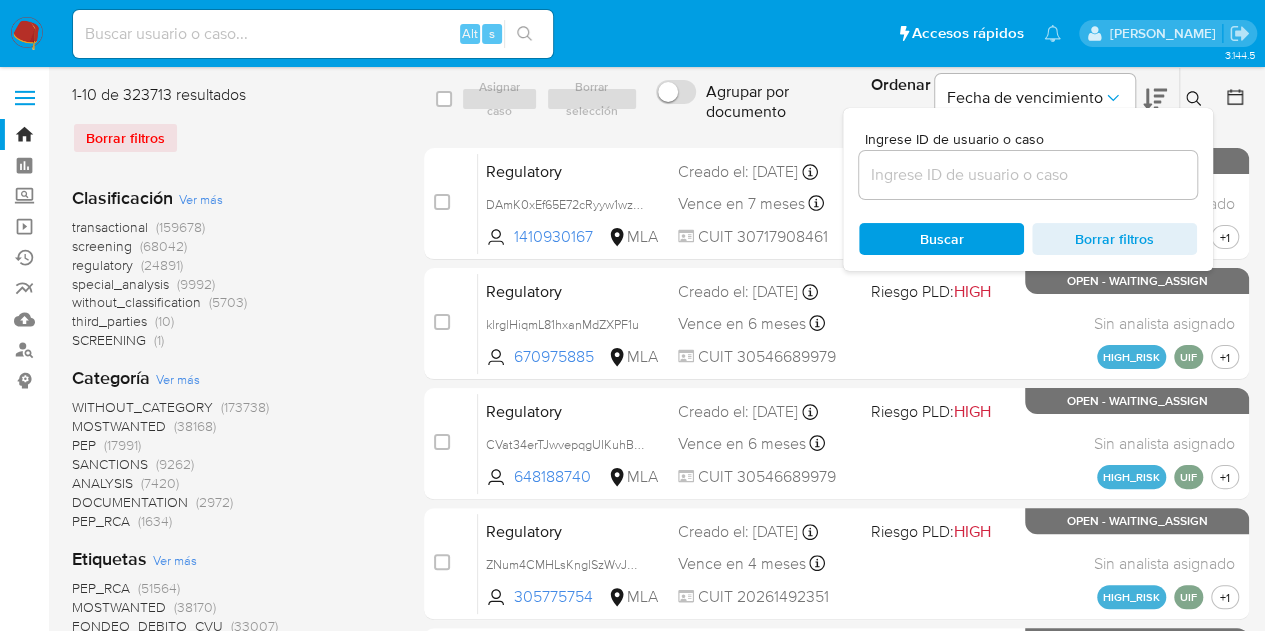 click at bounding box center (1028, 175) 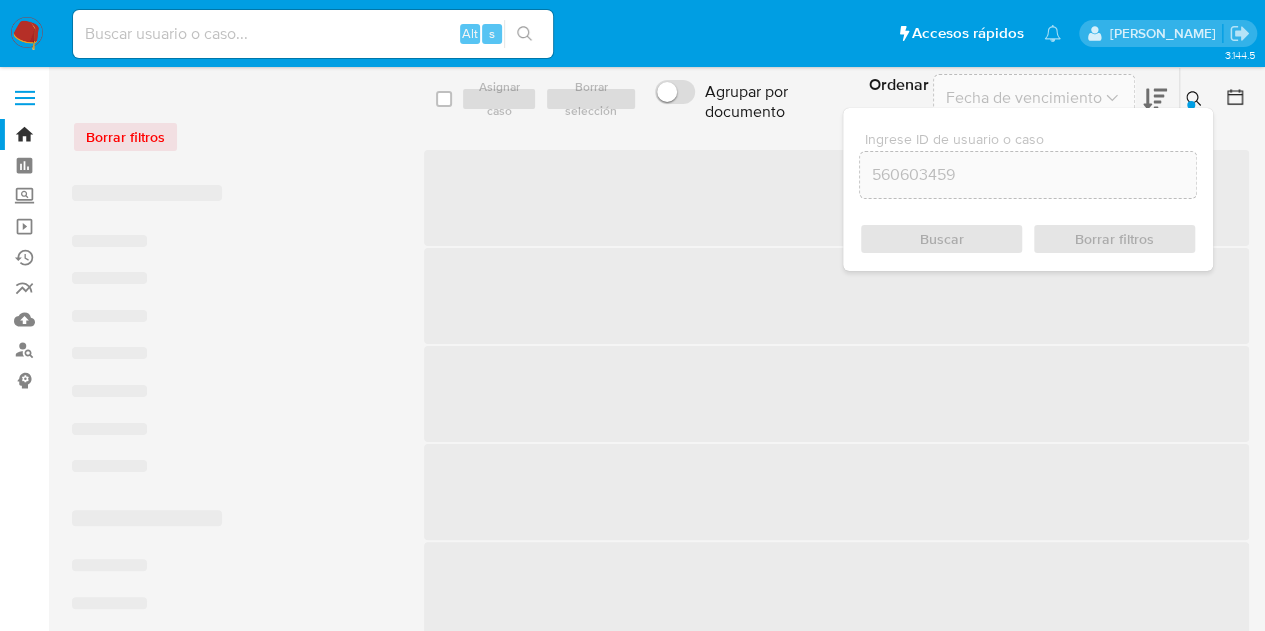 click 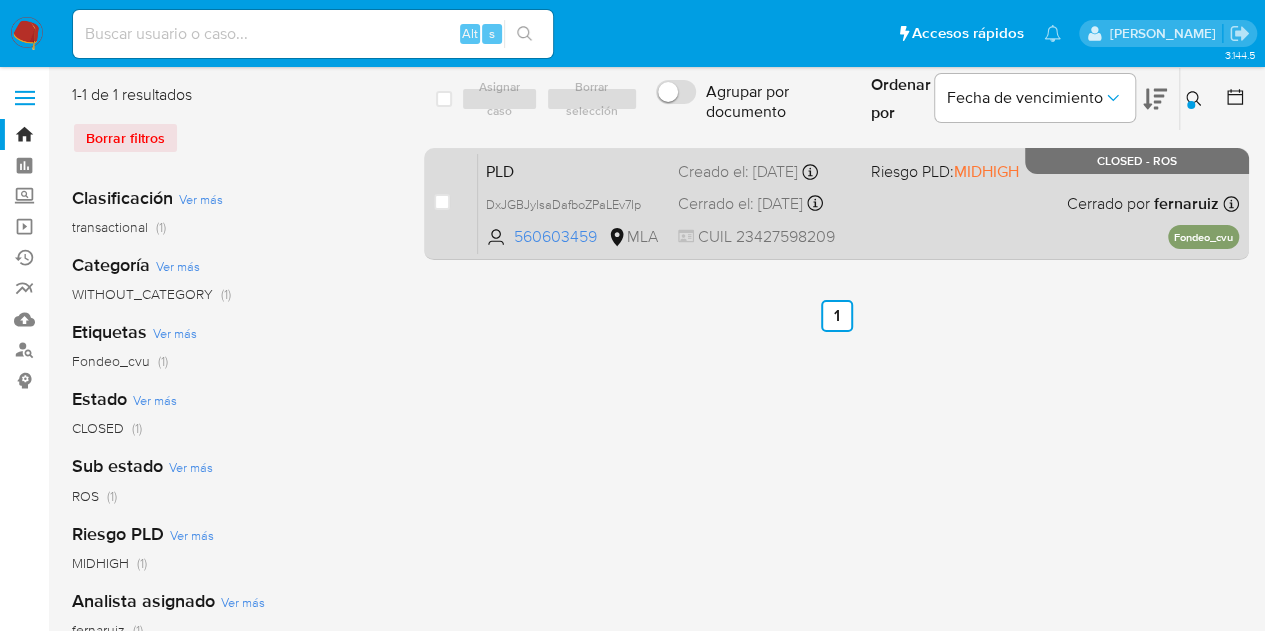 click on "PLD" at bounding box center [574, 170] 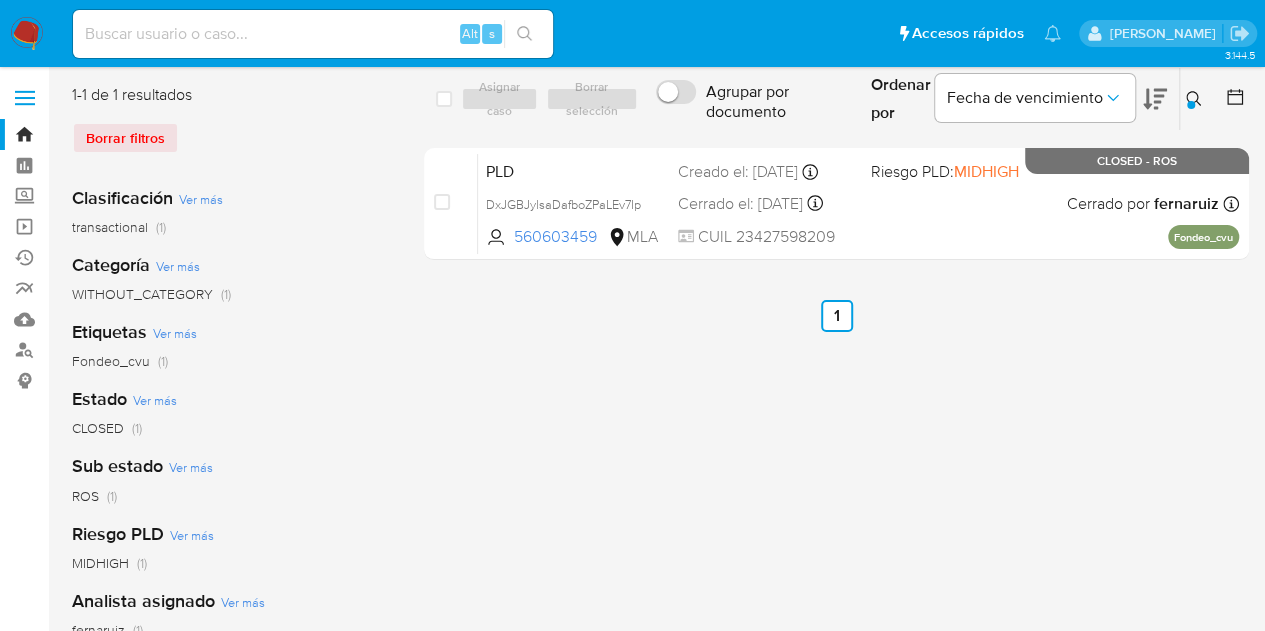 click 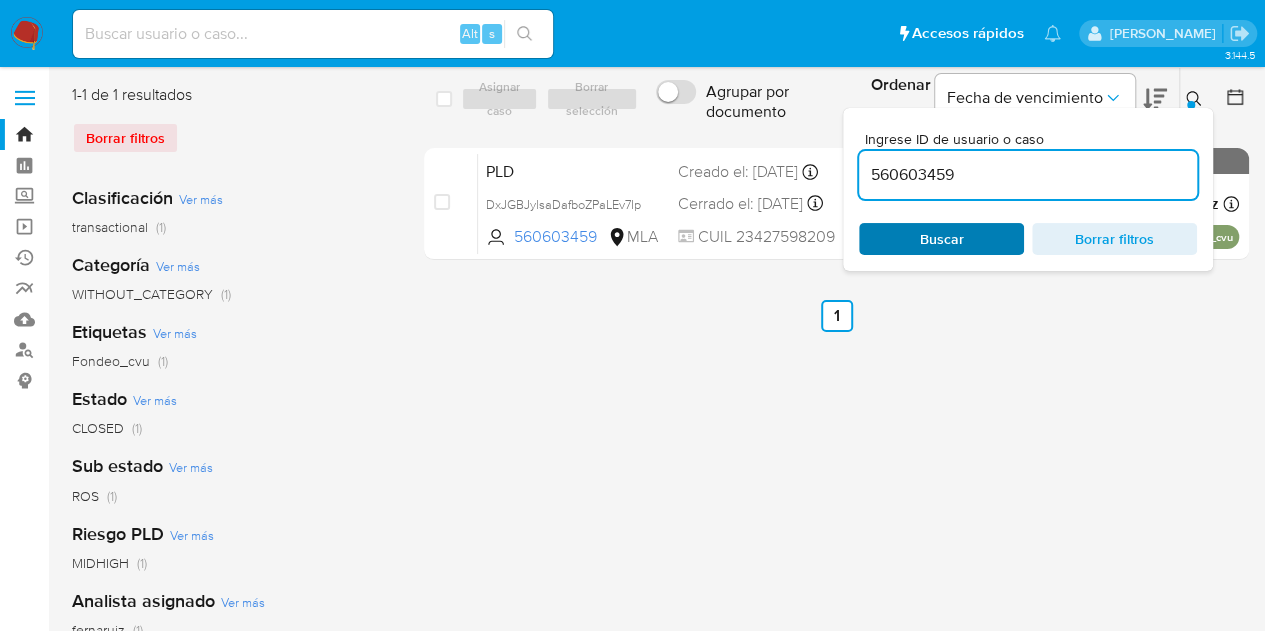 click on "Buscar" at bounding box center [941, 239] 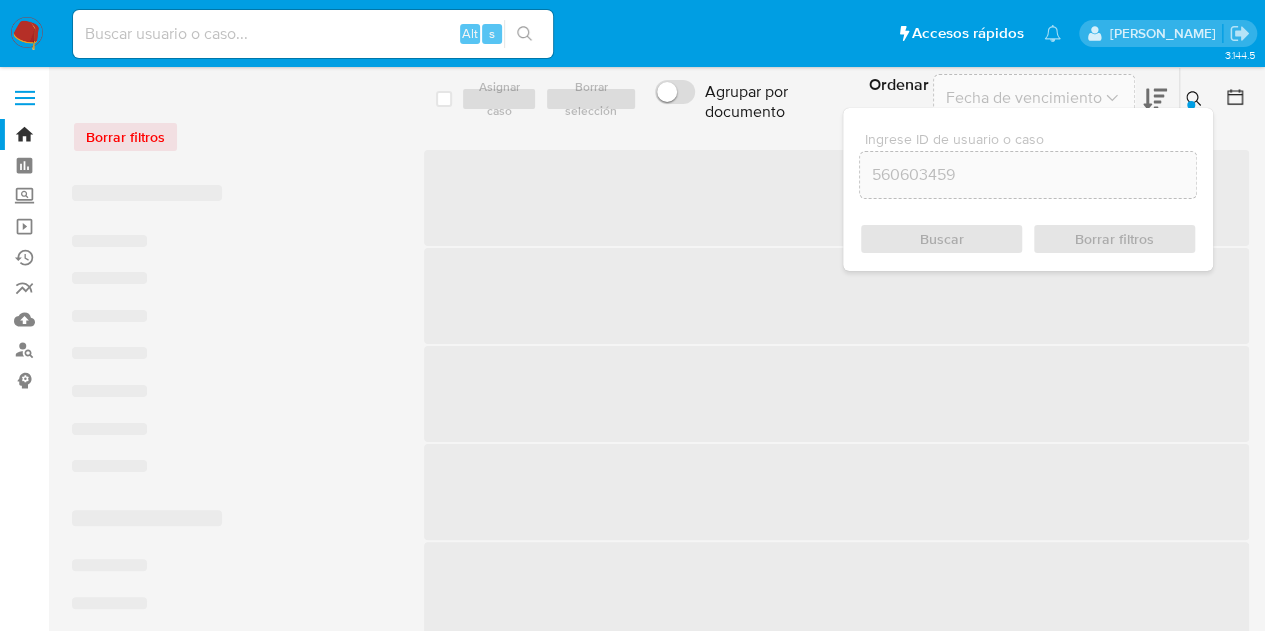 click 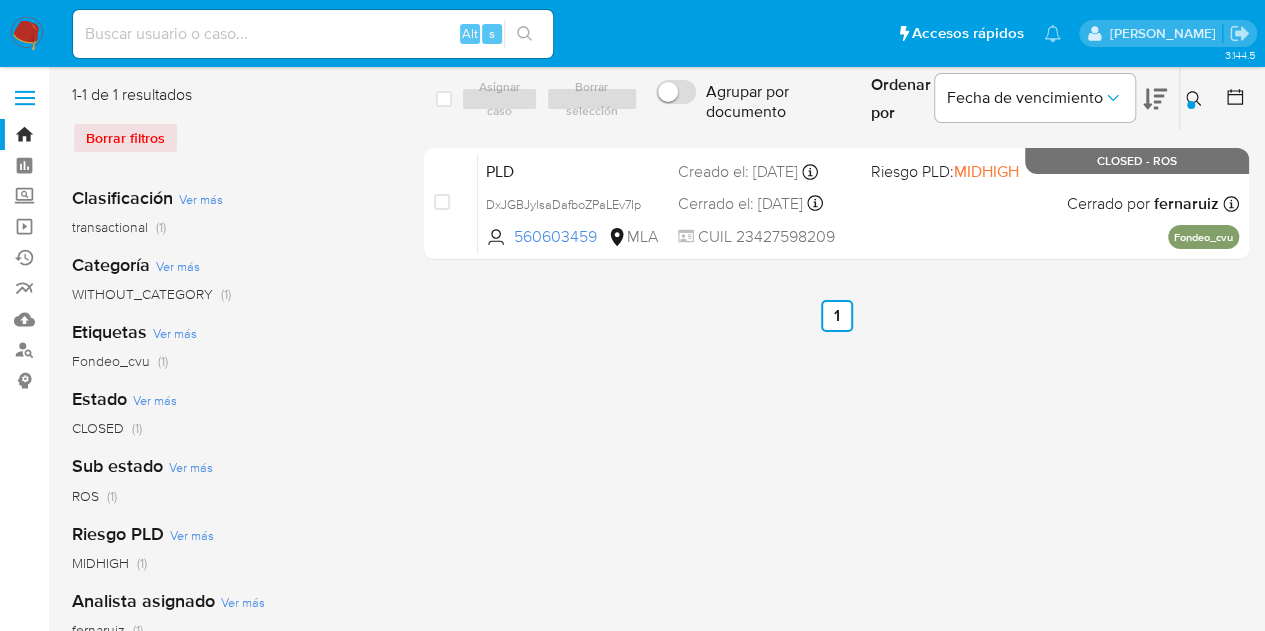 click 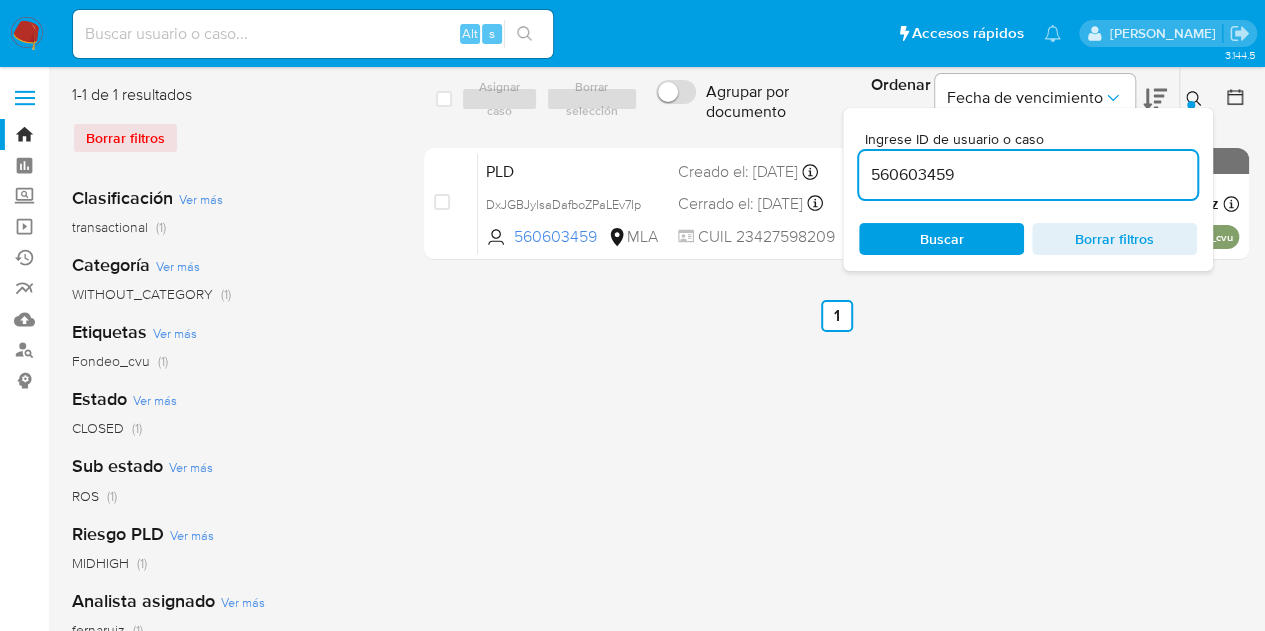 drag, startPoint x: 986, startPoint y: 236, endPoint x: 1153, endPoint y: 117, distance: 205.06097 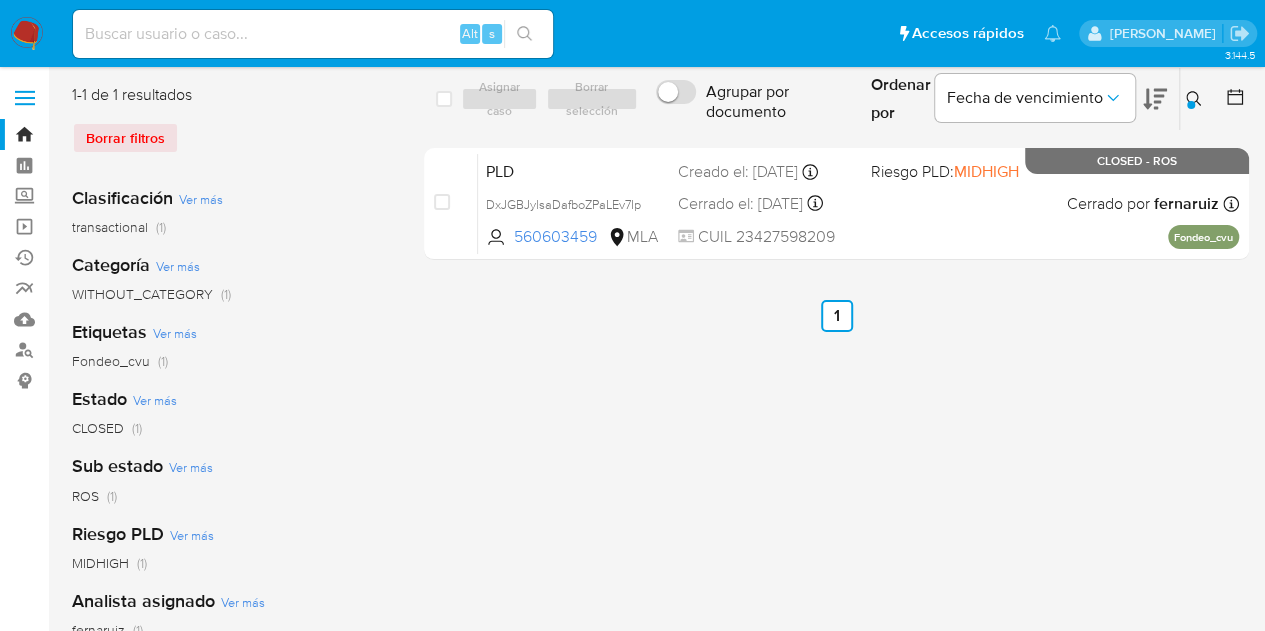 click on "PLD DxJGBJylsaDafboZPaLEv7Ip 560603459 MLA Riesgo PLD:  MIDHIGH Creado el: [DATE]   Creado el: [DATE] 03:30:27 Cerrado el: [DATE]   Cerrado el: [DATE] 22:55:24 CUIL   23427598209 Cerrado por   fernaruiz   Asignado el: [DATE] 10:29:23 Fondeo_cvu CLOSED - ROS" at bounding box center [858, 203] 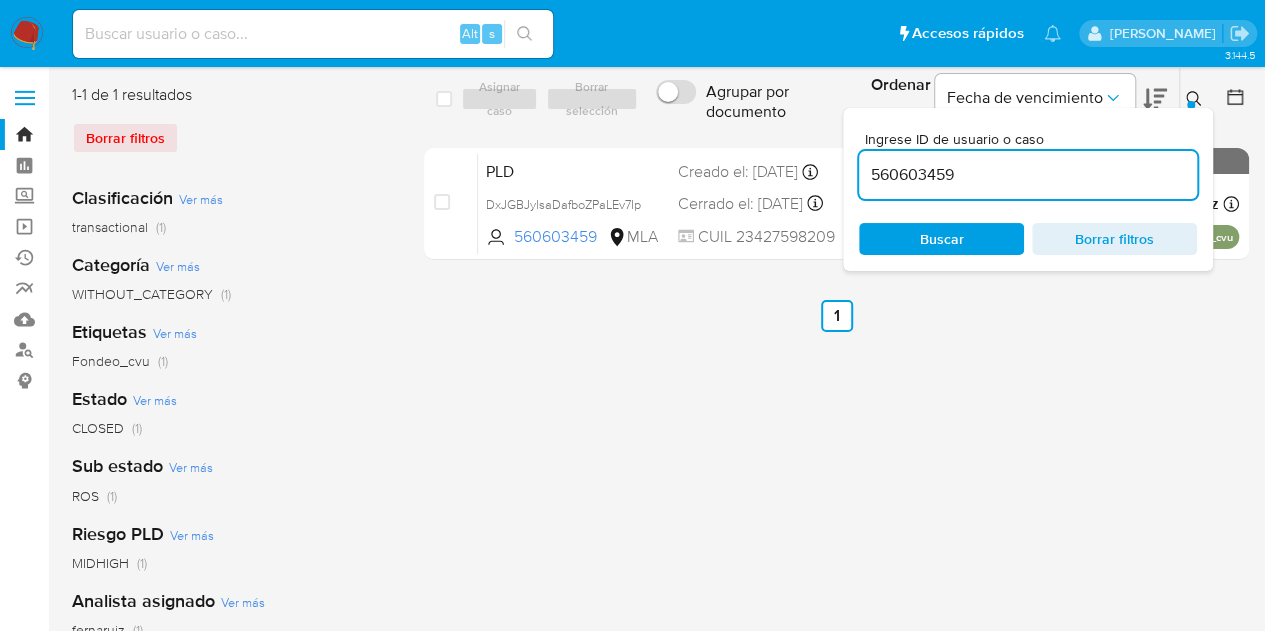 drag, startPoint x: 972, startPoint y: 173, endPoint x: 792, endPoint y: 135, distance: 183.96739 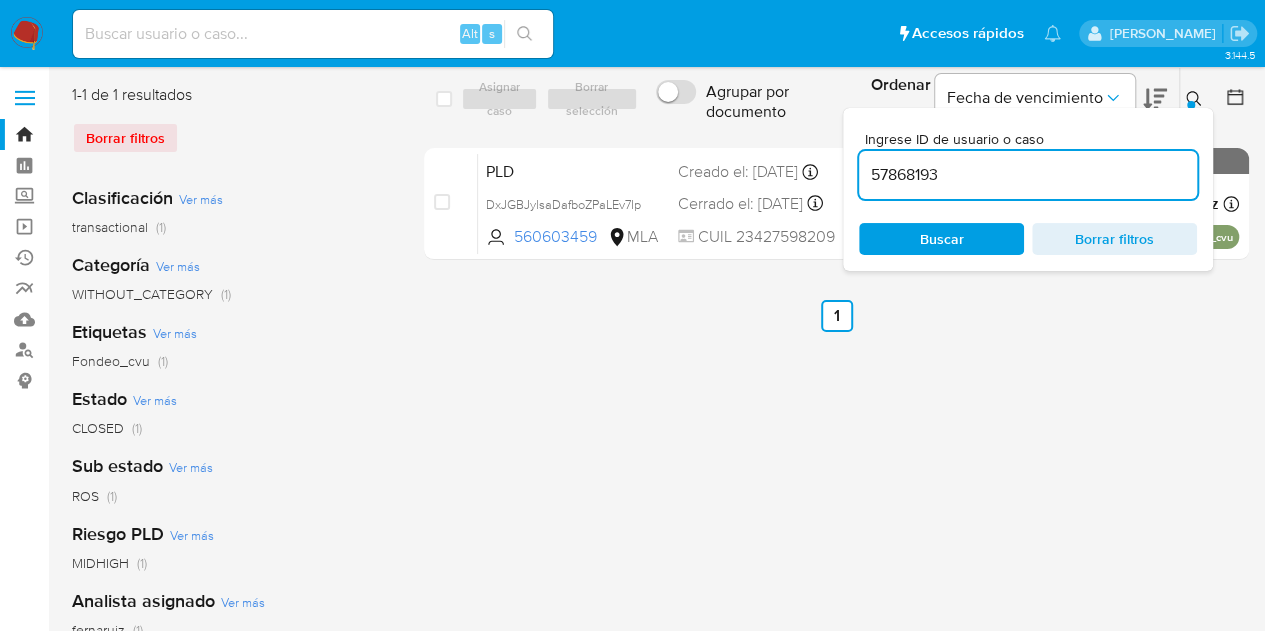 type on "57868193" 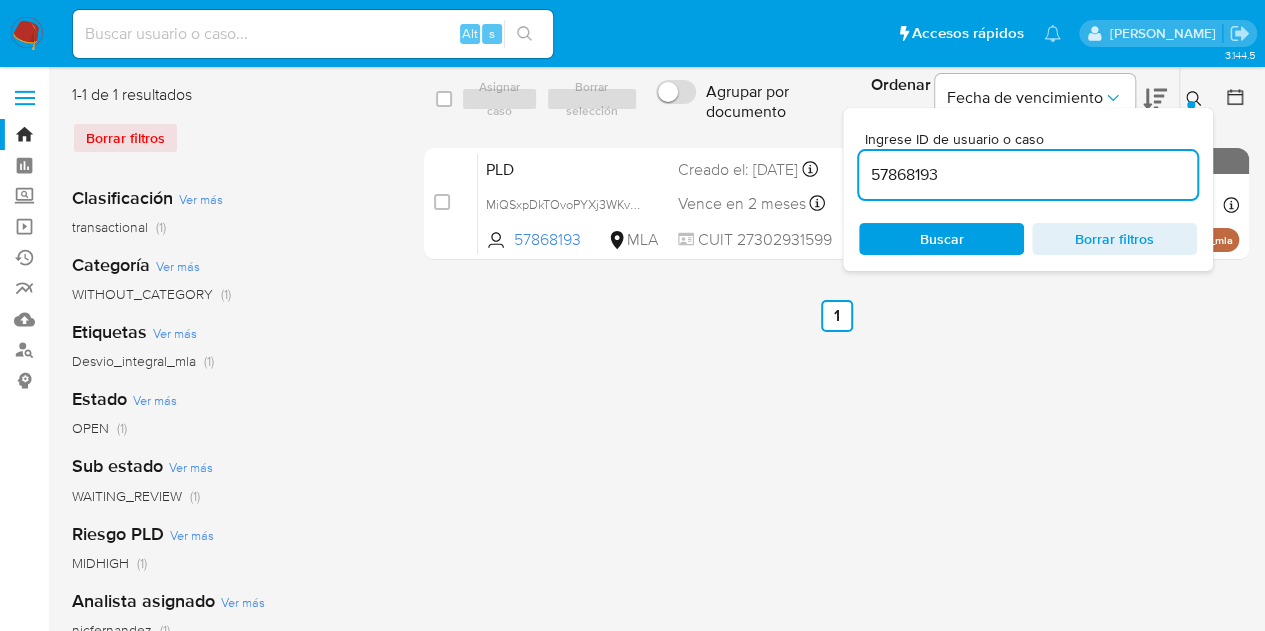 click 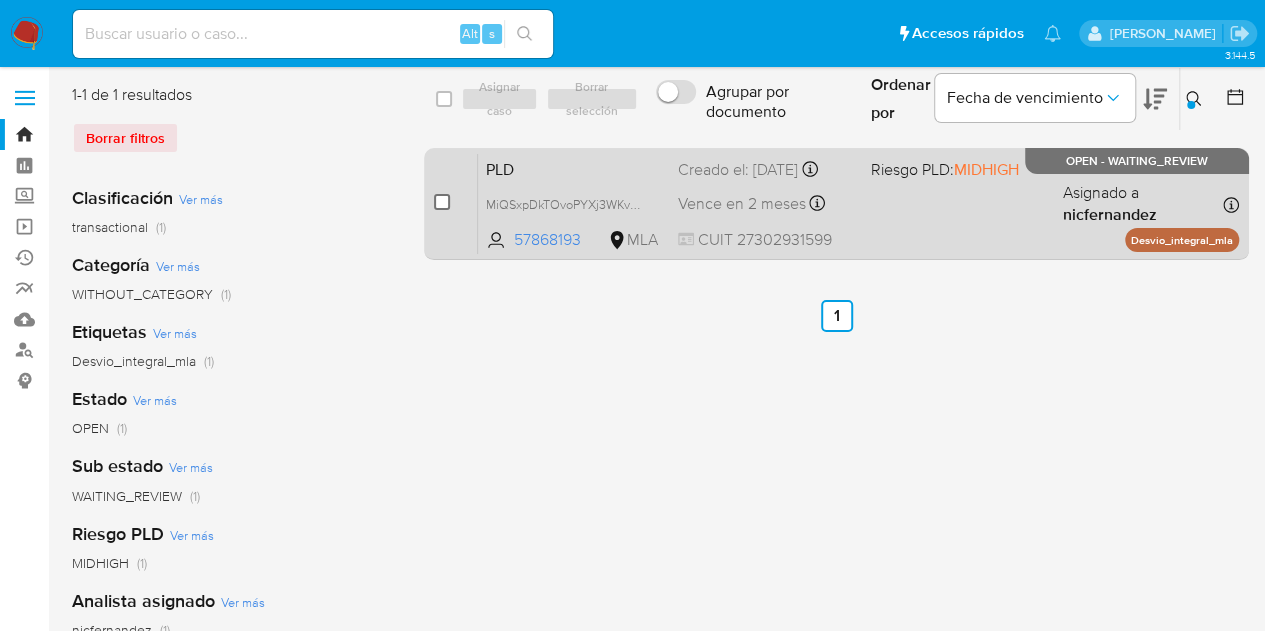 click at bounding box center (442, 202) 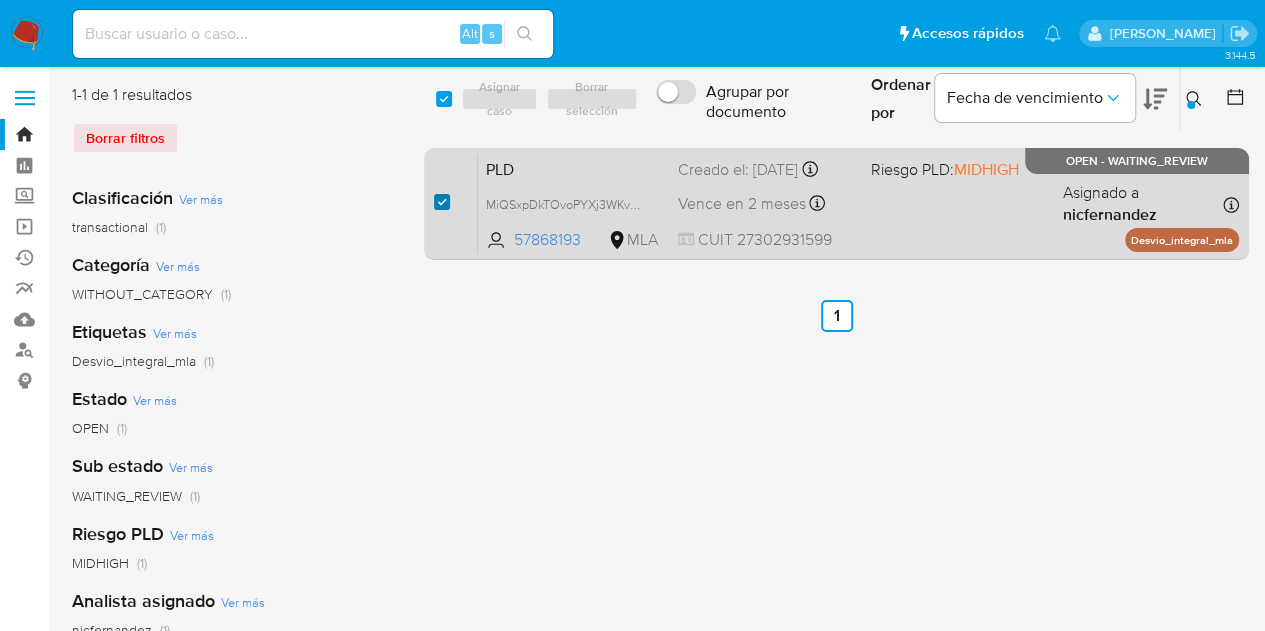 checkbox on "true" 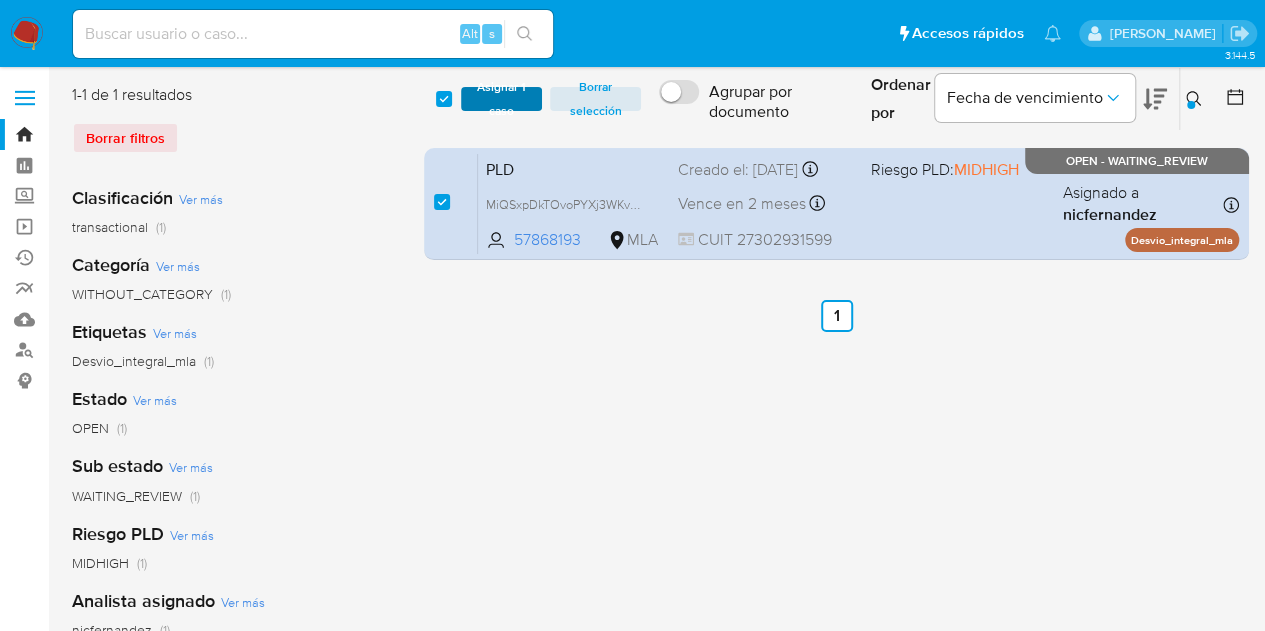 click on "Asignar 1 caso" at bounding box center (502, 99) 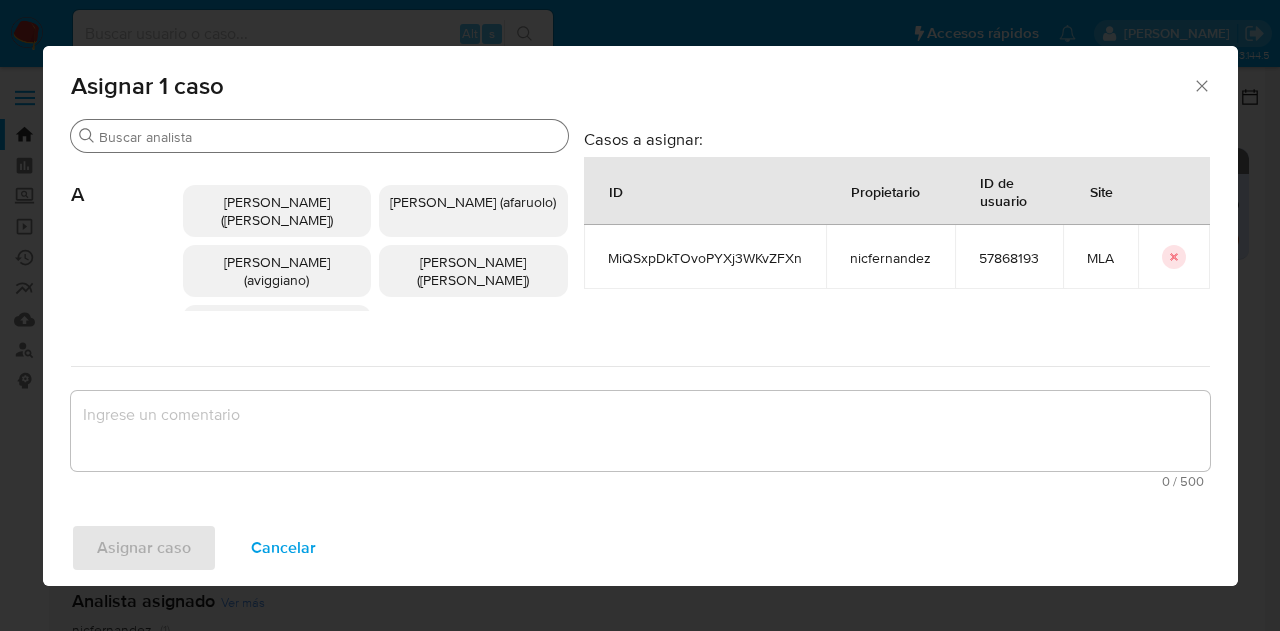 click on "Buscar" at bounding box center (329, 137) 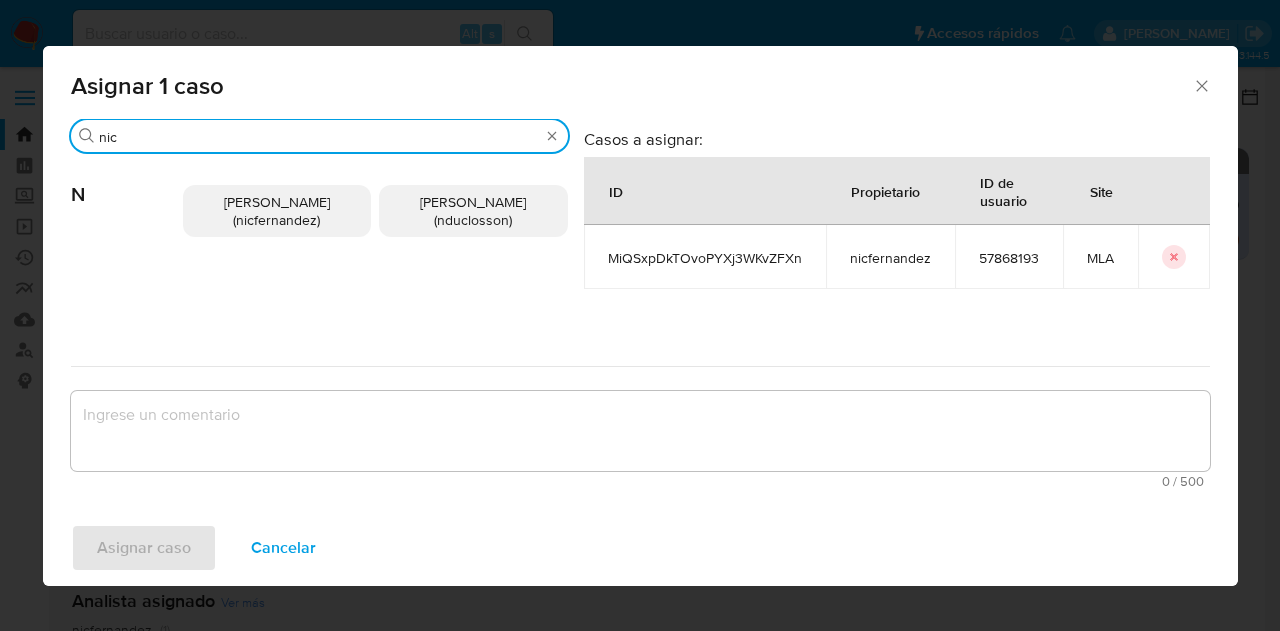 type on "nic" 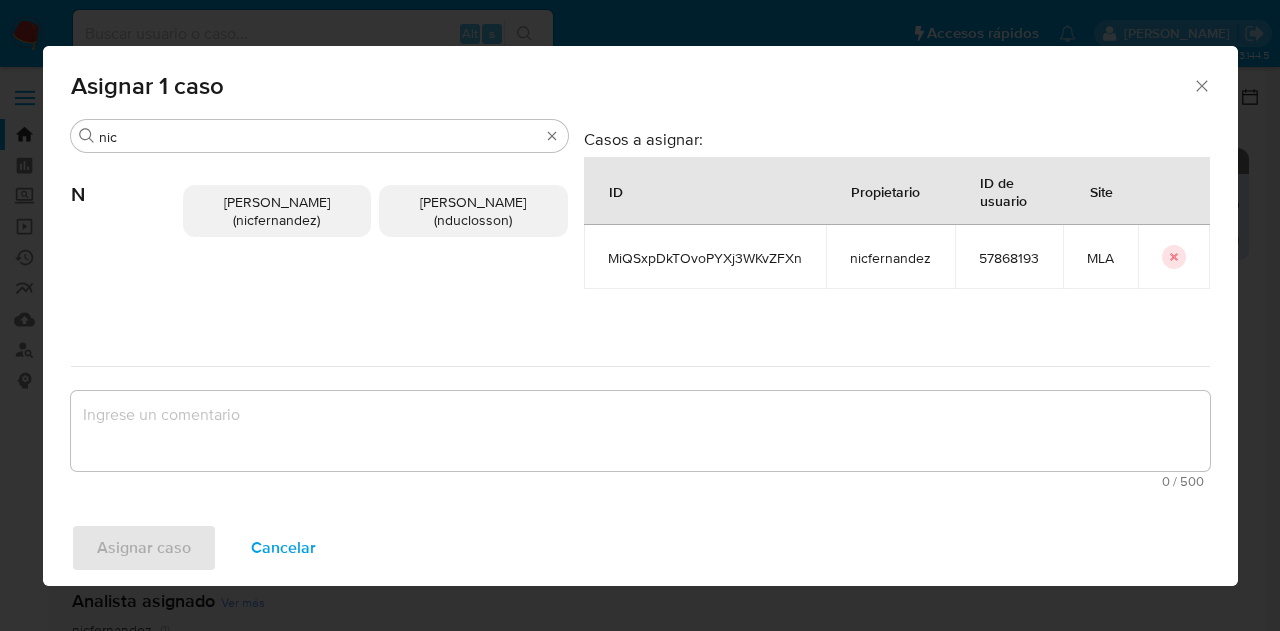drag, startPoint x: 225, startPoint y: 222, endPoint x: 283, endPoint y: 345, distance: 135.98897 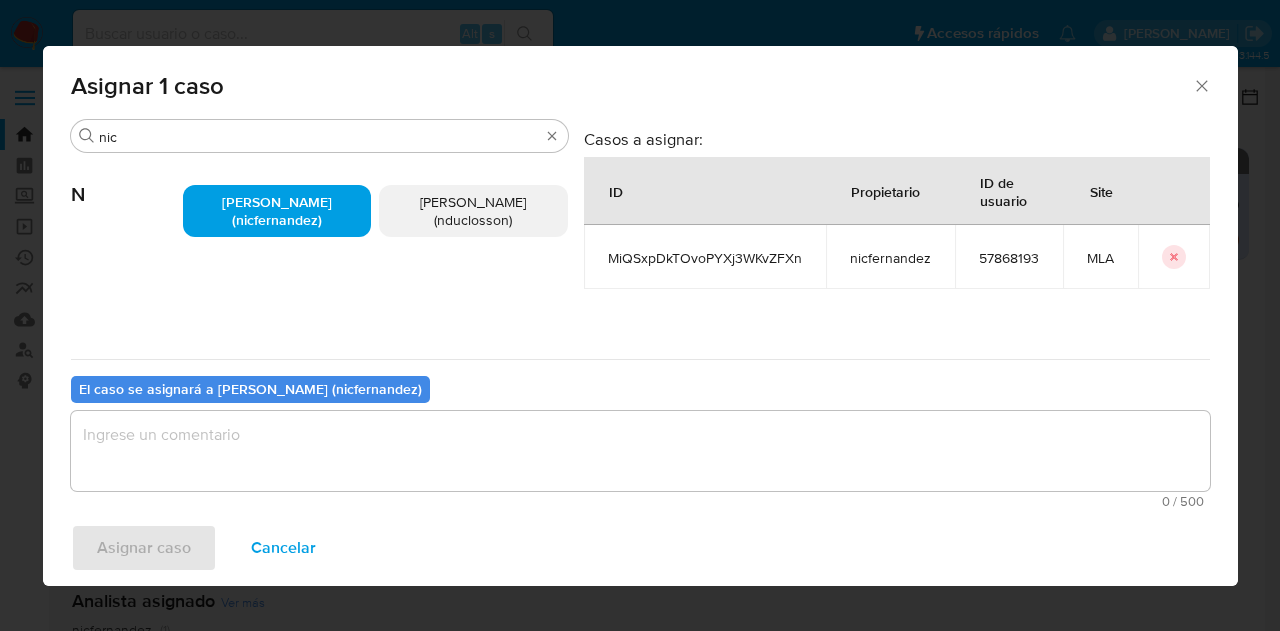click at bounding box center [640, 451] 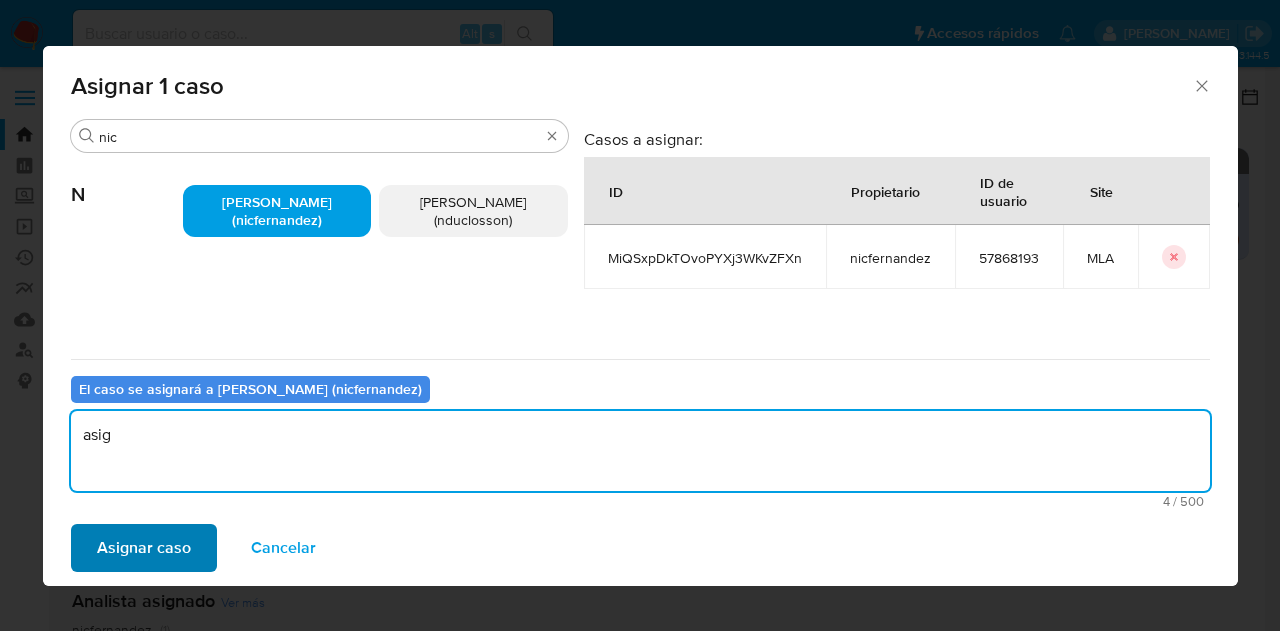 type on "asig" 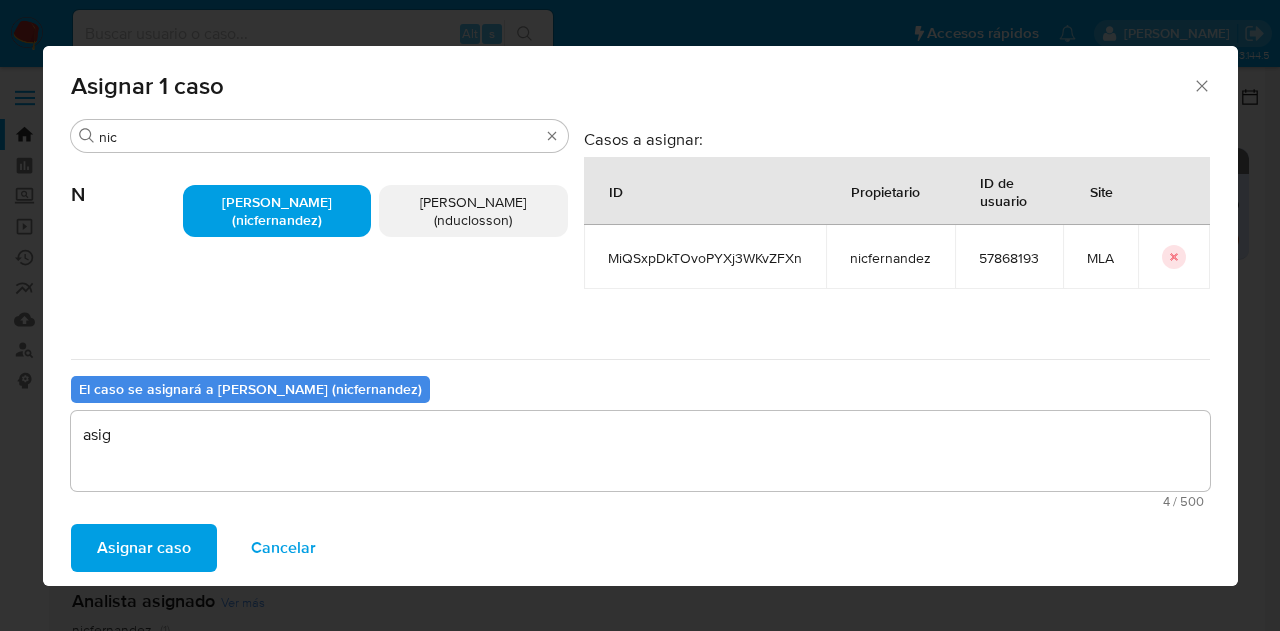 click on "Asignar caso" at bounding box center [144, 548] 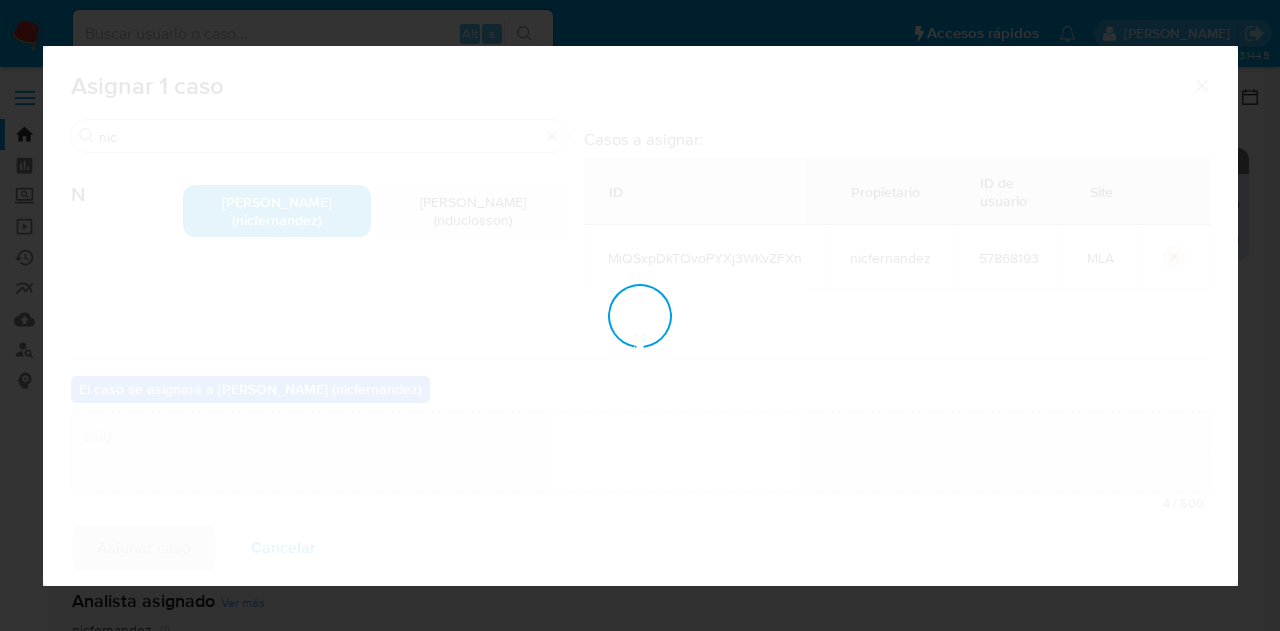 type 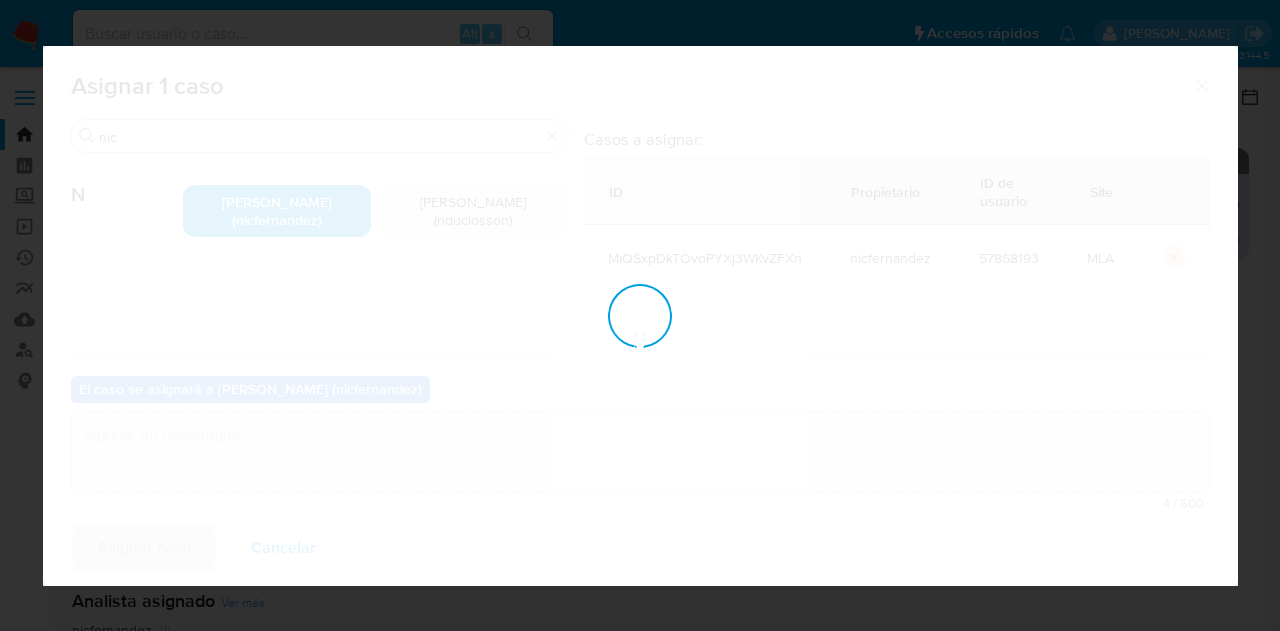checkbox on "false" 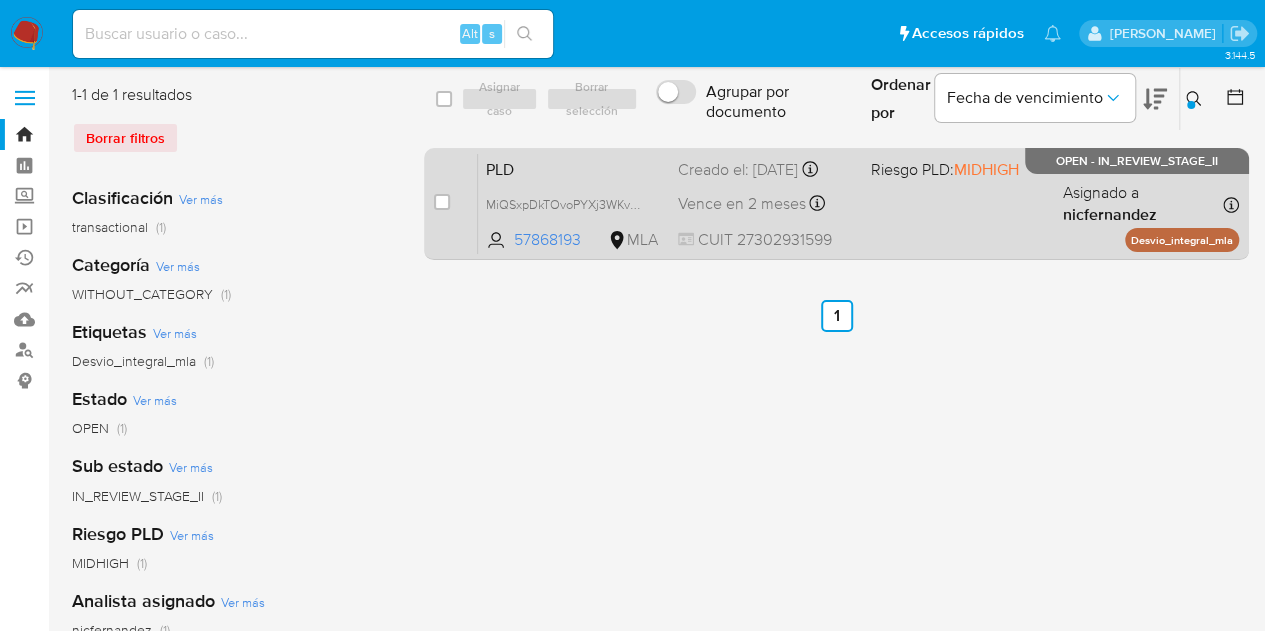 click on "PLD" at bounding box center [574, 168] 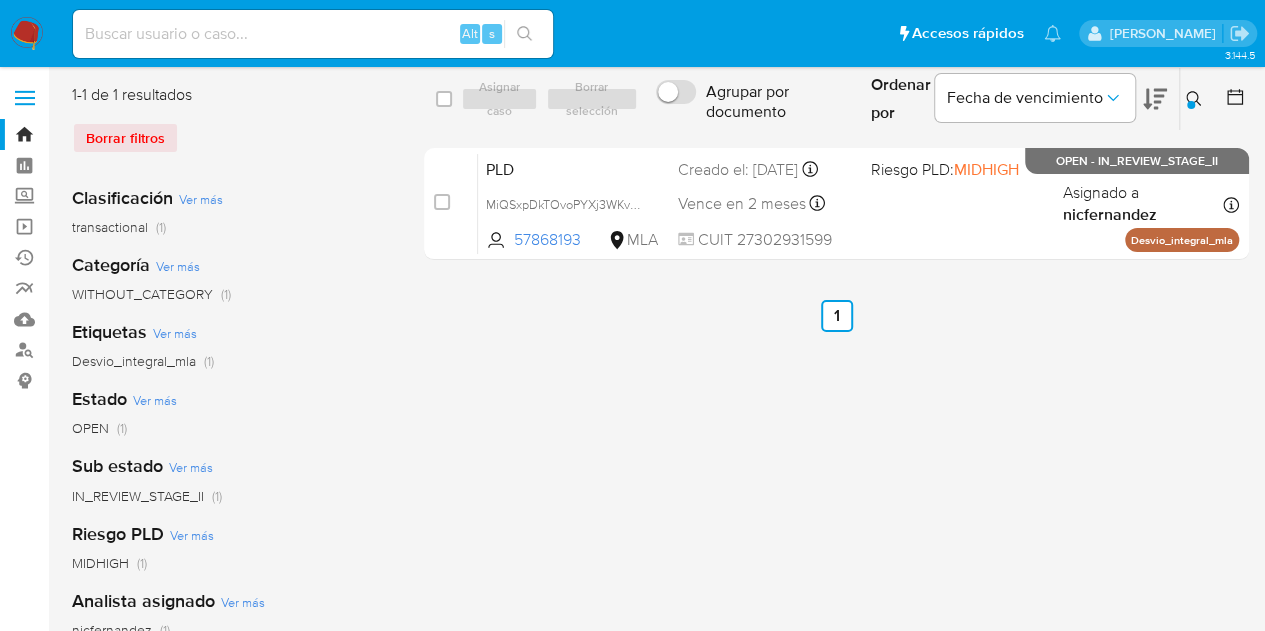 click 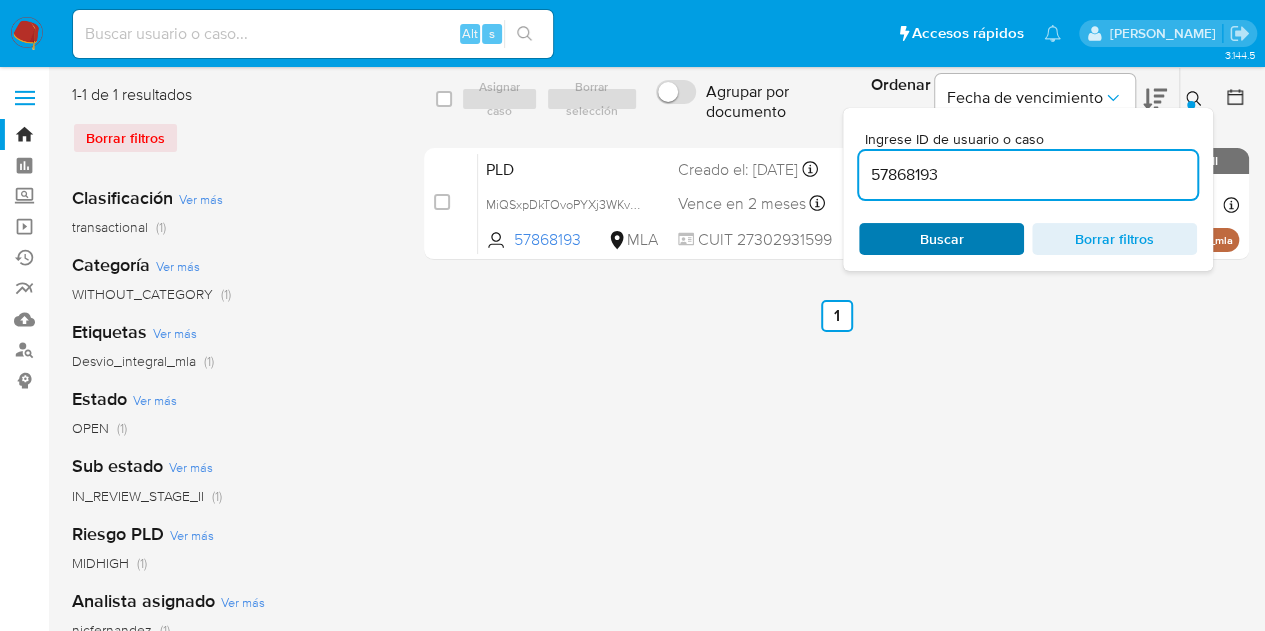 click on "Buscar" at bounding box center [941, 239] 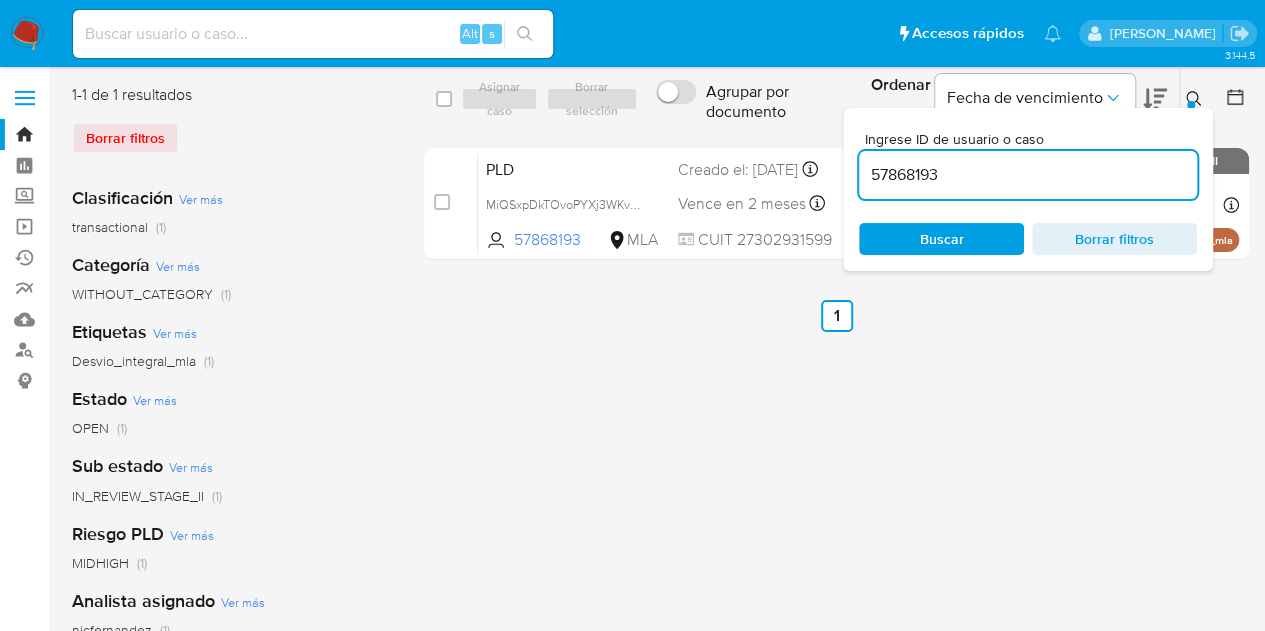 click 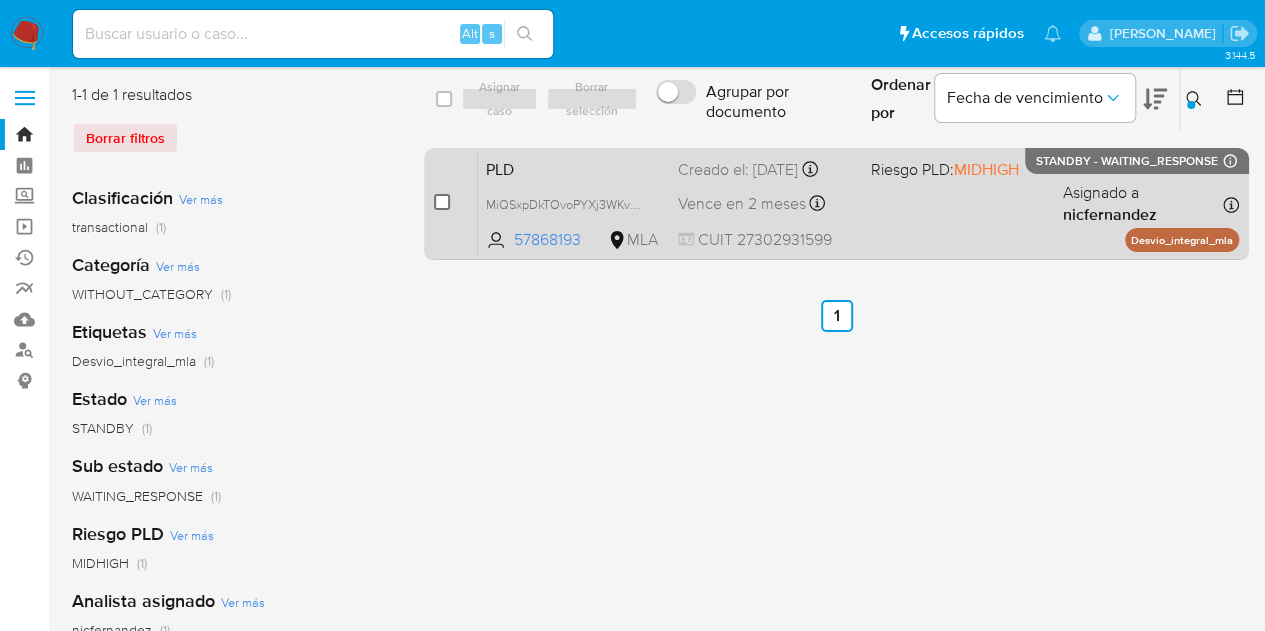 click at bounding box center [442, 202] 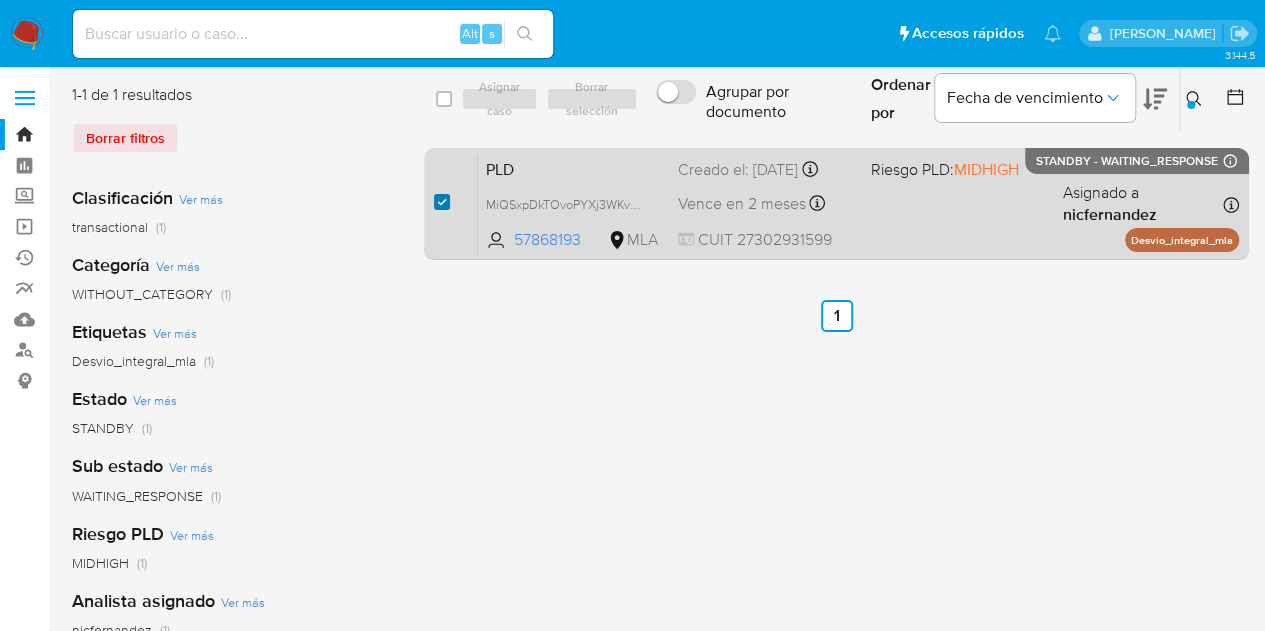 checkbox on "true" 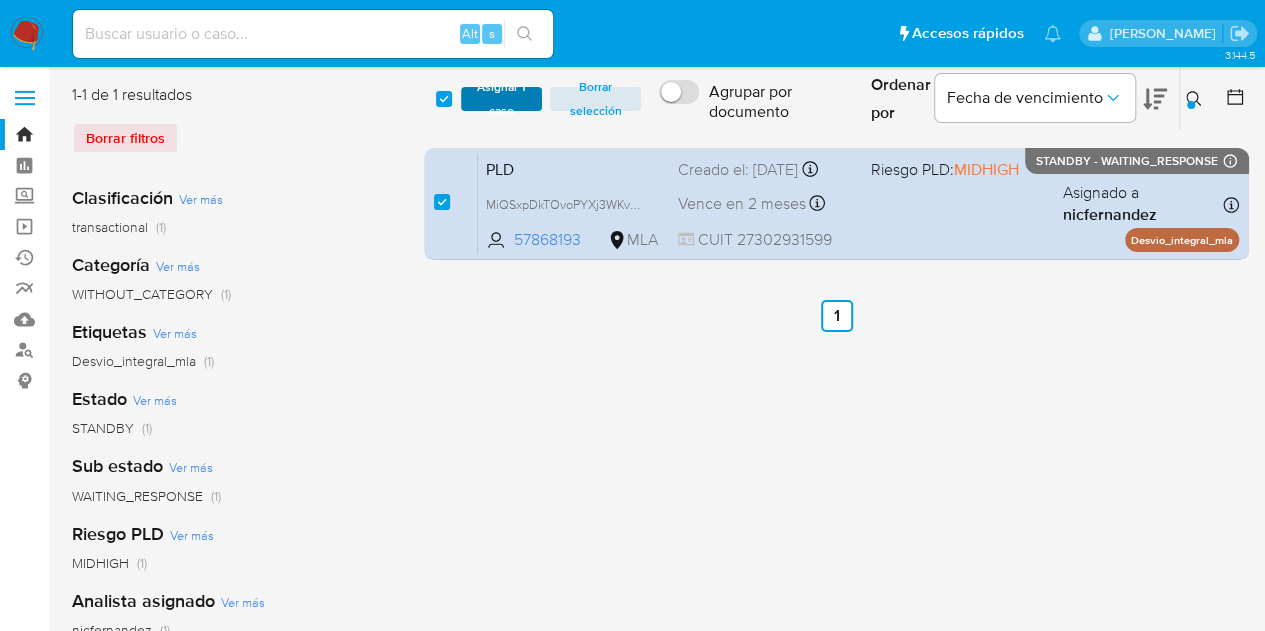click on "Asignar 1 caso" at bounding box center (502, 99) 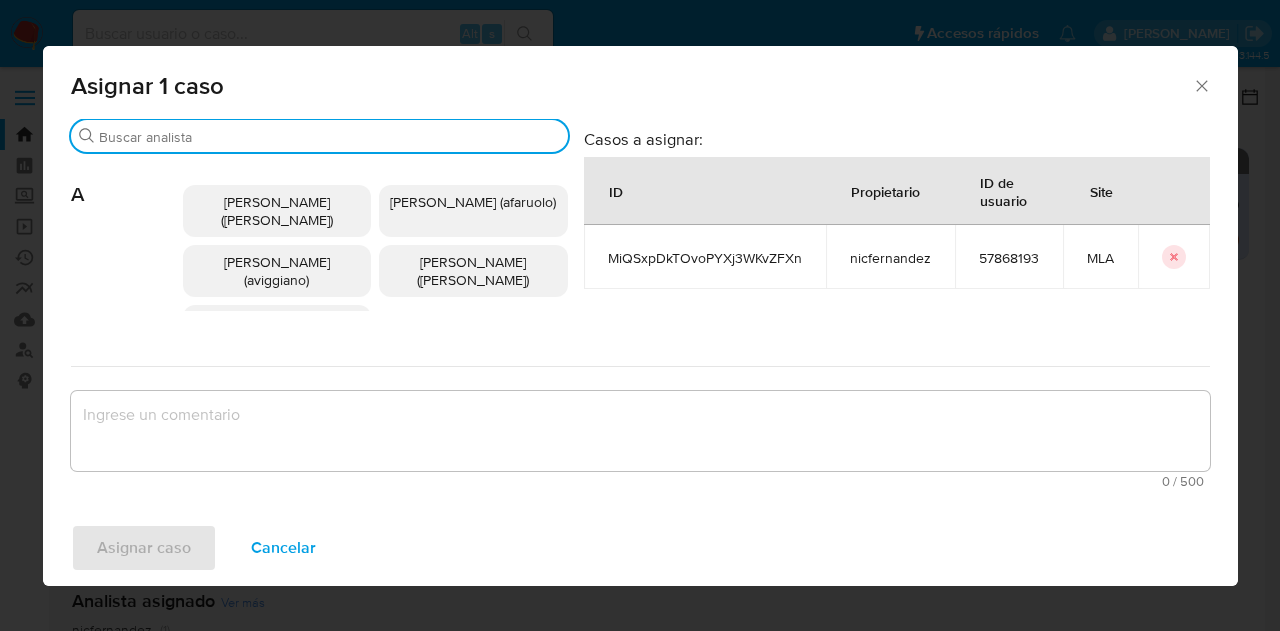 click on "Buscar" at bounding box center [329, 137] 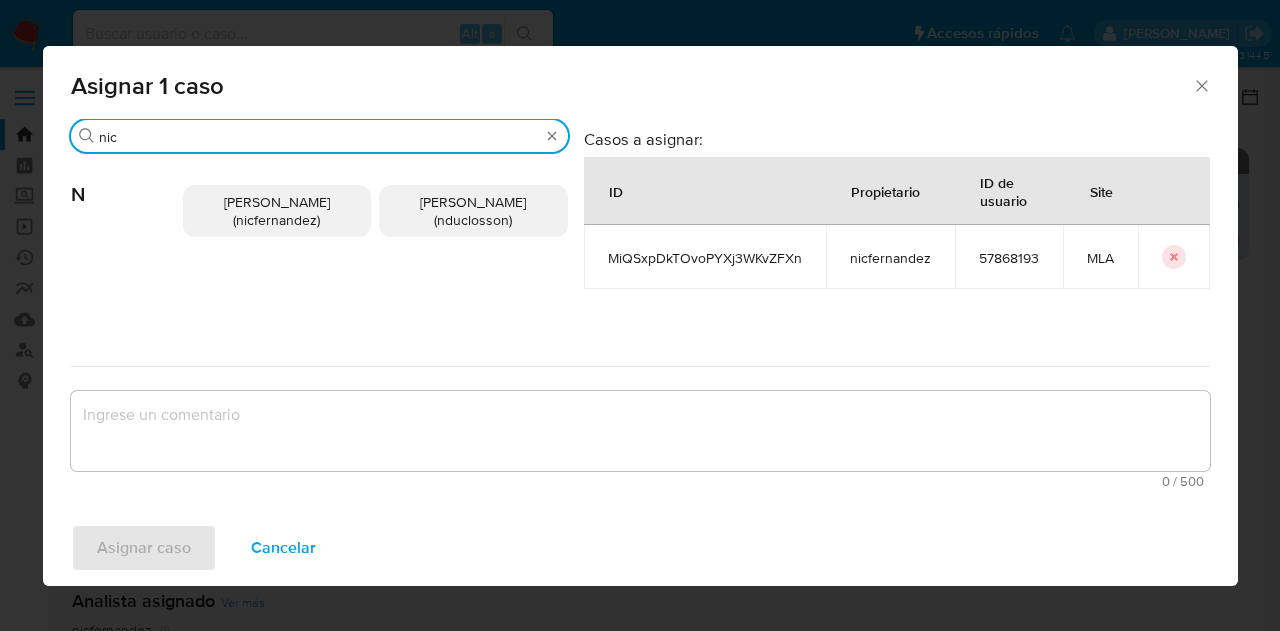type on "nic" 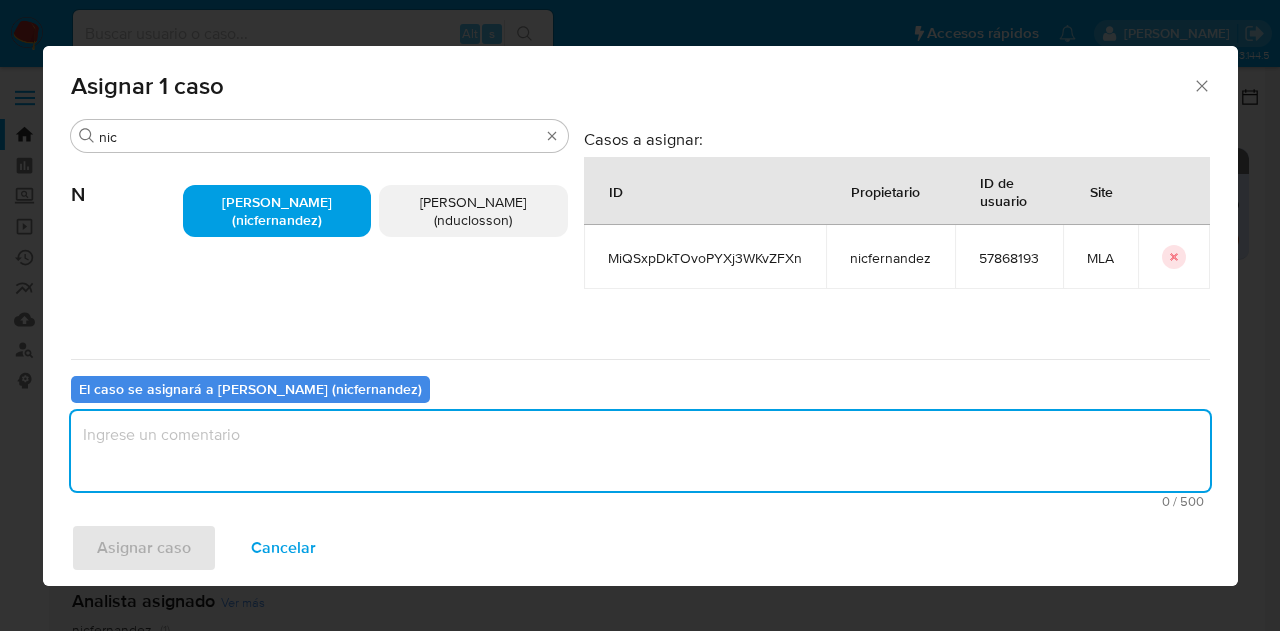 click at bounding box center [640, 451] 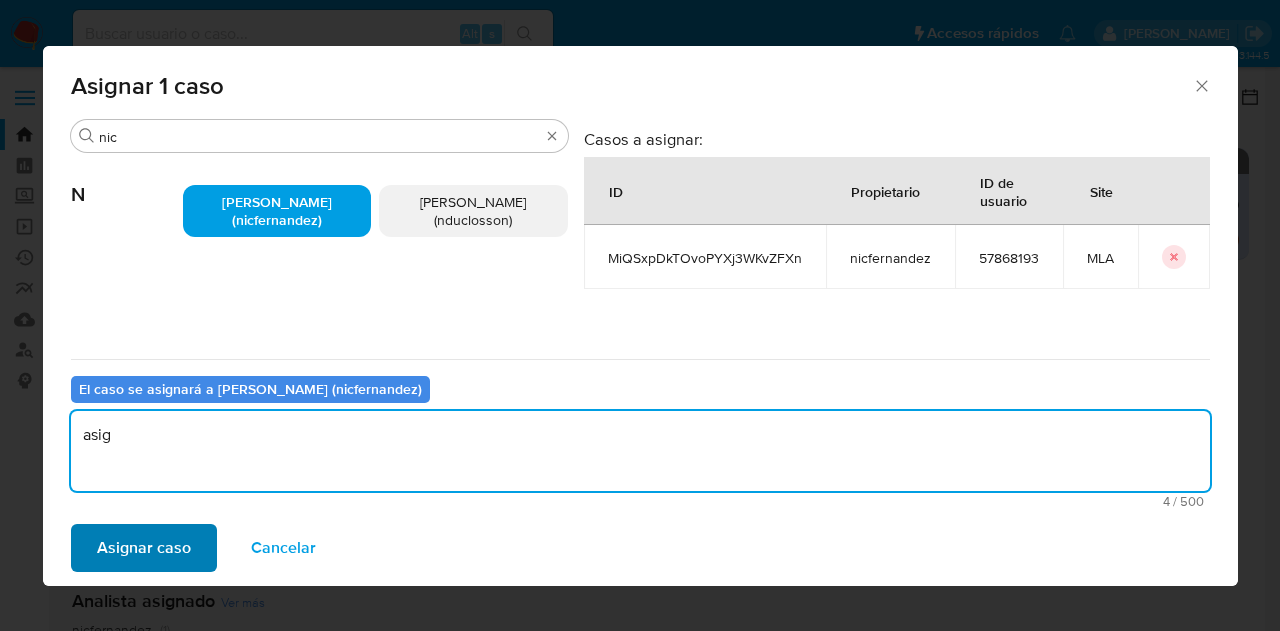 type on "asig" 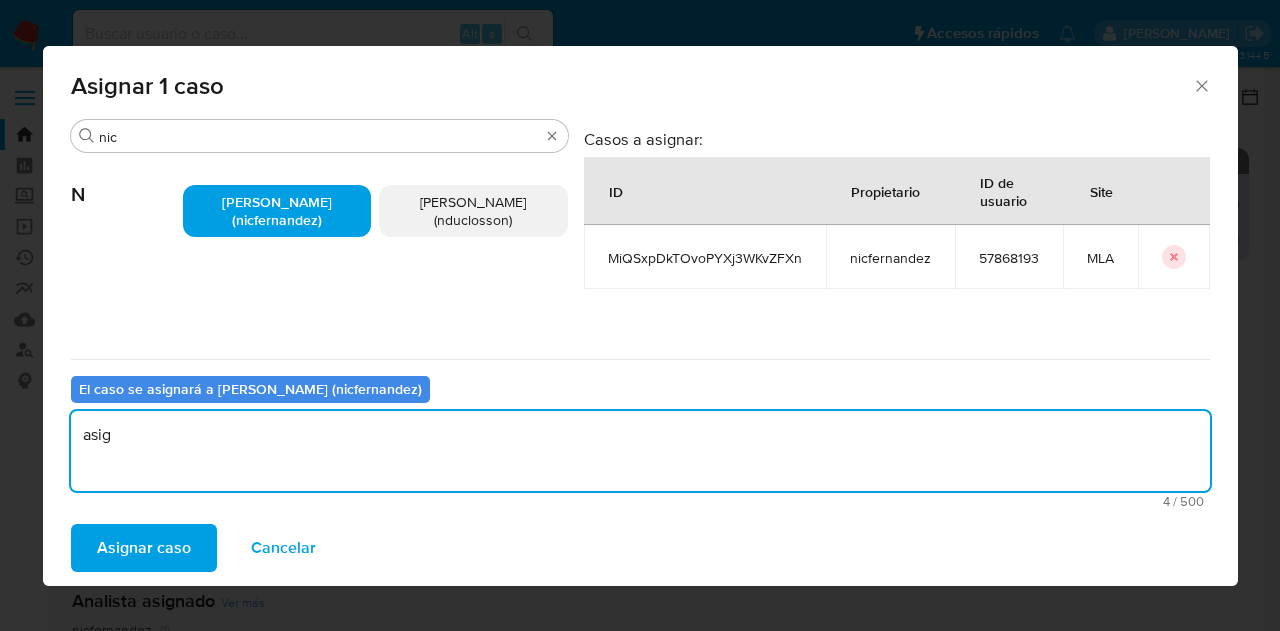 click on "Asignar caso" at bounding box center (144, 548) 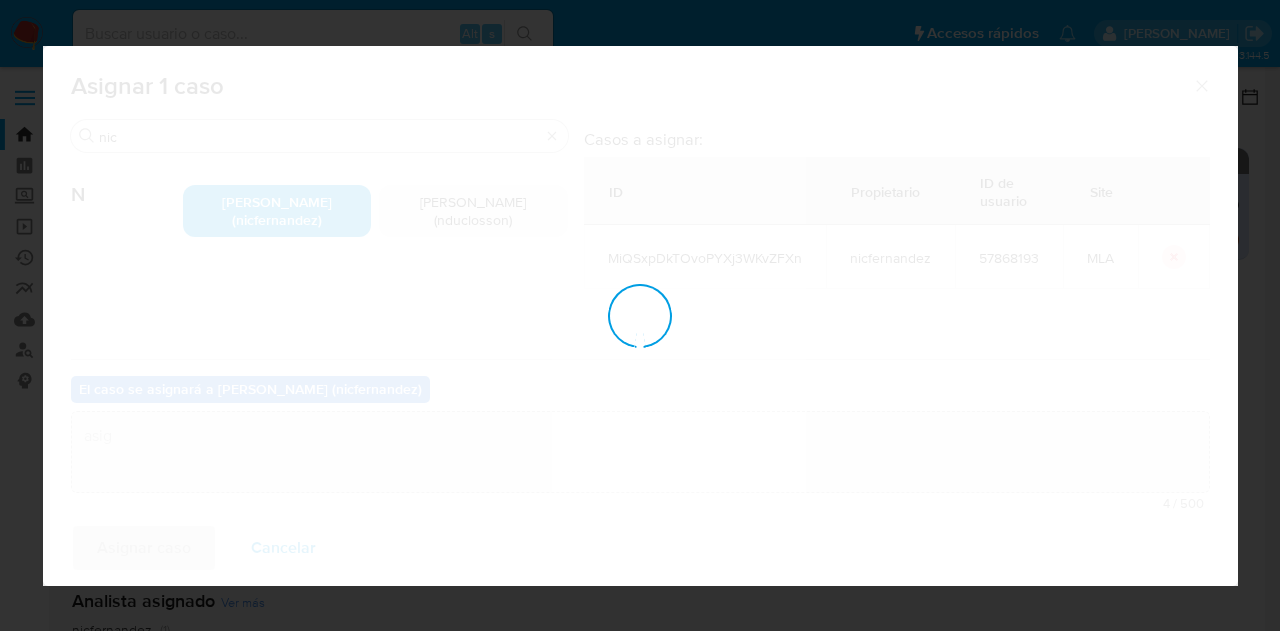 type 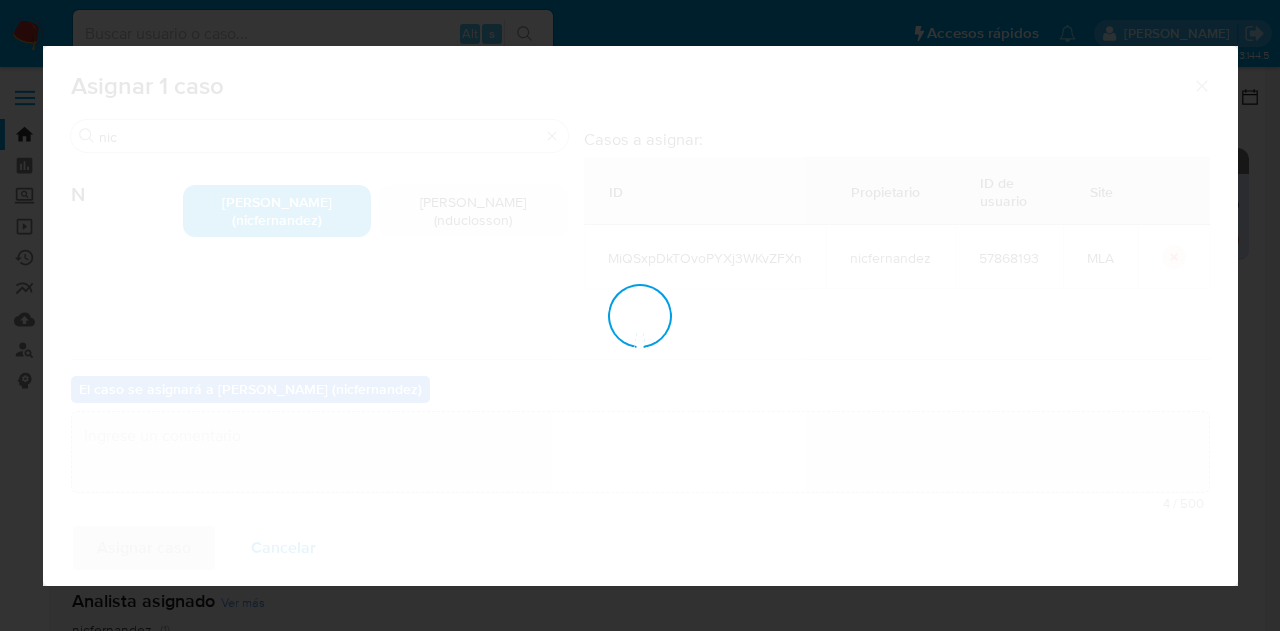 checkbox on "false" 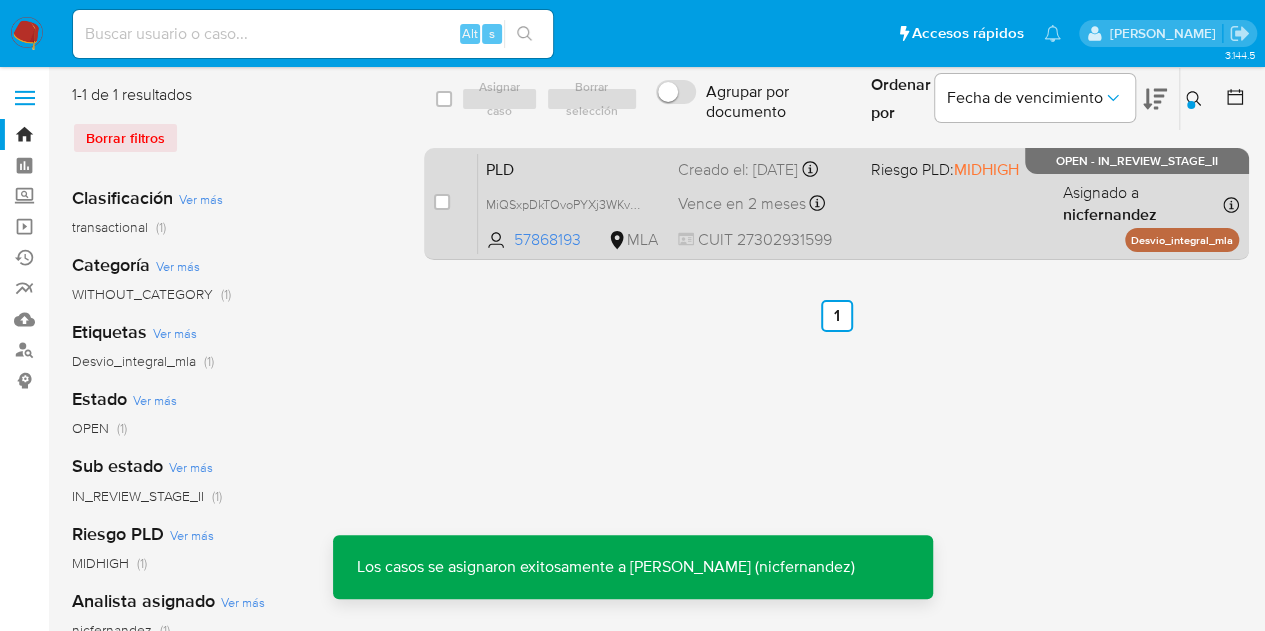 click on "PLD" at bounding box center [574, 168] 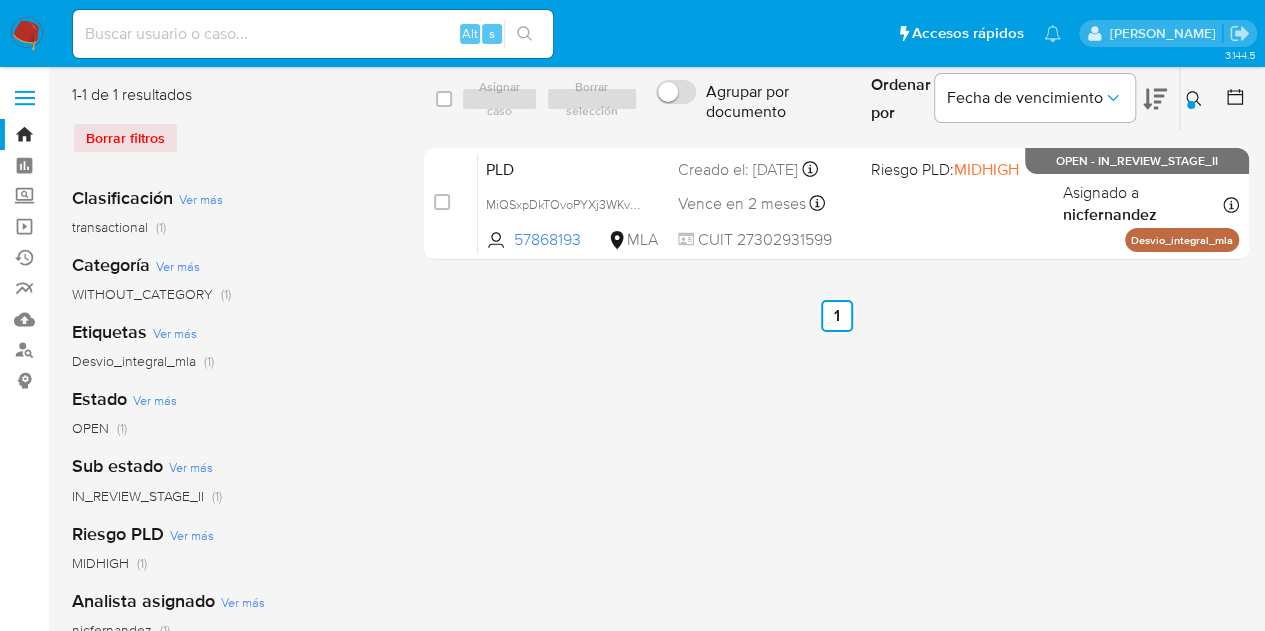 click at bounding box center (1191, 105) 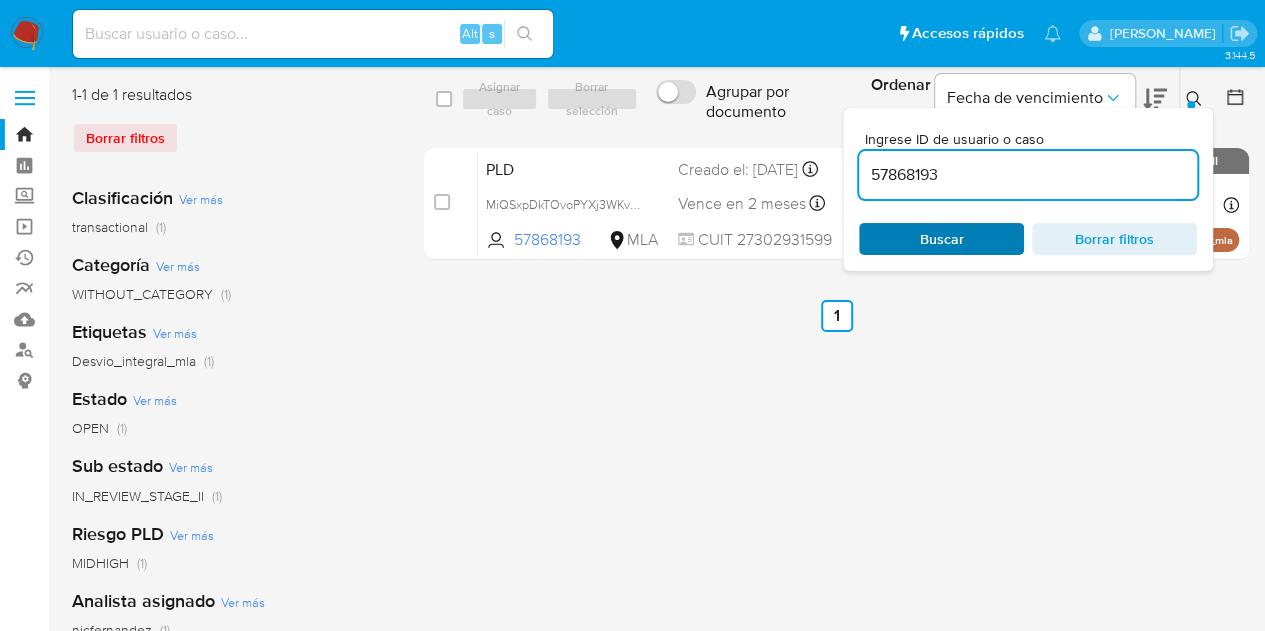 click on "Buscar" at bounding box center [942, 239] 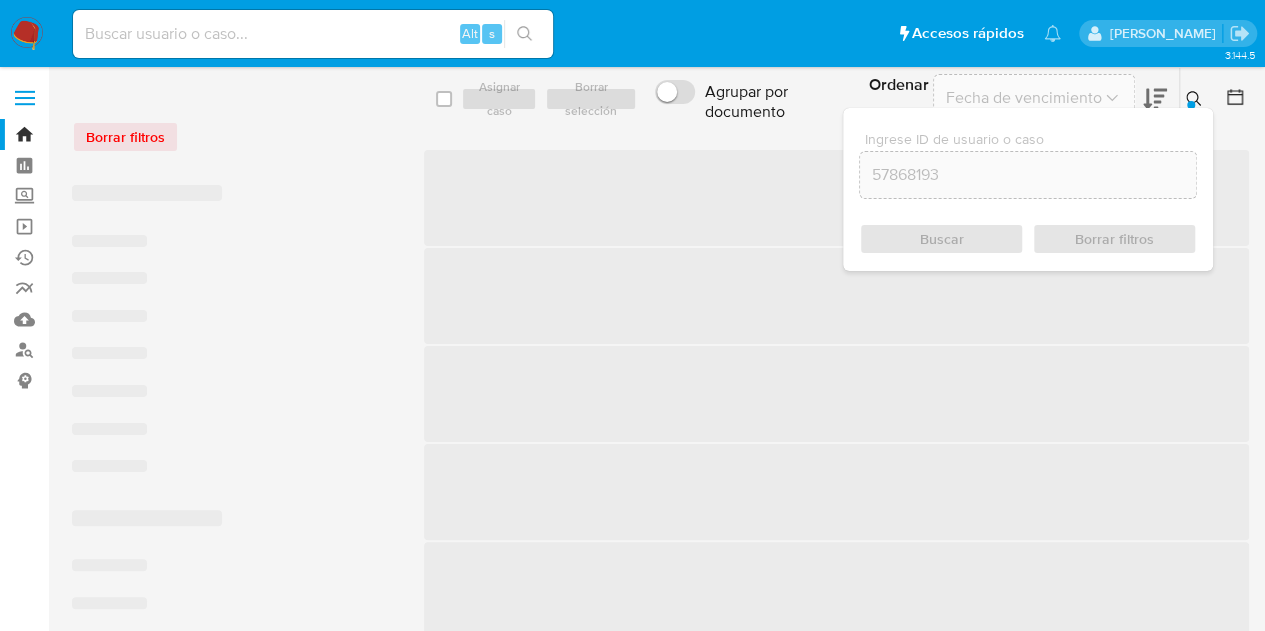 click at bounding box center (1196, 99) 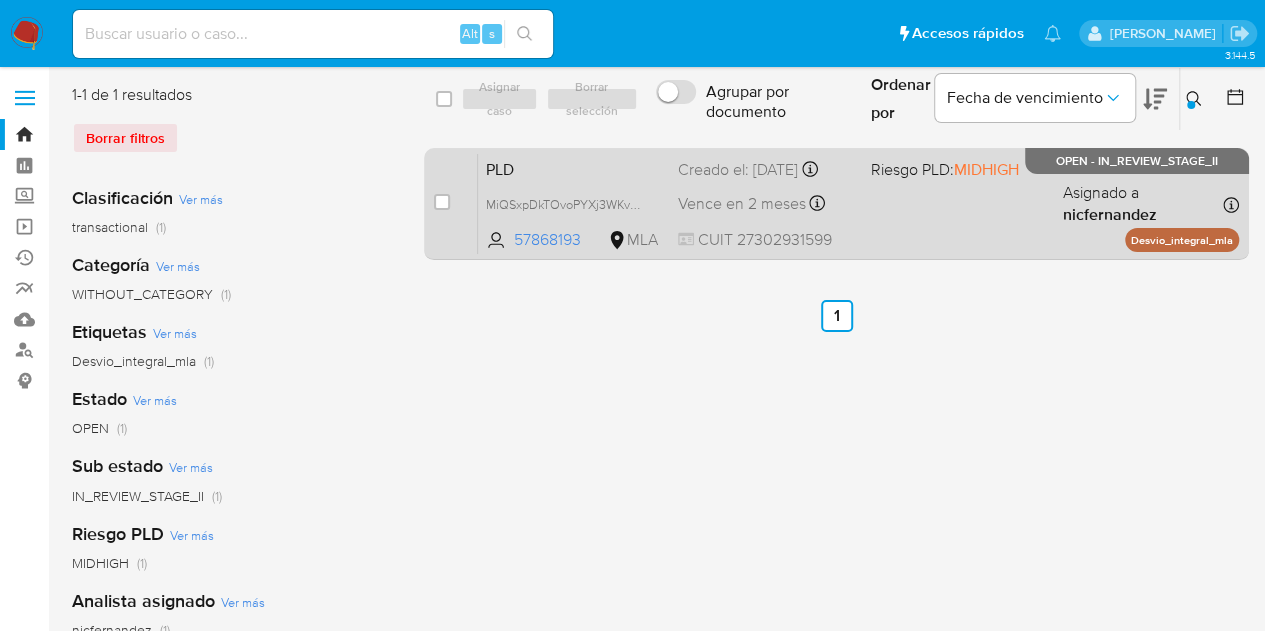 click on "case-item-checkbox   No es posible asignar el caso PLD MiQSxpDkTOvoPYXj3WKvZFXn 57868193 MLA Riesgo PLD:  MIDHIGH Creado el: 12/06/2025   Creado el: 12/06/2025 03:10:09 Vence en 2 meses   Vence el 10/09/2025 03:10:09 CUIT   27302931599 Asignado a   nicfernandez   Asignado el: 18/06/2025 14:17:31 Desvio_integral_mla OPEN - IN_REVIEW_STAGE_II" at bounding box center (836, 204) 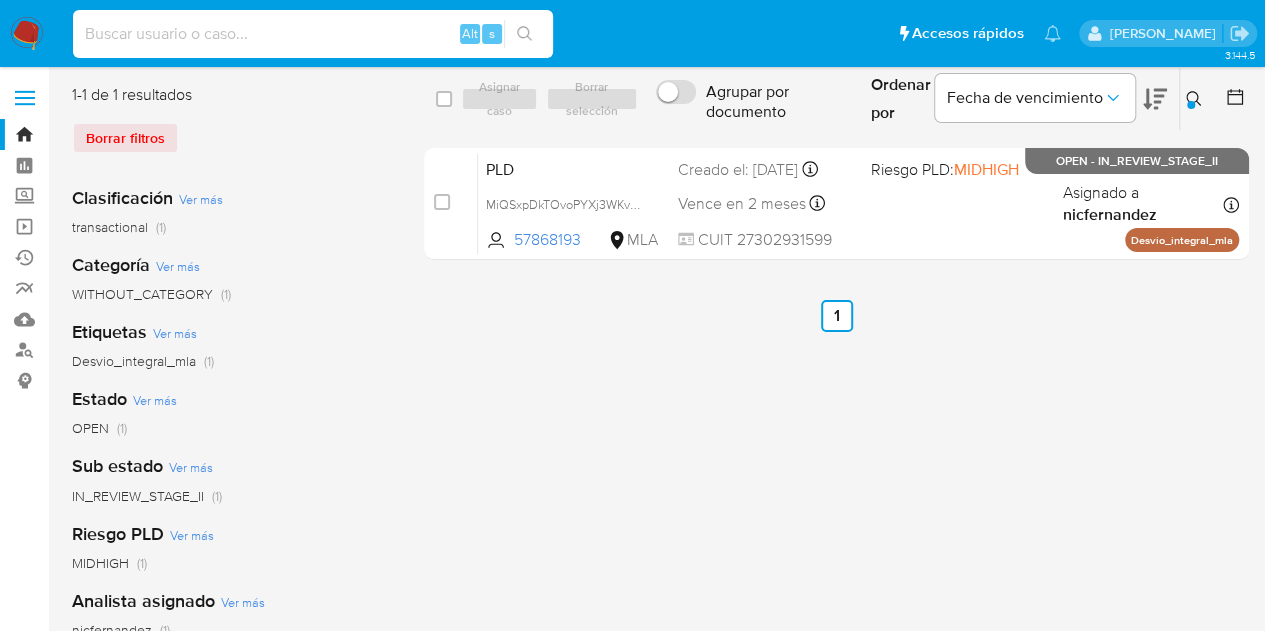 click at bounding box center [313, 34] 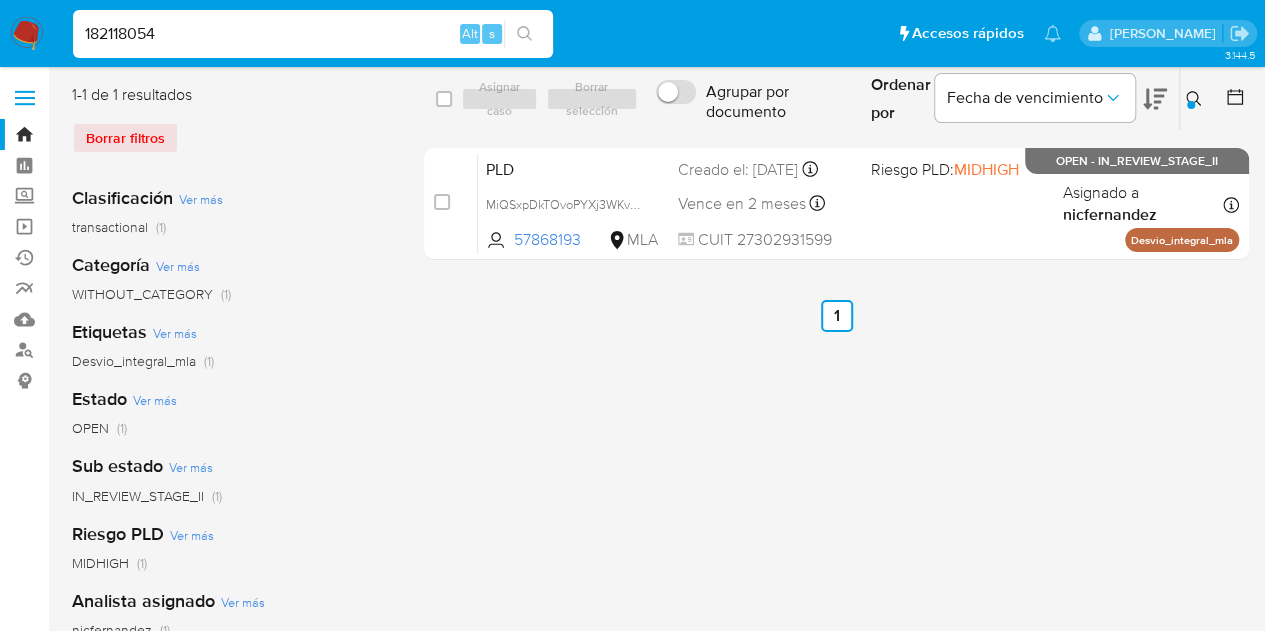 type on "182118054" 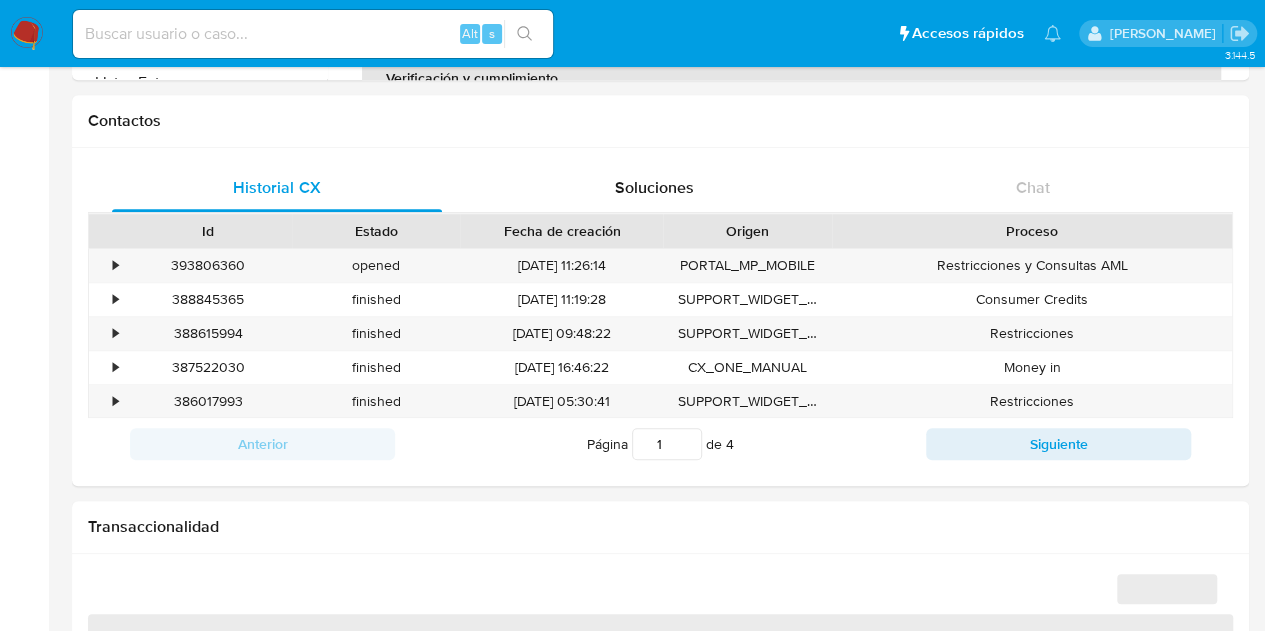 scroll, scrollTop: 584, scrollLeft: 0, axis: vertical 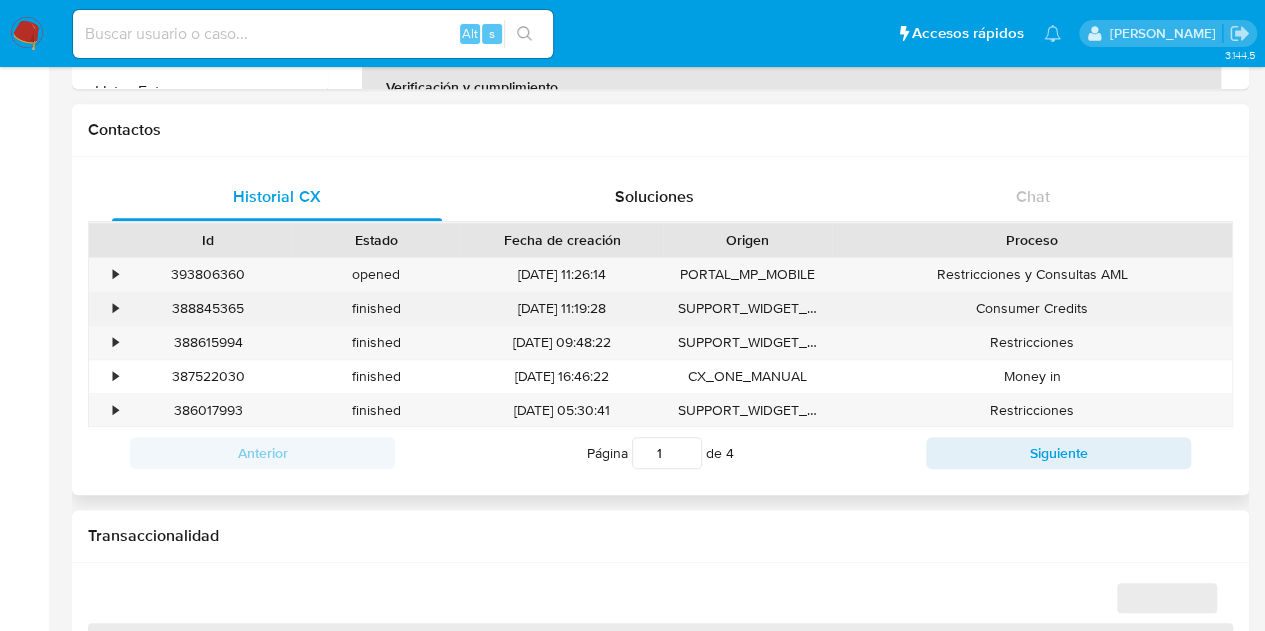 select on "10" 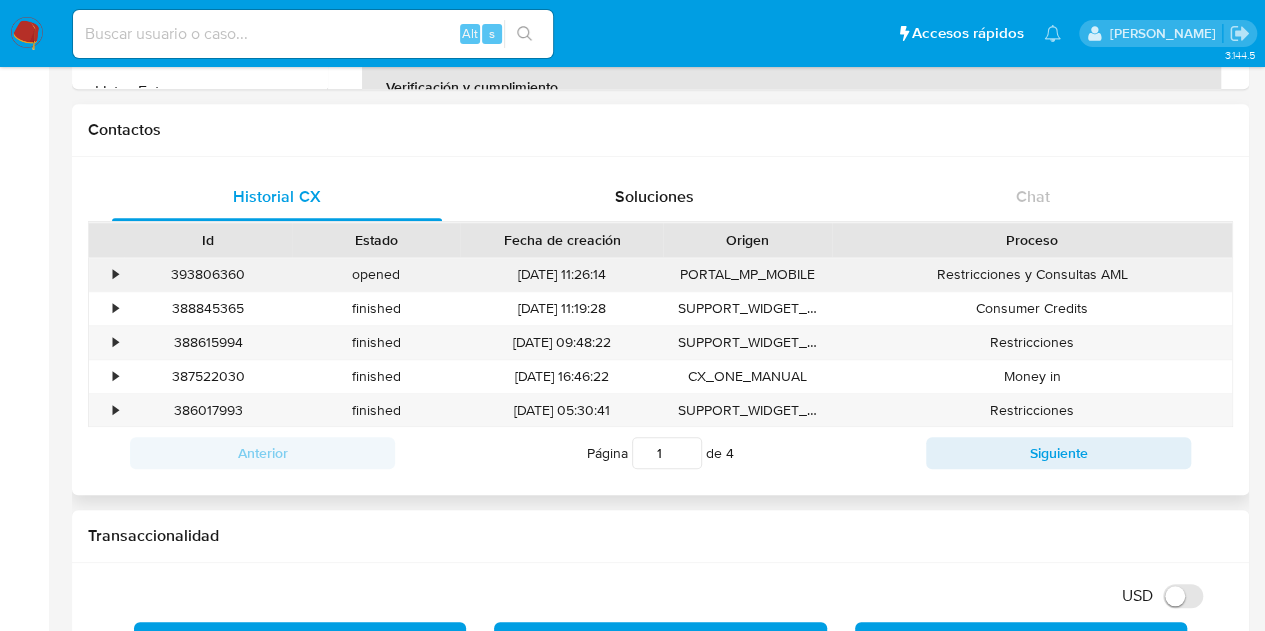 click on "393806360" at bounding box center [208, 274] 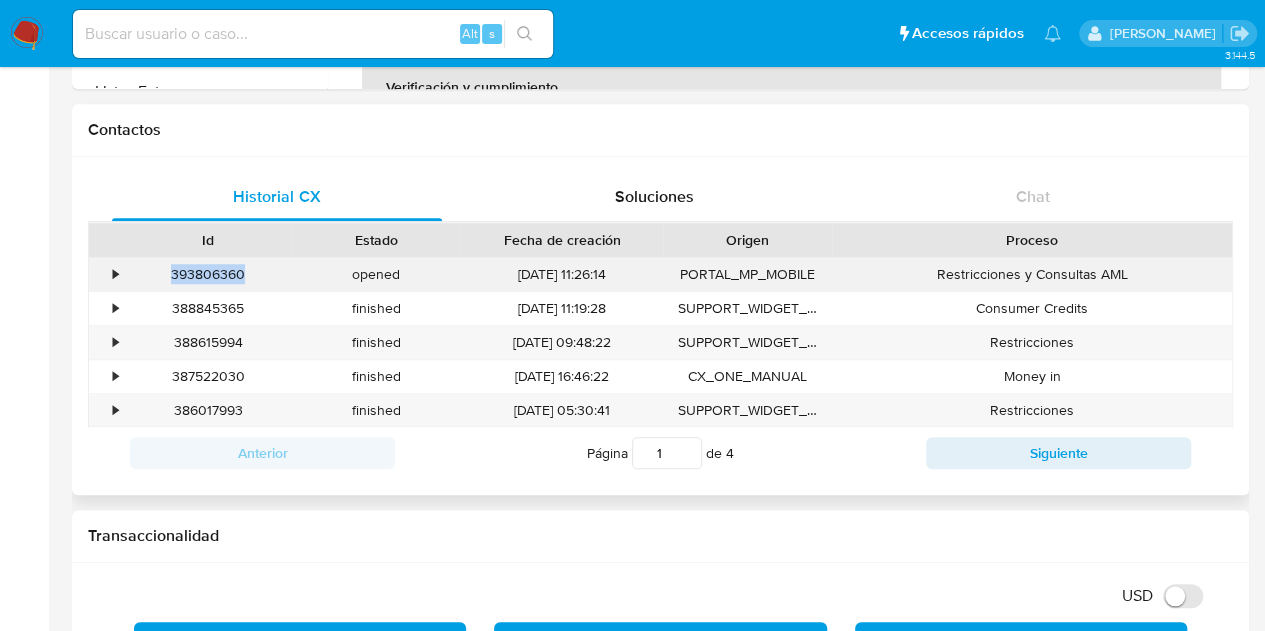 click on "393806360" at bounding box center (208, 274) 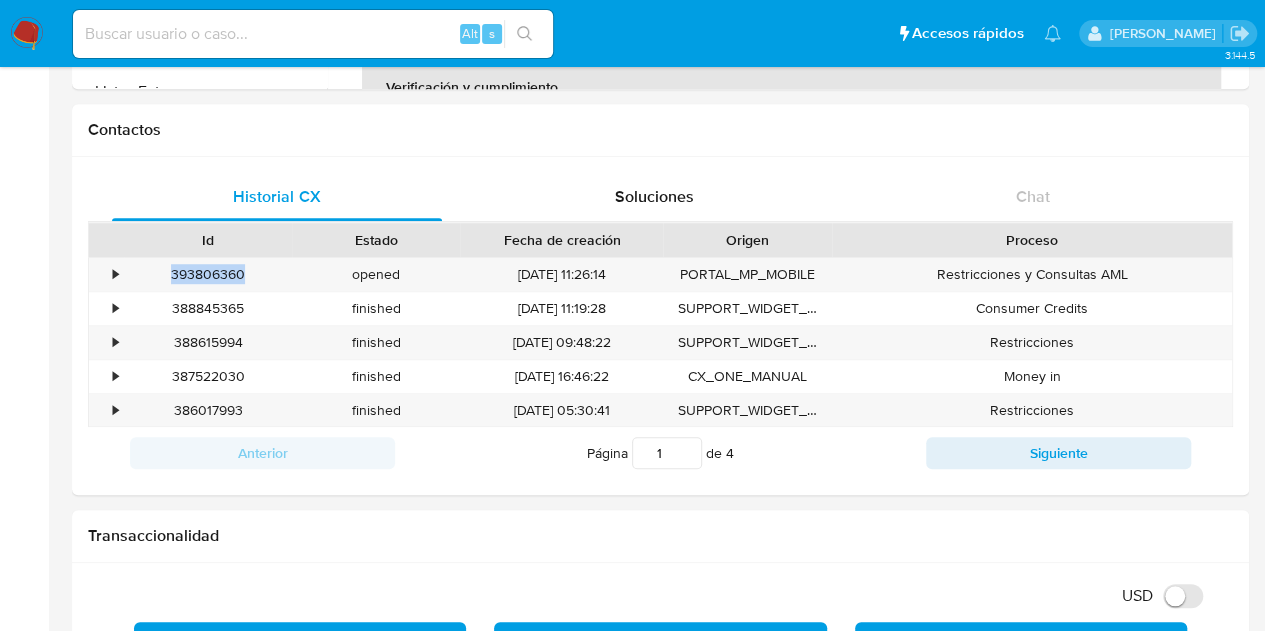 copy on "393806360" 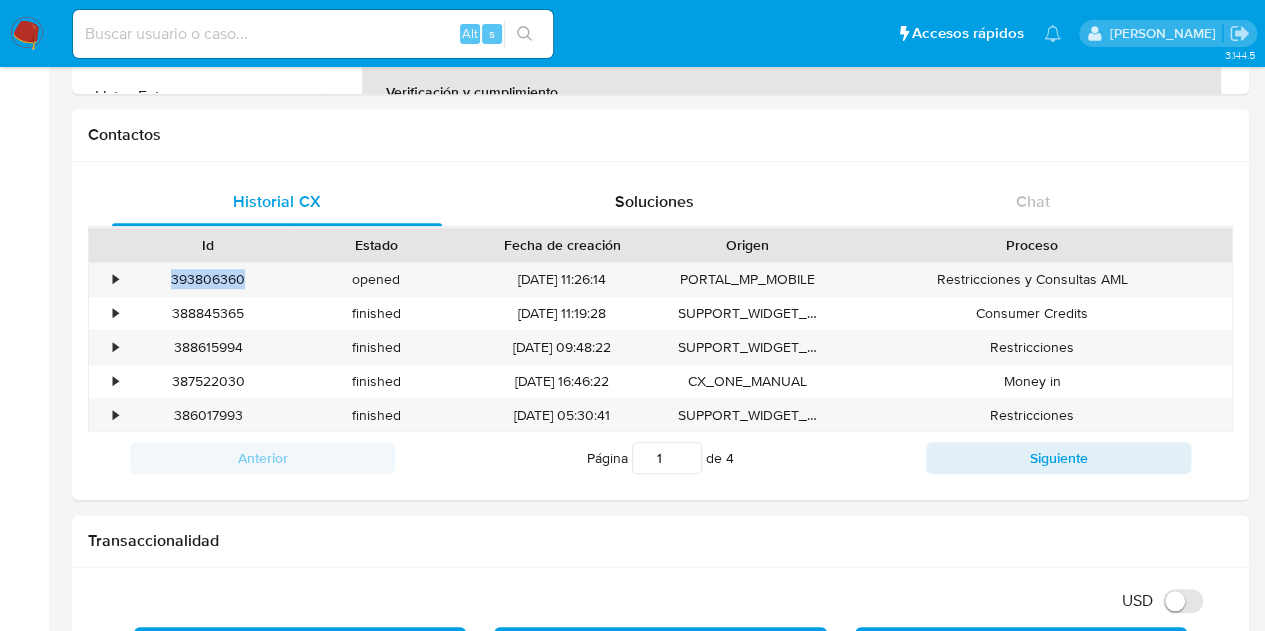 scroll, scrollTop: 0, scrollLeft: 0, axis: both 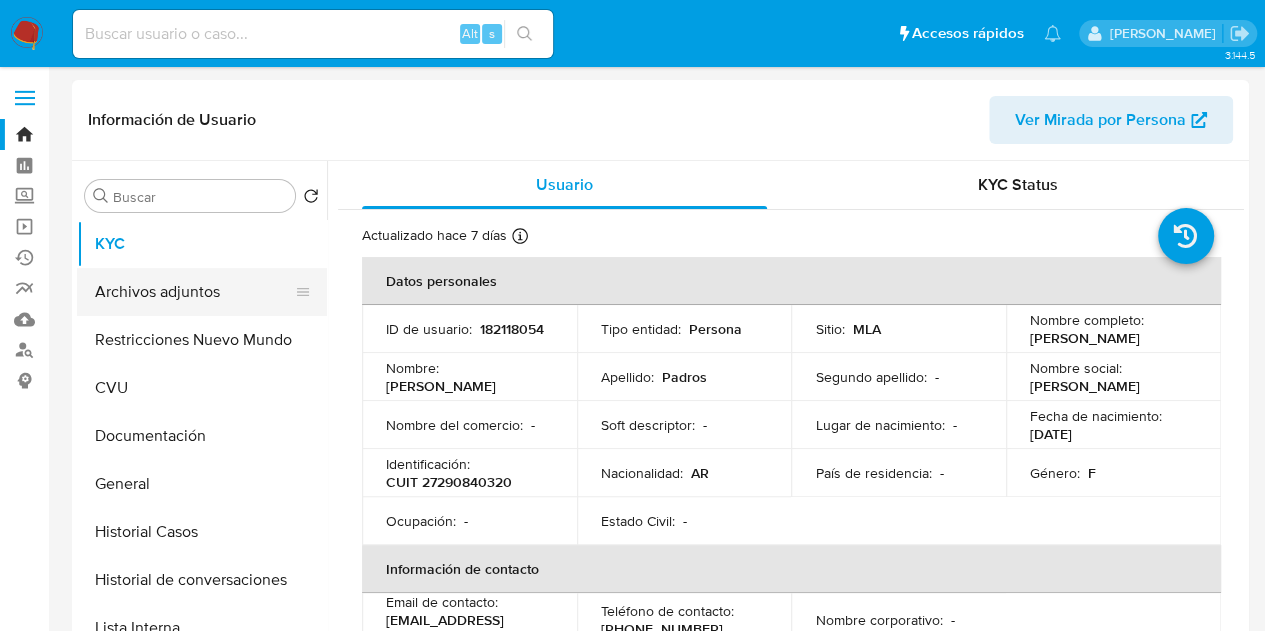 click on "Archivos adjuntos" at bounding box center [194, 292] 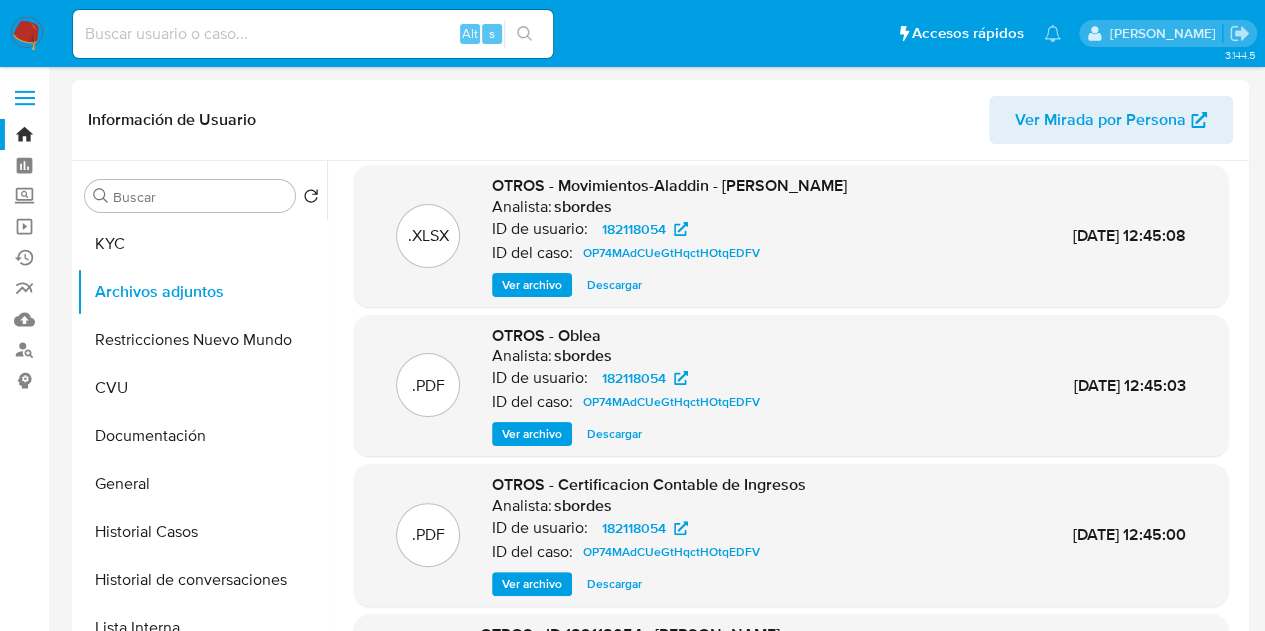 scroll, scrollTop: 0, scrollLeft: 0, axis: both 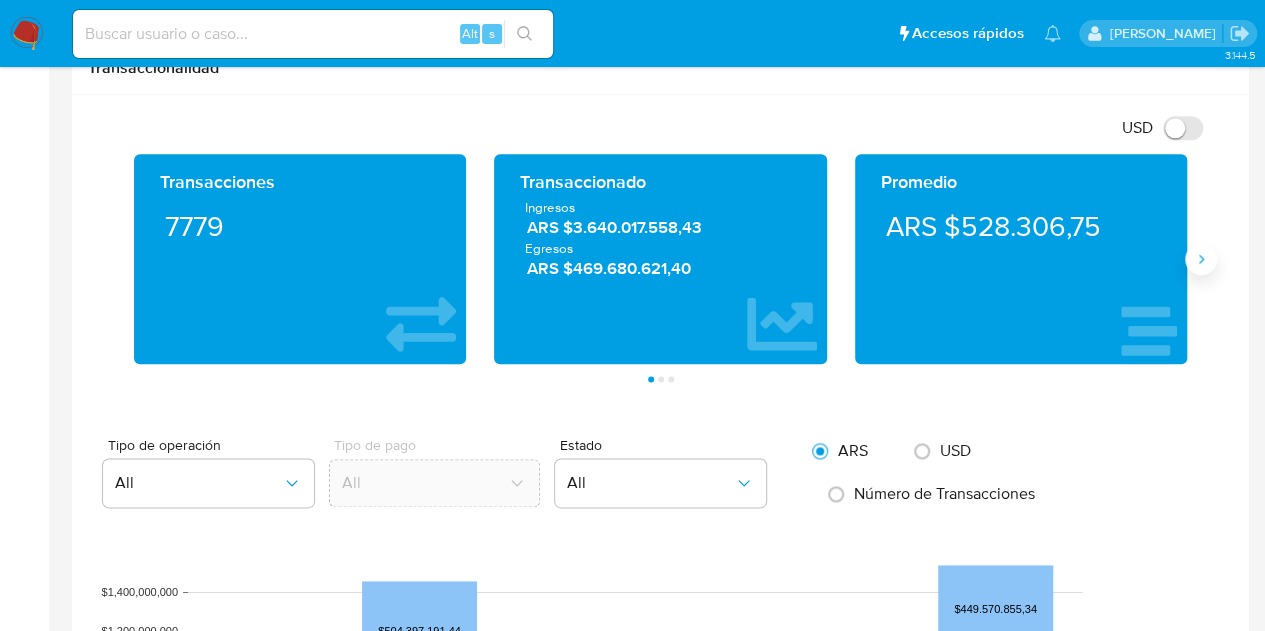 click at bounding box center (1201, 259) 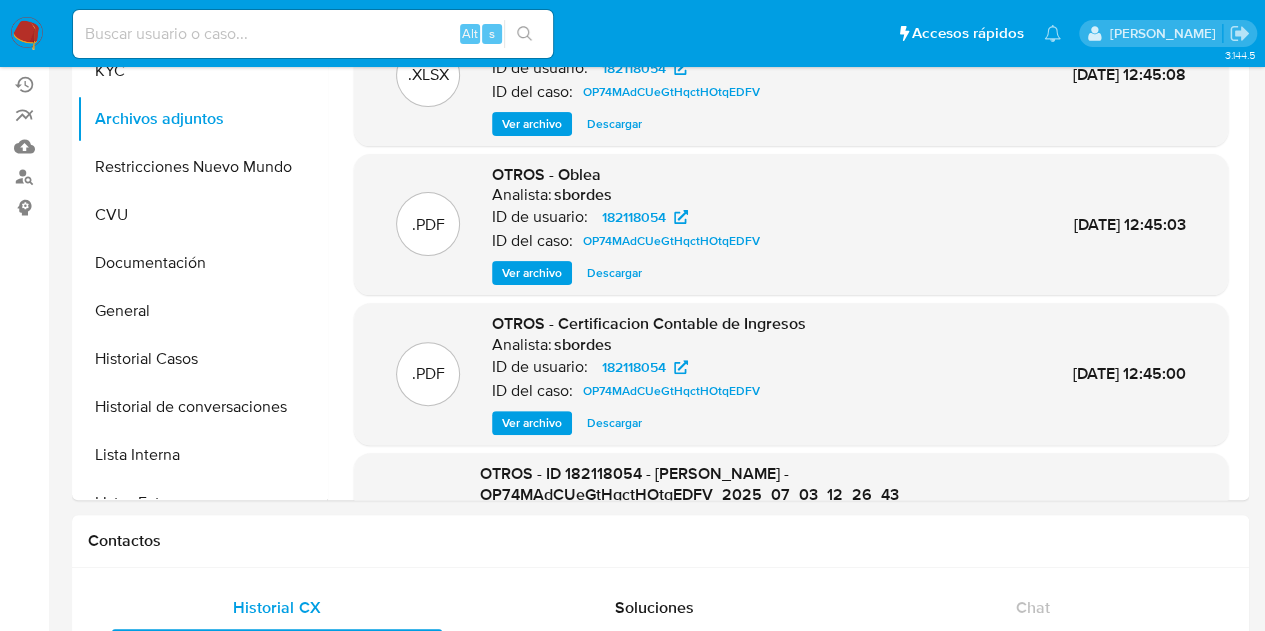 scroll, scrollTop: 0, scrollLeft: 0, axis: both 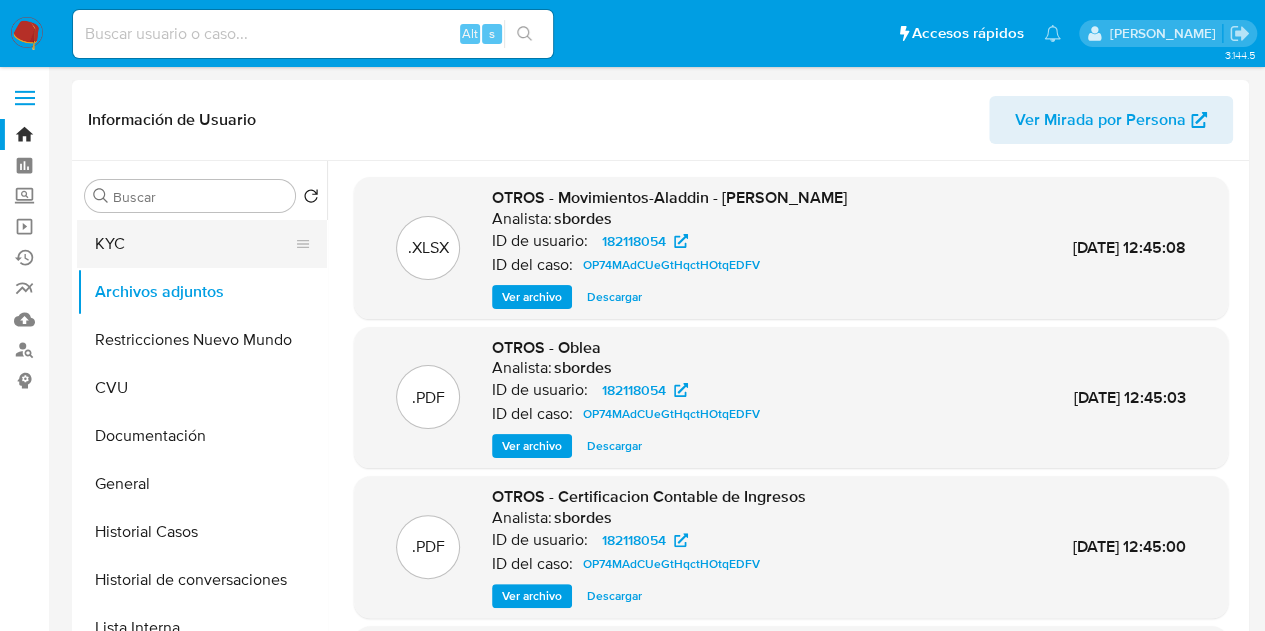 click on "KYC" at bounding box center [194, 244] 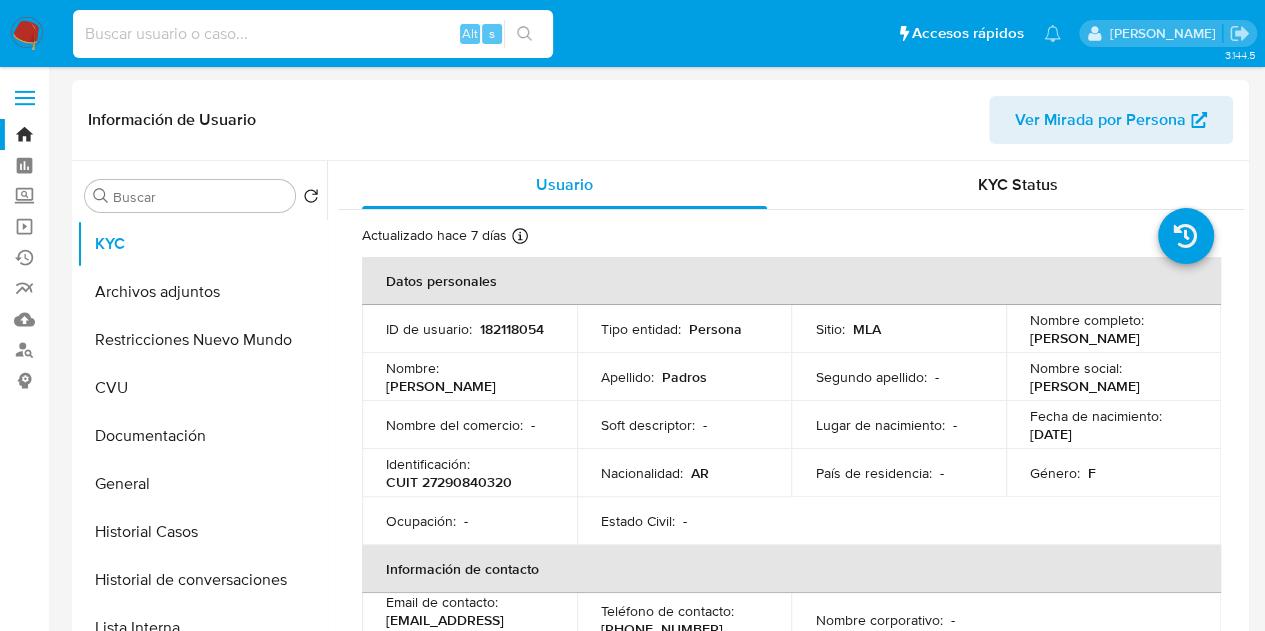 click at bounding box center [313, 34] 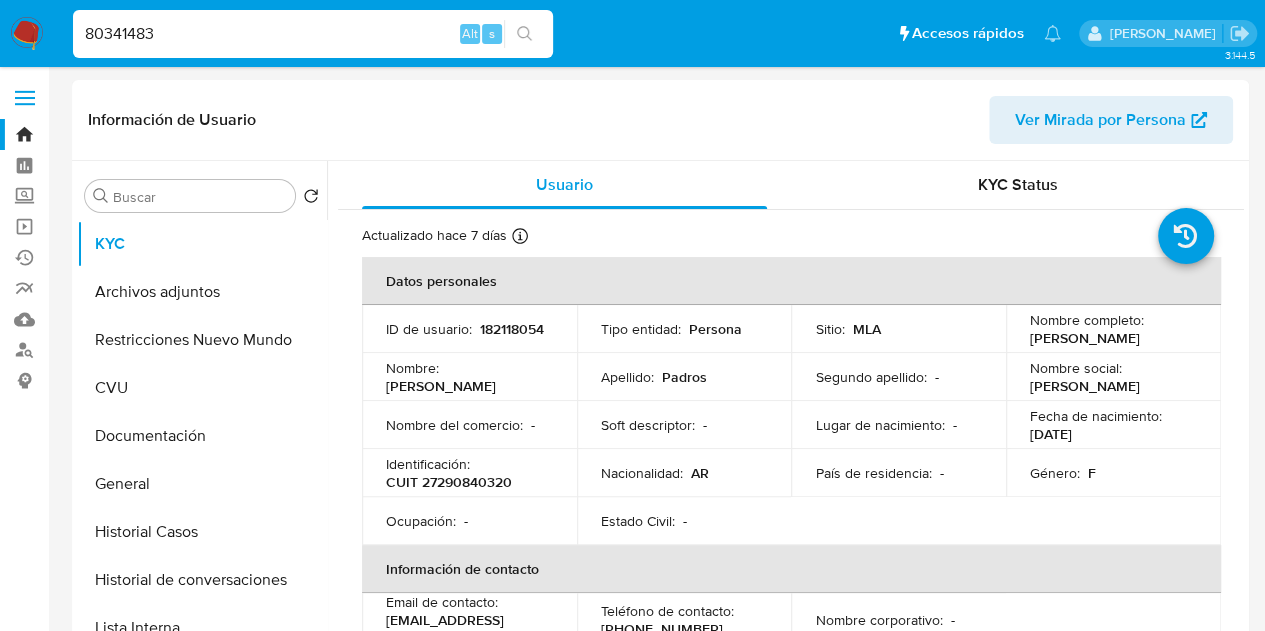 type on "80341483" 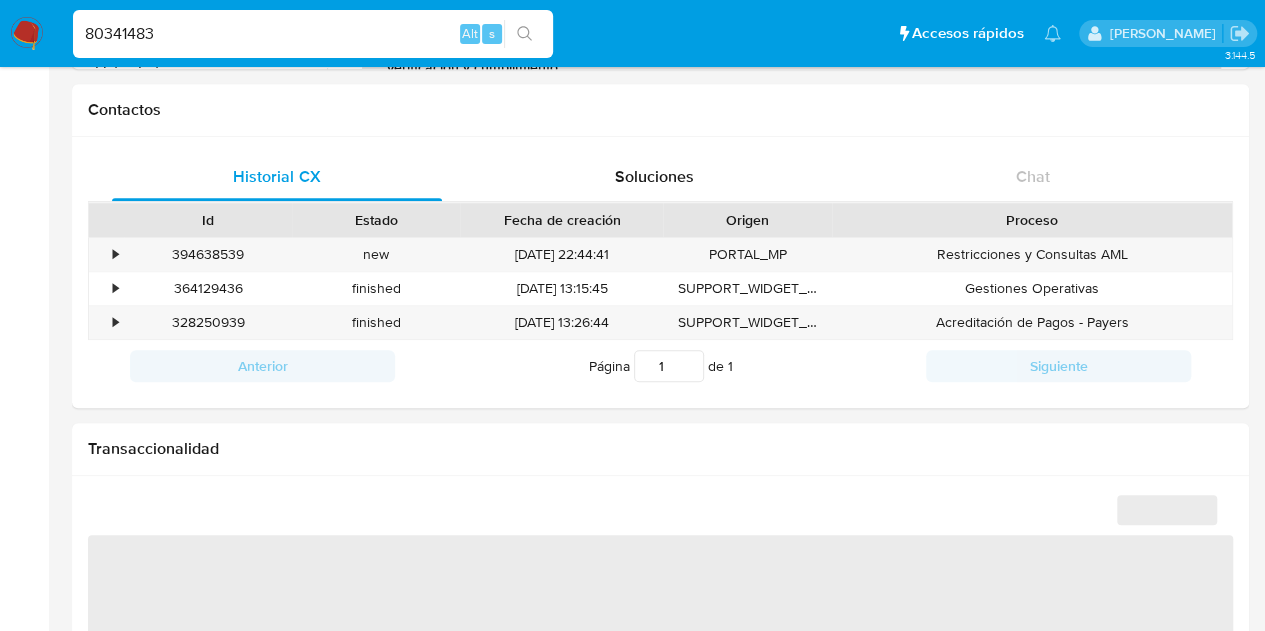select on "10" 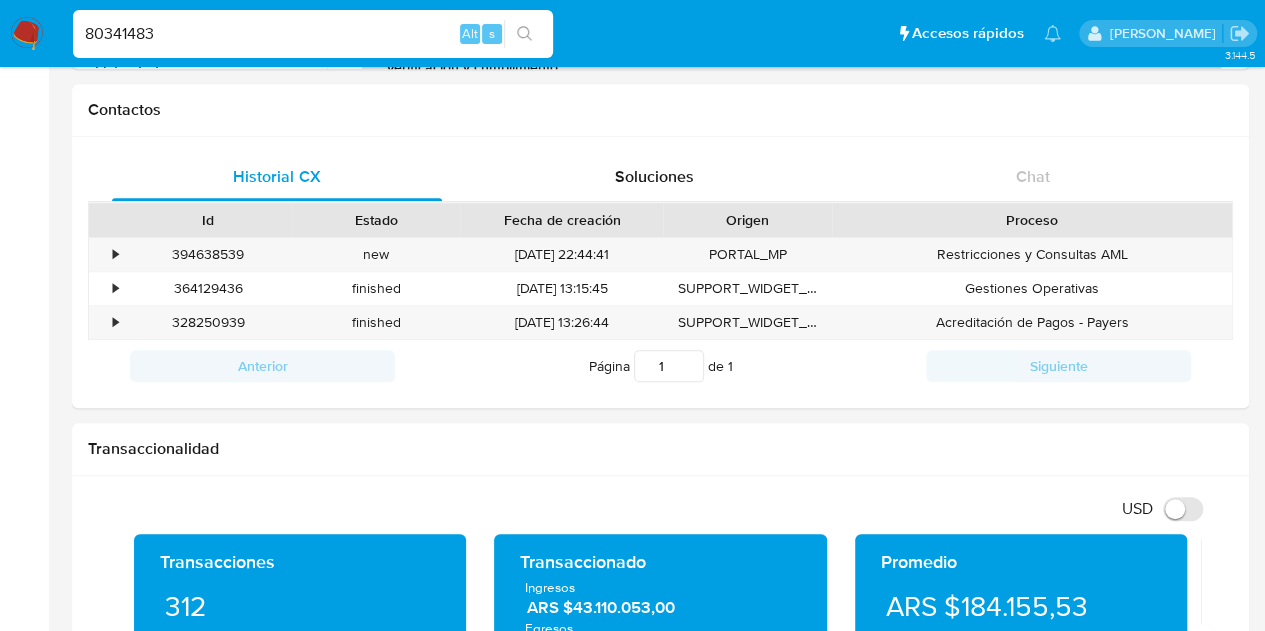 scroll, scrollTop: 550, scrollLeft: 0, axis: vertical 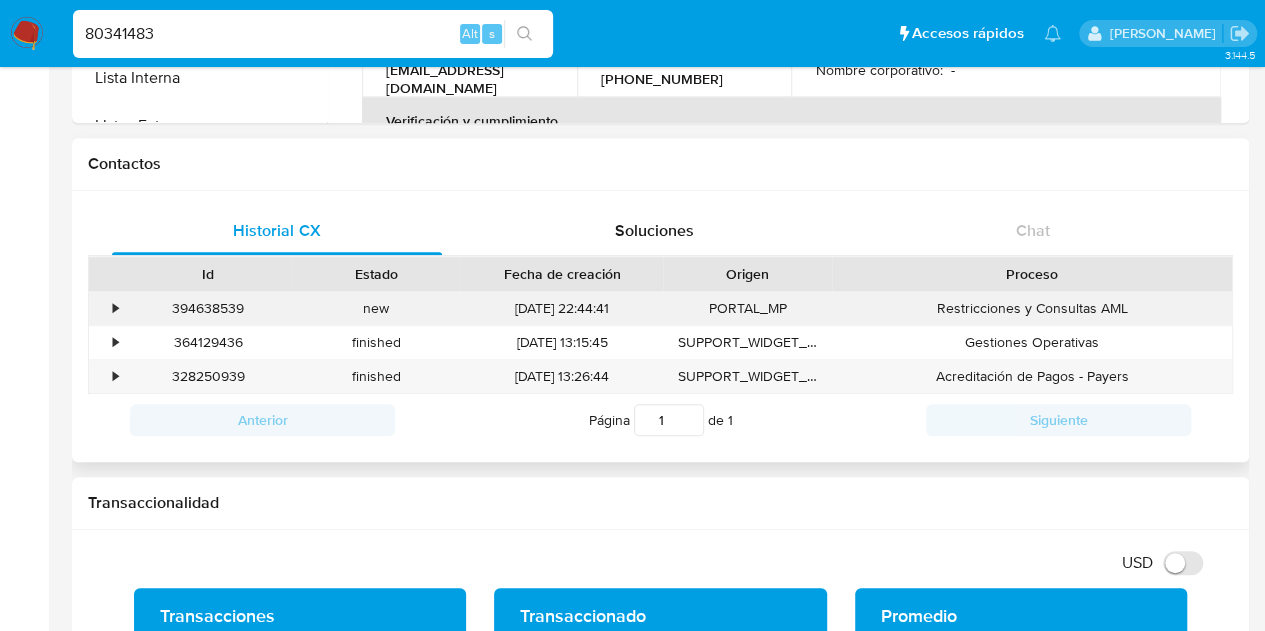 click on "394638539" at bounding box center (208, 308) 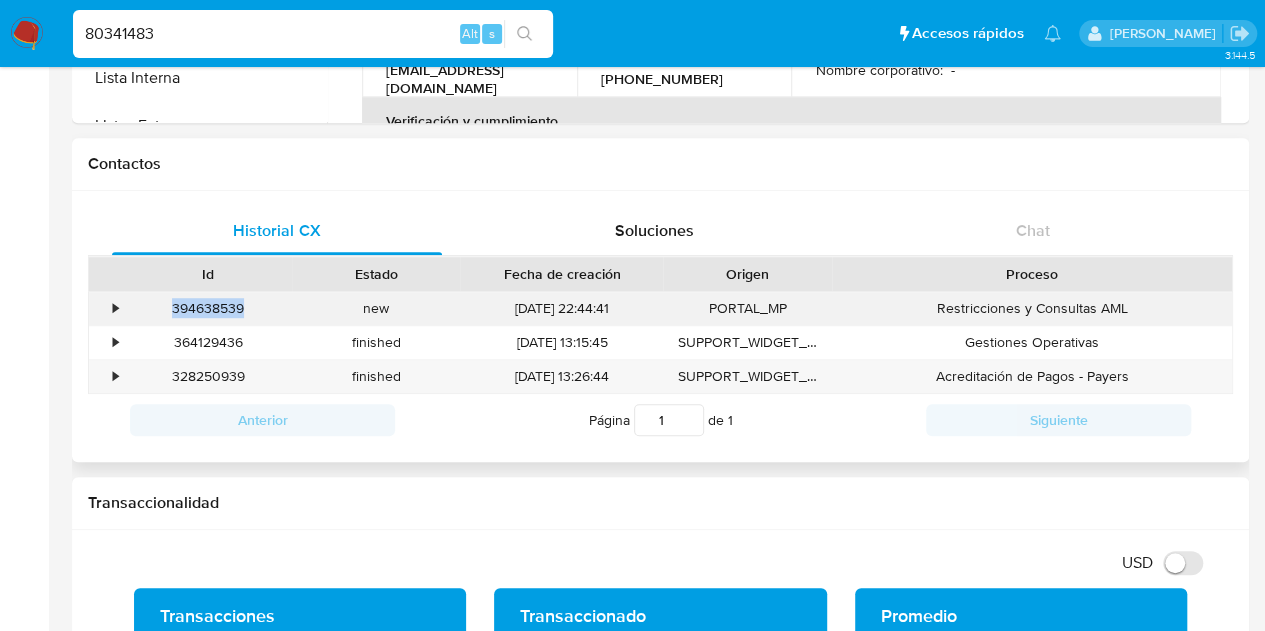click on "394638539" at bounding box center [208, 308] 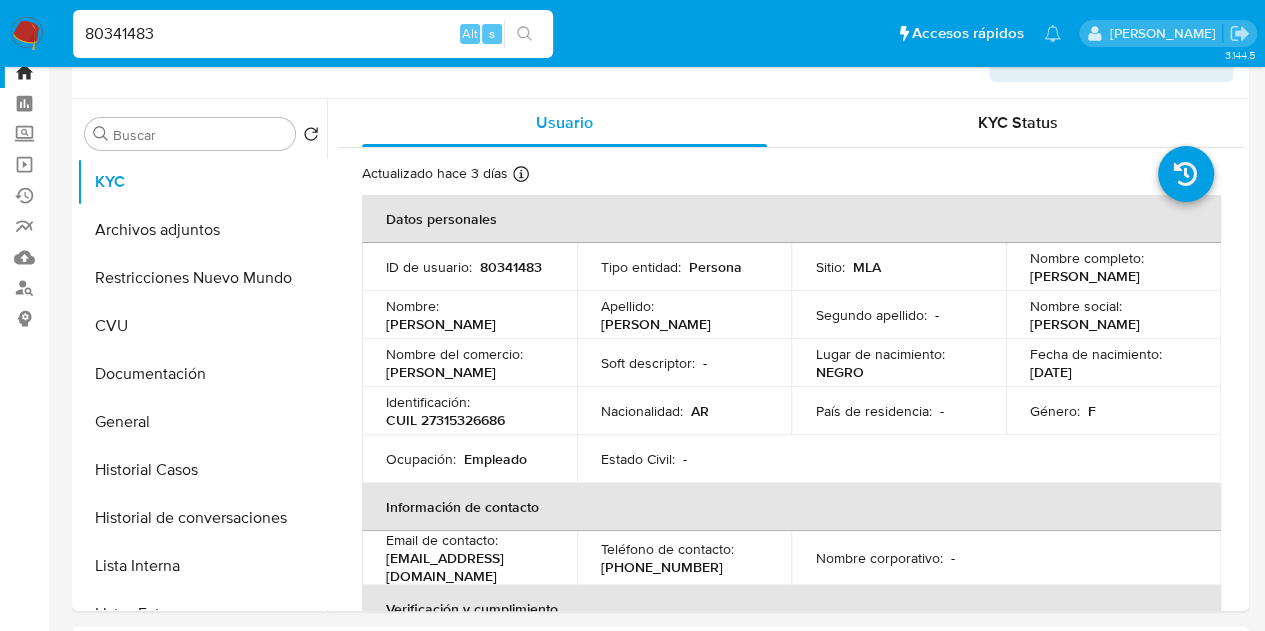 scroll, scrollTop: 28, scrollLeft: 0, axis: vertical 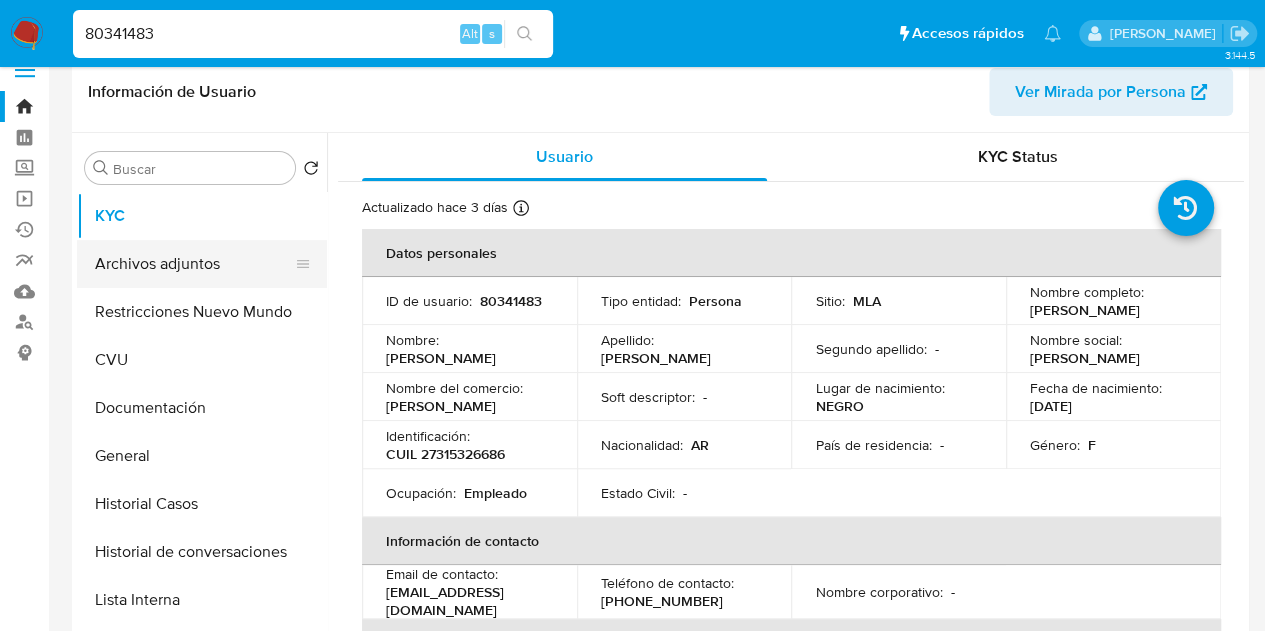 click on "Archivos adjuntos" at bounding box center [194, 264] 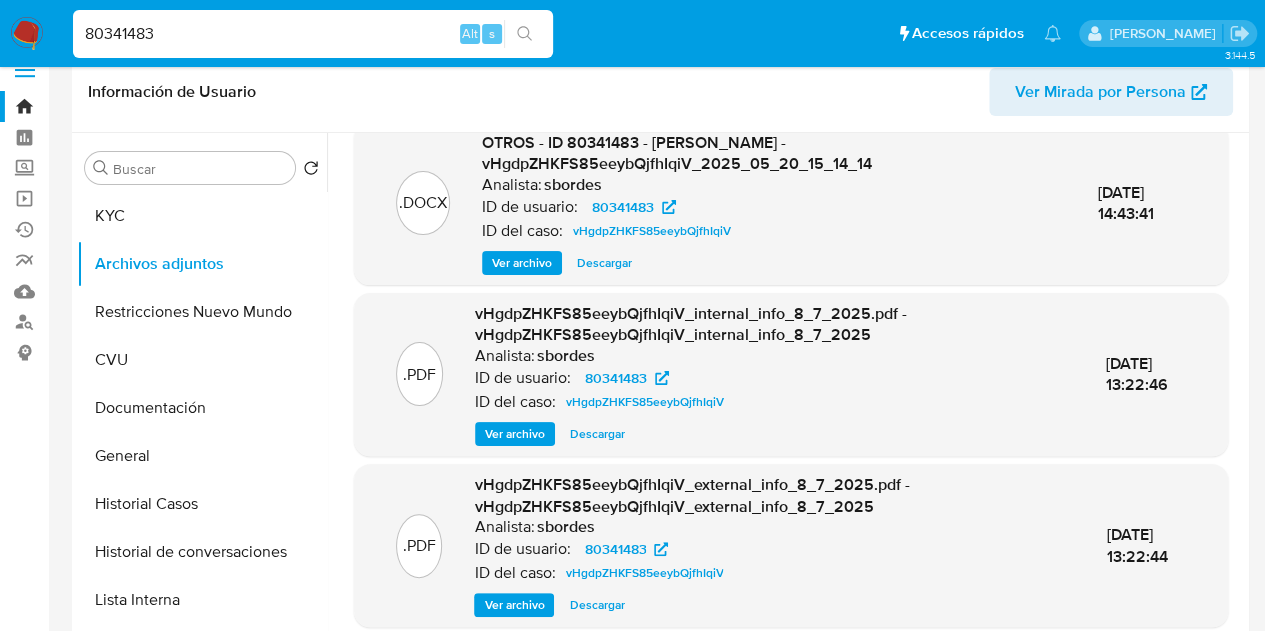 scroll, scrollTop: 0, scrollLeft: 0, axis: both 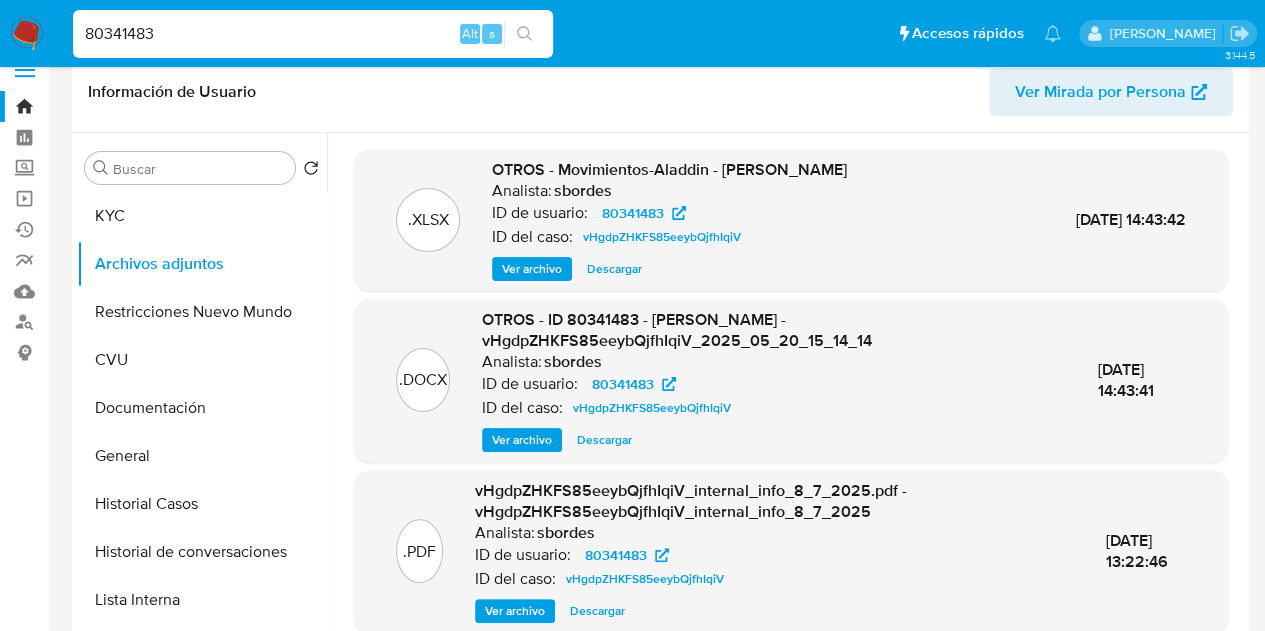 drag, startPoint x: 352, startPoint y: 33, endPoint x: 62, endPoint y: -5, distance: 292.47906 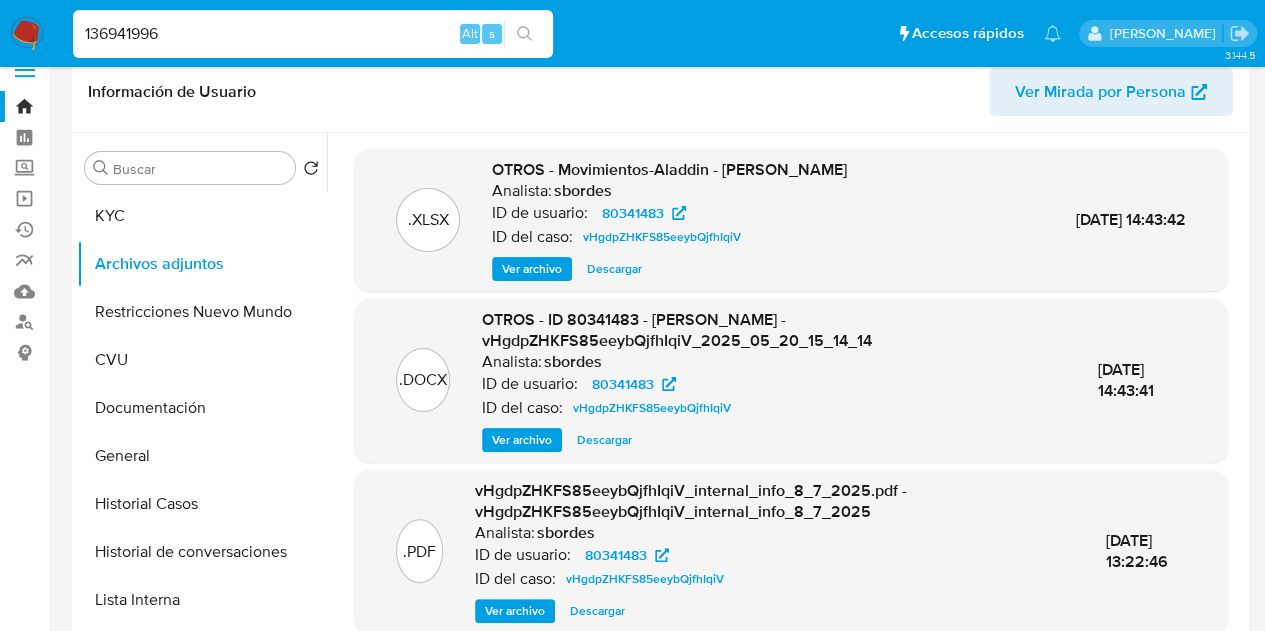 type on "136941996" 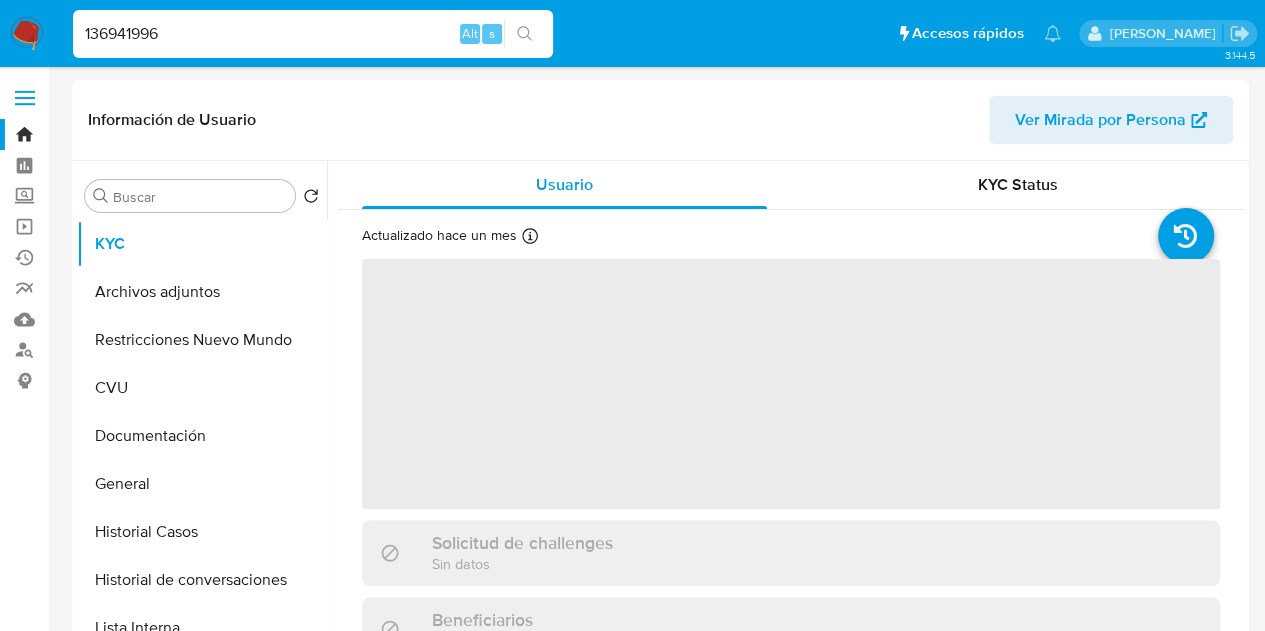 select on "10" 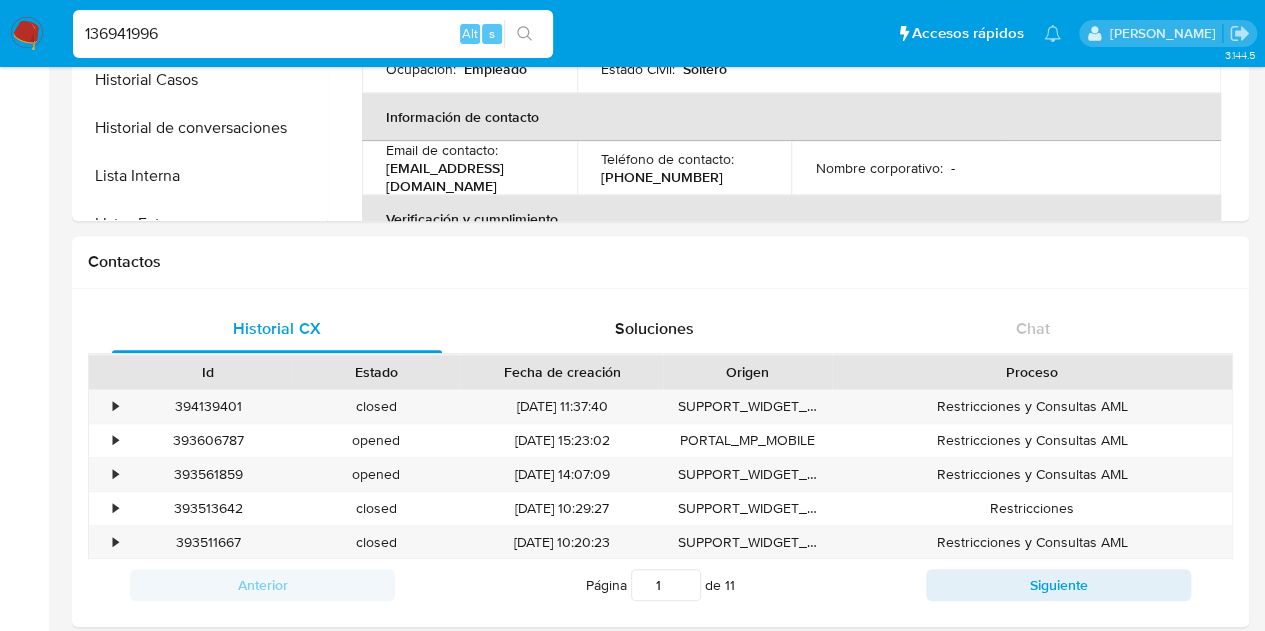 scroll, scrollTop: 469, scrollLeft: 0, axis: vertical 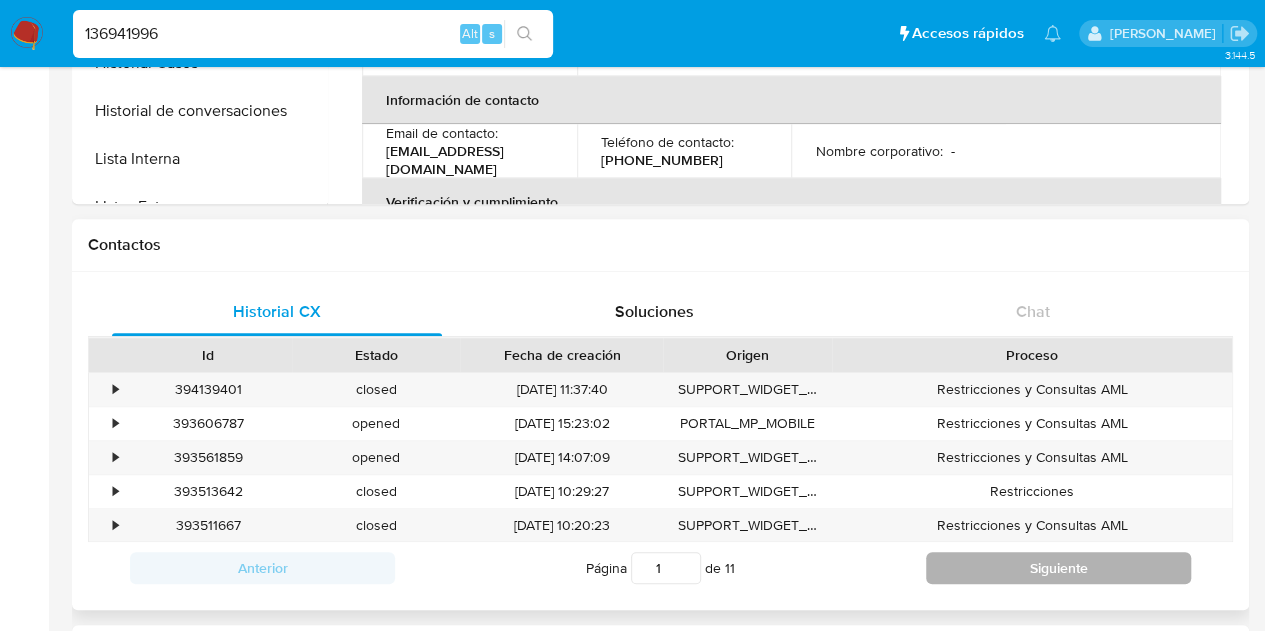 click on "Siguiente" at bounding box center [1058, 568] 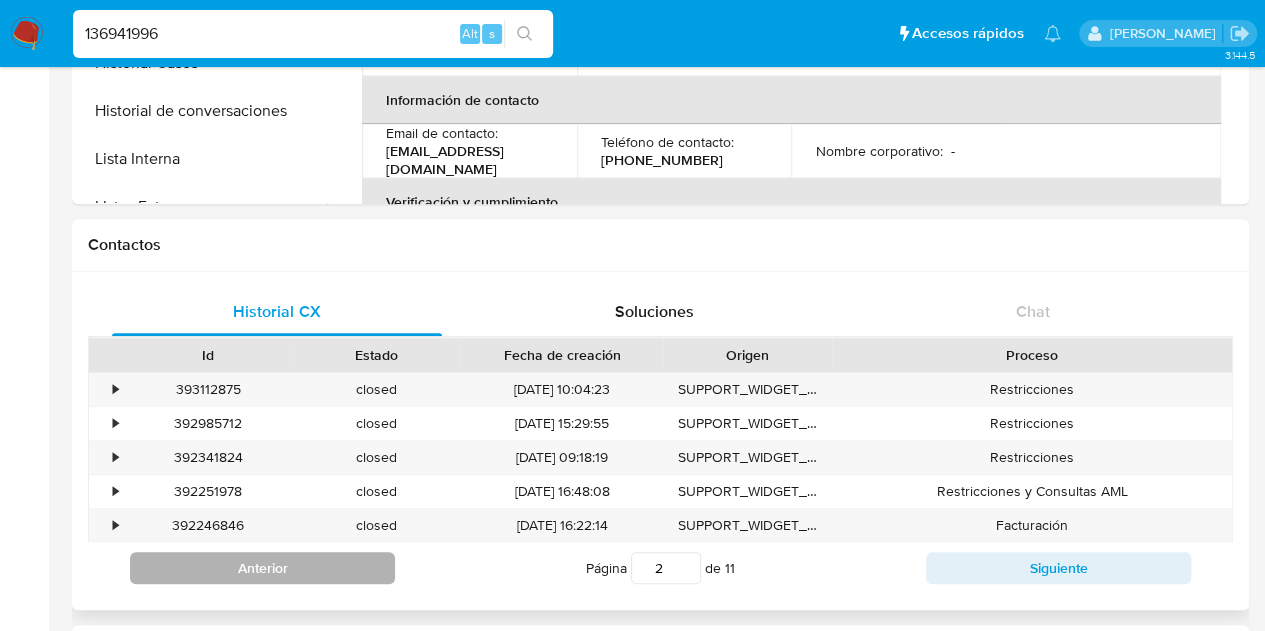 click on "Anterior" at bounding box center [262, 568] 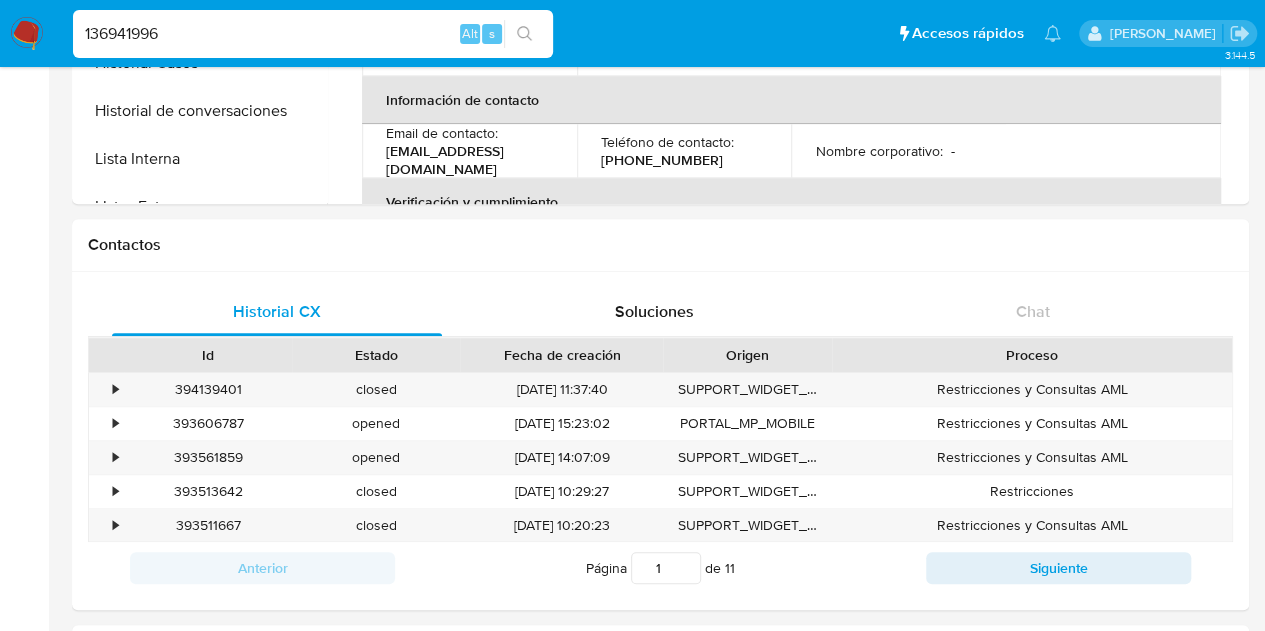 scroll, scrollTop: 92, scrollLeft: 0, axis: vertical 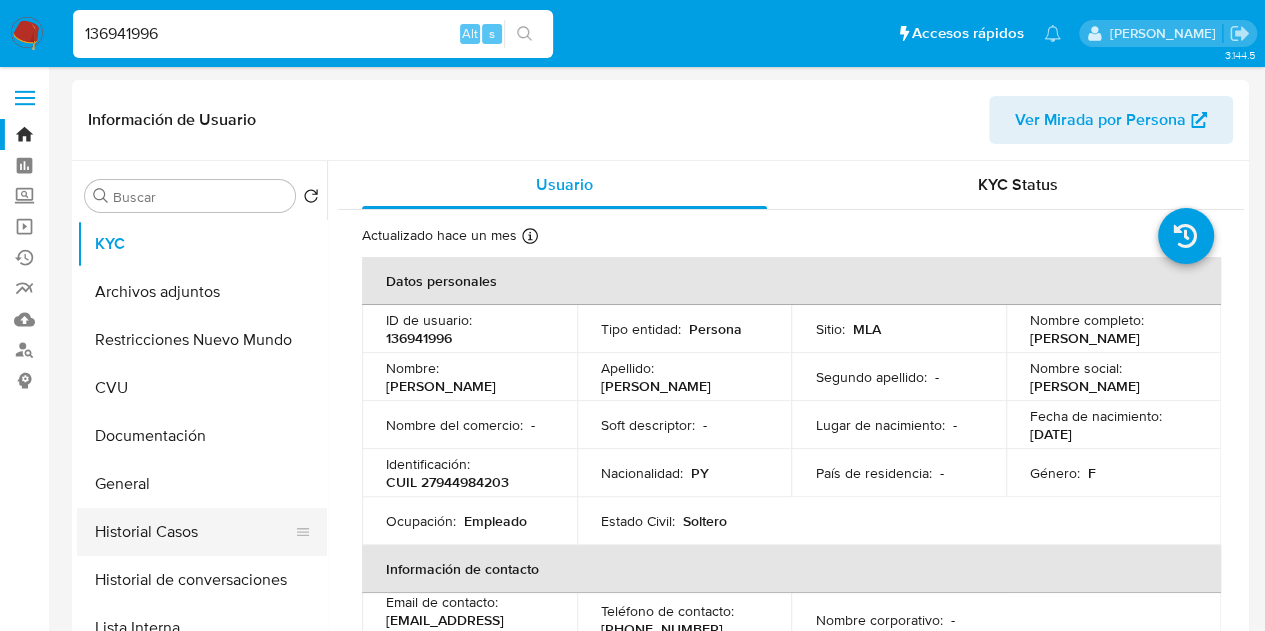 click on "Historial Casos" at bounding box center (194, 532) 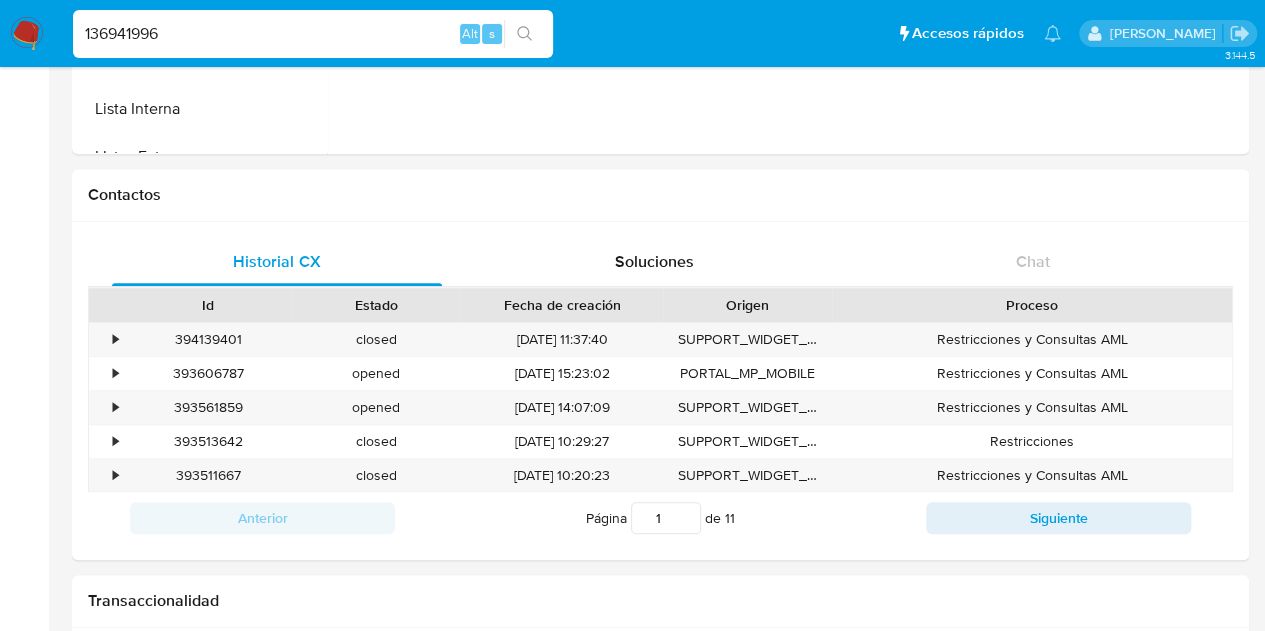 scroll, scrollTop: 555, scrollLeft: 0, axis: vertical 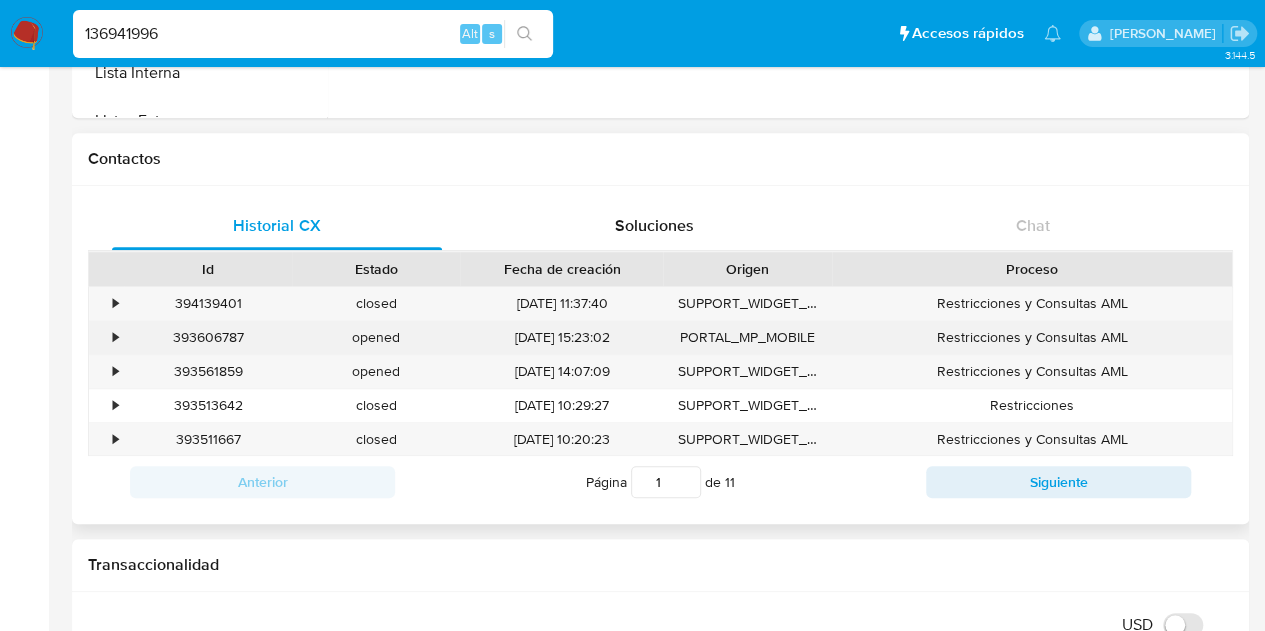 click on "393606787" at bounding box center [208, 337] 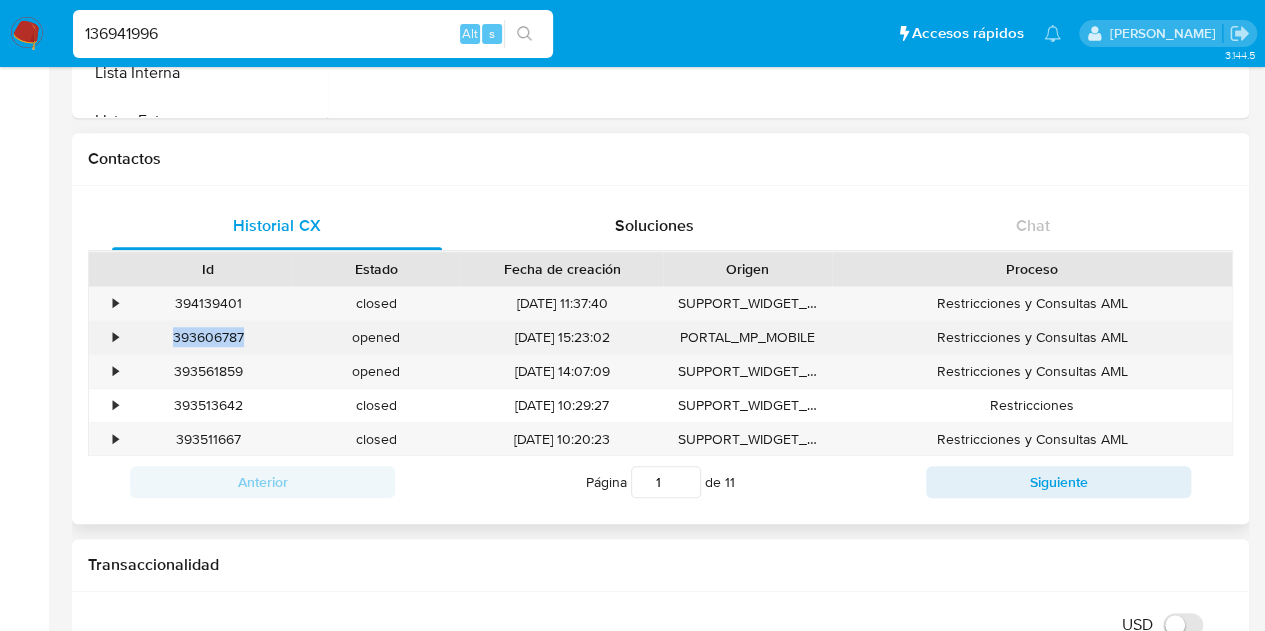 click on "393606787" at bounding box center [208, 337] 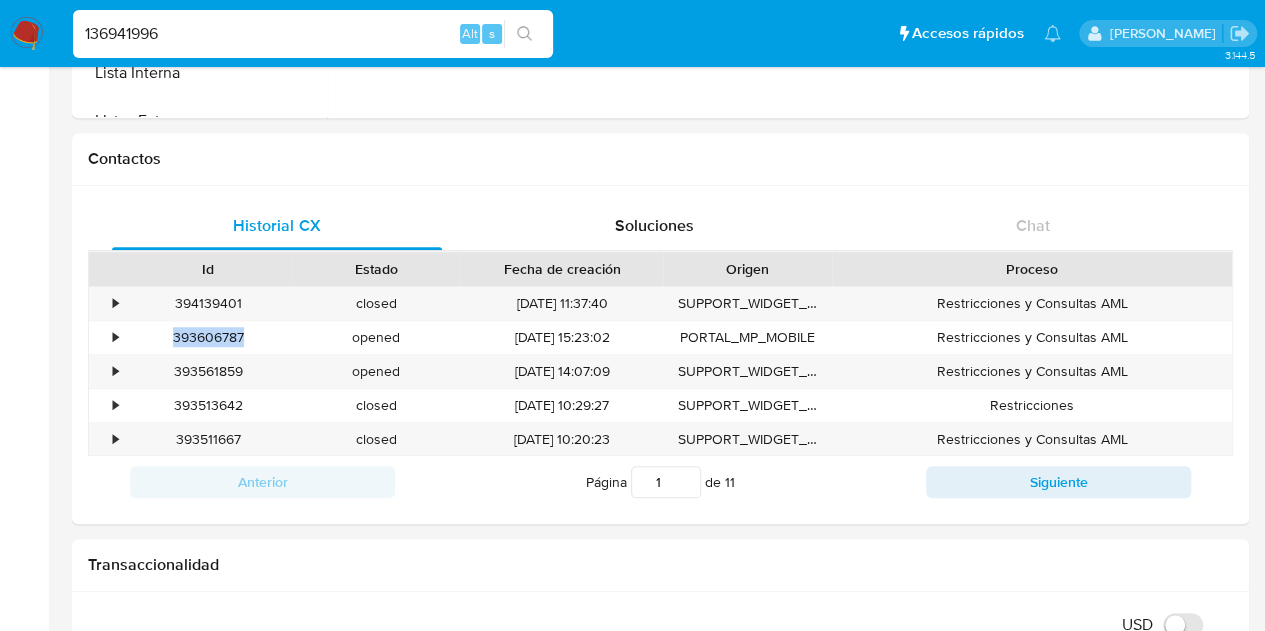 copy on "393606787" 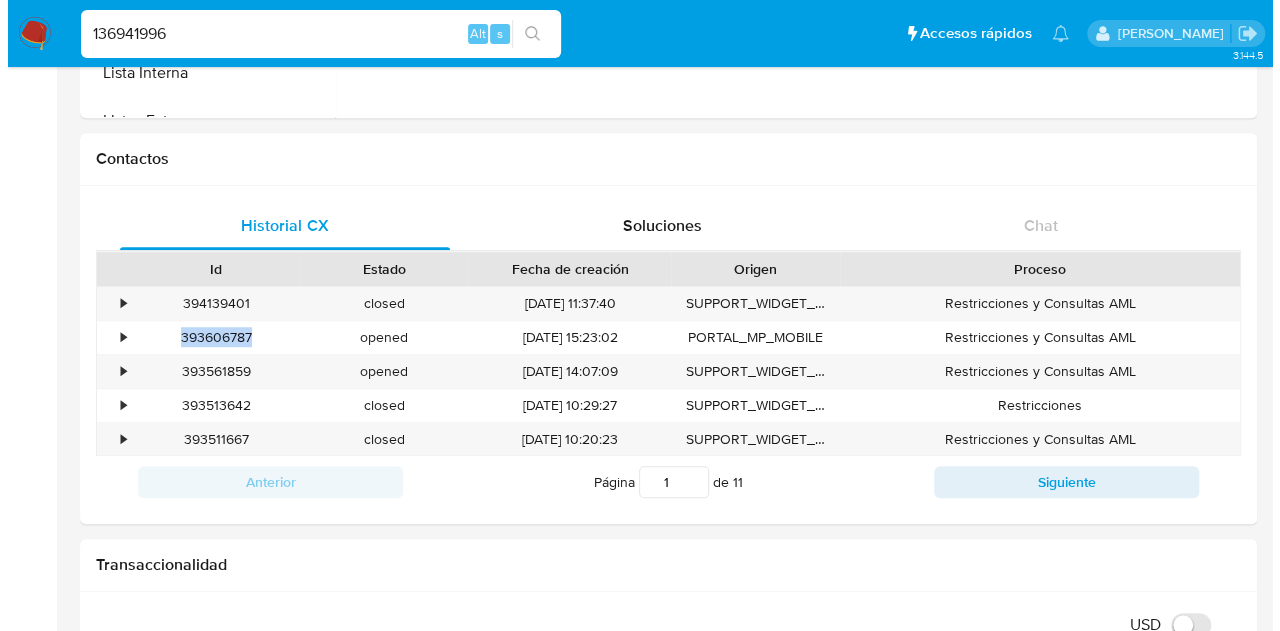 scroll, scrollTop: 0, scrollLeft: 0, axis: both 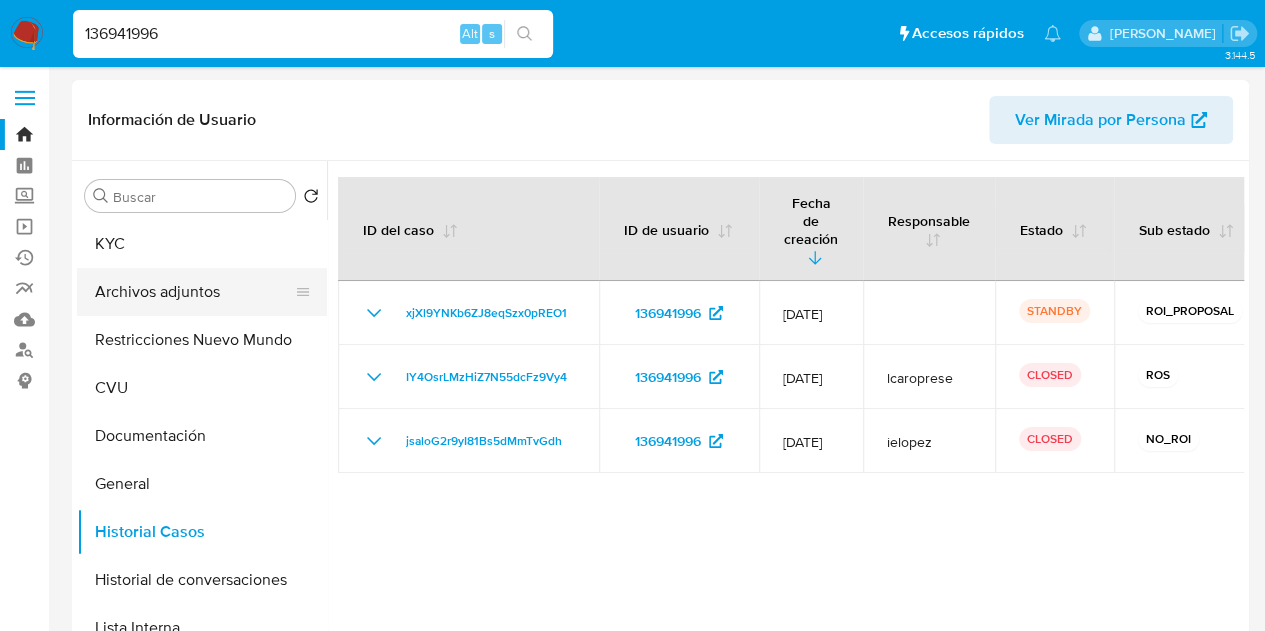 click on "Archivos adjuntos" at bounding box center [194, 292] 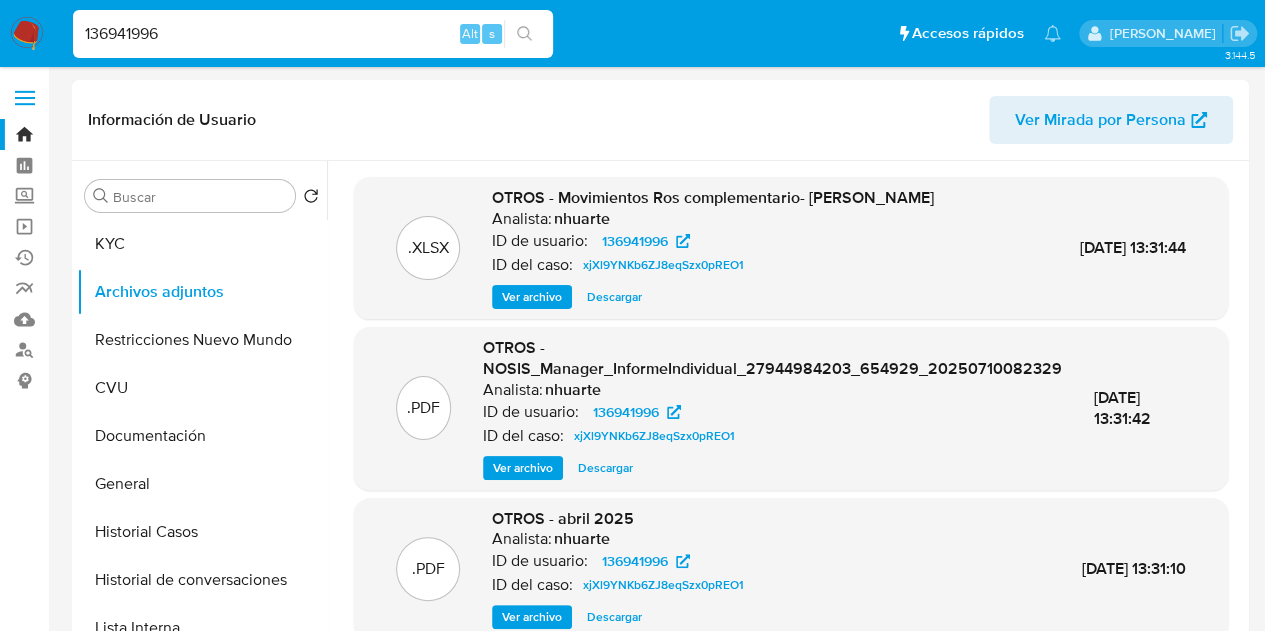 click on "Ver archivo" at bounding box center (532, 297) 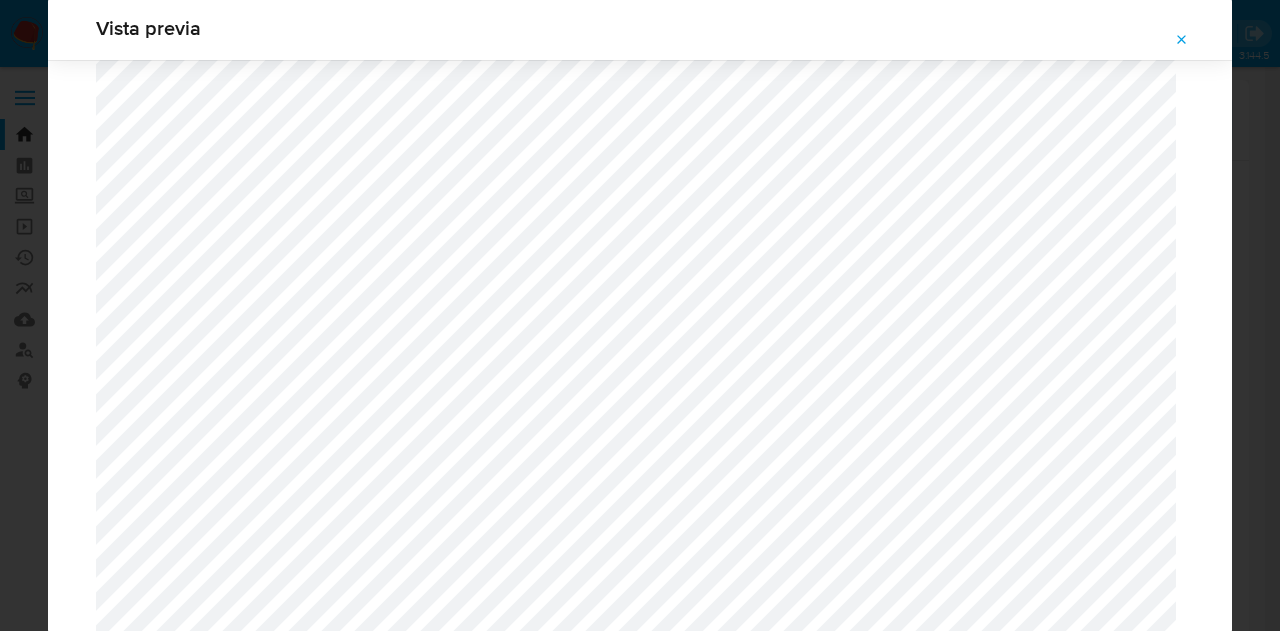 click at bounding box center [1182, 40] 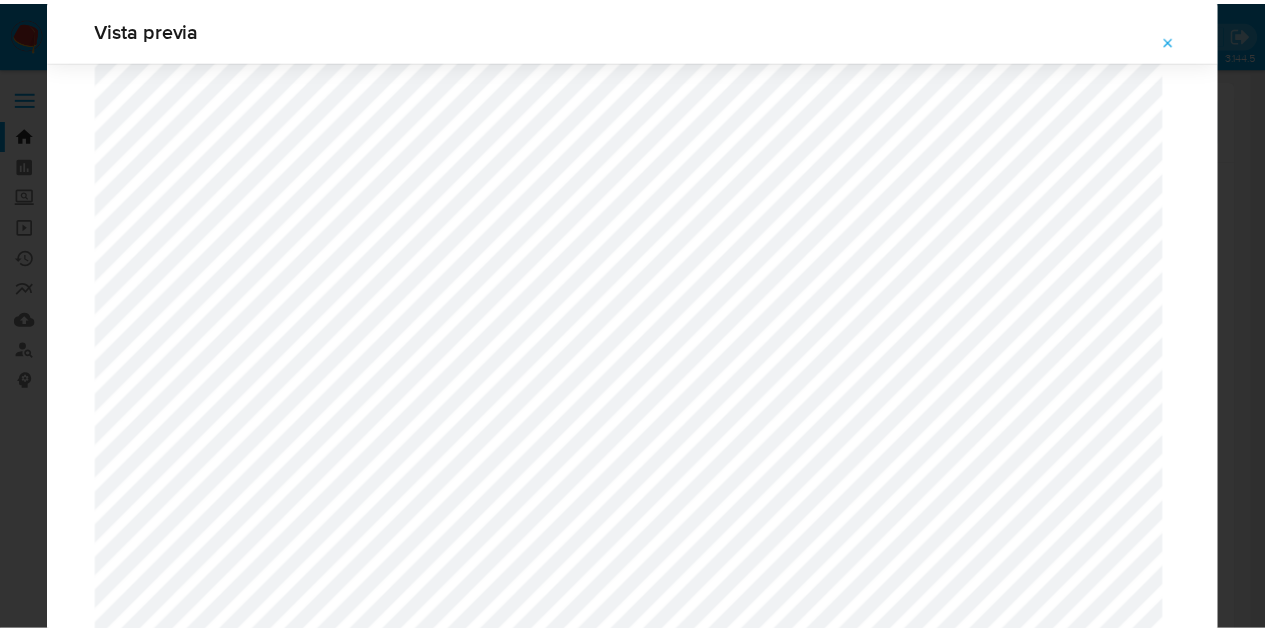 scroll, scrollTop: 64, scrollLeft: 0, axis: vertical 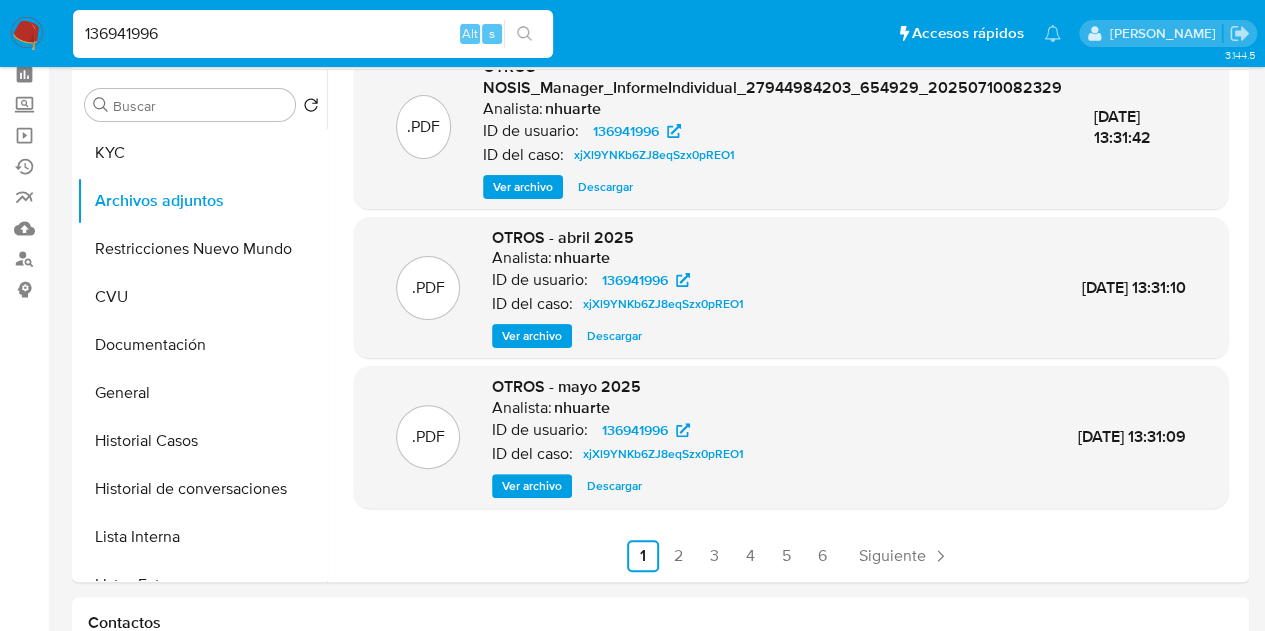 click on "Ver archivo" at bounding box center (532, 486) 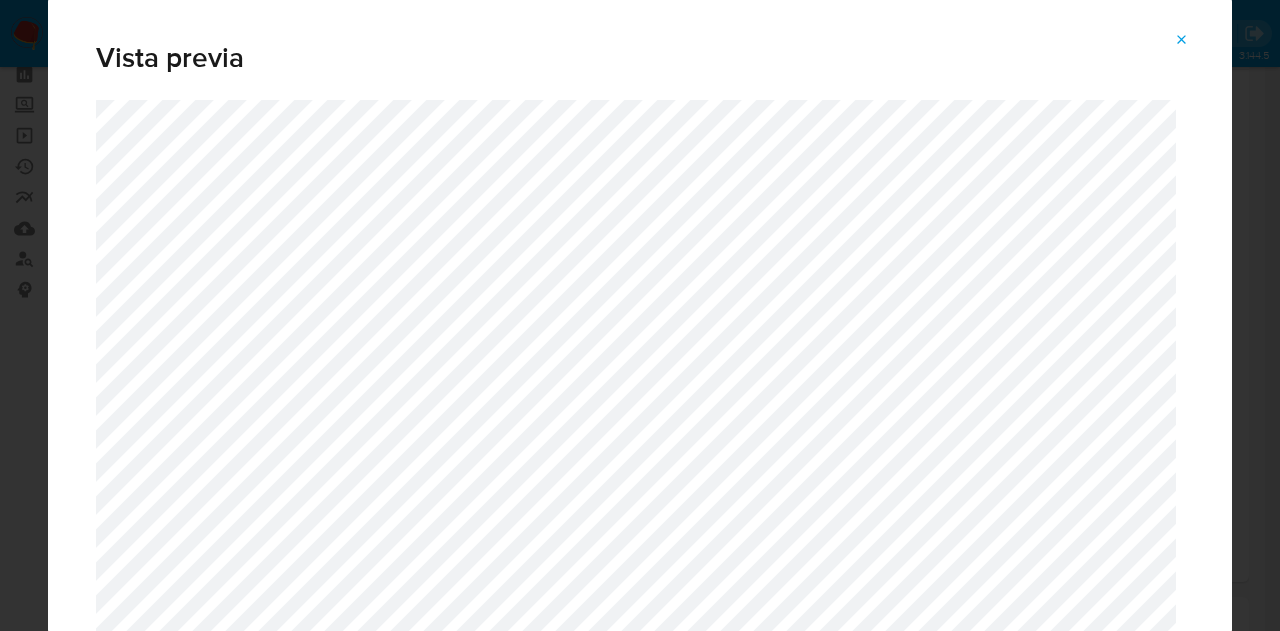 click 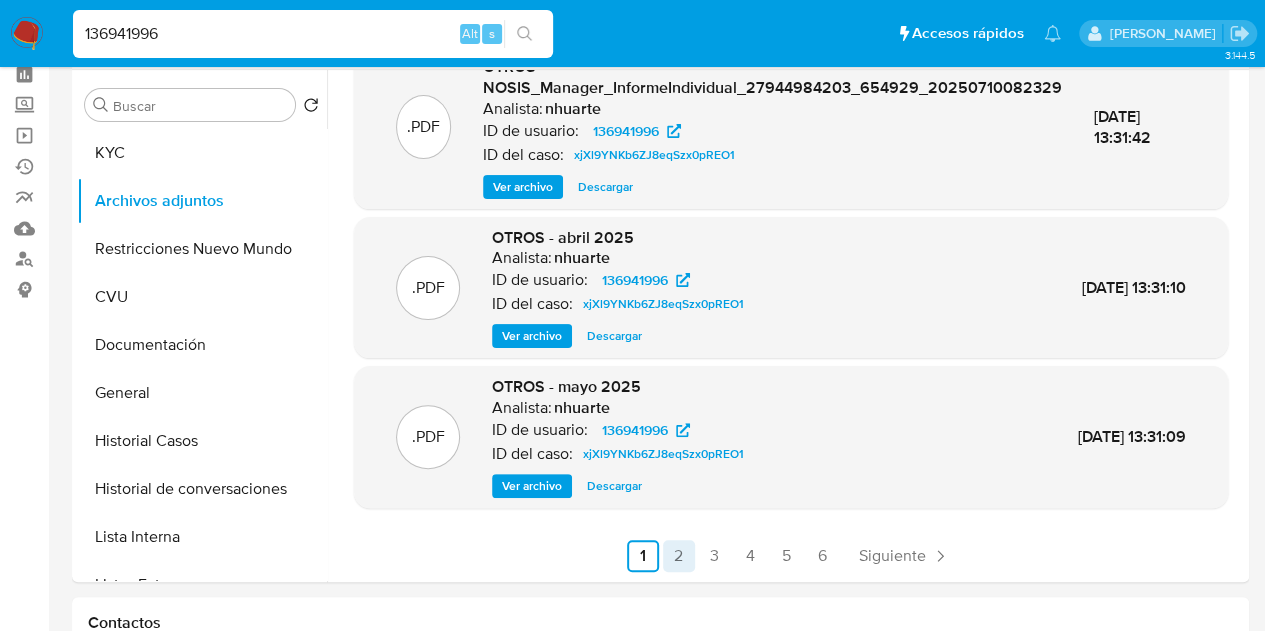 click on "2" at bounding box center (679, 556) 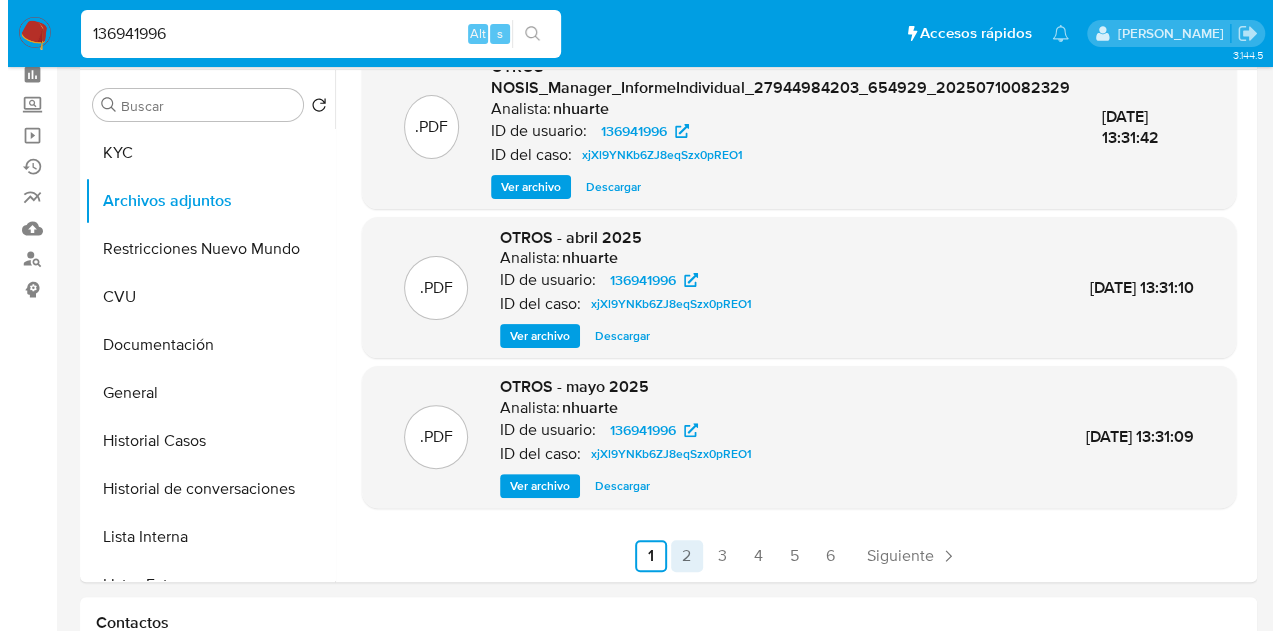 scroll, scrollTop: 0, scrollLeft: 0, axis: both 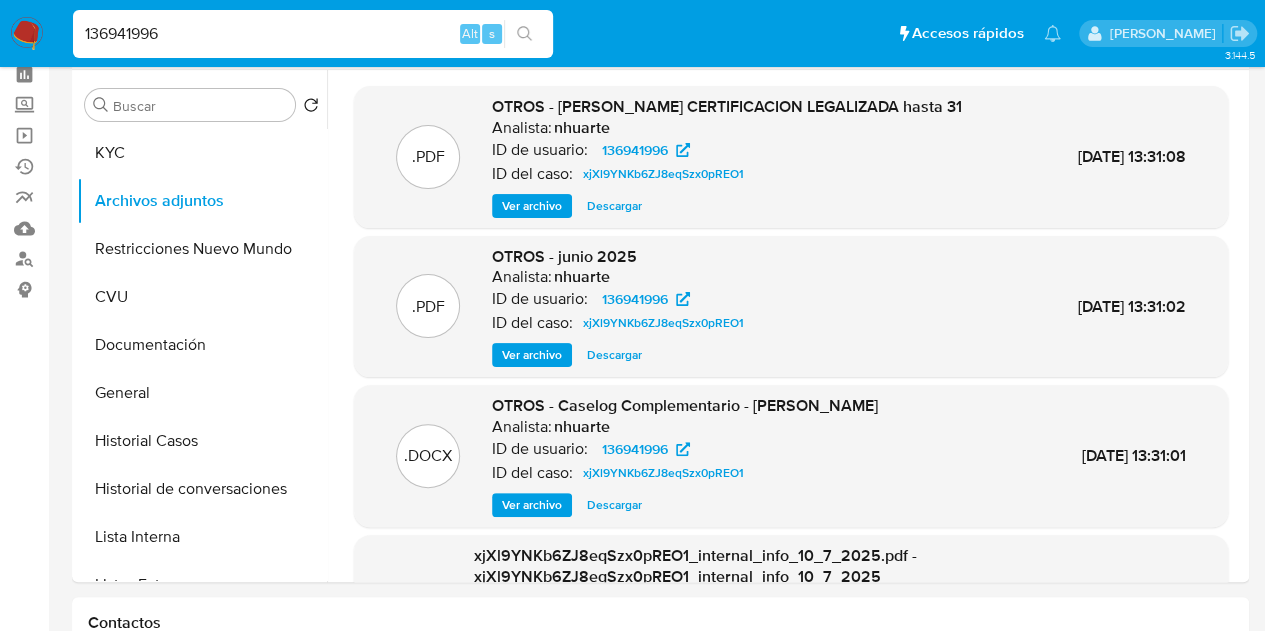 click on "Ver archivo" at bounding box center [532, 206] 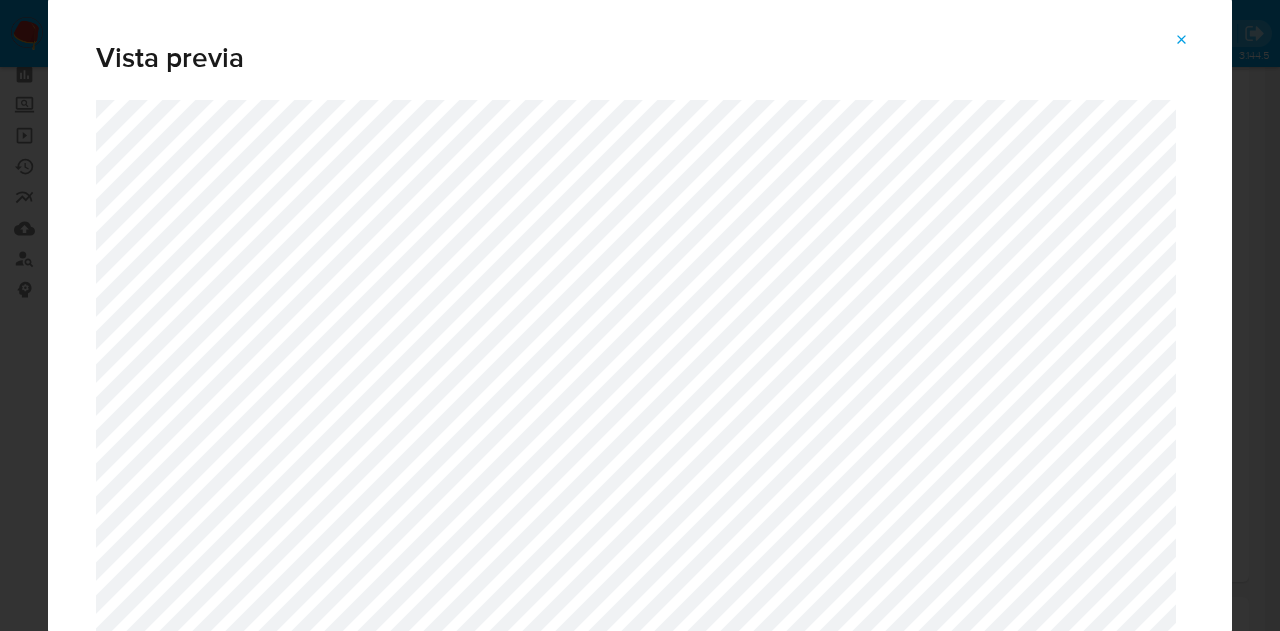 click 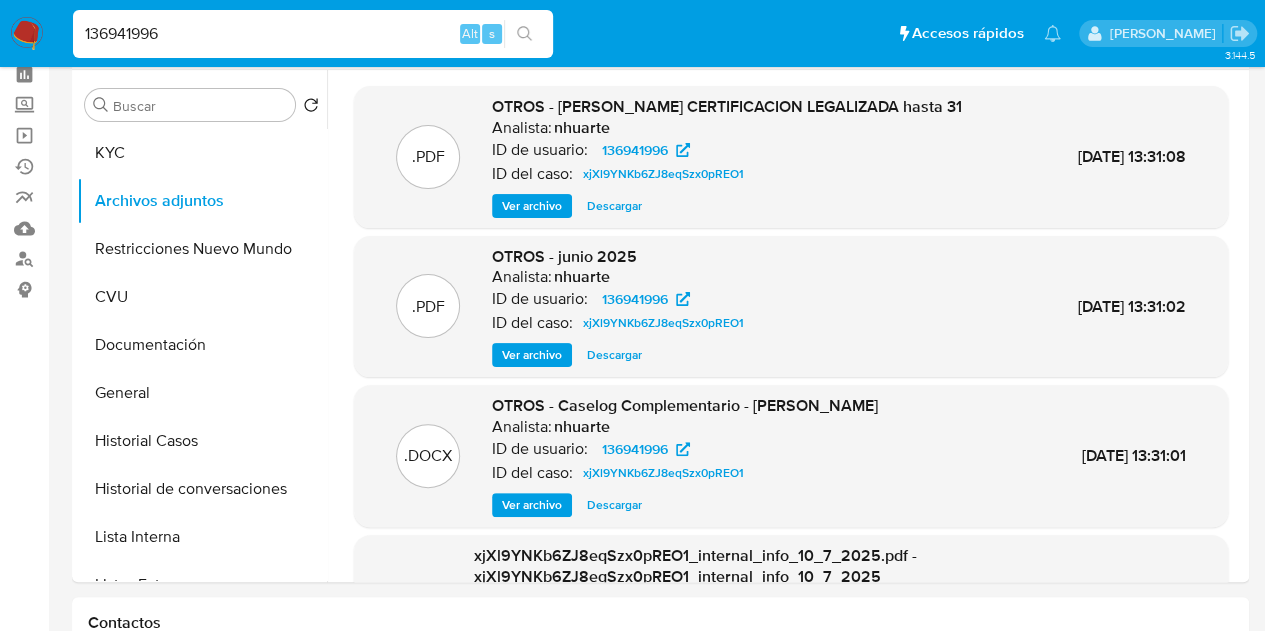 click on "Ver archivo" at bounding box center [532, 505] 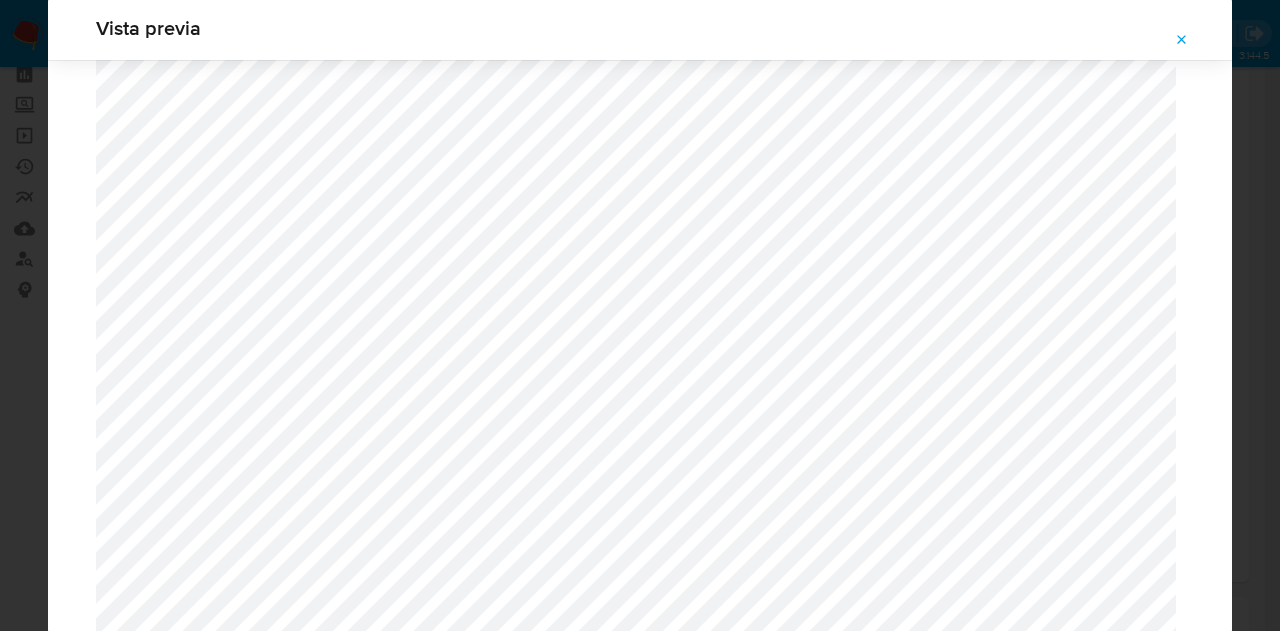 scroll, scrollTop: 1857, scrollLeft: 0, axis: vertical 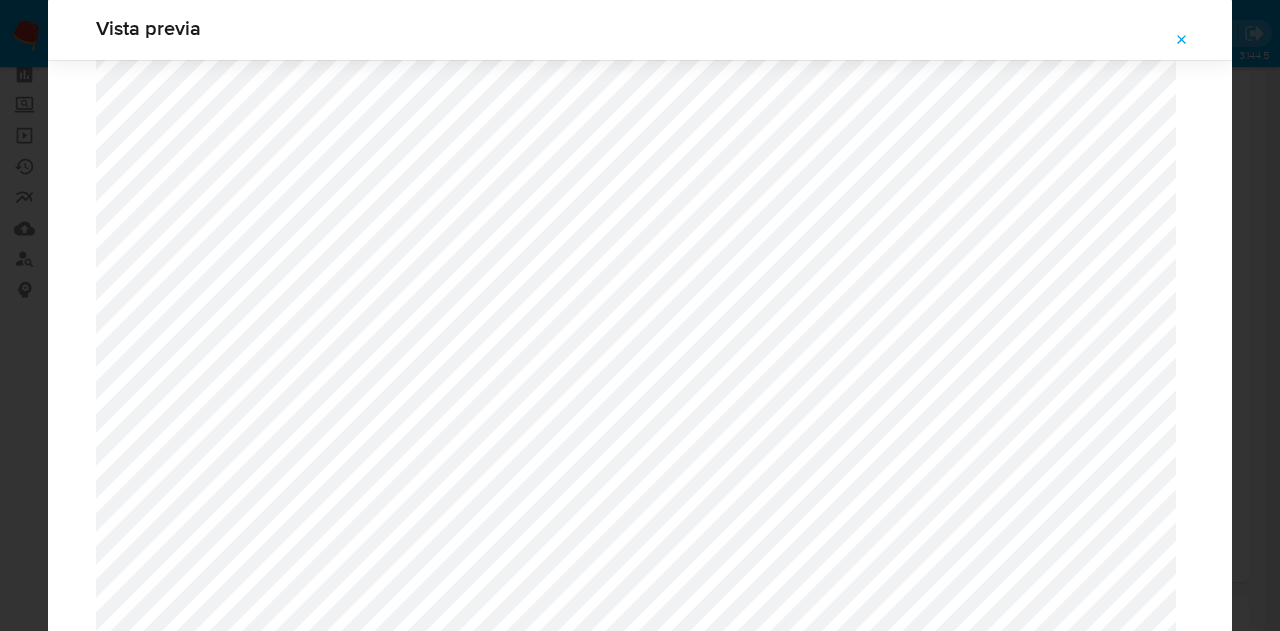 click 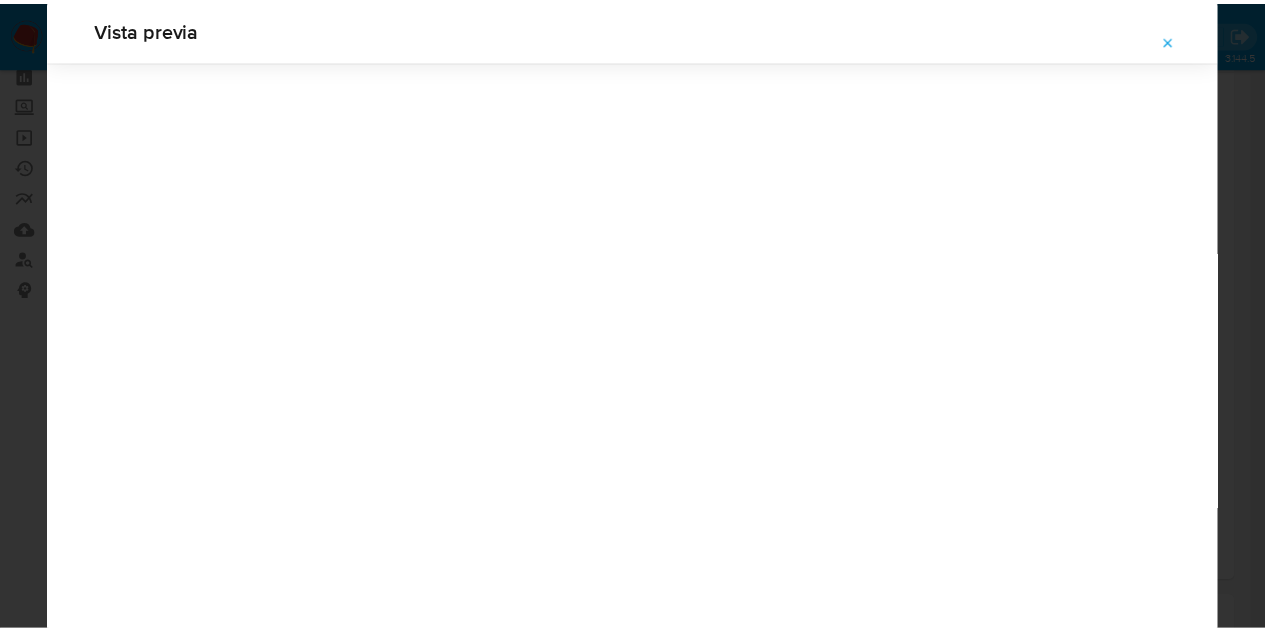 scroll, scrollTop: 64, scrollLeft: 0, axis: vertical 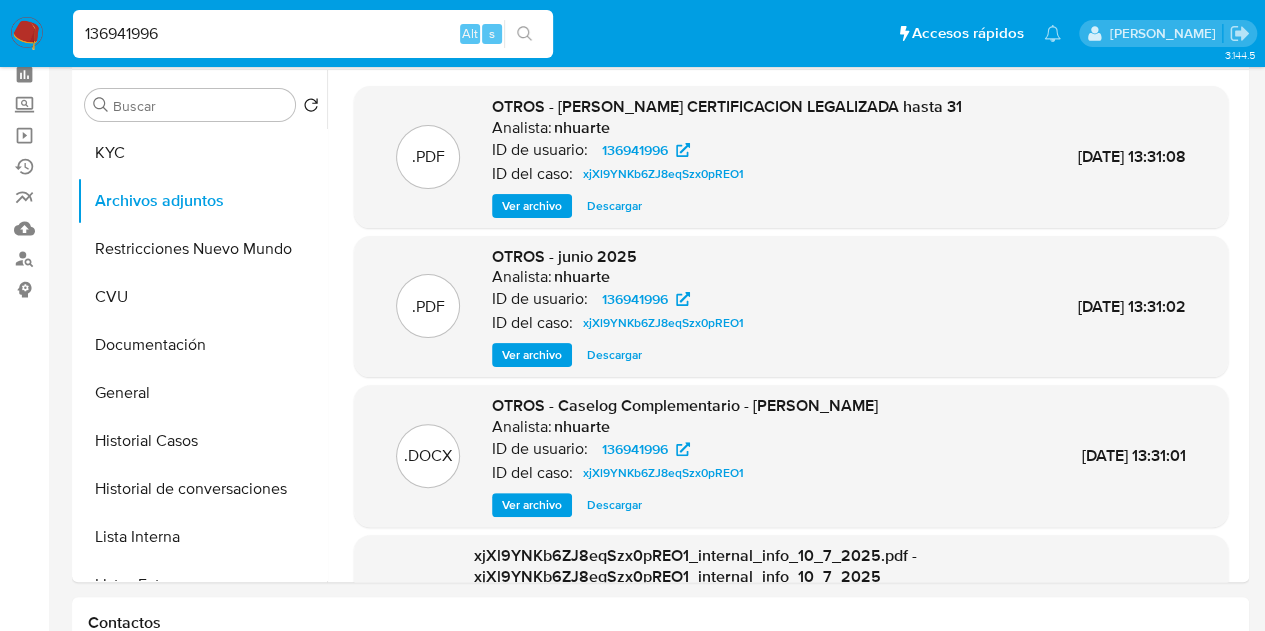 drag, startPoint x: 1243, startPoint y: 262, endPoint x: 1232, endPoint y: 438, distance: 176.34341 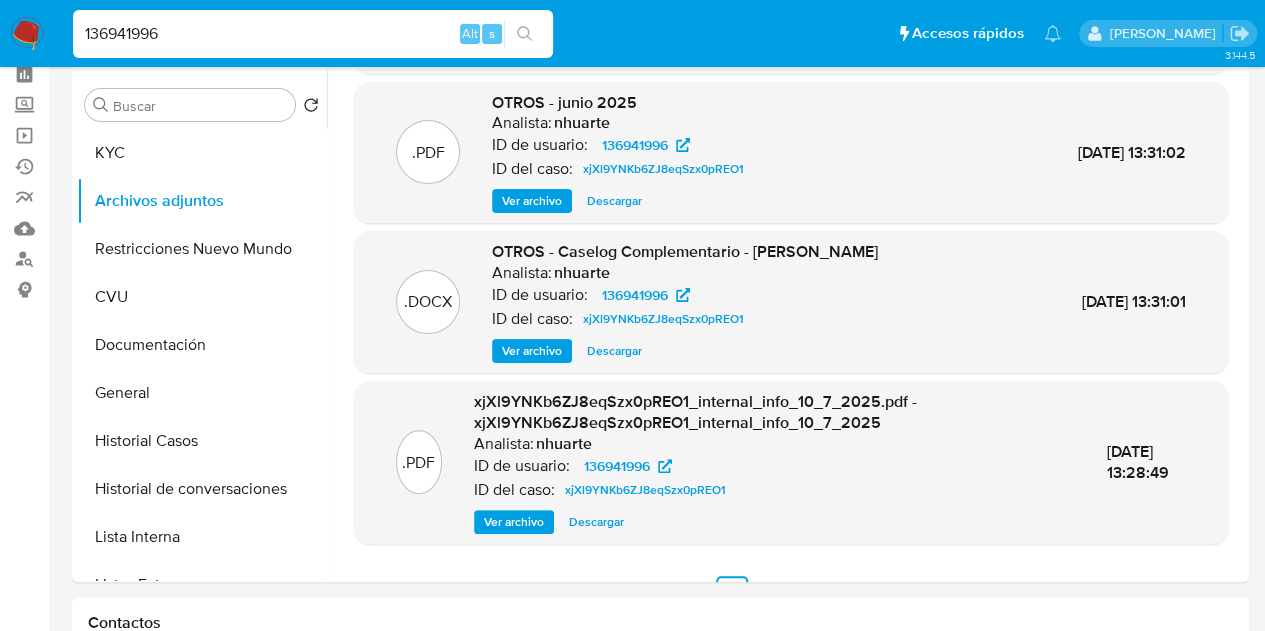 scroll, scrollTop: 190, scrollLeft: 0, axis: vertical 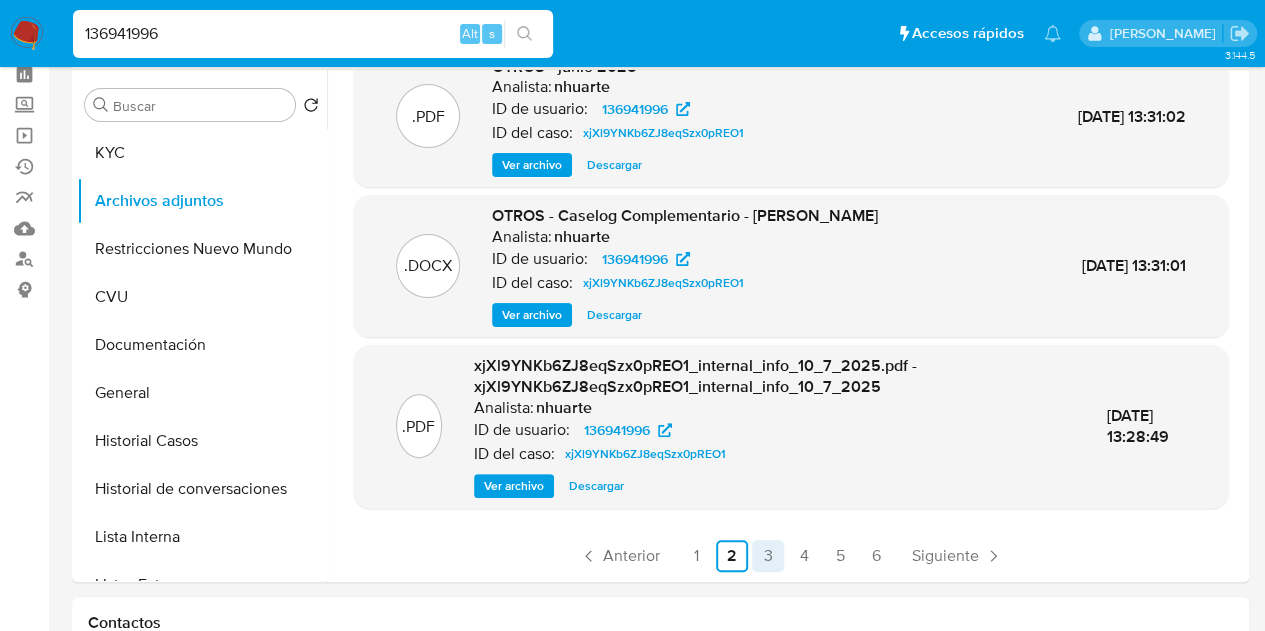 click on "3" at bounding box center [768, 556] 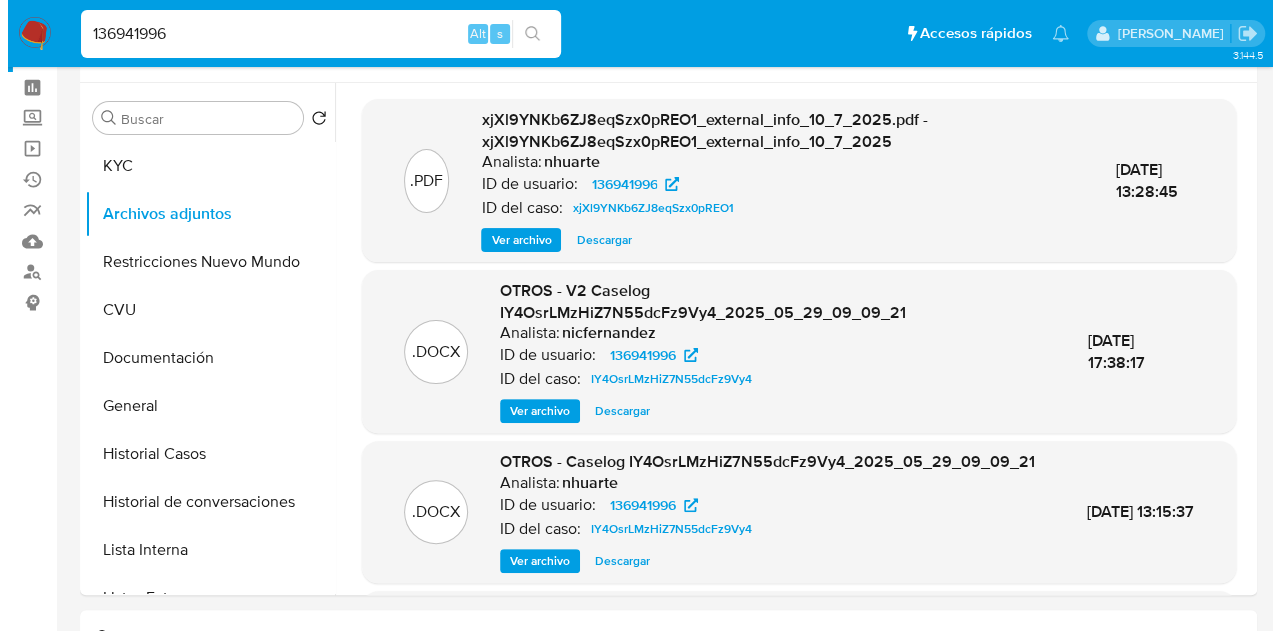 scroll, scrollTop: 86, scrollLeft: 0, axis: vertical 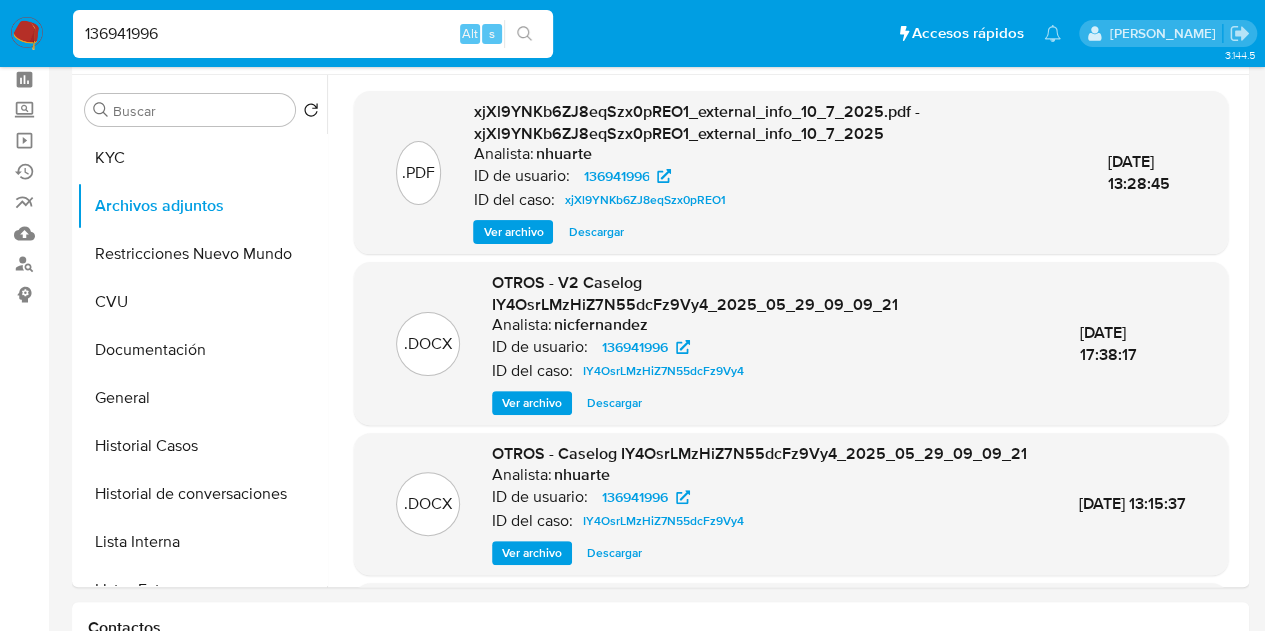 click on "Ver archivo" at bounding box center (532, 403) 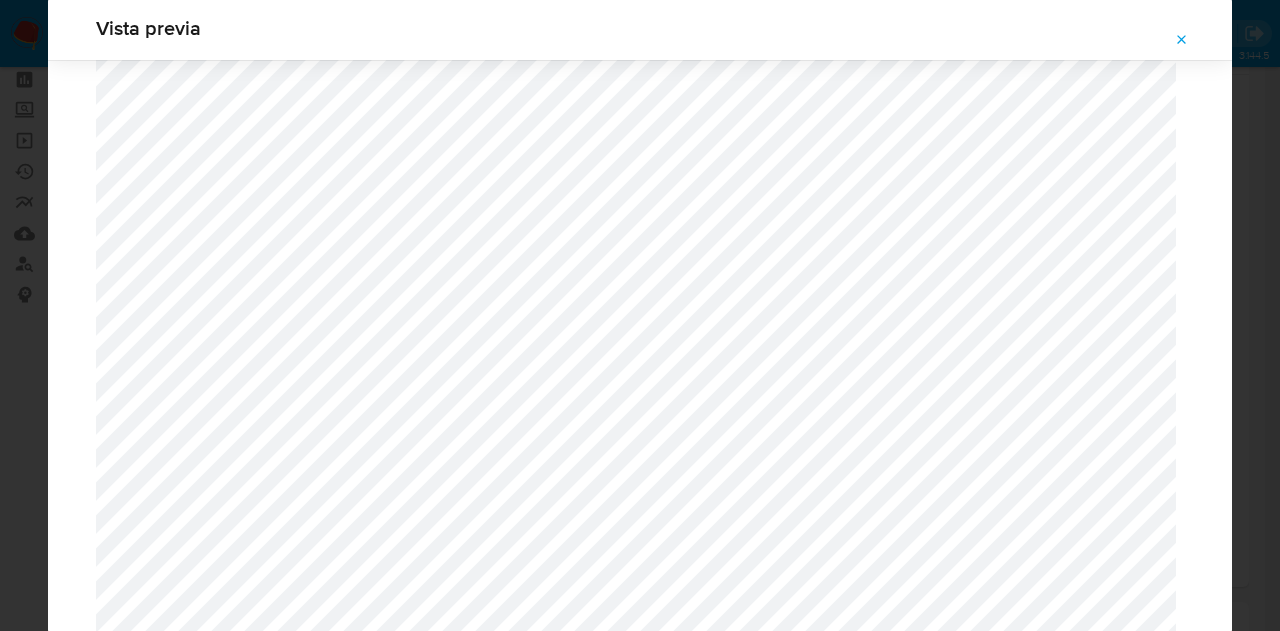 scroll, scrollTop: 1828, scrollLeft: 0, axis: vertical 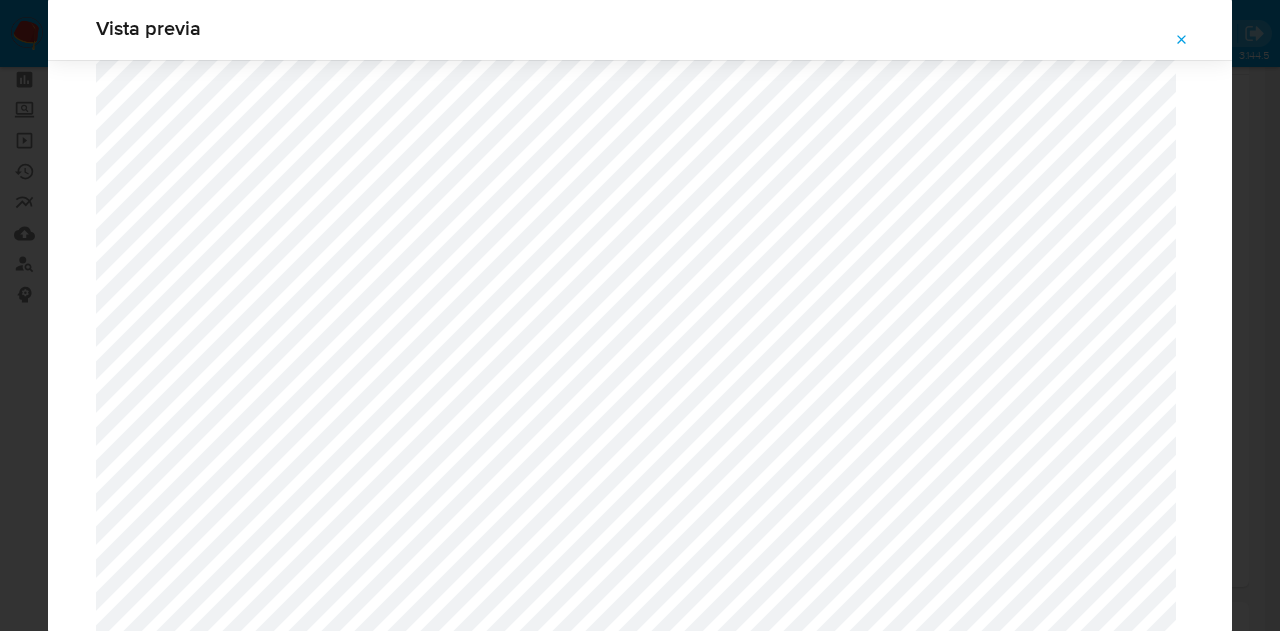 click 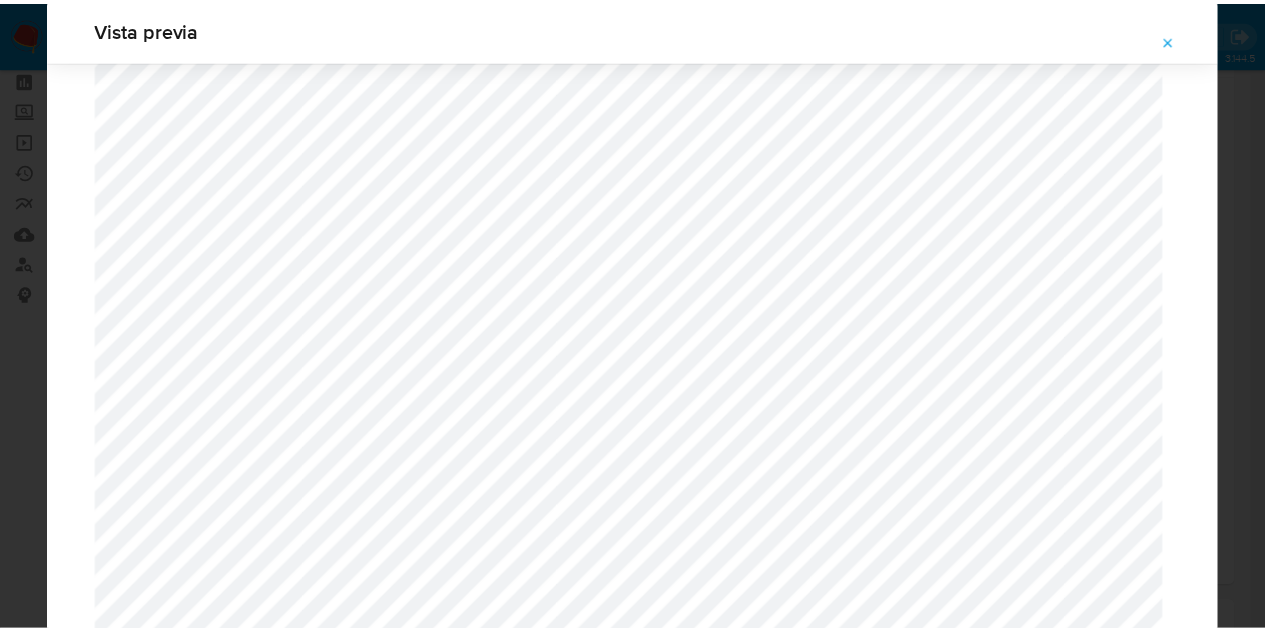 scroll, scrollTop: 64, scrollLeft: 0, axis: vertical 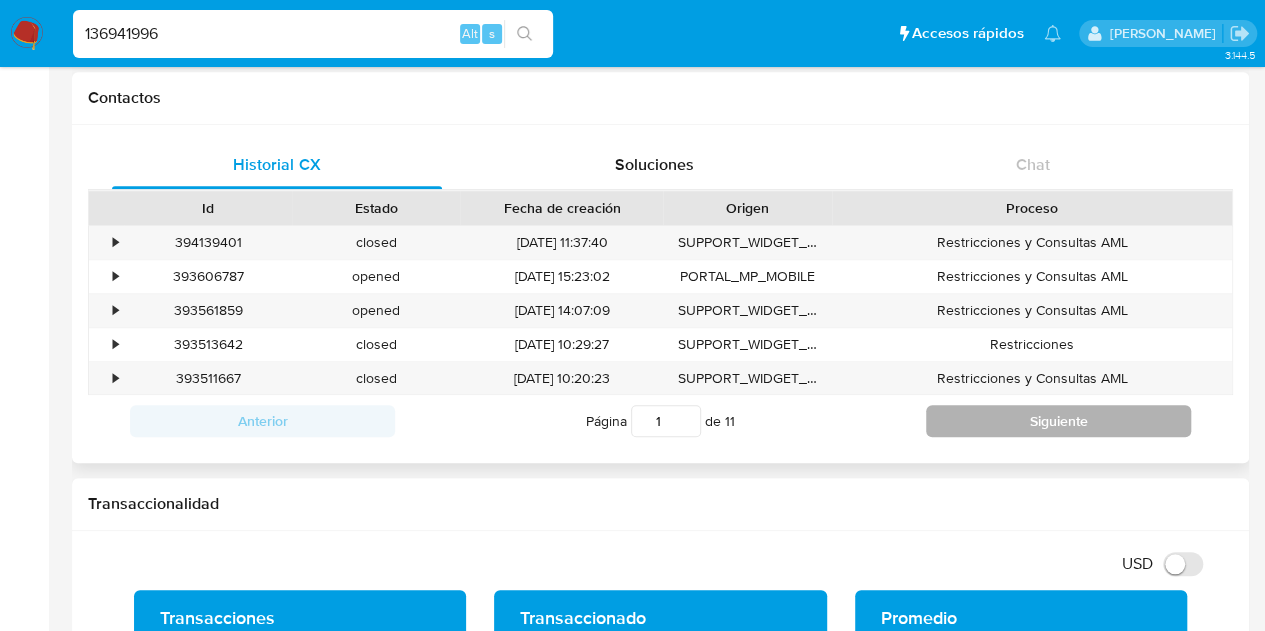 click on "Siguiente" at bounding box center (1058, 421) 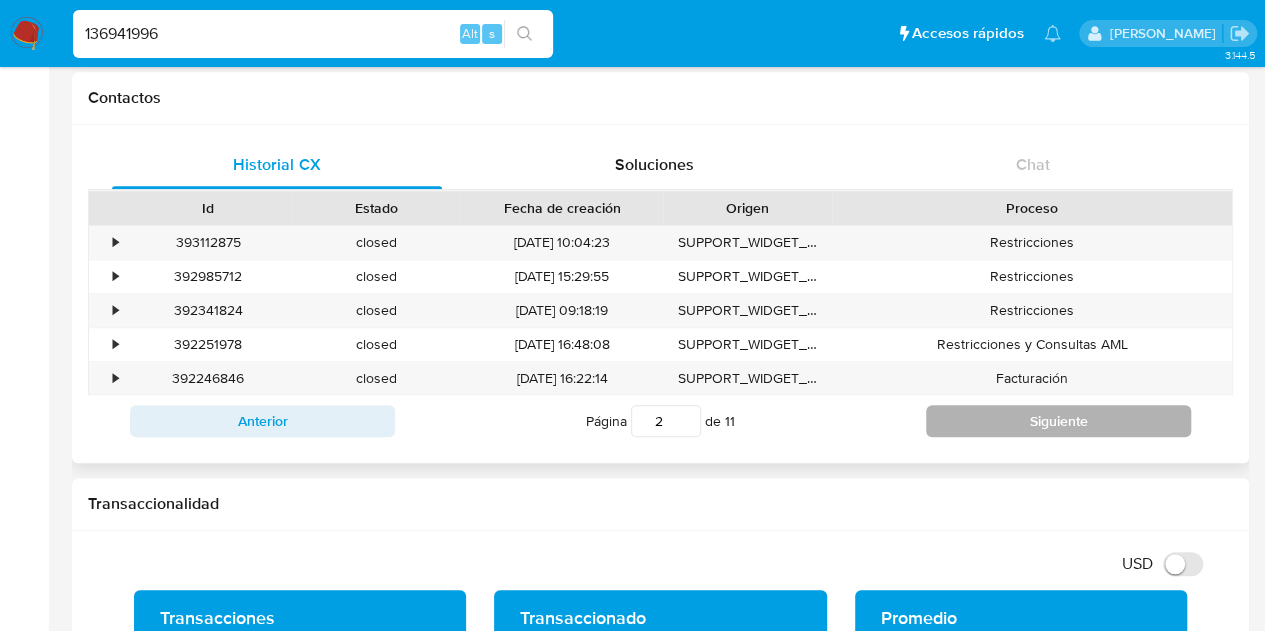 click on "Siguiente" at bounding box center [1058, 421] 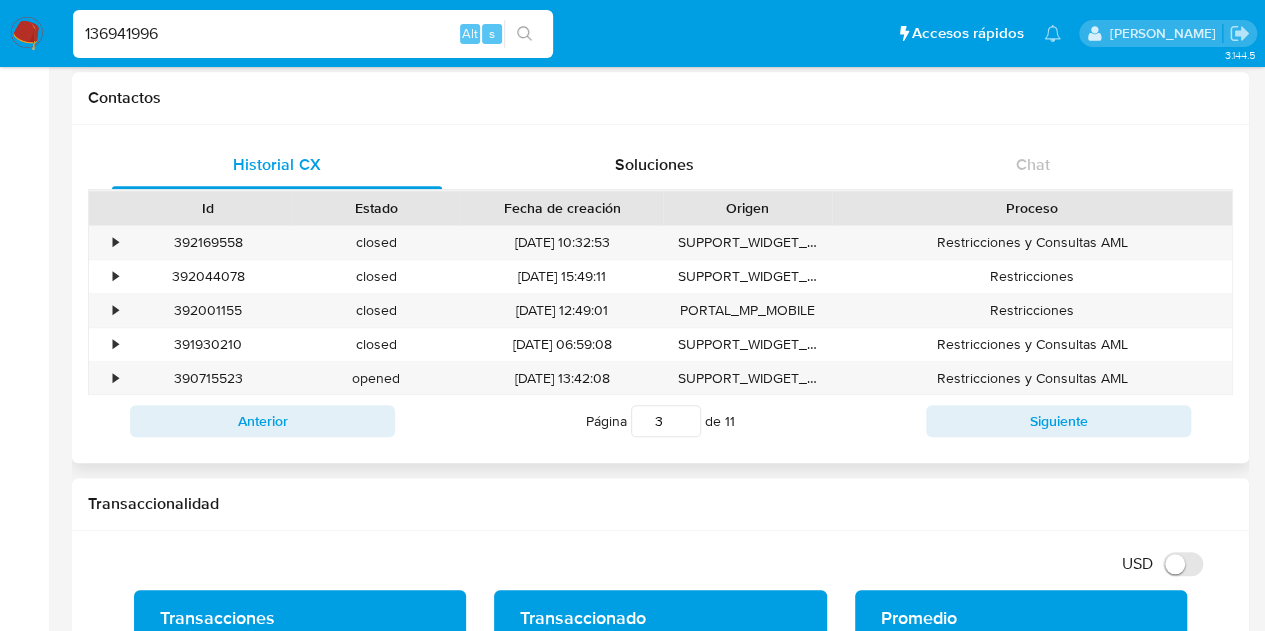click on "Anterior Página   3   de   11 Siguiente" at bounding box center [660, 421] 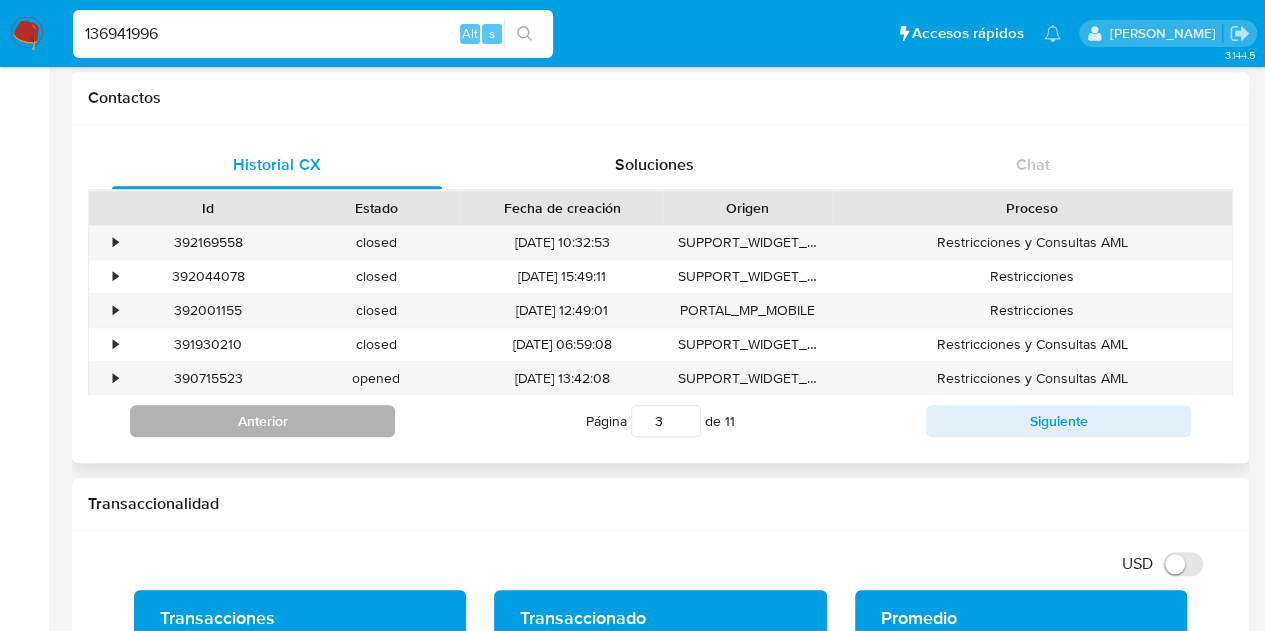 click on "Anterior" at bounding box center [262, 421] 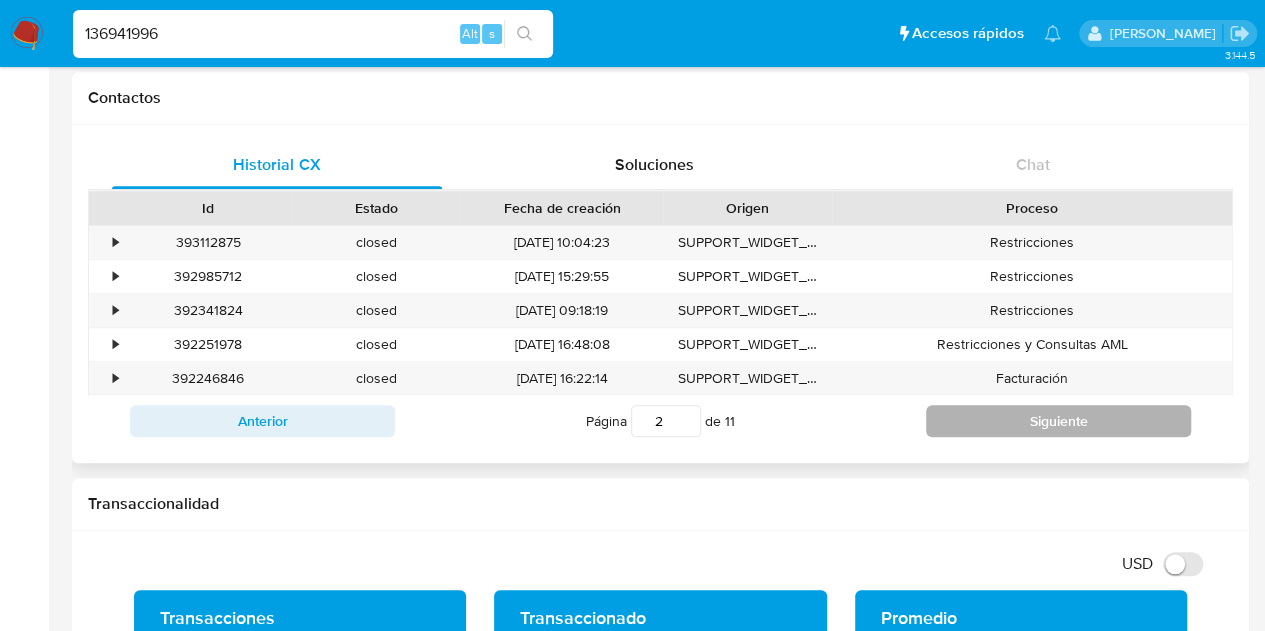 click on "Siguiente" at bounding box center (1058, 421) 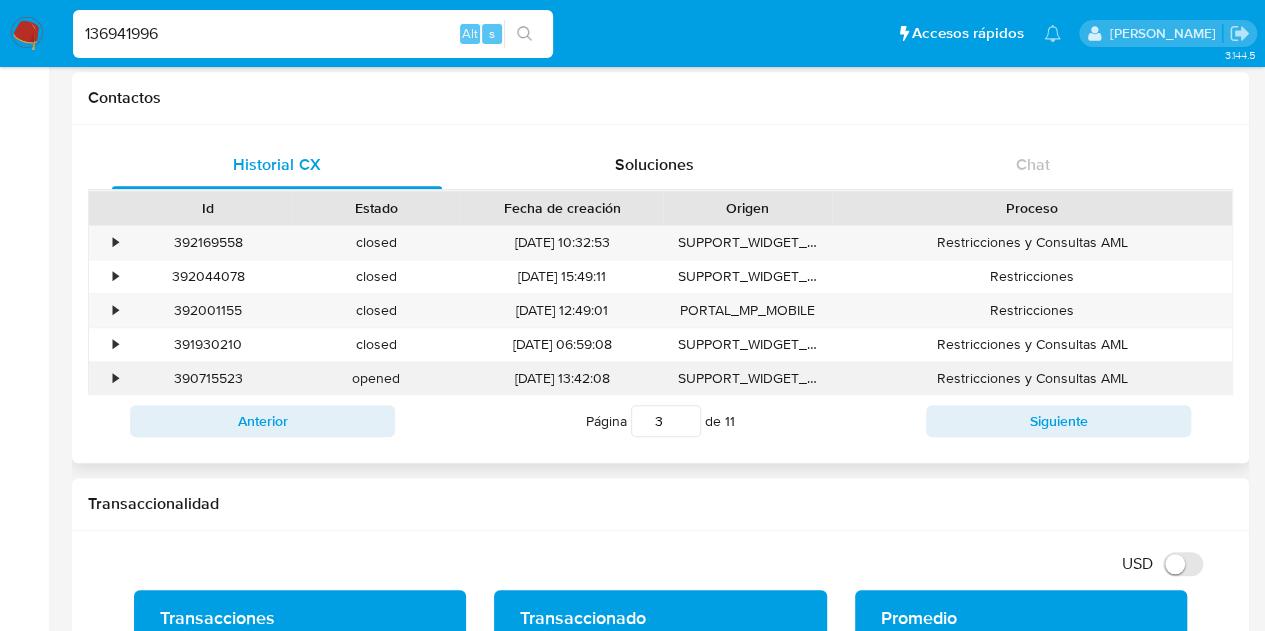 click on "390715523" at bounding box center (208, 378) 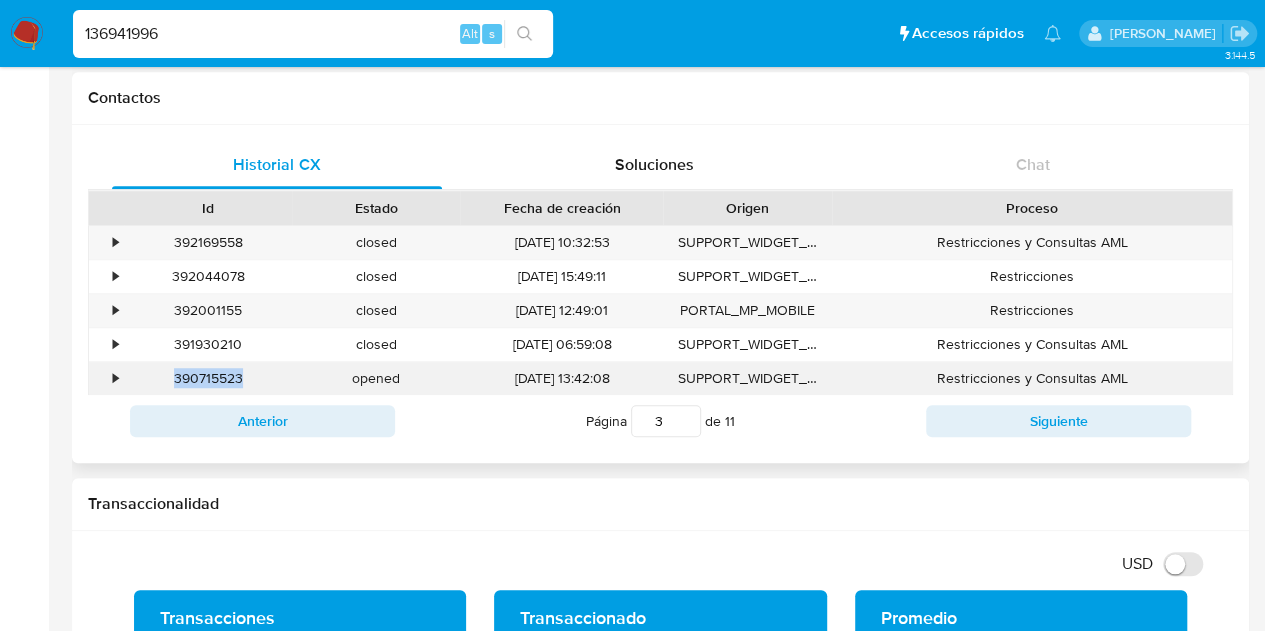 click on "390715523" at bounding box center [208, 378] 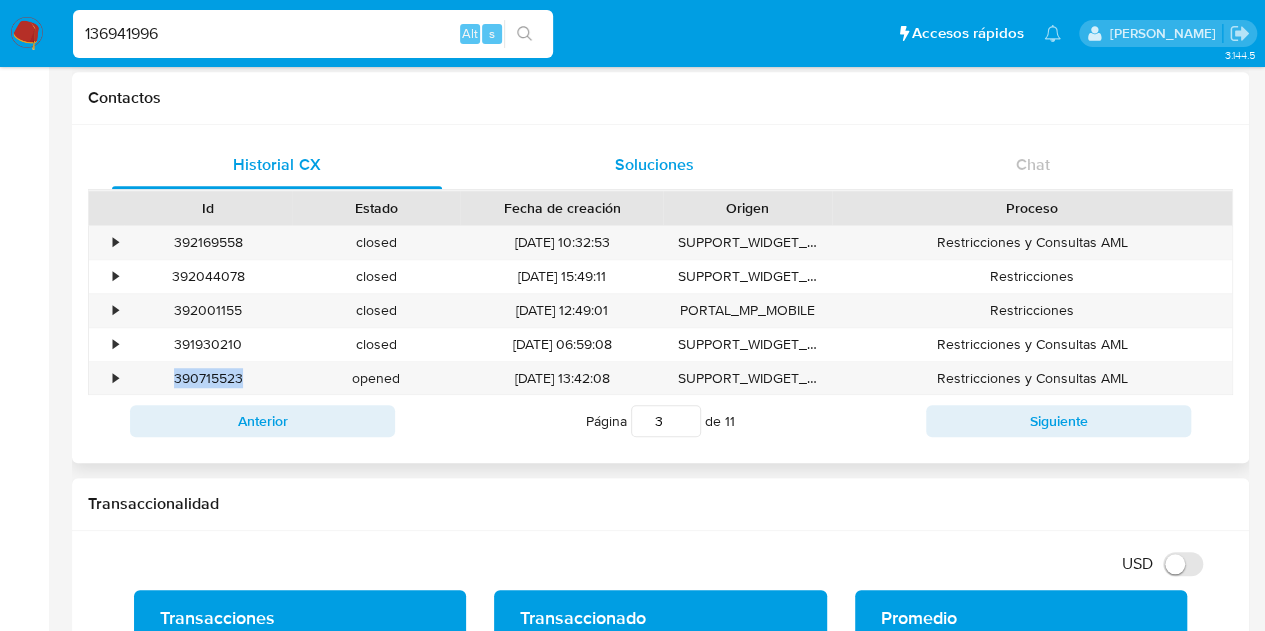 copy on "390715523" 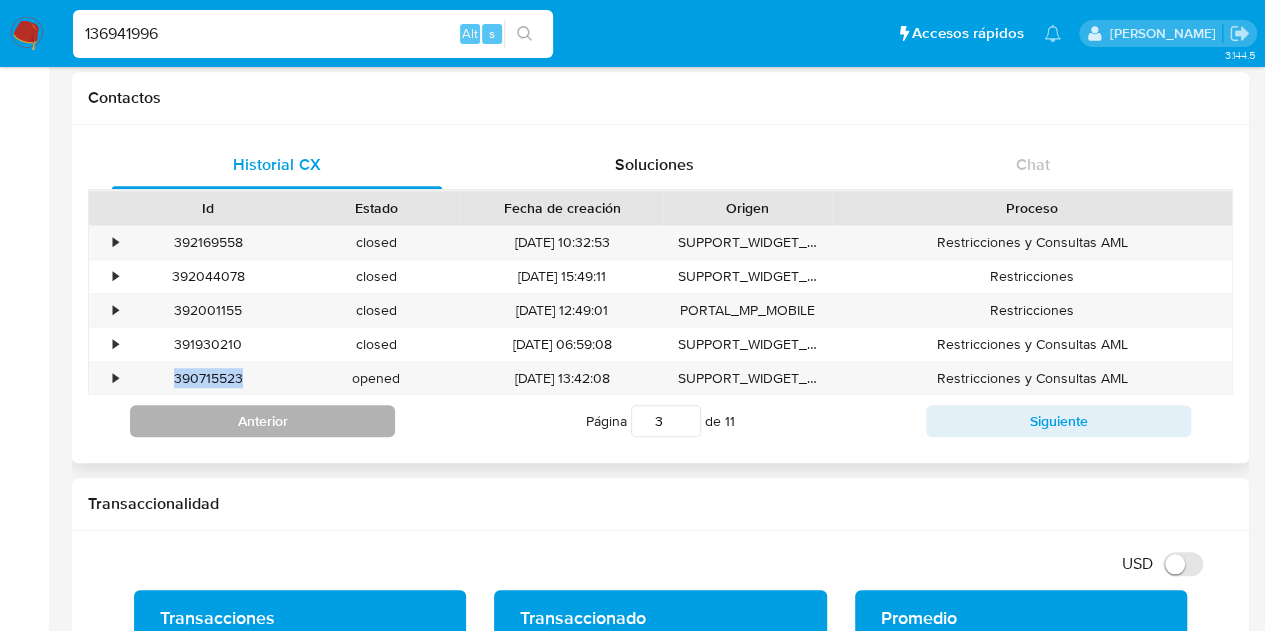 click on "Anterior" at bounding box center [262, 421] 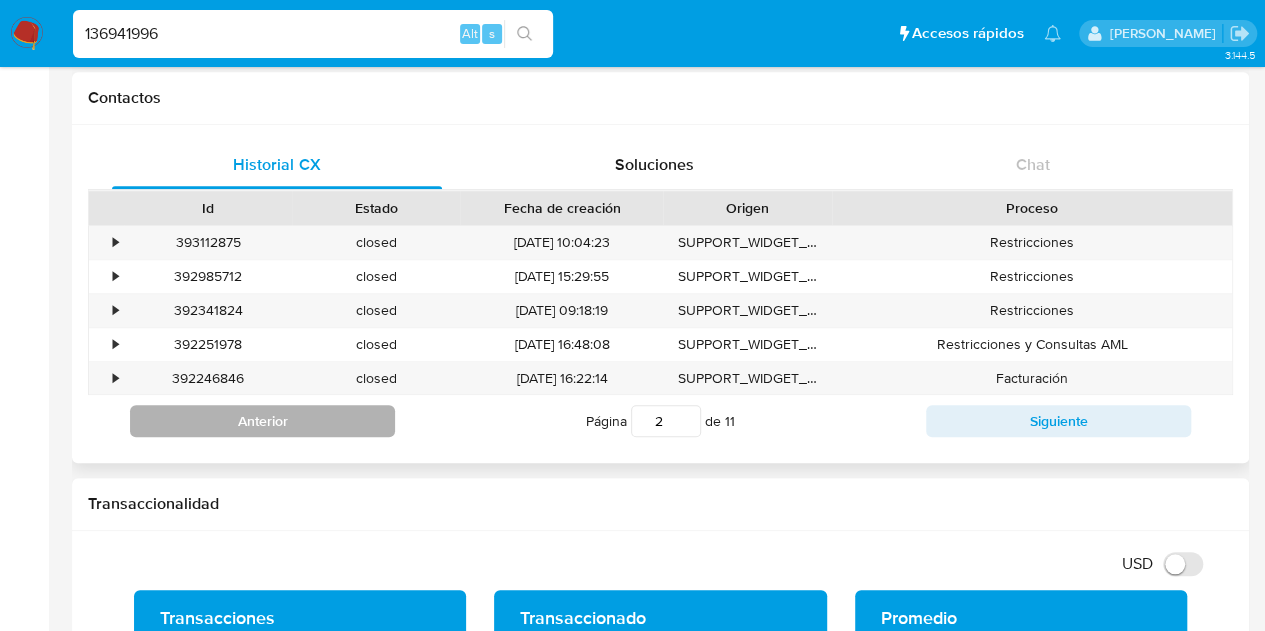 click on "Anterior" at bounding box center [262, 421] 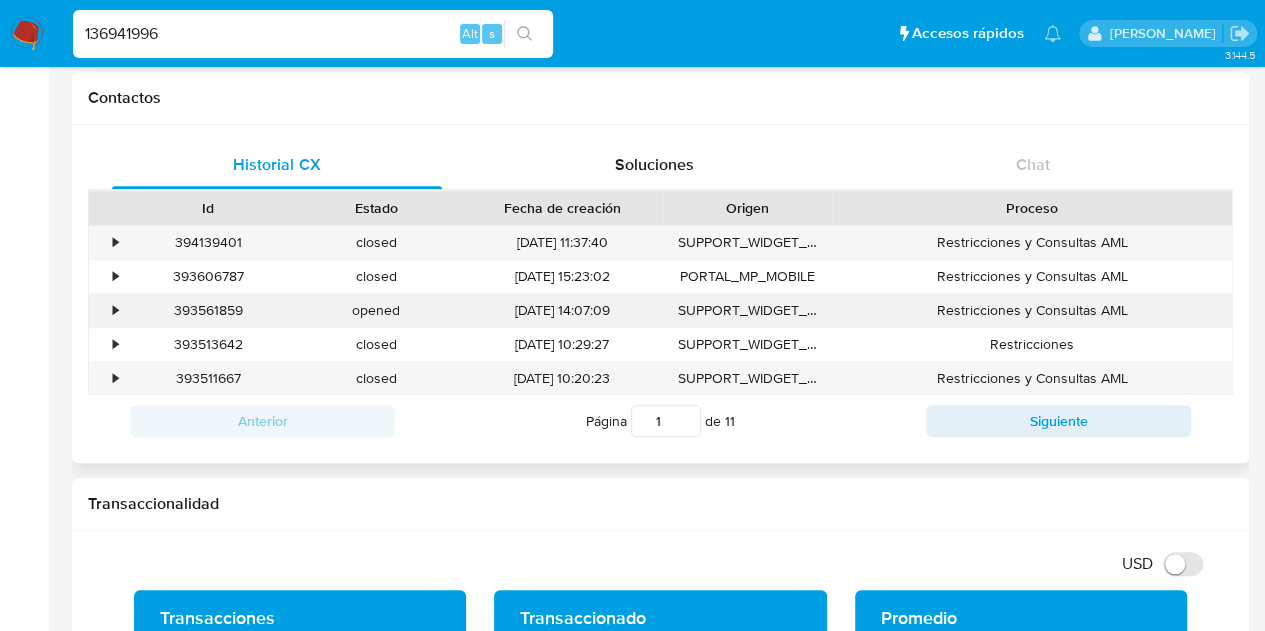 click on "393561859" at bounding box center (208, 310) 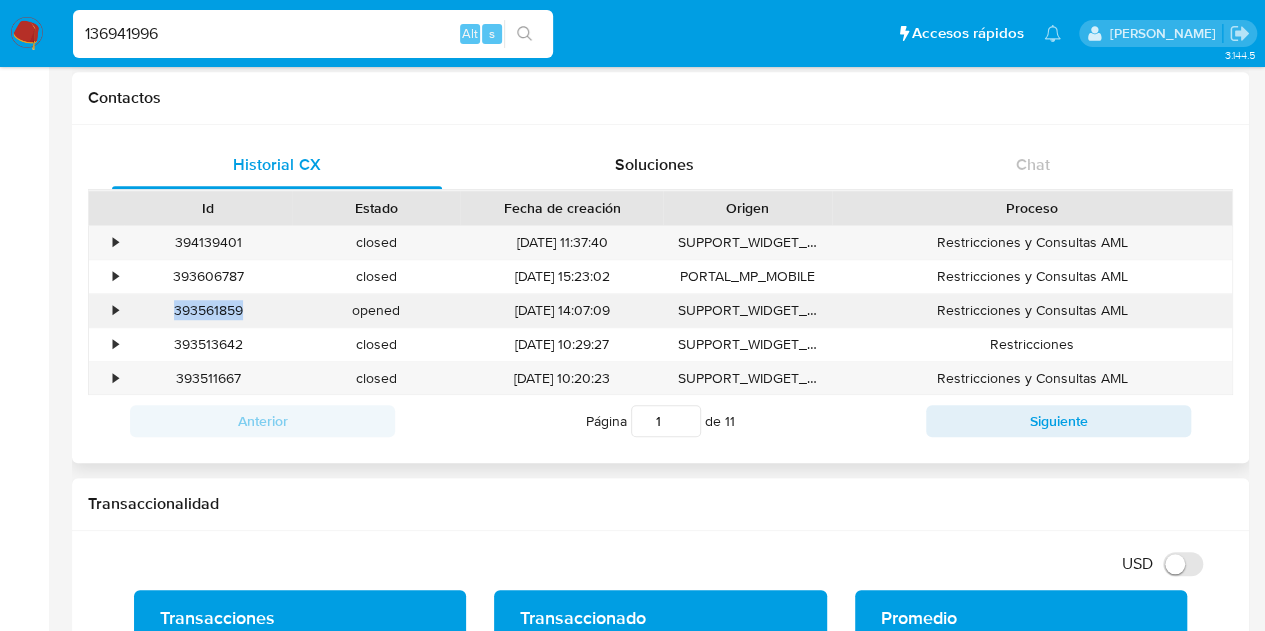 click on "393561859" at bounding box center (208, 310) 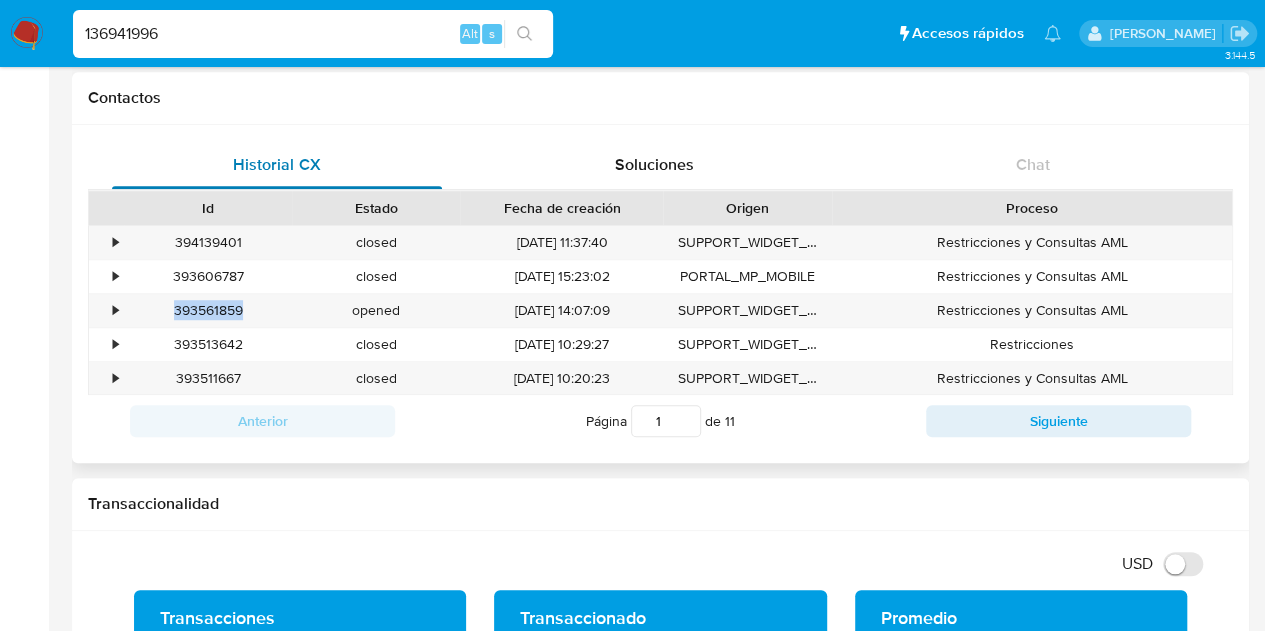 copy on "393561859" 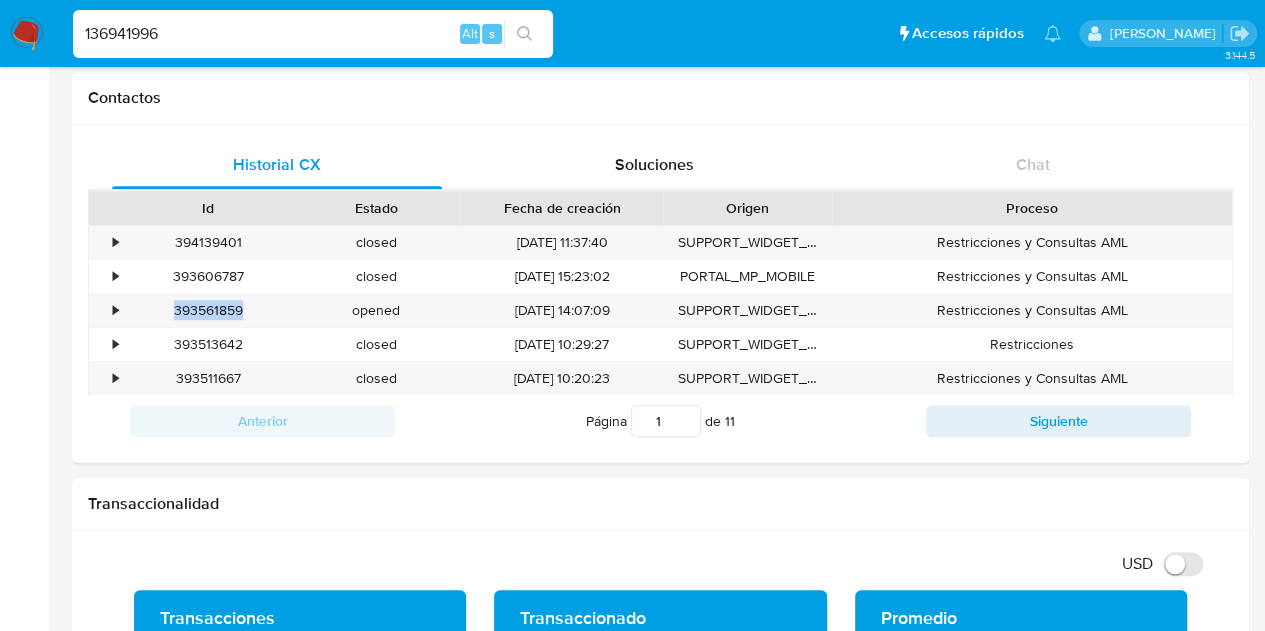 scroll, scrollTop: 0, scrollLeft: 0, axis: both 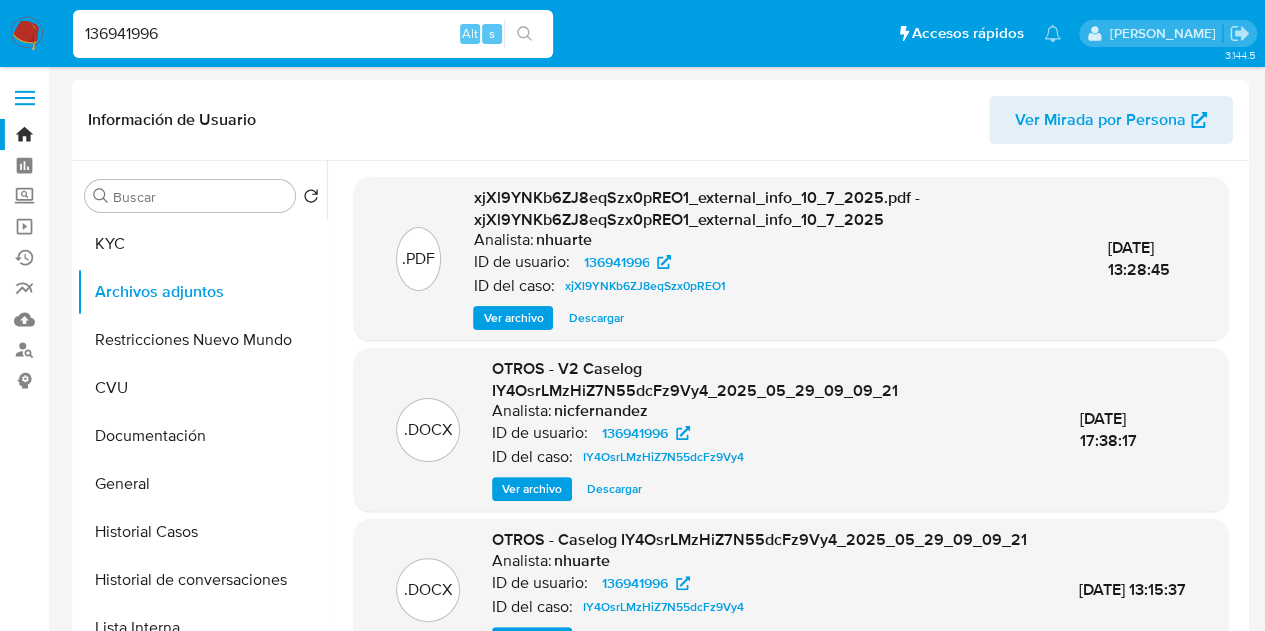 click on "136941996" at bounding box center (313, 34) 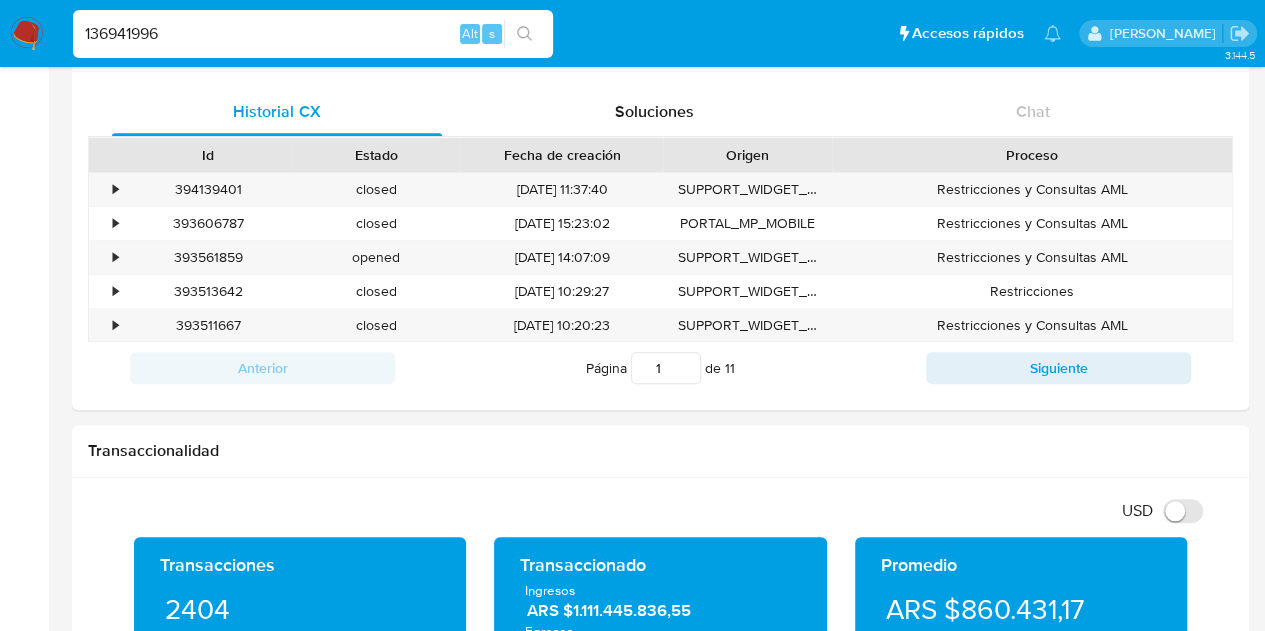 scroll, scrollTop: 0, scrollLeft: 0, axis: both 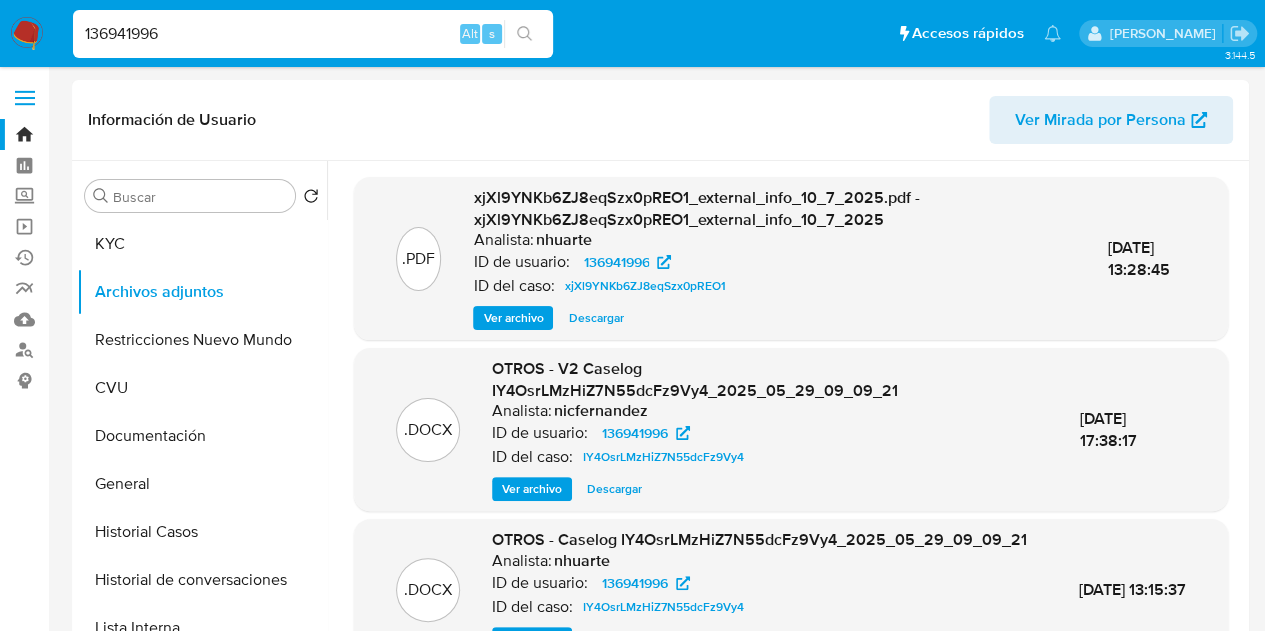 click on "Bandeja" at bounding box center (119, 134) 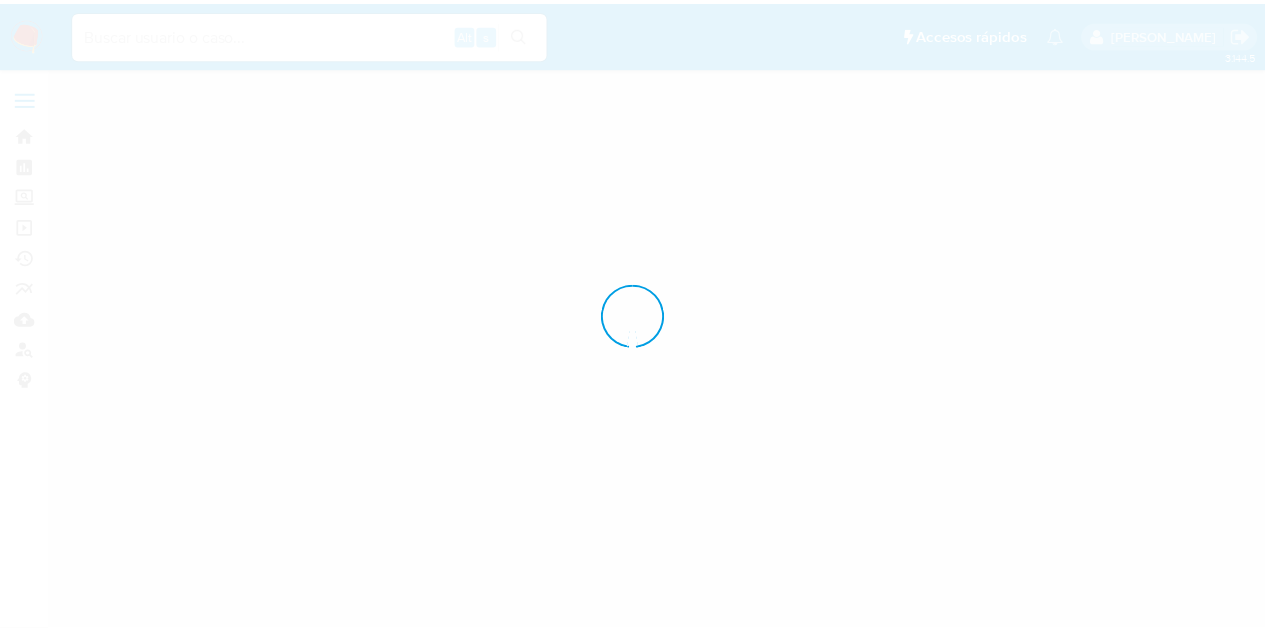 scroll, scrollTop: 0, scrollLeft: 0, axis: both 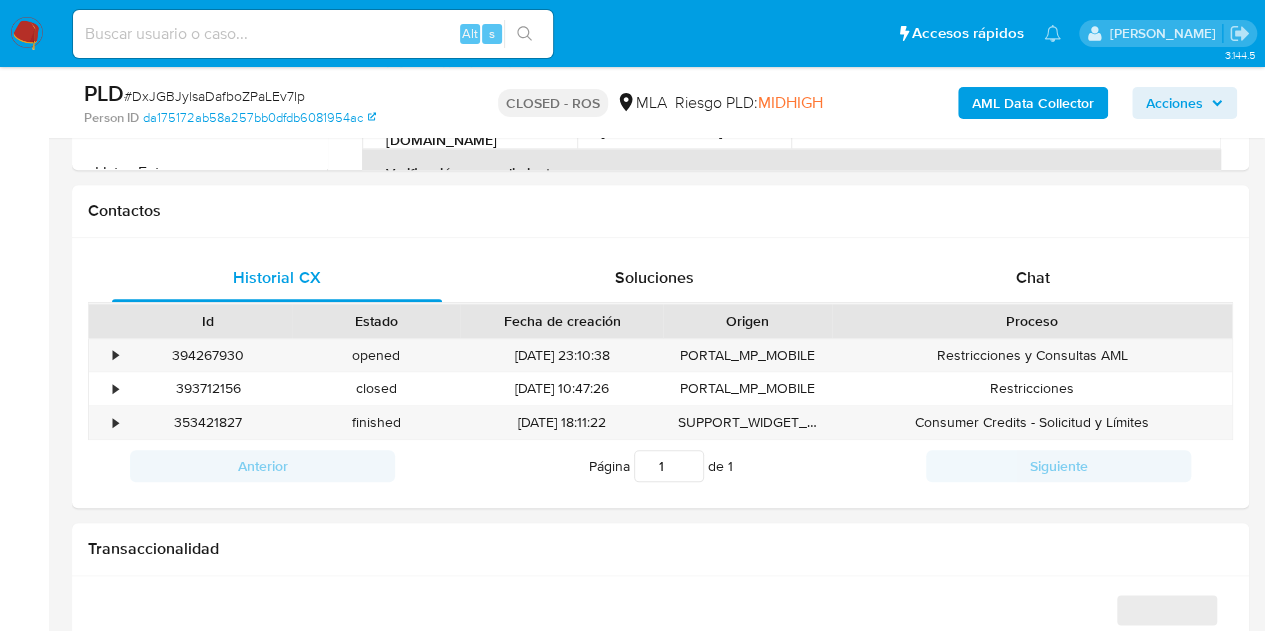 select on "10" 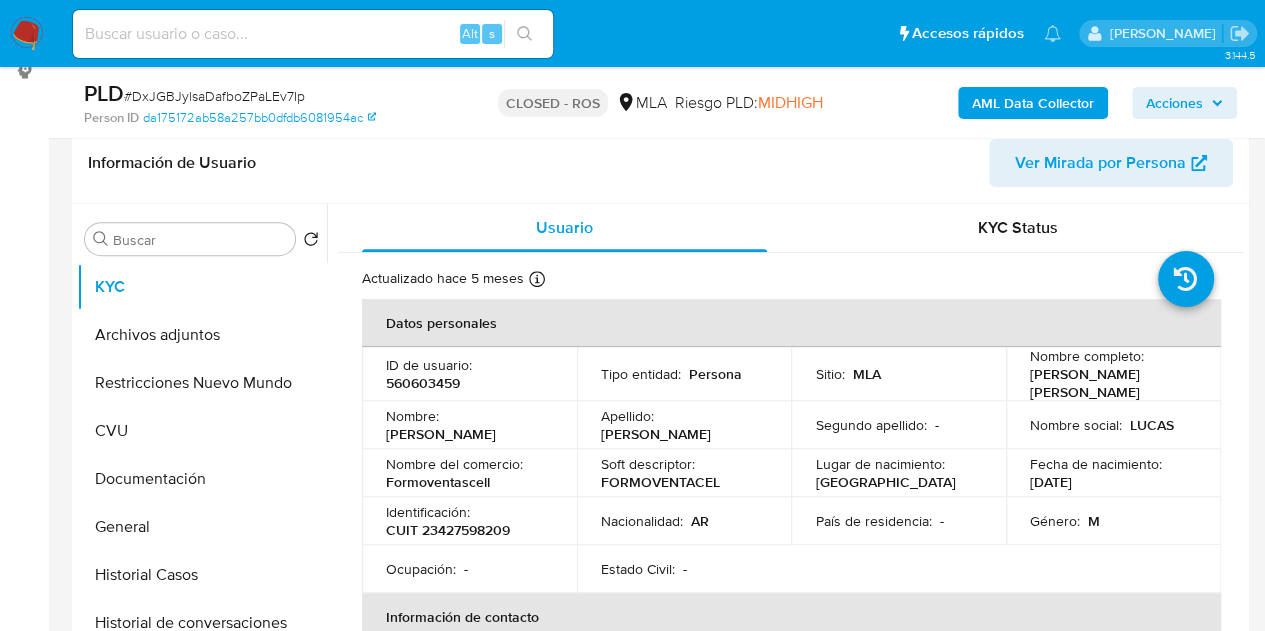 scroll, scrollTop: 344, scrollLeft: 0, axis: vertical 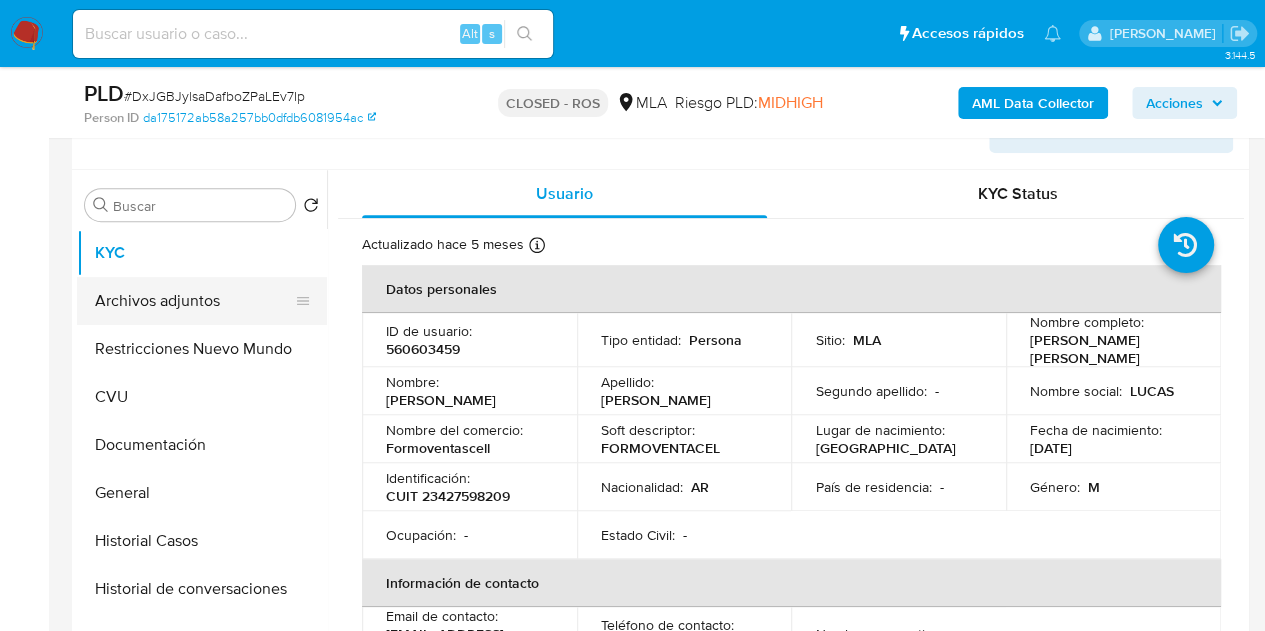 click on "Archivos adjuntos" at bounding box center (194, 301) 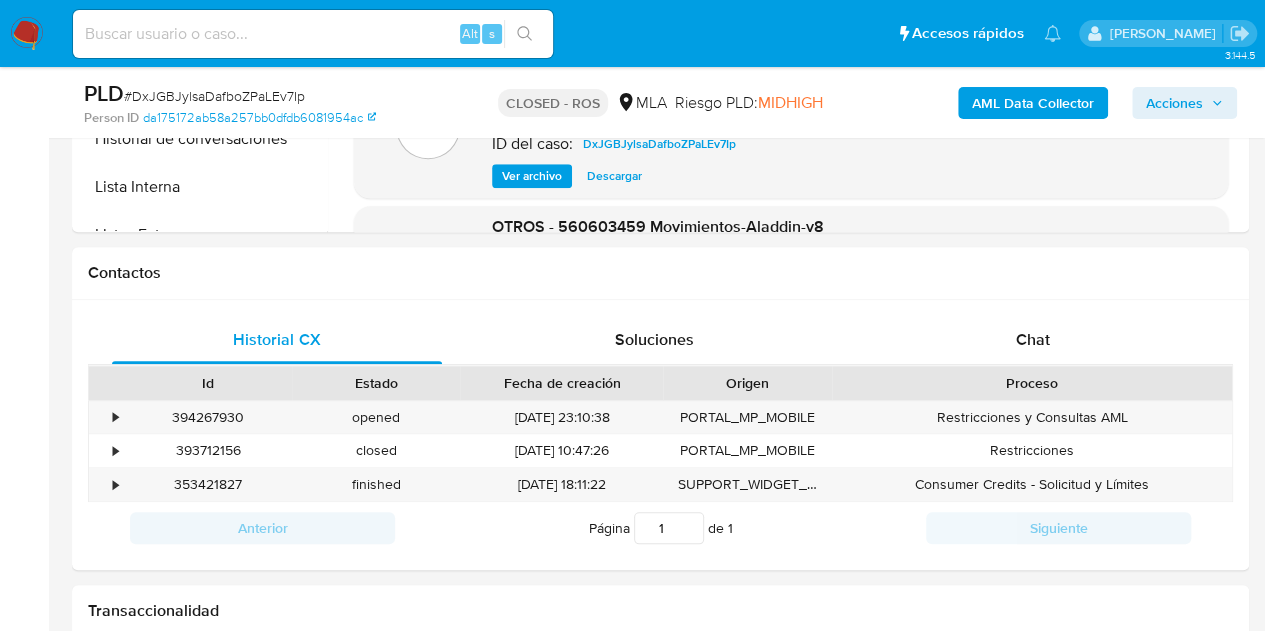 scroll, scrollTop: 854, scrollLeft: 0, axis: vertical 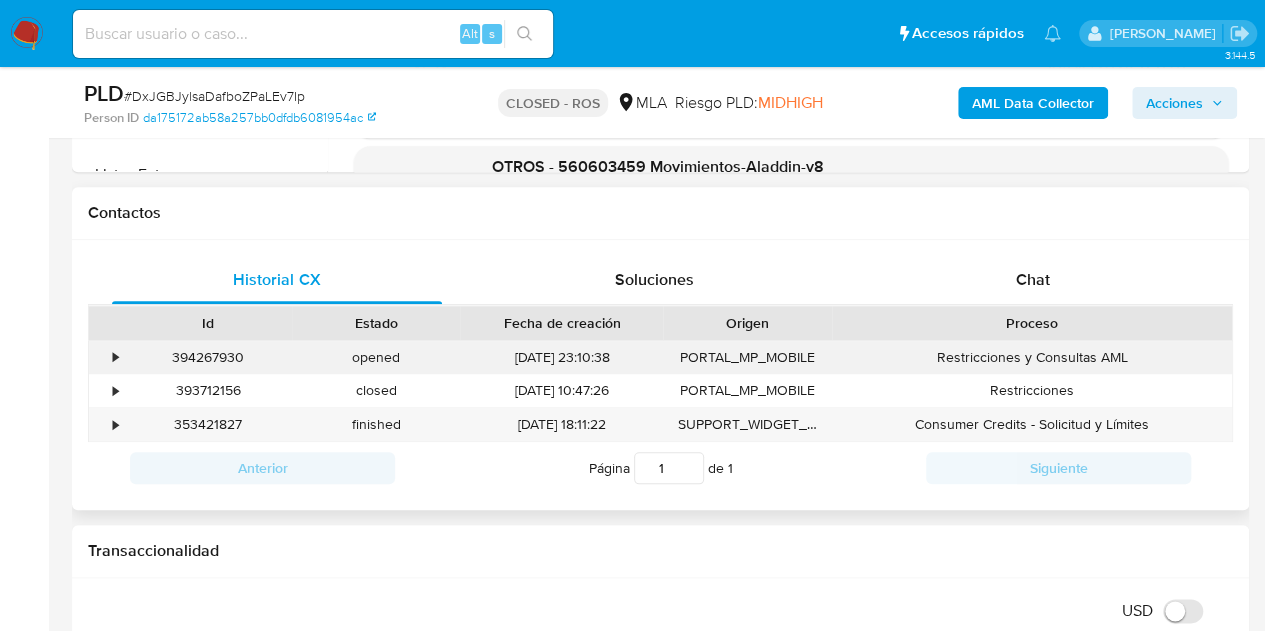 click on "394267930" at bounding box center (208, 357) 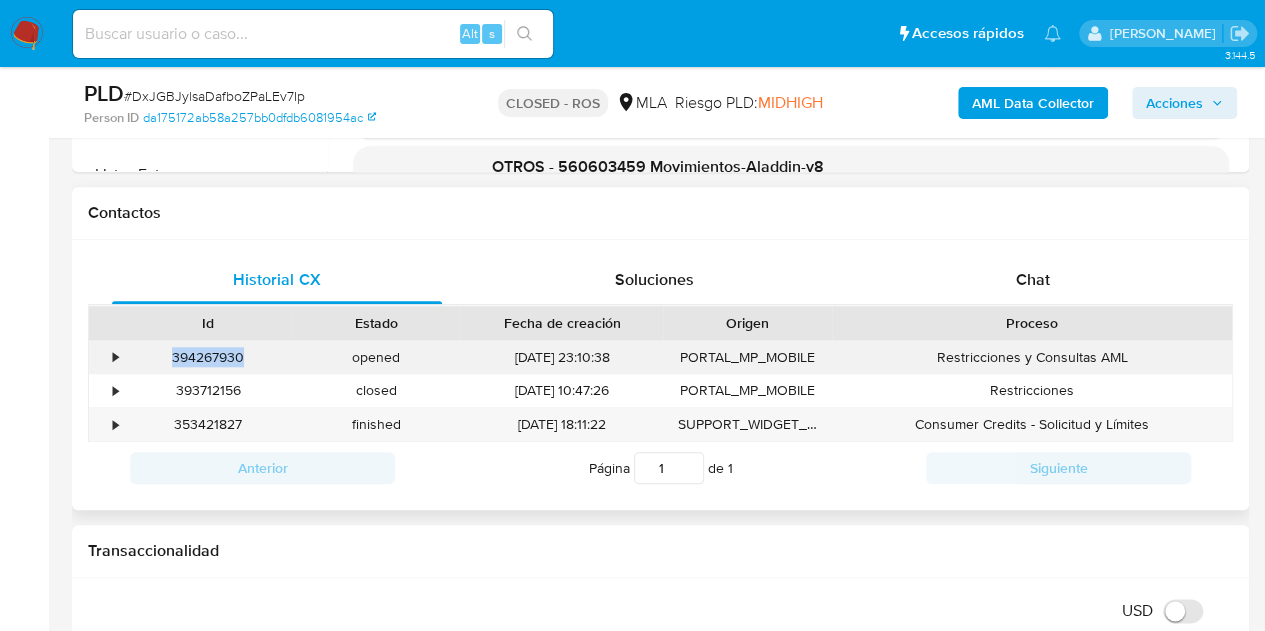 click on "394267930" at bounding box center [208, 357] 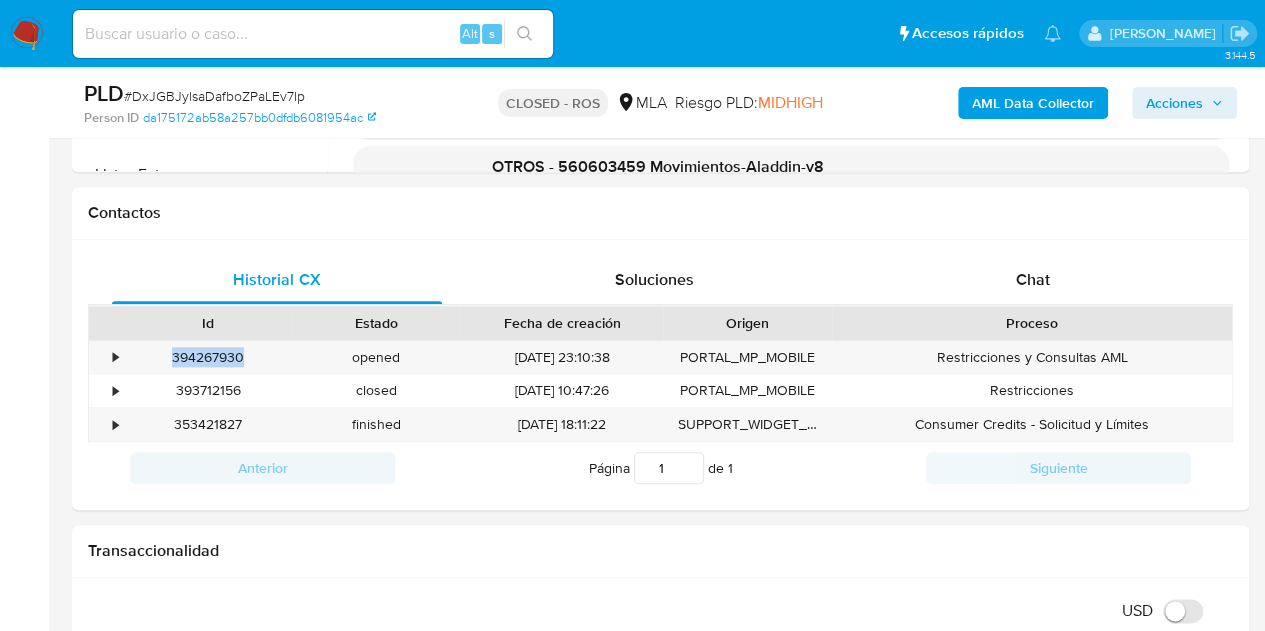 copy on "394267930" 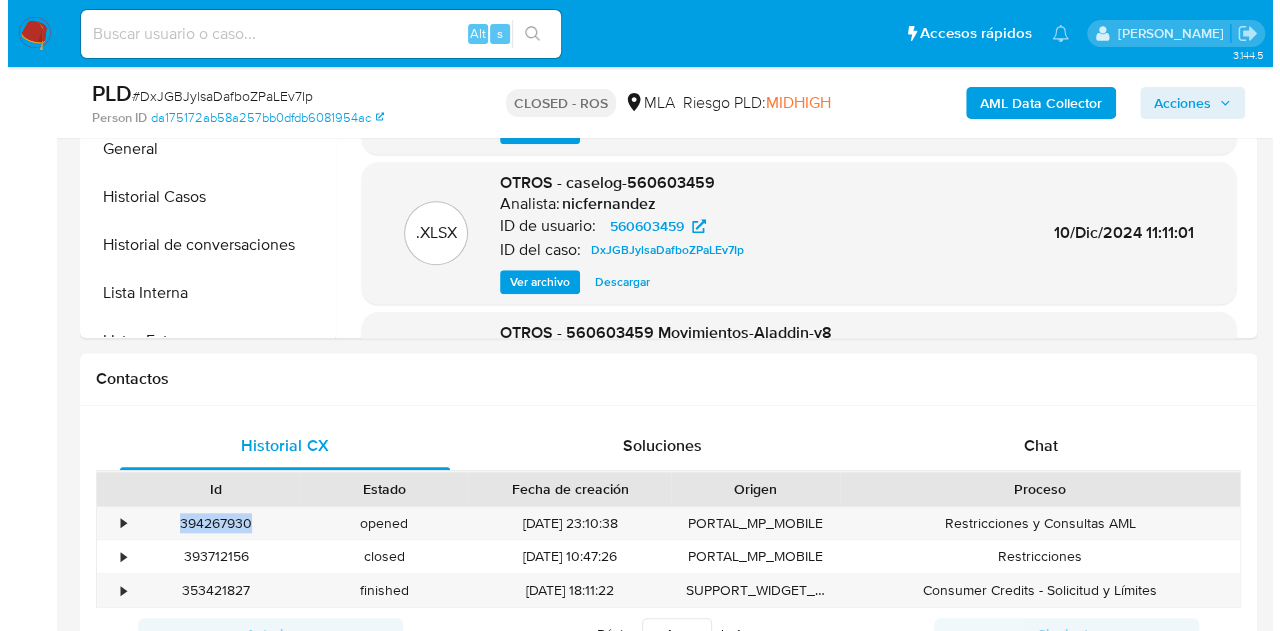 scroll, scrollTop: 450, scrollLeft: 0, axis: vertical 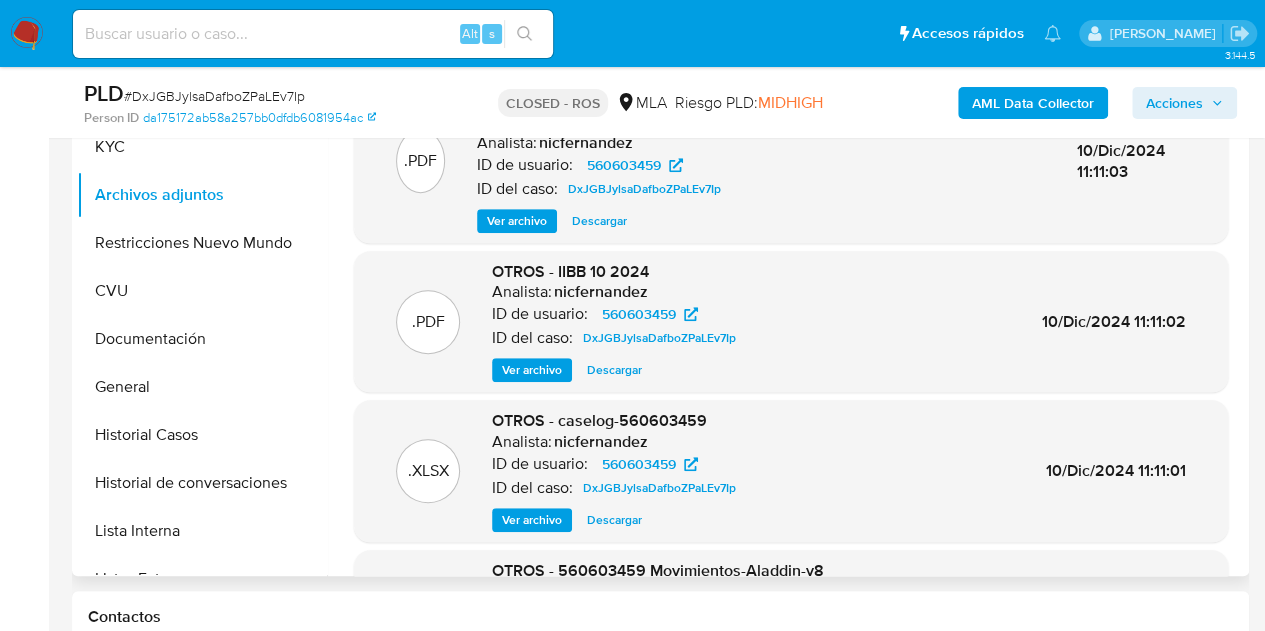 click on "Ver archivo" at bounding box center [532, 520] 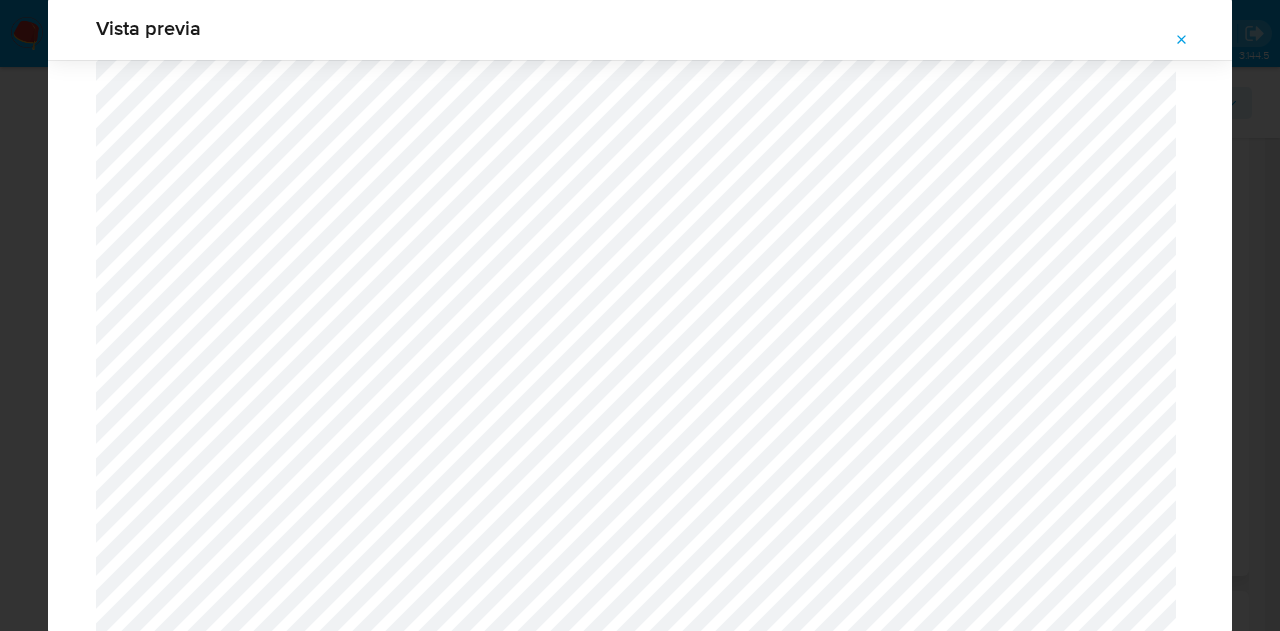 scroll, scrollTop: 1500, scrollLeft: 0, axis: vertical 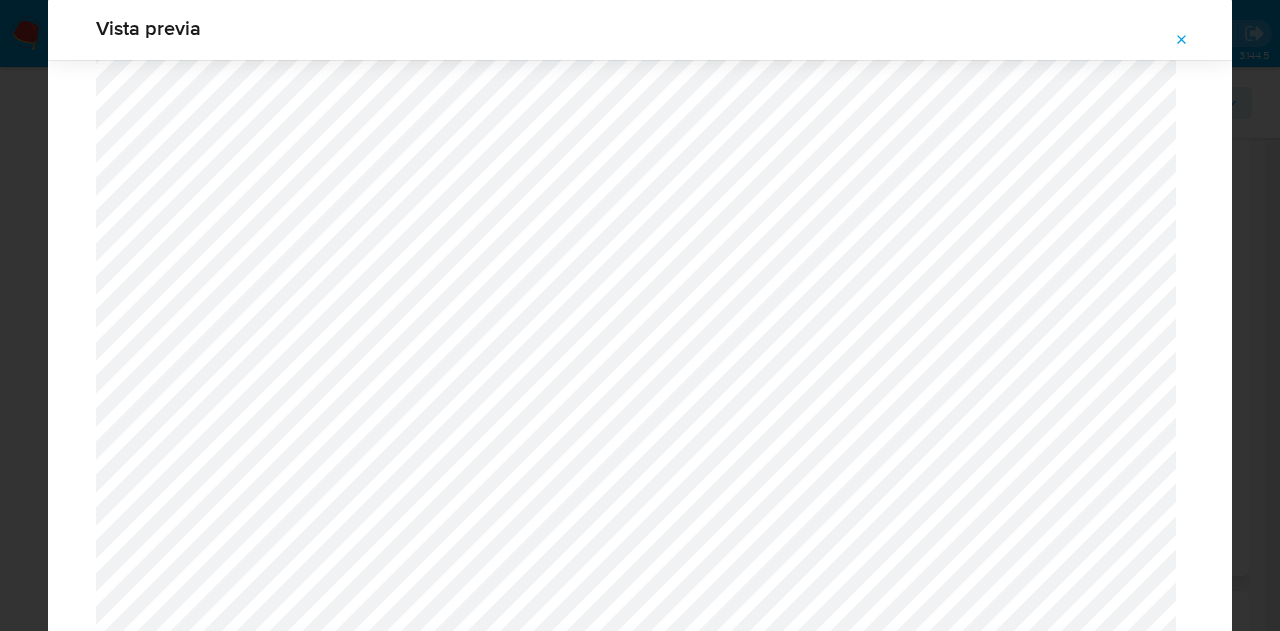 click at bounding box center (1182, 40) 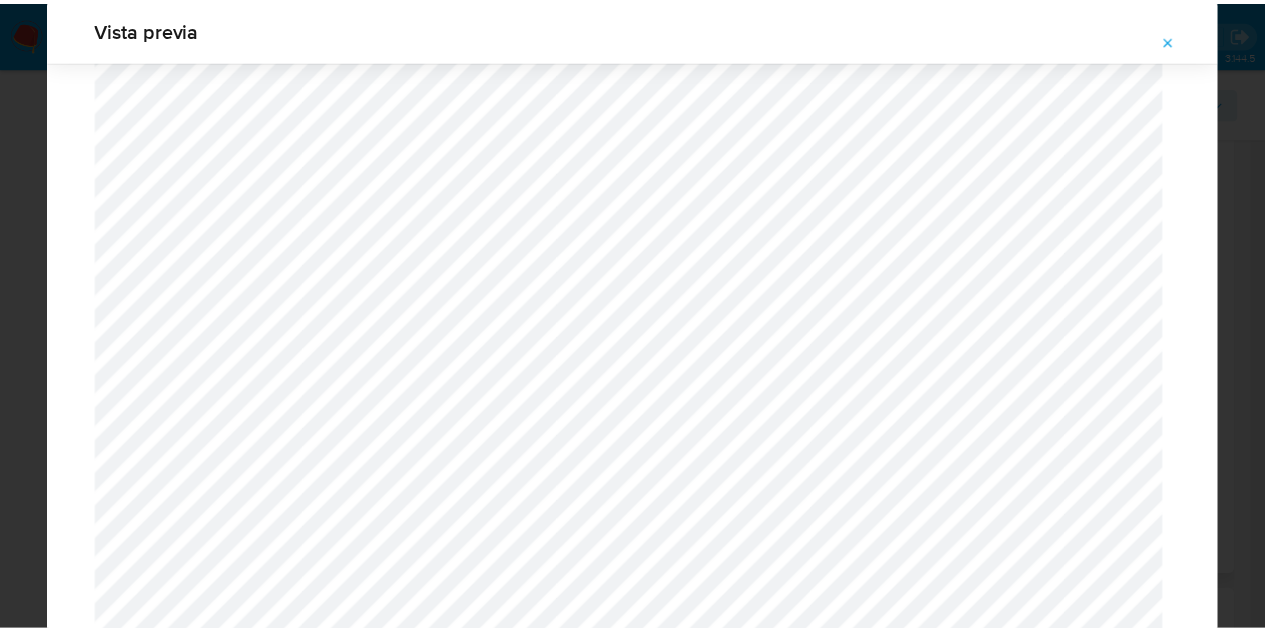 scroll, scrollTop: 64, scrollLeft: 0, axis: vertical 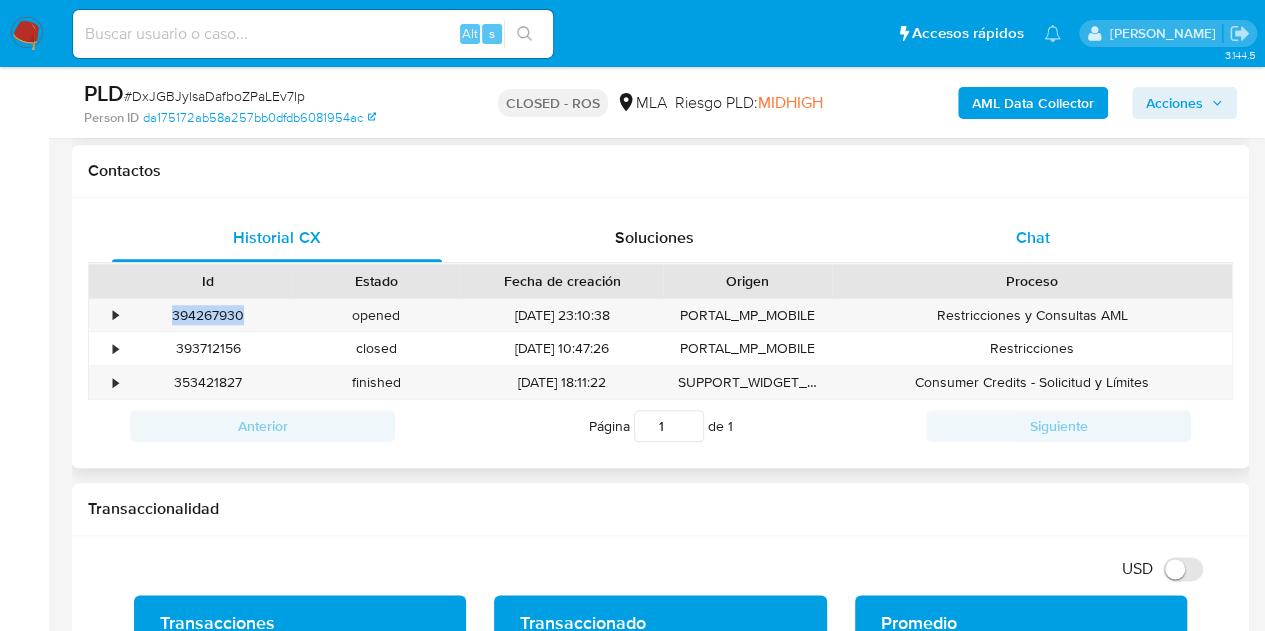 click on "Chat" at bounding box center (1033, 238) 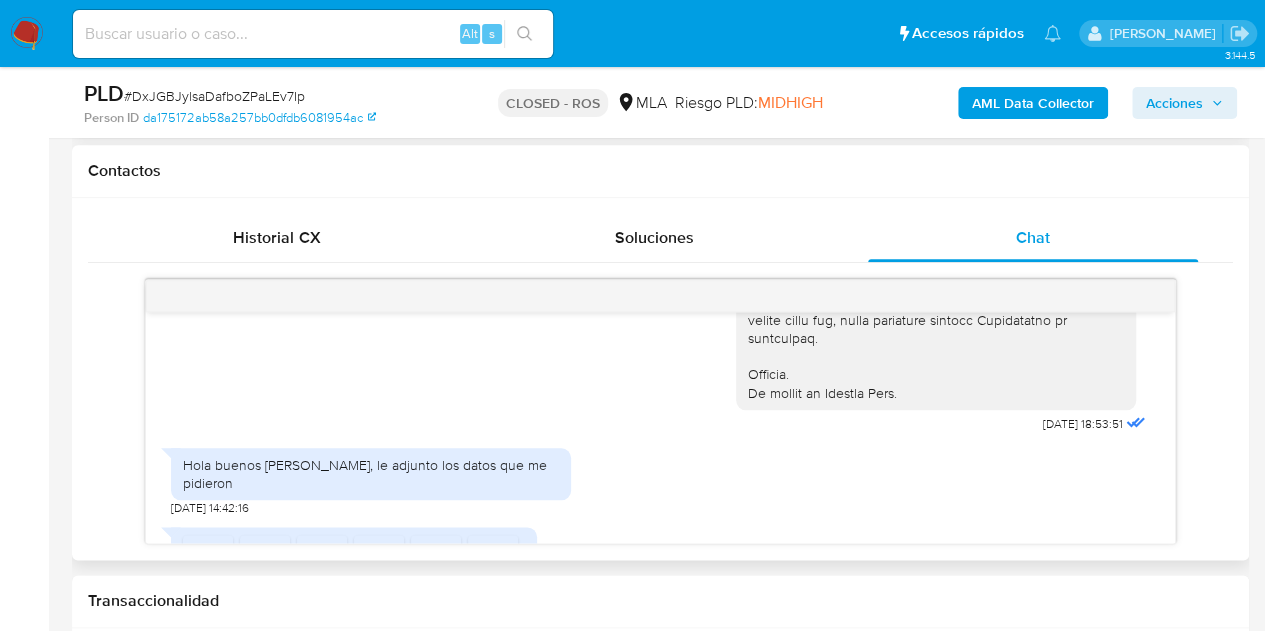 scroll, scrollTop: 0, scrollLeft: 0, axis: both 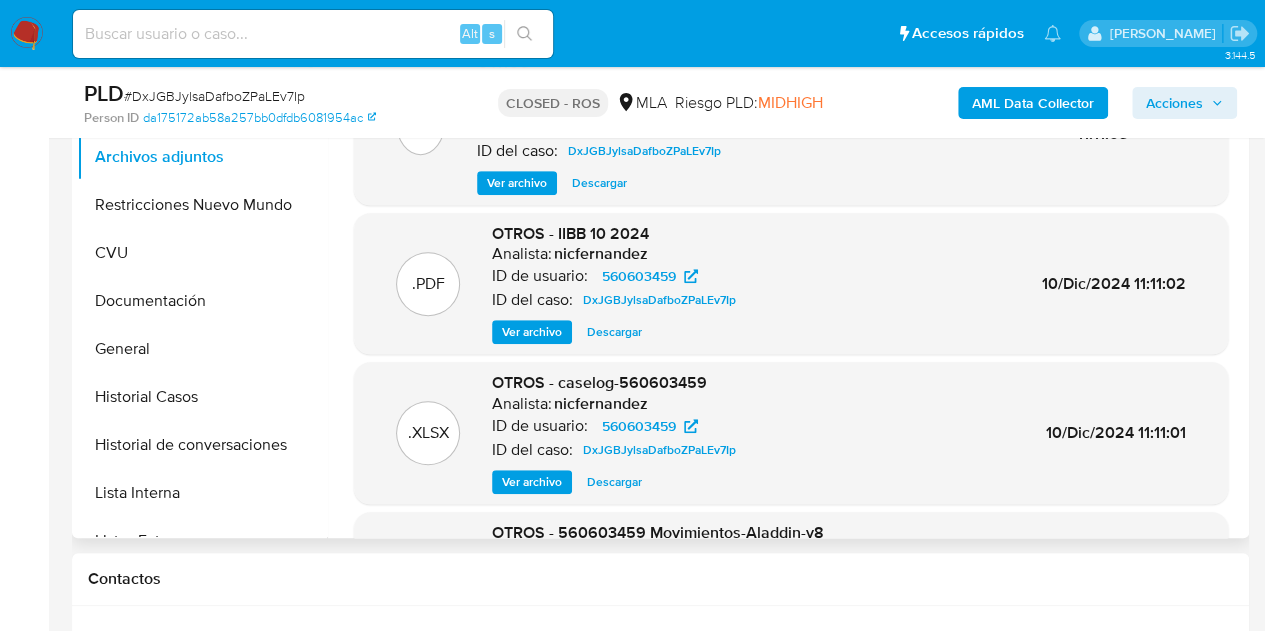 click on "Ver archivo" at bounding box center (532, 482) 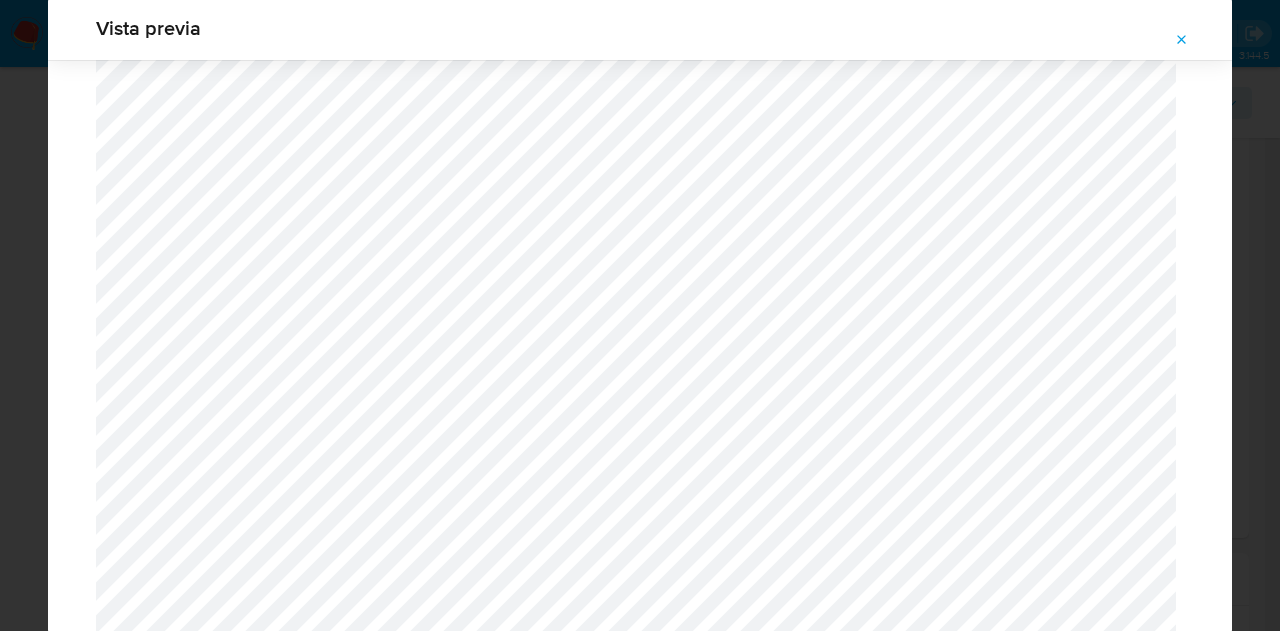 scroll, scrollTop: 1479, scrollLeft: 0, axis: vertical 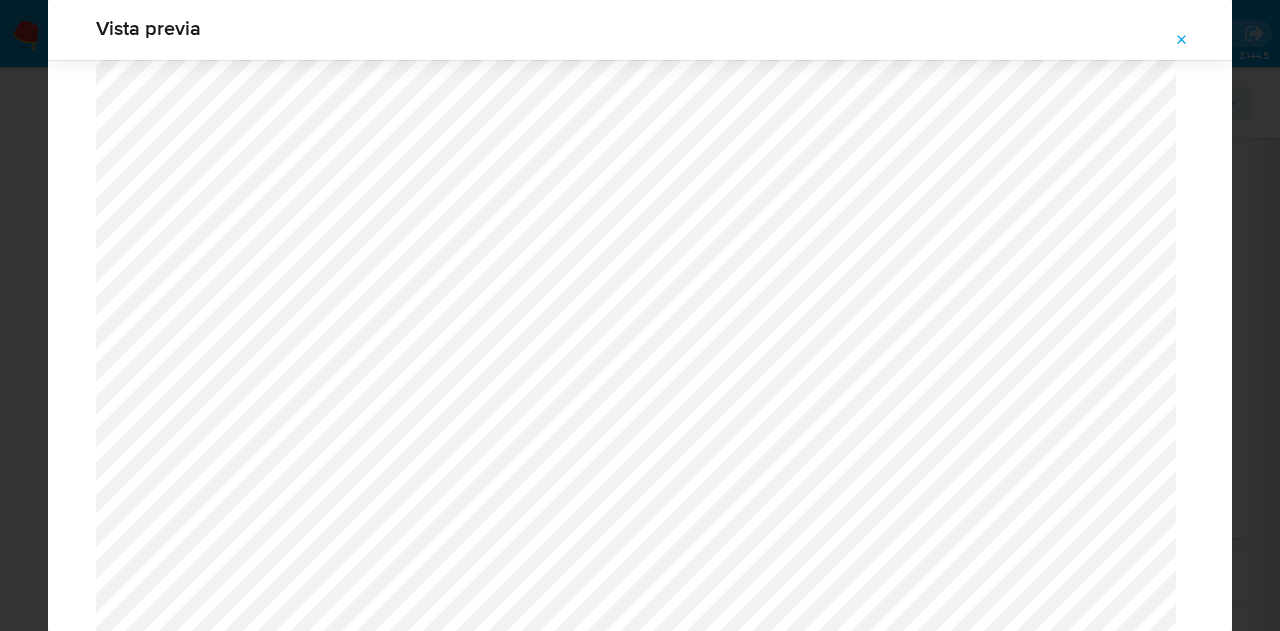 click at bounding box center (1182, 40) 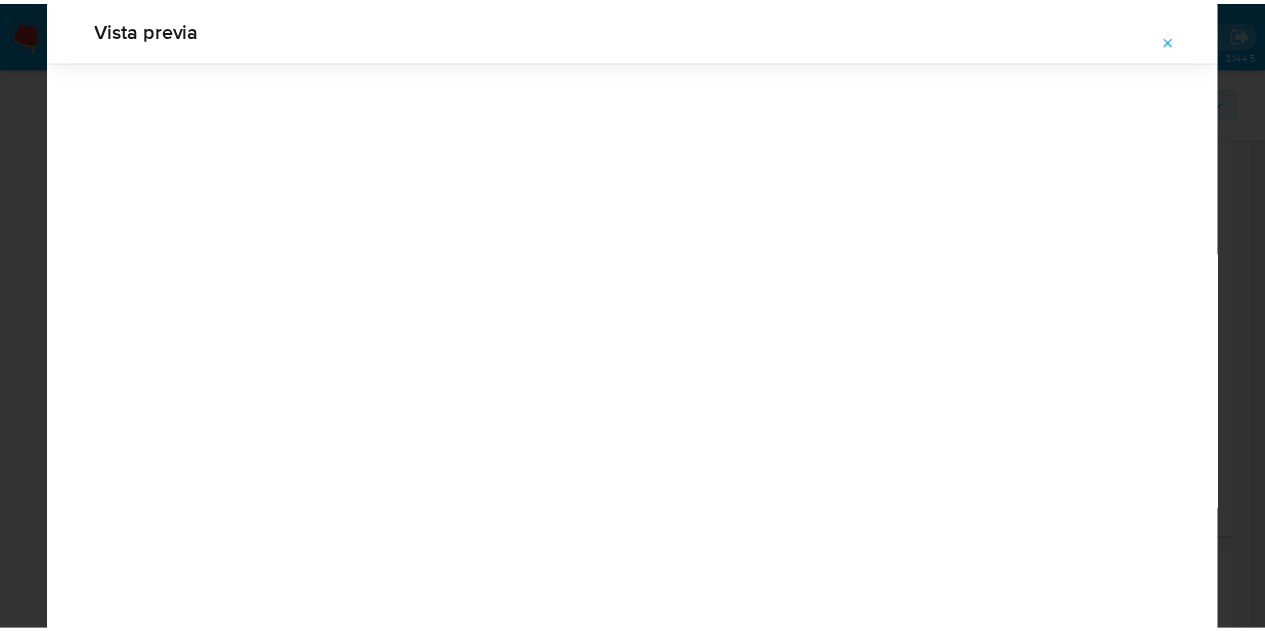 scroll, scrollTop: 64, scrollLeft: 0, axis: vertical 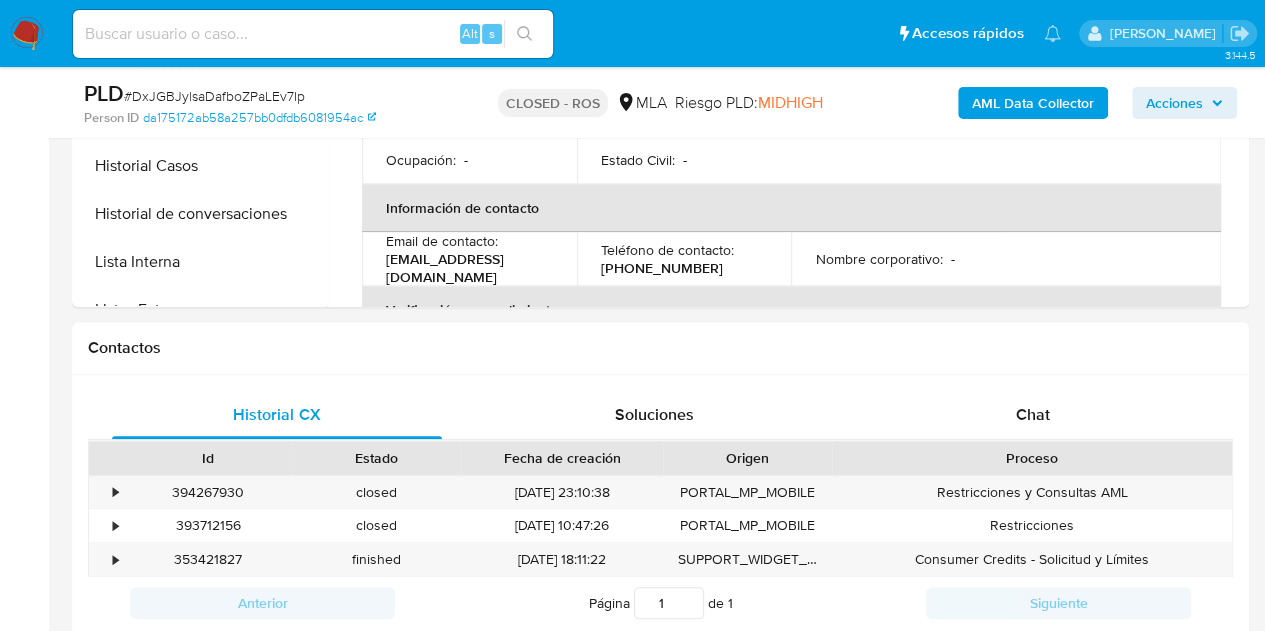 select on "10" 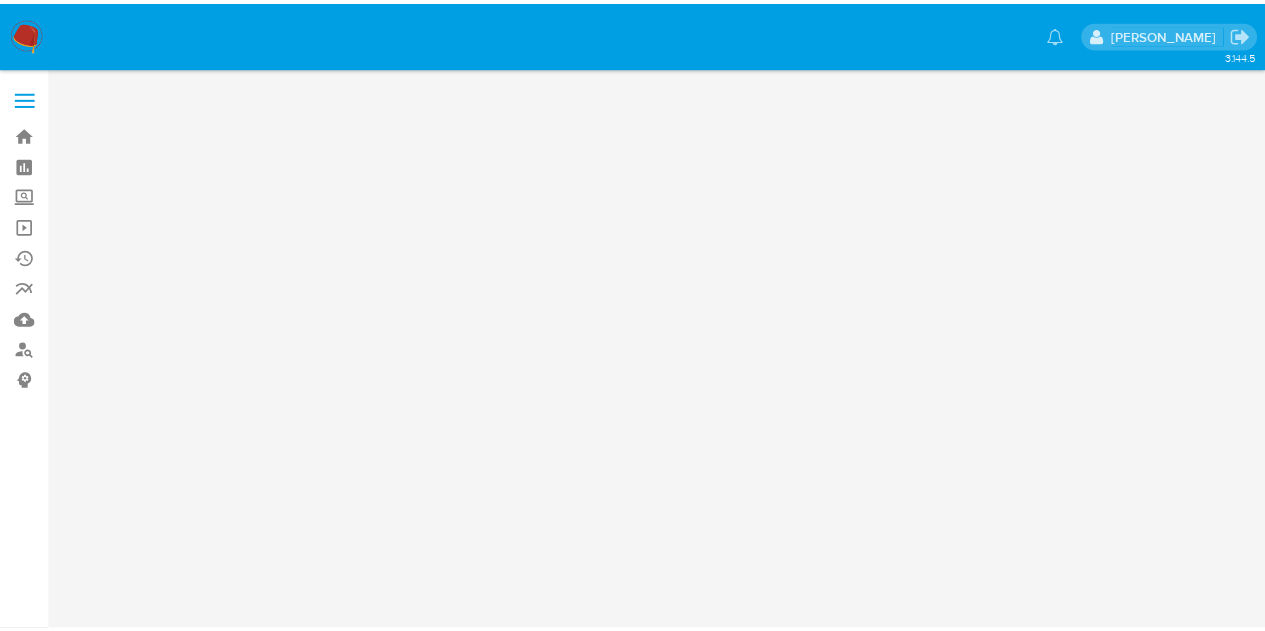 scroll, scrollTop: 0, scrollLeft: 0, axis: both 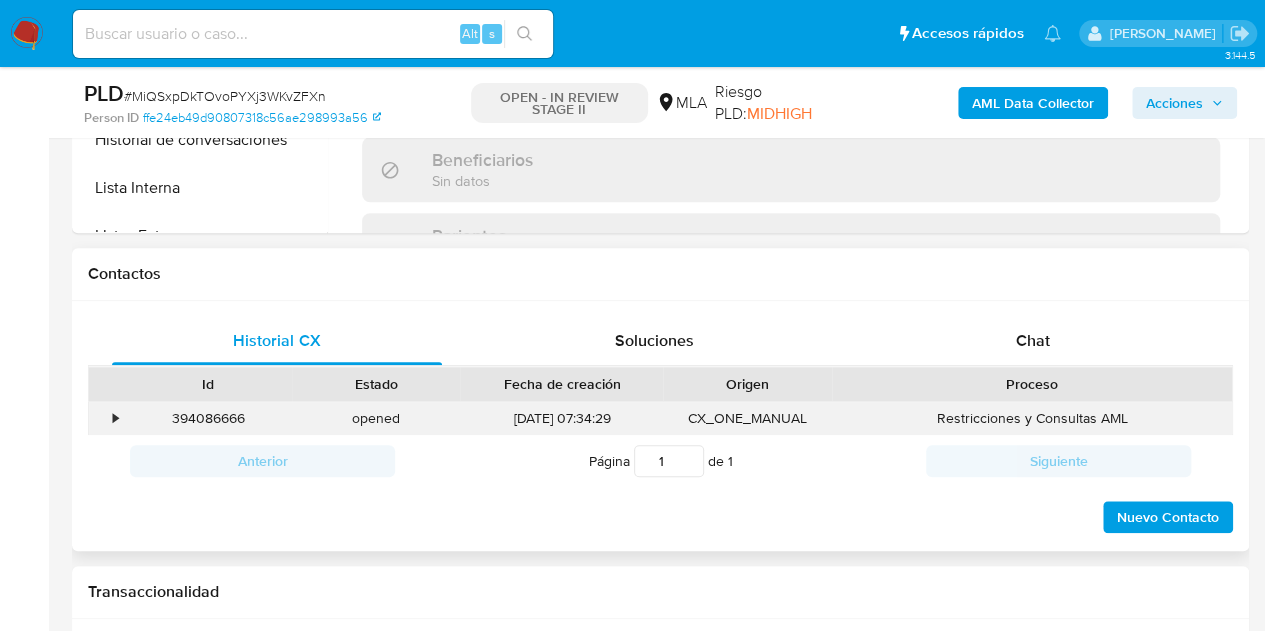 click on "394086666" at bounding box center (208, 418) 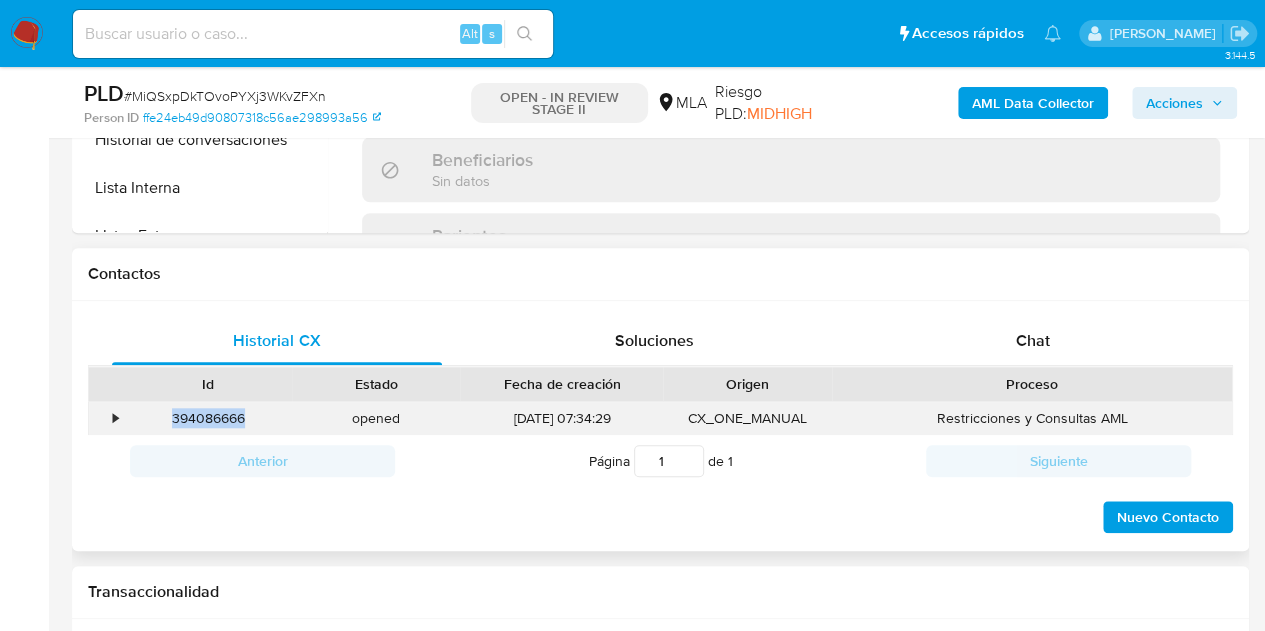 select on "10" 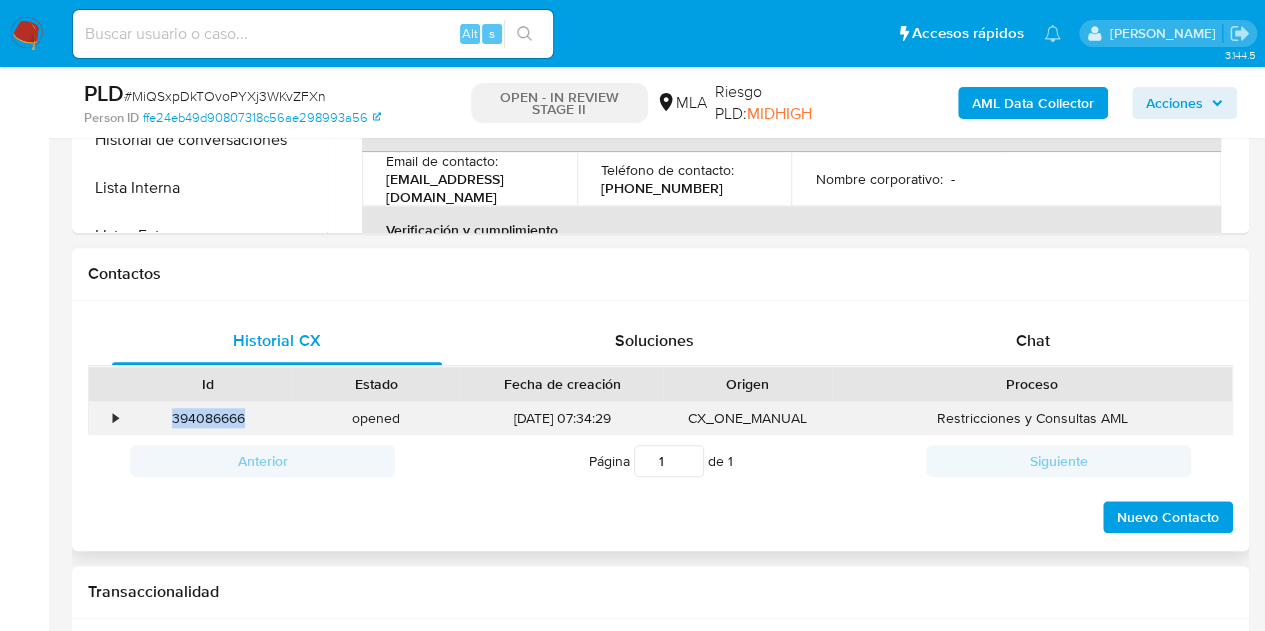 click on "394086666" at bounding box center [208, 418] 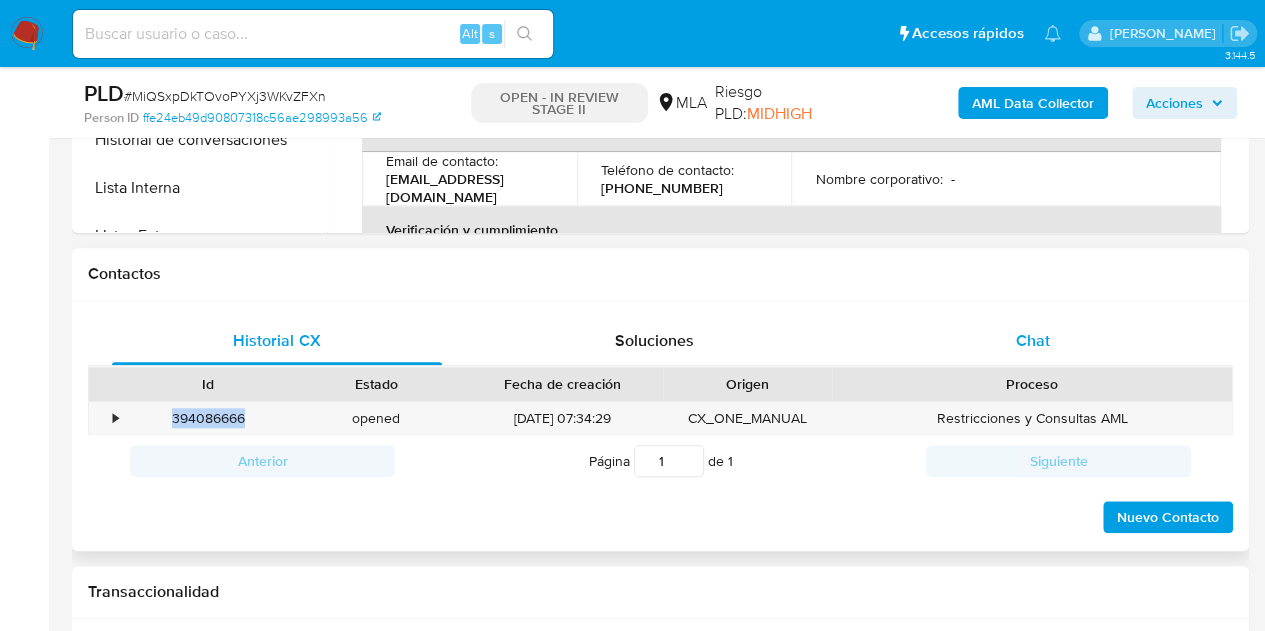 click on "Chat" at bounding box center (1033, 341) 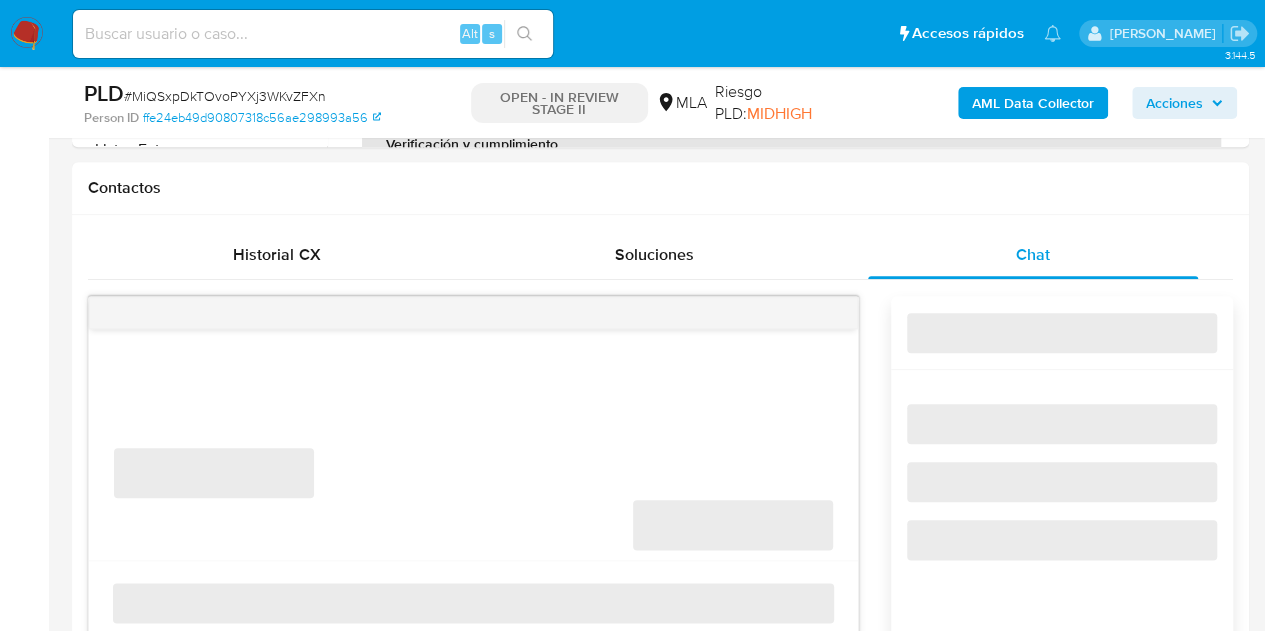 scroll, scrollTop: 939, scrollLeft: 0, axis: vertical 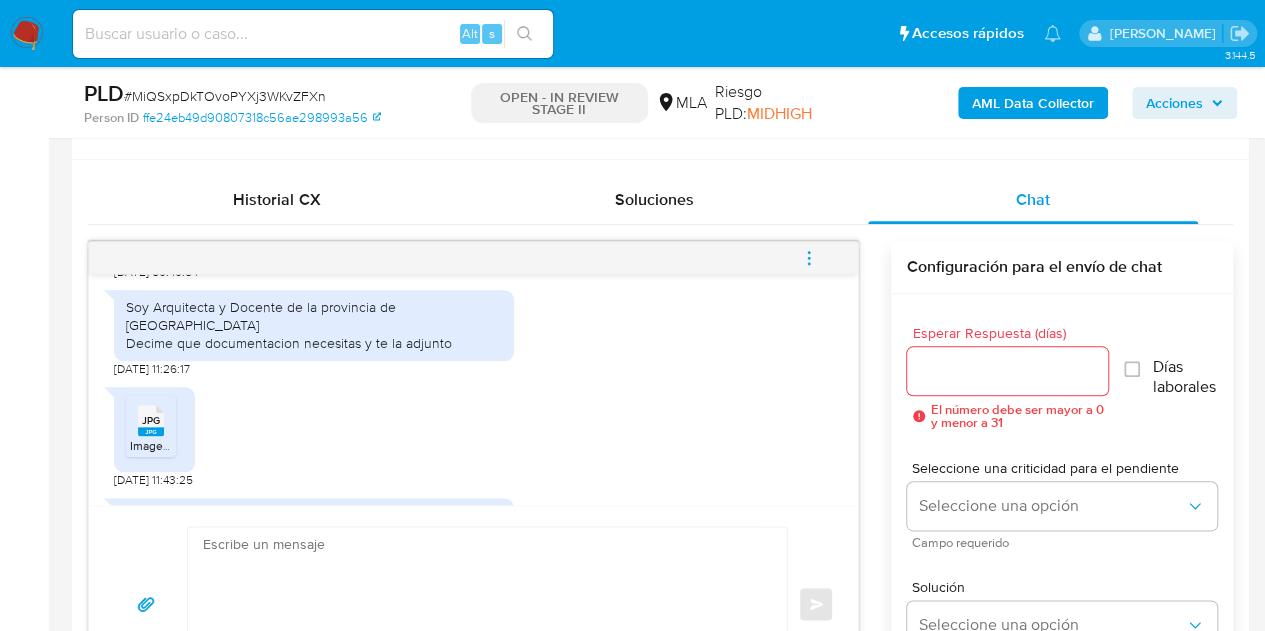 click on "Imagen de WhatsApp [DATE] 08.39.52_ea313205.jpg" at bounding box center [272, 445] 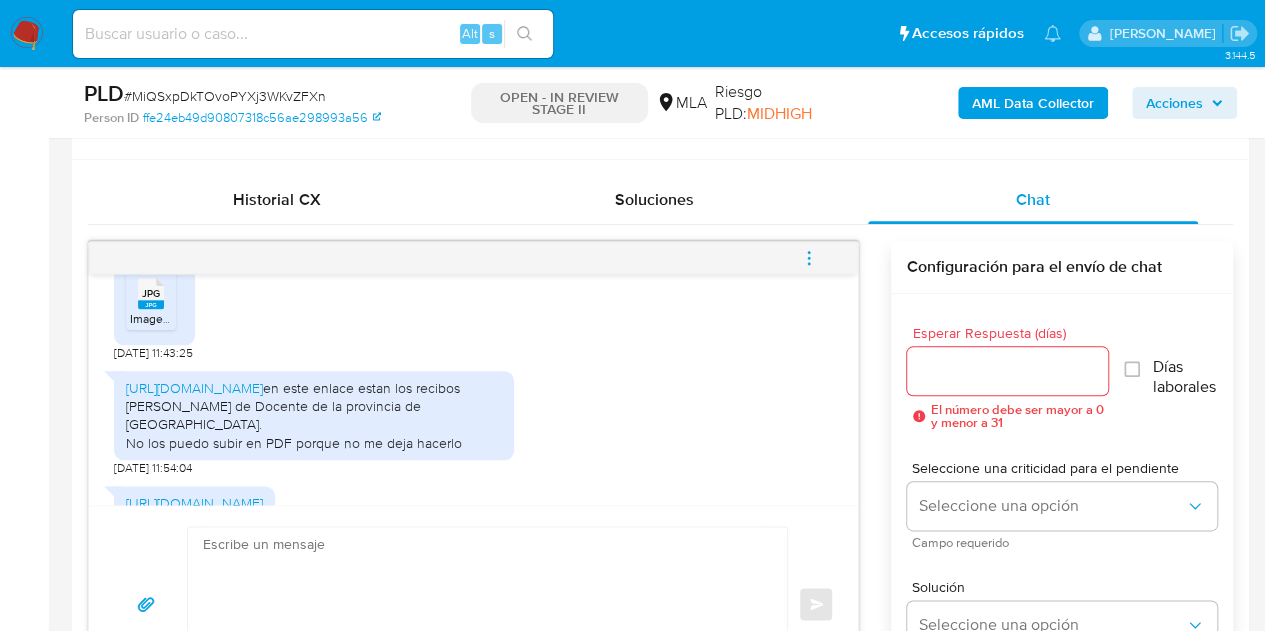 scroll, scrollTop: 704, scrollLeft: 0, axis: vertical 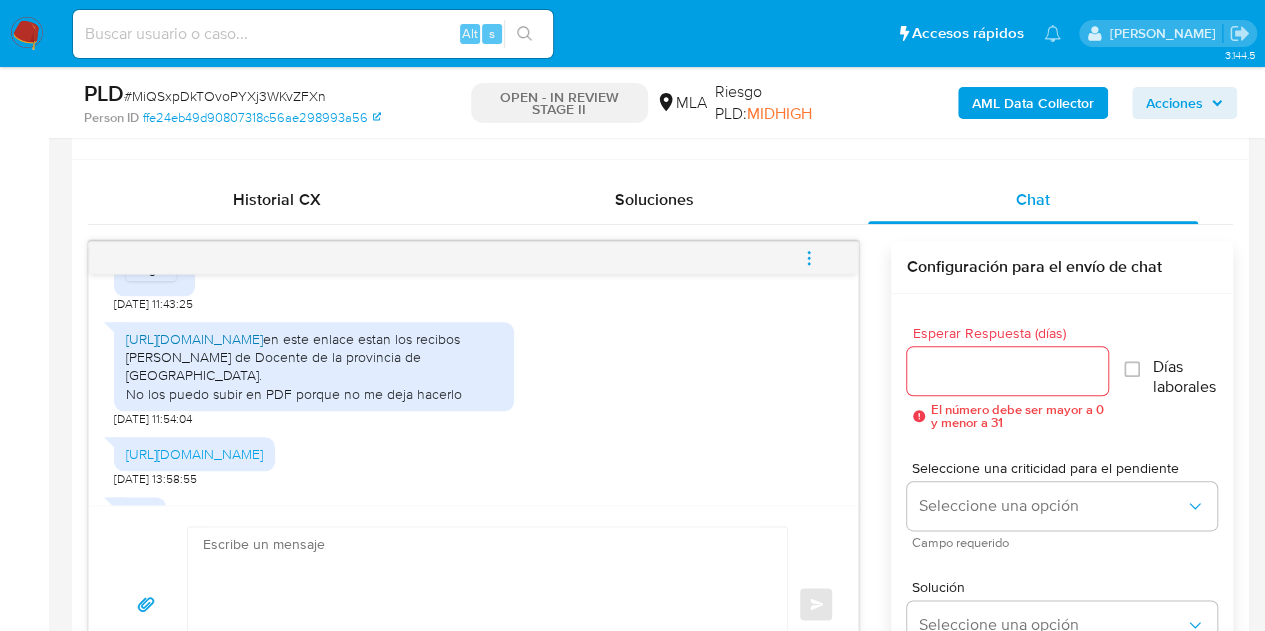 click on "[URL][DOMAIN_NAME]" at bounding box center (194, 339) 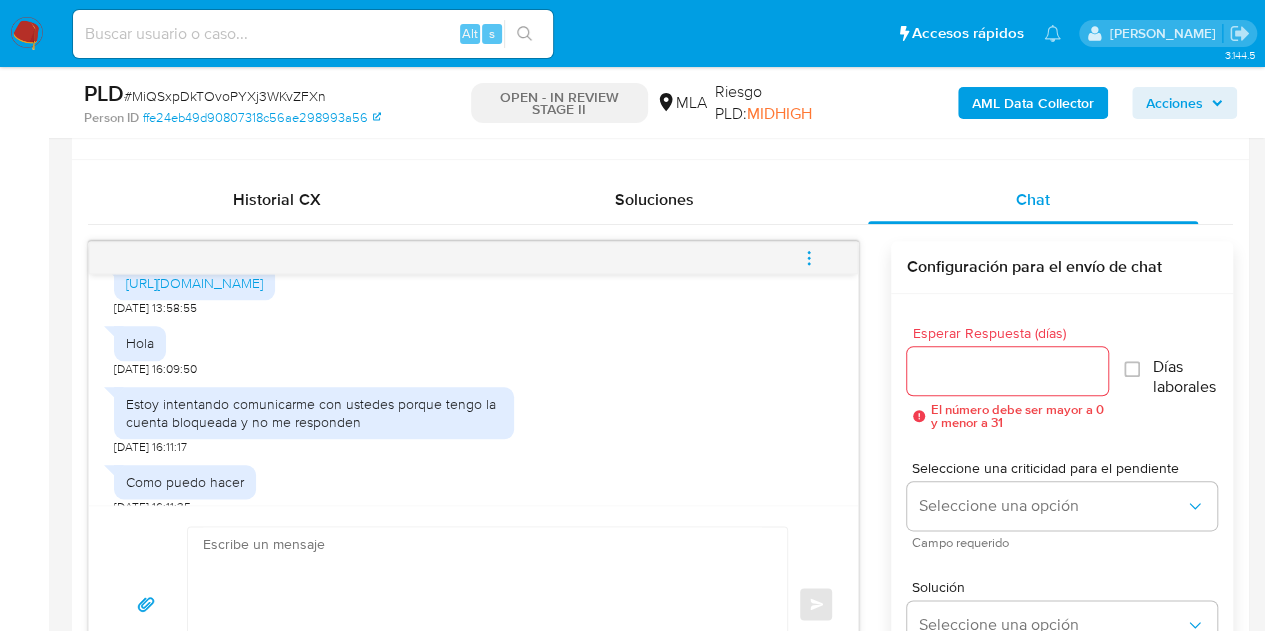 scroll, scrollTop: 853, scrollLeft: 0, axis: vertical 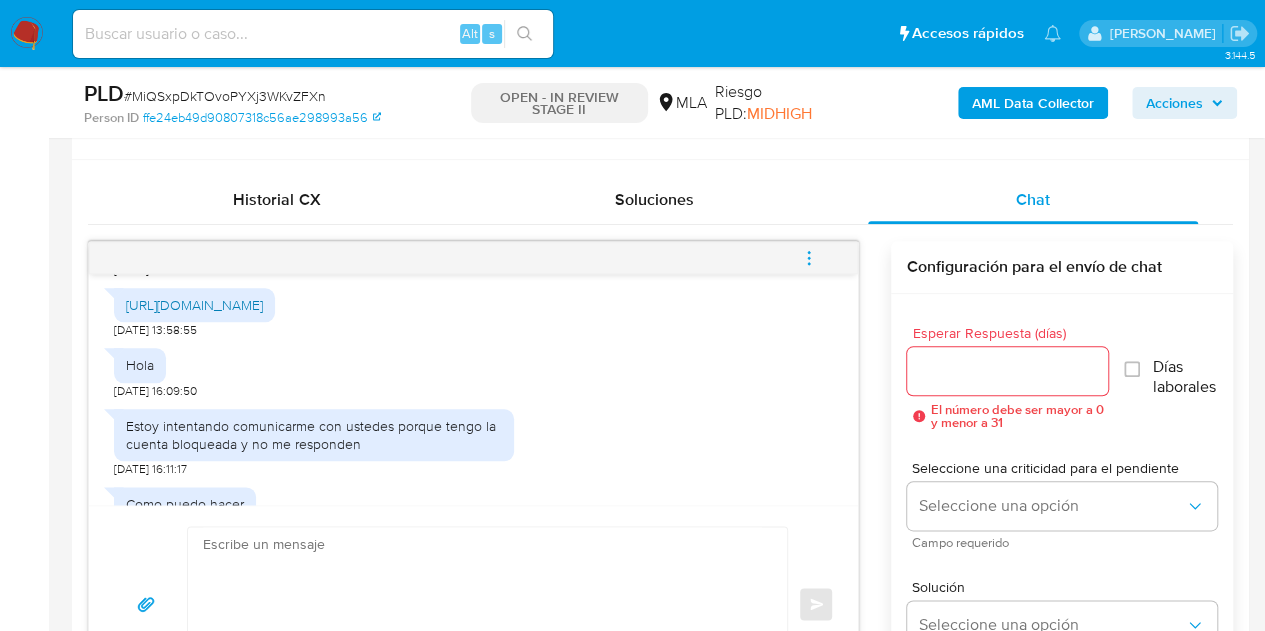 click on "[URL][DOMAIN_NAME]" at bounding box center [194, 305] 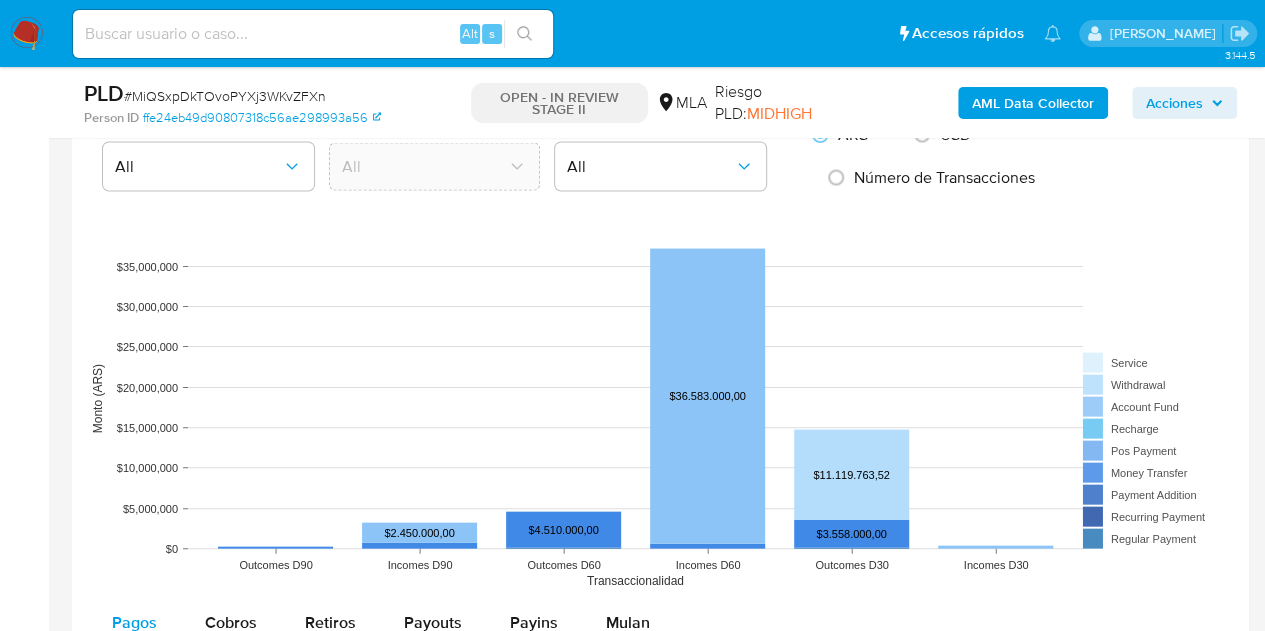 scroll, scrollTop: 1950, scrollLeft: 0, axis: vertical 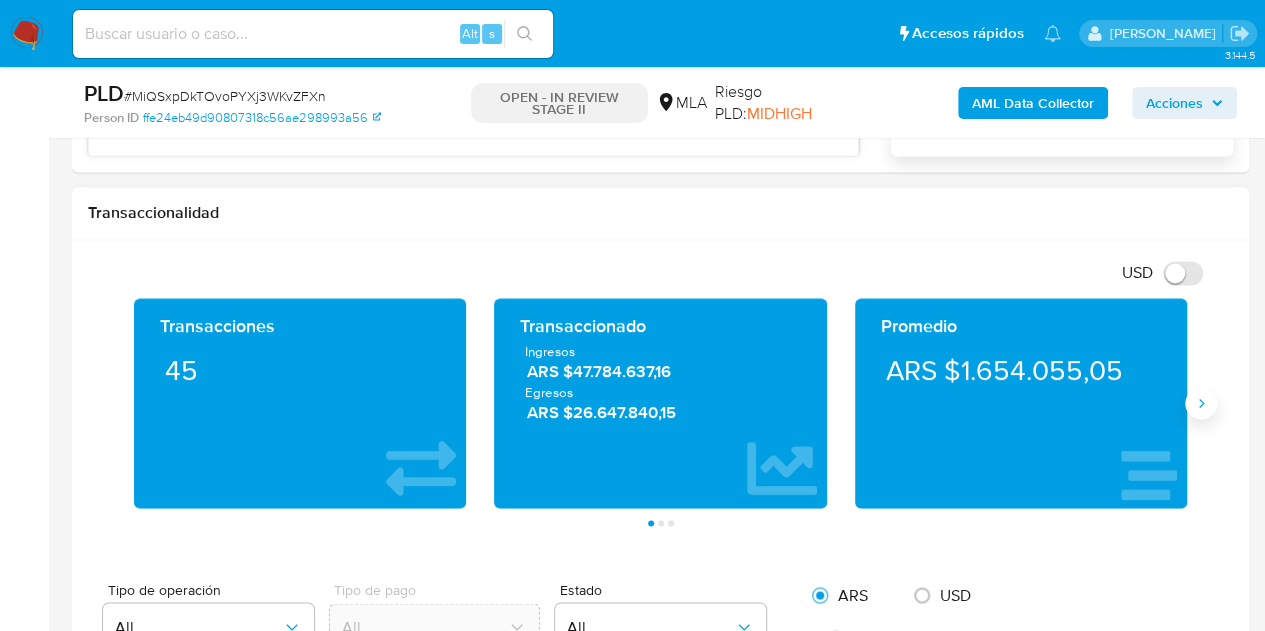 click 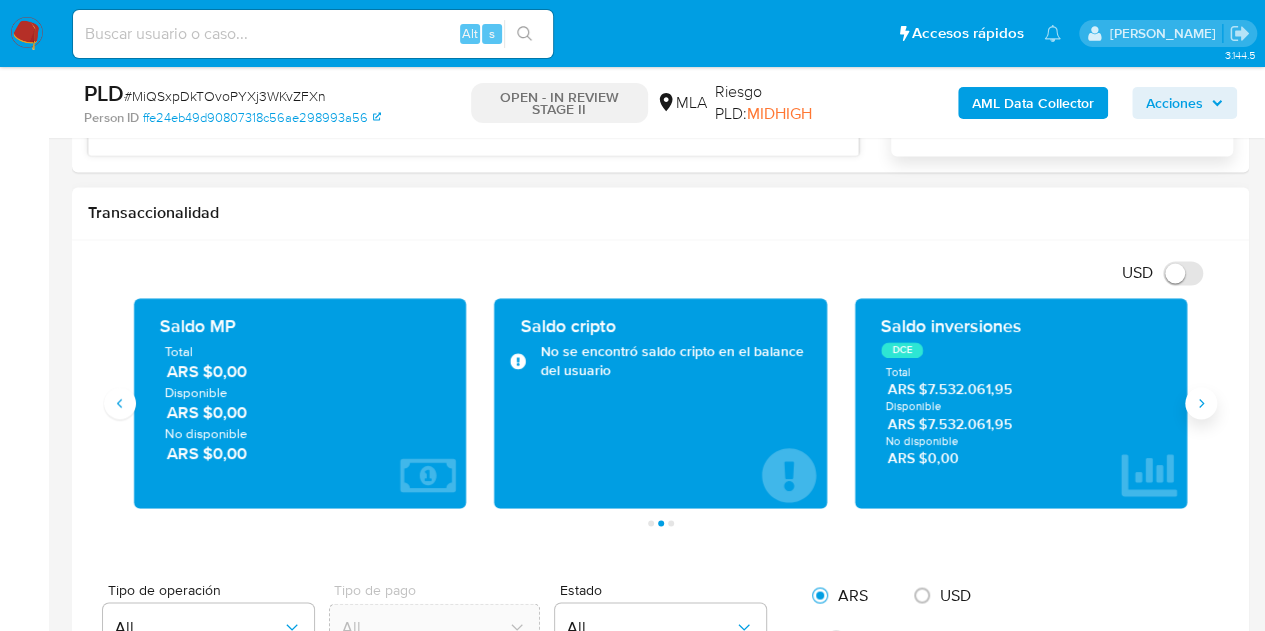 click 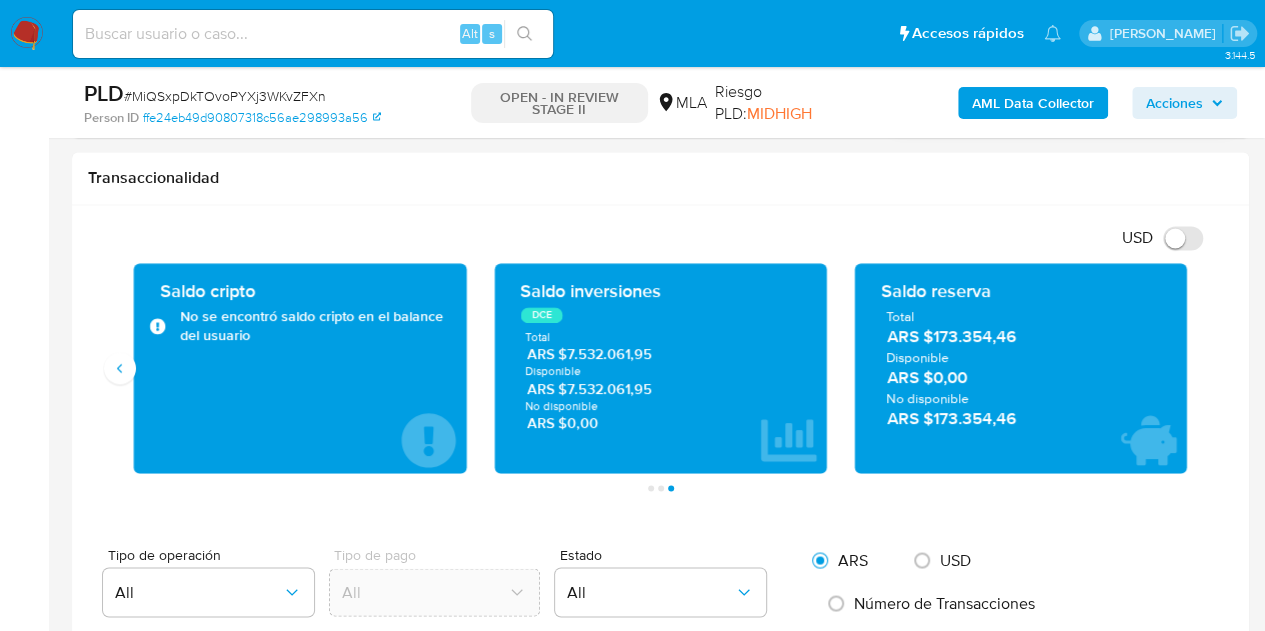 scroll, scrollTop: 1910, scrollLeft: 0, axis: vertical 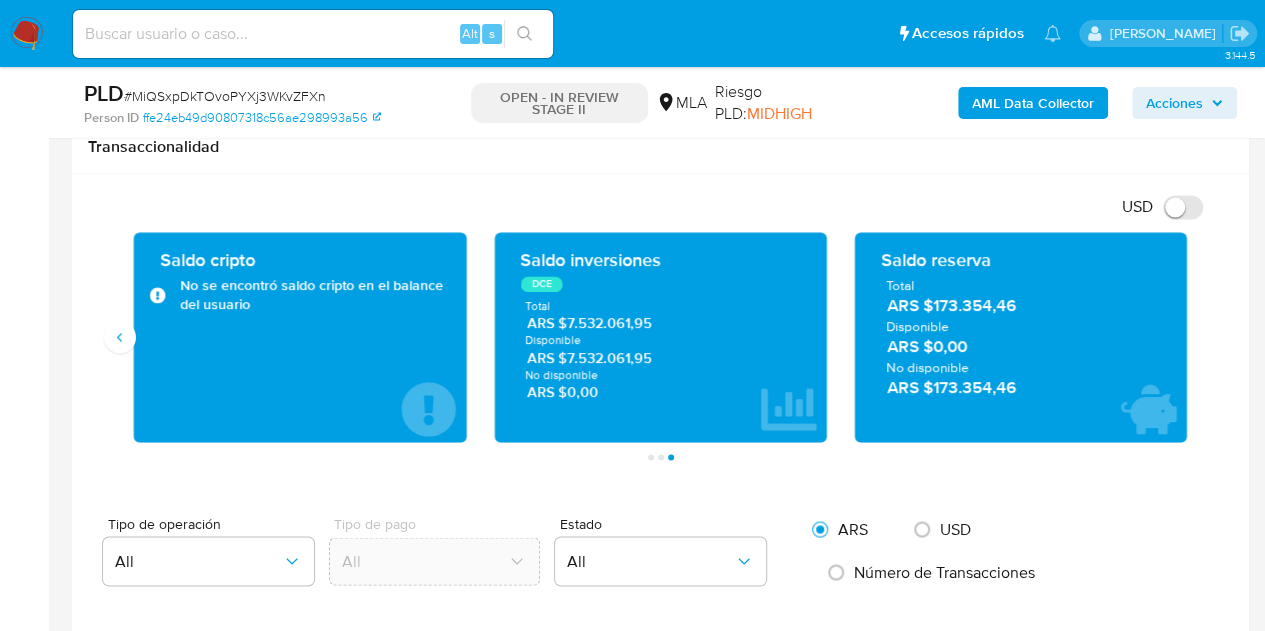 click on "Saldo cripto No se encontró saldo cripto en el balance del usuario" at bounding box center (300, 337) 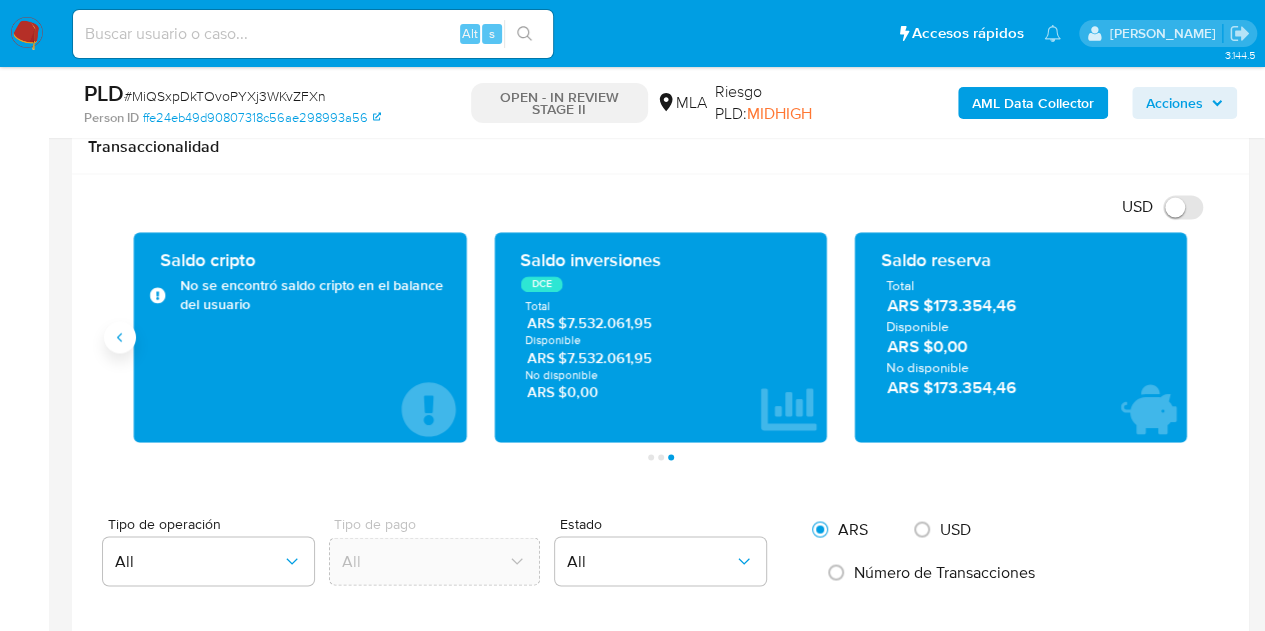 click 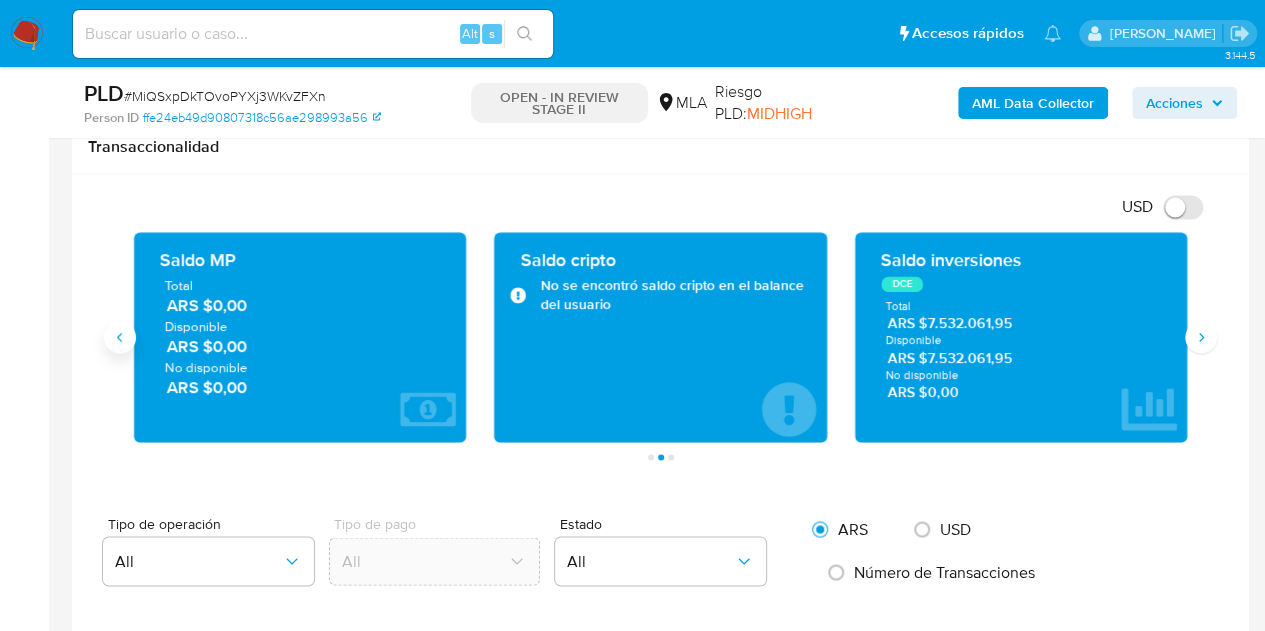 click 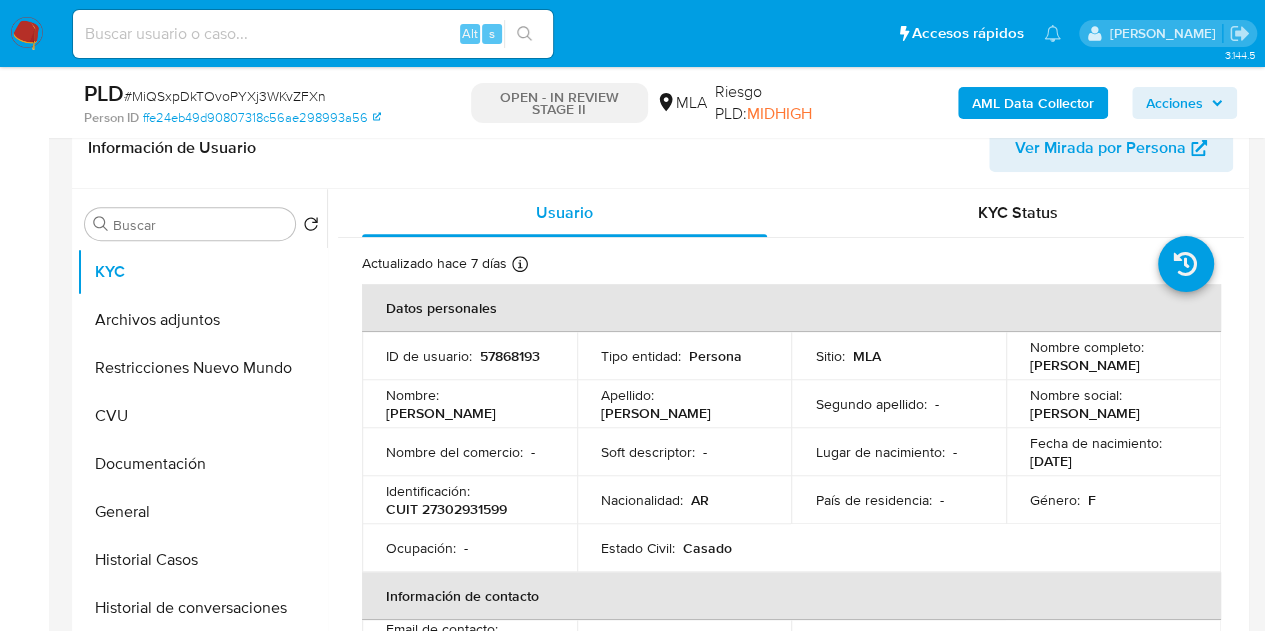 scroll, scrollTop: 325, scrollLeft: 0, axis: vertical 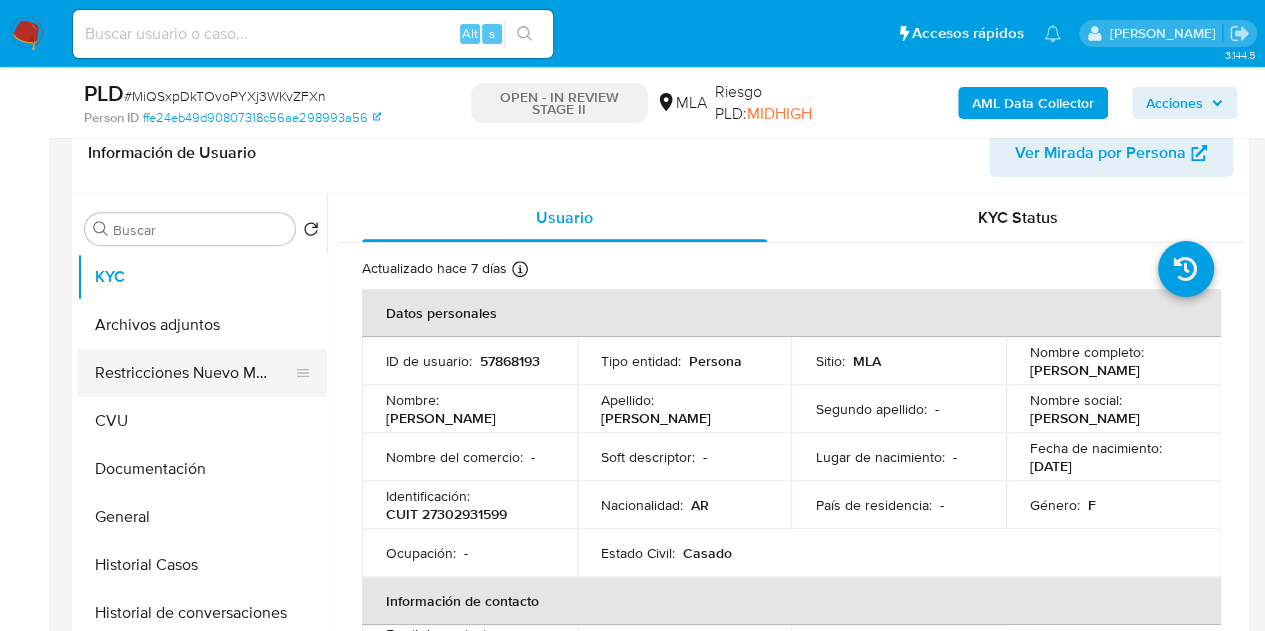 click on "Restricciones Nuevo Mundo" at bounding box center [194, 373] 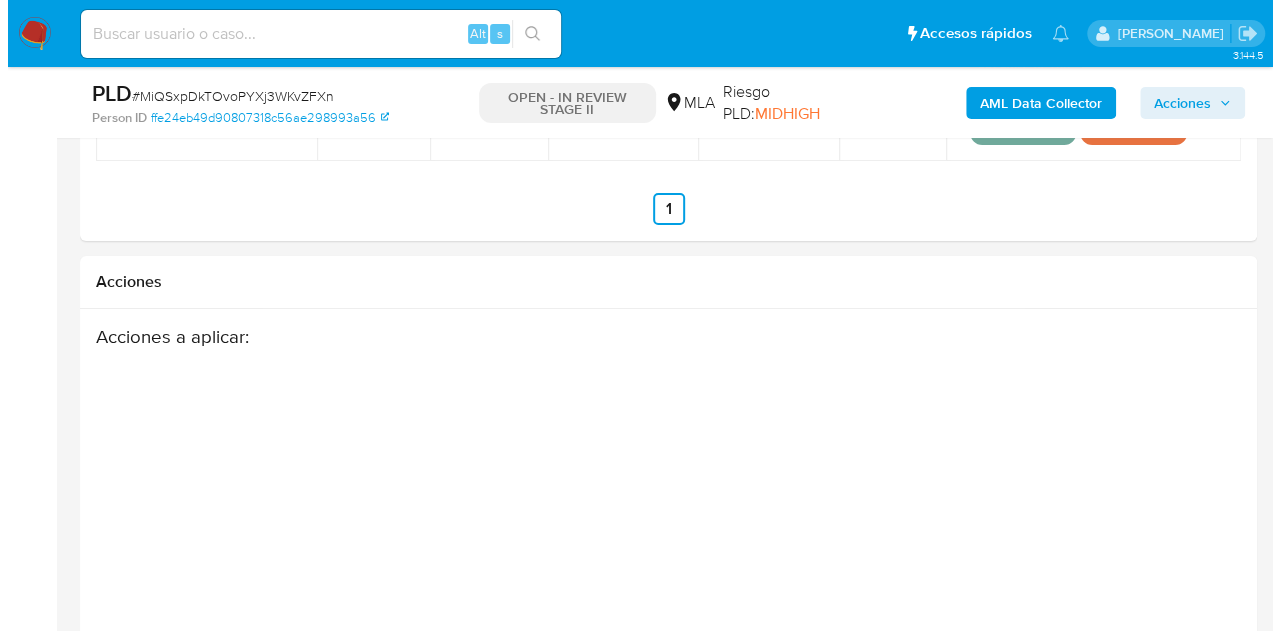 scroll, scrollTop: 3578, scrollLeft: 0, axis: vertical 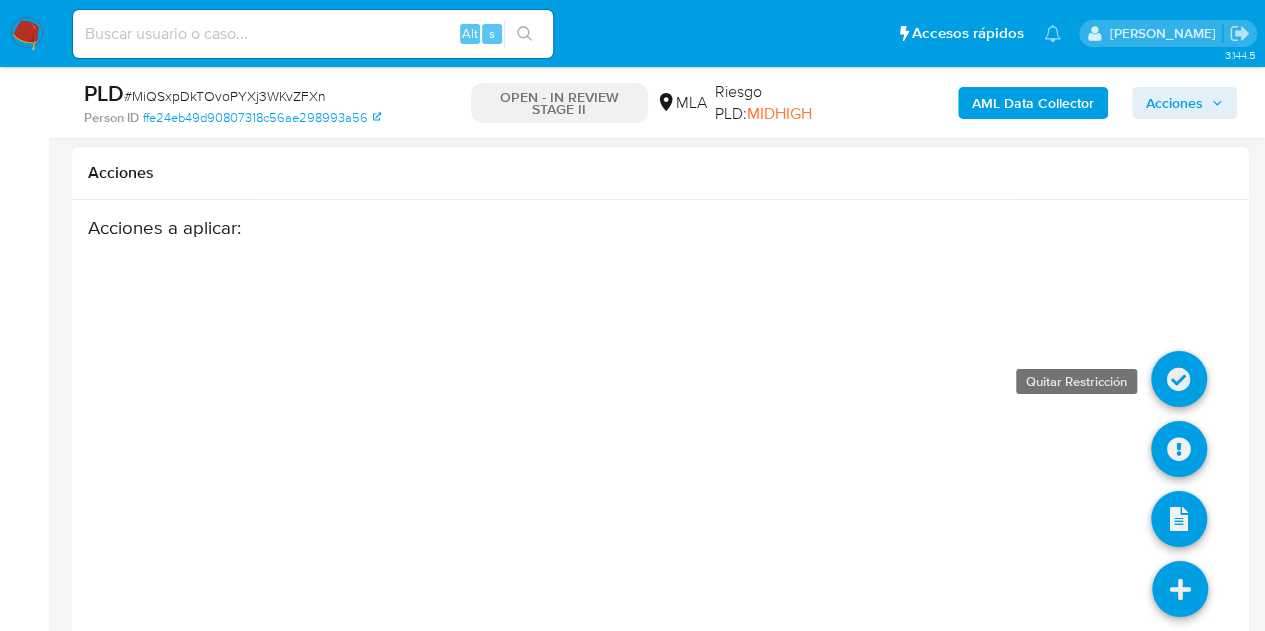 click at bounding box center (1179, 379) 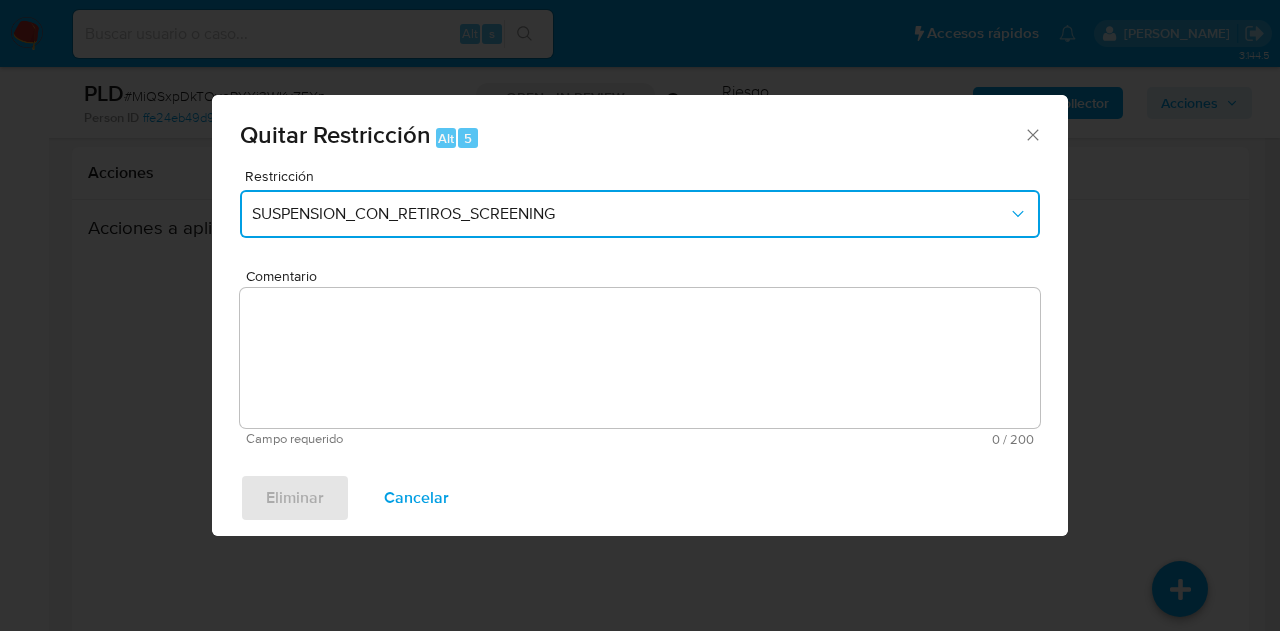 click on "SUSPENSION_CON_RETIROS_SCREENING" at bounding box center [640, 214] 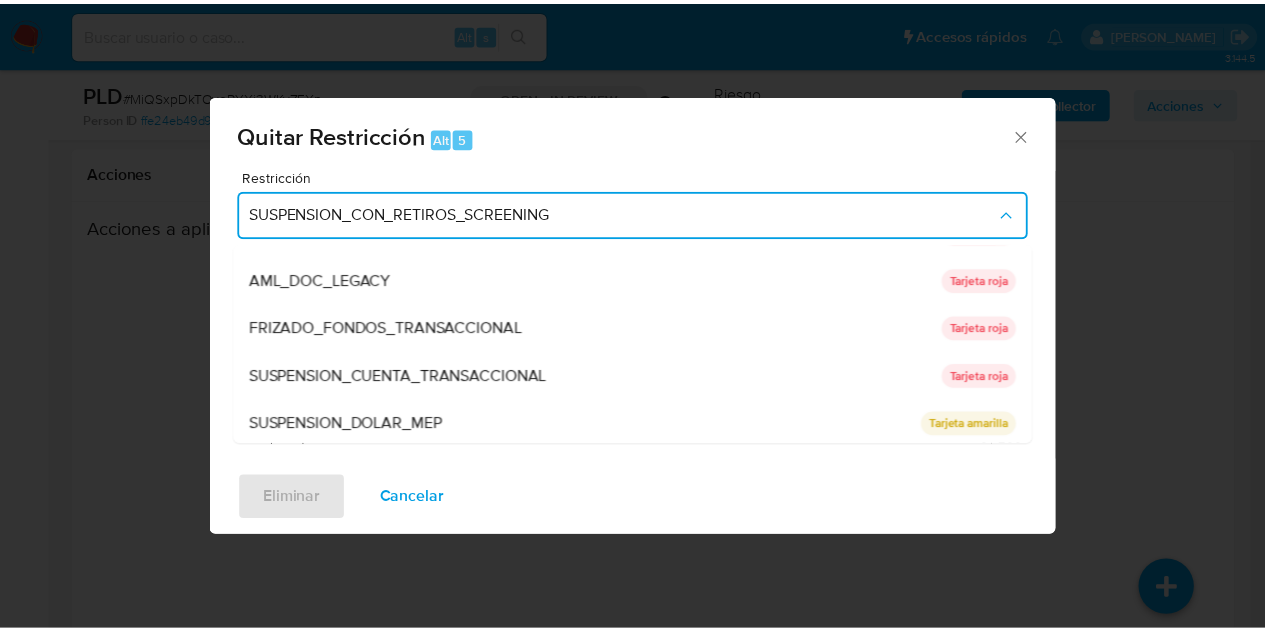 scroll, scrollTop: 136, scrollLeft: 0, axis: vertical 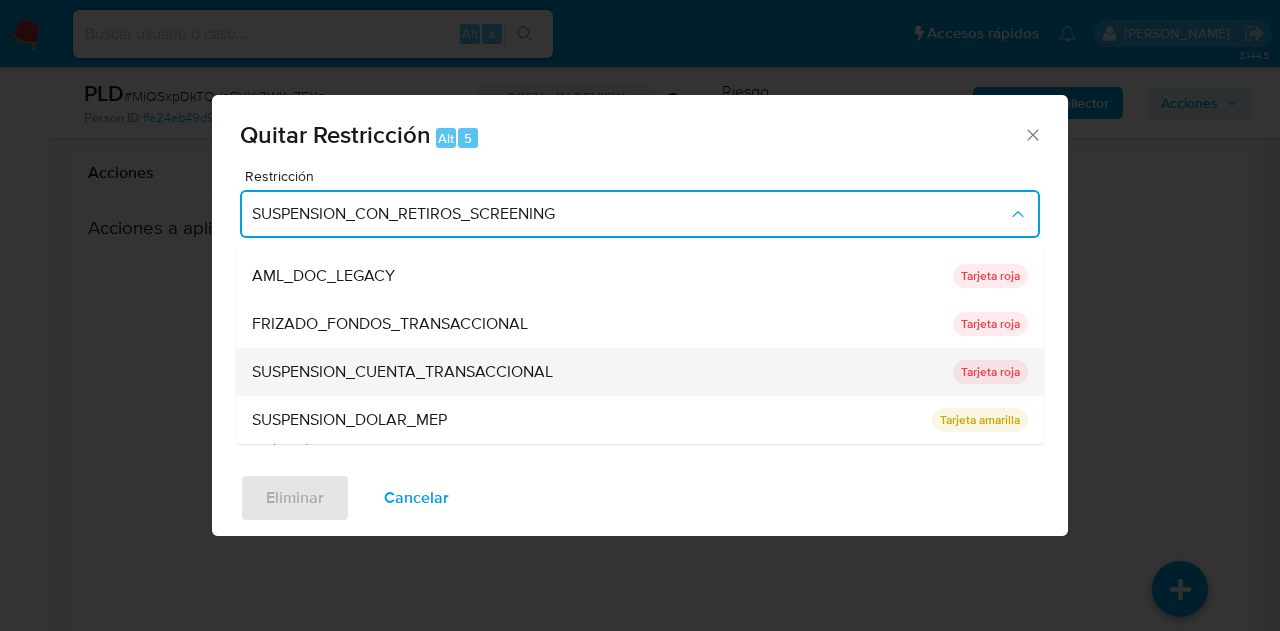 click on "SUSPENSION_CUENTA_TRANSACCIONAL" at bounding box center (402, 372) 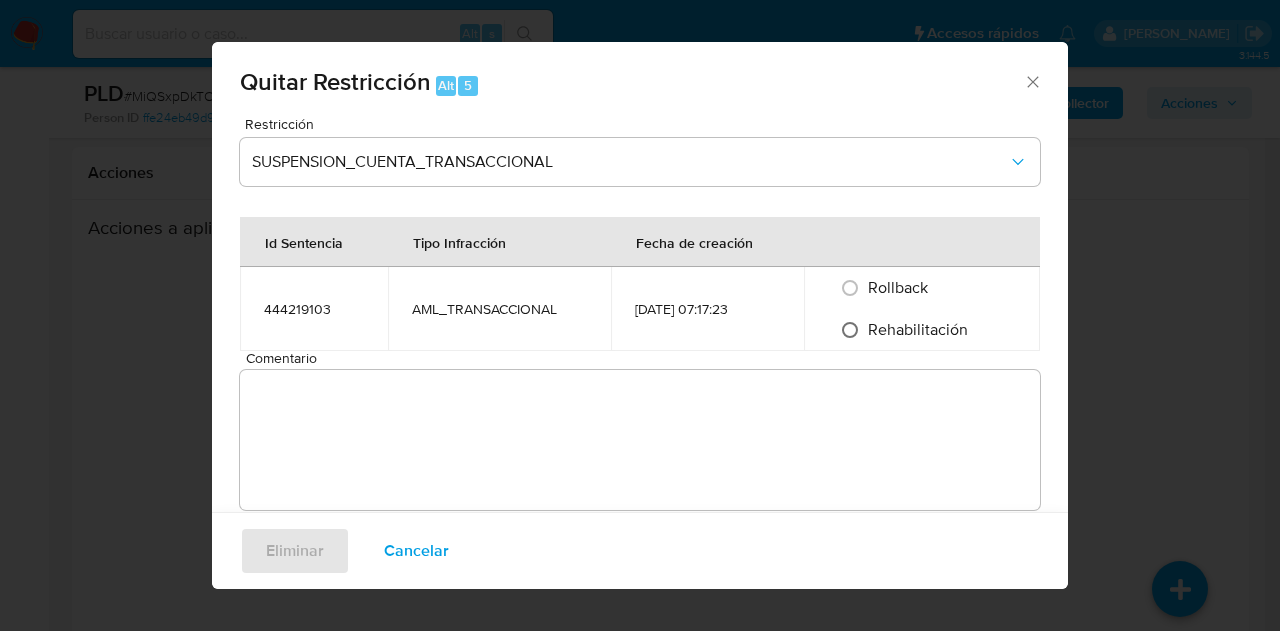 click on "Rehabilitación" at bounding box center [850, 330] 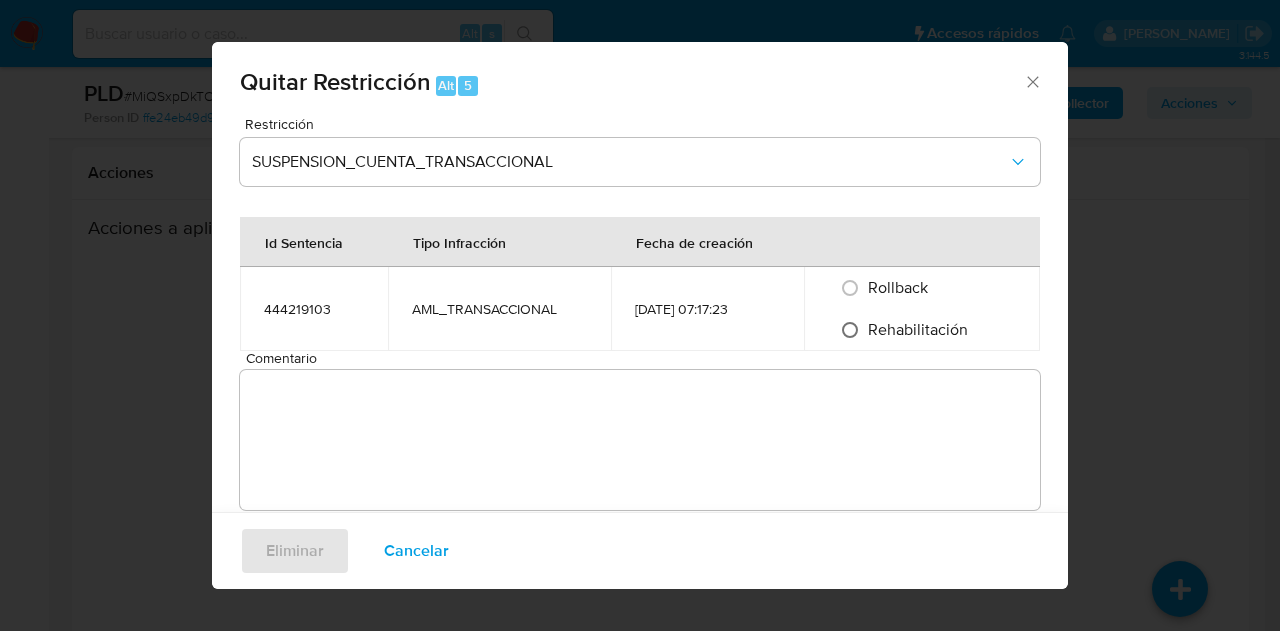 radio on "true" 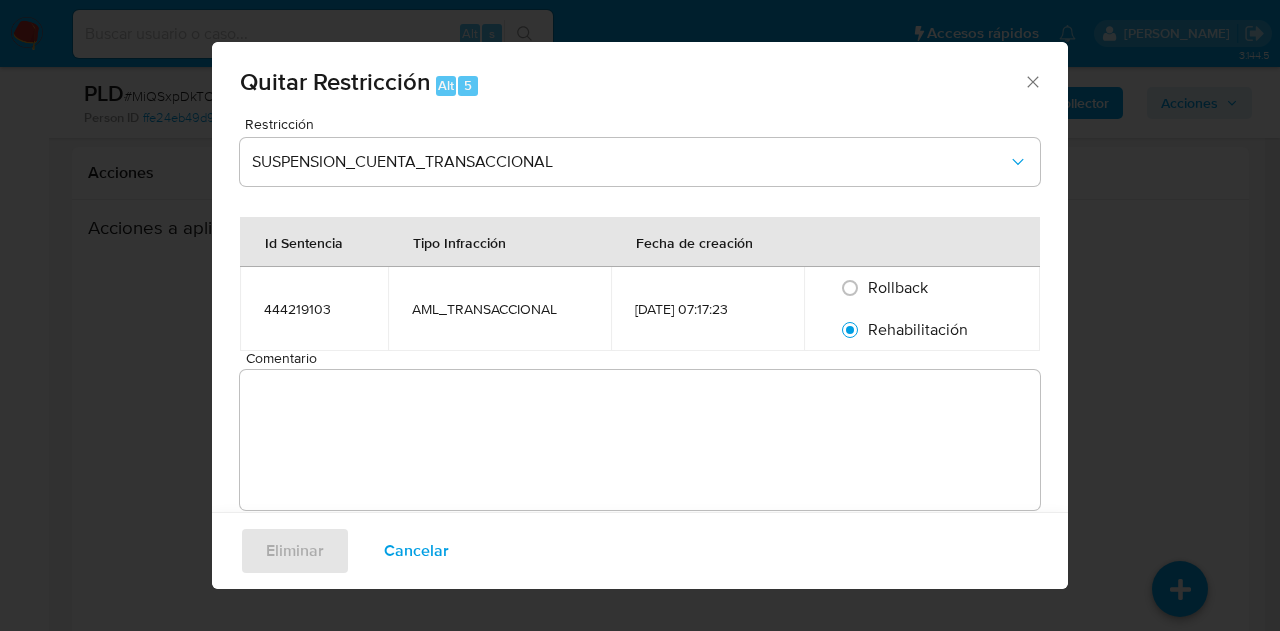 click on "Comentario" at bounding box center [640, 440] 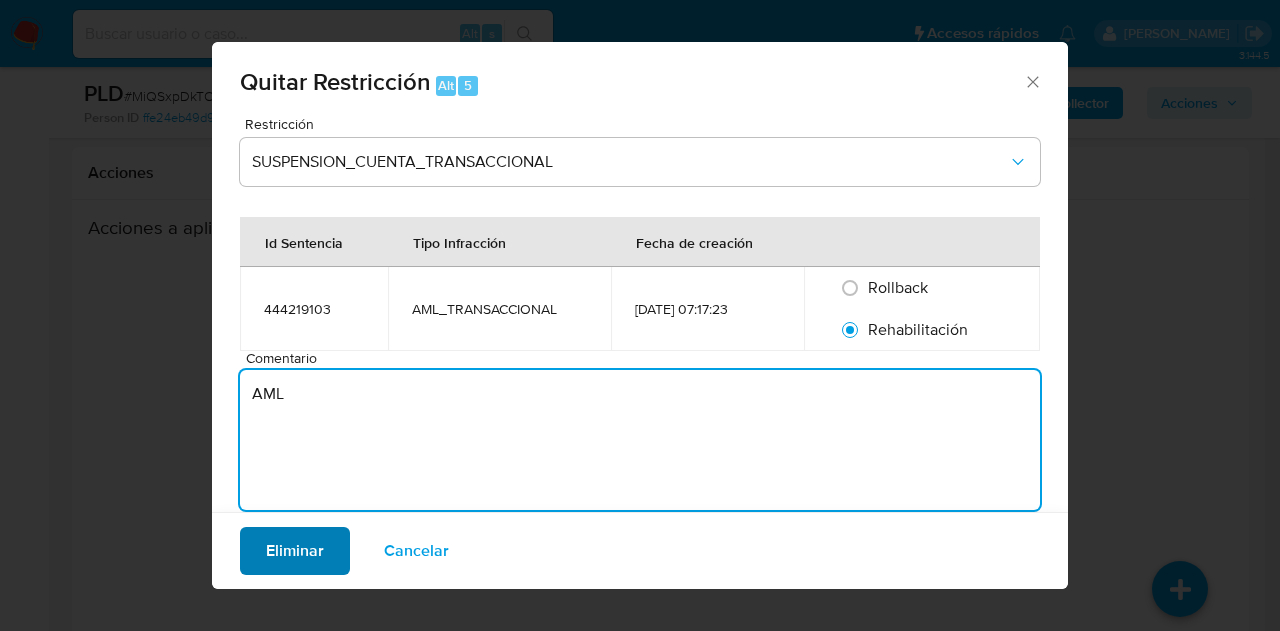 type on "AML" 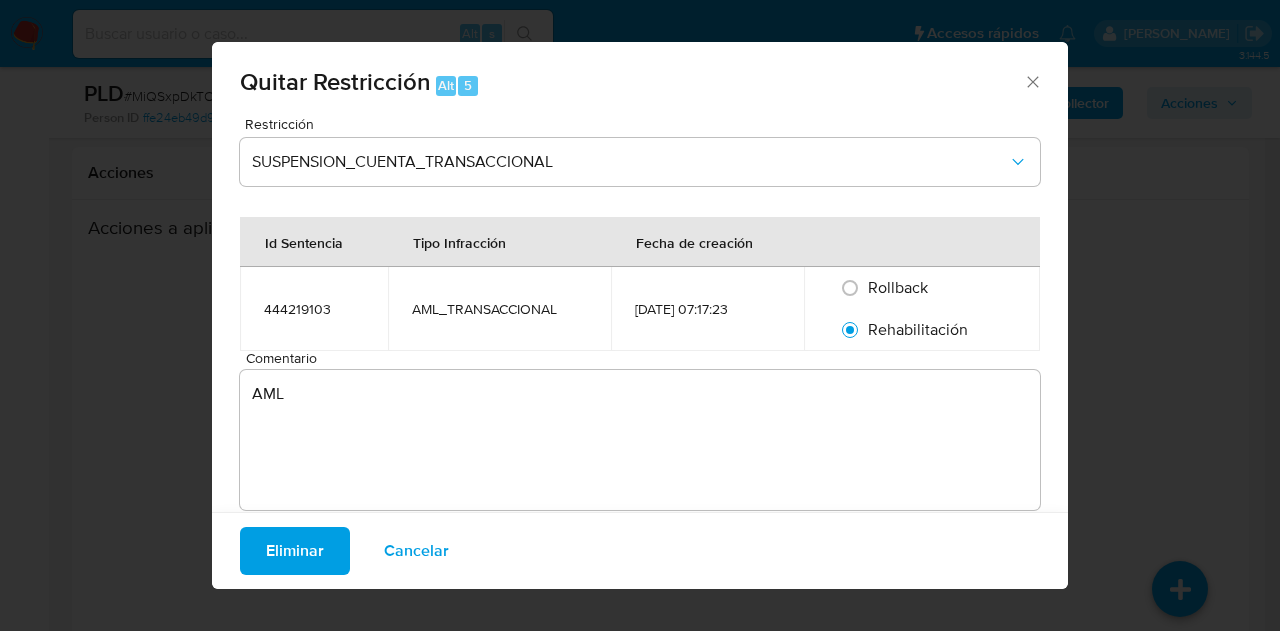 click on "Eliminar" at bounding box center [295, 551] 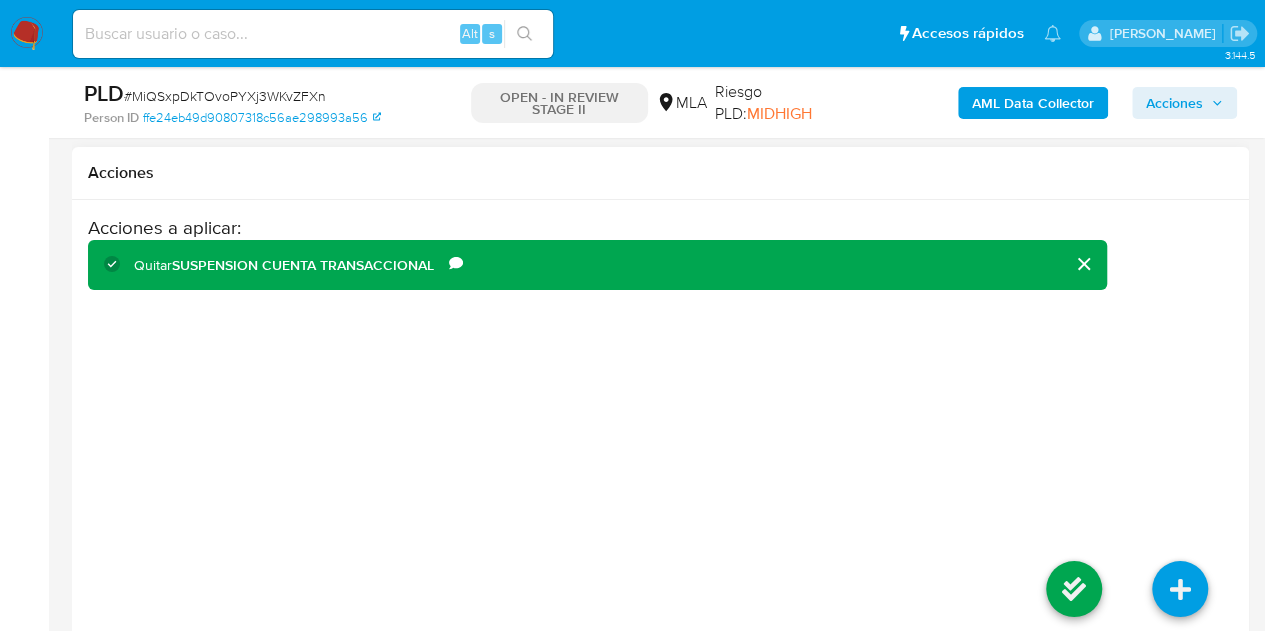 click at bounding box center (1074, 592) 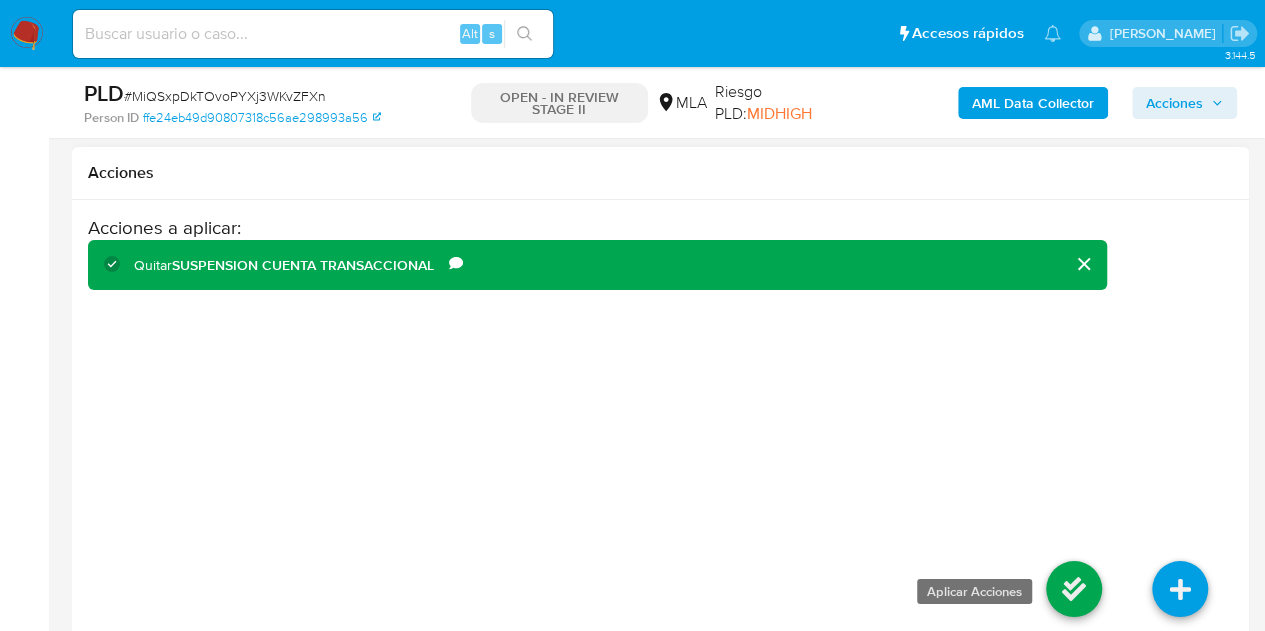 click at bounding box center [1074, 589] 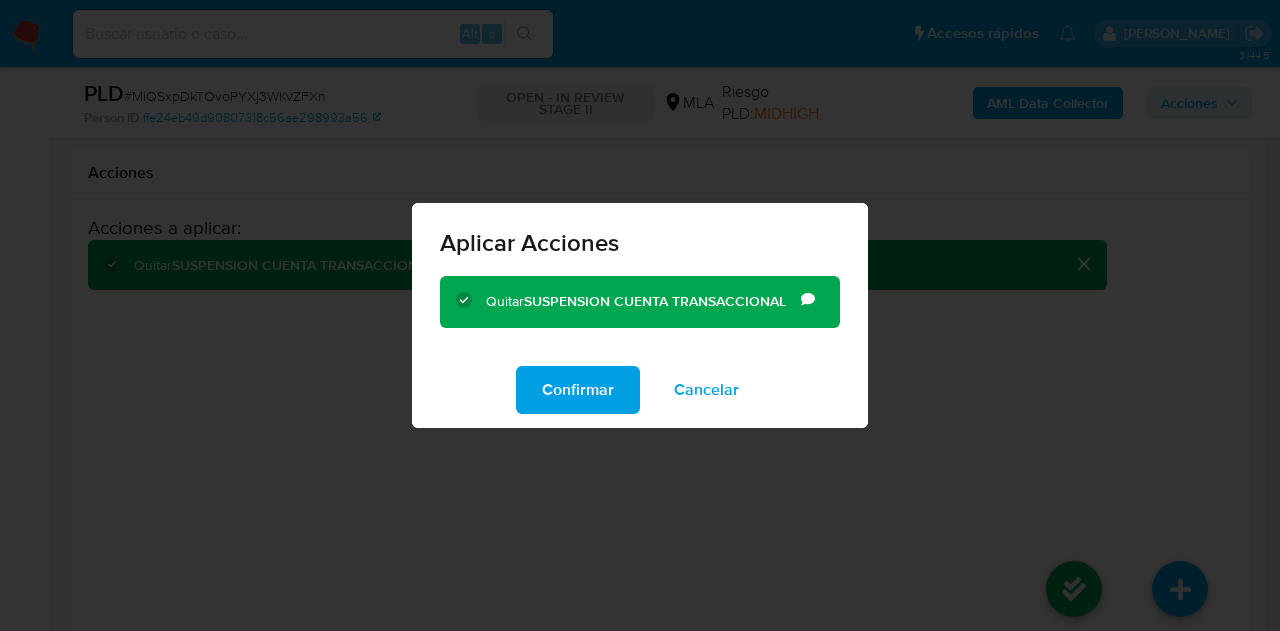 click on "Confirmar" at bounding box center (578, 390) 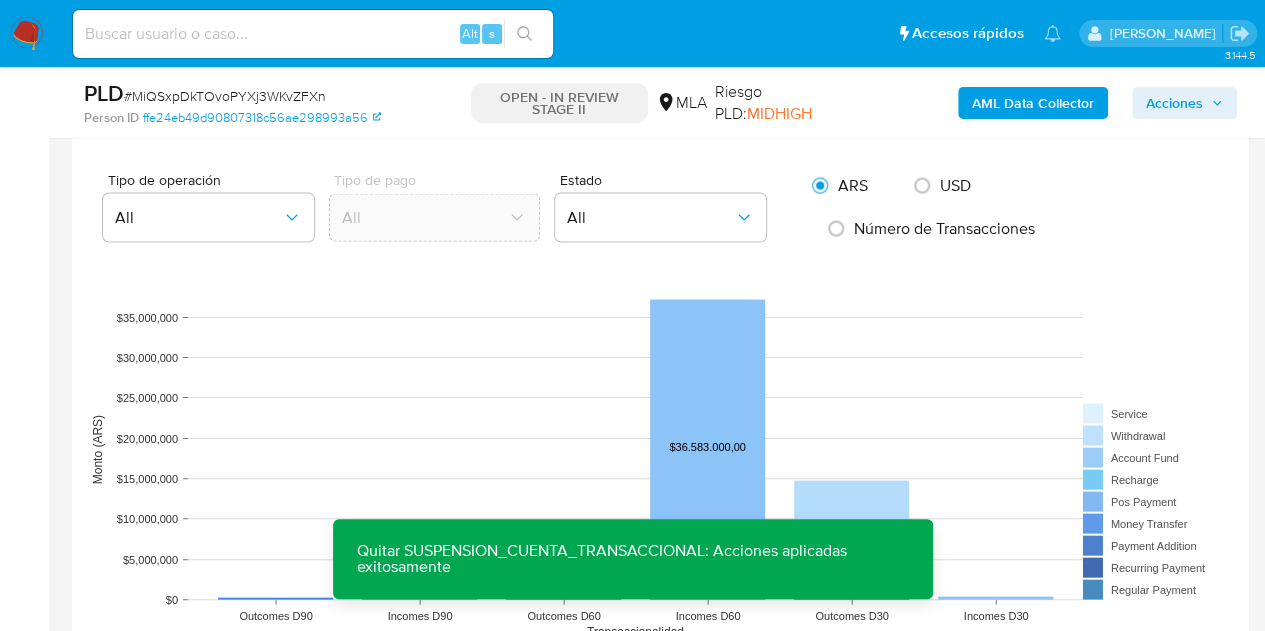 scroll, scrollTop: 1412, scrollLeft: 0, axis: vertical 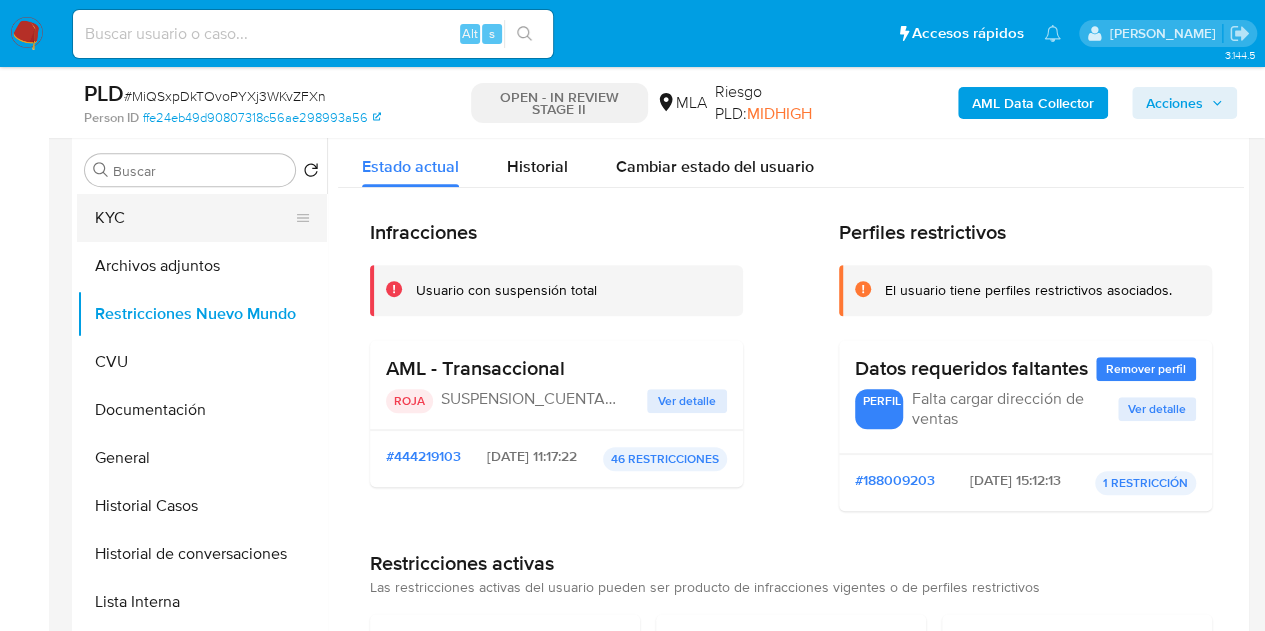 click on "KYC" at bounding box center [194, 218] 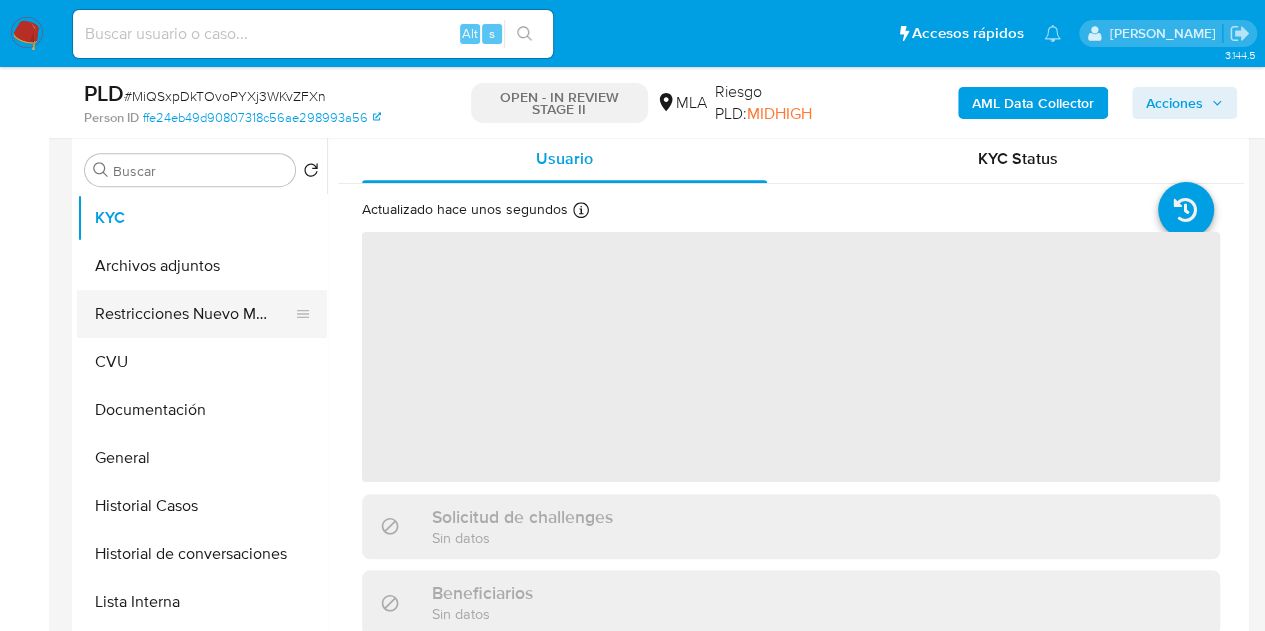 click on "Restricciones Nuevo Mundo" at bounding box center [194, 314] 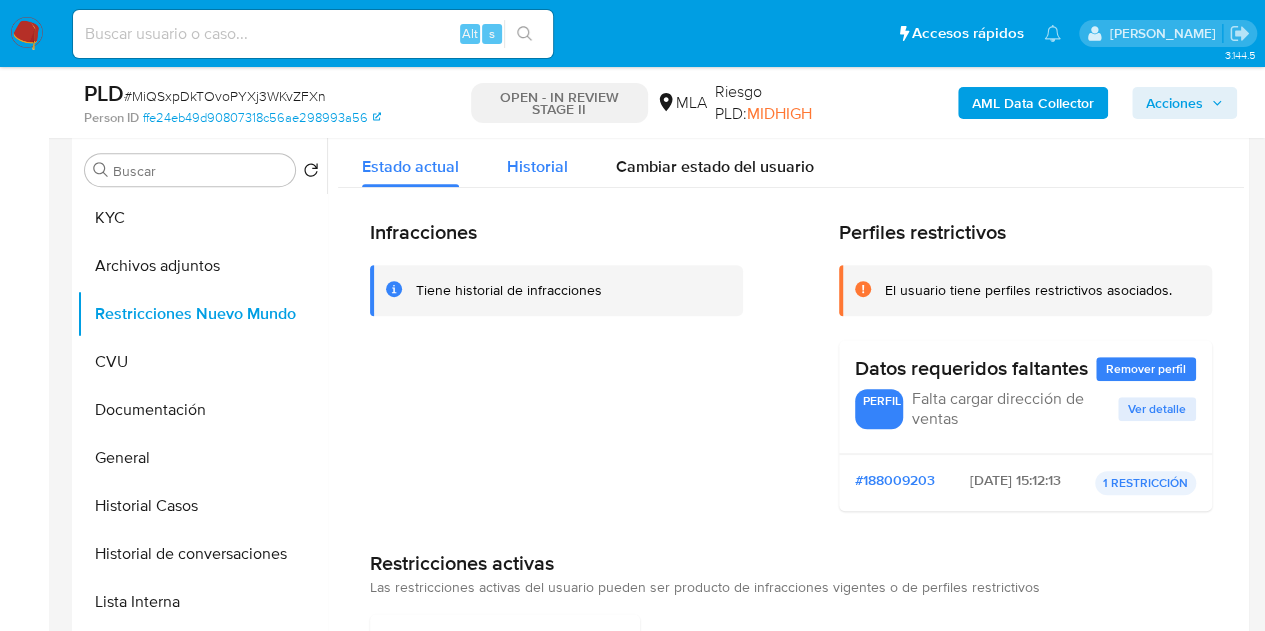 click on "Historial" at bounding box center (537, 166) 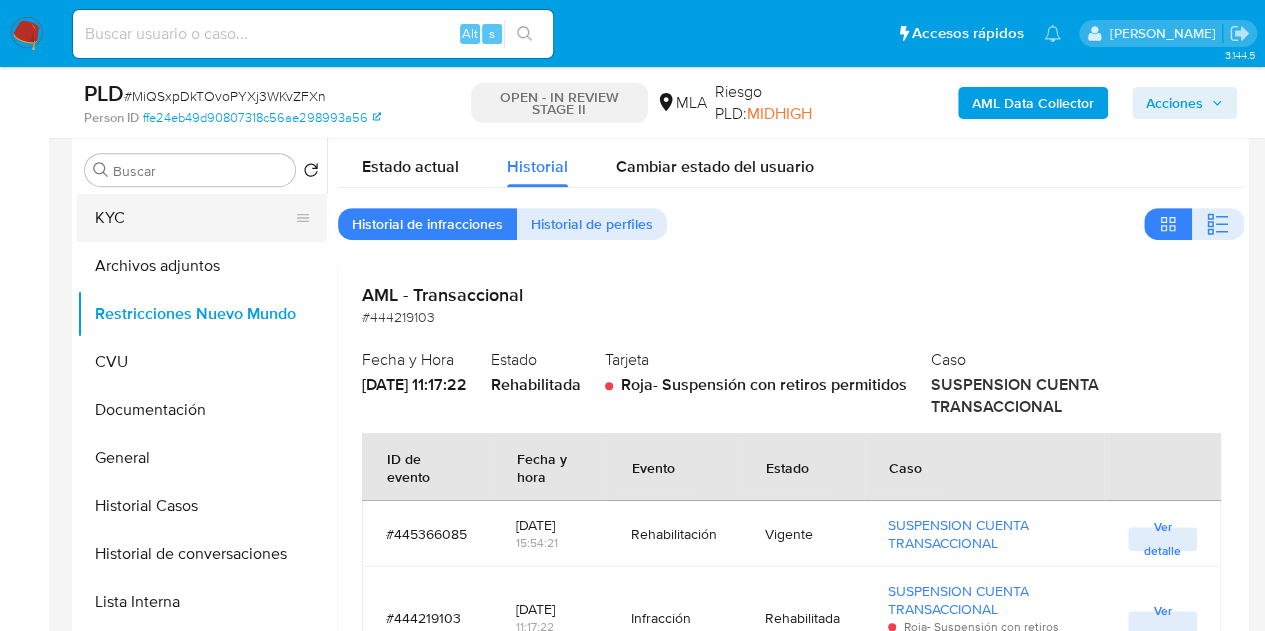 click on "KYC" at bounding box center (194, 218) 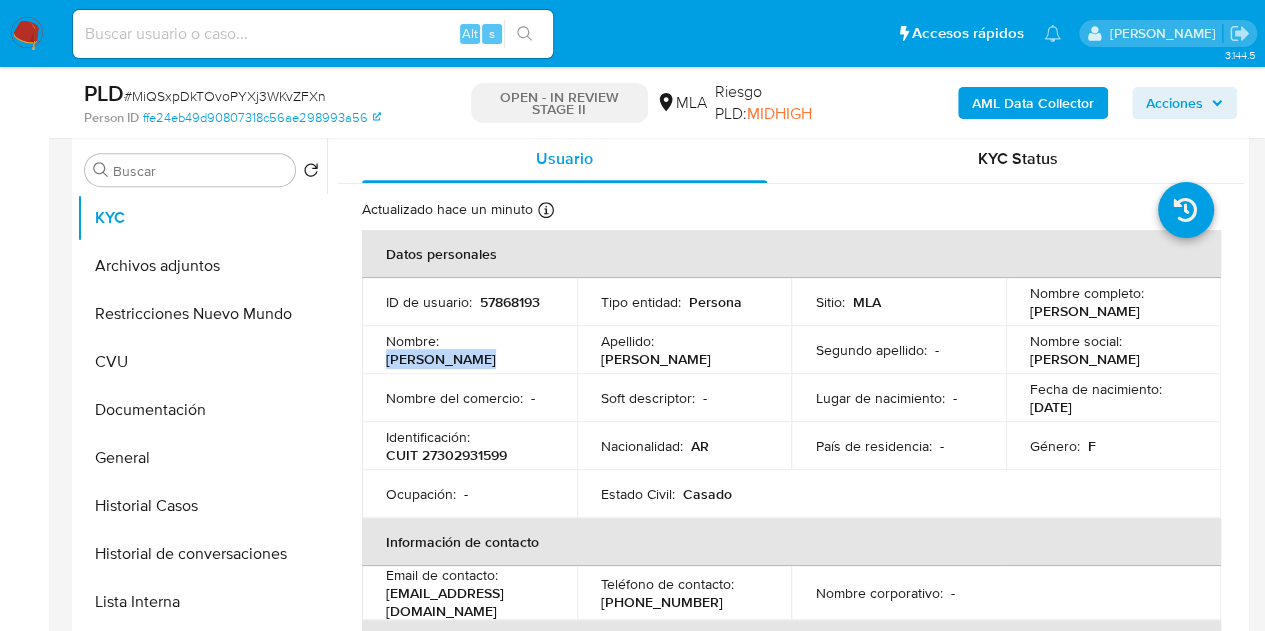 drag, startPoint x: 446, startPoint y: 345, endPoint x: 541, endPoint y: 353, distance: 95.33625 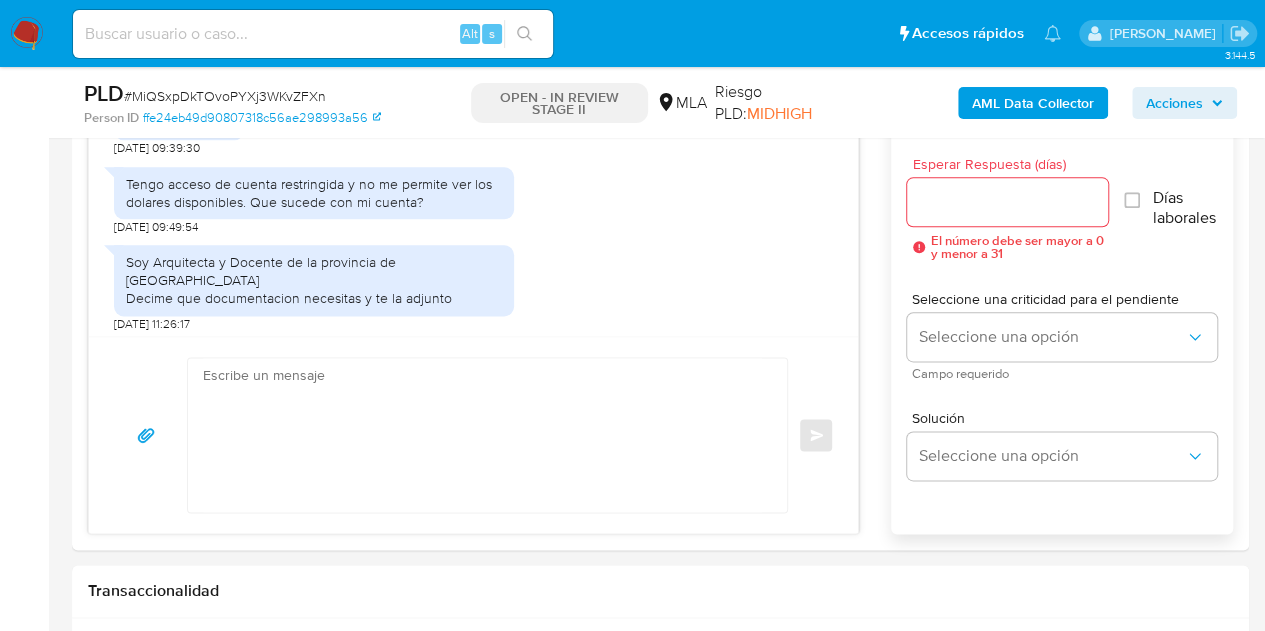 scroll, scrollTop: 1132, scrollLeft: 0, axis: vertical 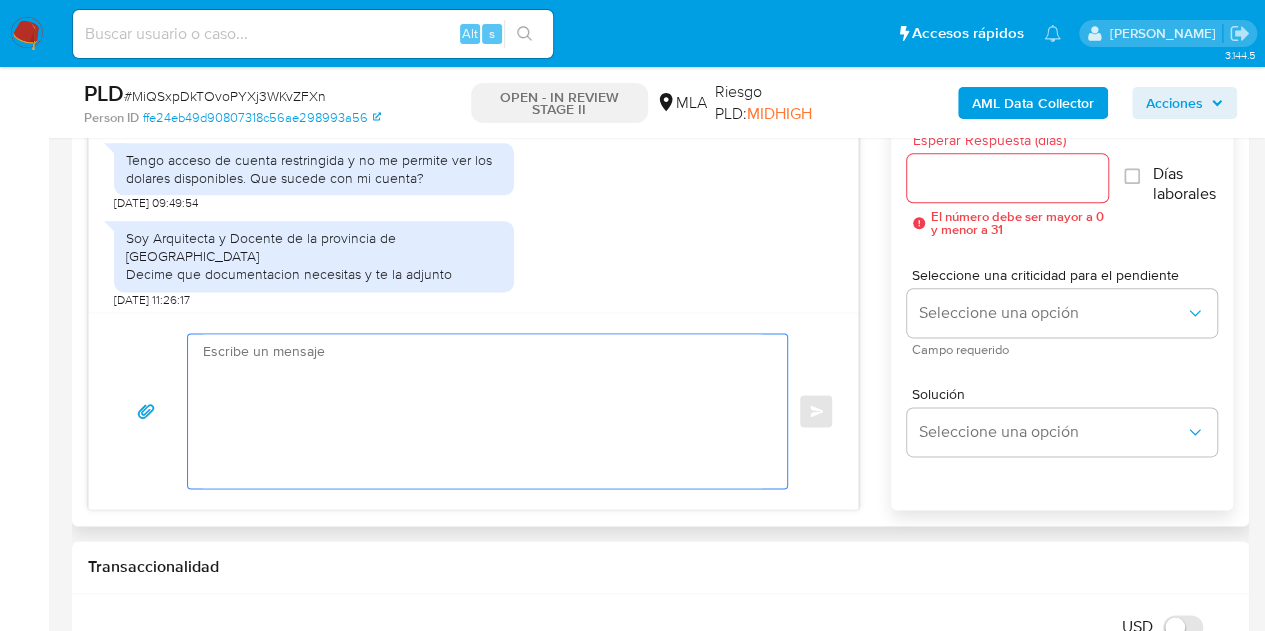 click at bounding box center [482, 411] 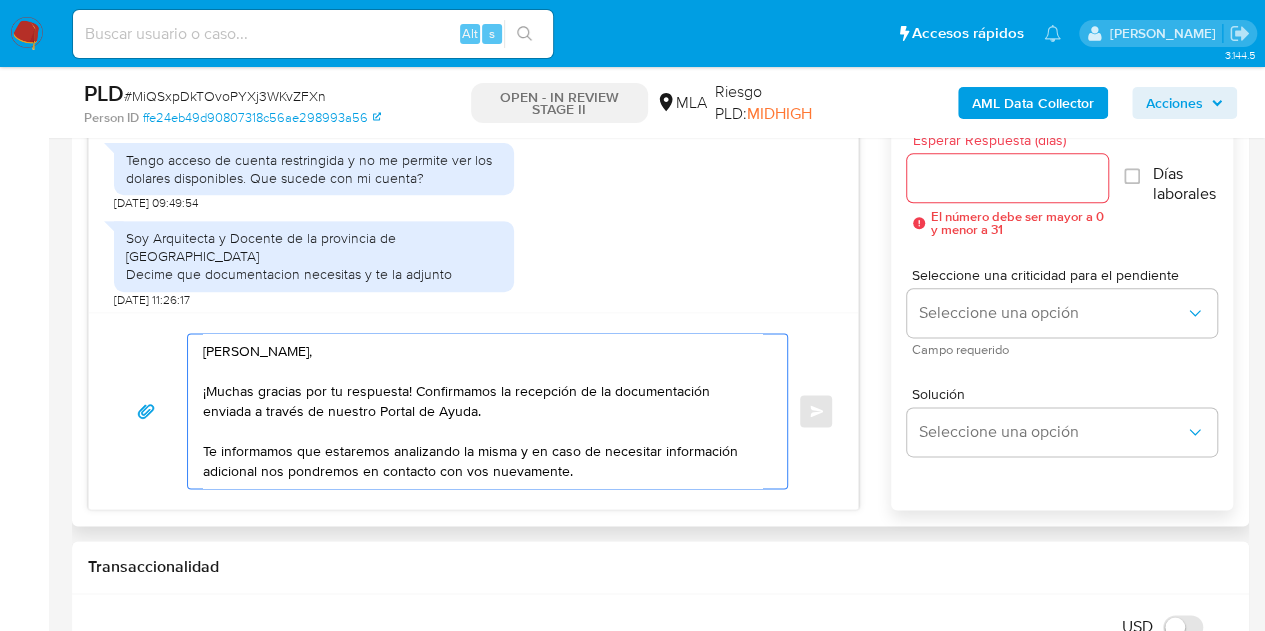 scroll, scrollTop: 47, scrollLeft: 0, axis: vertical 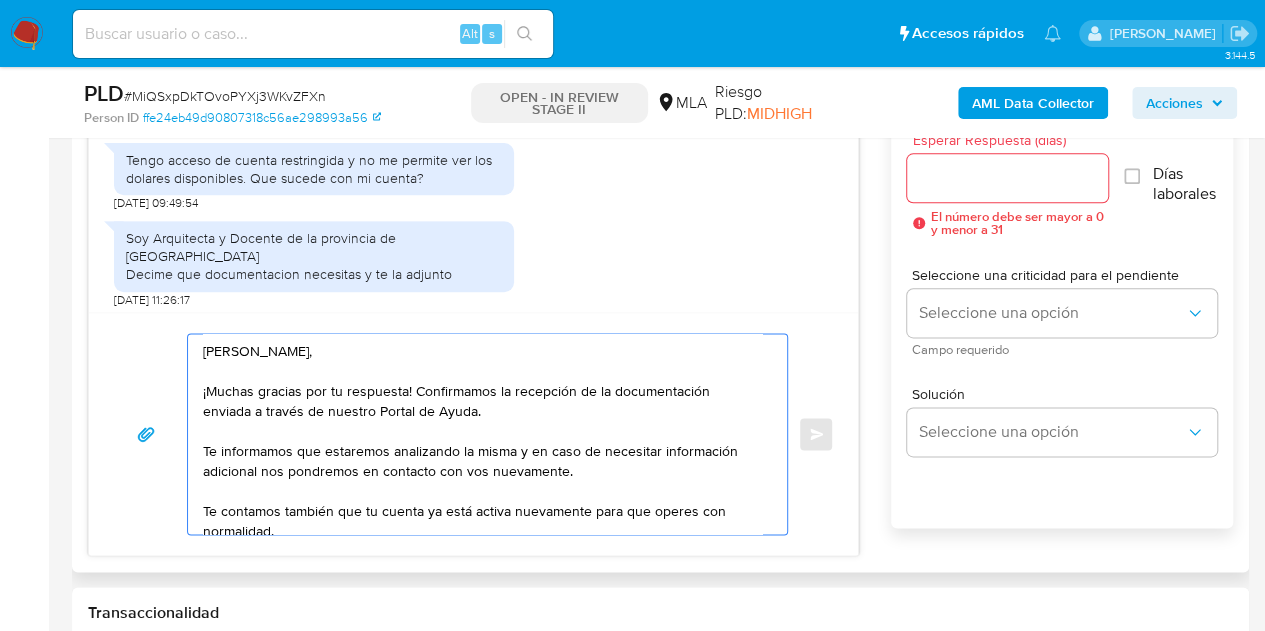 click on "Hola Maria Soledad,
¡Muchas gracias por tu respuesta! Confirmamos la recepción de la documentación enviada a través de nuestro Portal de Ayuda.
Te informamos que estaremos analizando la misma y en caso de necesitar información adicional nos pondremos en contacto con vos nuevamente.
Te contamos también que tu cuenta ya está activa nuevamente para que operes con normalidad.
Saludos, Equipo de Mercado Pago." at bounding box center (482, 434) 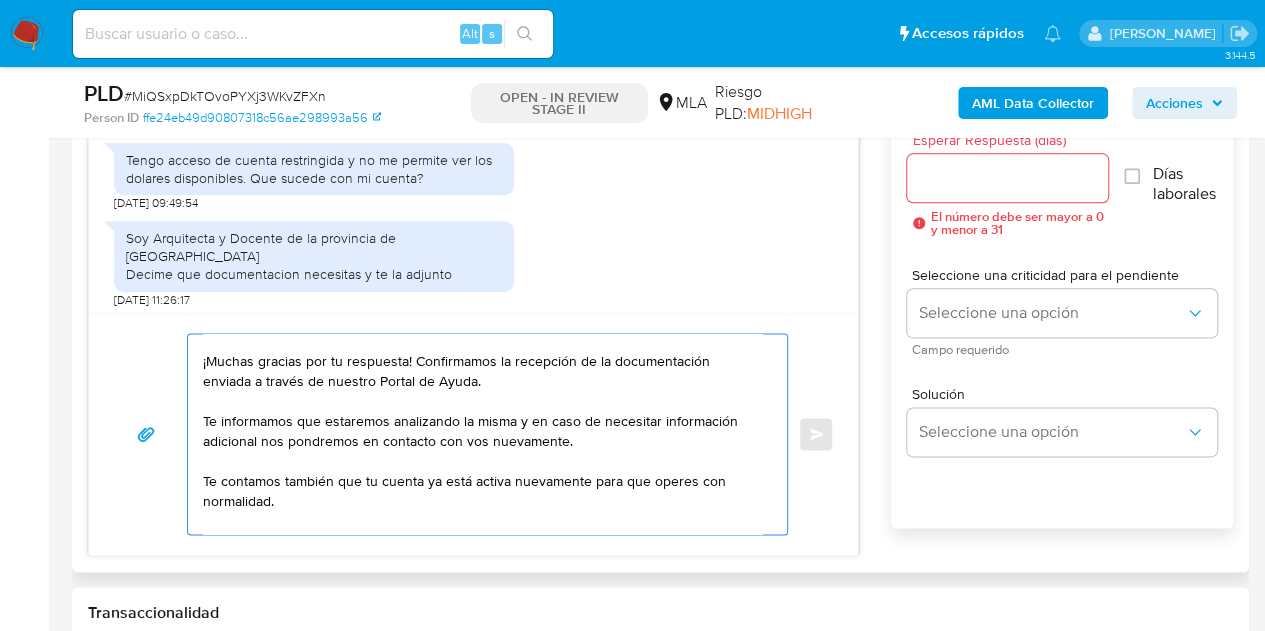 scroll, scrollTop: 54, scrollLeft: 0, axis: vertical 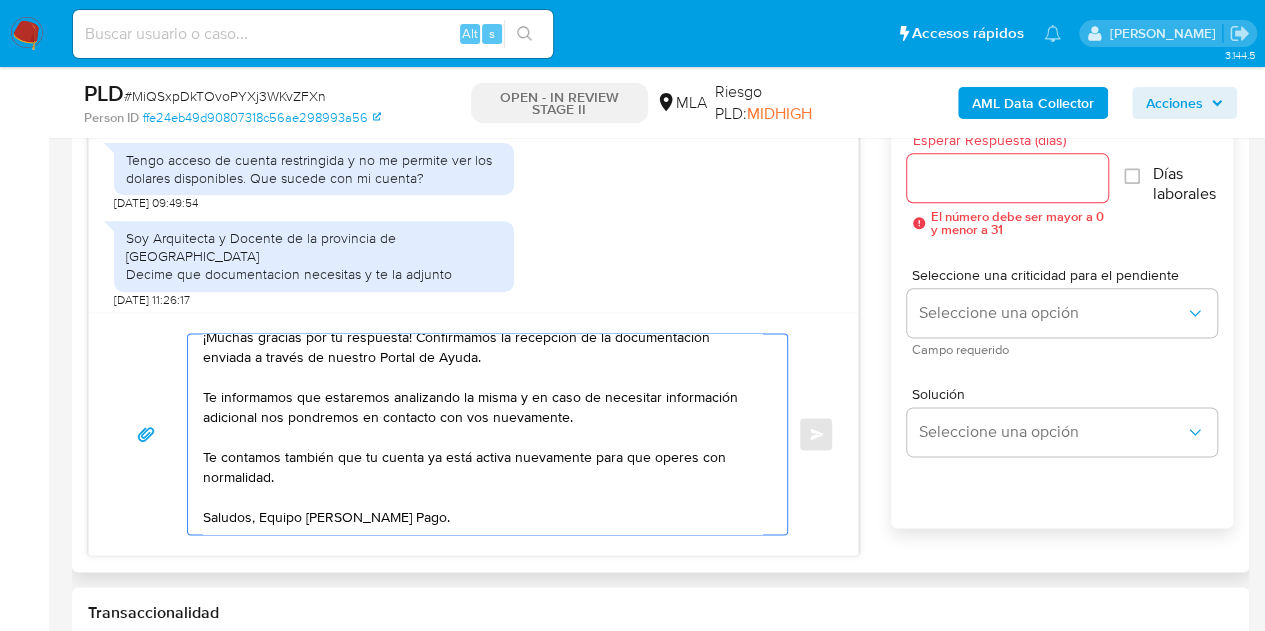click on "Hola Maria Soledad,
¡Muchas gracias por tu respuesta! Confirmamos la recepción de la documentación enviada a través de nuestro Portal de Ayuda.
Te informamos que estaremos analizando la misma y en caso de necesitar información adicional nos pondremos en contacto con vos nuevamente.
Te contamos también que tu cuenta ya está activa nuevamente para que operes con normalidad.
Saludos, Equipo de Mercado Pago." at bounding box center (482, 434) 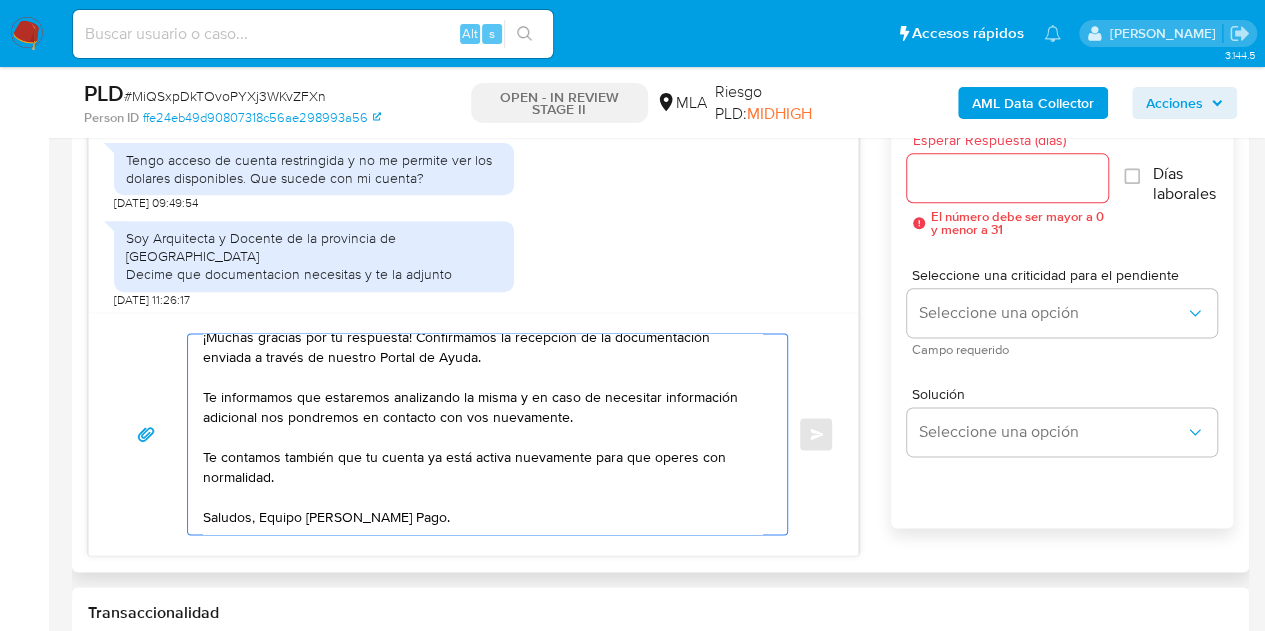 type on "Hola Maria Soledad,
¡Muchas gracias por tu respuesta! Confirmamos la recepción de la documentación enviada a través de nuestro Portal de Ayuda.
Te informamos que estaremos analizando la misma y en caso de necesitar información adicional nos pondremos en contacto con vos nuevamente.
Te contamos también que tu cuenta ya está activa nuevamente para que operes con normalidad.
Saludos, Equipo de Mercado Pago." 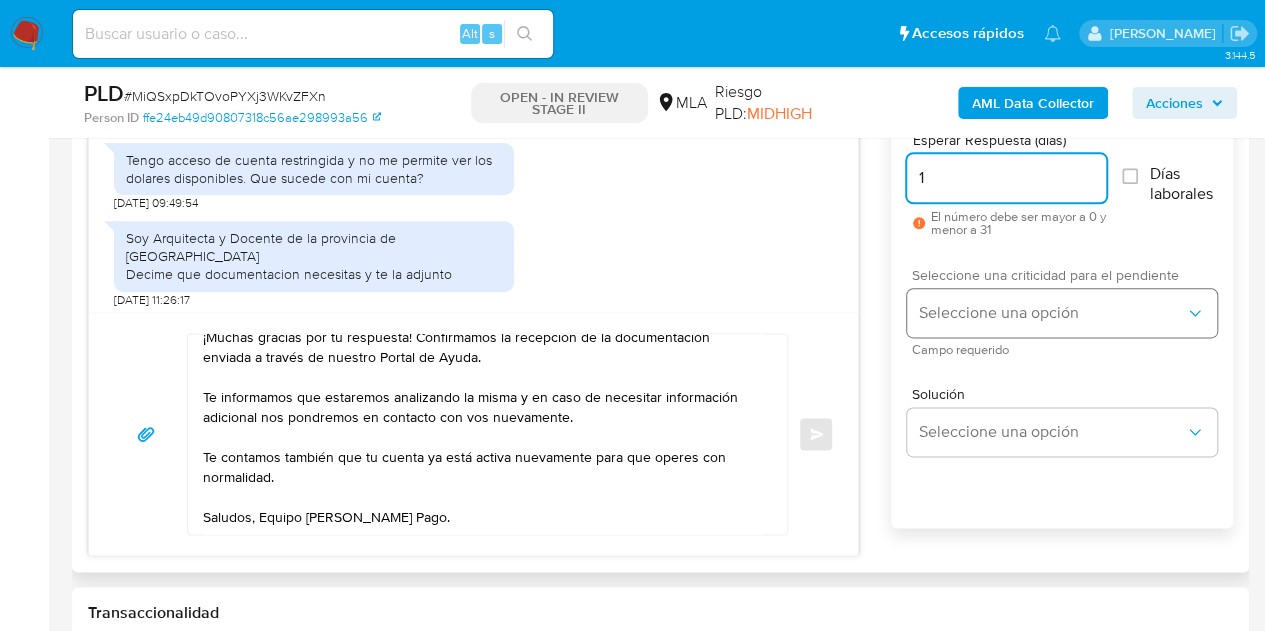 type on "1" 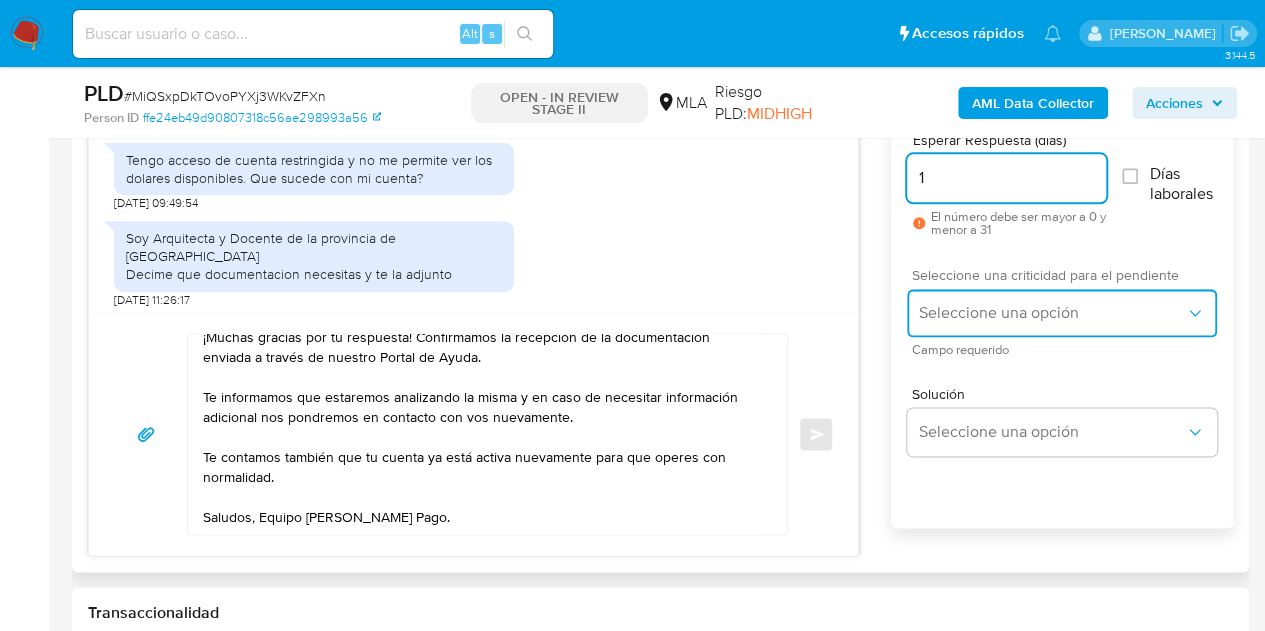 click on "Seleccione una opción" at bounding box center (1052, 313) 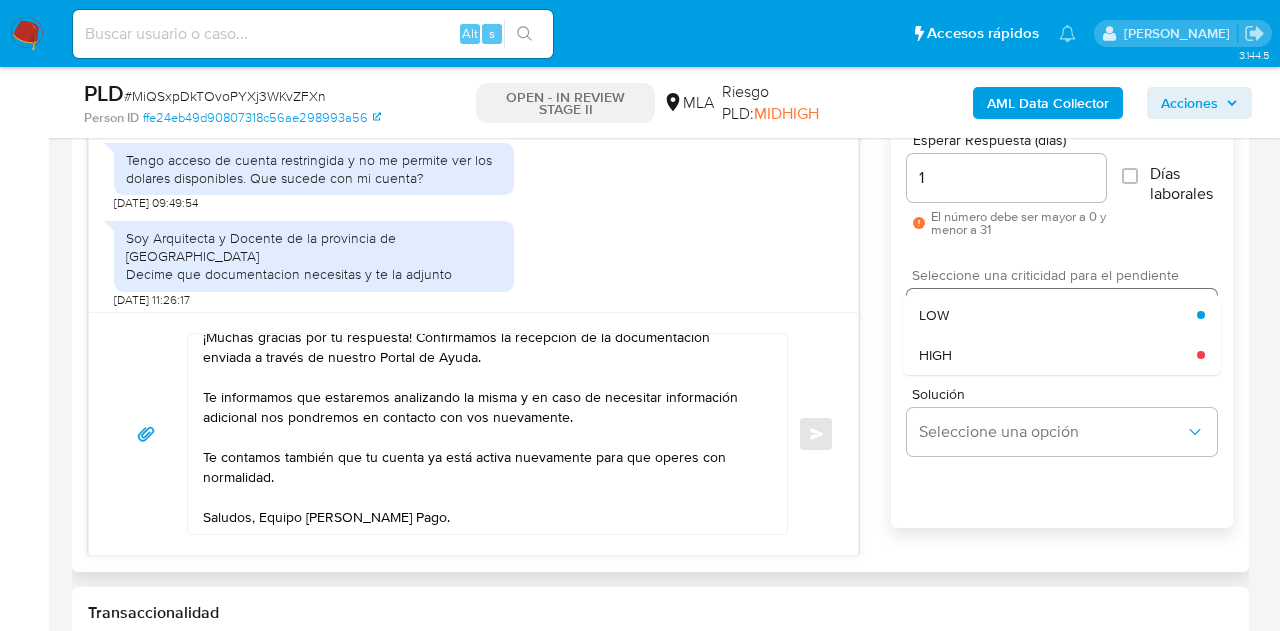click on "LOW" at bounding box center [1058, 315] 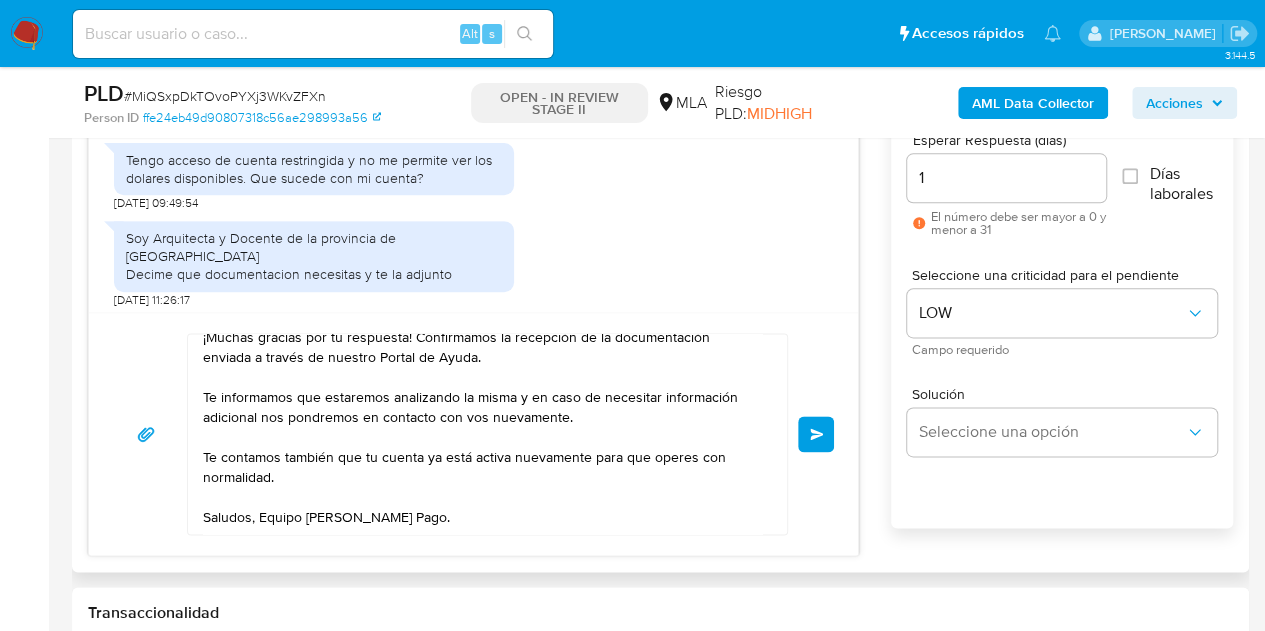 click on "Enviar" at bounding box center (817, 434) 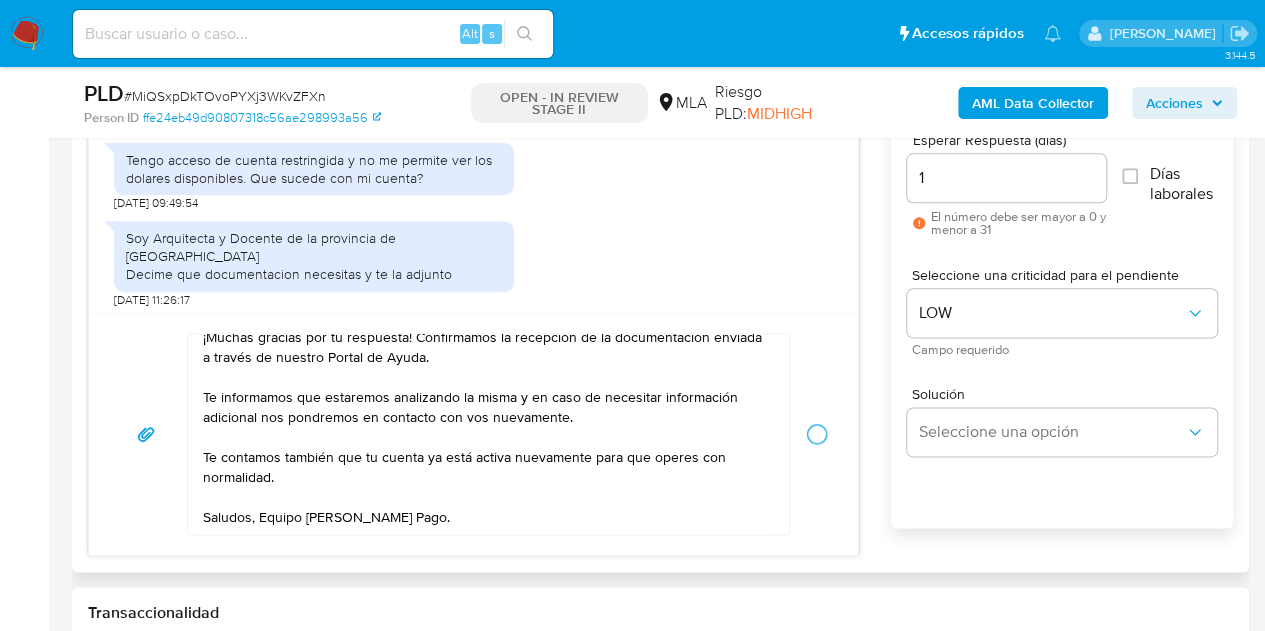 type 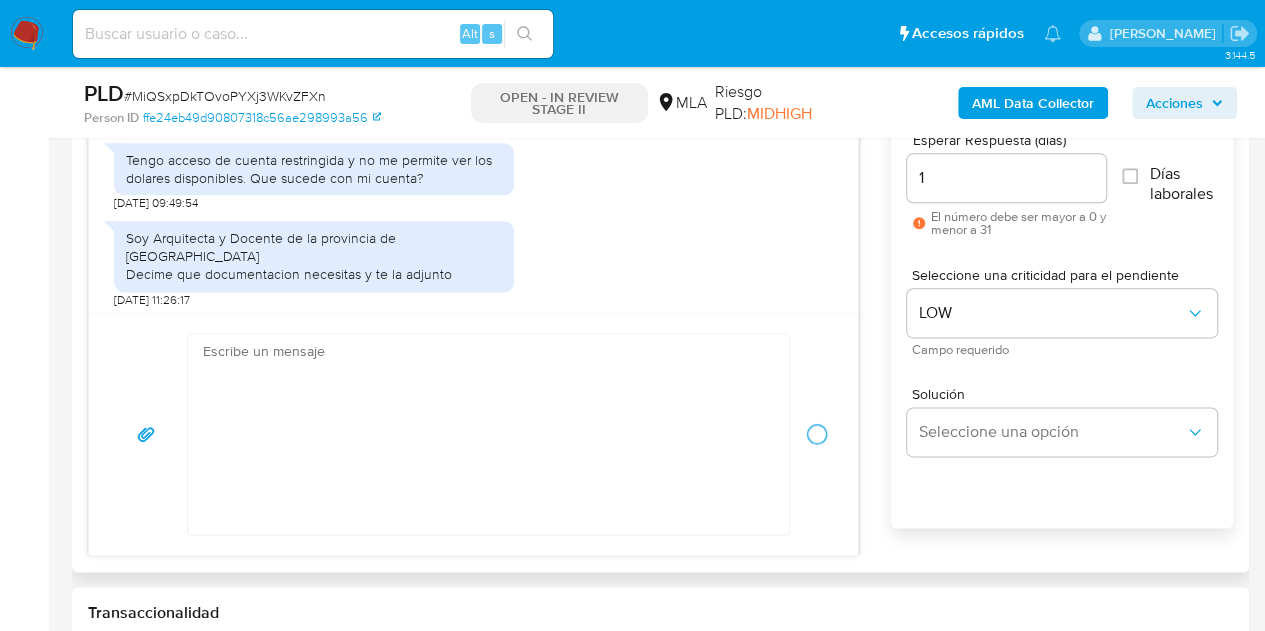 scroll, scrollTop: 1372, scrollLeft: 0, axis: vertical 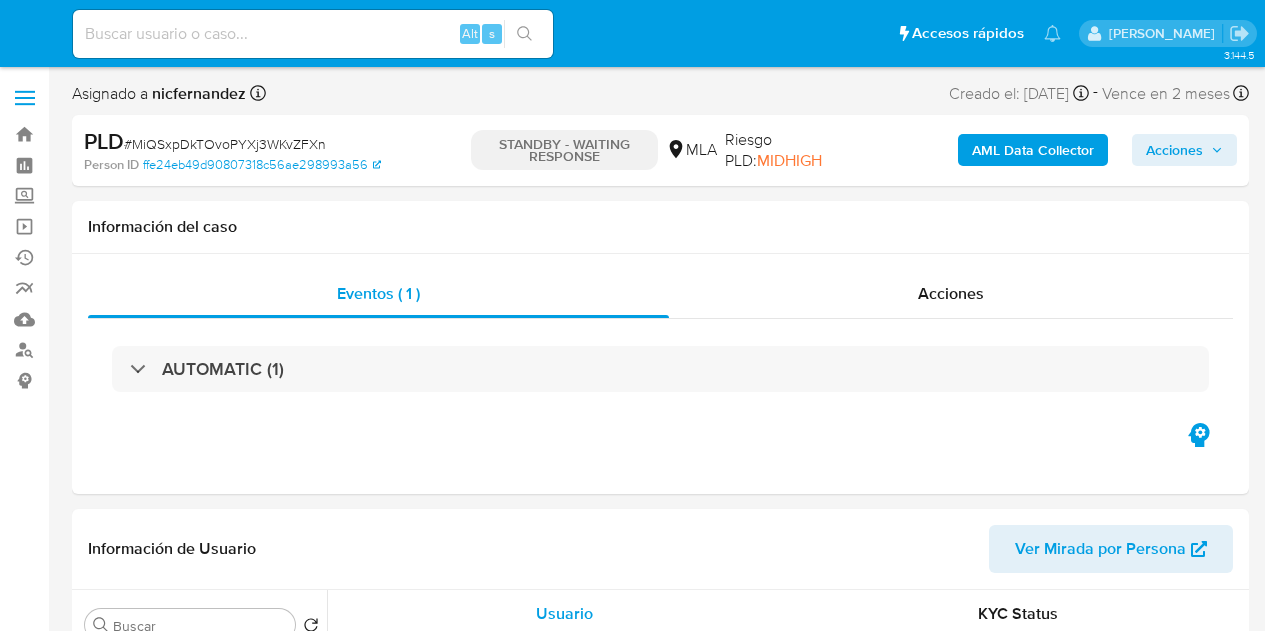 select on "10" 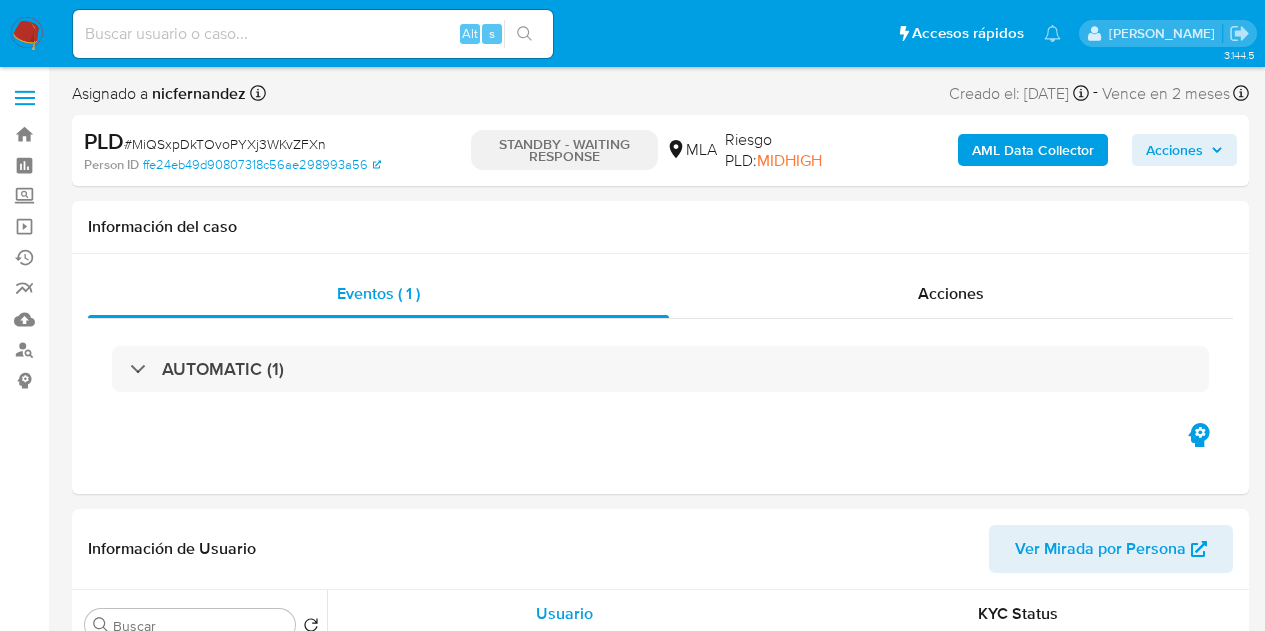 scroll, scrollTop: 0, scrollLeft: 0, axis: both 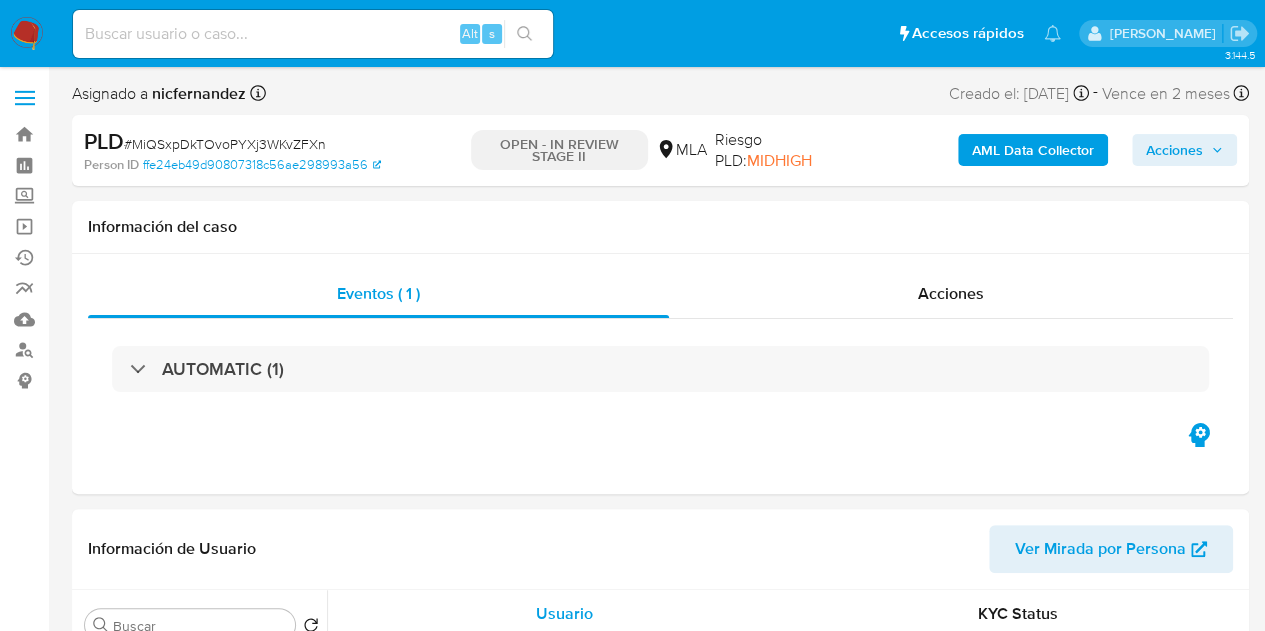 select on "10" 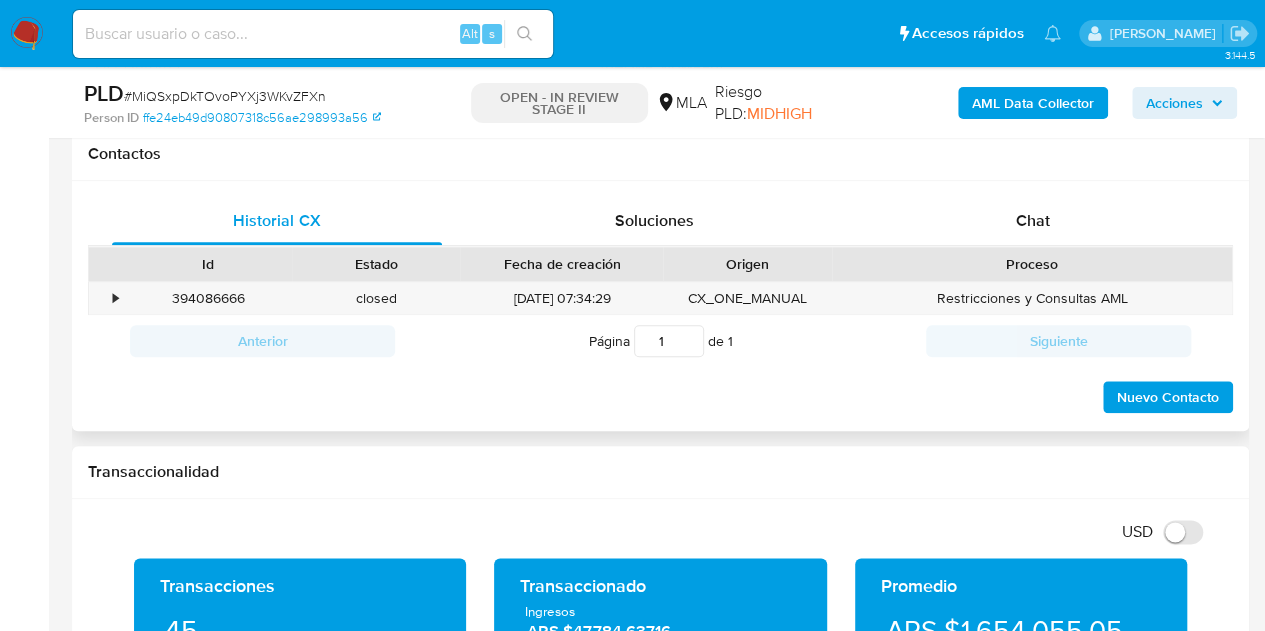 scroll, scrollTop: 896, scrollLeft: 0, axis: vertical 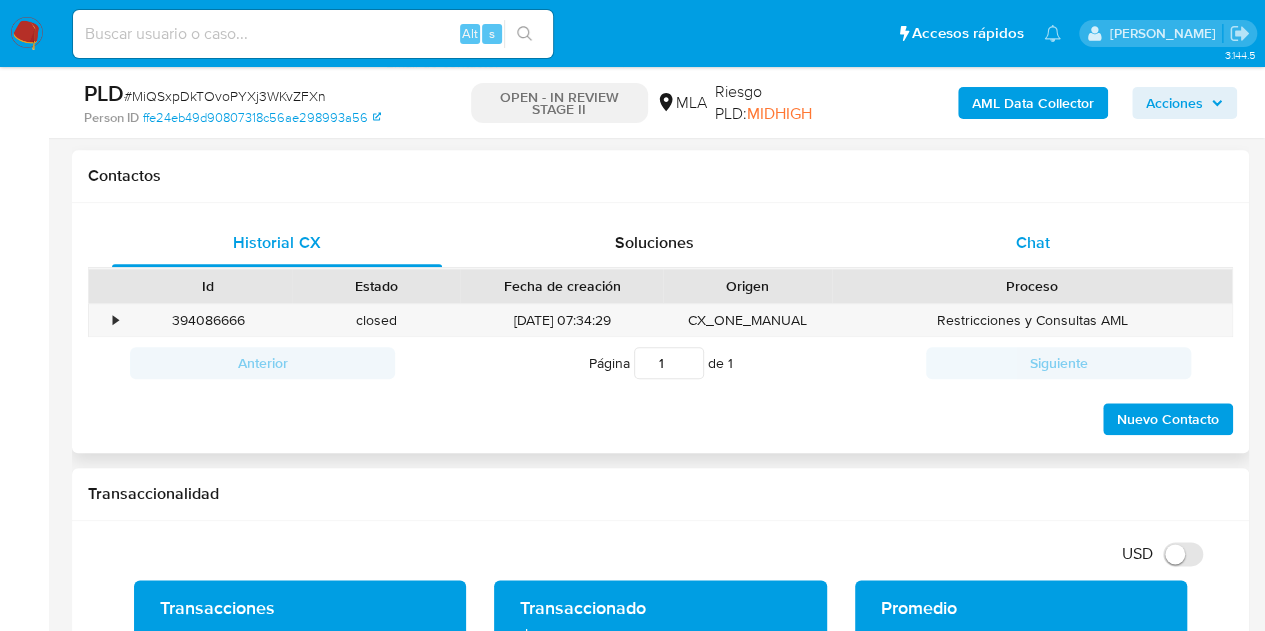 click on "Chat" at bounding box center (1033, 243) 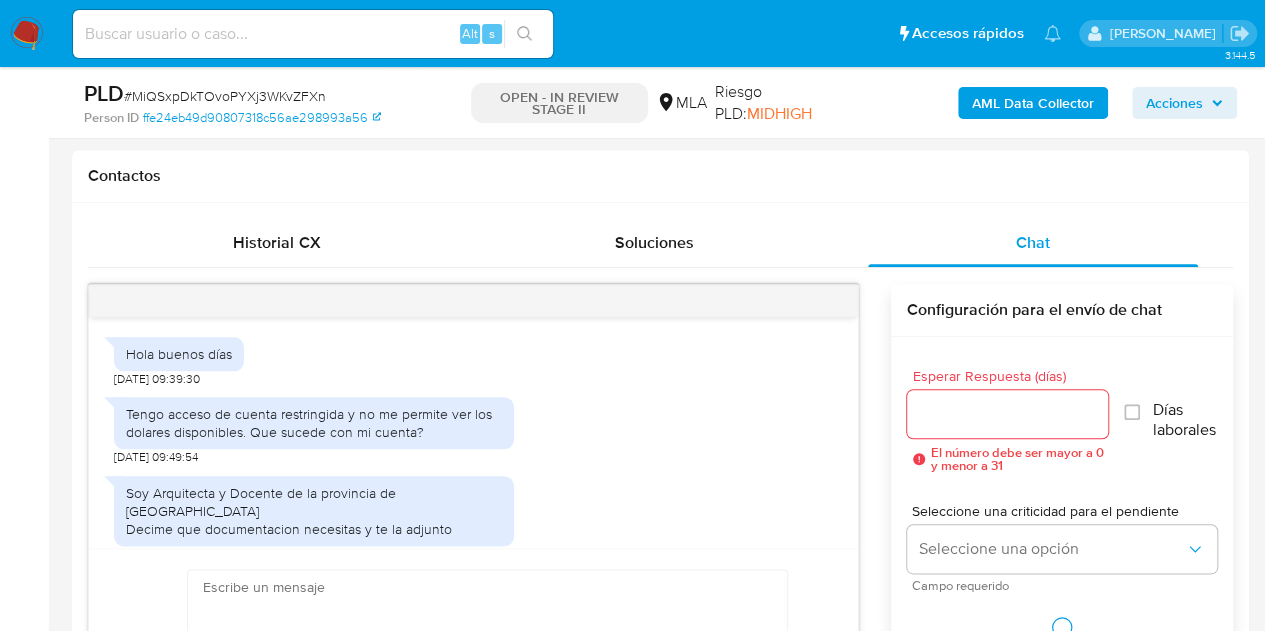 scroll, scrollTop: 987, scrollLeft: 0, axis: vertical 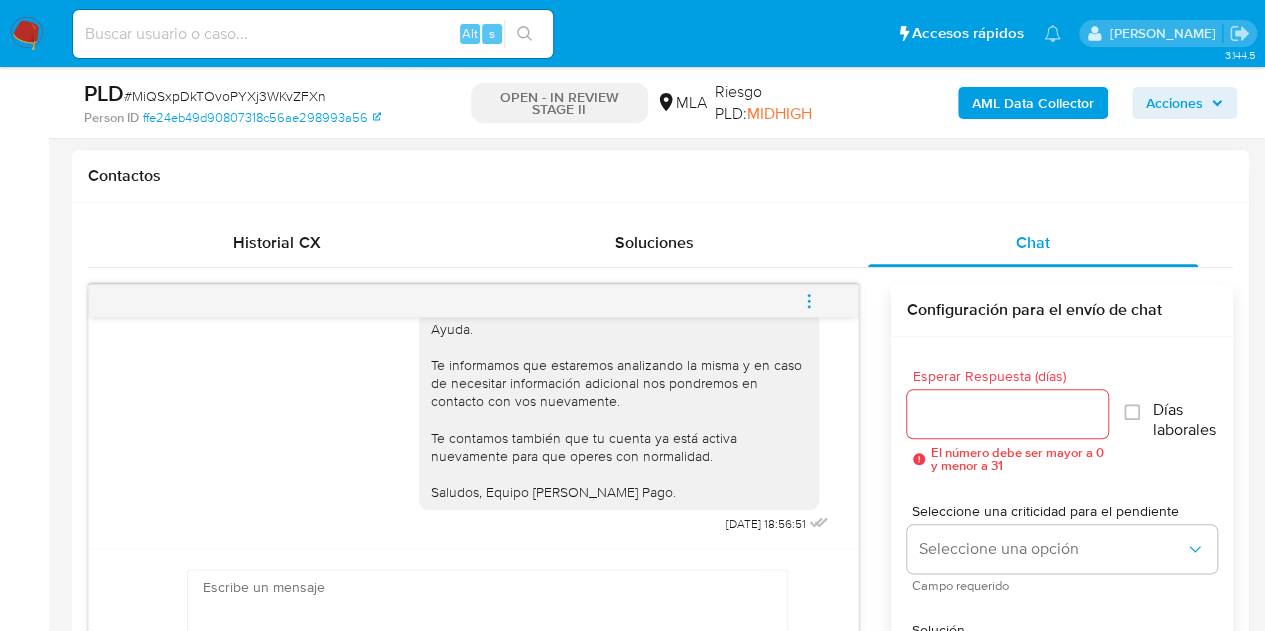 click 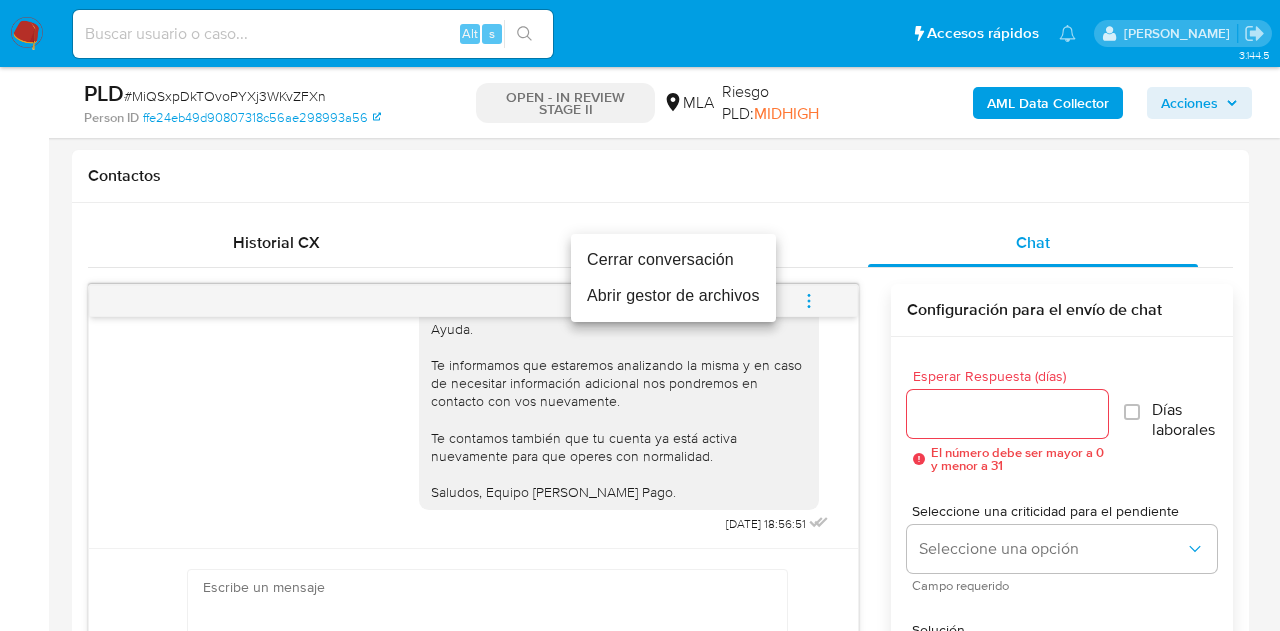 click on "Cerrar conversación" at bounding box center [673, 260] 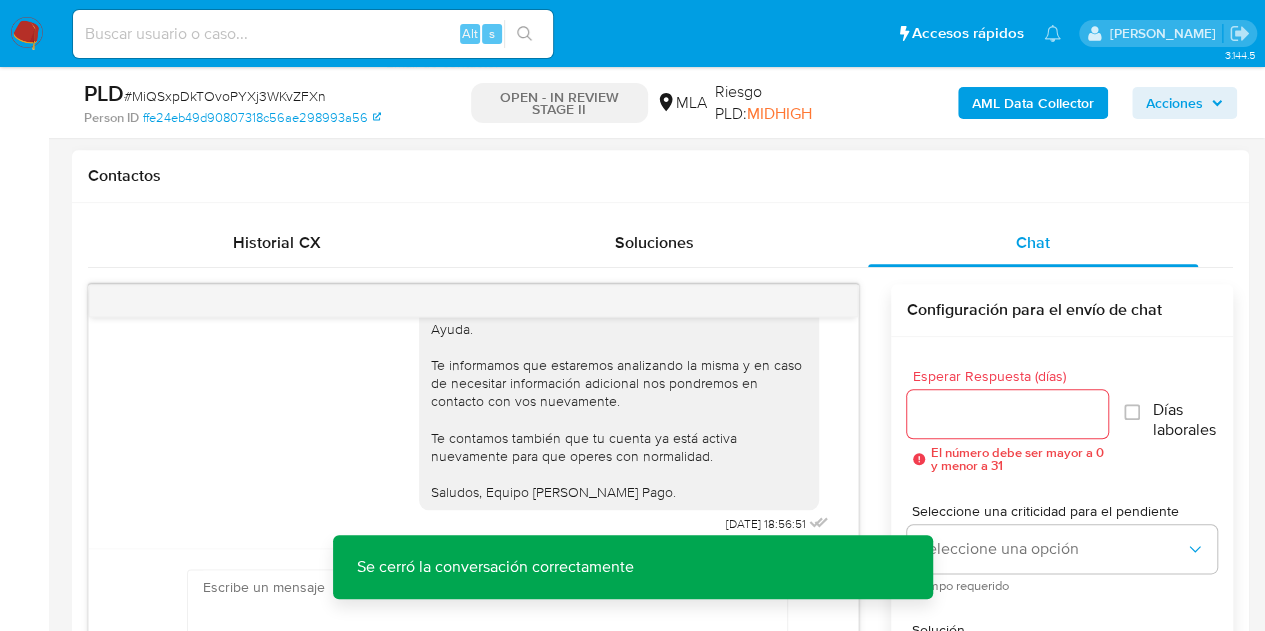 scroll, scrollTop: 987, scrollLeft: 0, axis: vertical 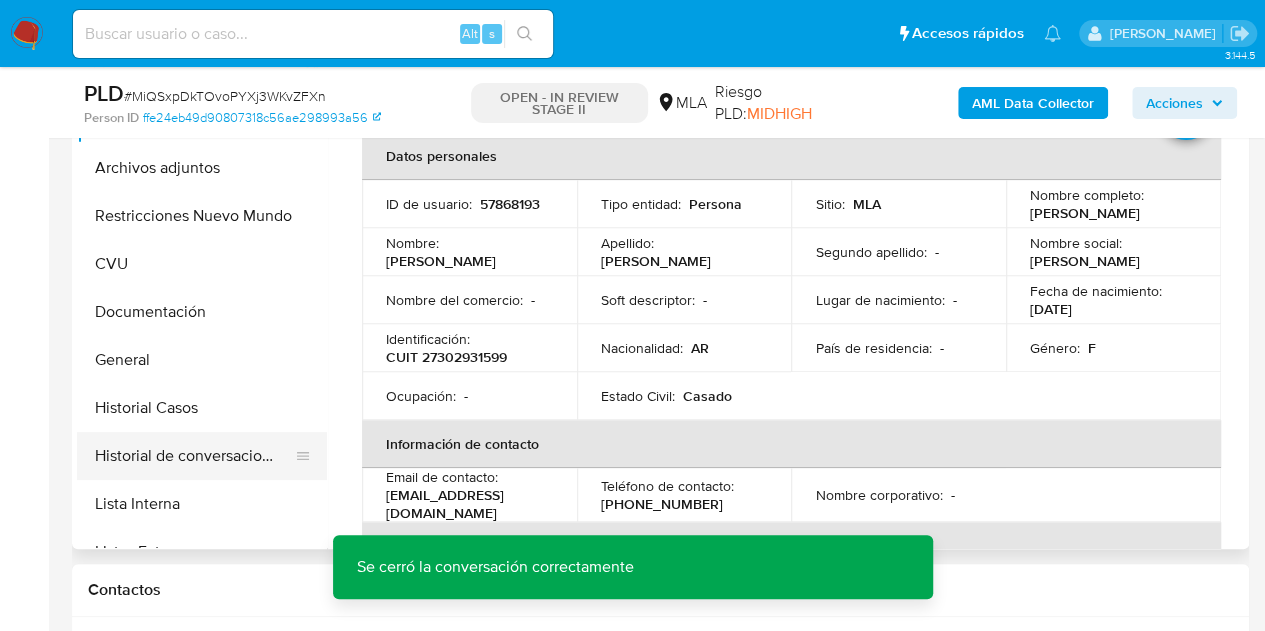 click on "Historial de conversaciones" at bounding box center (194, 456) 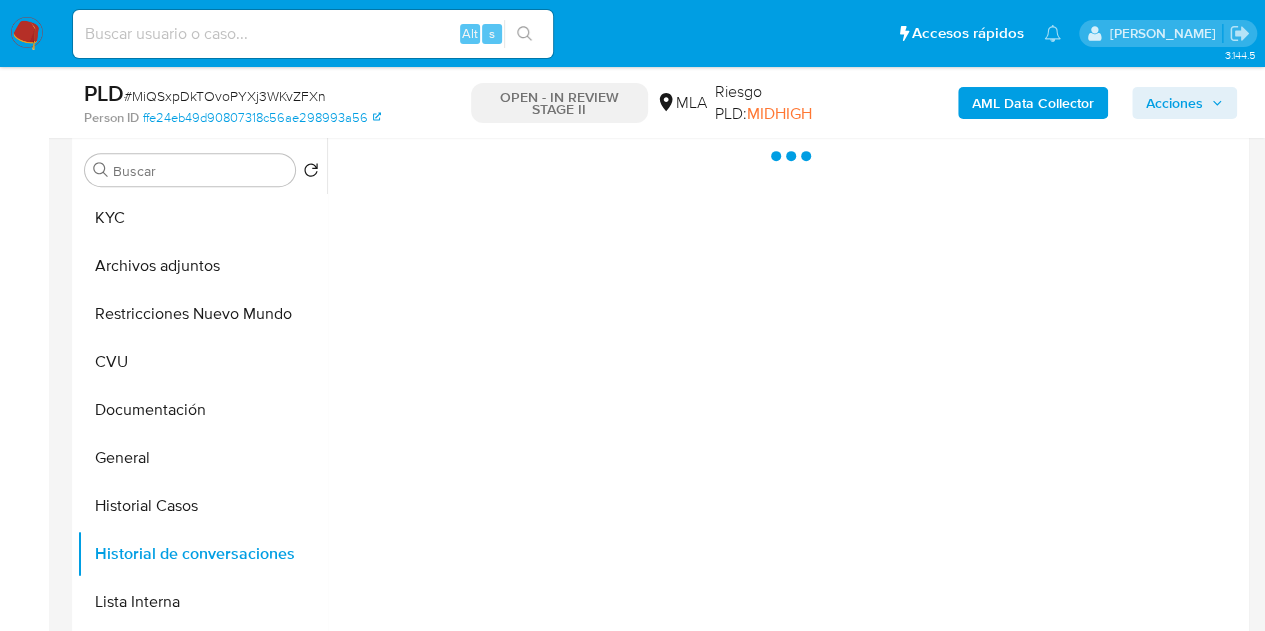 scroll, scrollTop: 275, scrollLeft: 0, axis: vertical 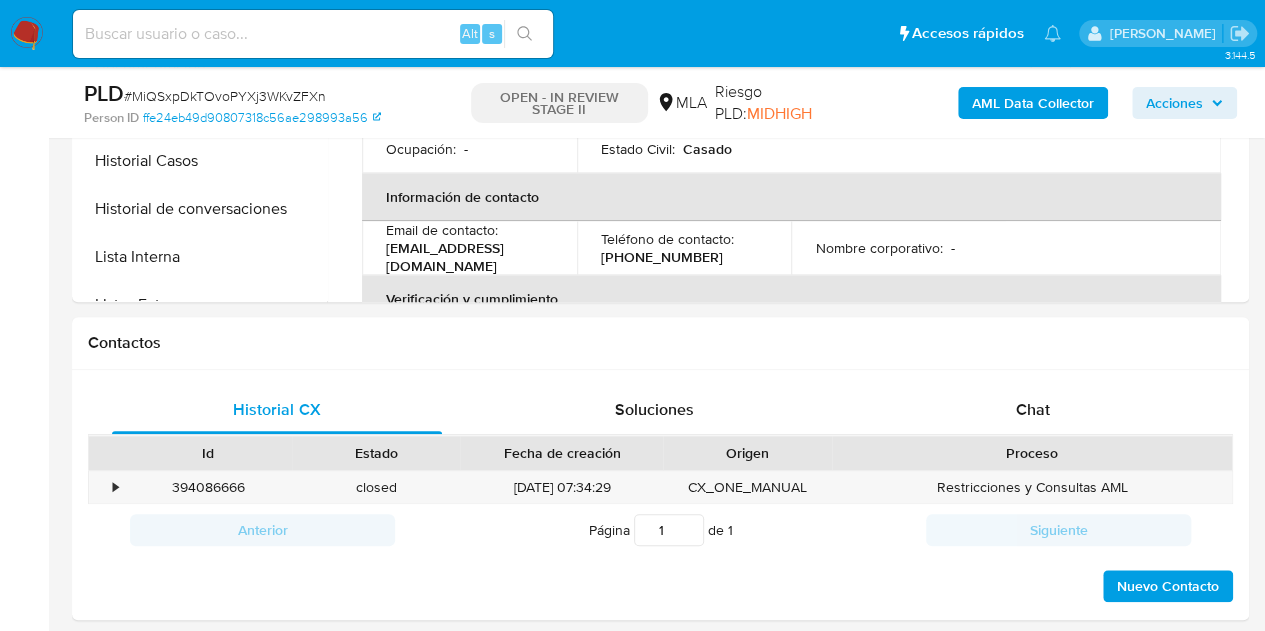 select on "10" 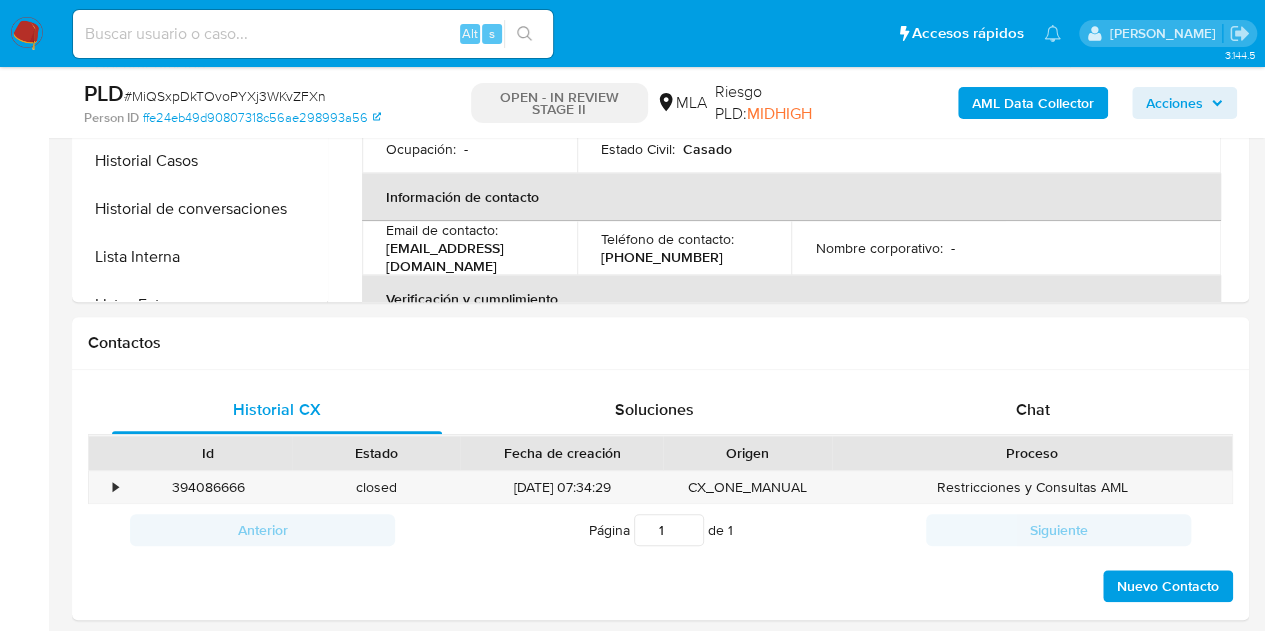 scroll, scrollTop: 766, scrollLeft: 0, axis: vertical 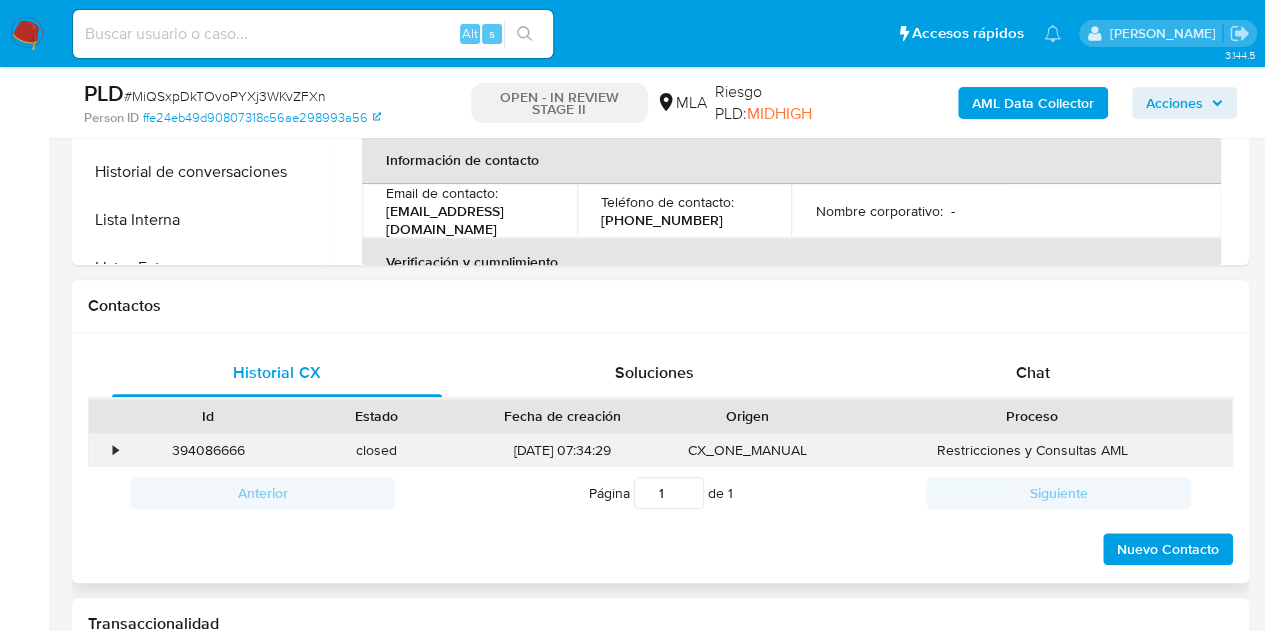 click on "394086666" at bounding box center (208, 450) 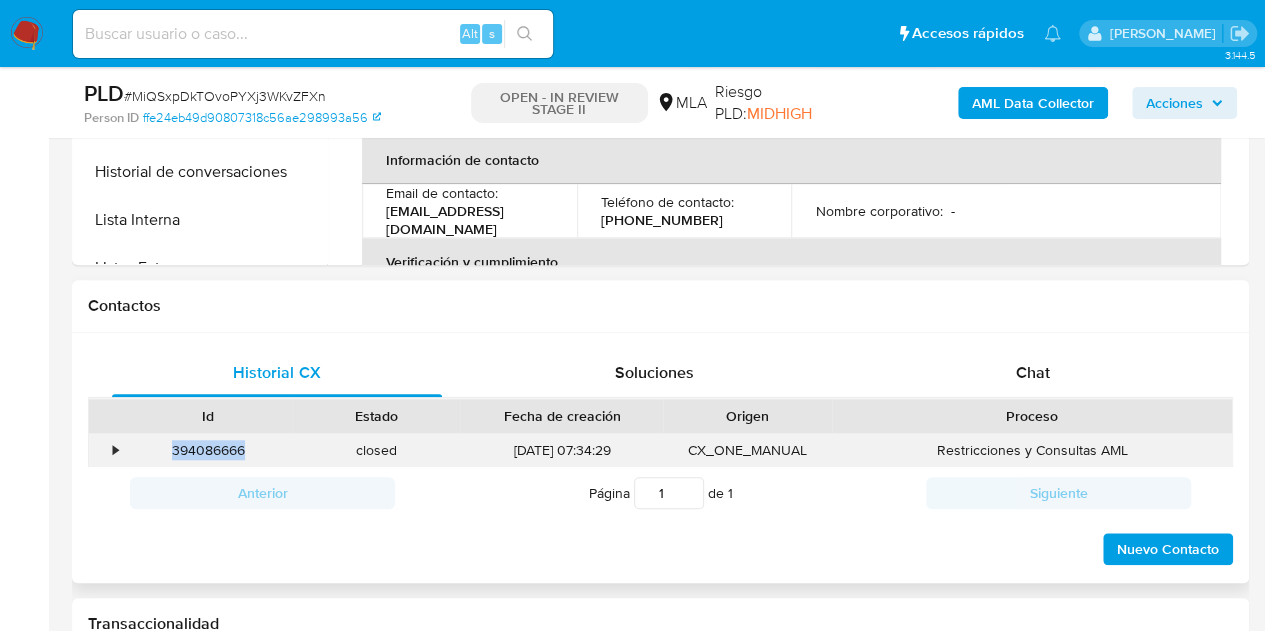 click on "394086666" at bounding box center (208, 450) 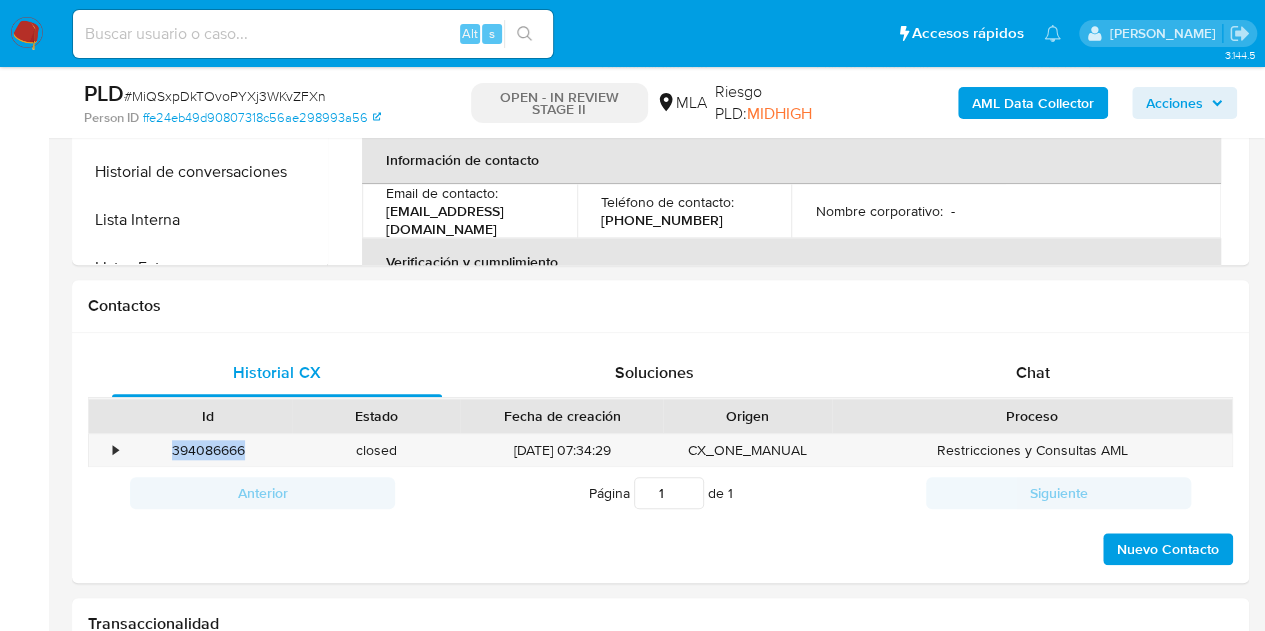 copy on "394086666" 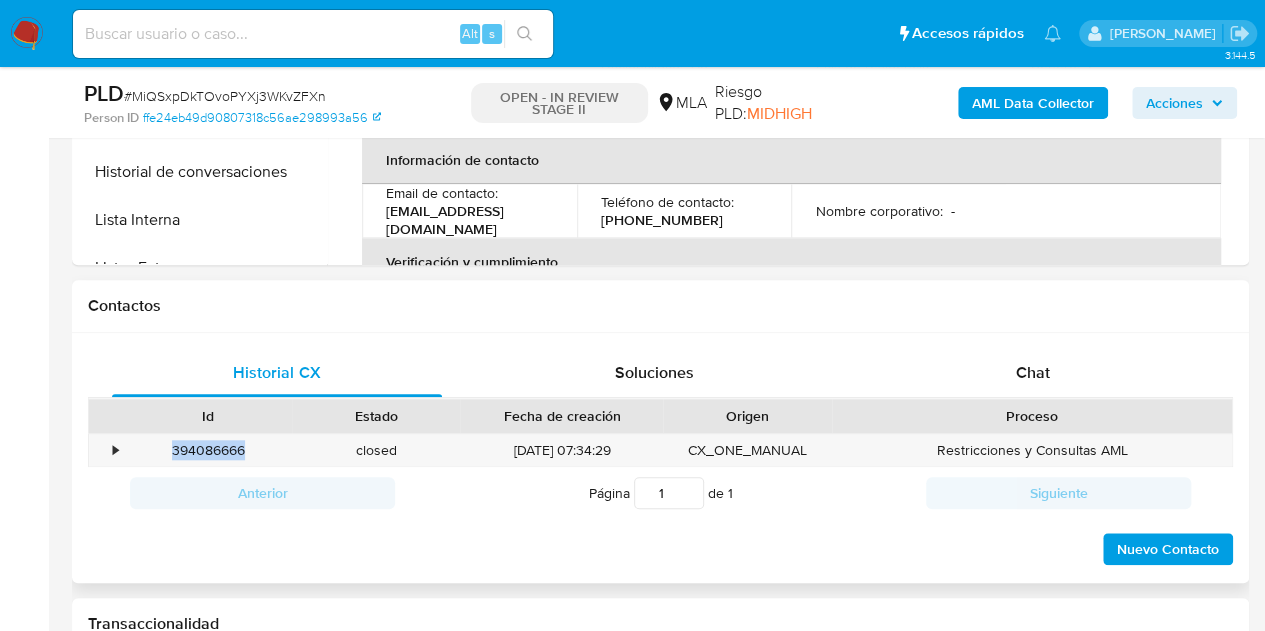 click on "Proceso" at bounding box center (1032, 416) 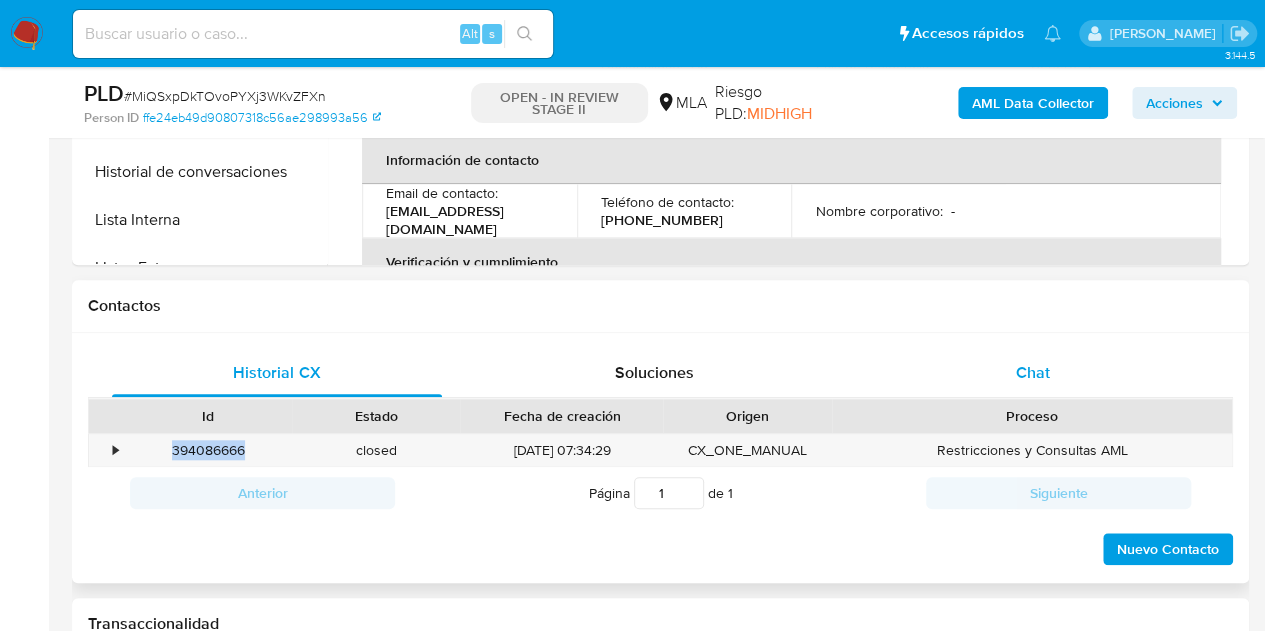 click on "Chat" at bounding box center (1033, 373) 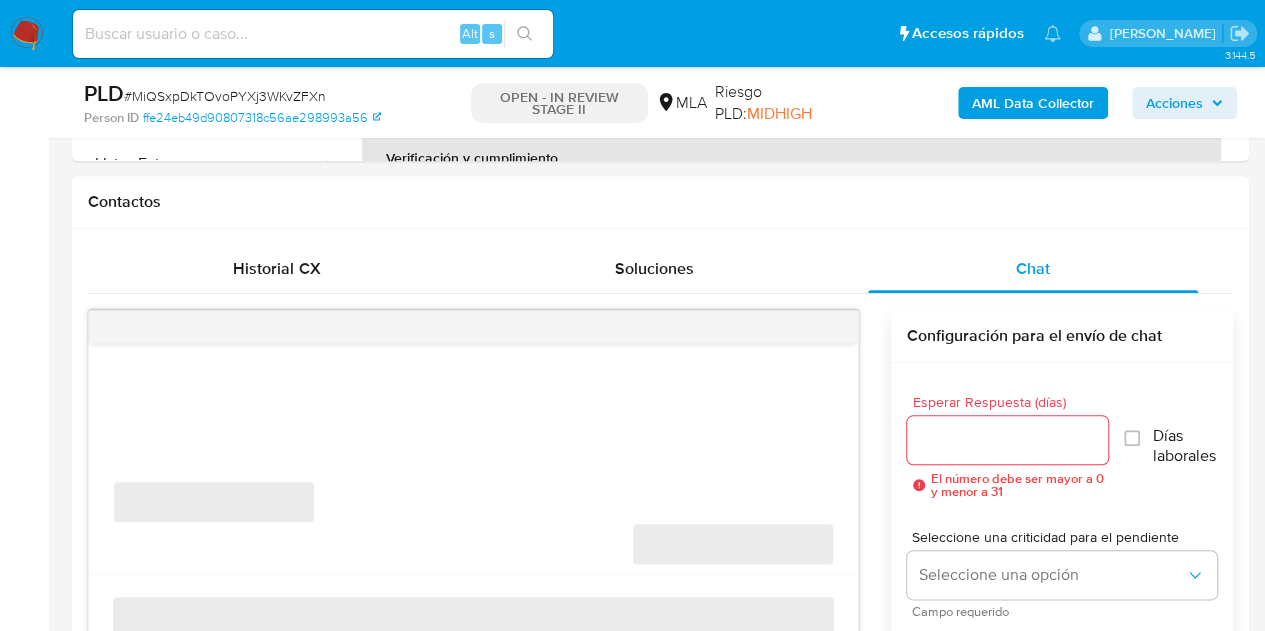 scroll, scrollTop: 932, scrollLeft: 0, axis: vertical 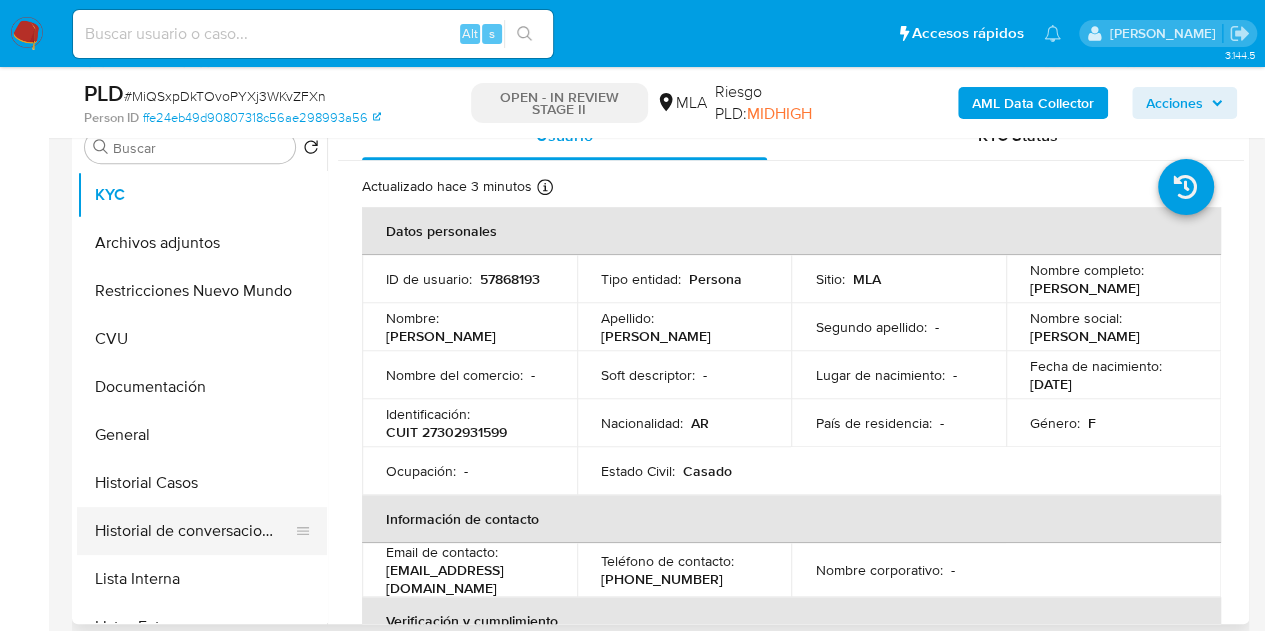 click on "Historial de conversaciones" at bounding box center (194, 531) 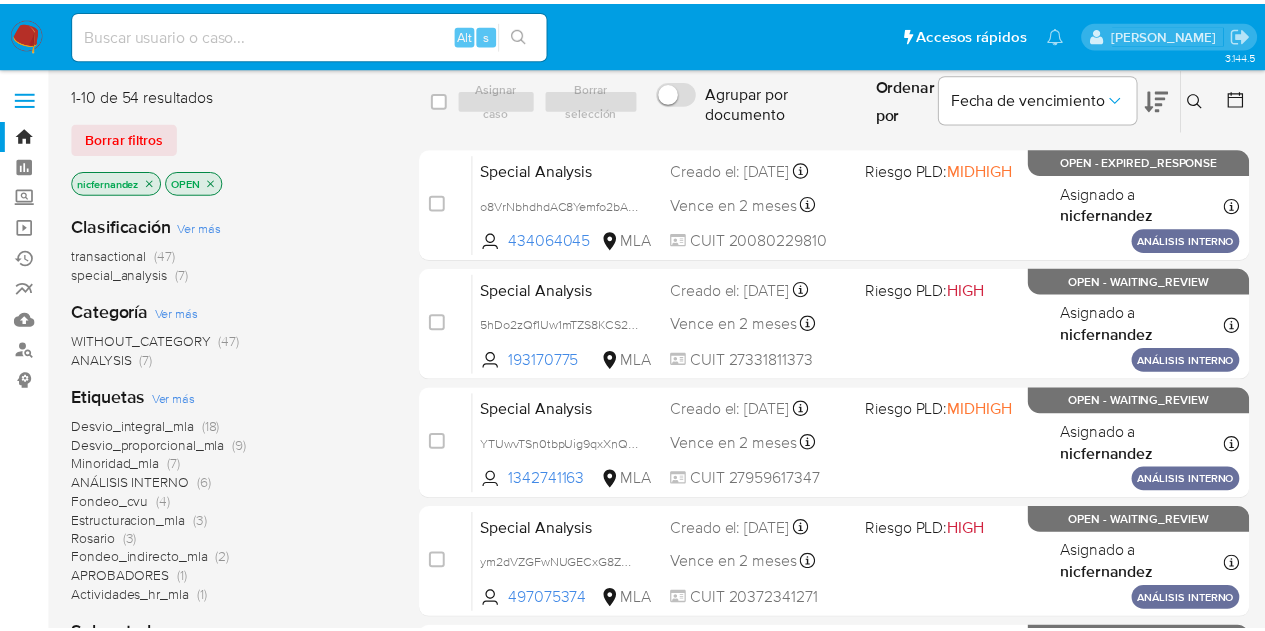 scroll, scrollTop: 0, scrollLeft: 0, axis: both 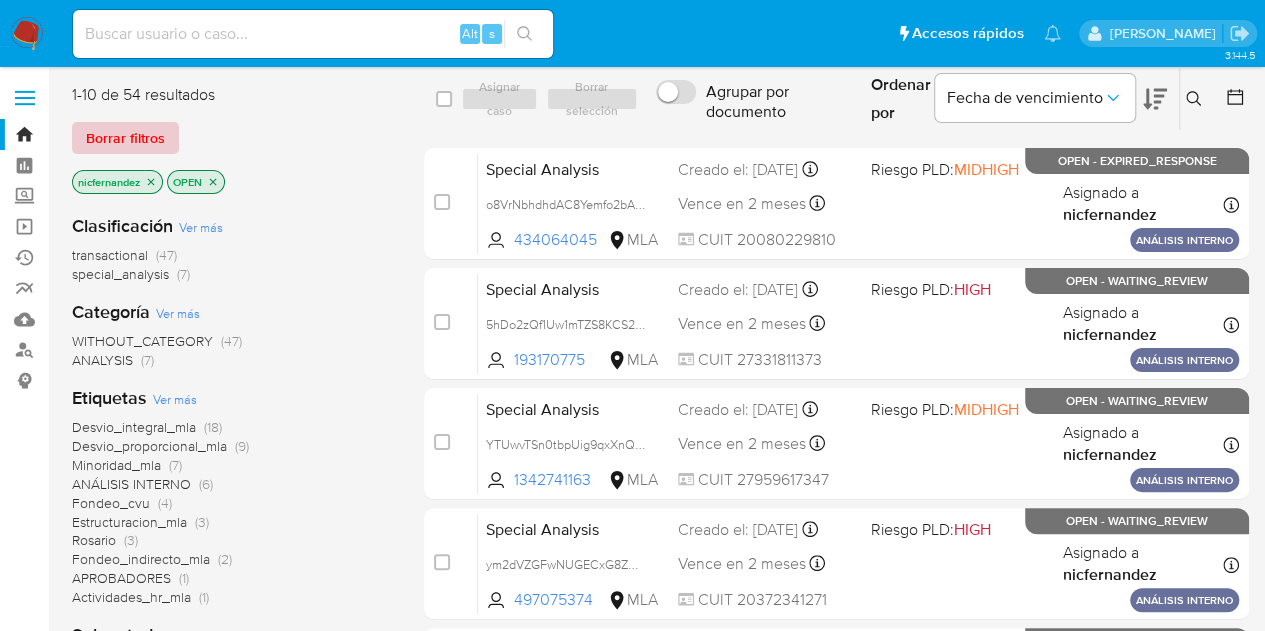 click on "Borrar filtros" at bounding box center [125, 138] 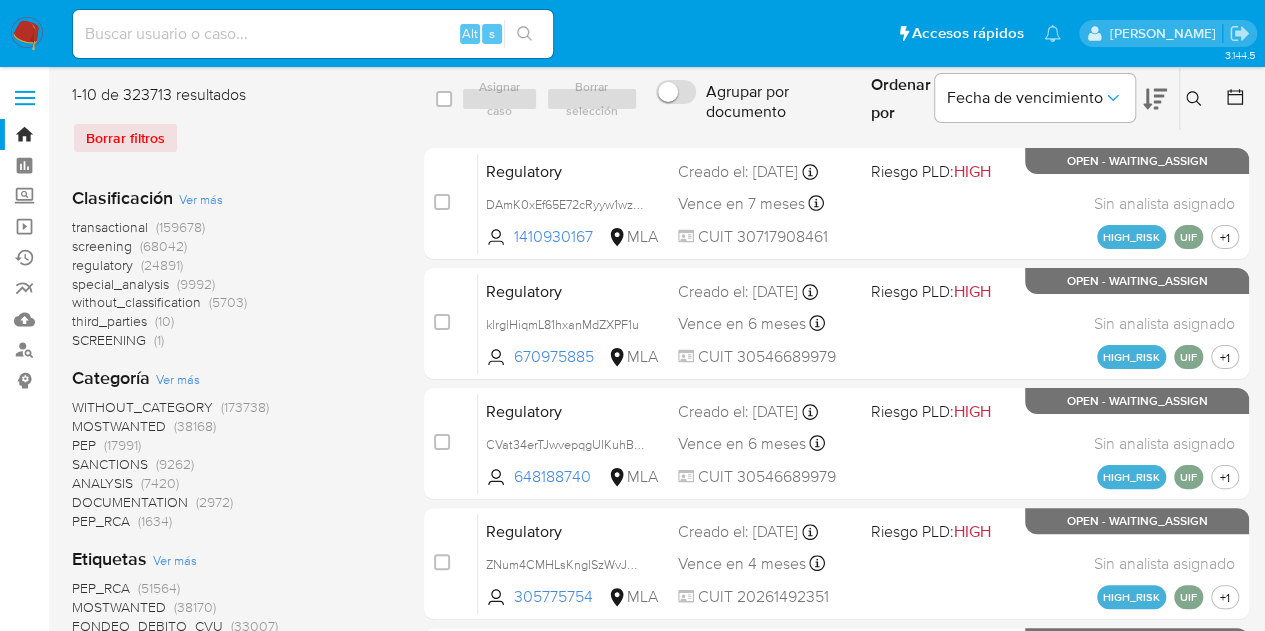 click on "Ingrese ID de usuario o caso Buscar Borrar filtros" at bounding box center (1196, 99) 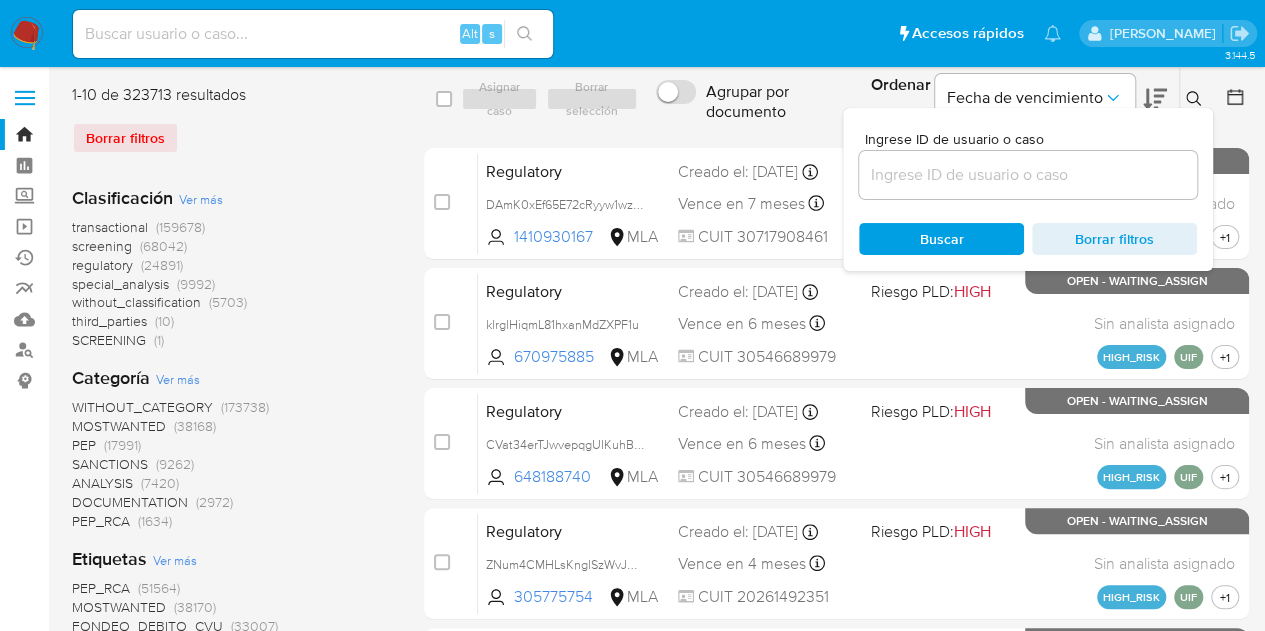 click at bounding box center (1028, 175) 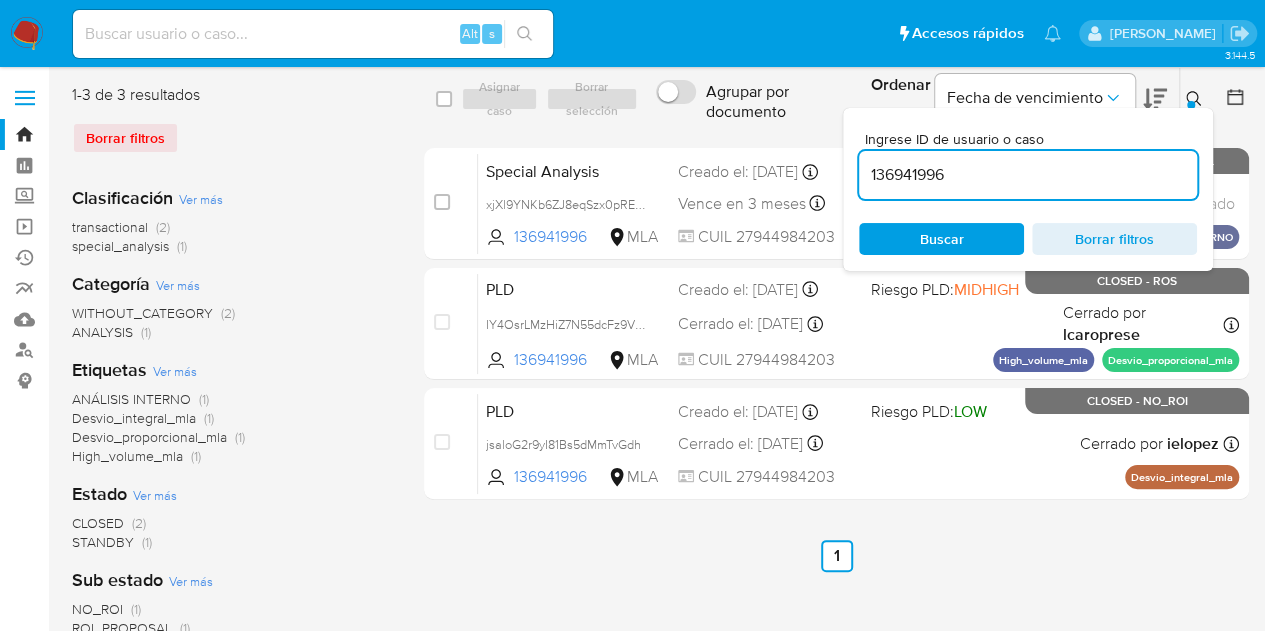 click on "Ingrese ID de usuario o caso 136941996 Buscar Borrar filtros" at bounding box center (1196, 99) 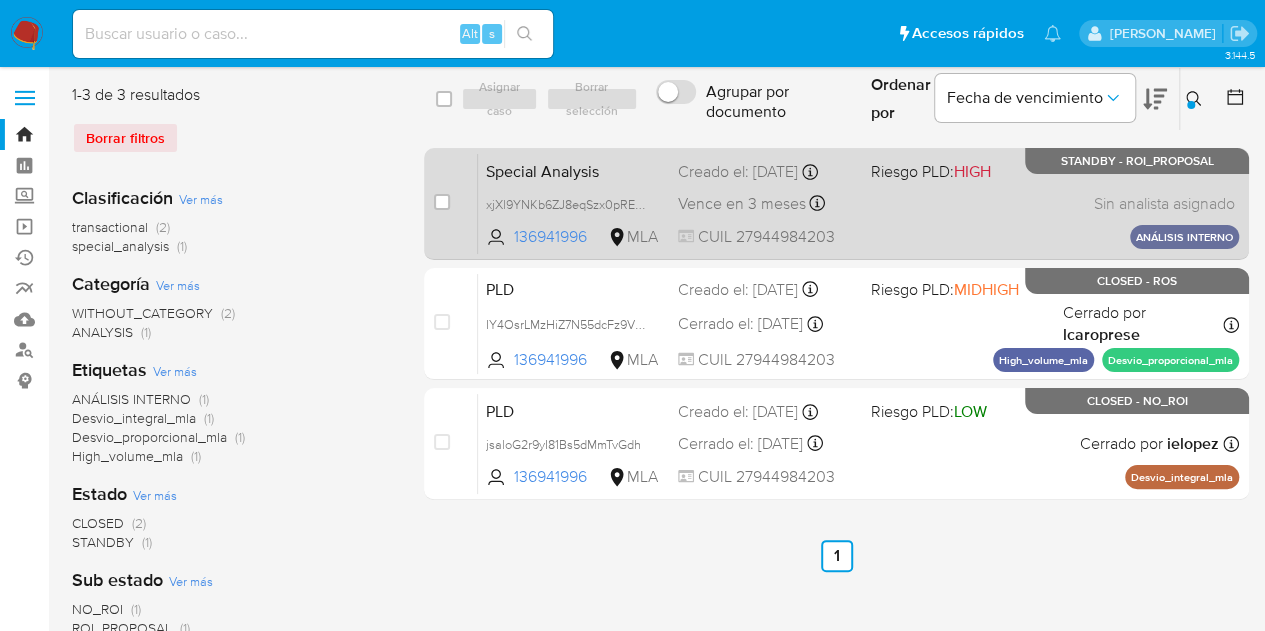 click on "Special Analysis" at bounding box center [574, 170] 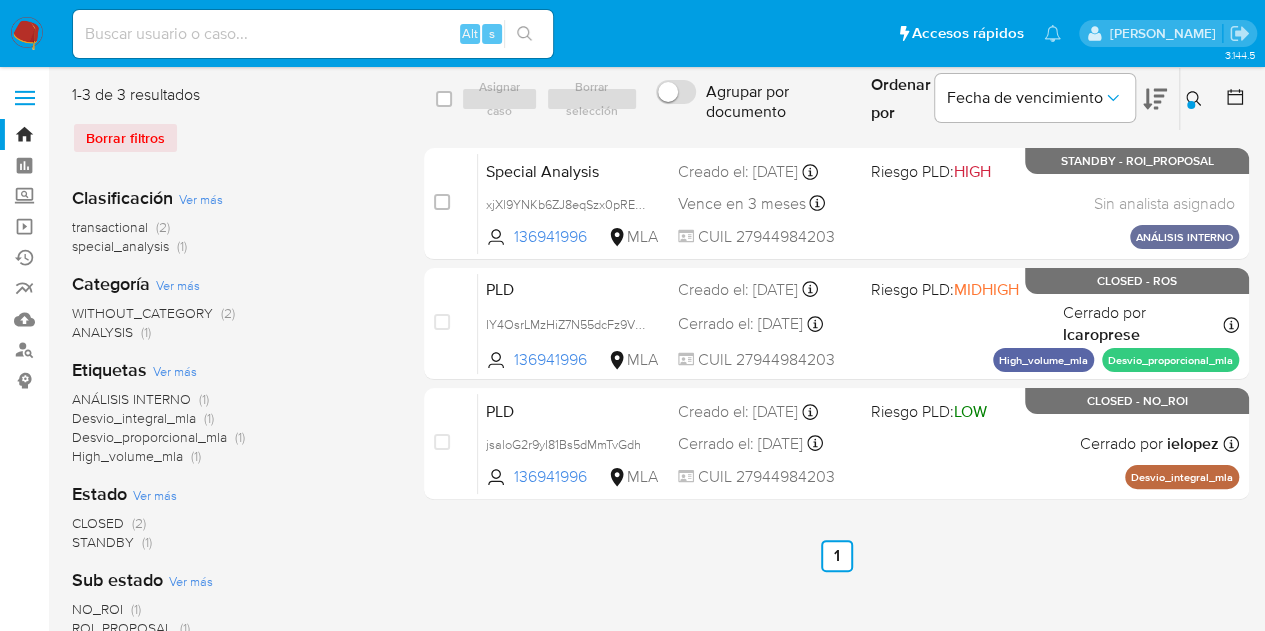 click at bounding box center (1196, 99) 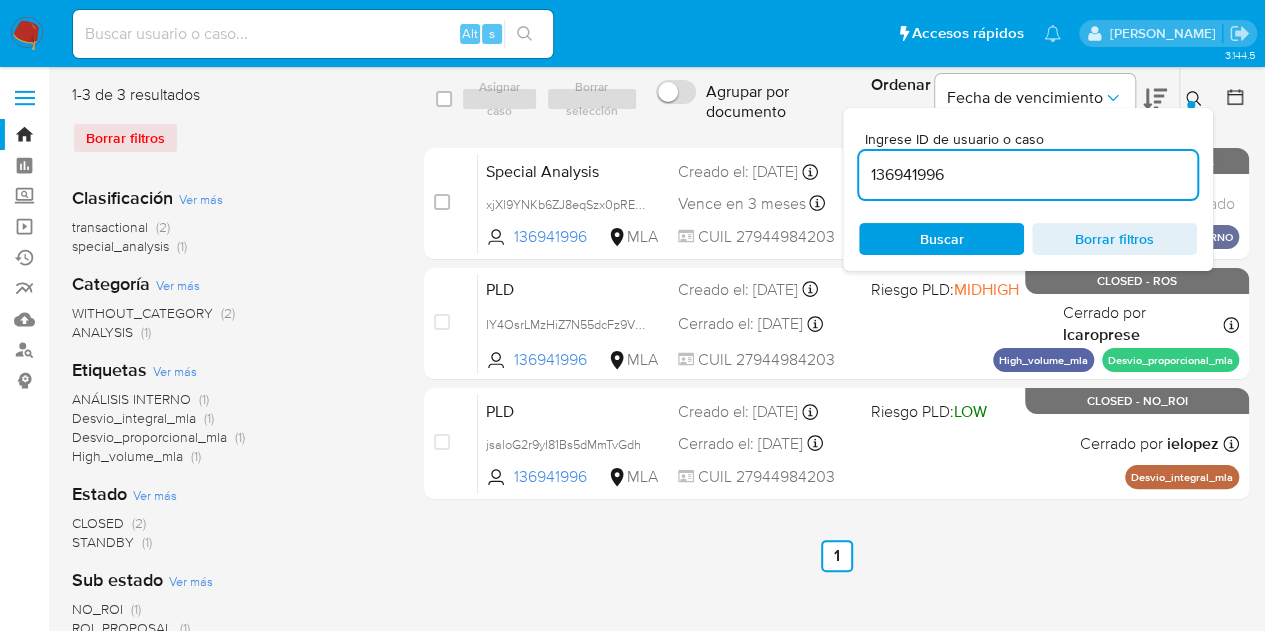 drag, startPoint x: 1004, startPoint y: 173, endPoint x: 718, endPoint y: 129, distance: 289.3648 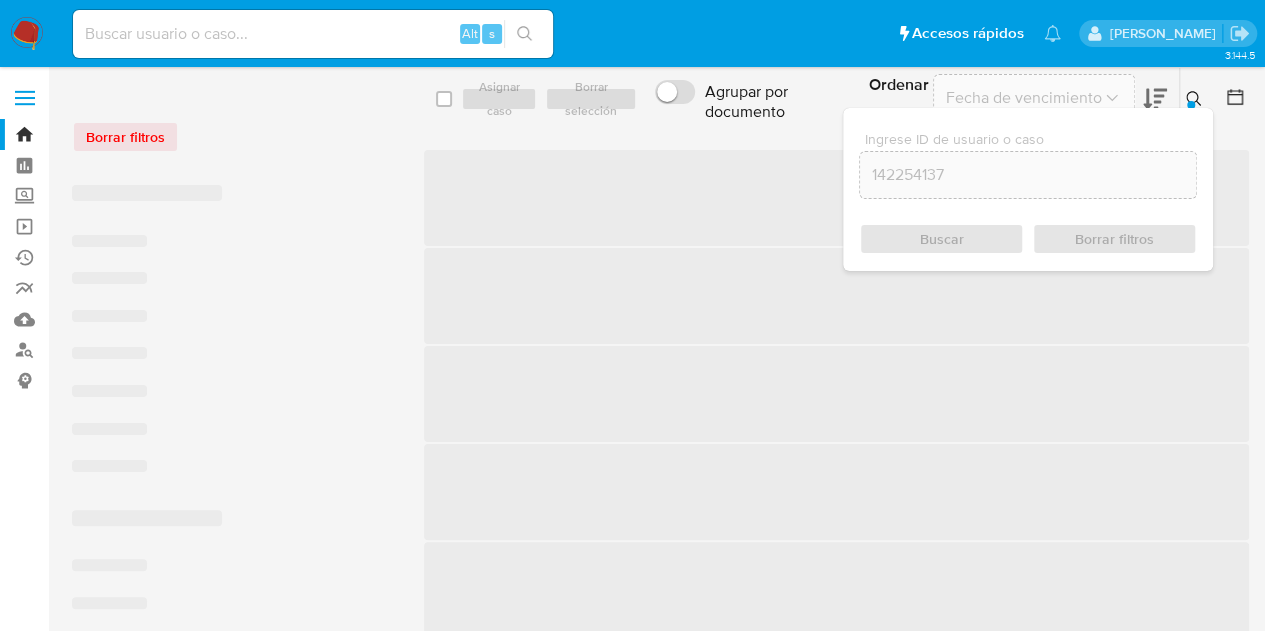 click at bounding box center [1196, 99] 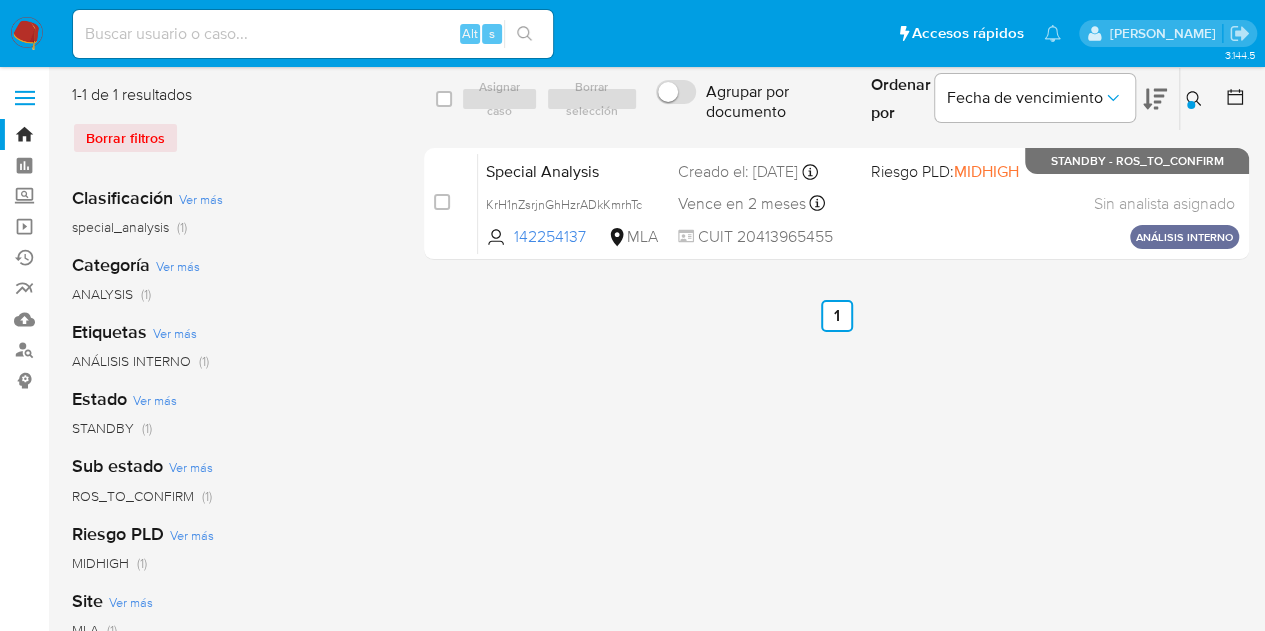 click 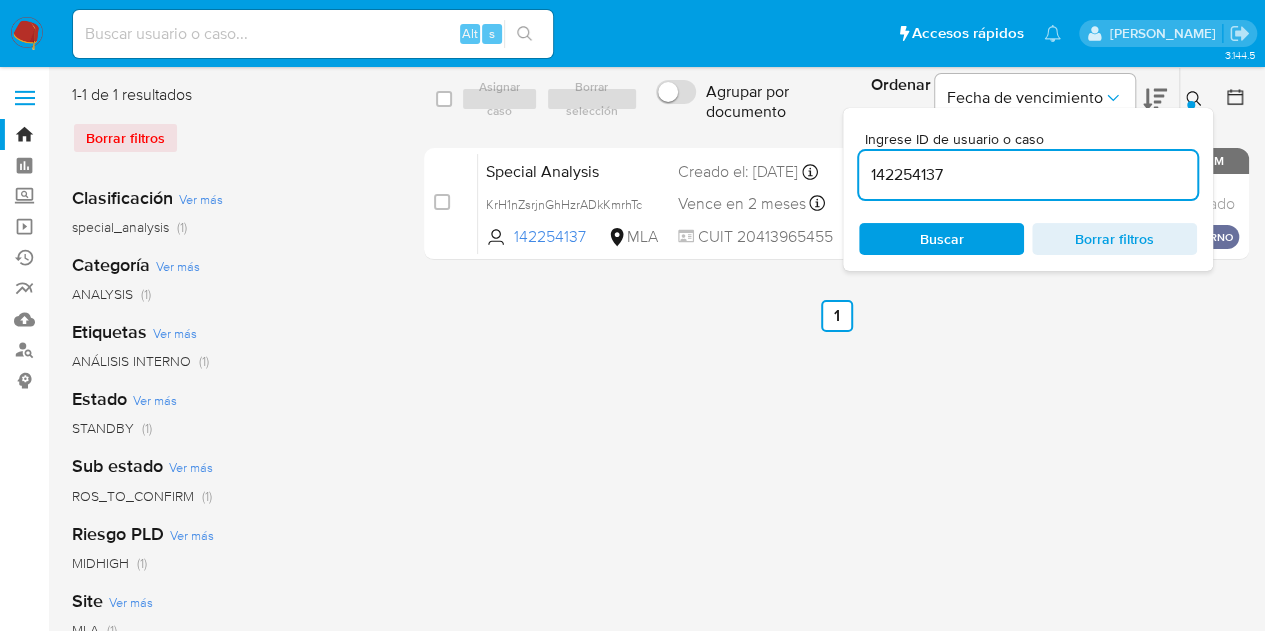 click 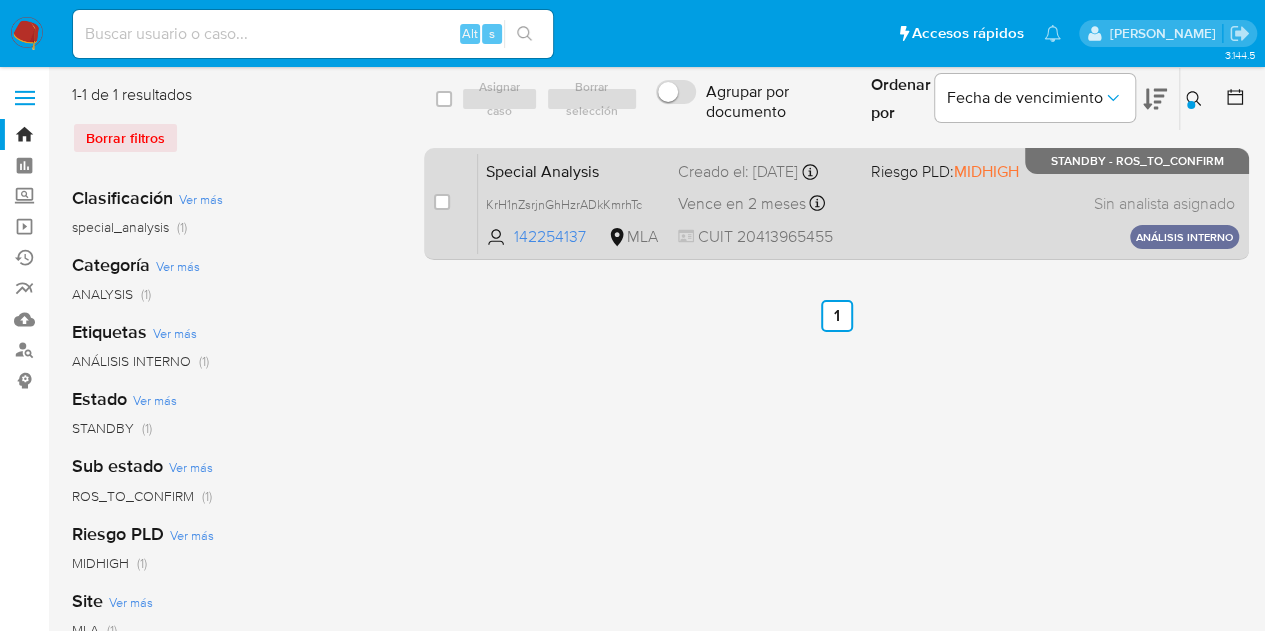 click on "Special Analysis" at bounding box center [574, 170] 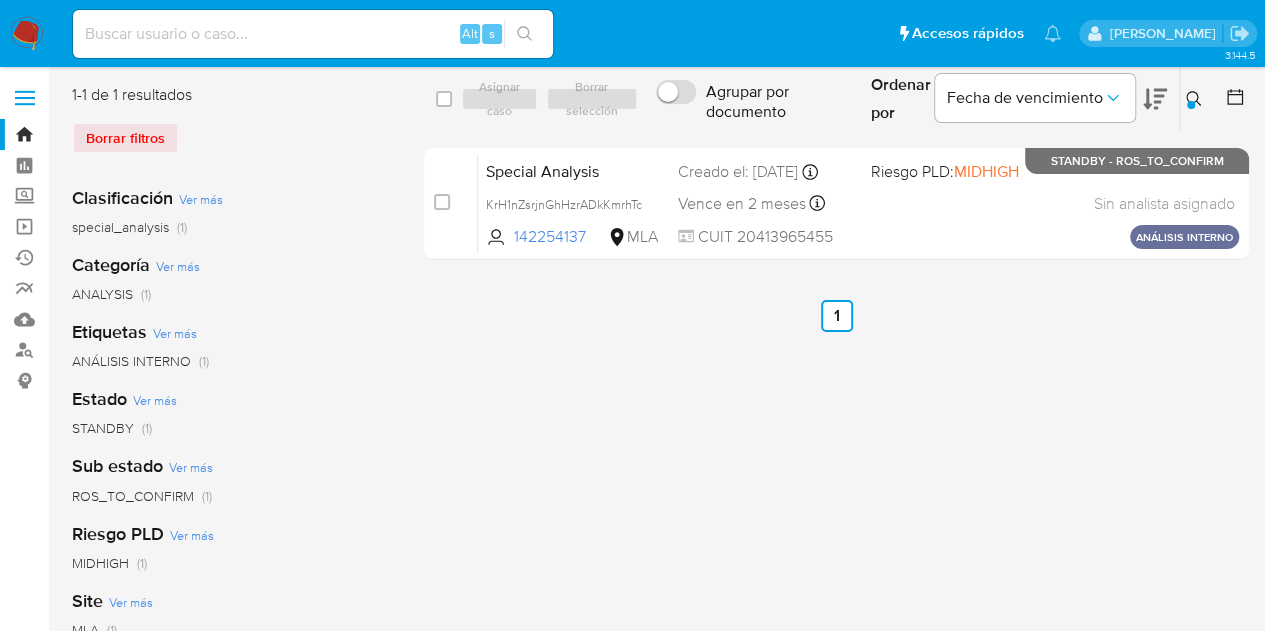 click at bounding box center [1191, 105] 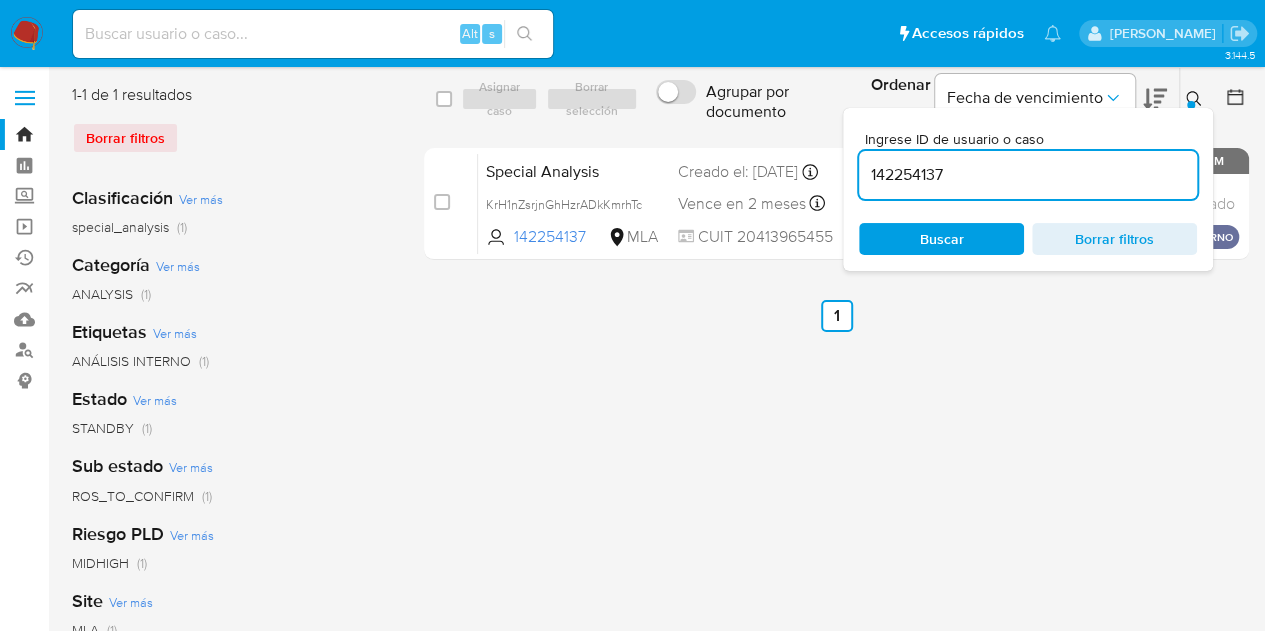 drag, startPoint x: 1056, startPoint y: 167, endPoint x: 756, endPoint y: 125, distance: 302.92572 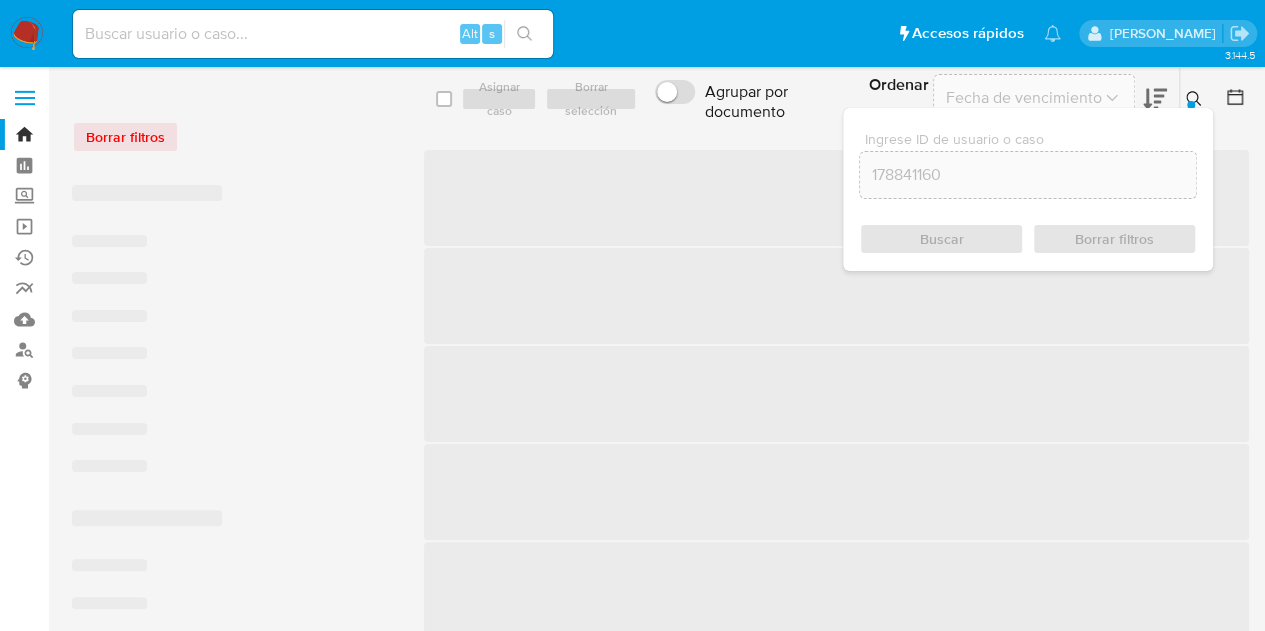 click at bounding box center [1196, 99] 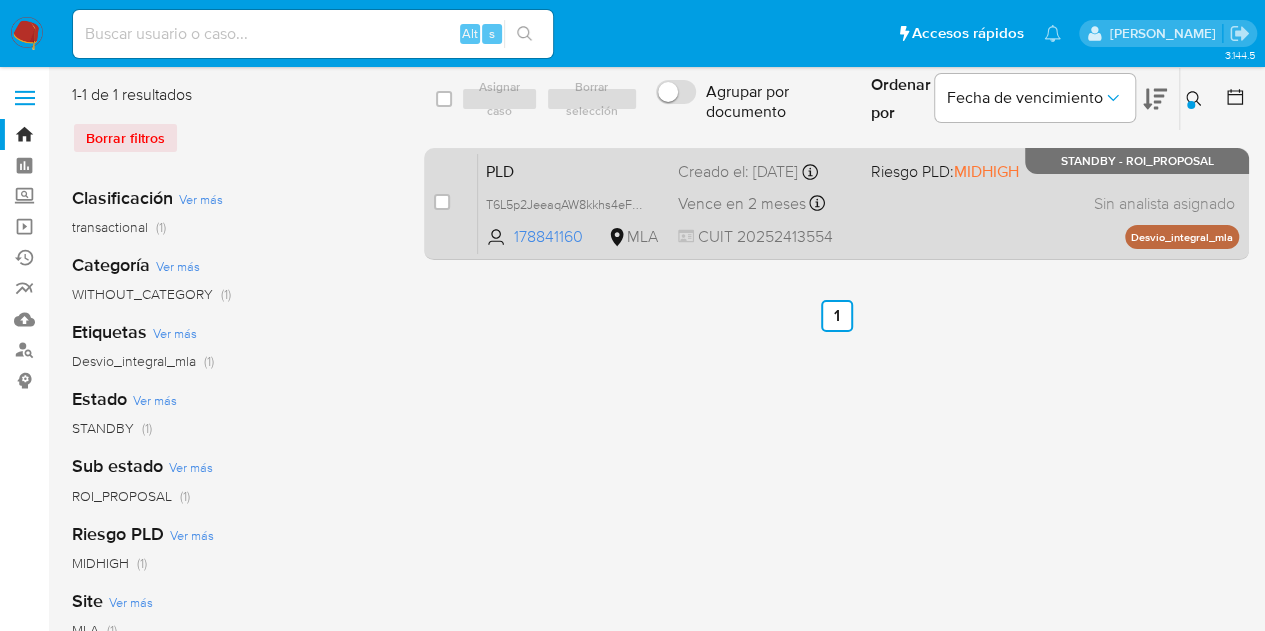 click on "PLD" at bounding box center [574, 170] 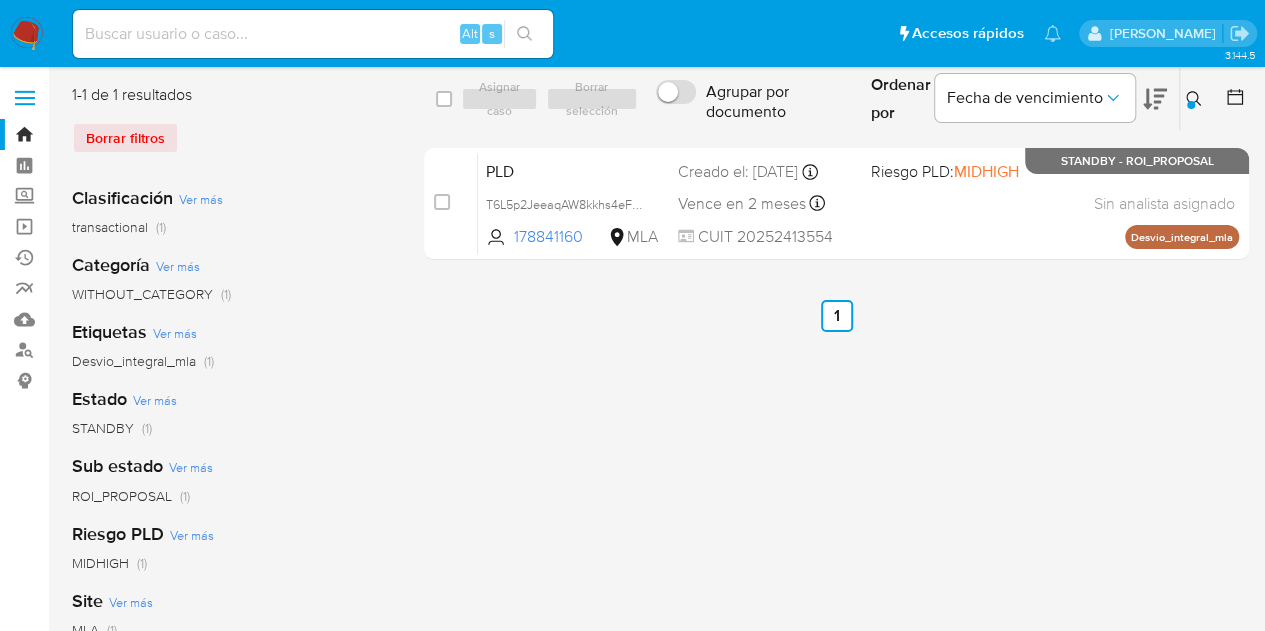 click on "Ingrese ID de usuario o caso 178841160 Buscar Borrar filtros" at bounding box center [1196, 99] 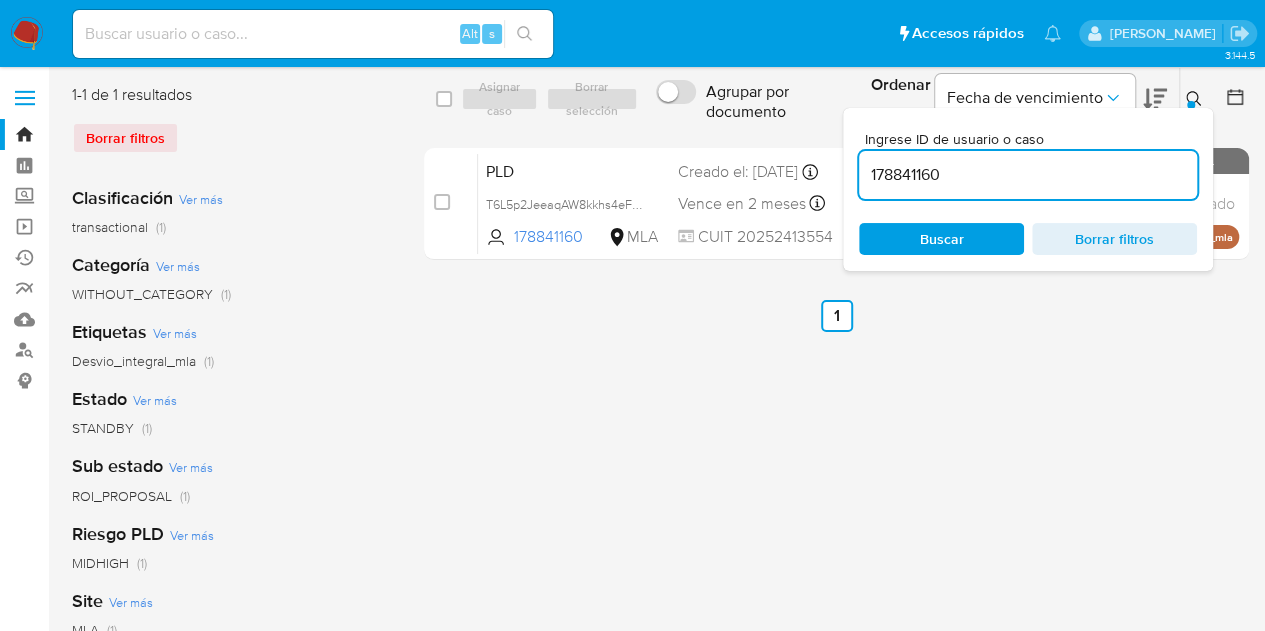 drag, startPoint x: 1027, startPoint y: 179, endPoint x: 744, endPoint y: 129, distance: 287.38303 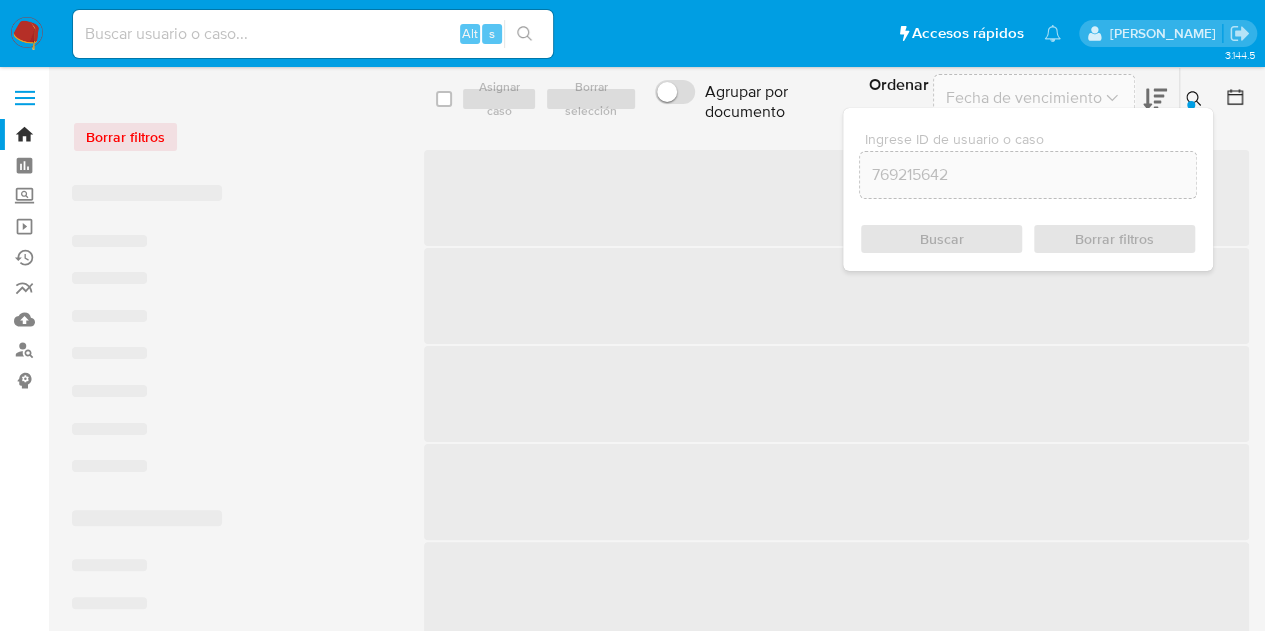 click at bounding box center (1196, 99) 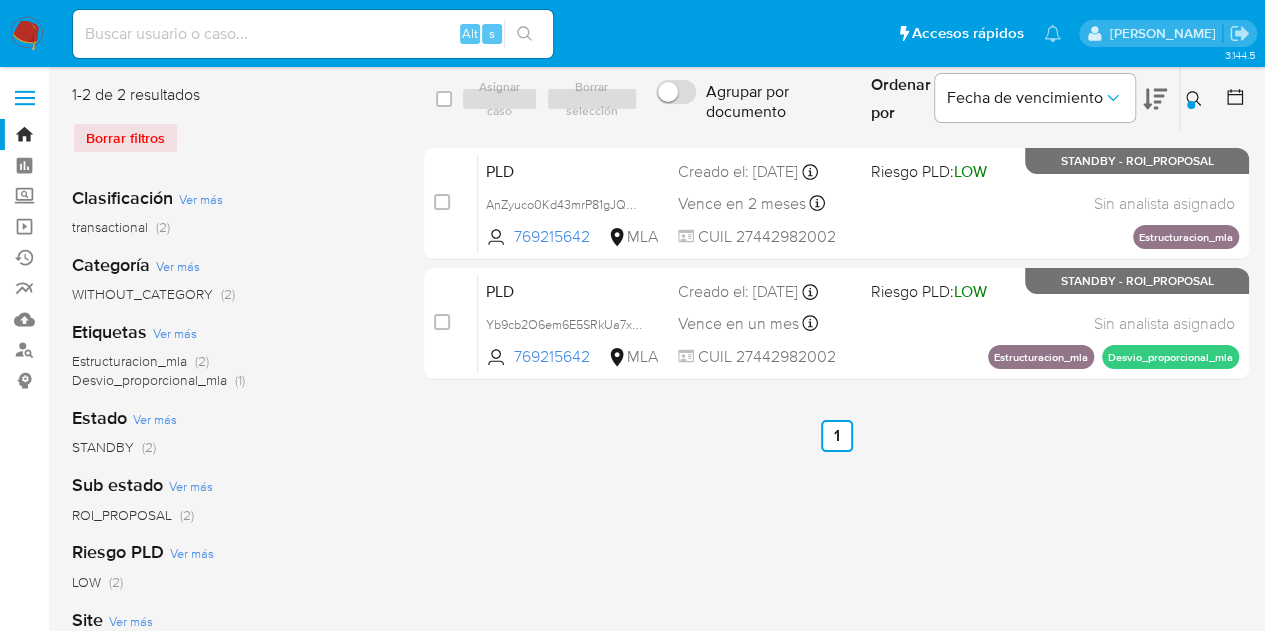click 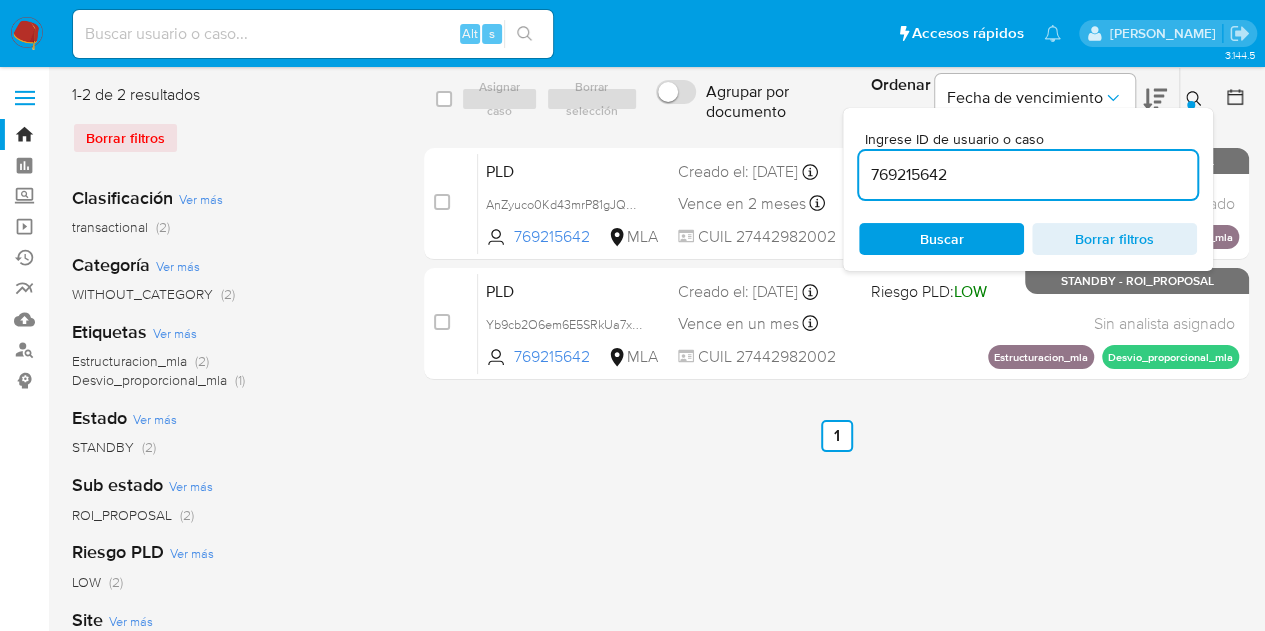 drag, startPoint x: 1001, startPoint y: 171, endPoint x: 735, endPoint y: 132, distance: 268.8438 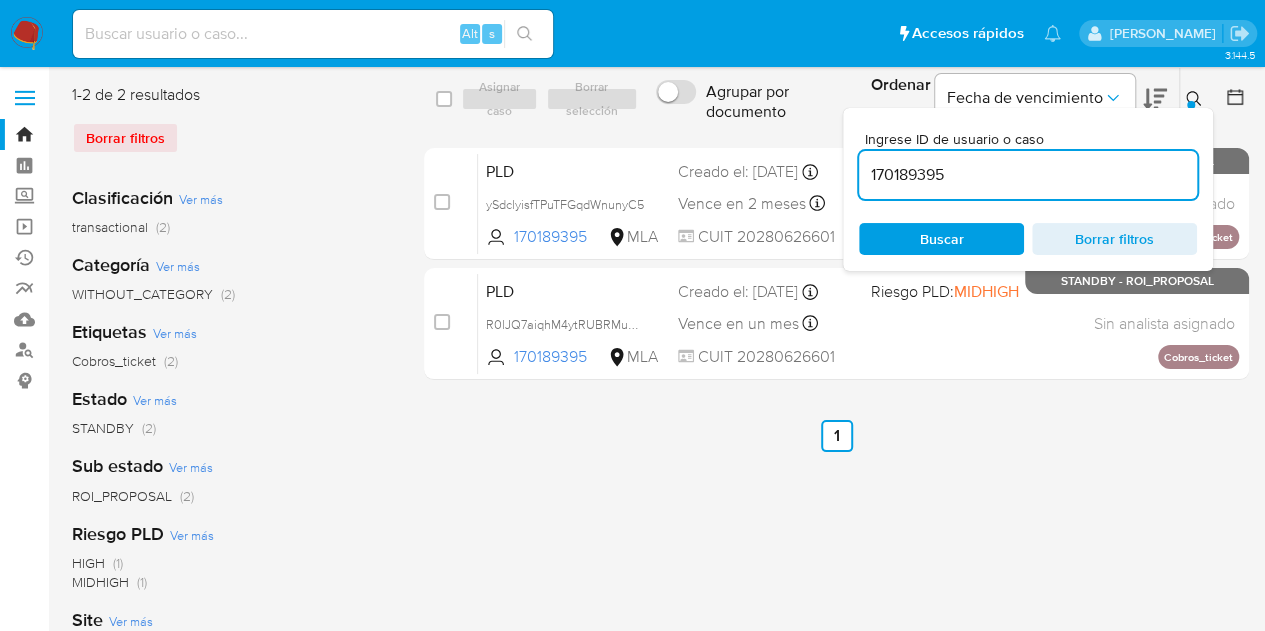 click 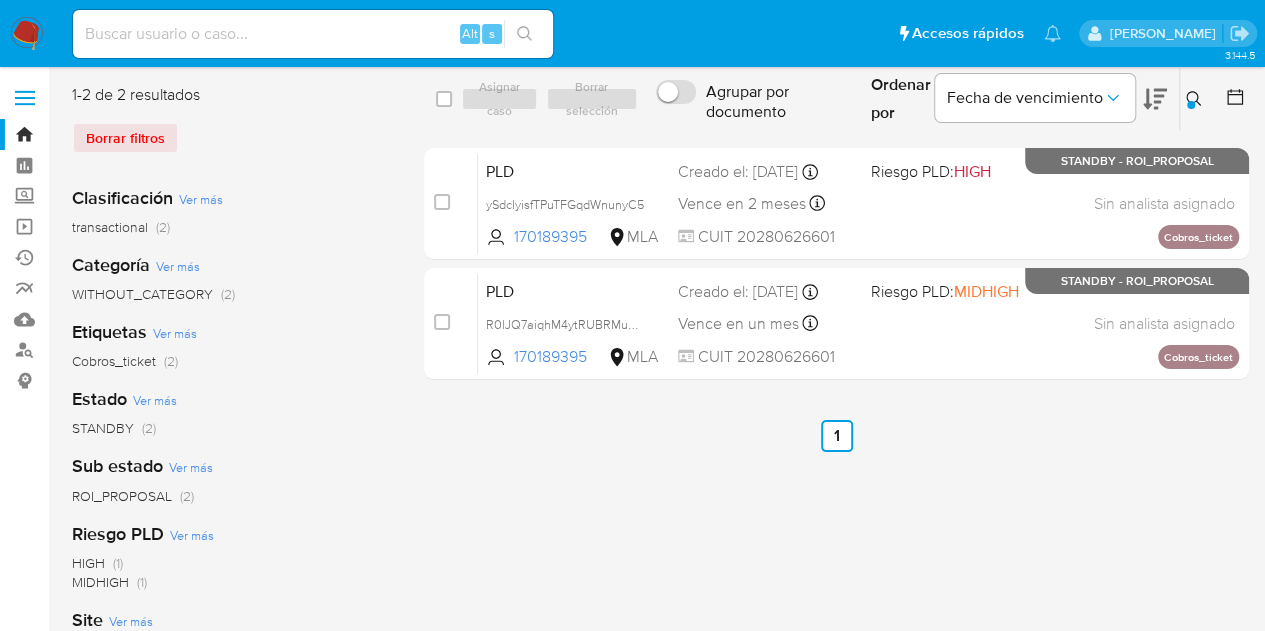 click 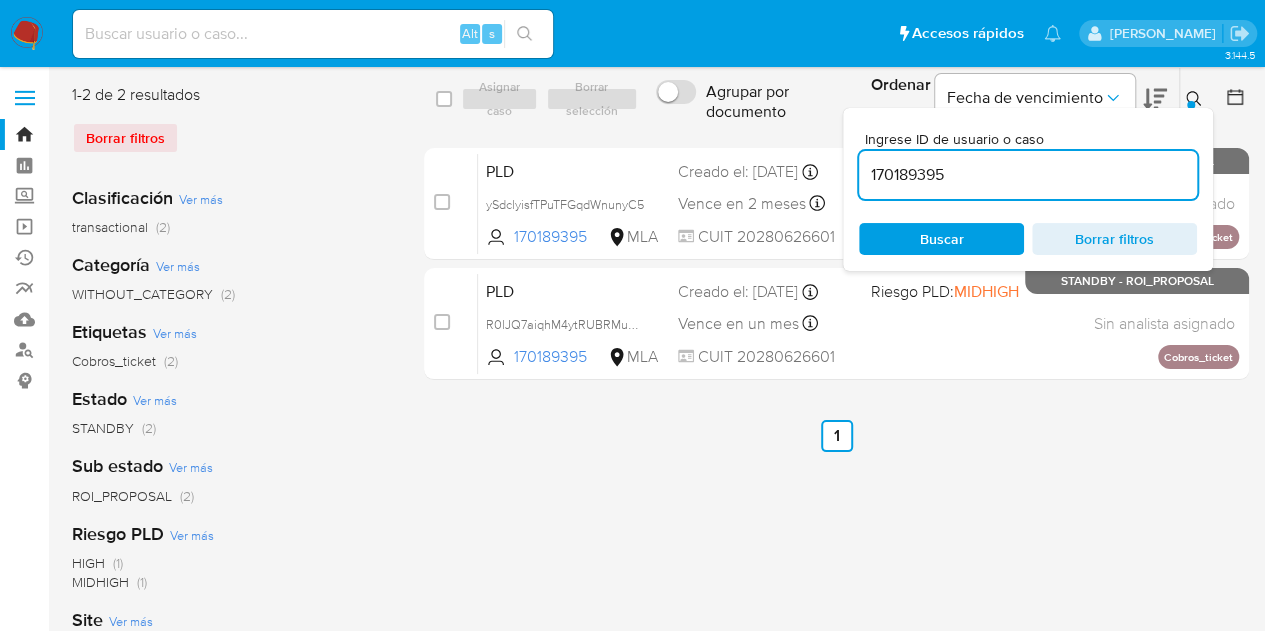 drag, startPoint x: 949, startPoint y: 180, endPoint x: 749, endPoint y: 141, distance: 203.76703 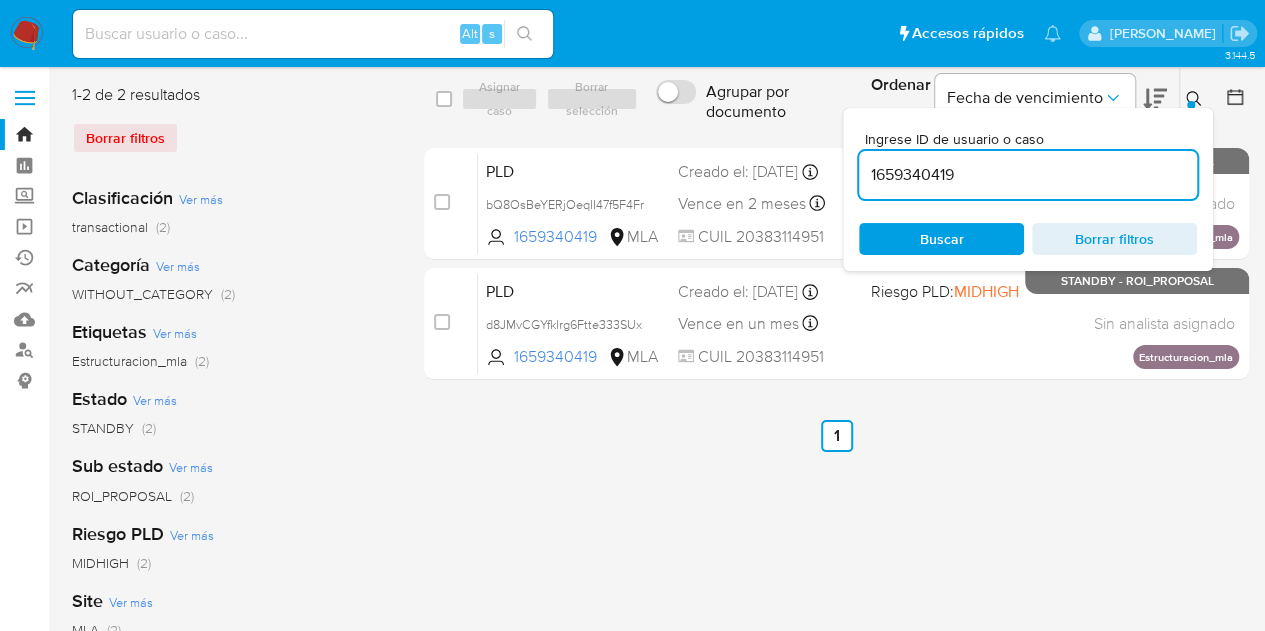 click 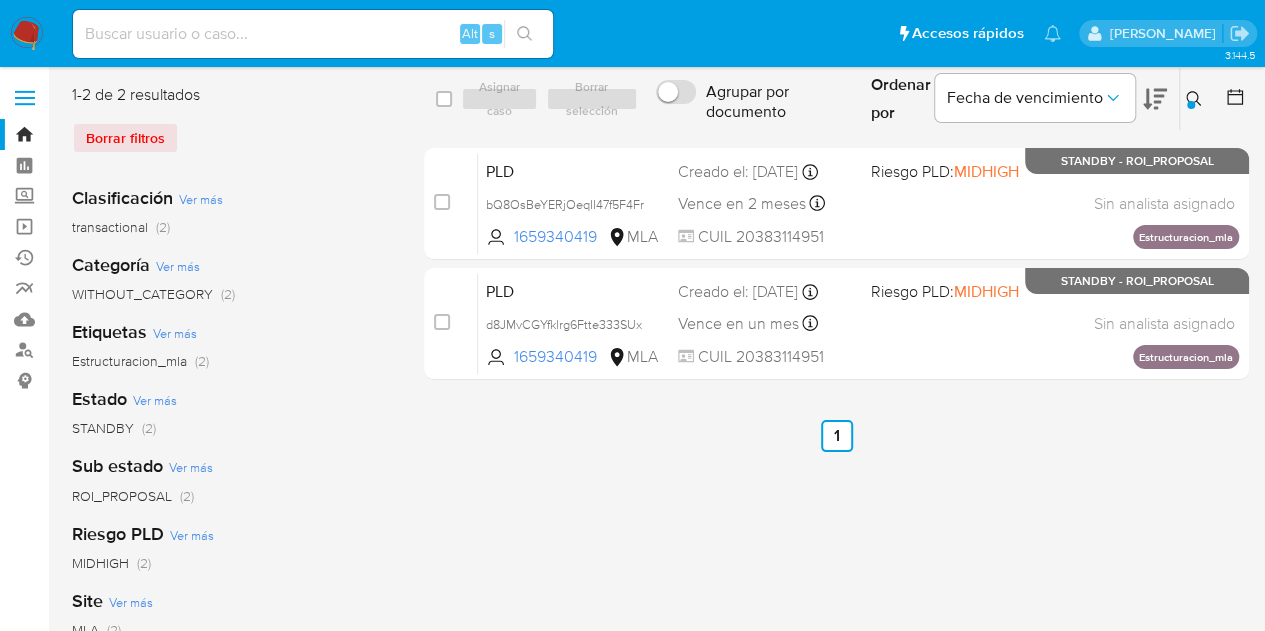 click 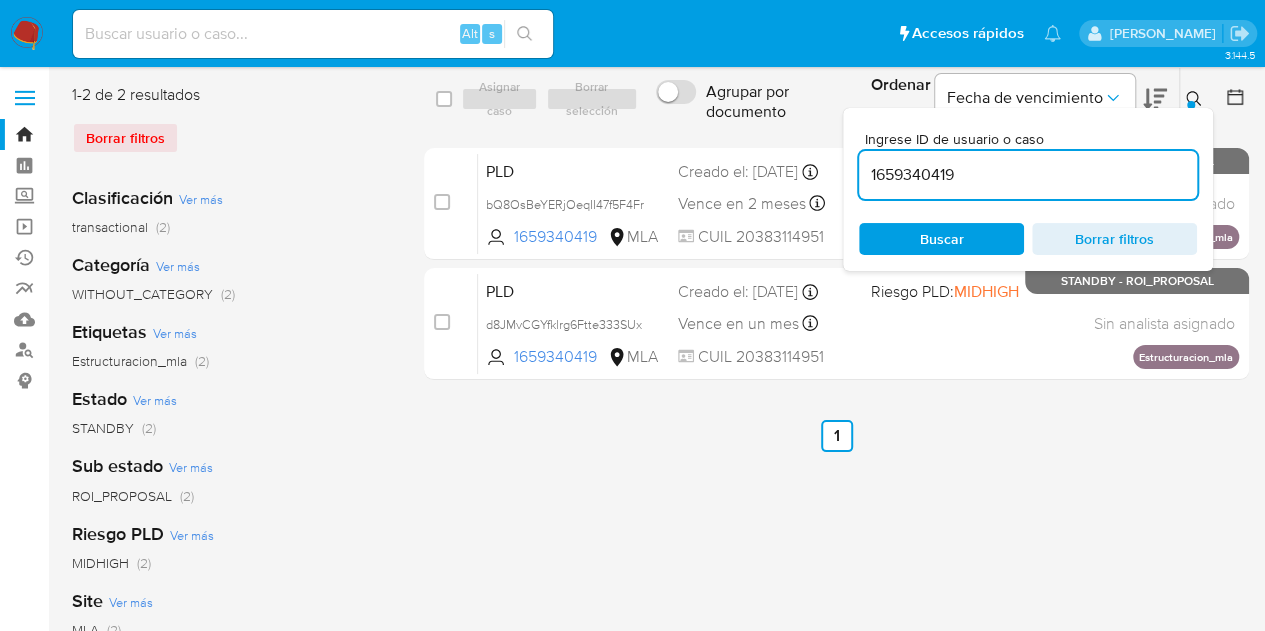 drag, startPoint x: 839, startPoint y: 147, endPoint x: 720, endPoint y: 119, distance: 122.24974 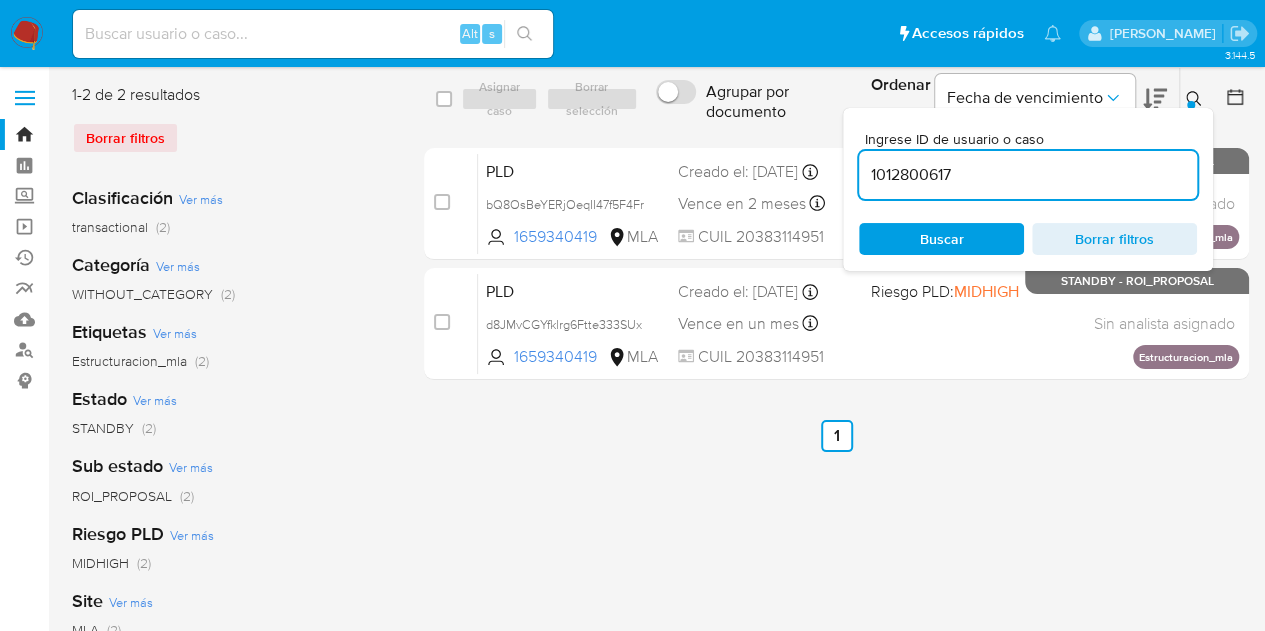 type on "1012800617" 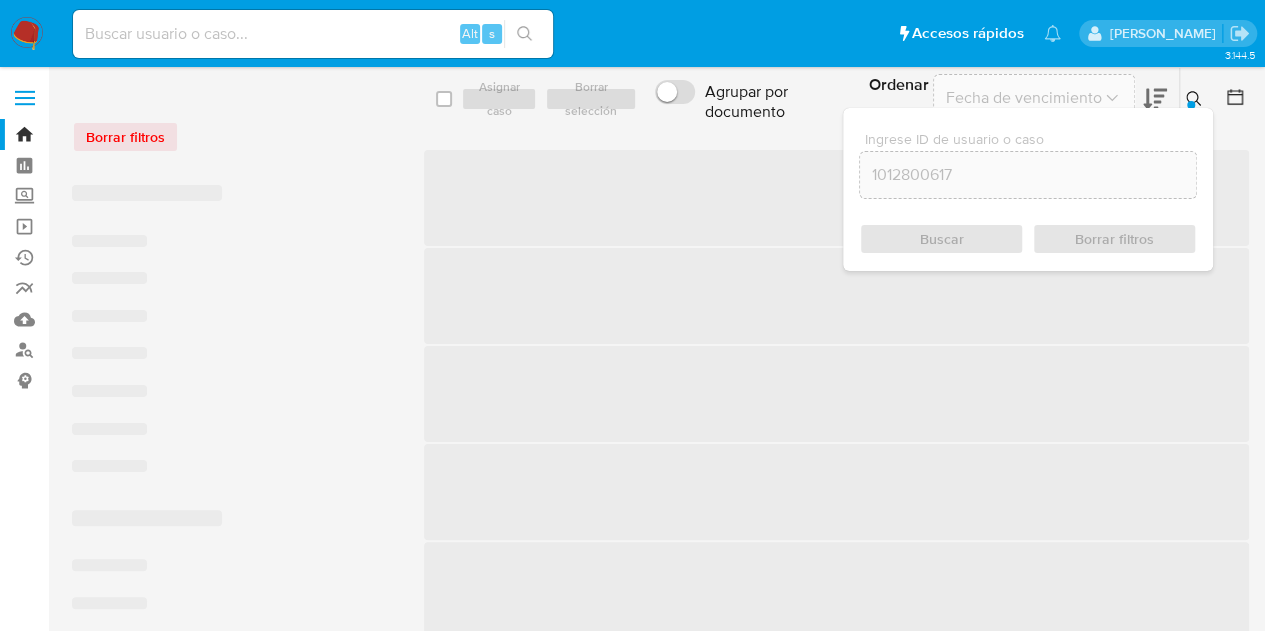 click 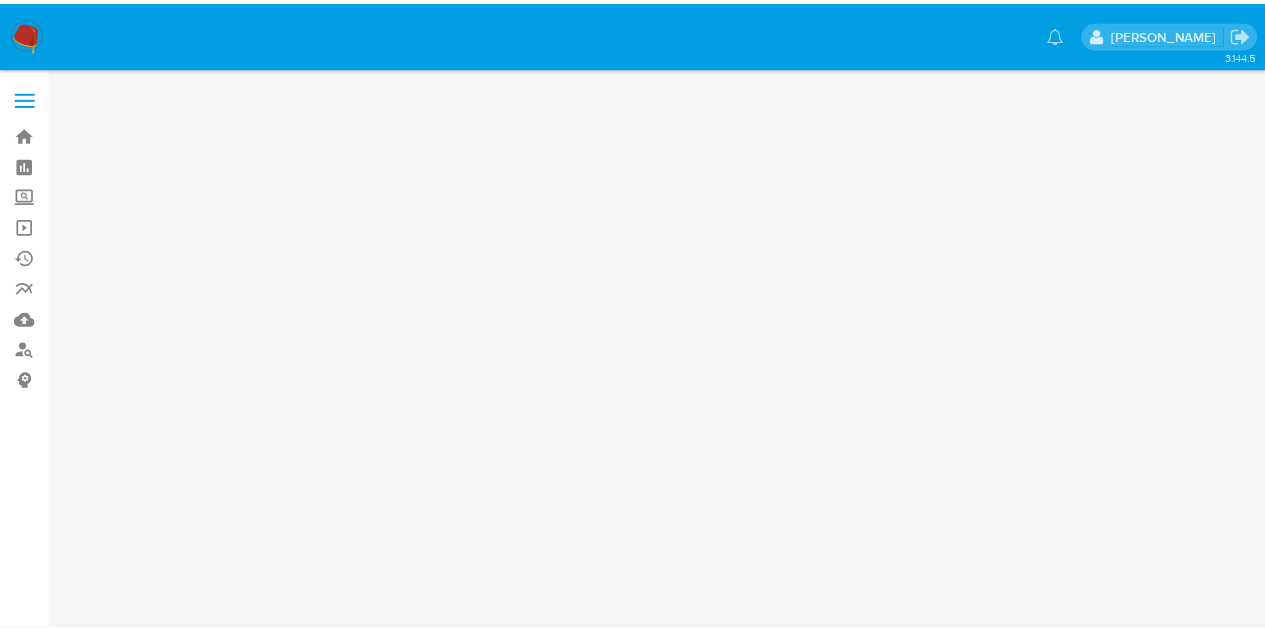 scroll, scrollTop: 0, scrollLeft: 0, axis: both 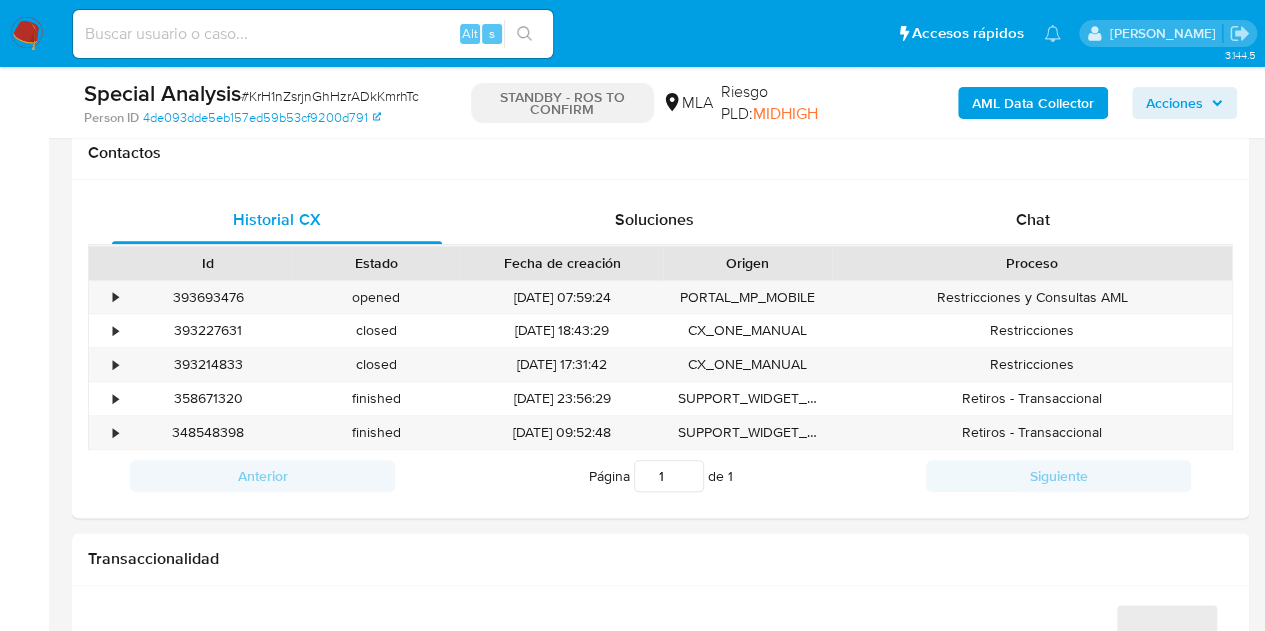 select on "10" 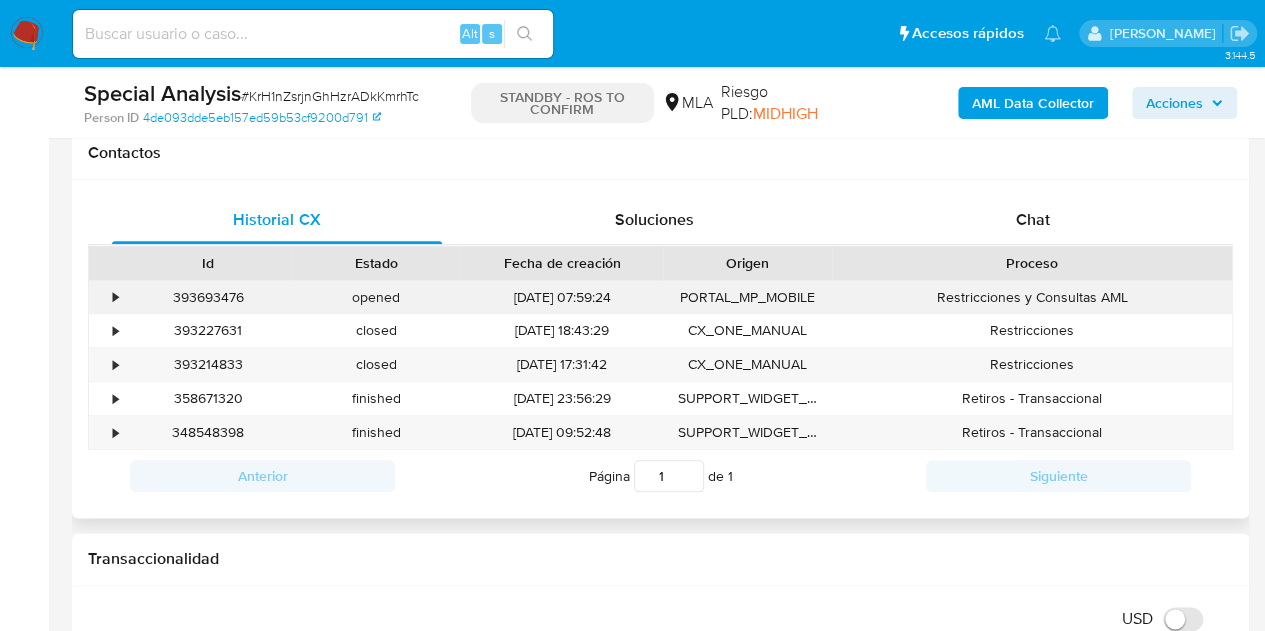 click on "393693476" at bounding box center [208, 297] 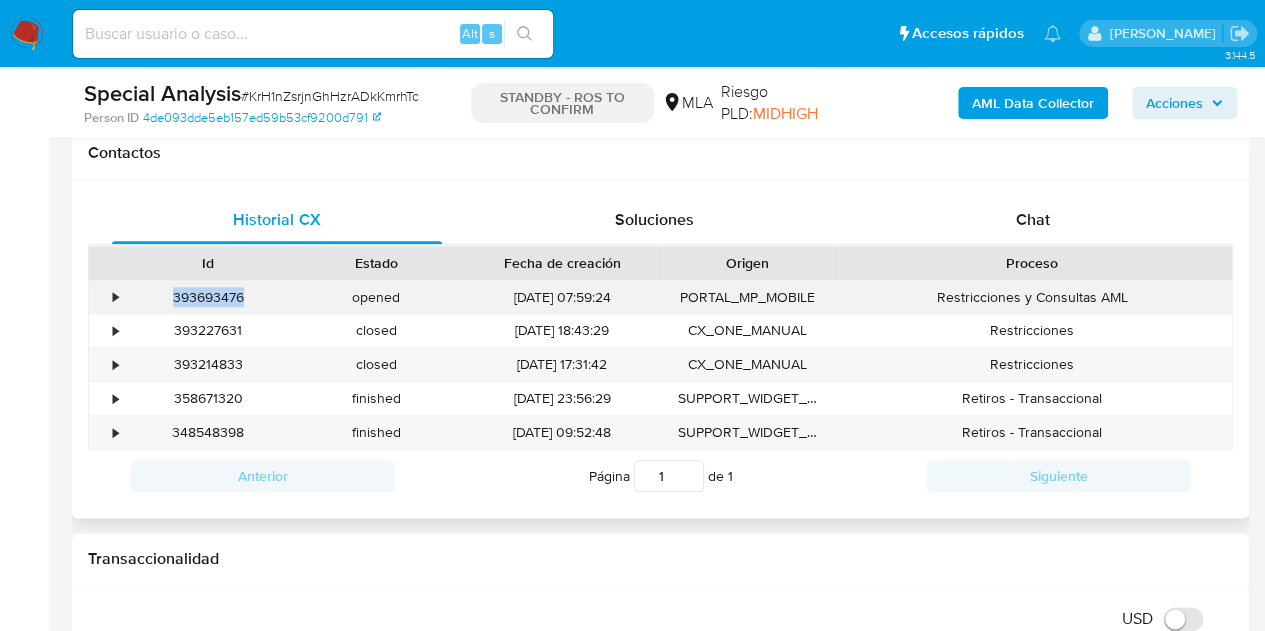click on "393693476" at bounding box center (208, 297) 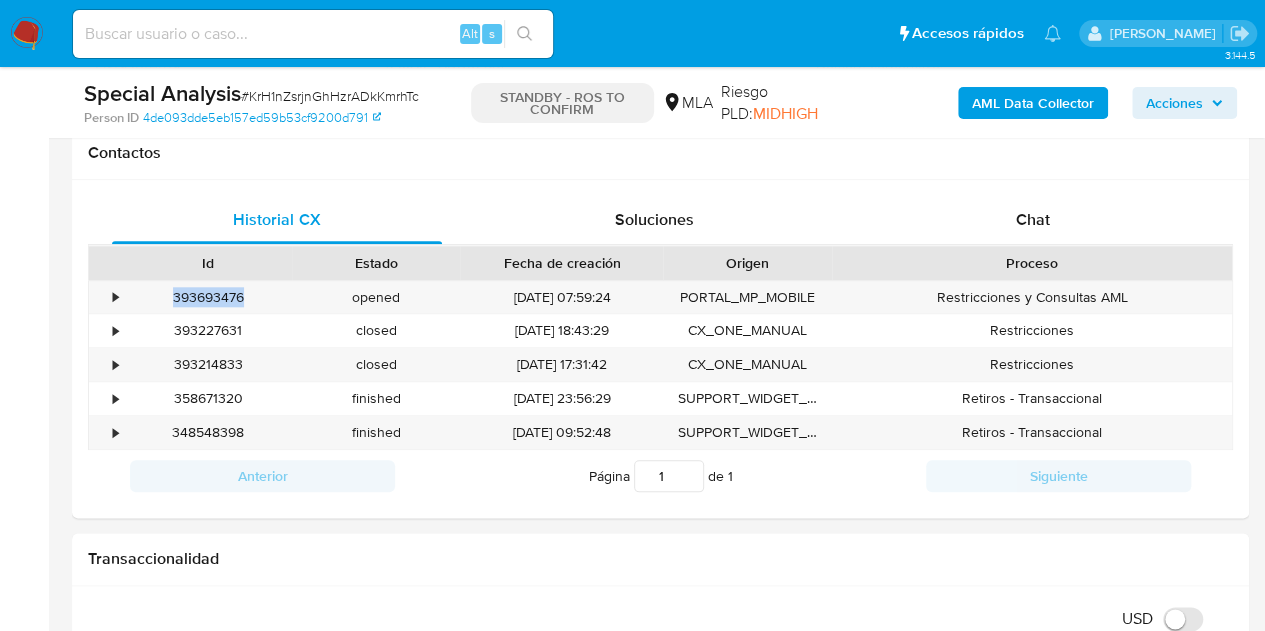copy on "393693476" 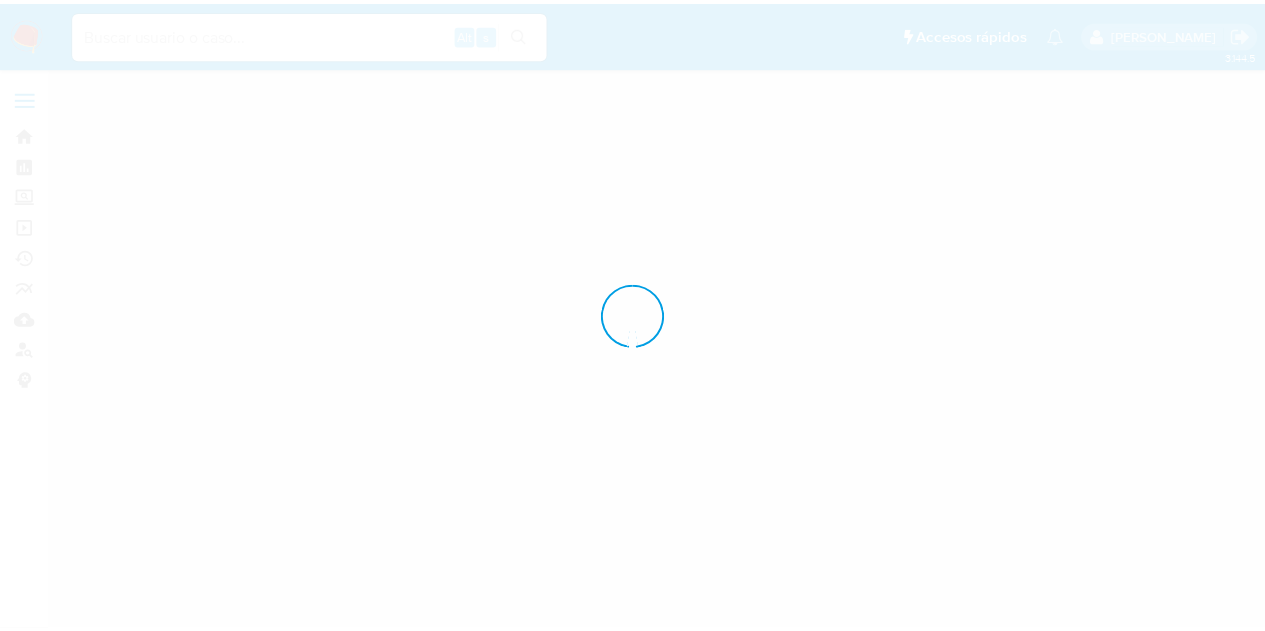 scroll, scrollTop: 0, scrollLeft: 0, axis: both 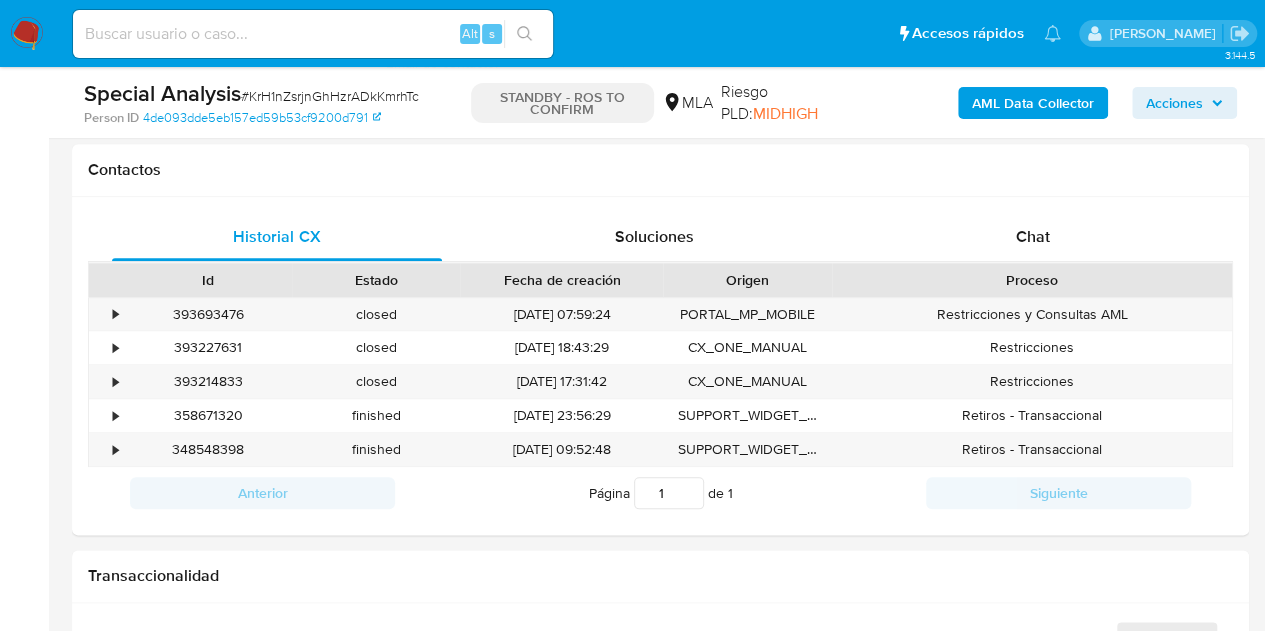 select on "10" 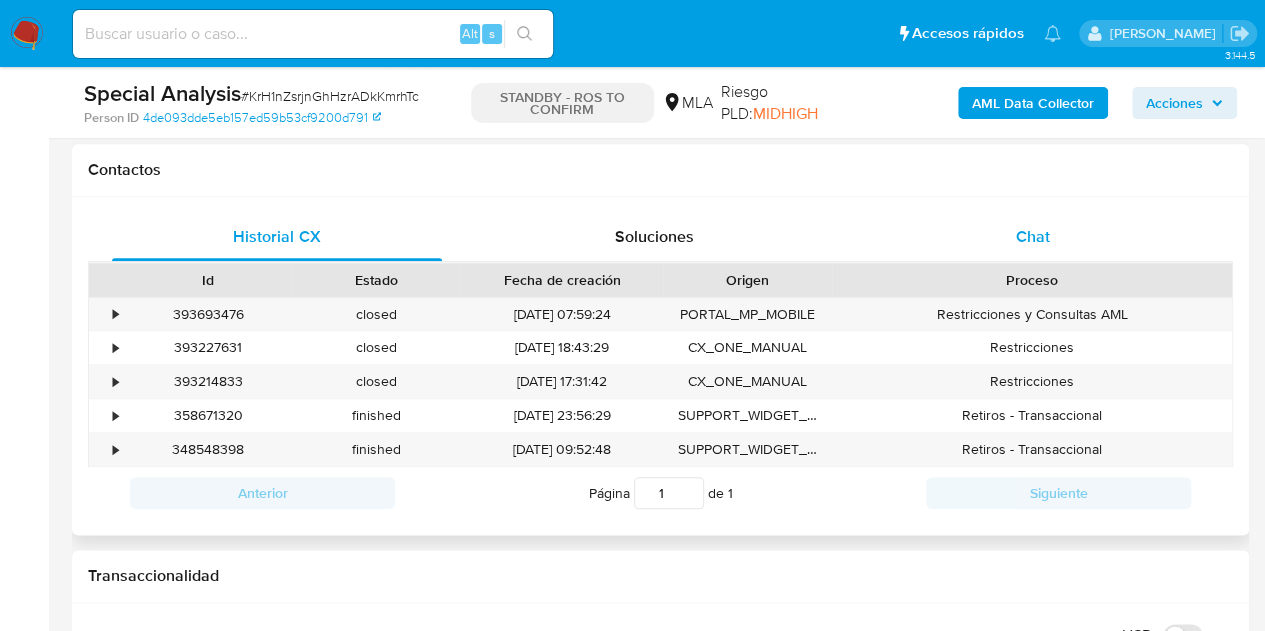 click on "Chat" at bounding box center (1033, 237) 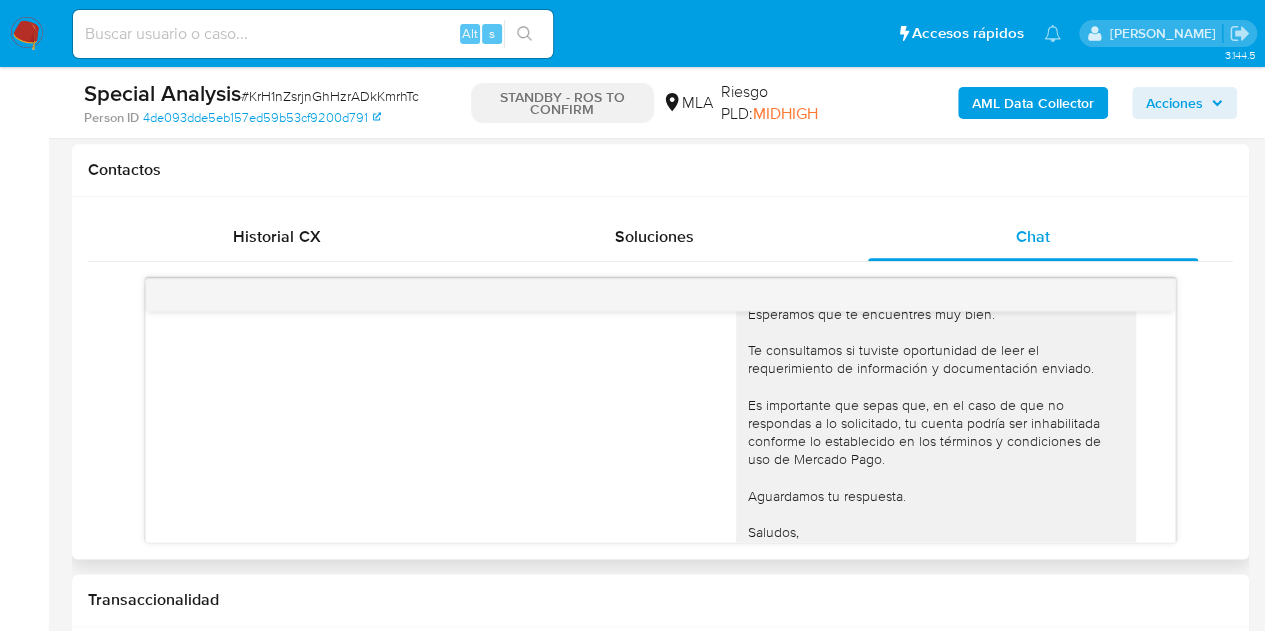 scroll, scrollTop: 1334, scrollLeft: 0, axis: vertical 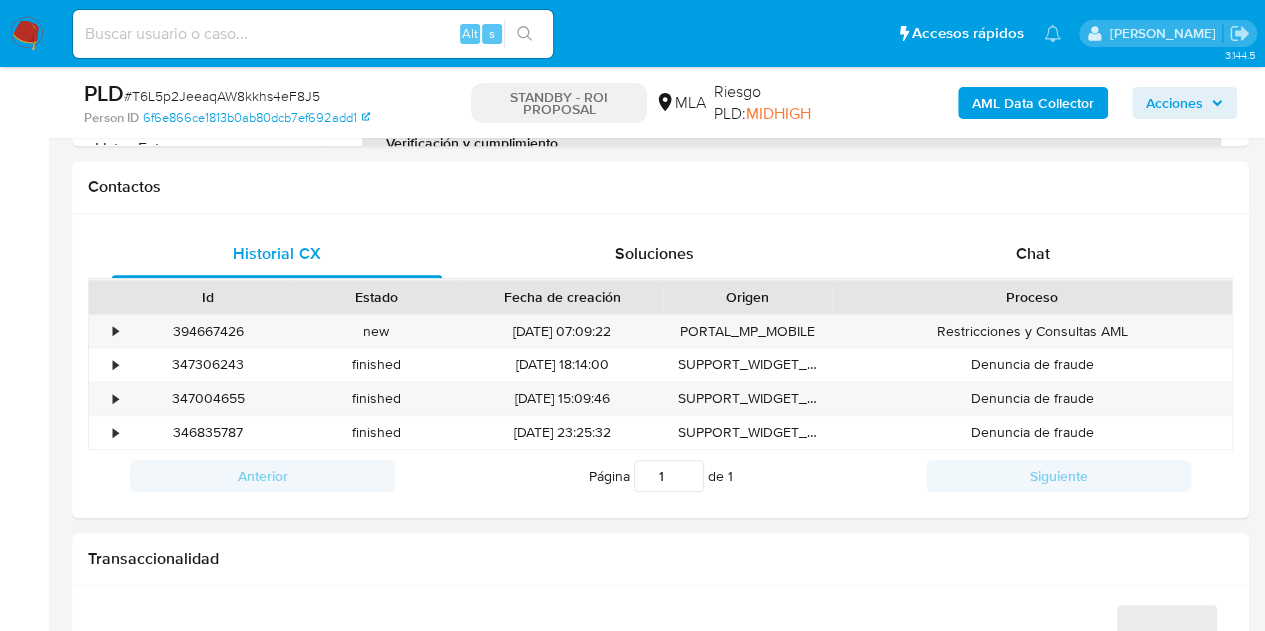 select on "10" 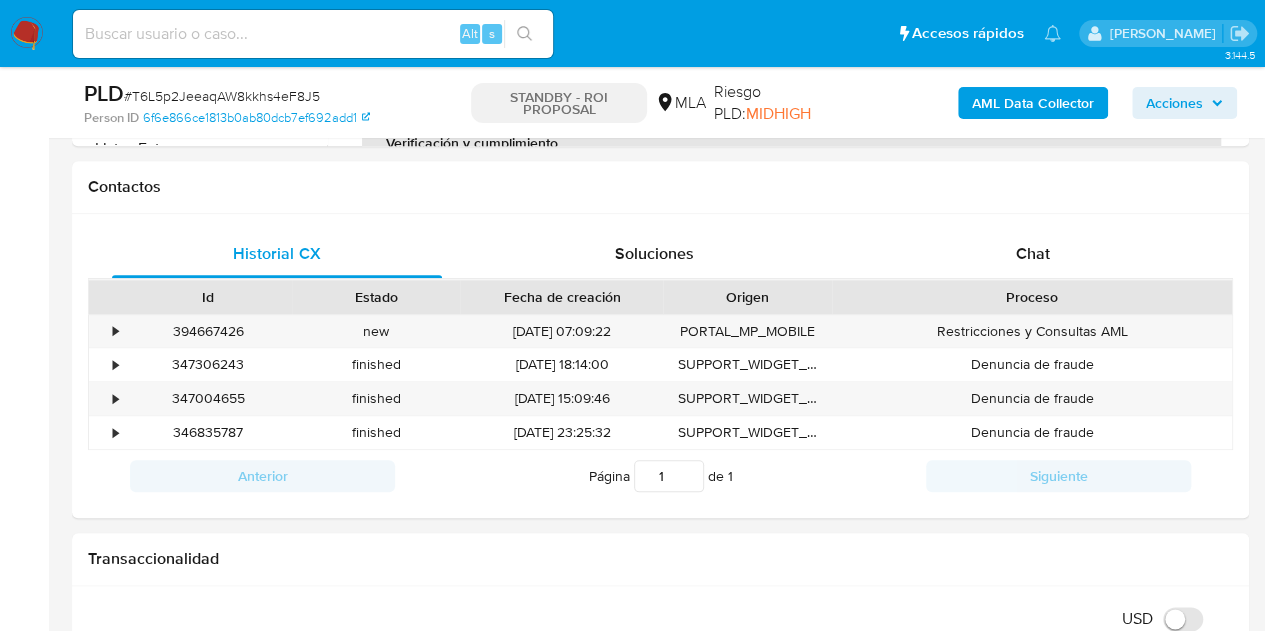 scroll, scrollTop: 855, scrollLeft: 0, axis: vertical 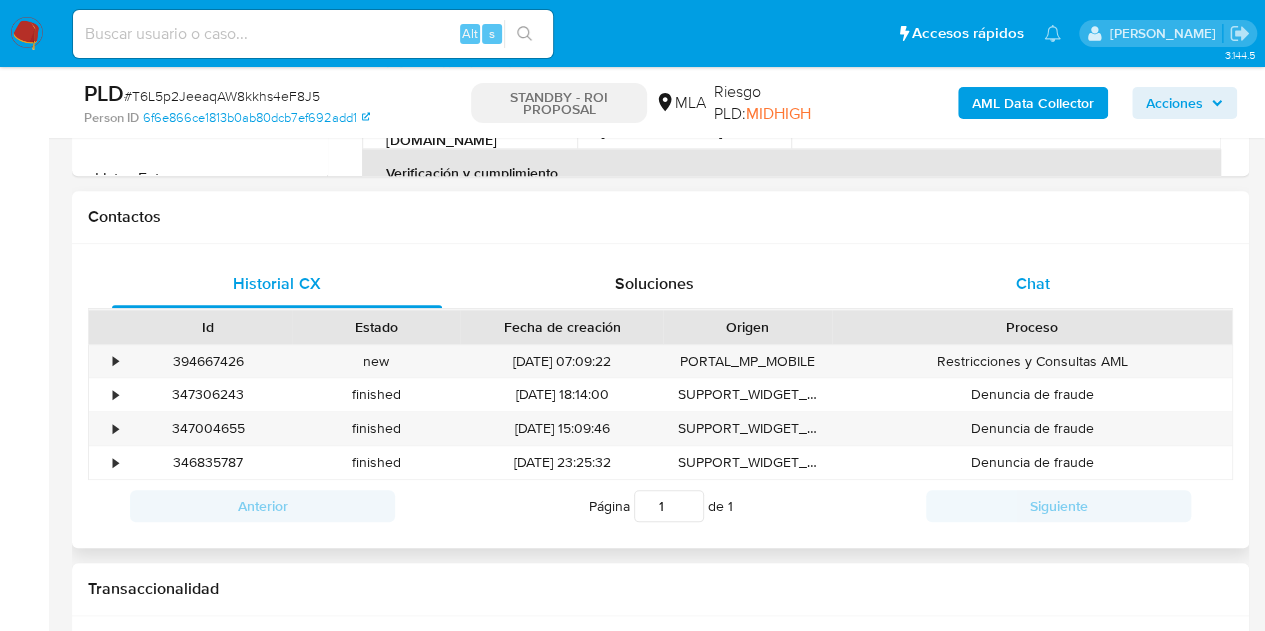 click on "Chat" at bounding box center [1033, 284] 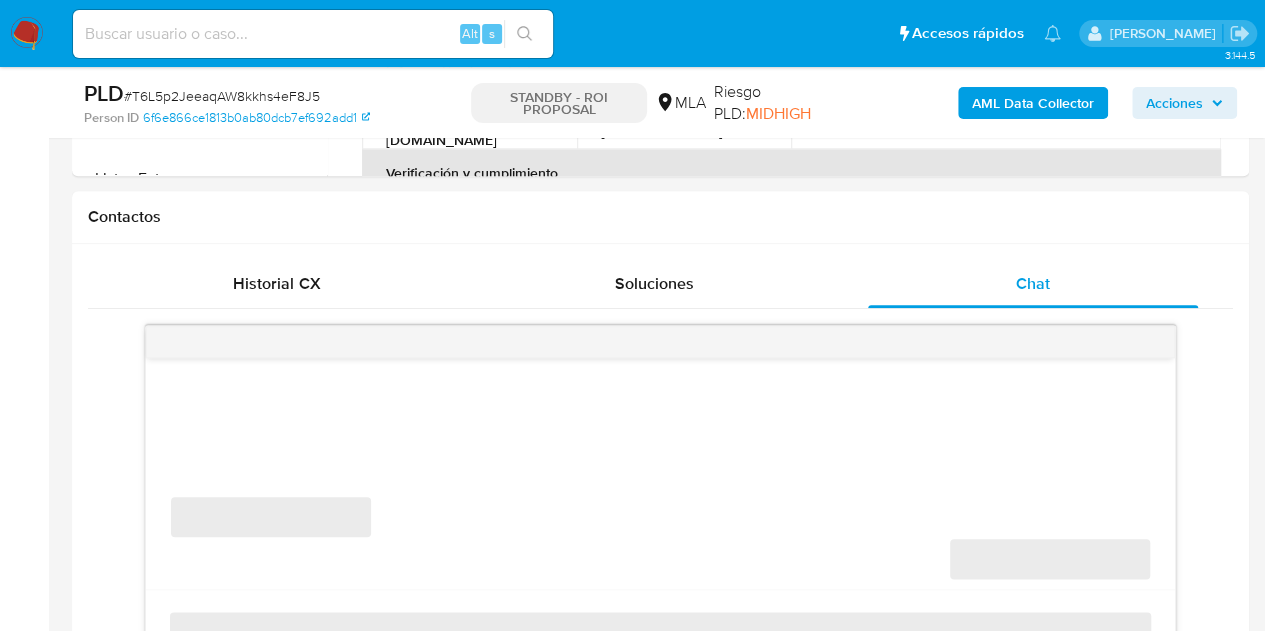 scroll, scrollTop: 978, scrollLeft: 0, axis: vertical 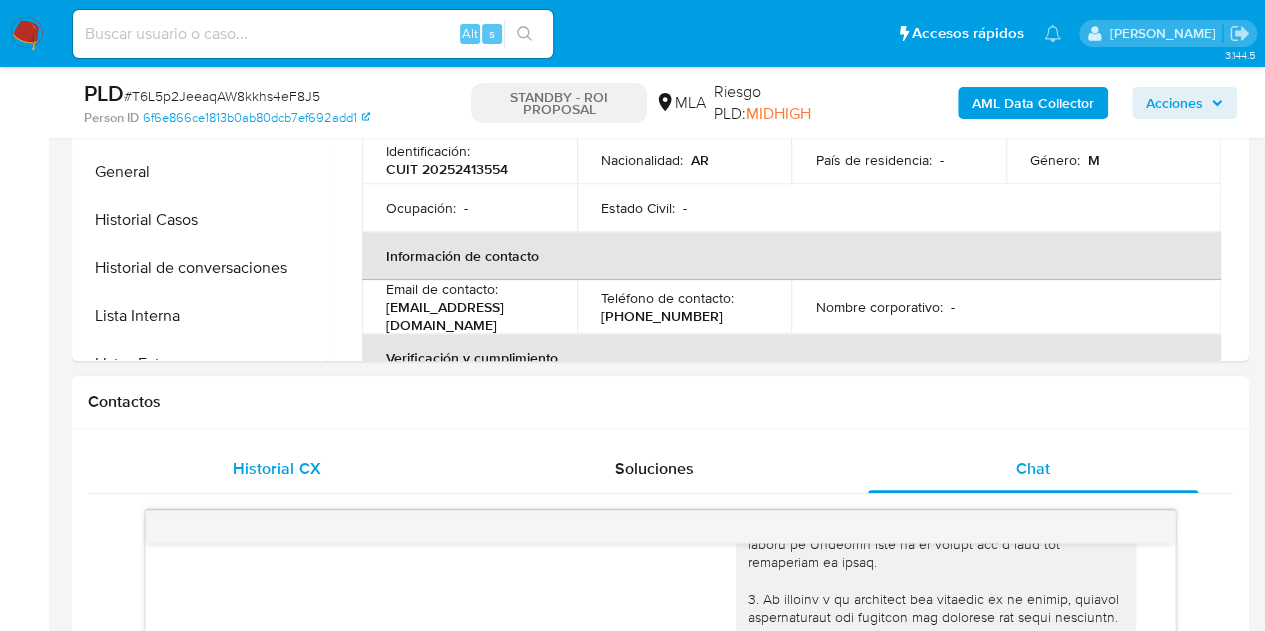 click on "Historial CX" at bounding box center (276, 468) 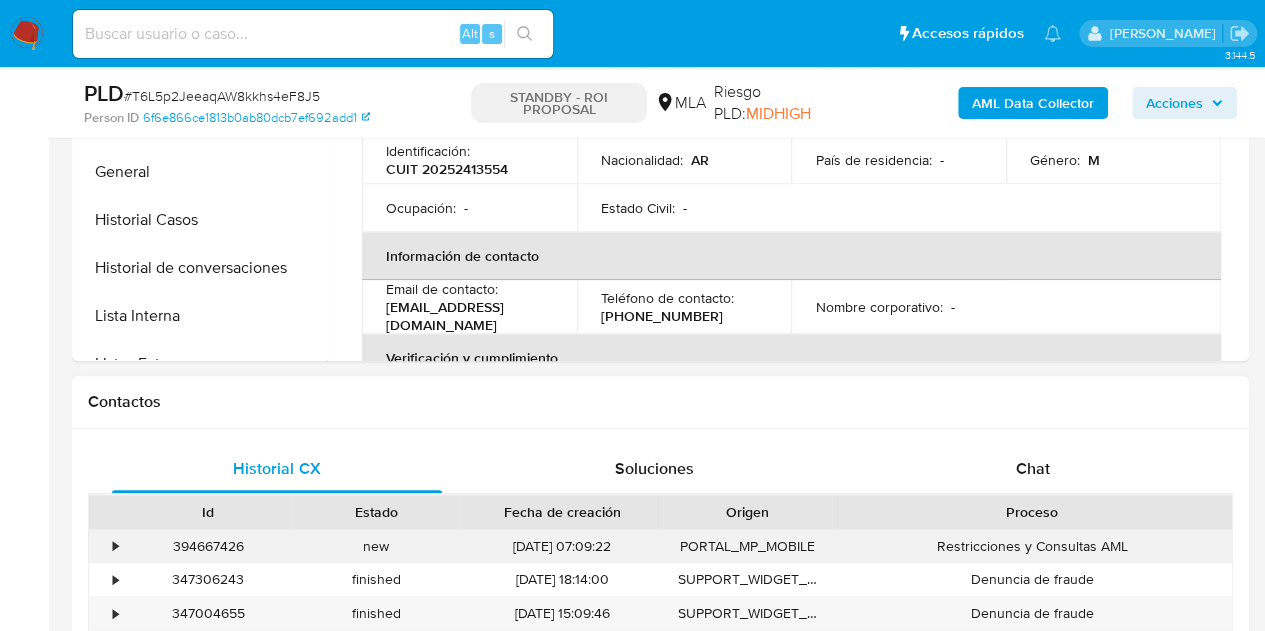 click on "394667426" at bounding box center (208, 546) 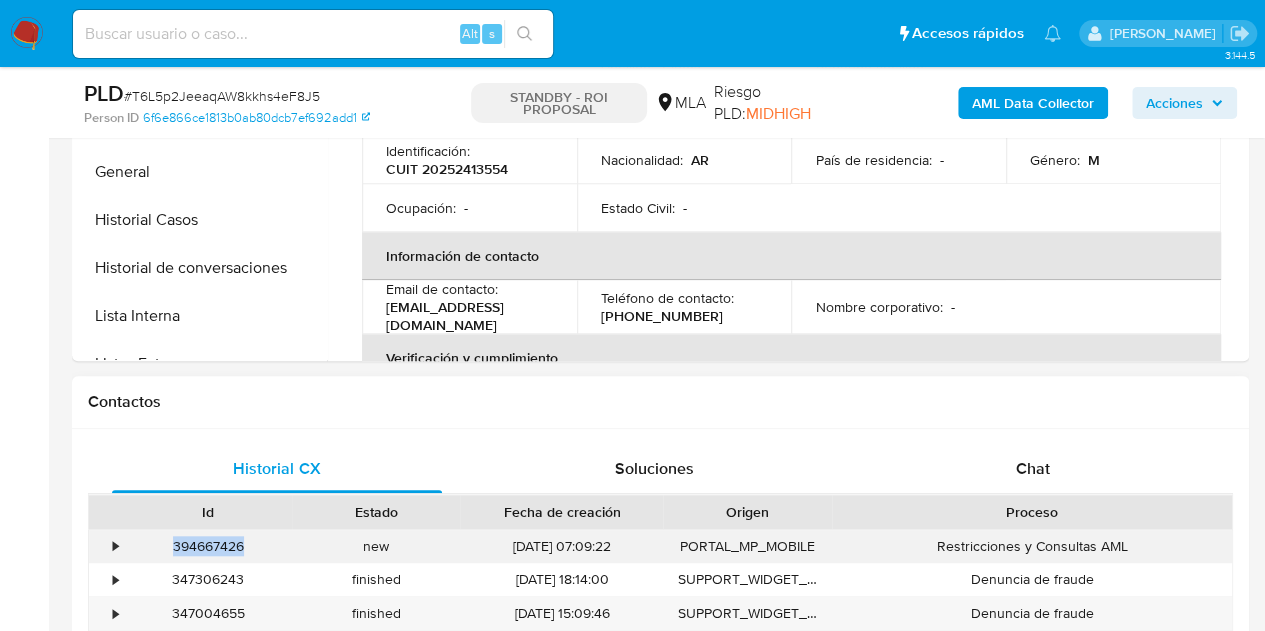 click on "394667426" at bounding box center (208, 546) 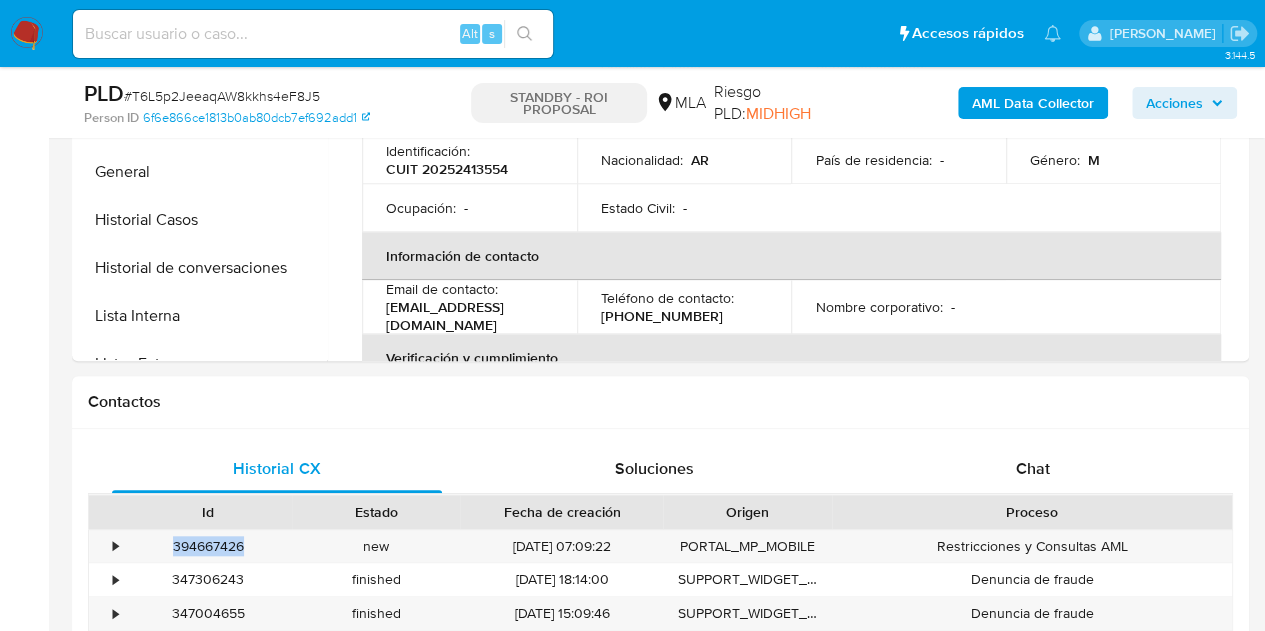 copy on "394667426" 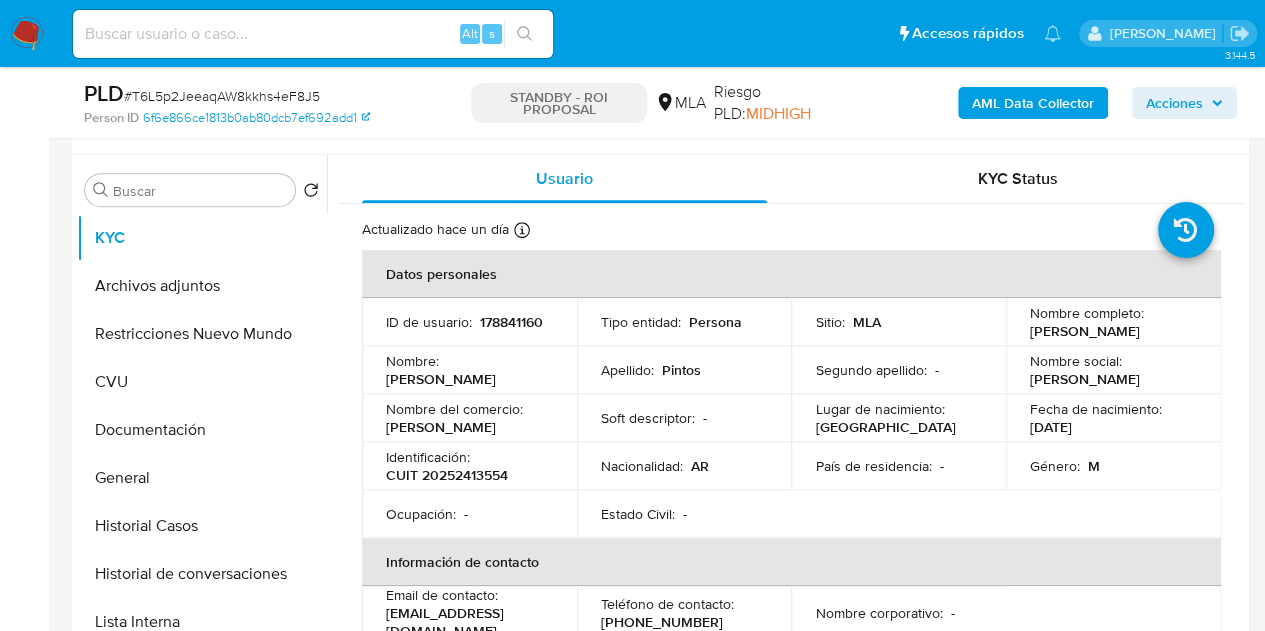 scroll, scrollTop: 336, scrollLeft: 0, axis: vertical 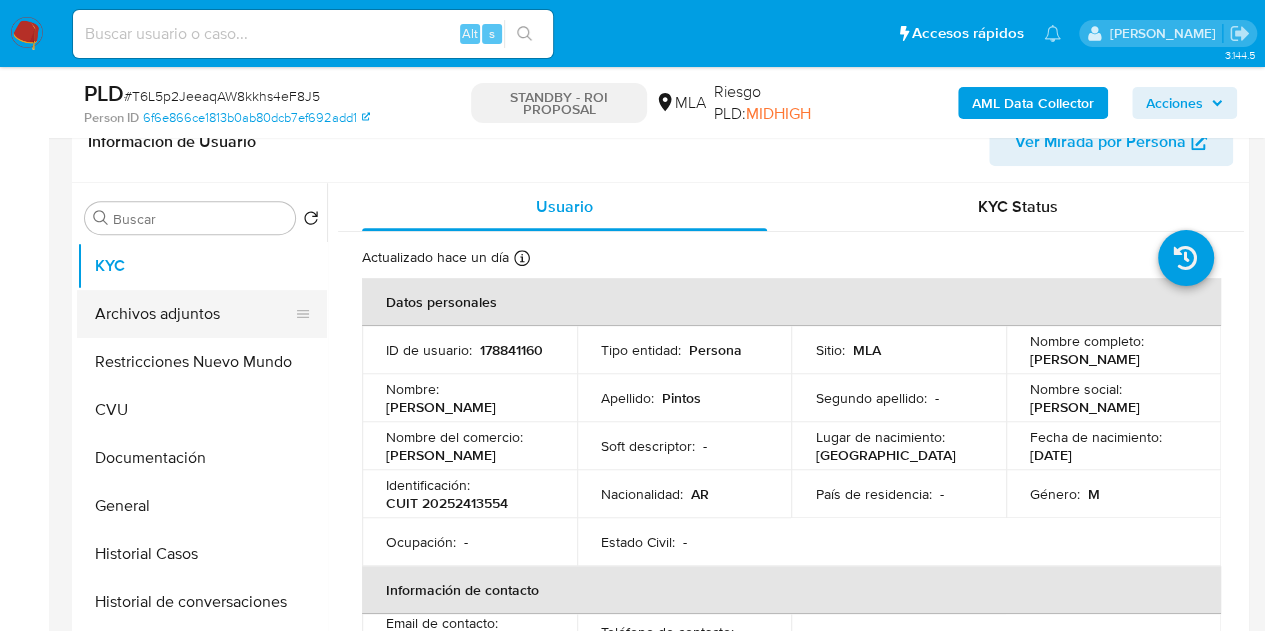 click on "Archivos adjuntos" at bounding box center [194, 314] 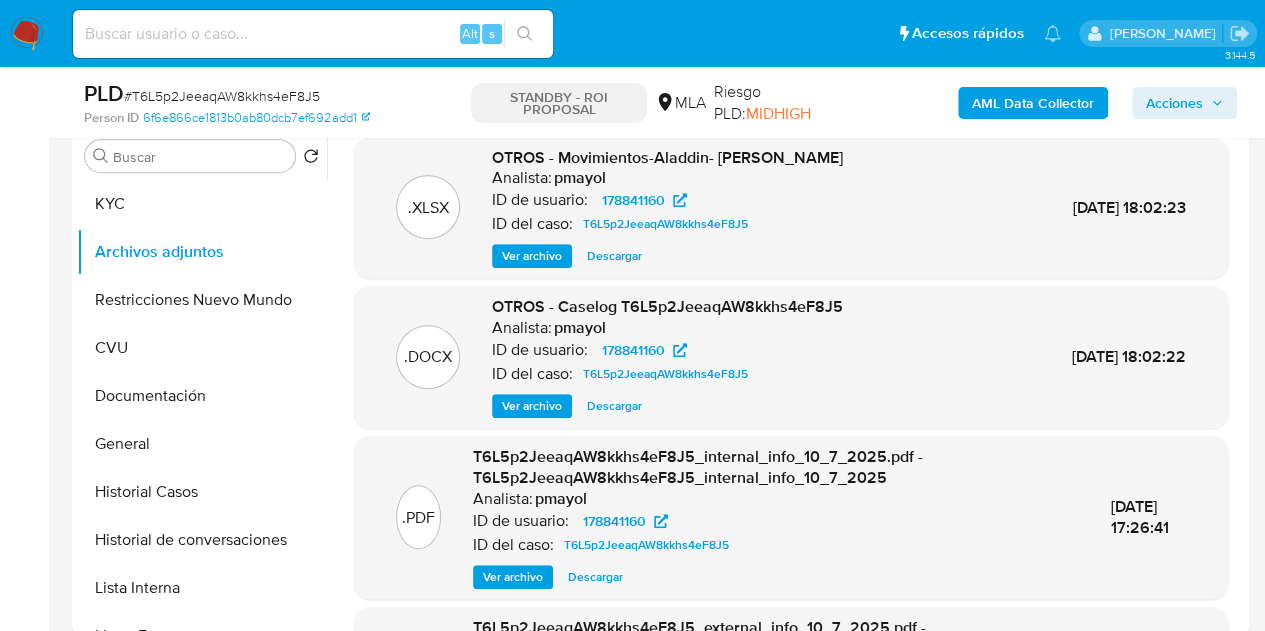 scroll, scrollTop: 334, scrollLeft: 0, axis: vertical 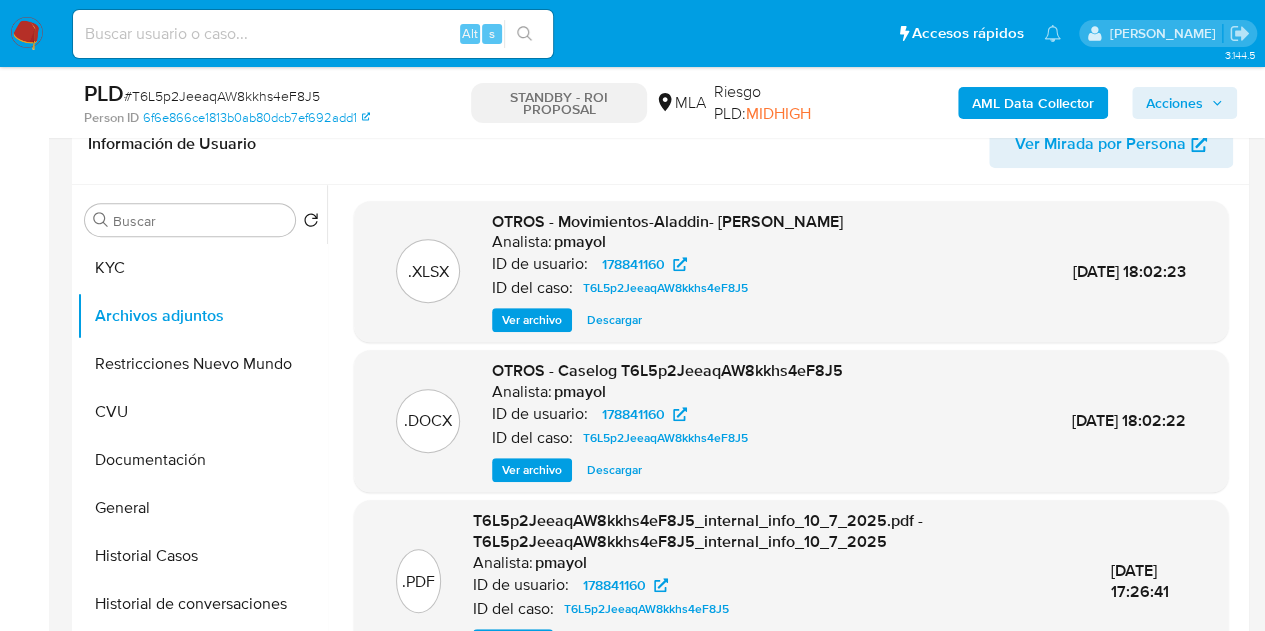 click on "Ver archivo" at bounding box center [532, 470] 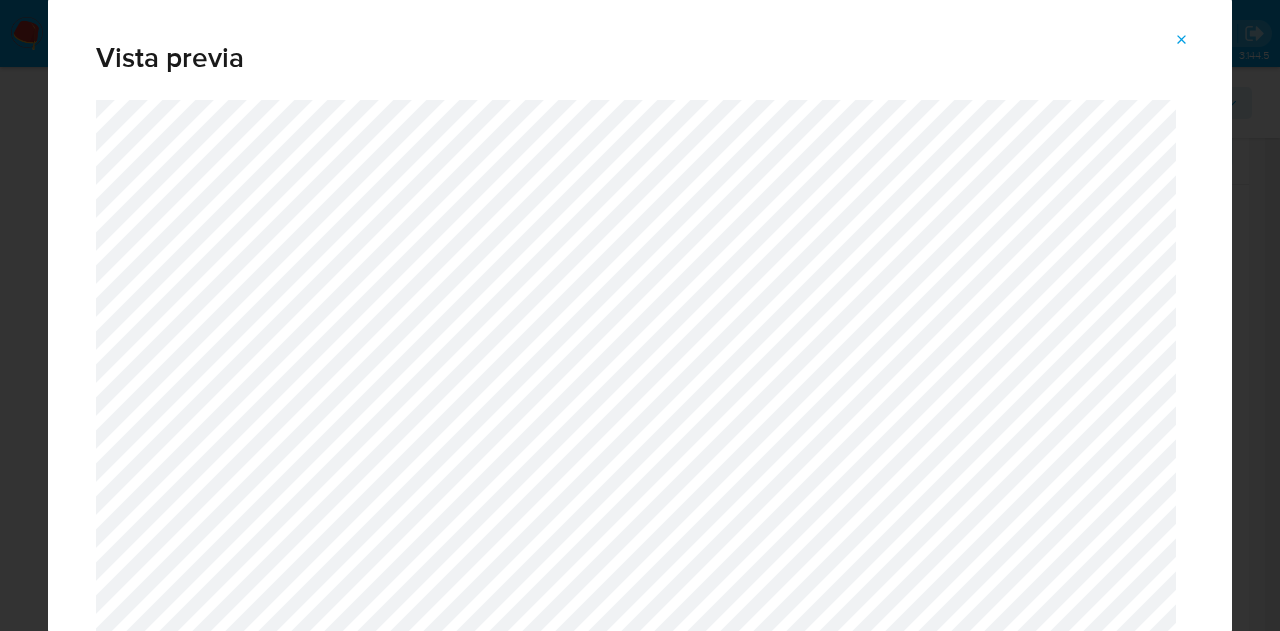 drag, startPoint x: 1178, startPoint y: 33, endPoint x: 1112, endPoint y: 93, distance: 89.19641 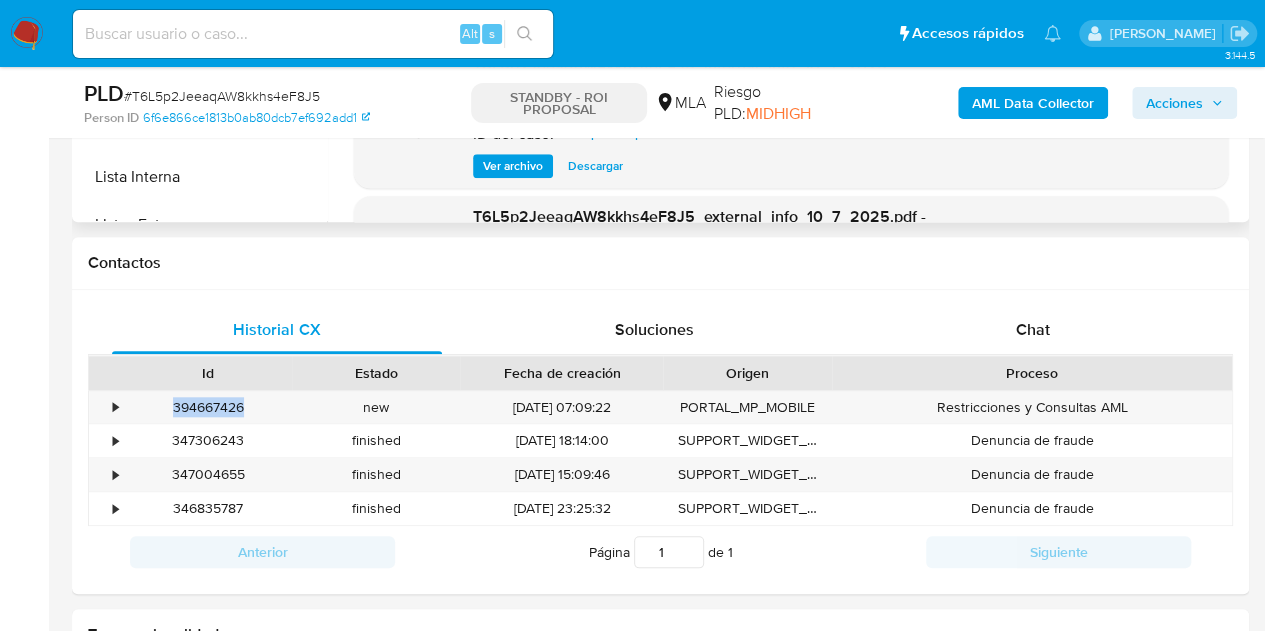 scroll, scrollTop: 780, scrollLeft: 0, axis: vertical 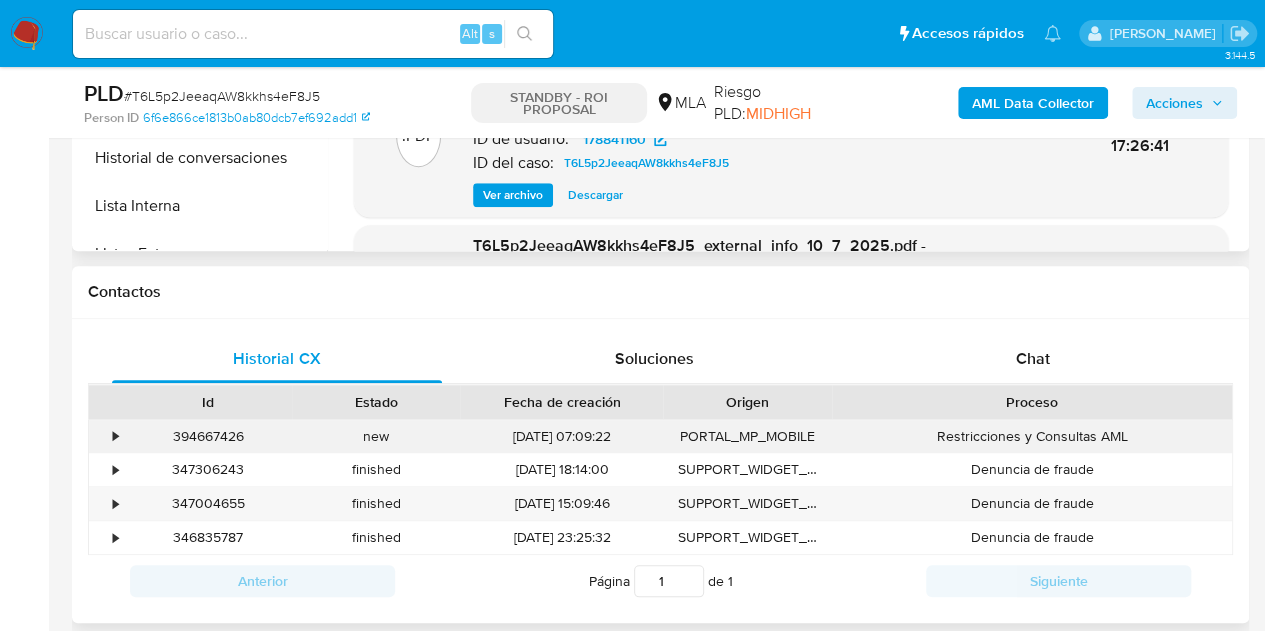 click on "[DATE] 07:09:22" at bounding box center (561, 436) 